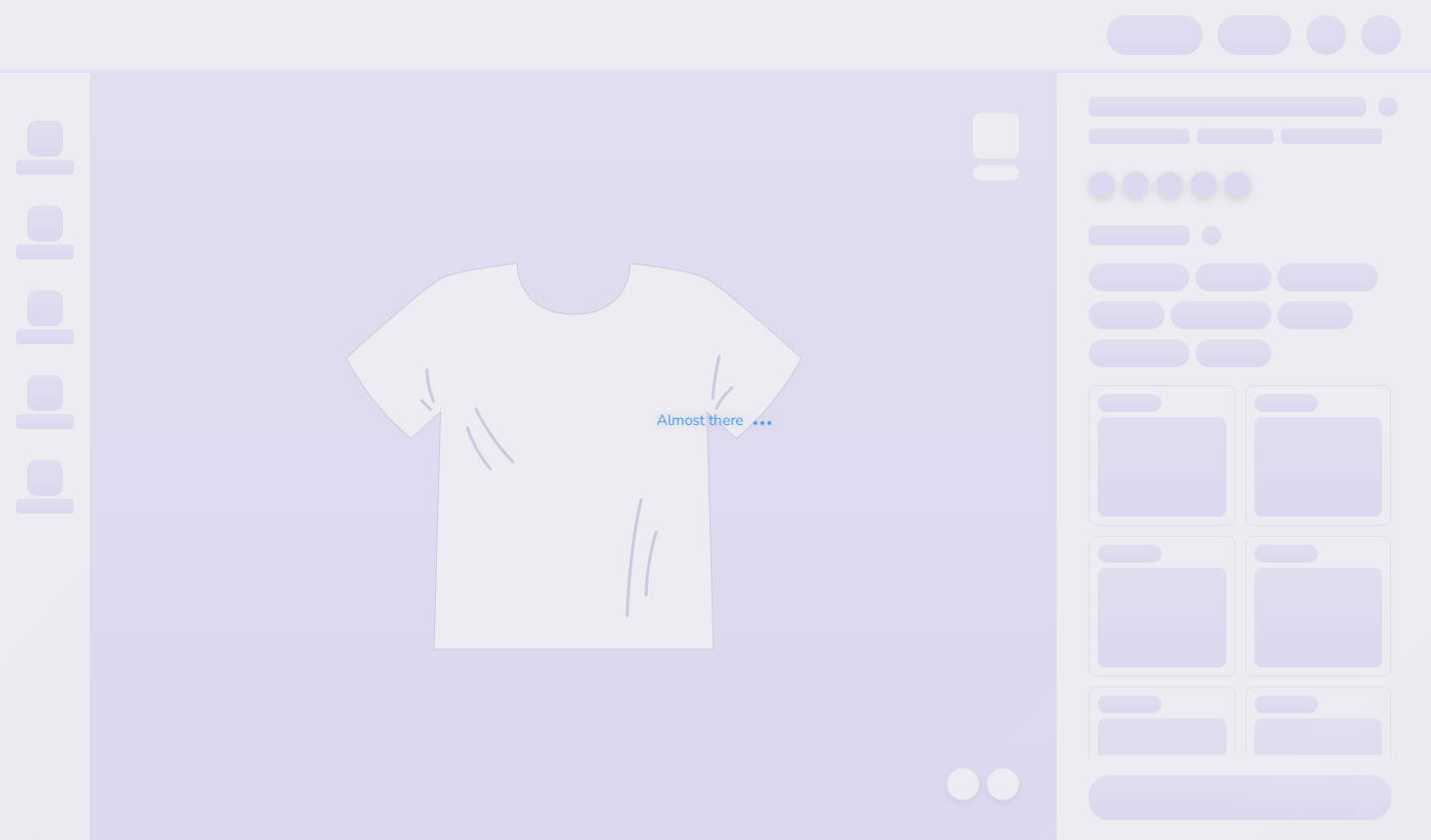scroll, scrollTop: 0, scrollLeft: 0, axis: both 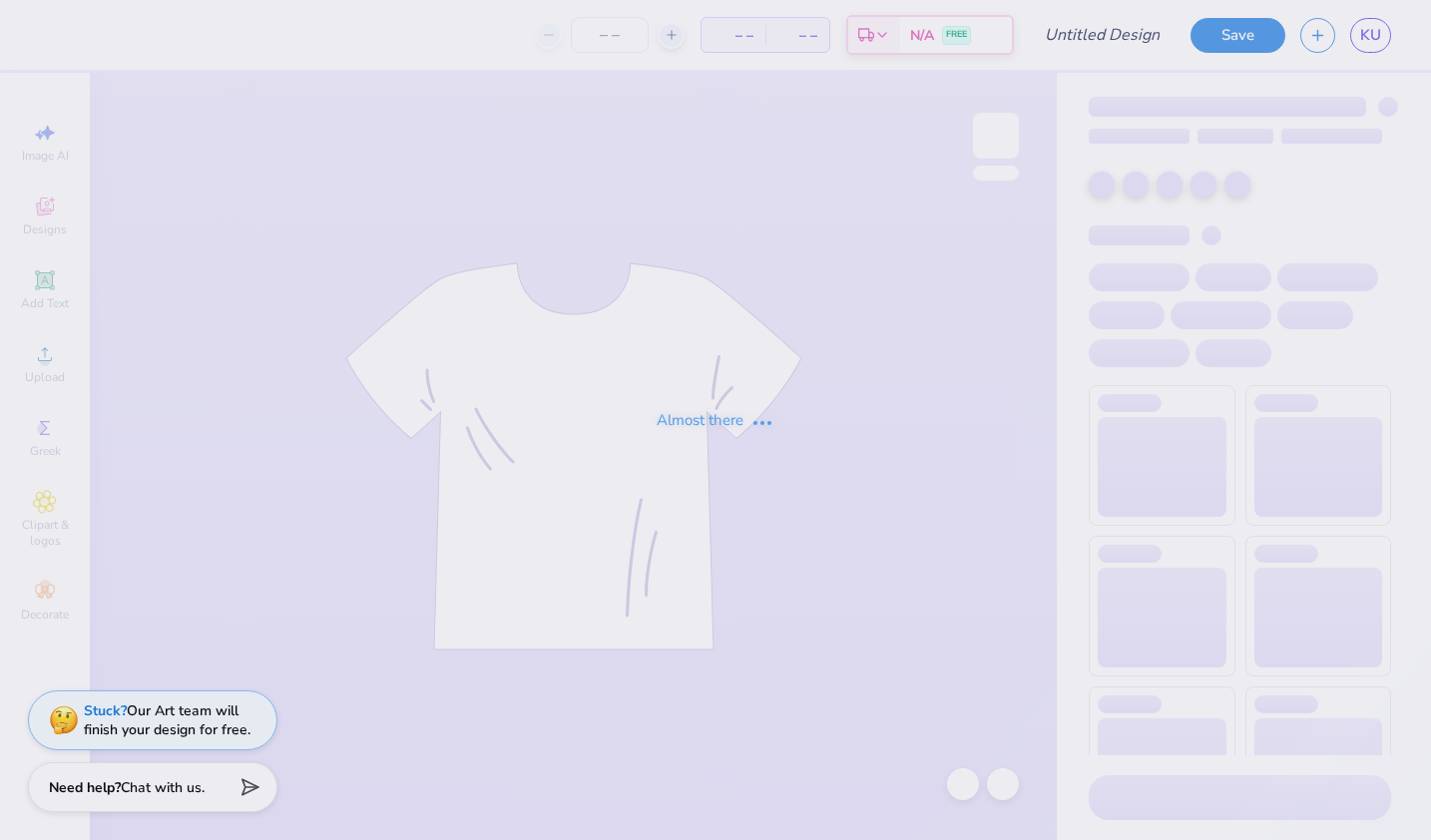 type on "maybe bid day 2" 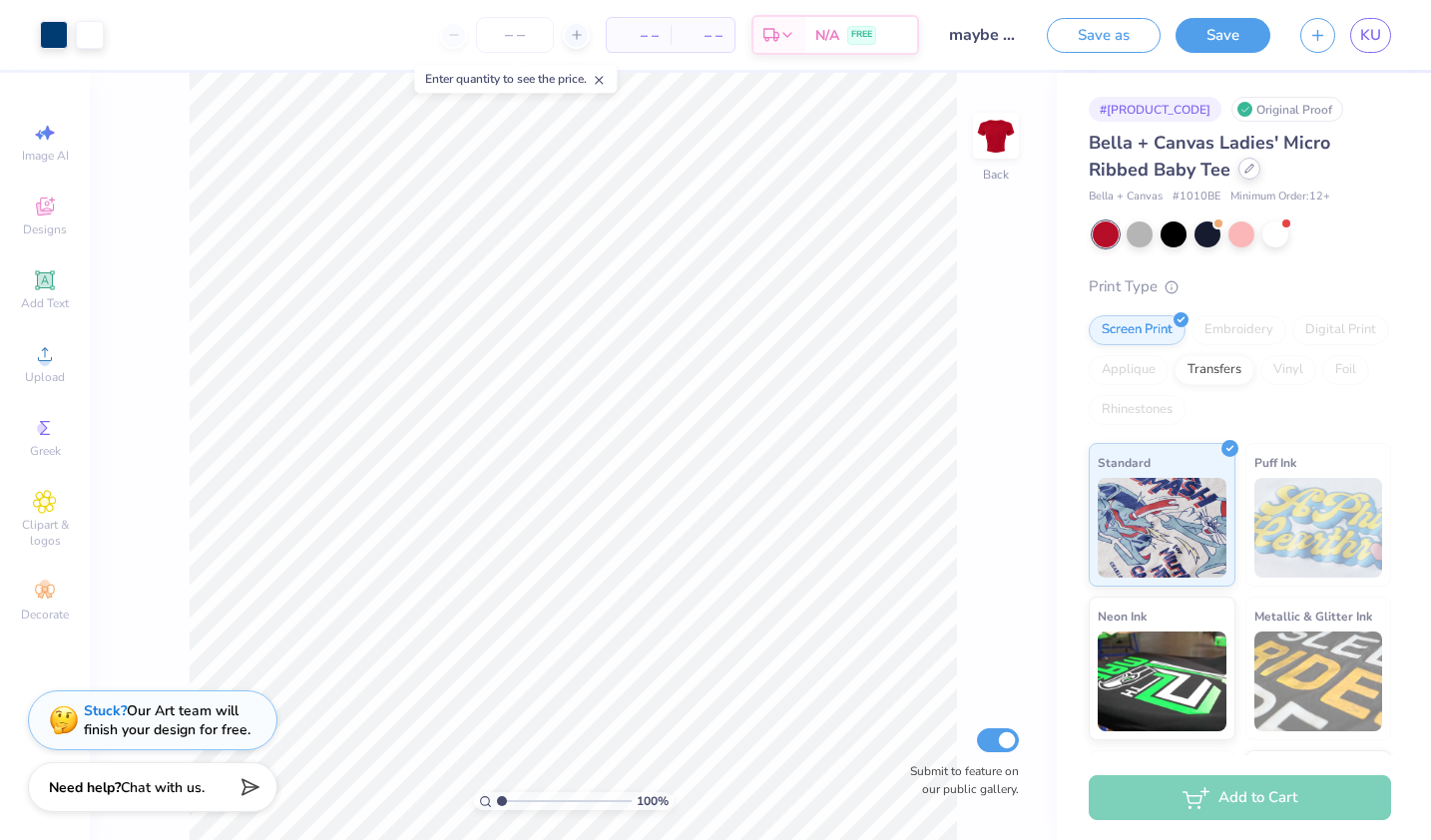 click 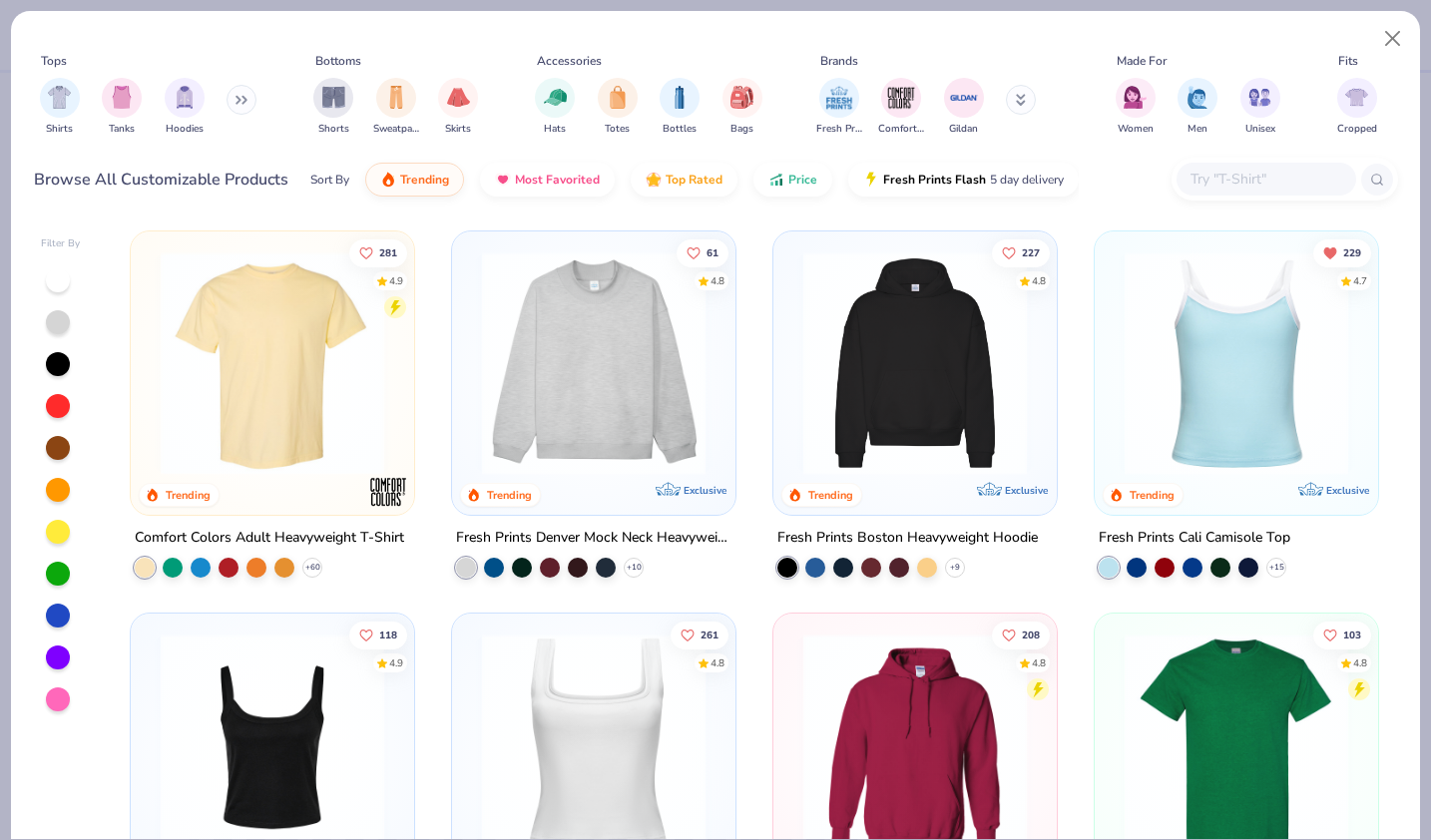 click at bounding box center (594, 363) 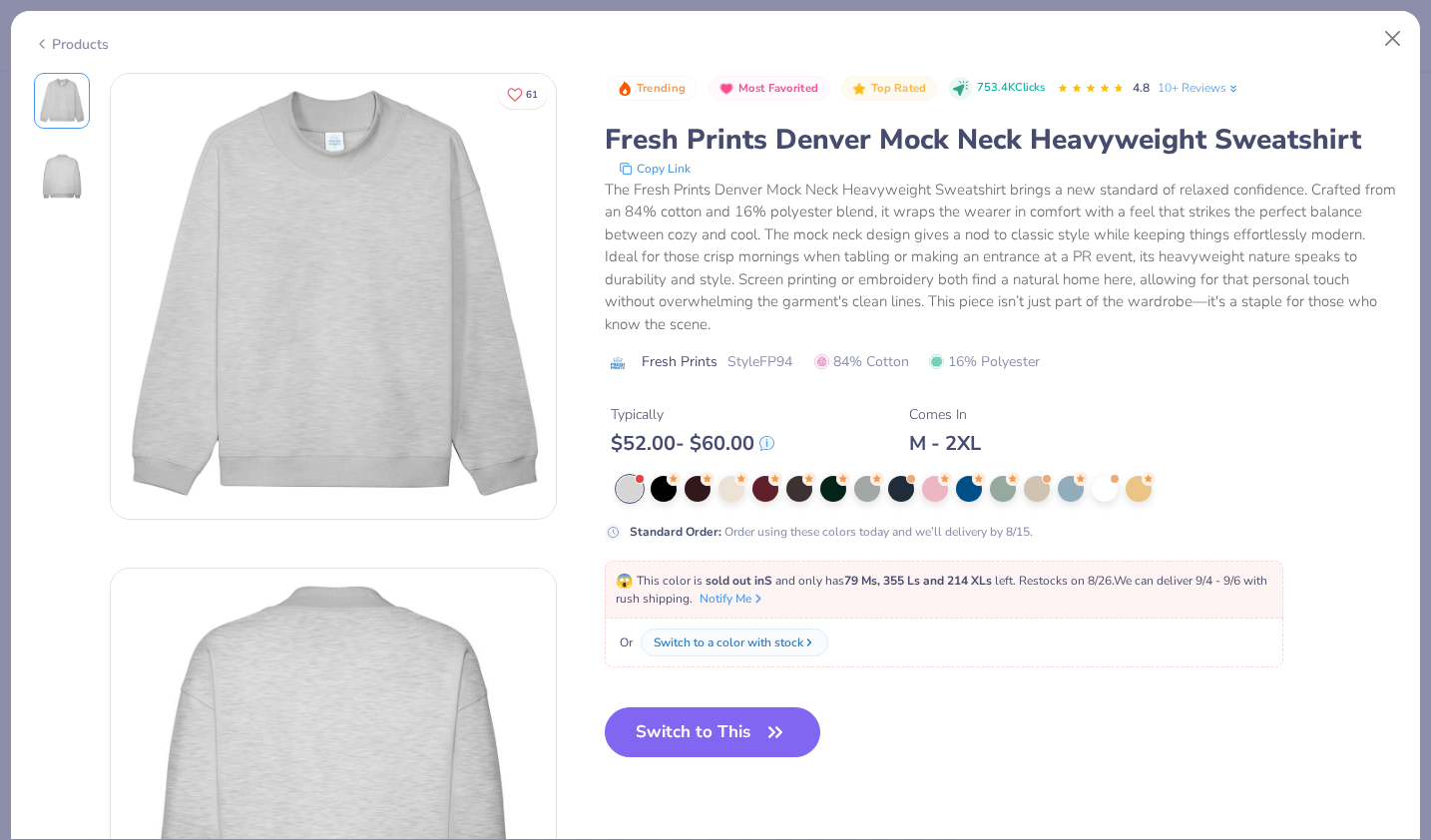 click 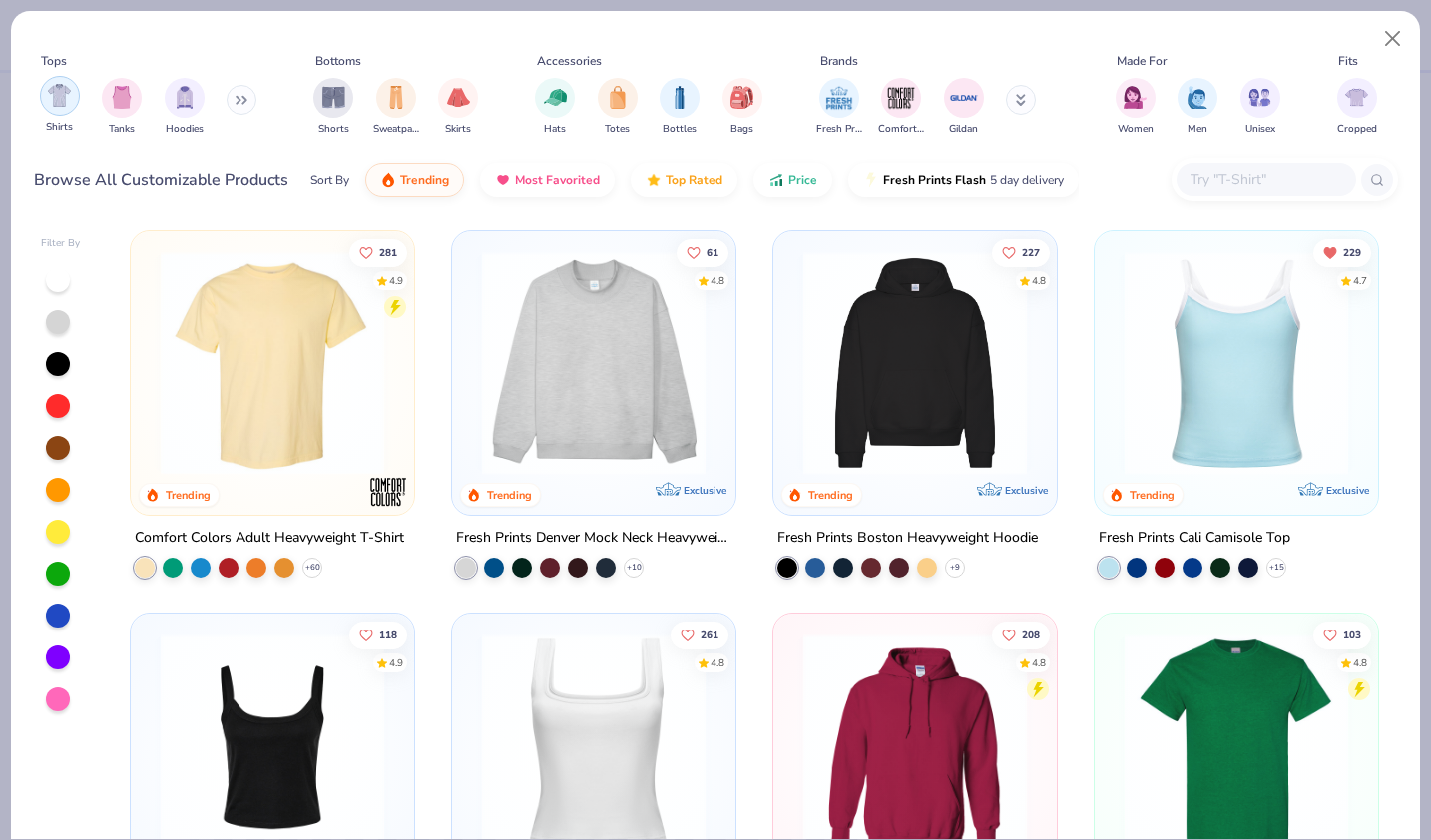 click at bounding box center [60, 96] 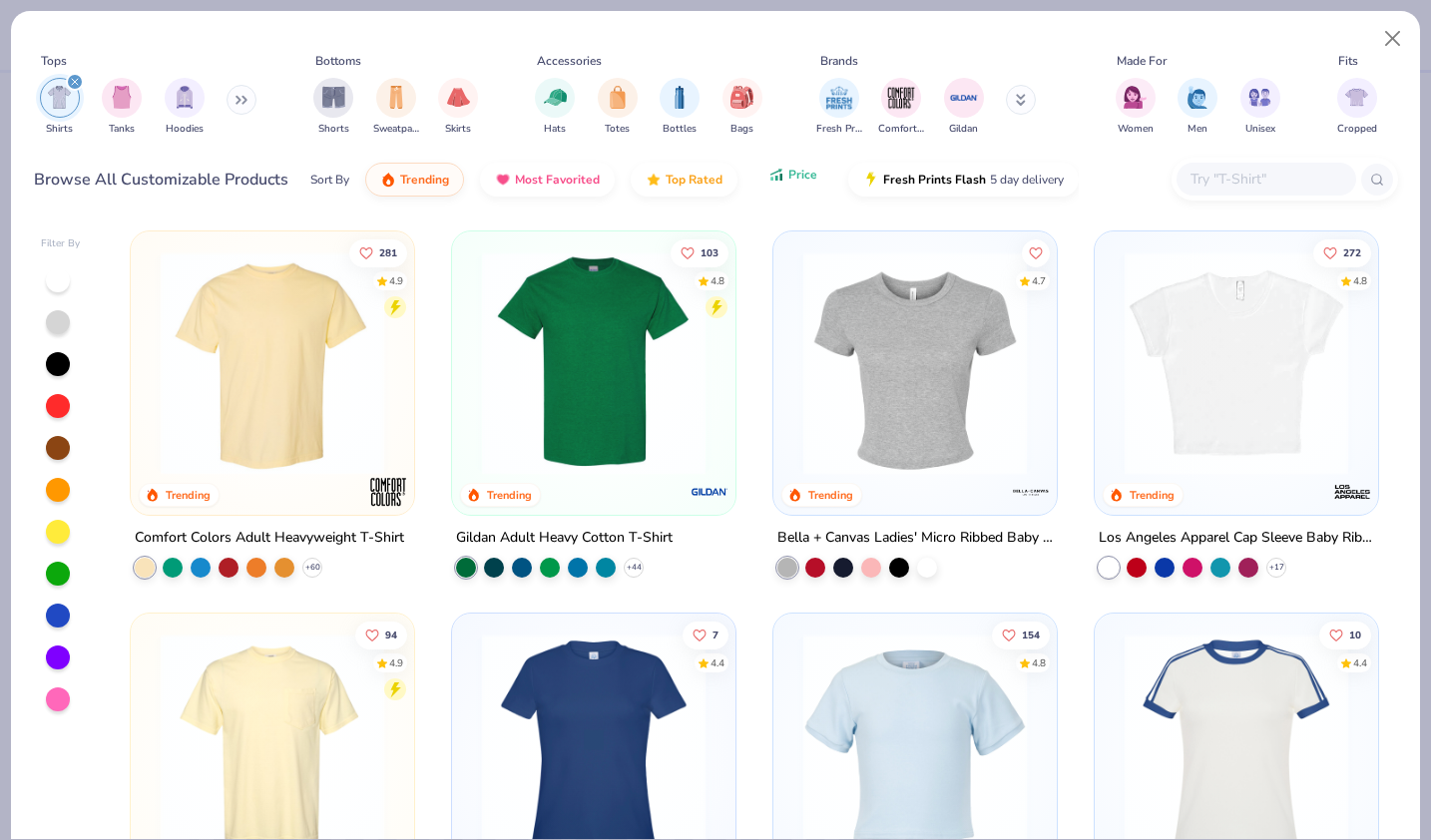 click on "Price" at bounding box center [802, 175] 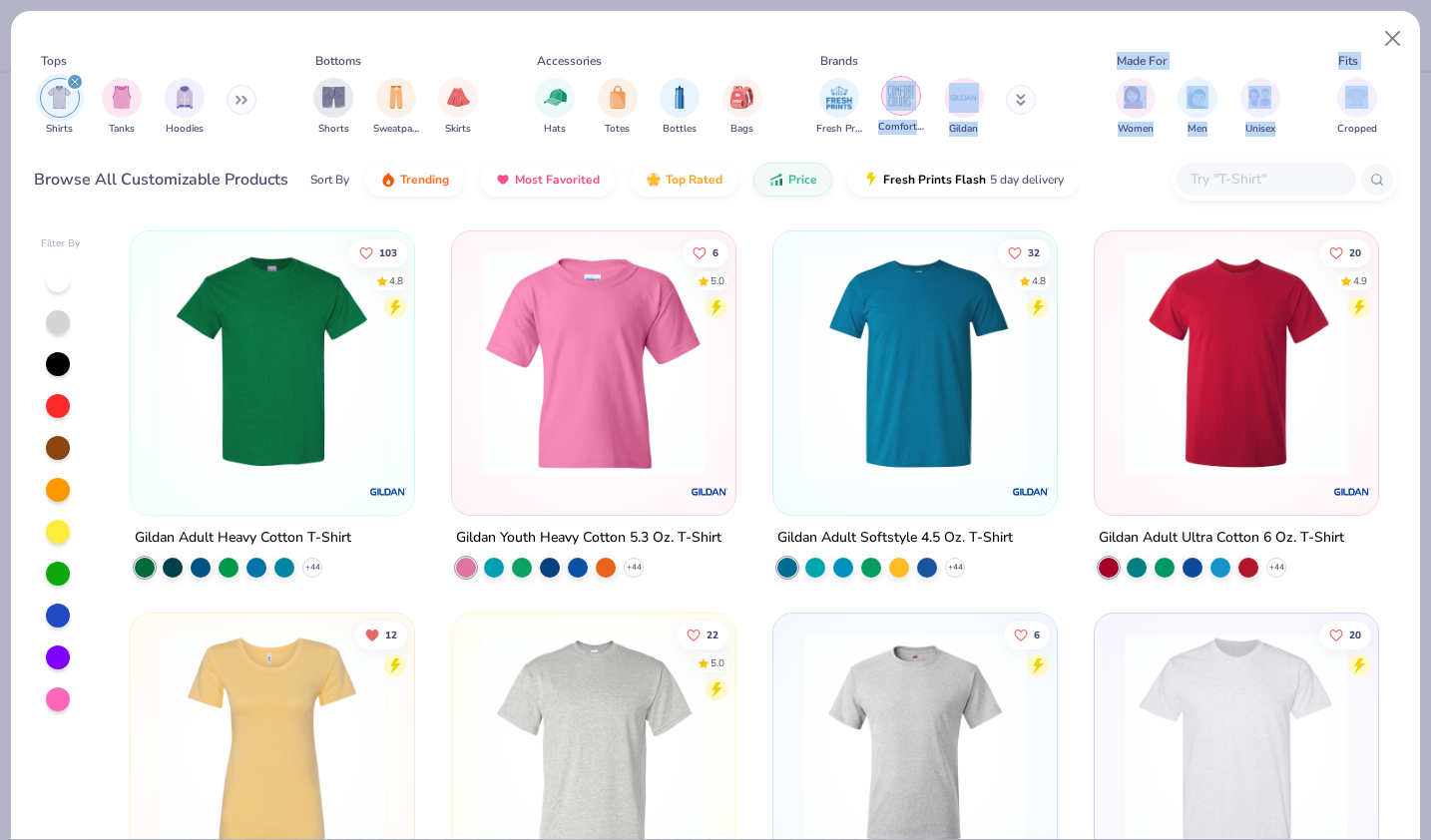 drag, startPoint x: 1327, startPoint y: 113, endPoint x: 906, endPoint y: 106, distance: 421.05819 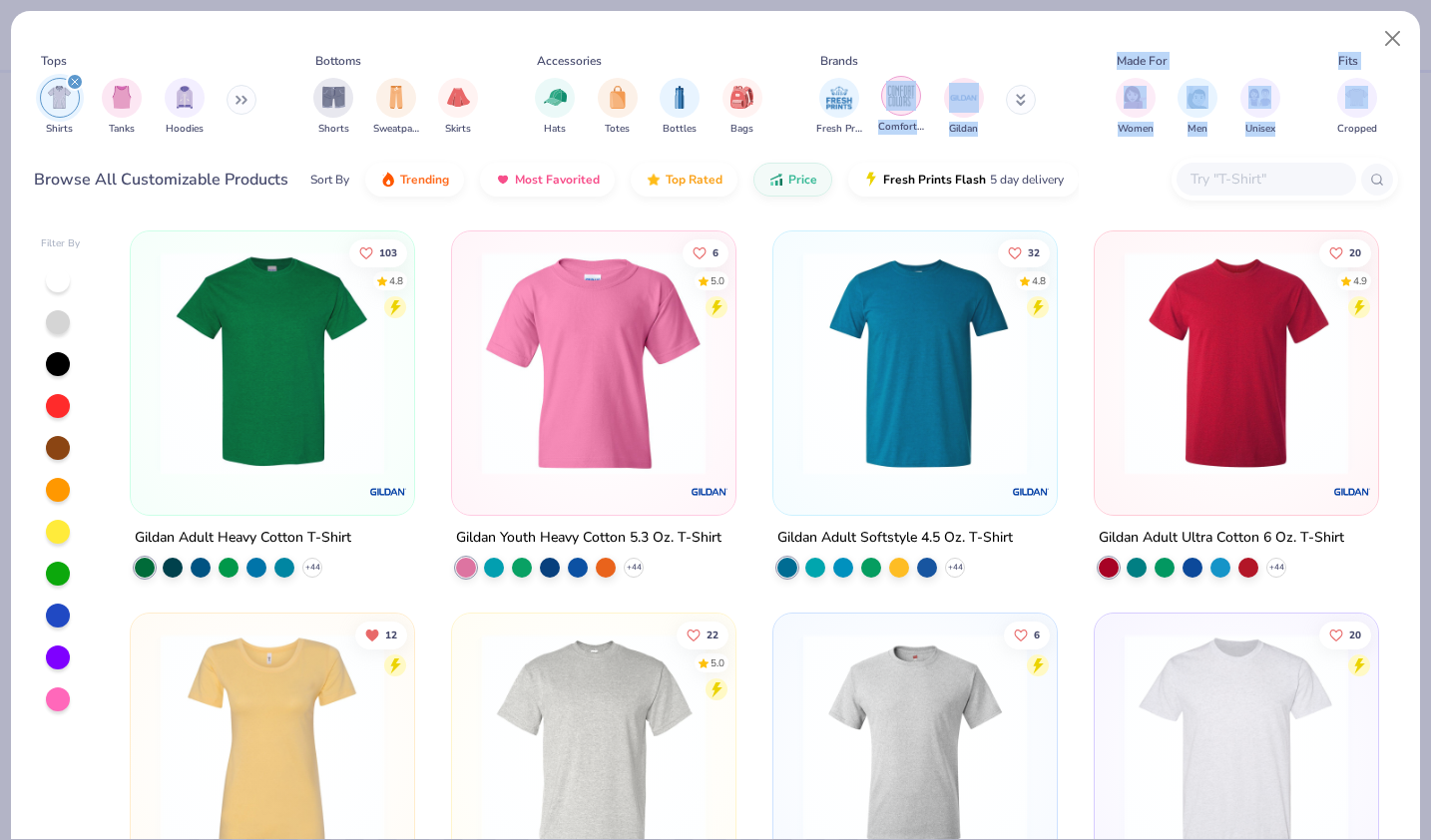 click on "Tops Shirts Tanks Hoodies Bottoms Shorts Sweatpants Skirts Accessories Hats Totes Bottles Bags Brands Fresh Prints Comfort Colors Gildan Made For Women Men Unisex Fits Cropped Slim Regular Oversized Styles Classic Sportswear Athleisure Minimums 12-17 18-23 24-35 Print Types Guide Embroidery Screen Print Digital Print" at bounding box center [716, 98] 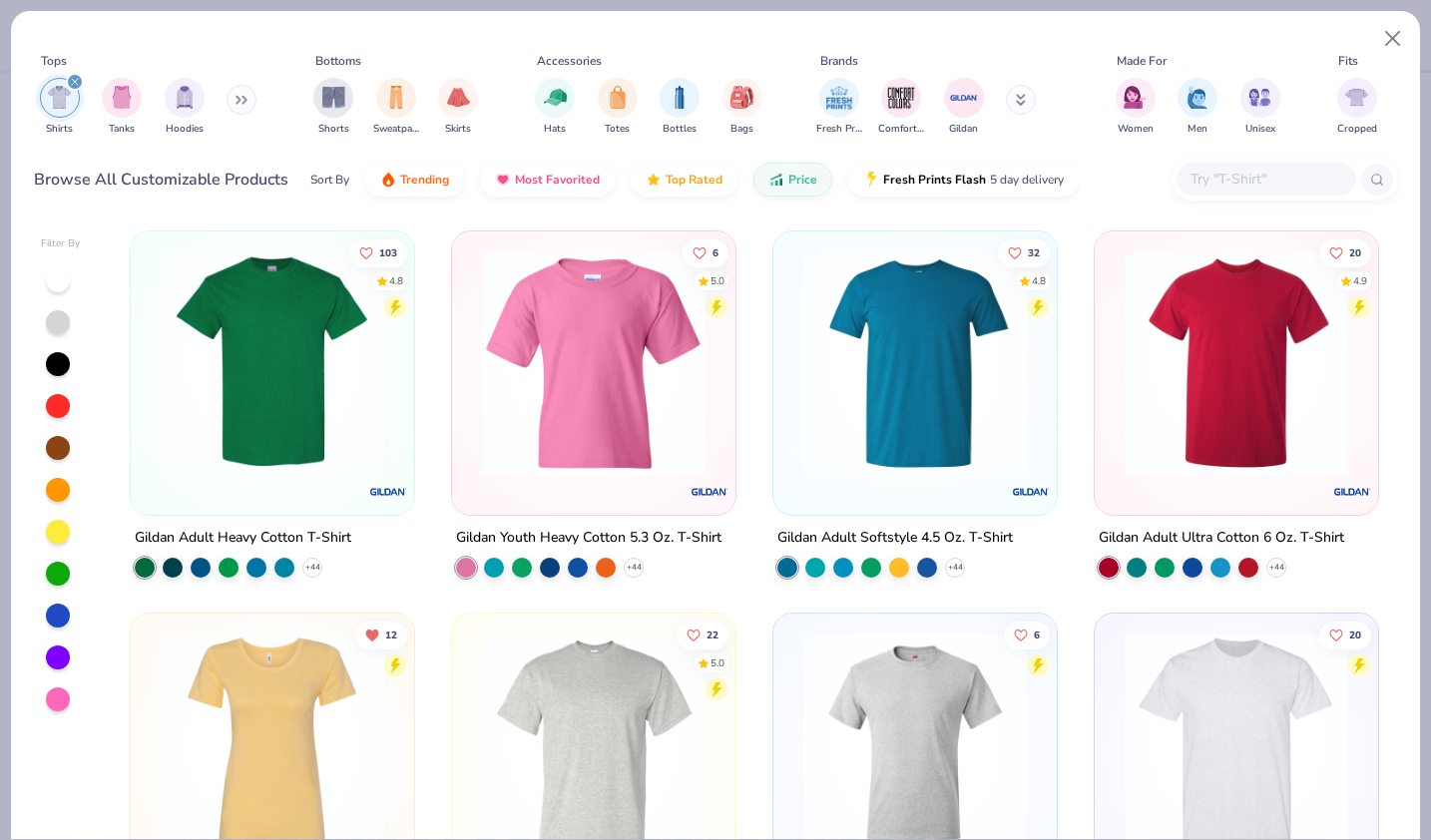 click on "103 4.8 Gildan Adult Heavy Cotton T-Shirt + 44 6 5.0 Gildan Youth Heavy Cotton 5.3 Oz. T-Shirt + 44 32 4.8 Gildan Adult Softstyle 4.5 Oz. T-Shirt + 44 20 4.9 Gildan Adult Ultra Cotton 6 Oz. T-Shirt + 44 12 Next Level Ladies' Ideal T-Shirt + 18 22 5.0 Gildan Adult 5.5 Oz. 50/50 T-Shirt + 35 6 Hanes Men's 6.1 Oz. Tagless T-Shirt + 37 20 Hanes Unisex 5.2 oz., 50/50 Ecosmart T-Shirt + 21 Bella + Canvas Infant Jersey Tee + 7 19 Anvil Lightweight T-Shirt + 17 5 District Very Important Tee + 44 Hanes Ladies' Essential-T T-Shirt" at bounding box center [754, 1375] 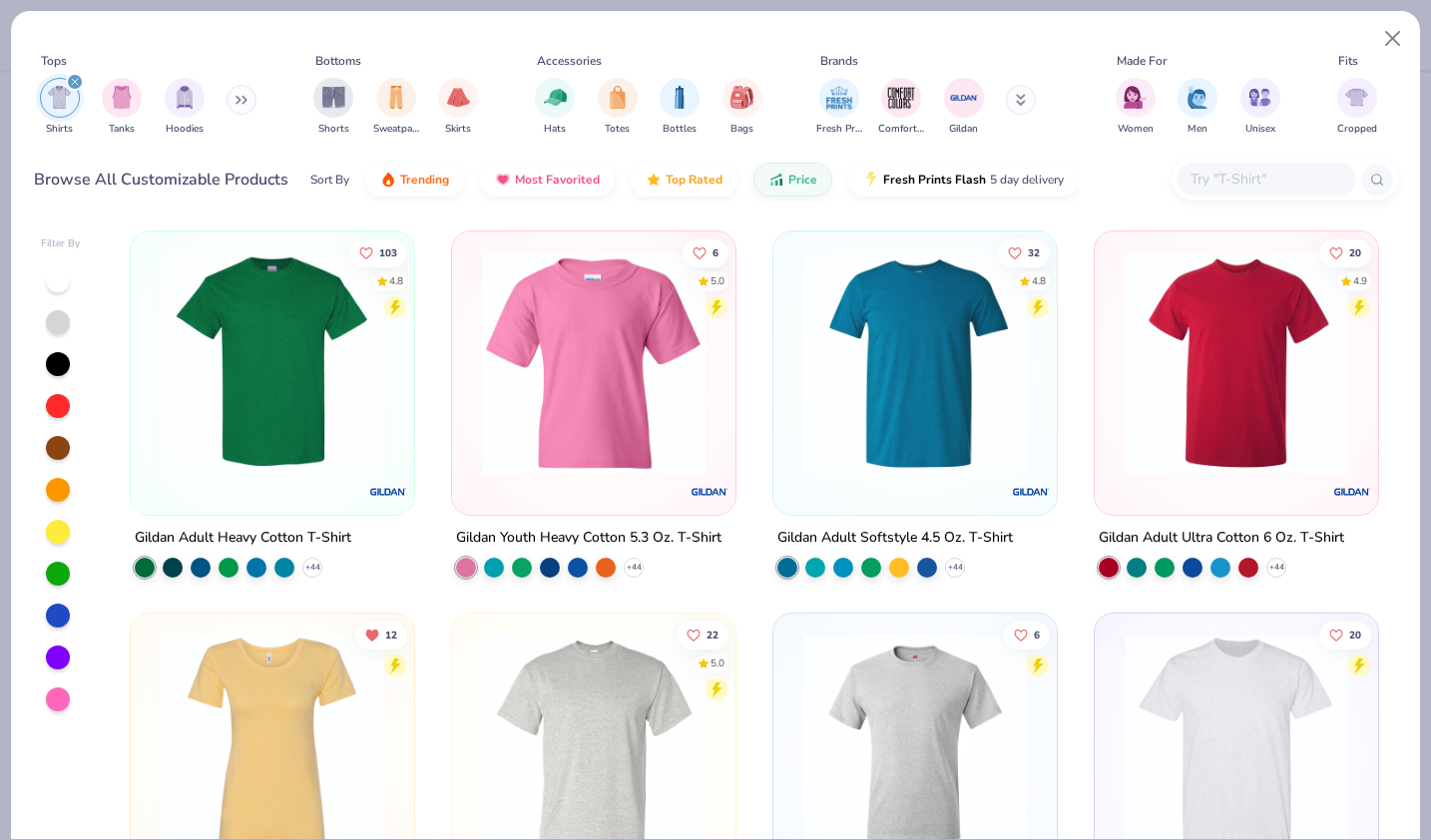 scroll, scrollTop: 0, scrollLeft: 0, axis: both 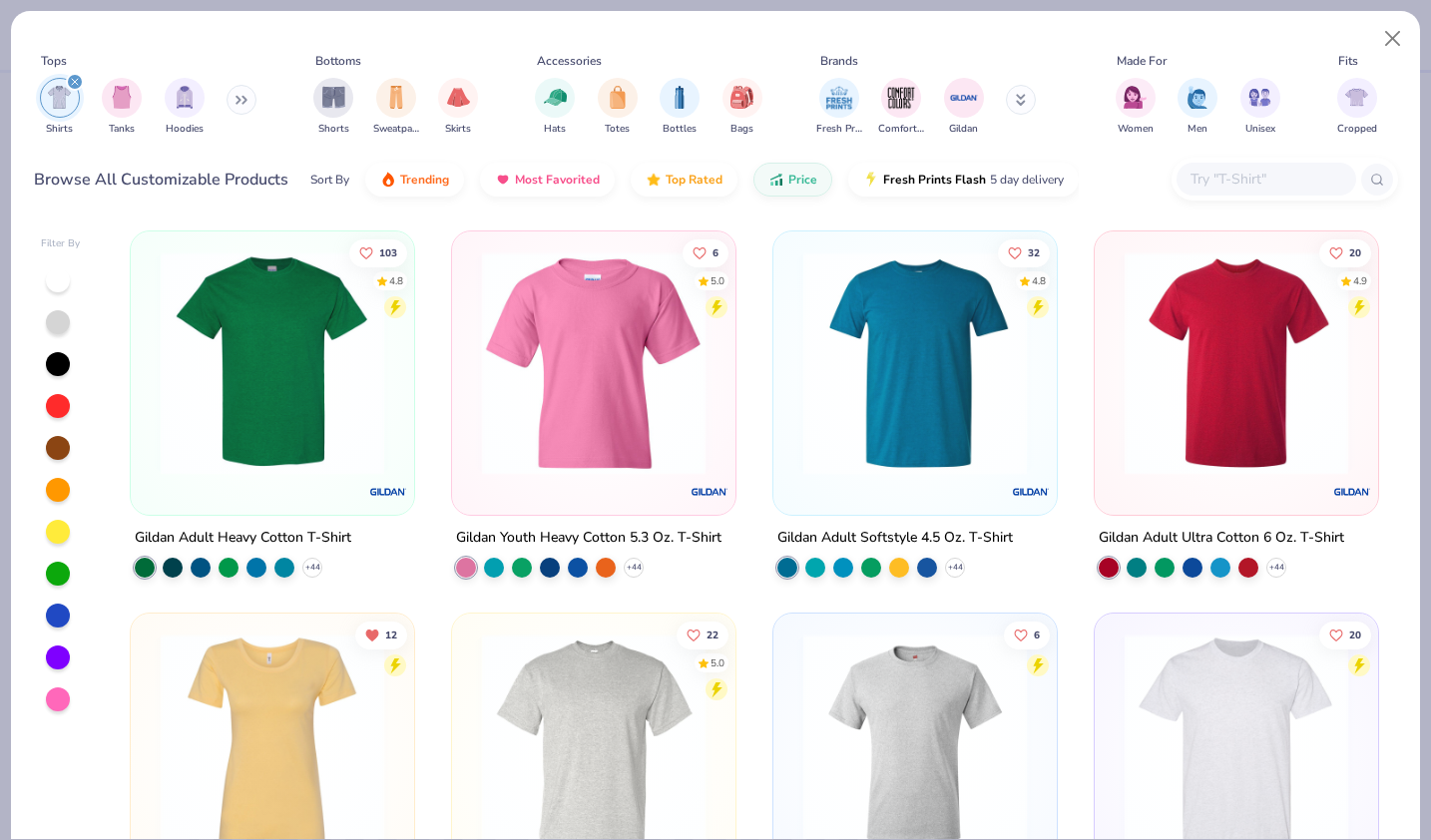 drag, startPoint x: 1375, startPoint y: 118, endPoint x: 1038, endPoint y: 107, distance: 337.17948 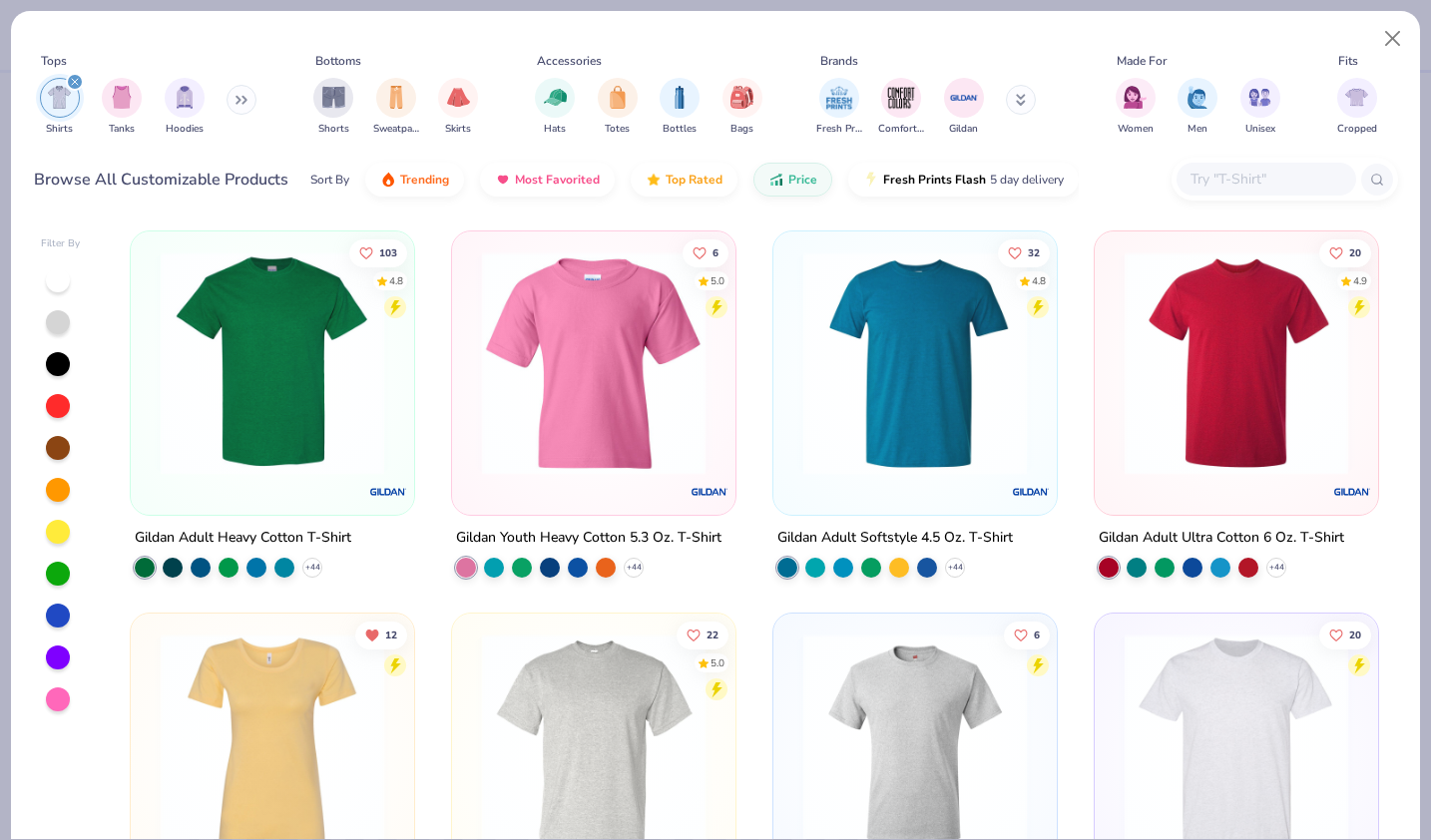 click on "Tops Shirts Tanks Hoodies Bottoms Shorts Sweatpants Skirts Accessories Hats Totes Bottles Bags Brands Fresh Prints Comfort Colors Gildan Made For Women Men Unisex Fits Cropped Slim Regular Oversized Styles Classic Sportswear Athleisure Minimums 12-17 18-23 24-35 Print Types Guide Embroidery Screen Print Digital Print" at bounding box center [716, 98] 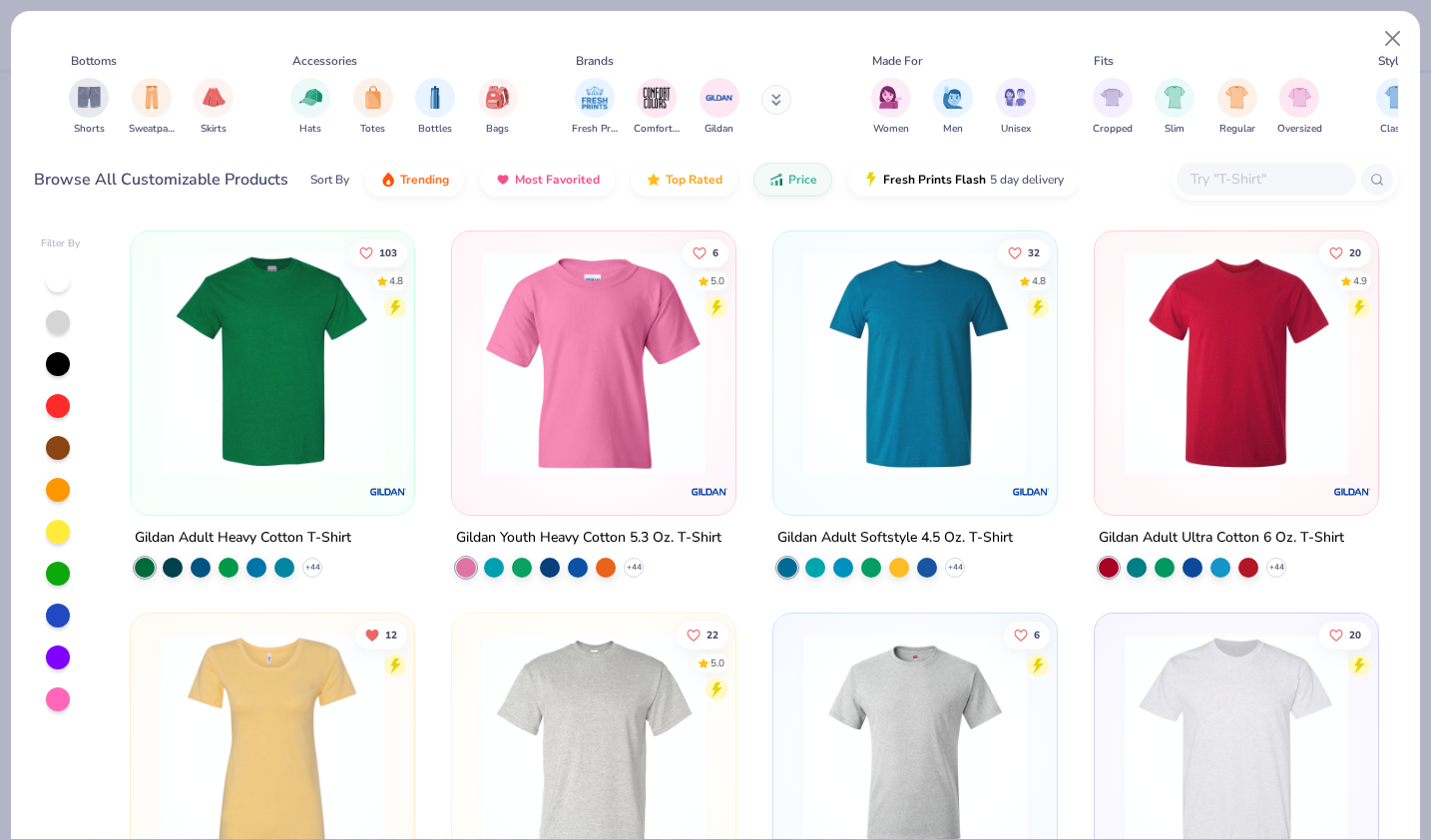 scroll, scrollTop: 0, scrollLeft: 247, axis: horizontal 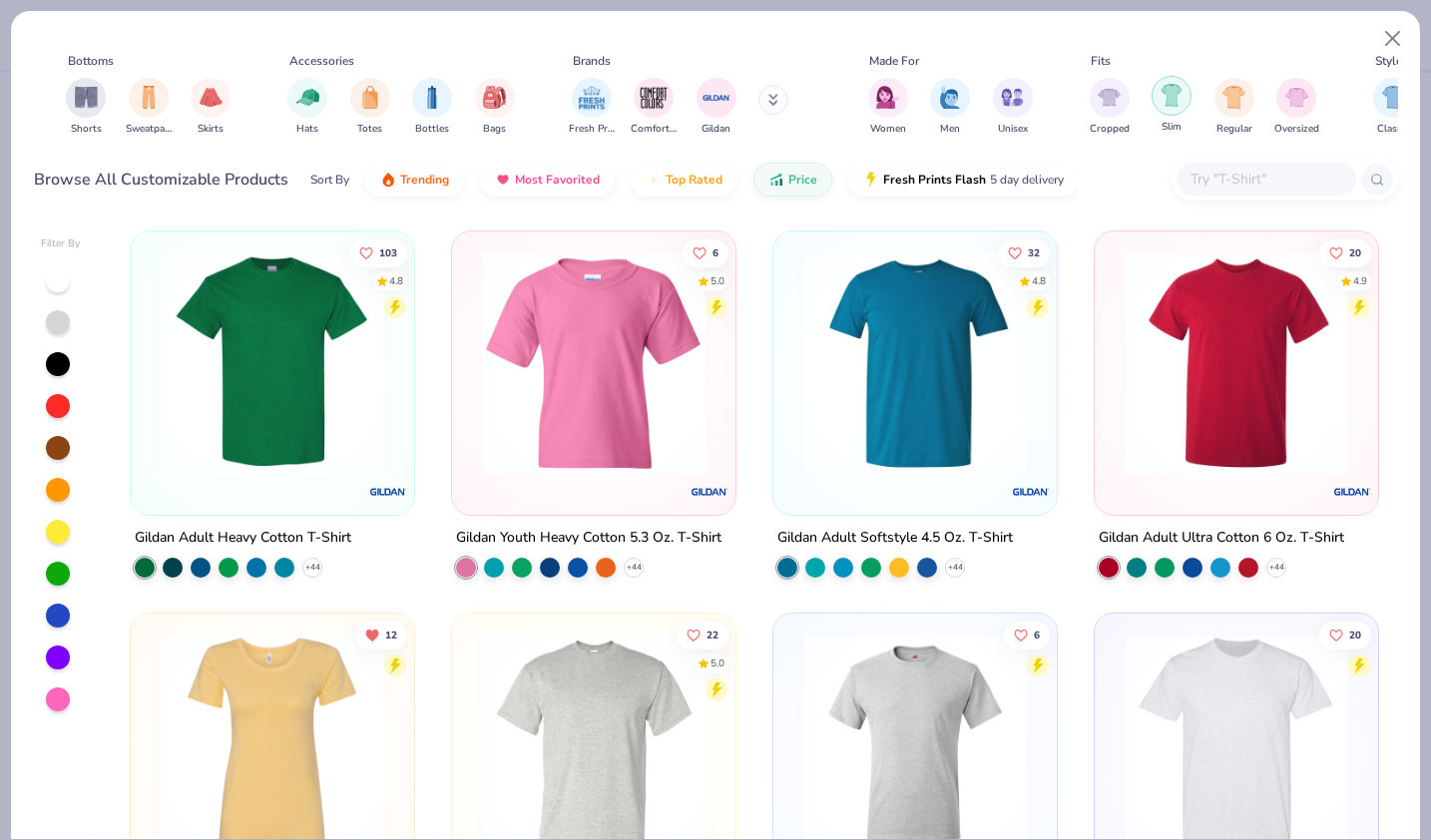 click at bounding box center [1172, 96] 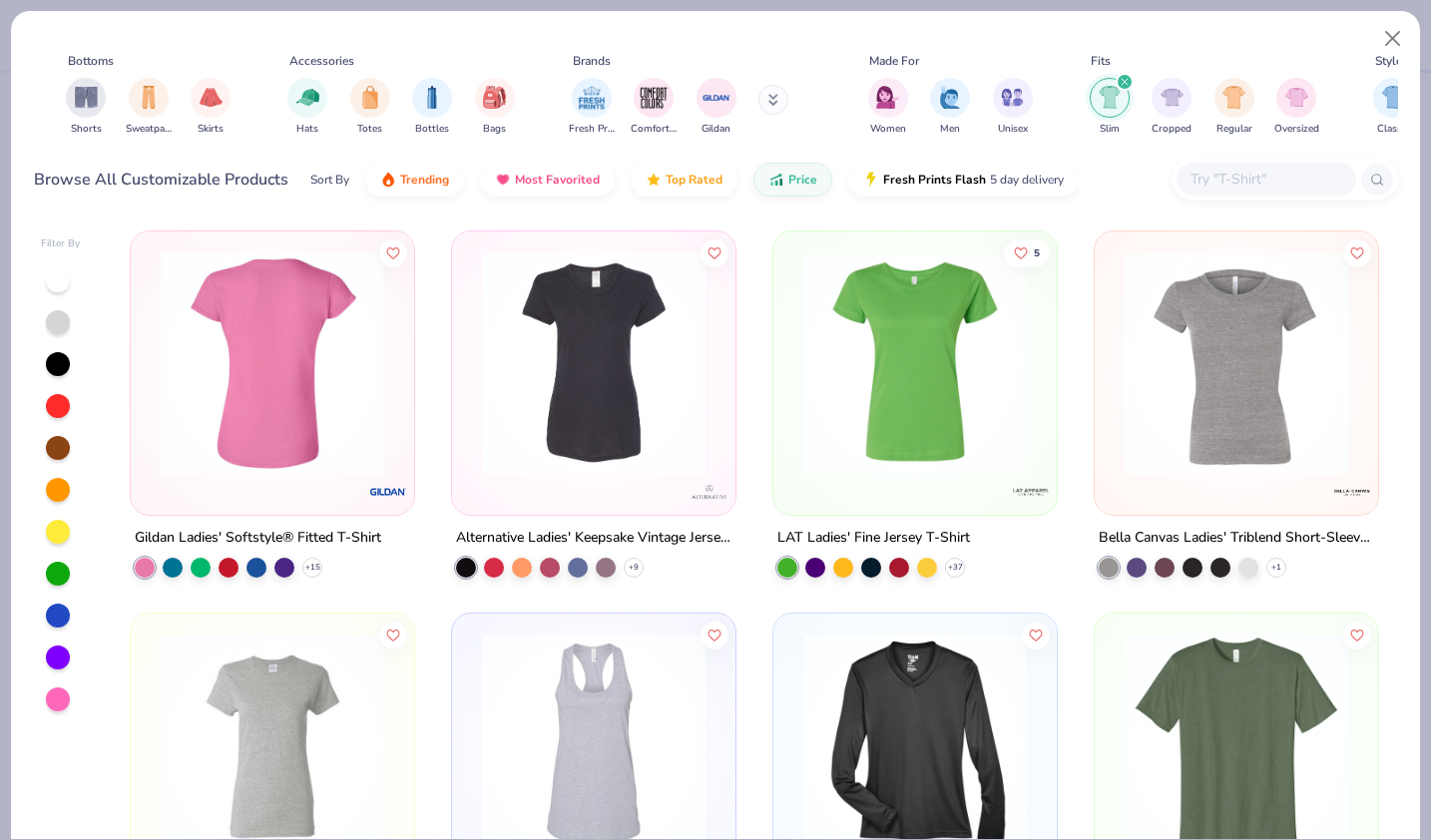 click at bounding box center (915, 363) 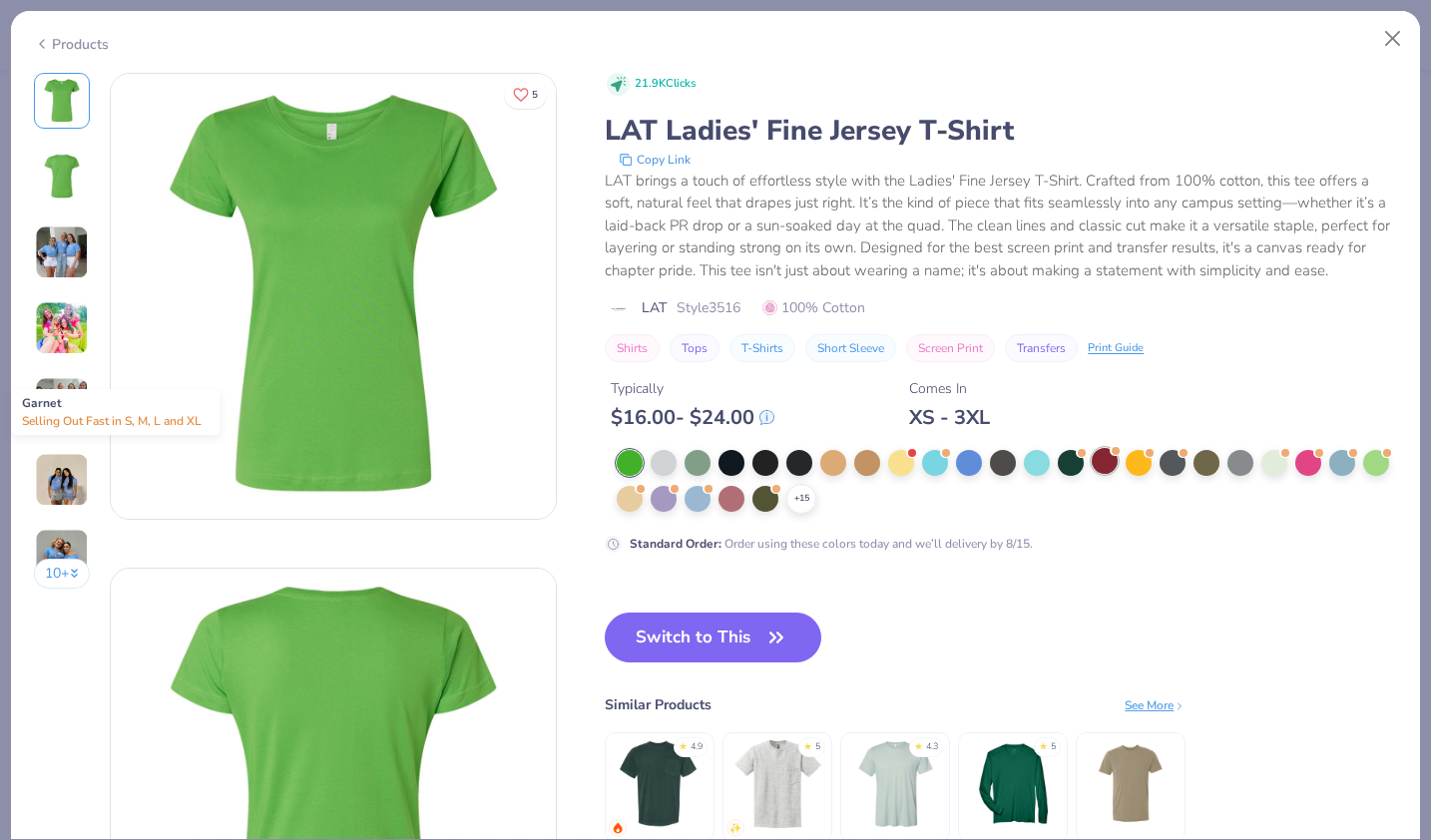 click at bounding box center (1105, 461) 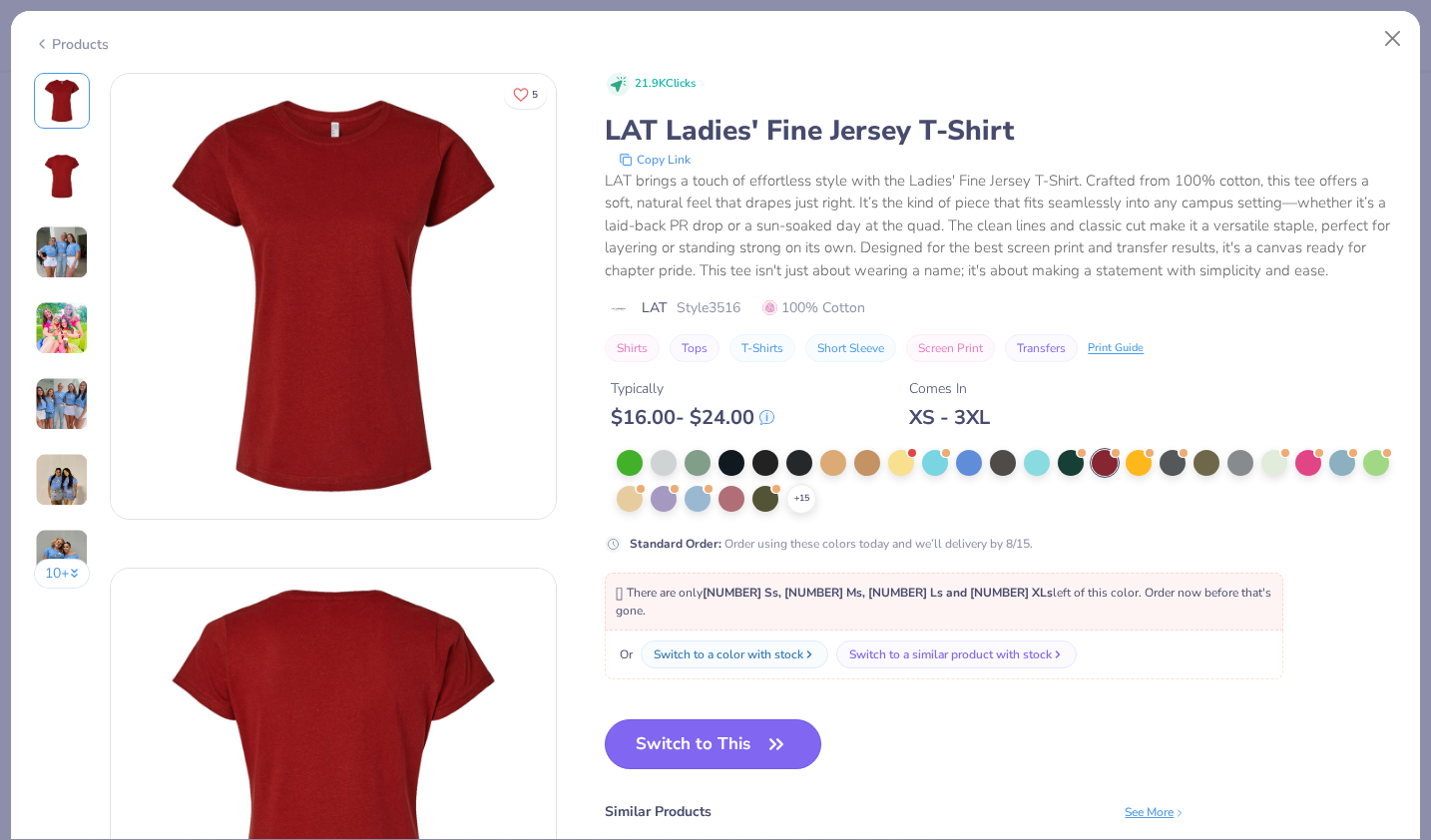 click on "Switch to This" at bounding box center [713, 744] 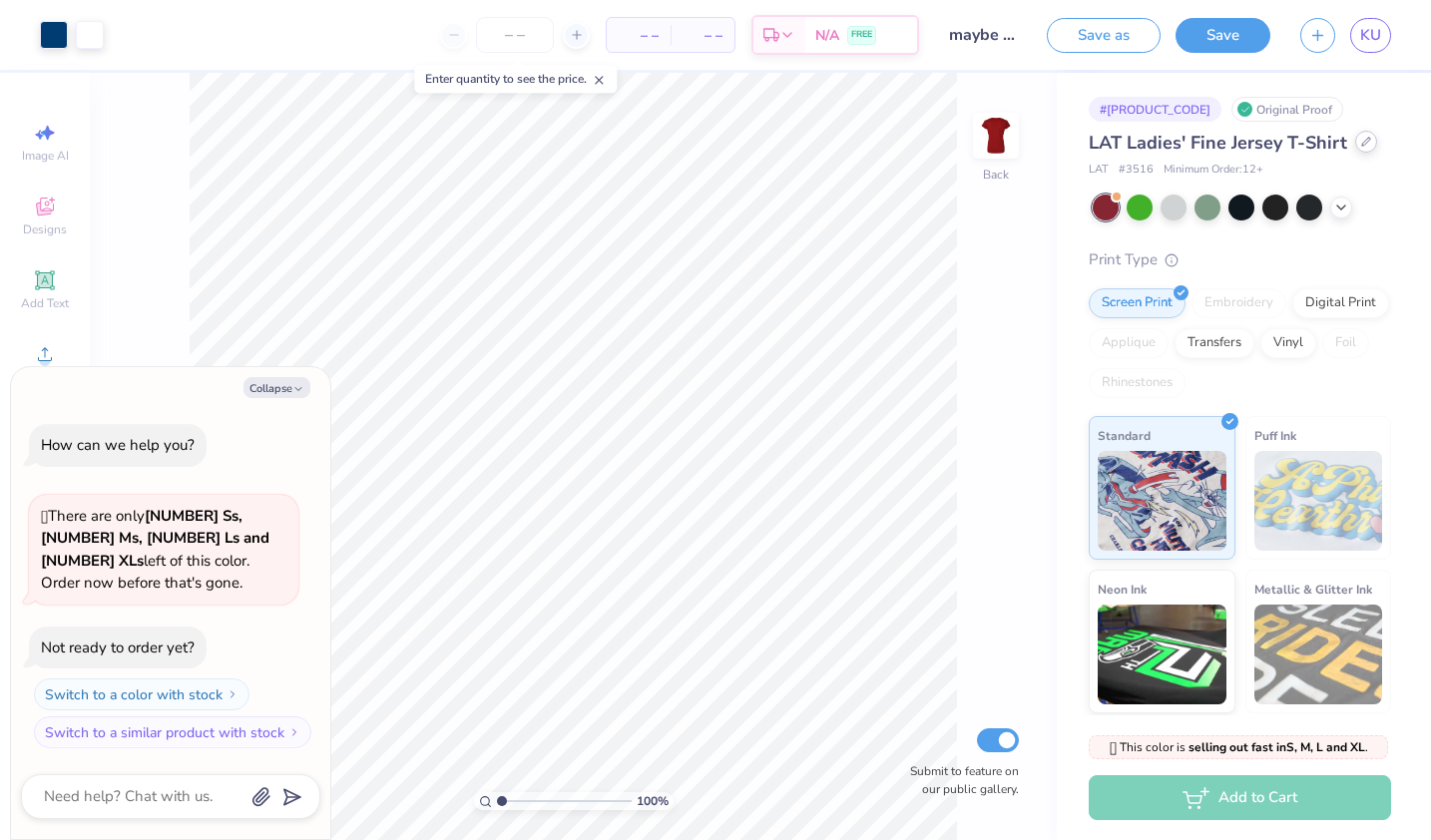 click 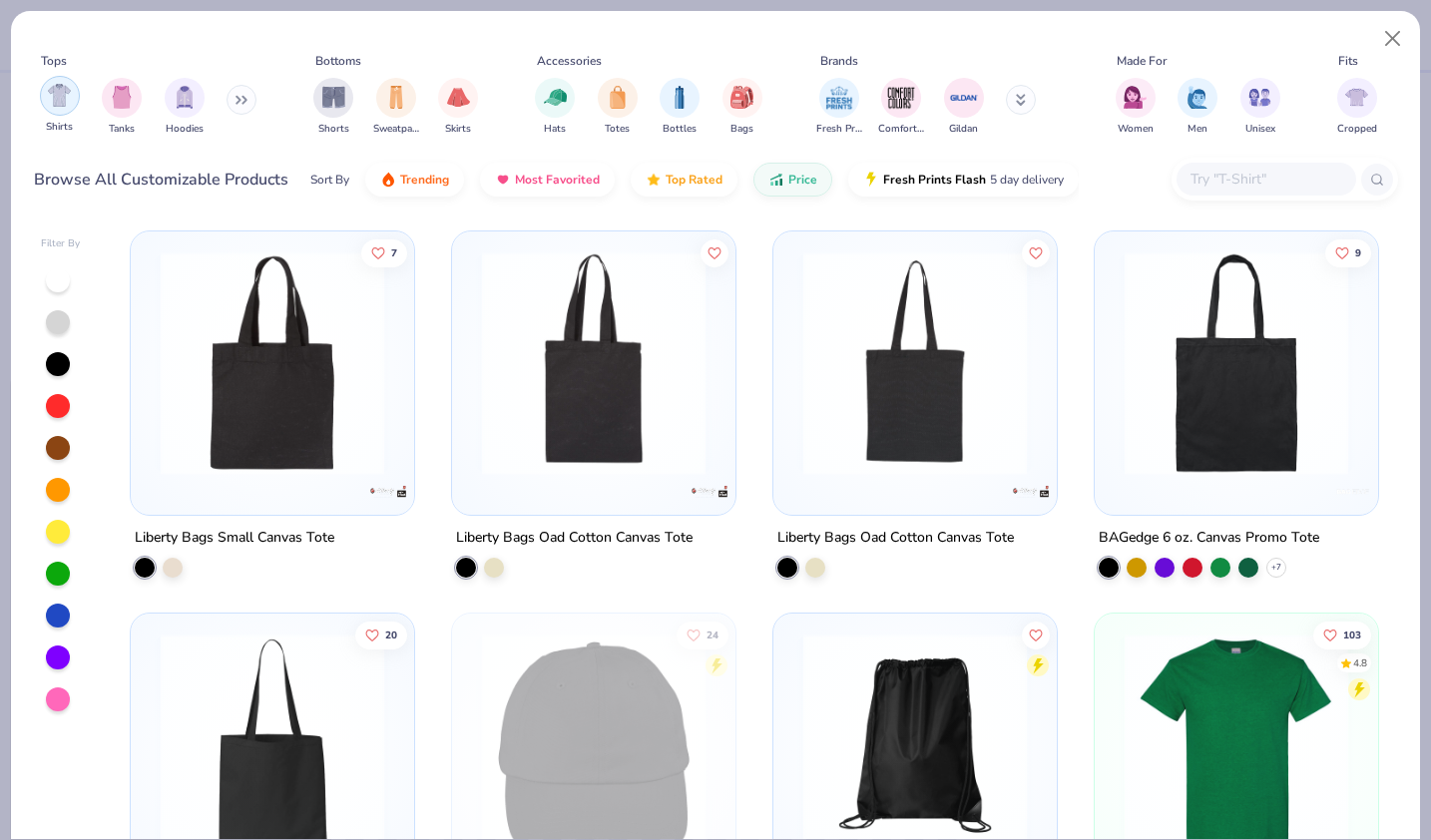 click at bounding box center (59, 95) 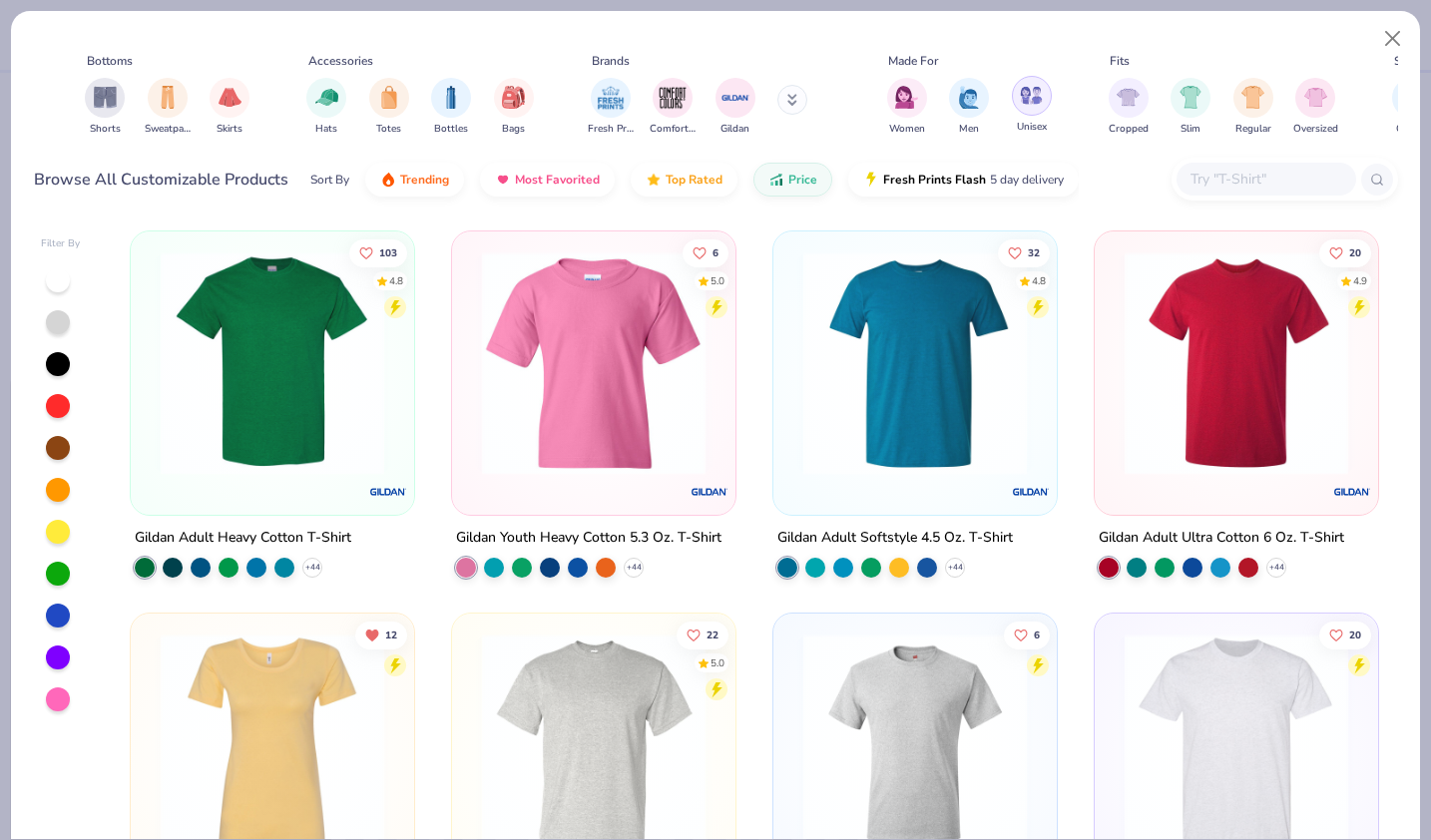 scroll, scrollTop: 0, scrollLeft: 230, axis: horizontal 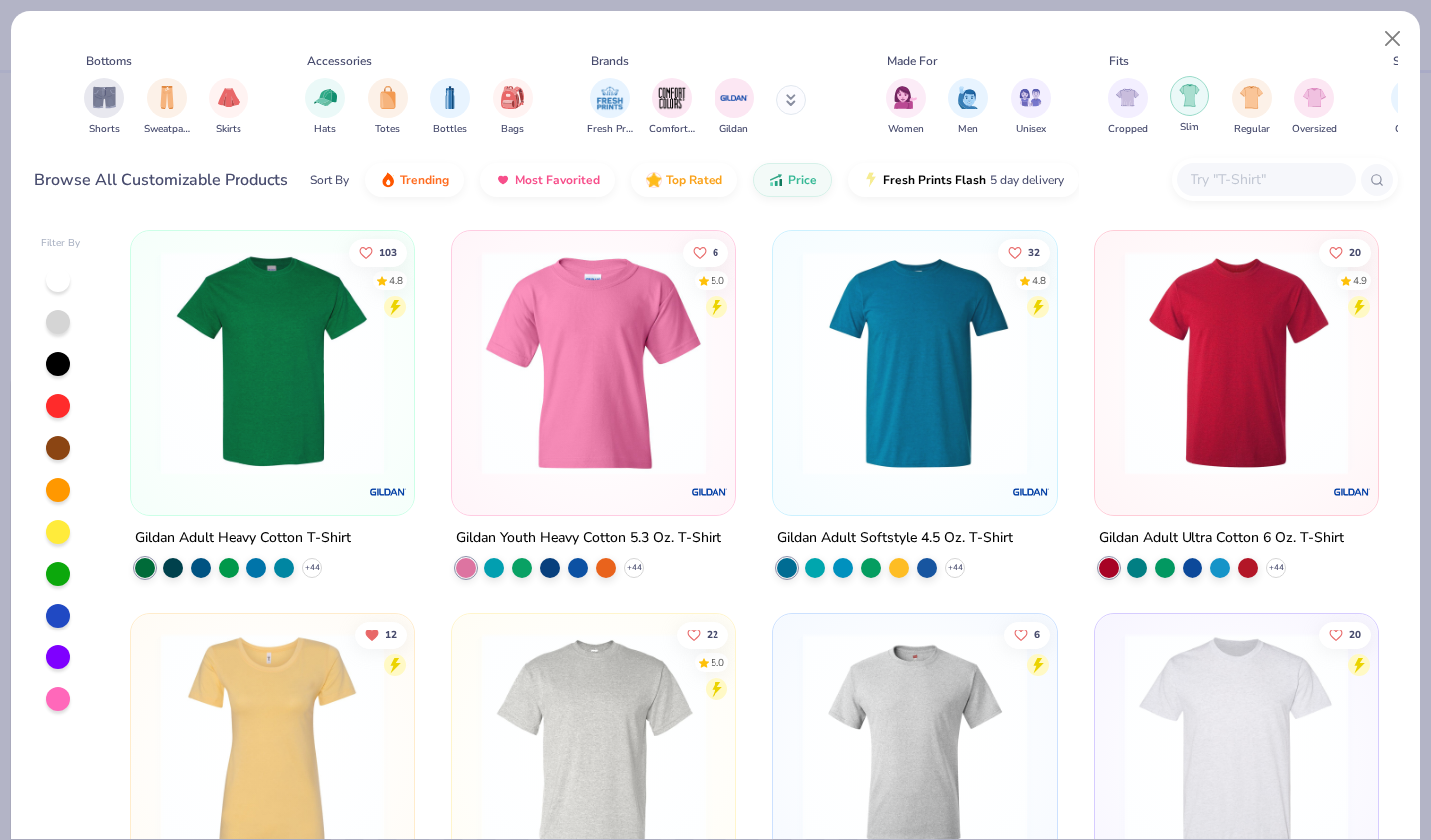 click at bounding box center (1190, 96) 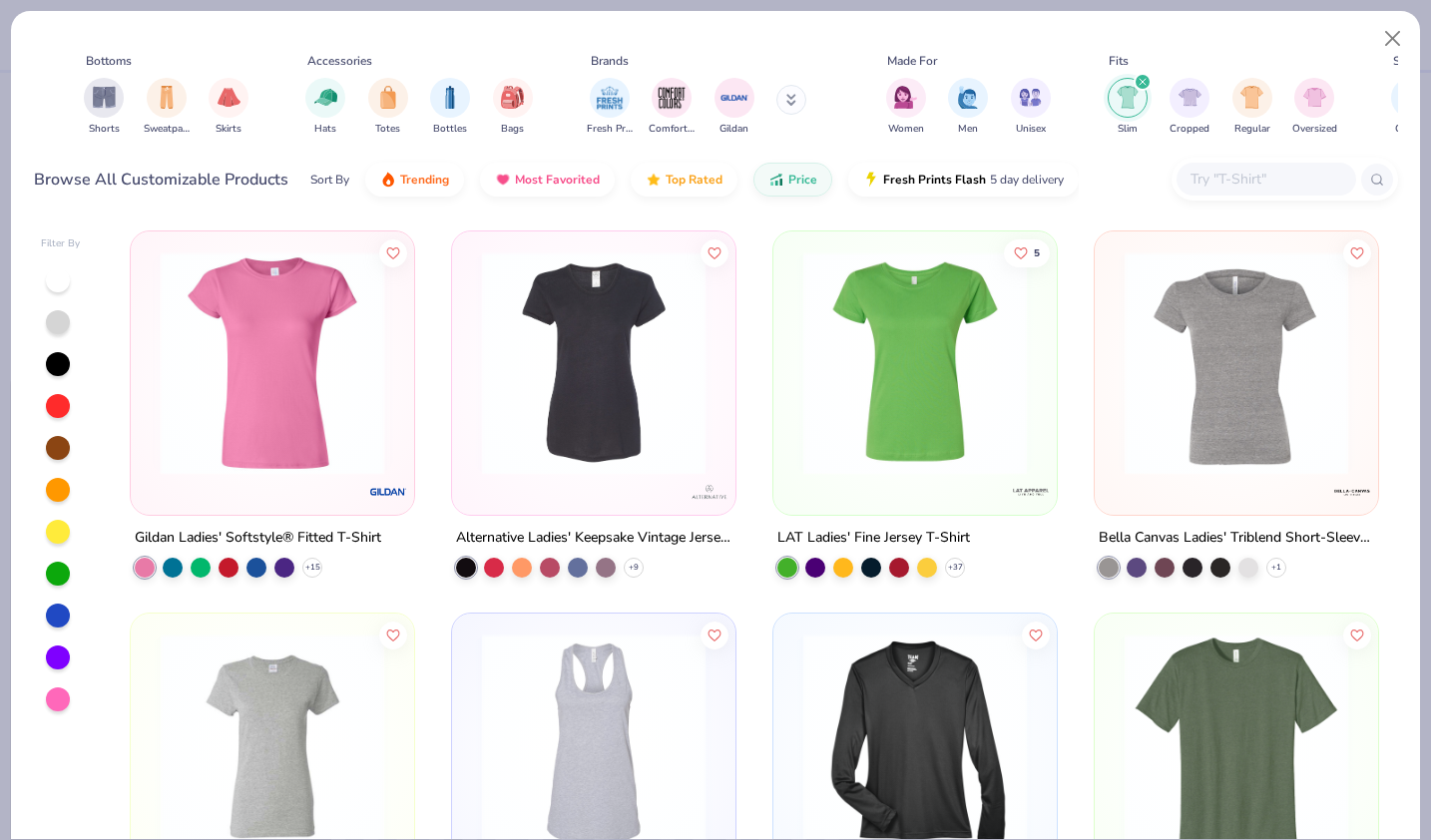 click at bounding box center [28, 363] 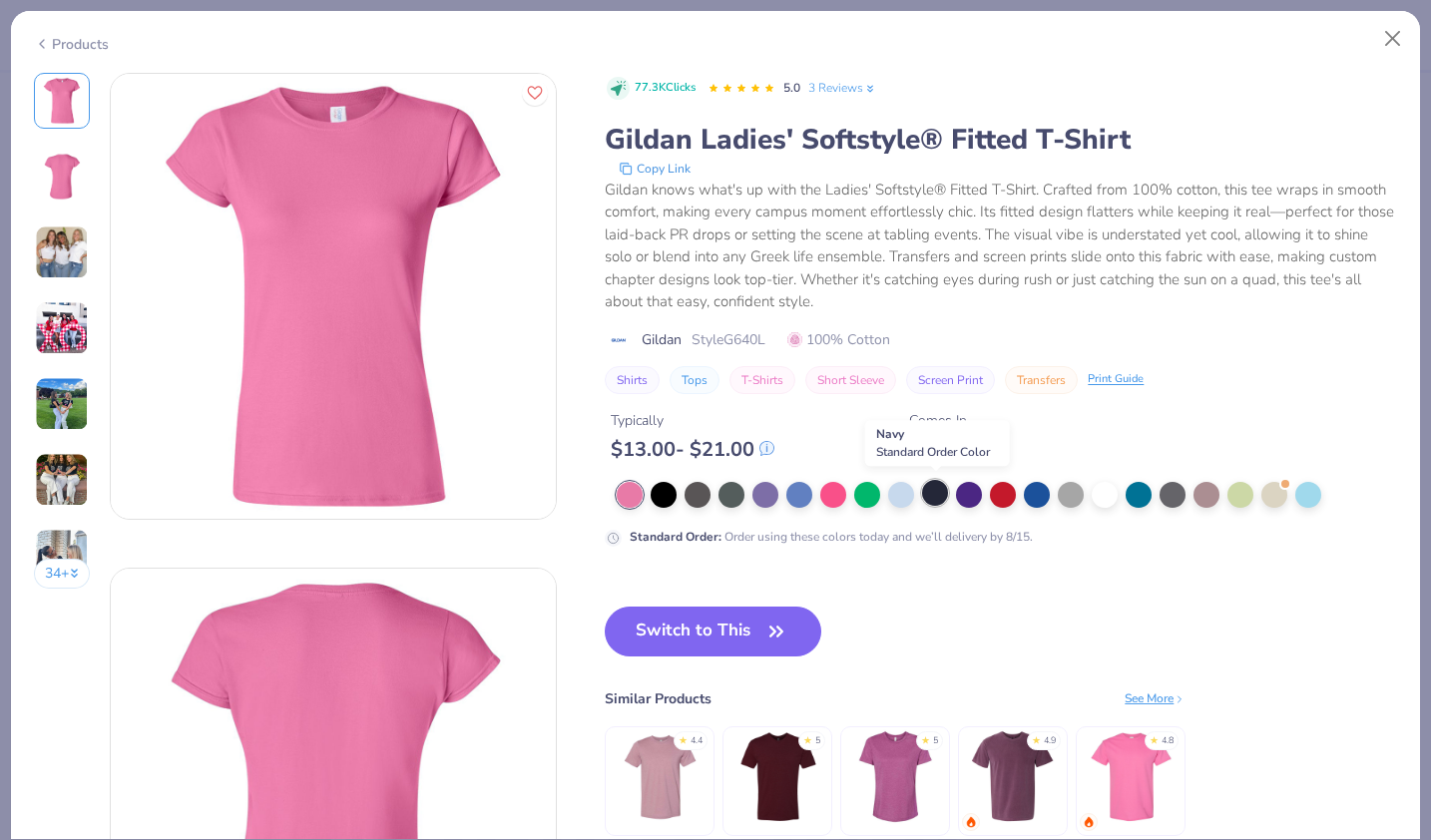 click at bounding box center (935, 493) 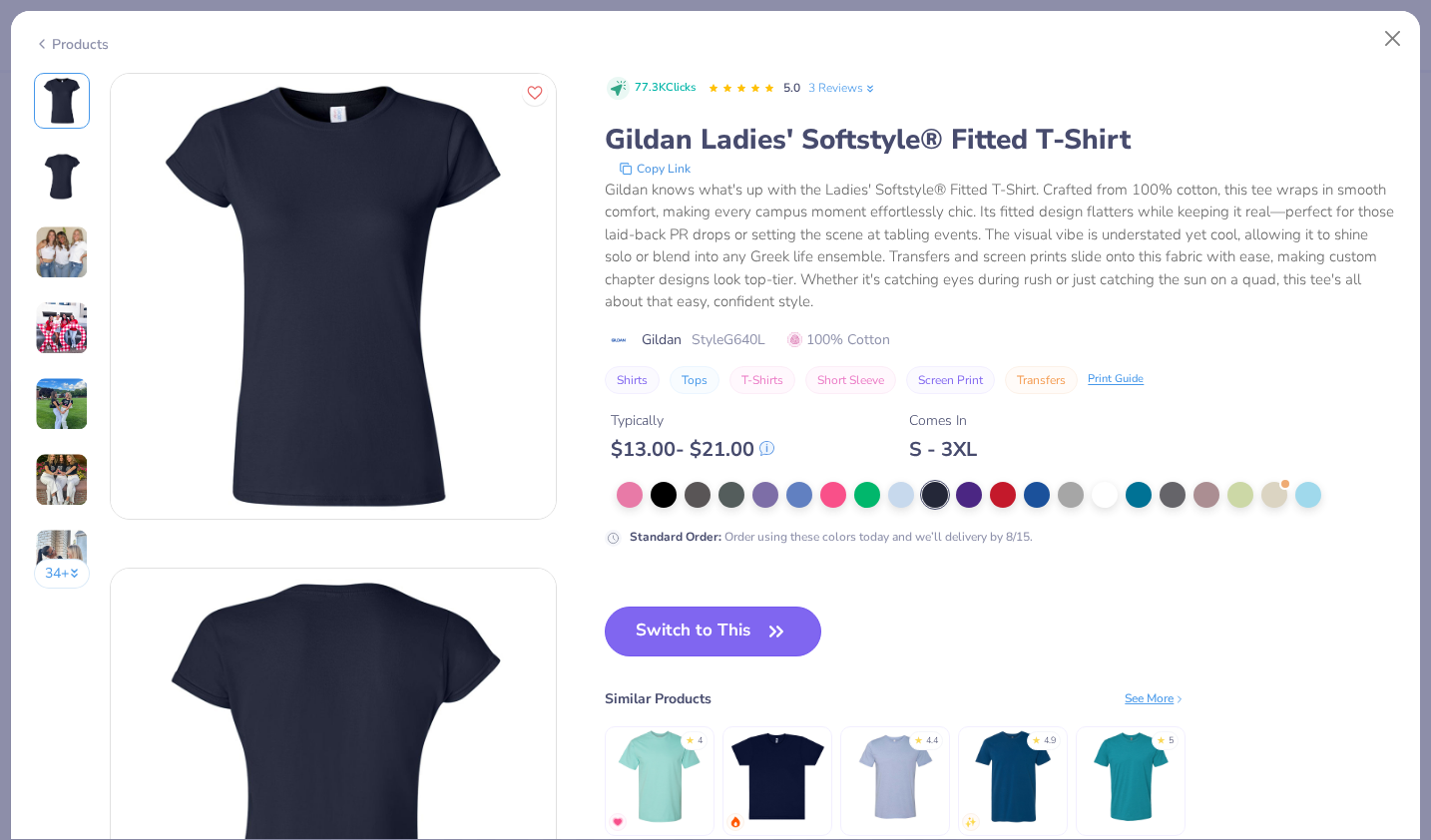 click on "Switch to This" at bounding box center (713, 631) 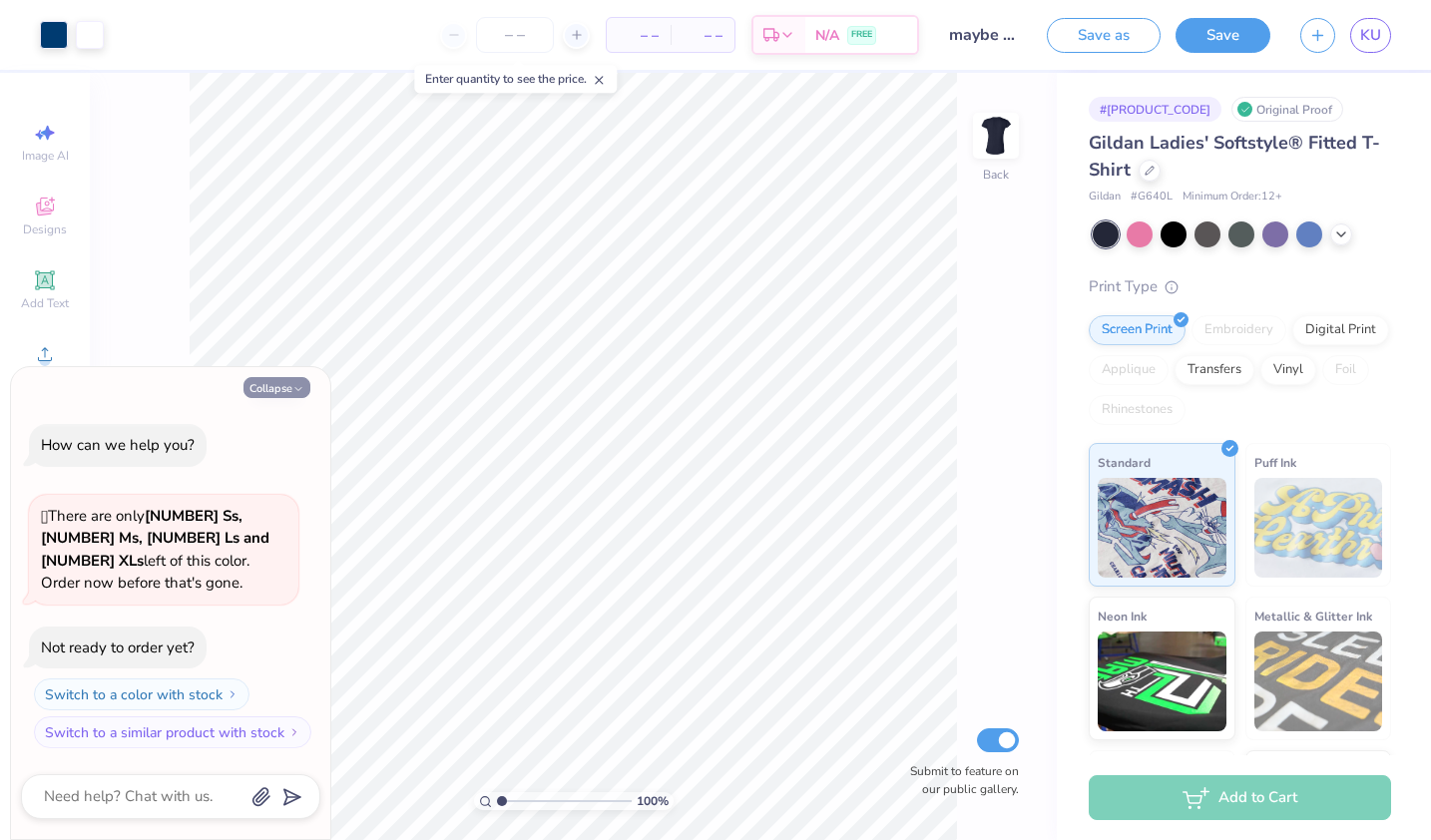 click on "Collapse" at bounding box center (276, 387) 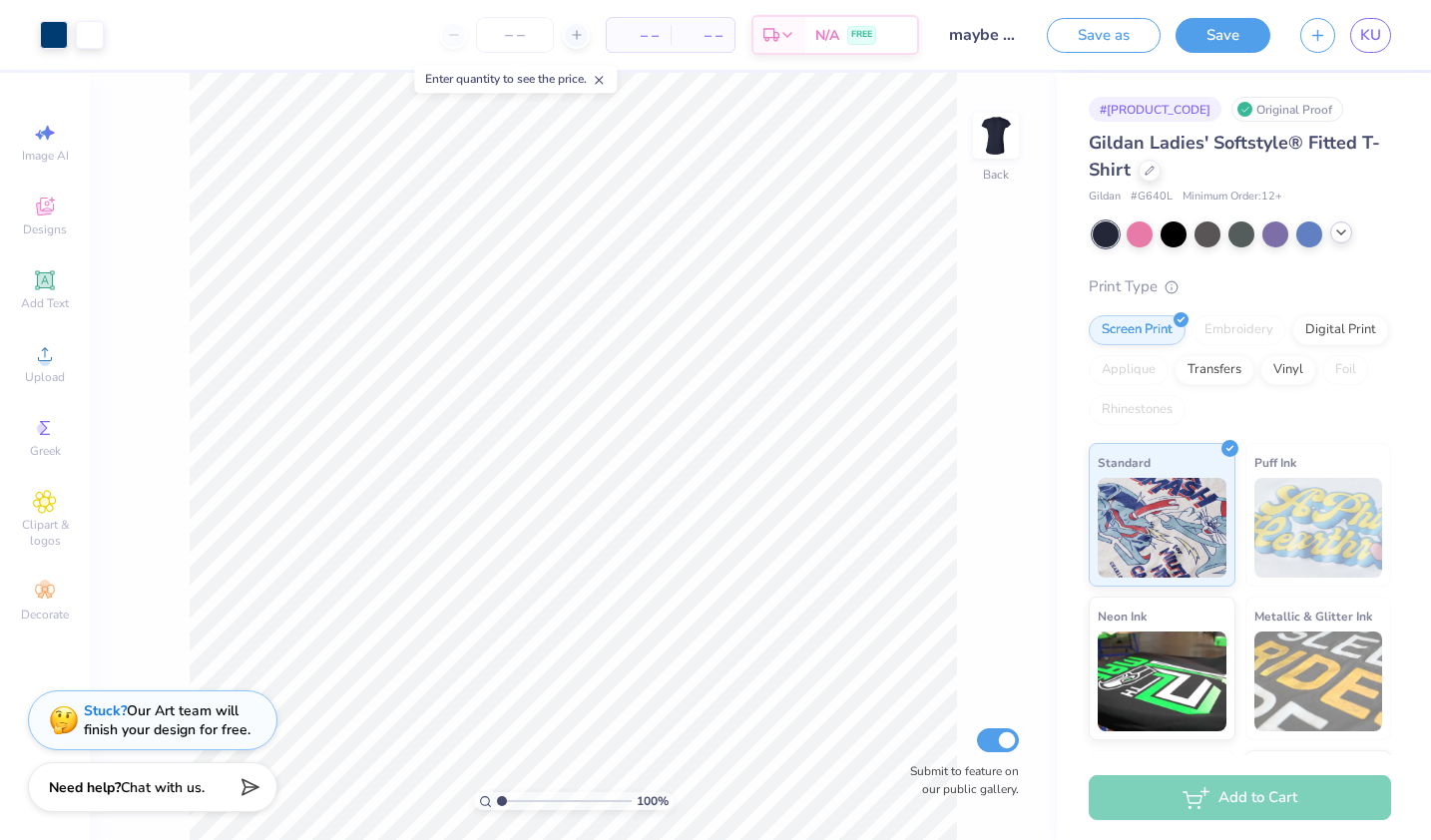 click 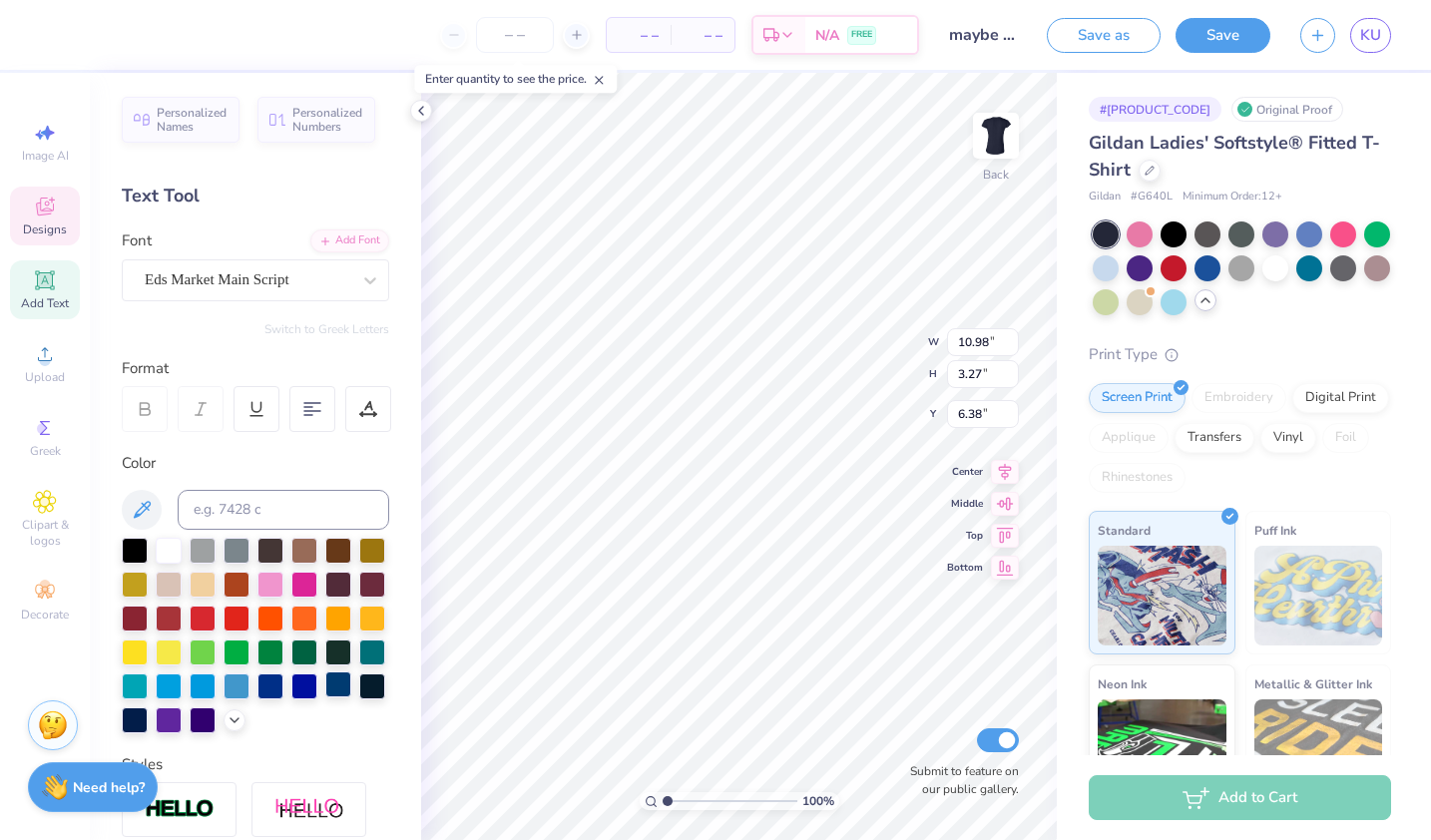 click at bounding box center (338, 684) 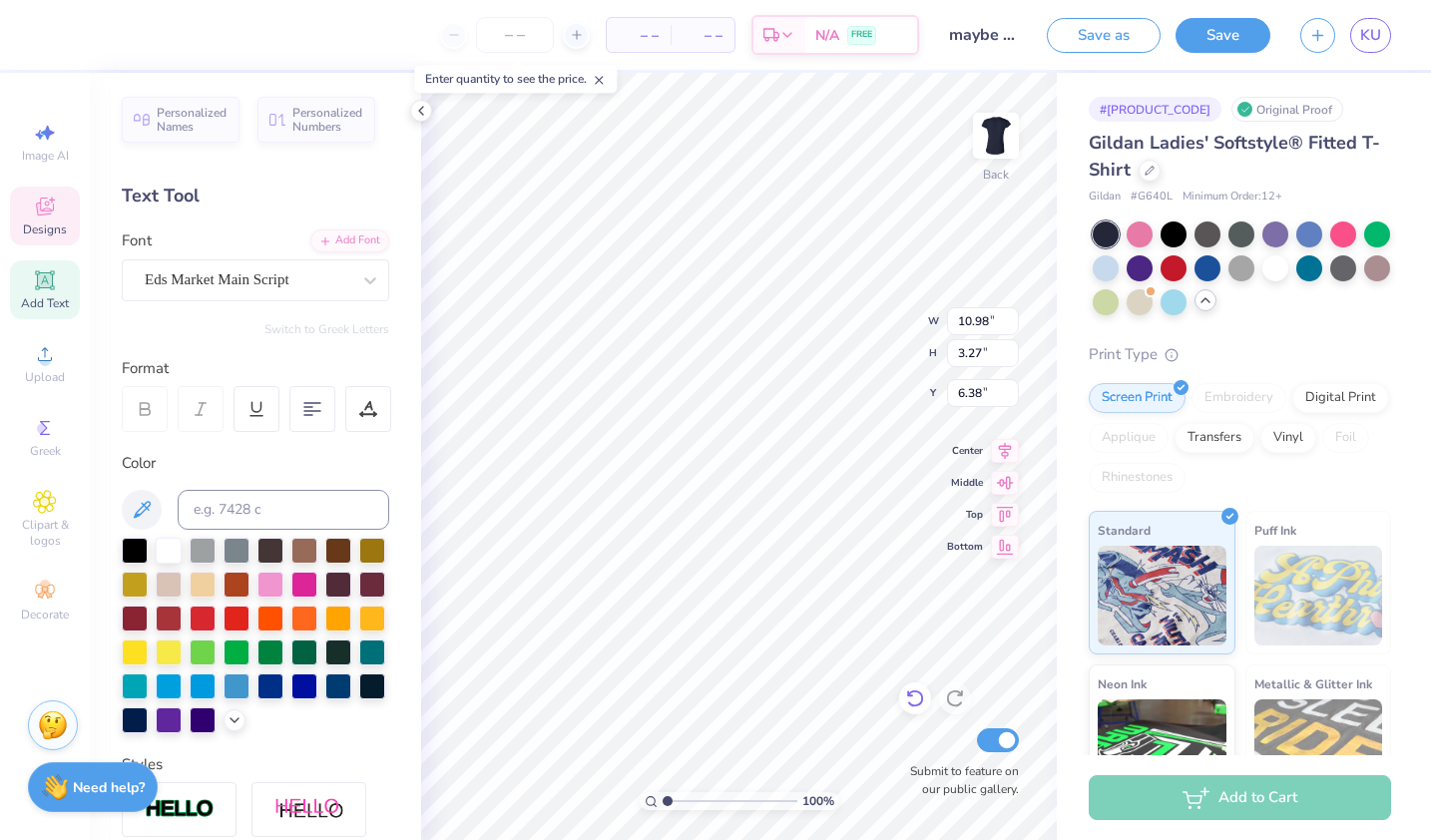 click 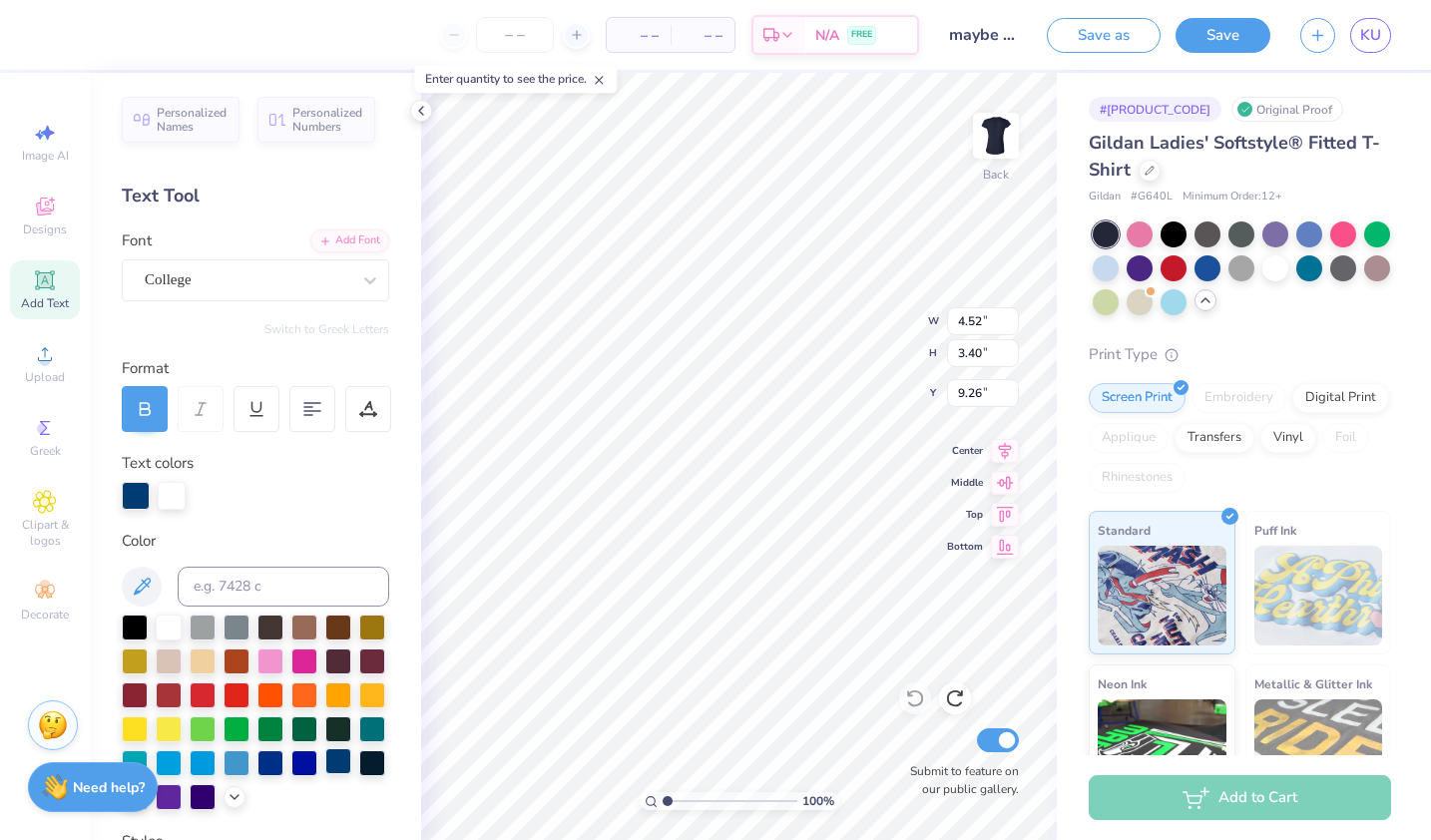 click at bounding box center [338, 761] 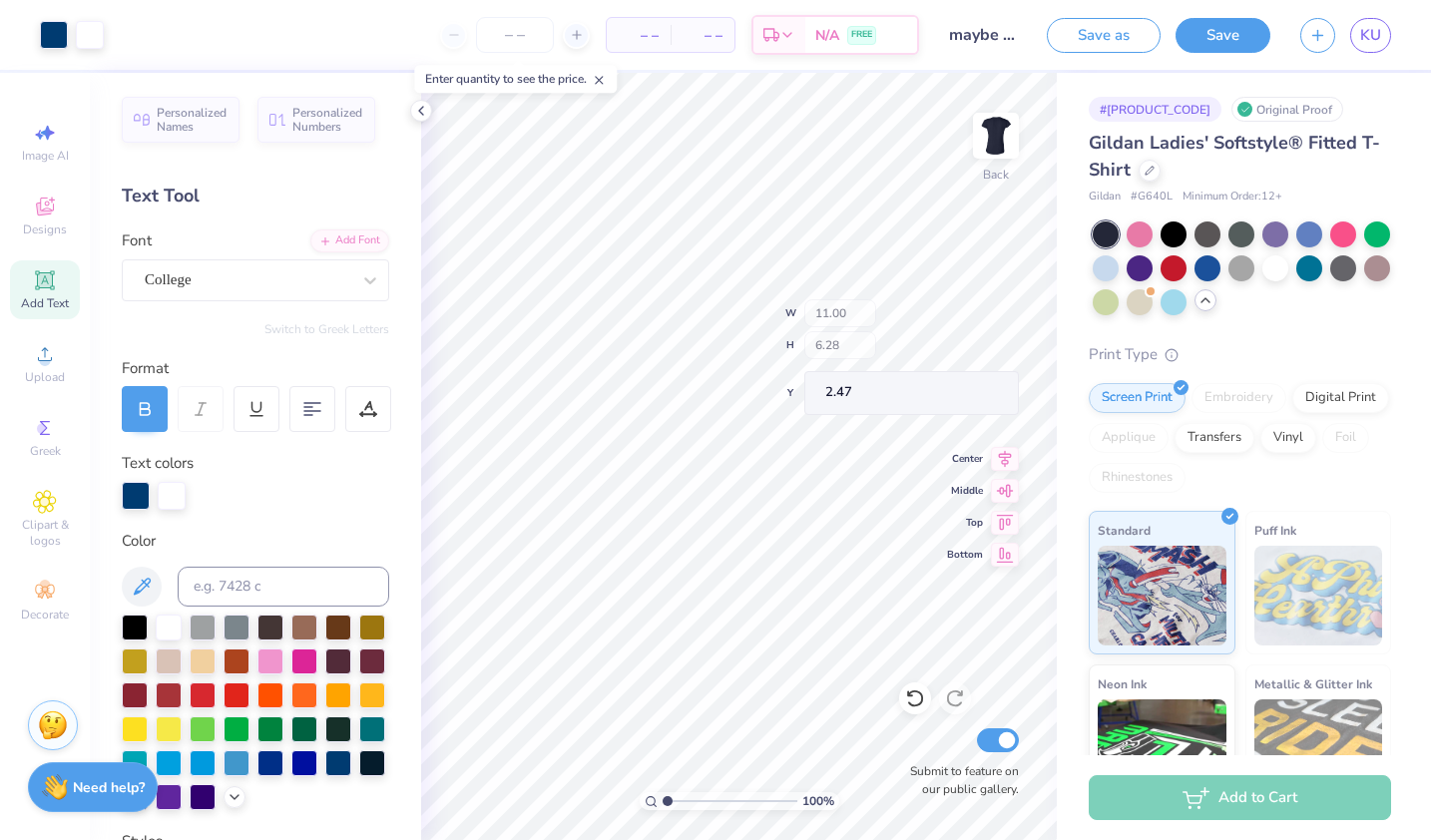 type on "3.42" 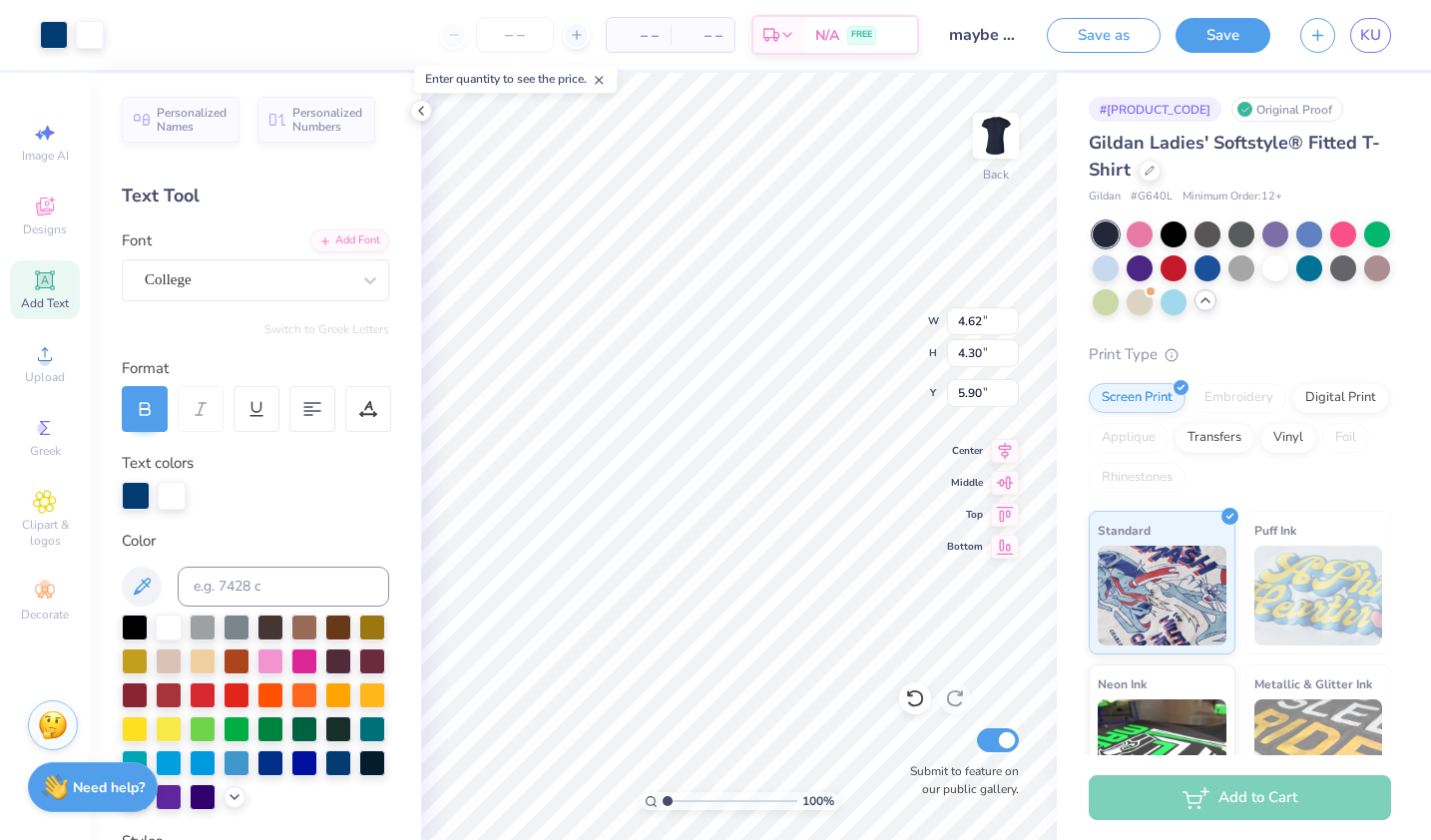type on "5.90" 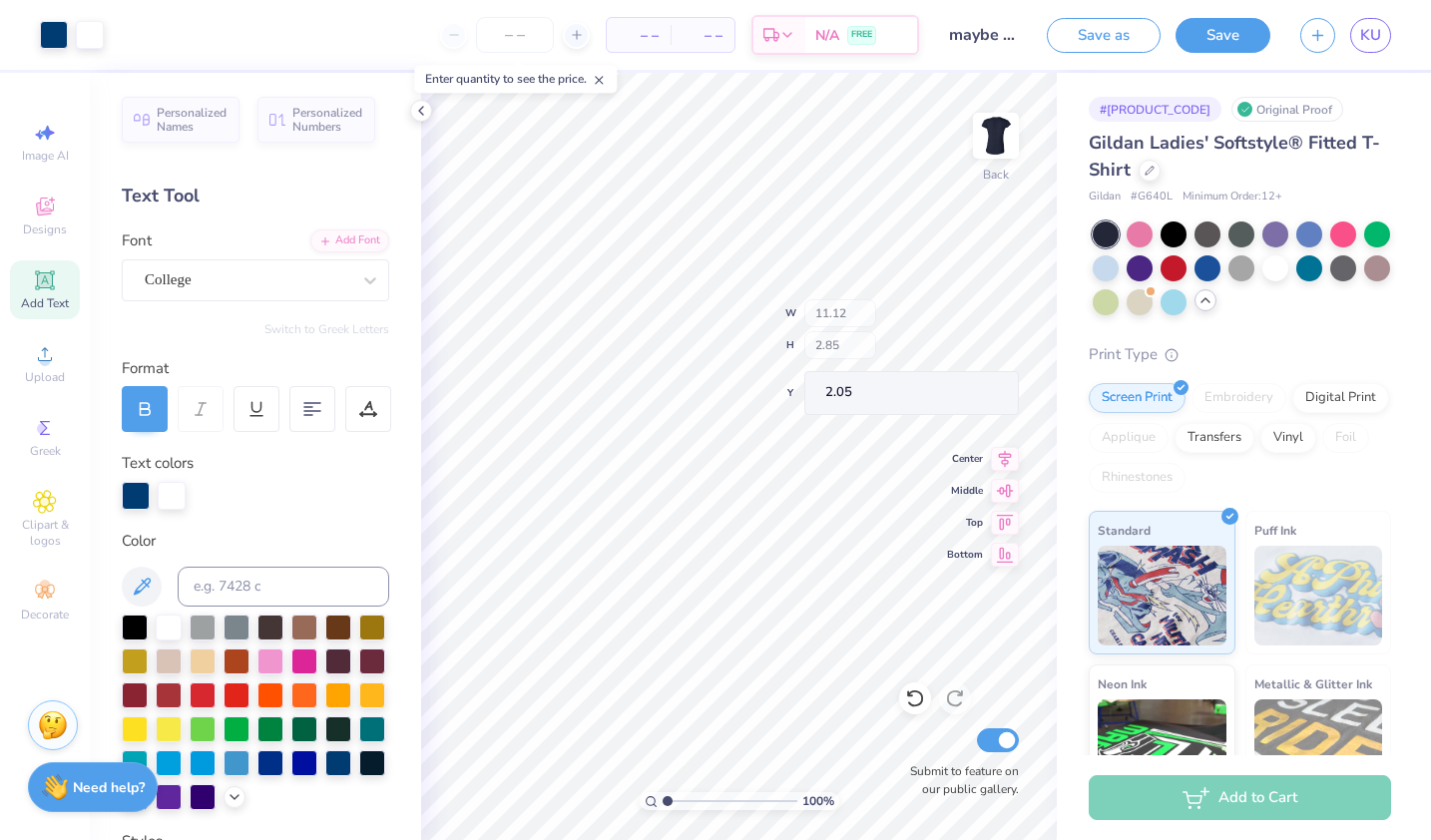 type on "11.12" 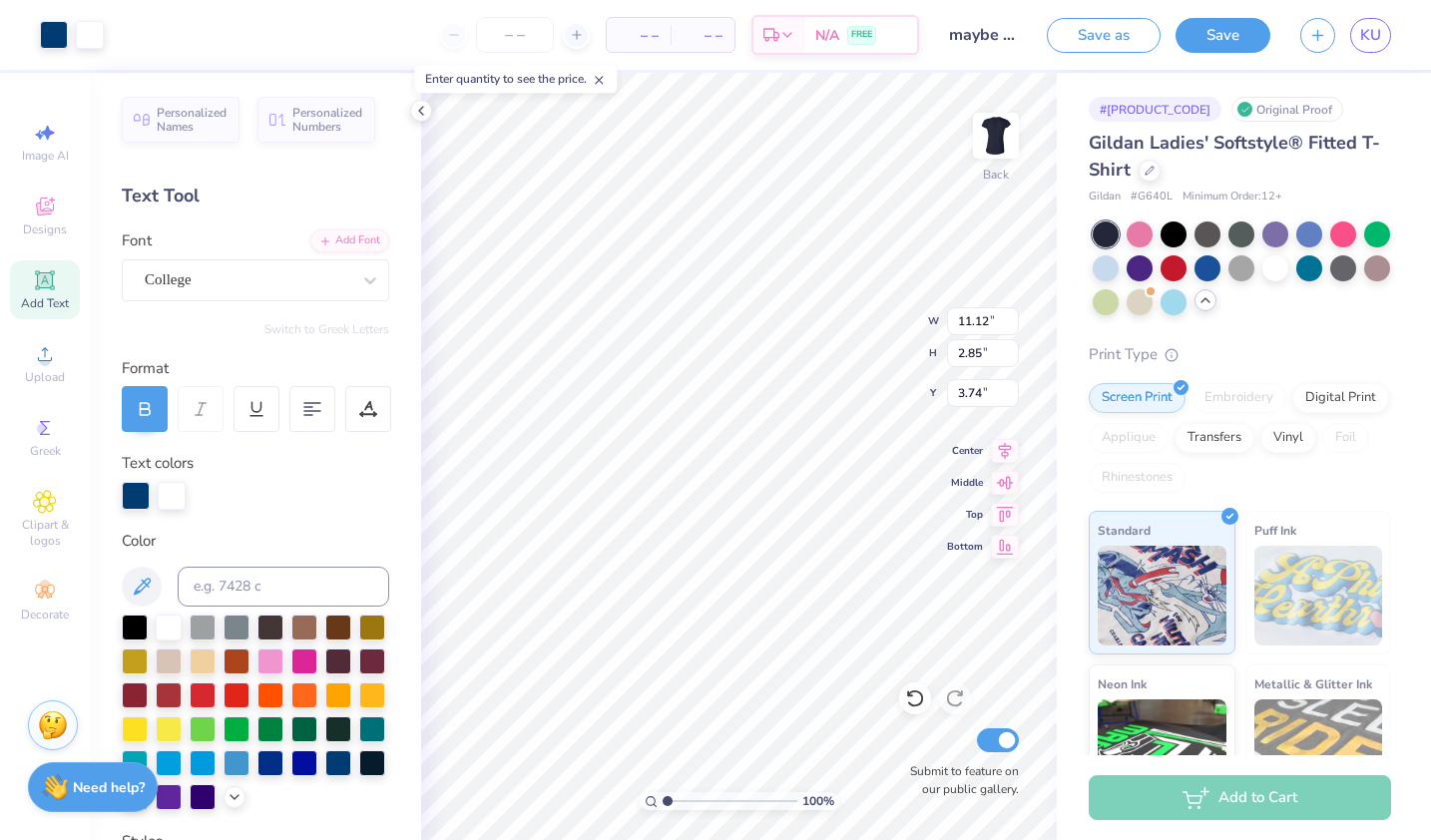type on "3.74" 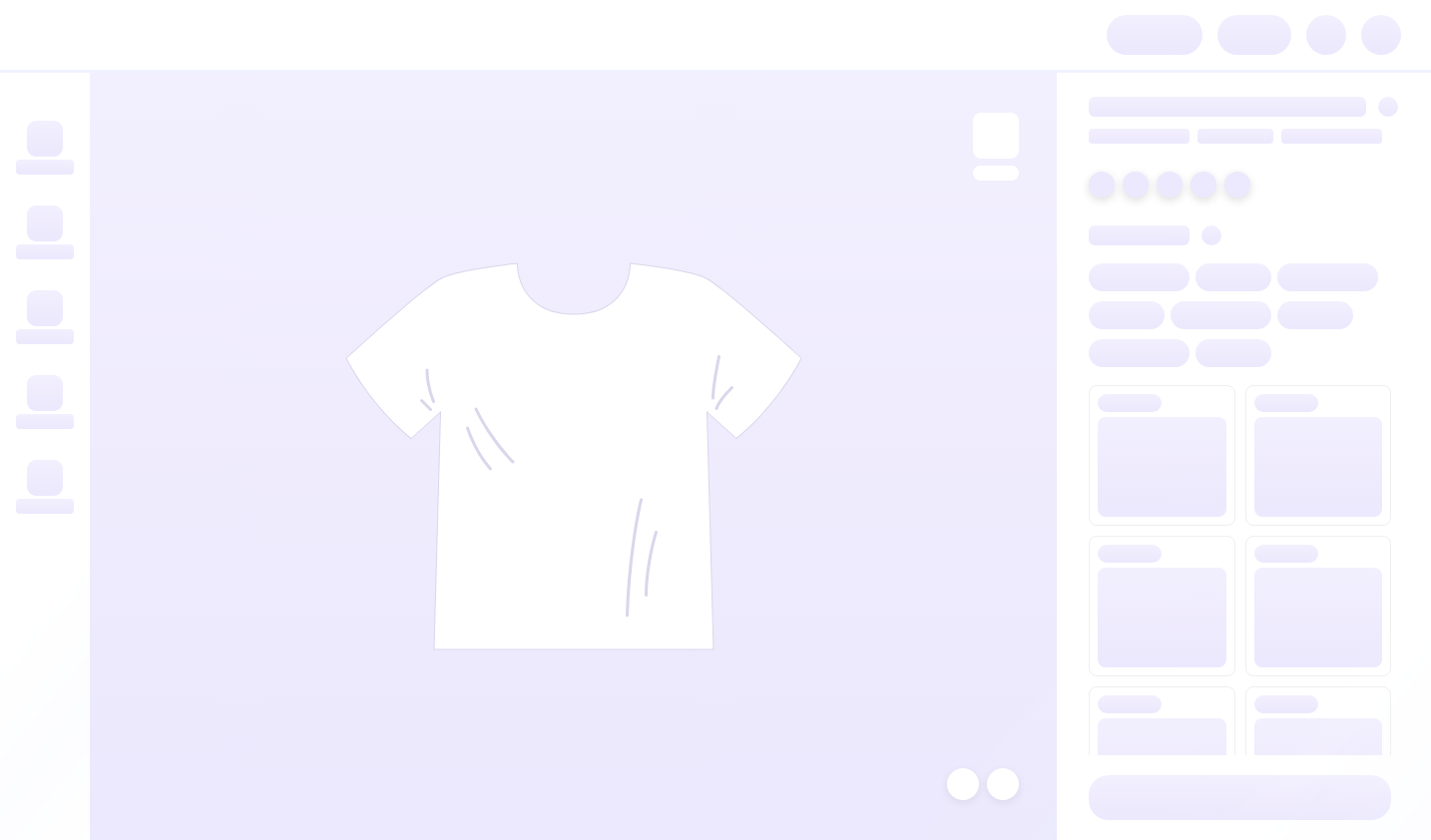scroll, scrollTop: 0, scrollLeft: 0, axis: both 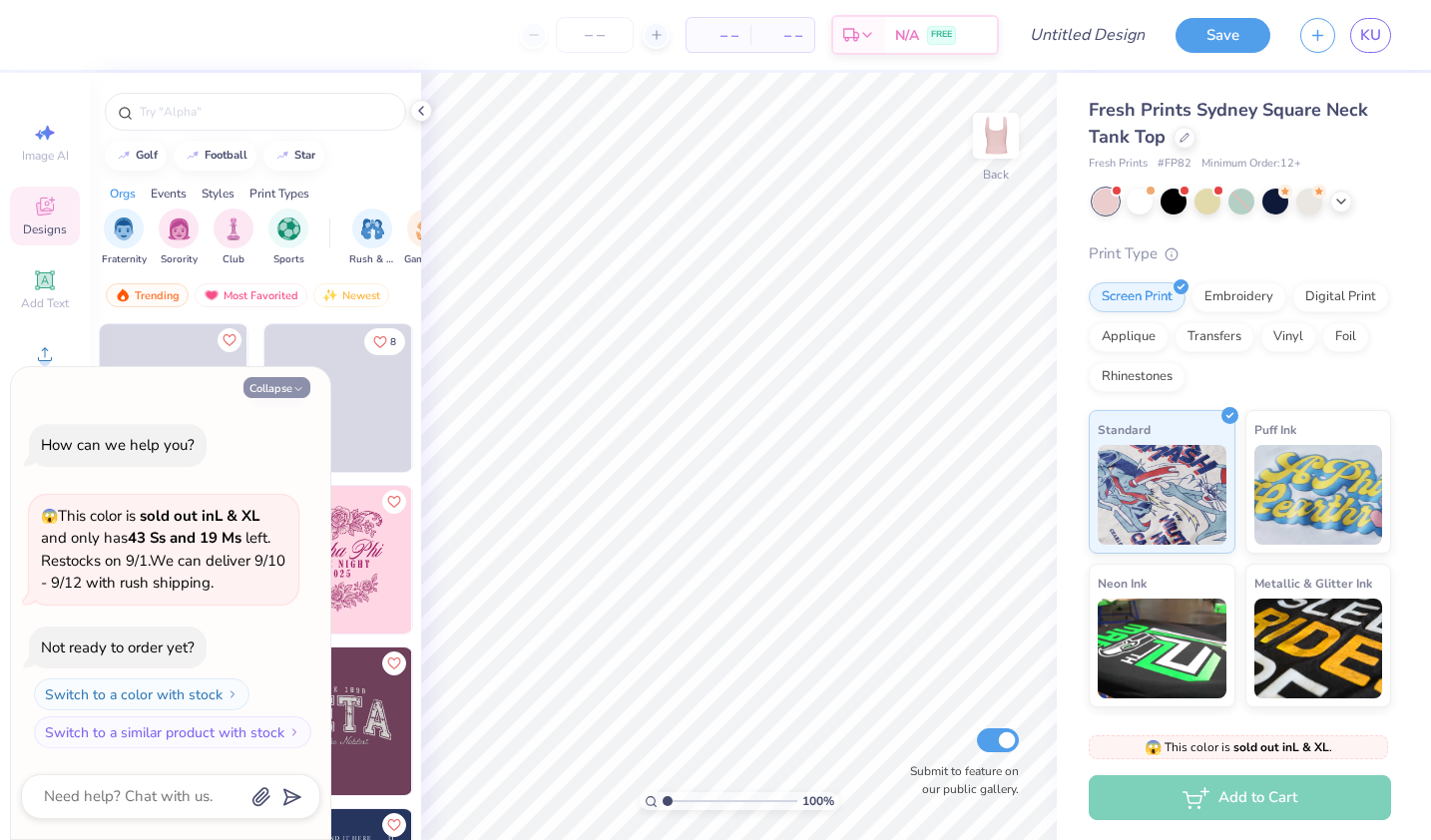 click on "Collapse" at bounding box center (276, 387) 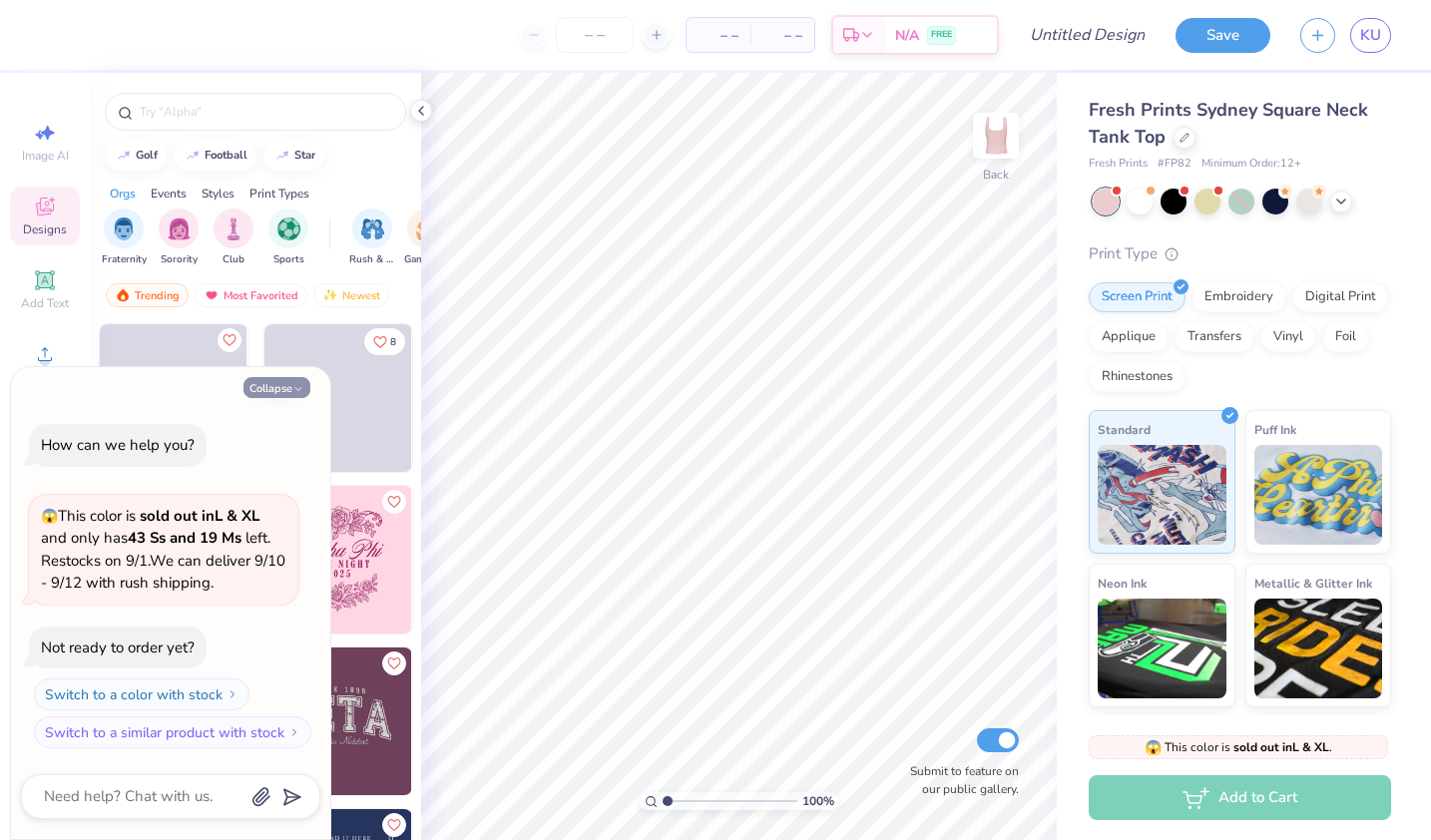 type on "x" 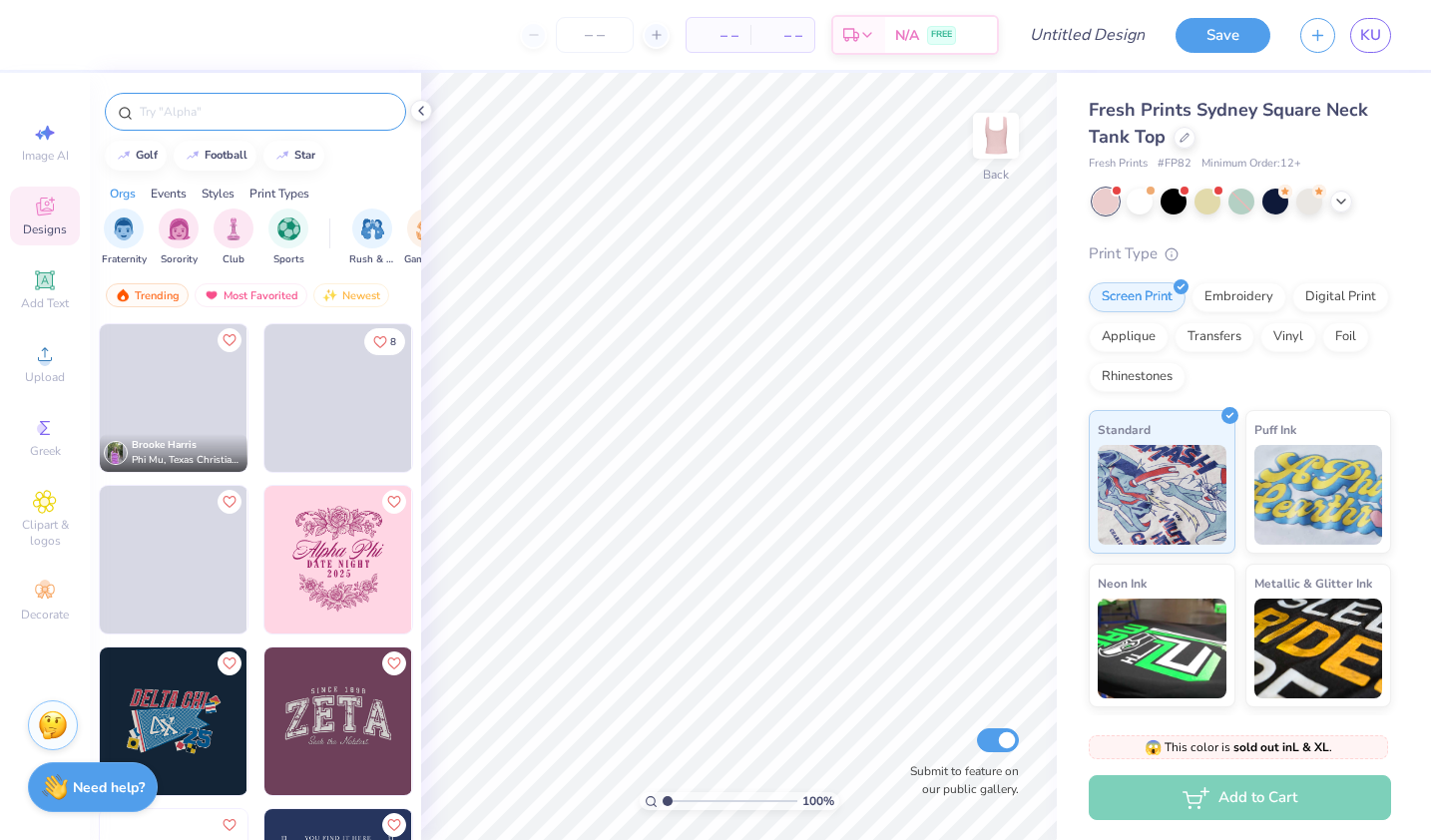 click at bounding box center (265, 112) 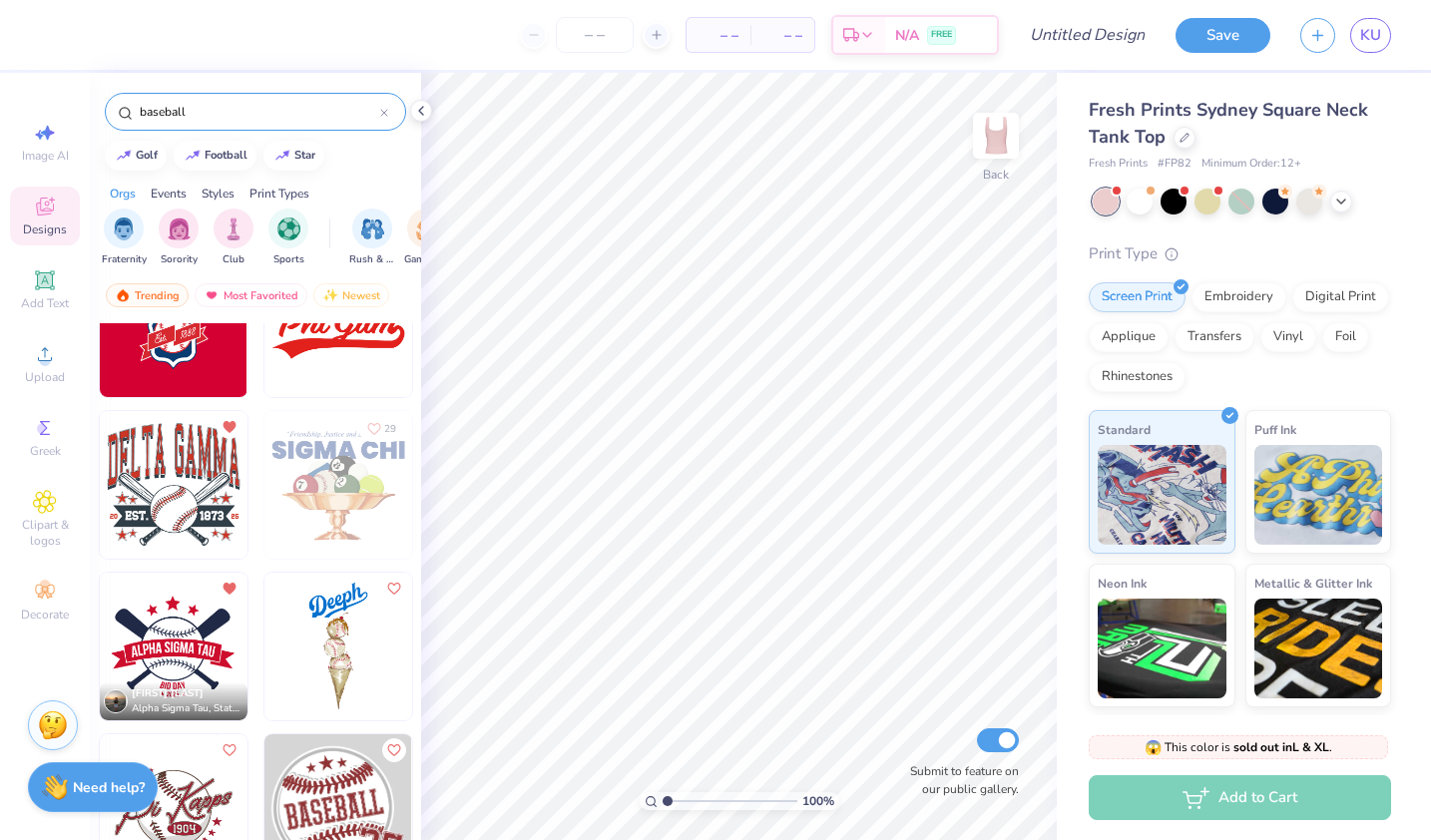 scroll, scrollTop: 241, scrollLeft: 0, axis: vertical 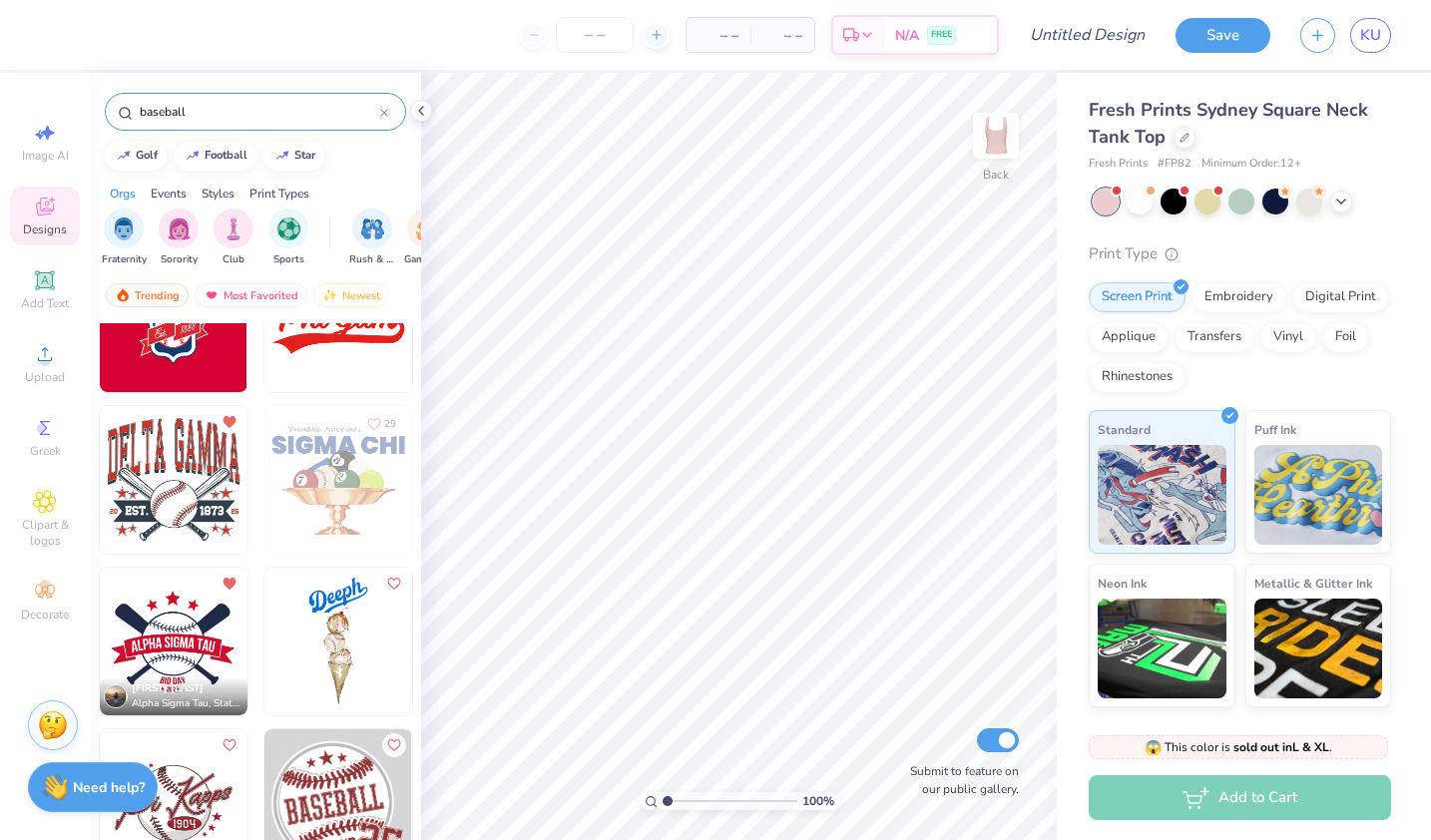 type on "baseball" 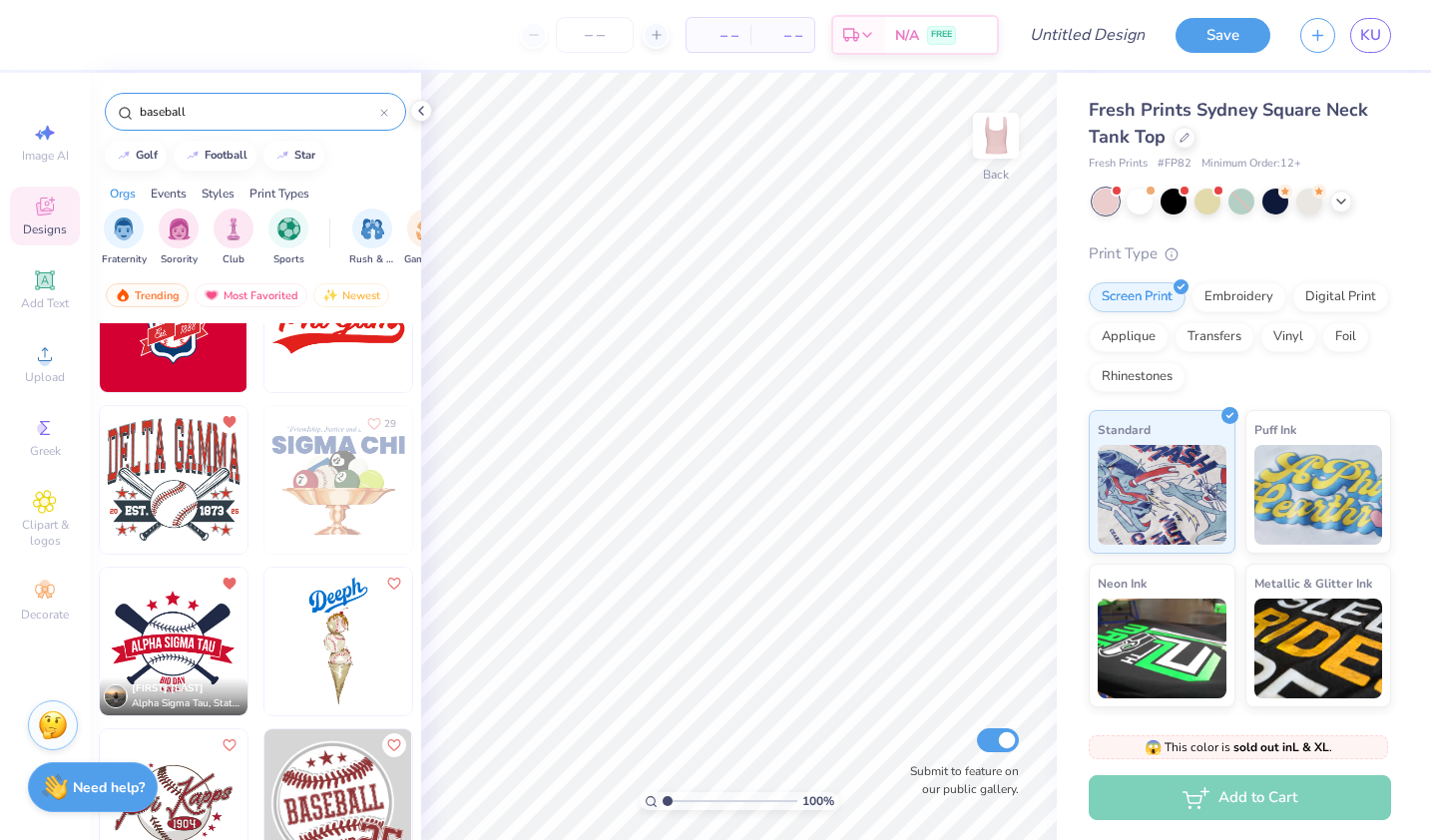 click at bounding box center (174, 480) 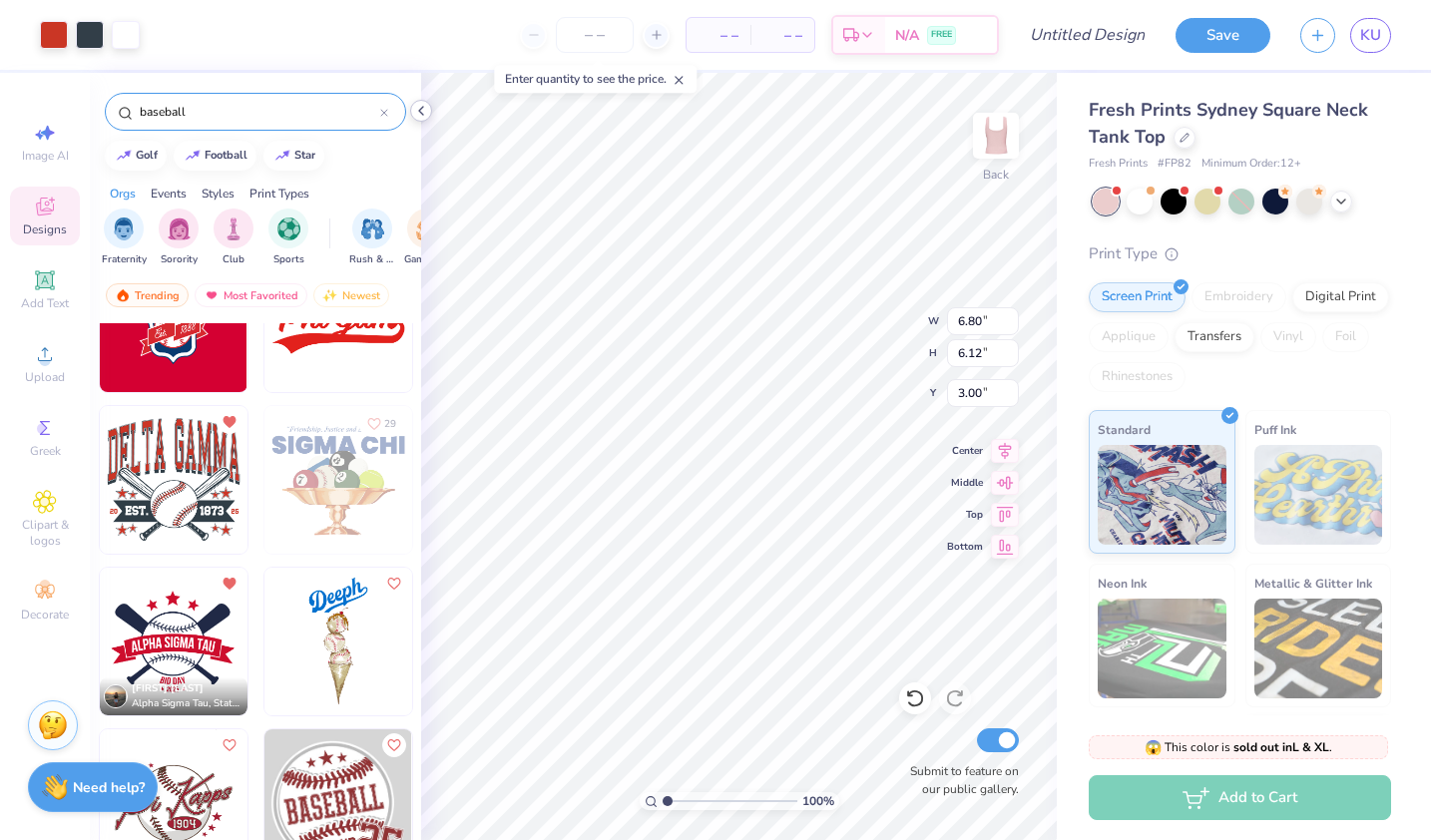 click 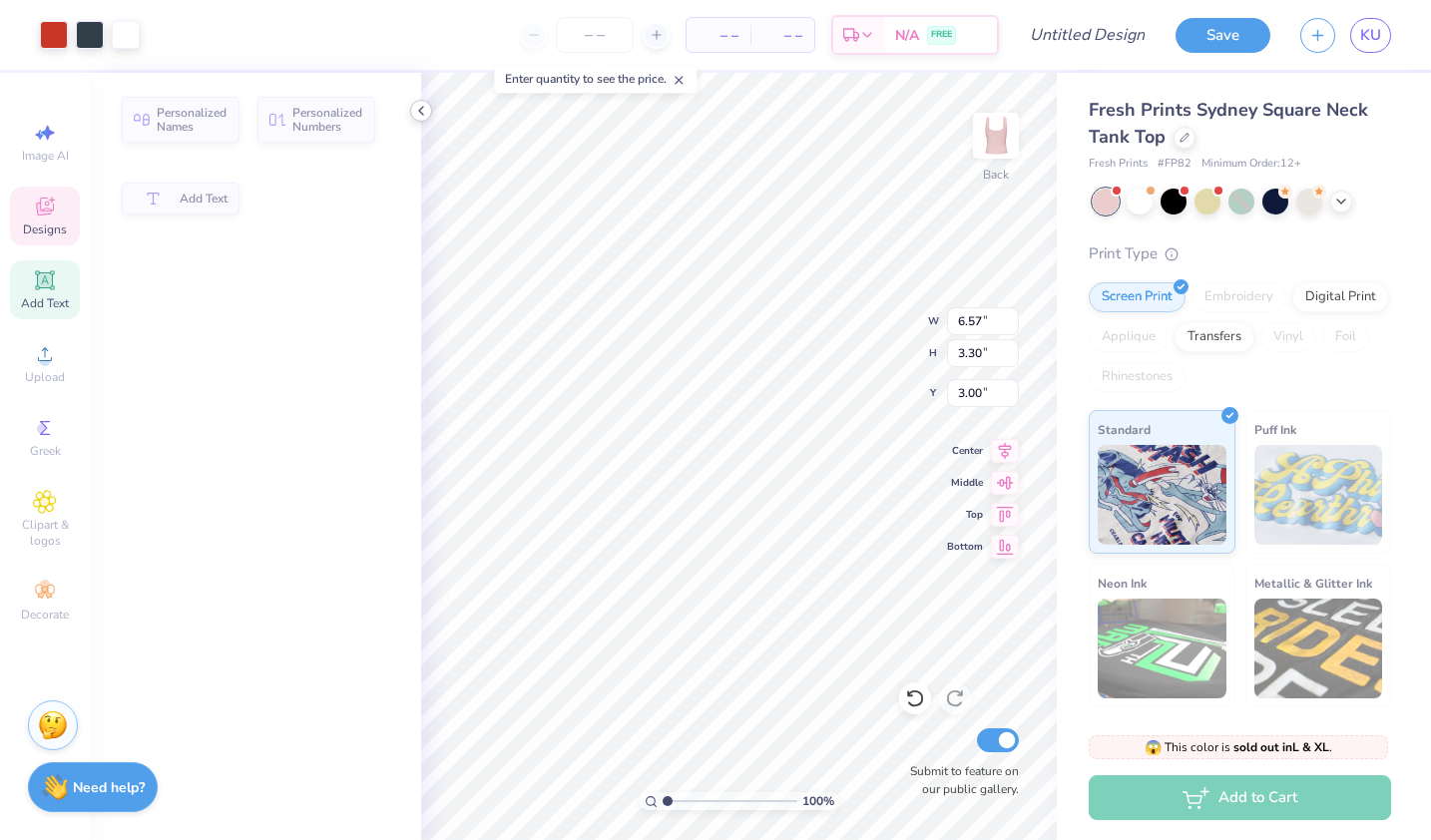 type on "6.57" 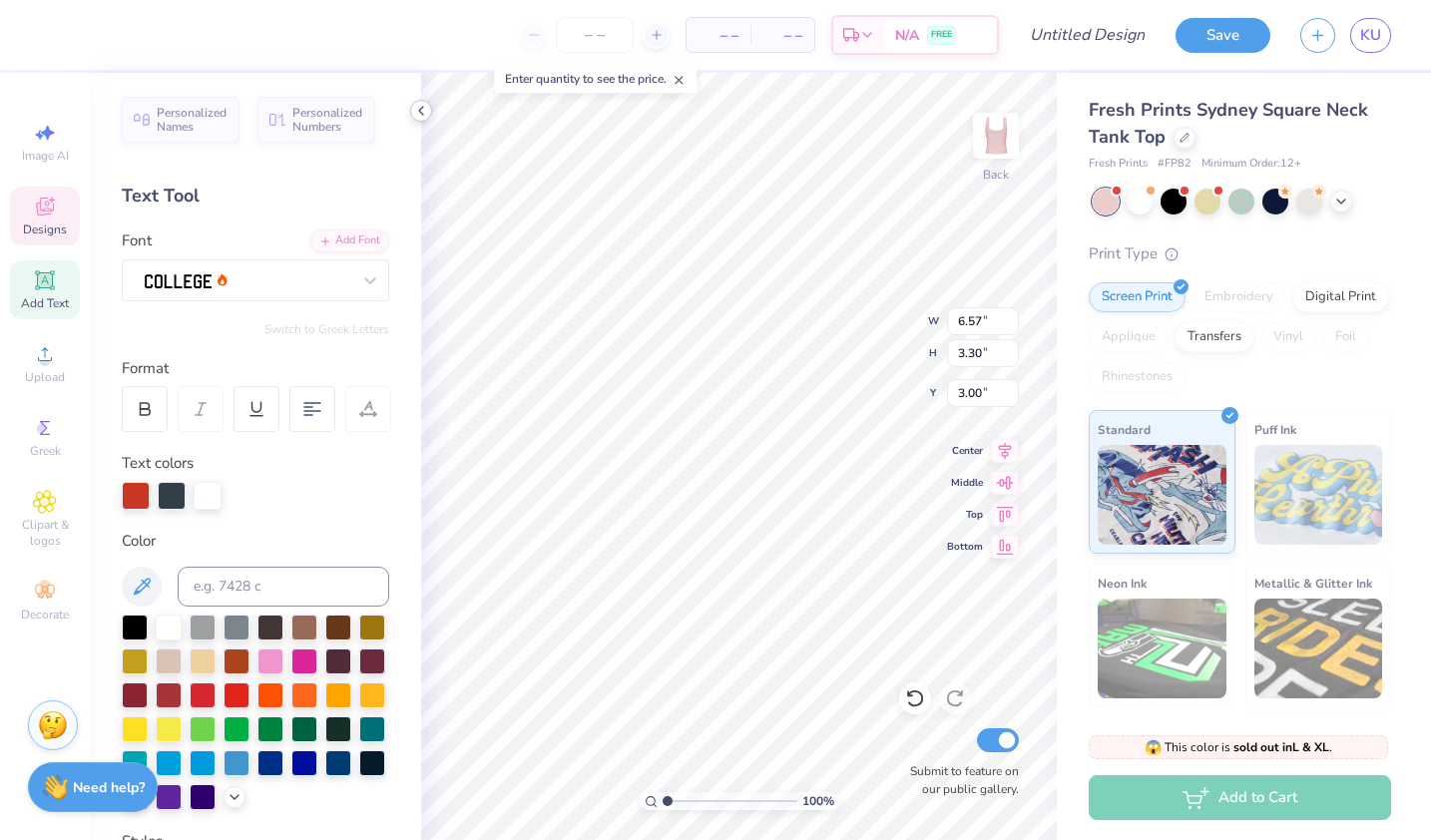 scroll, scrollTop: 16, scrollLeft: 4, axis: both 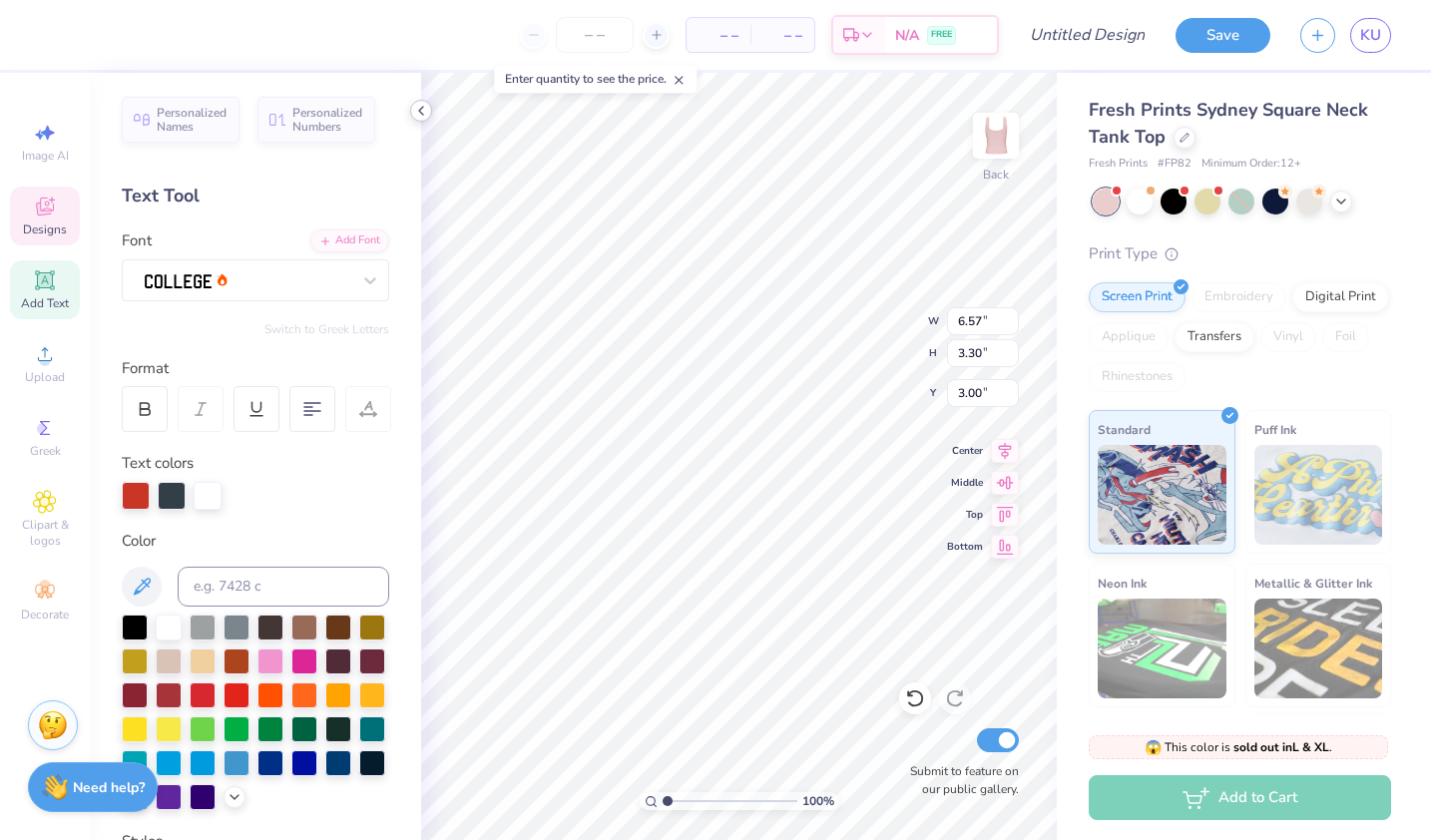 type on "D" 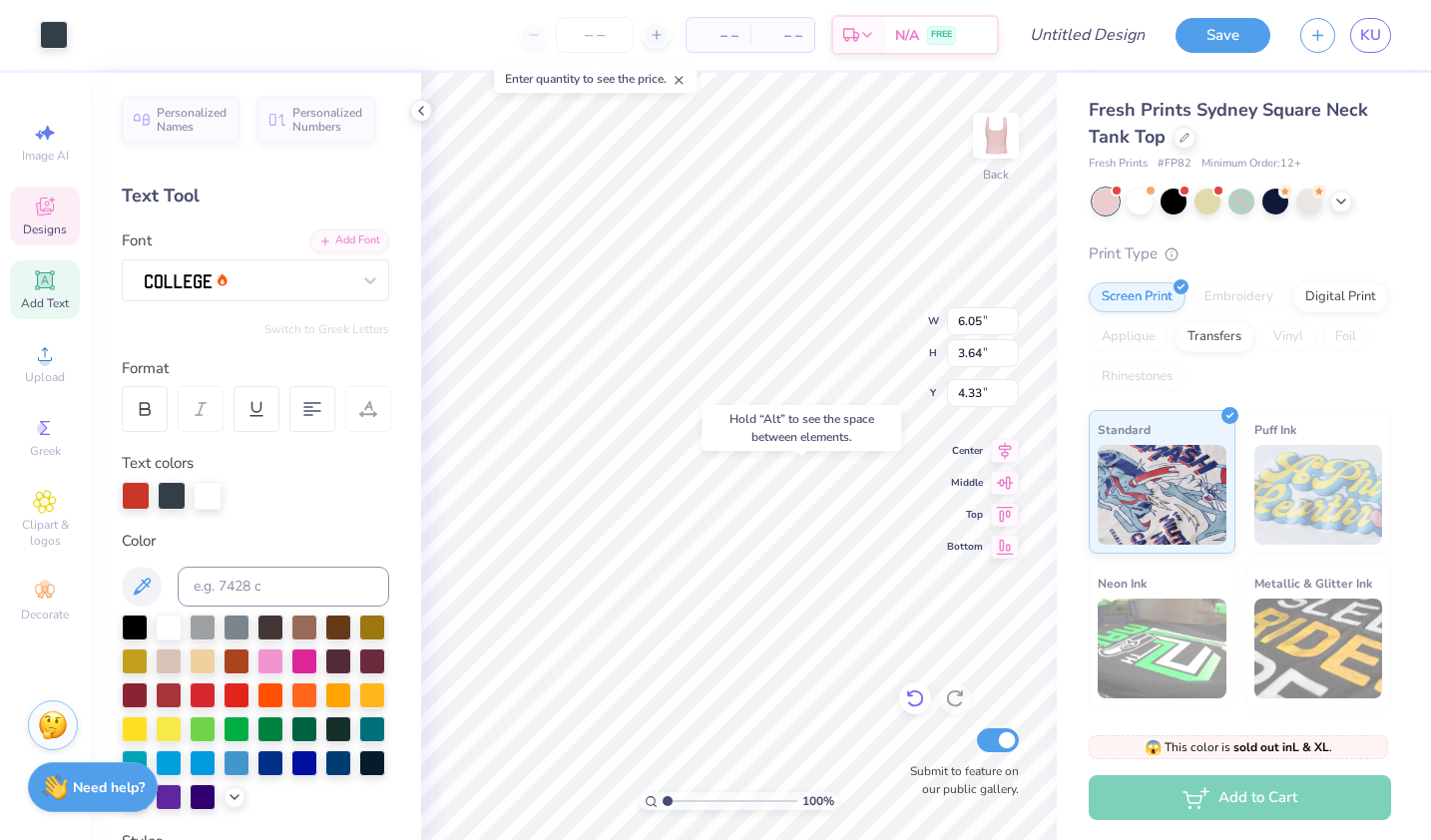 click 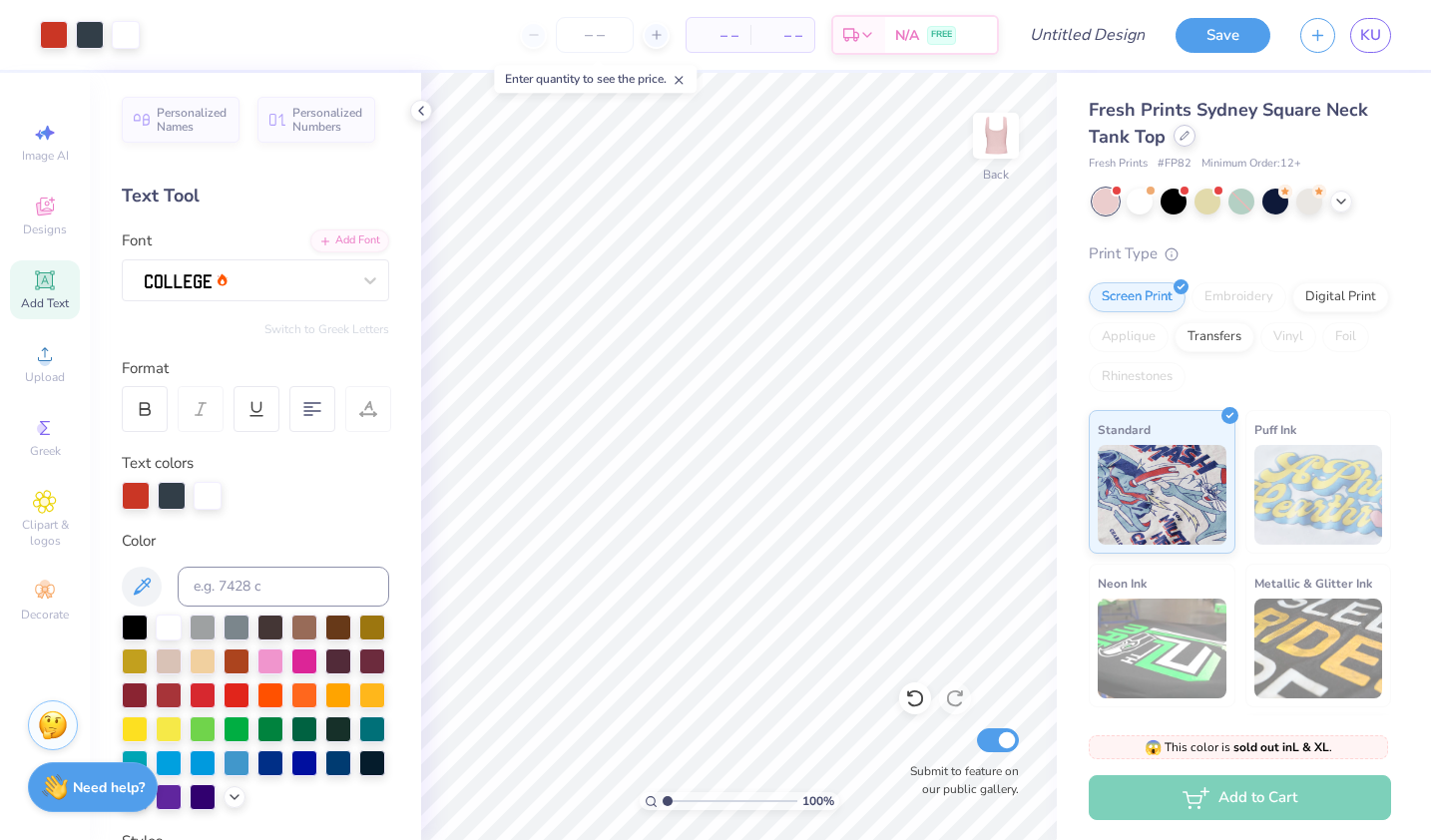 click at bounding box center (1185, 136) 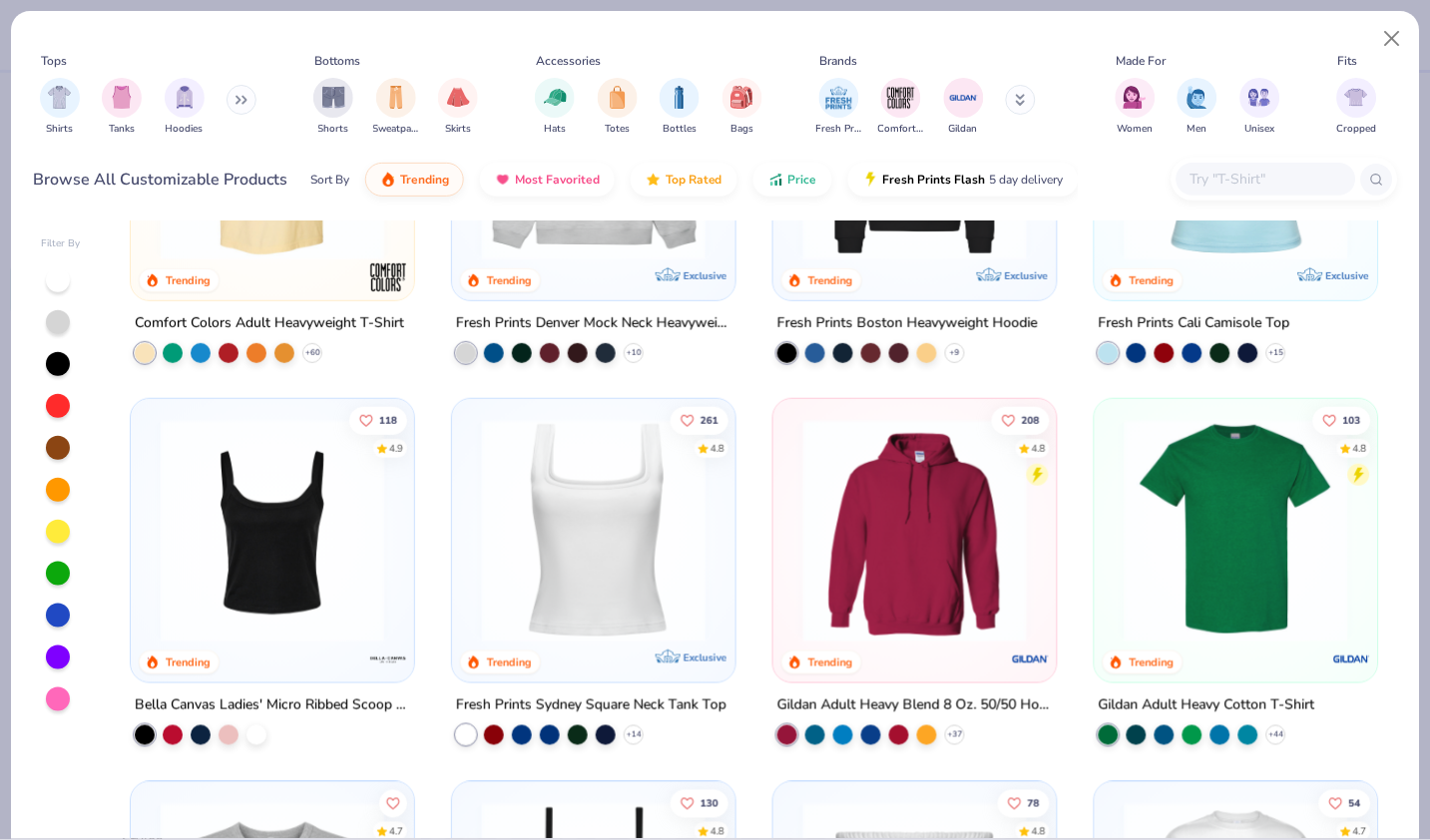scroll, scrollTop: 219, scrollLeft: 0, axis: vertical 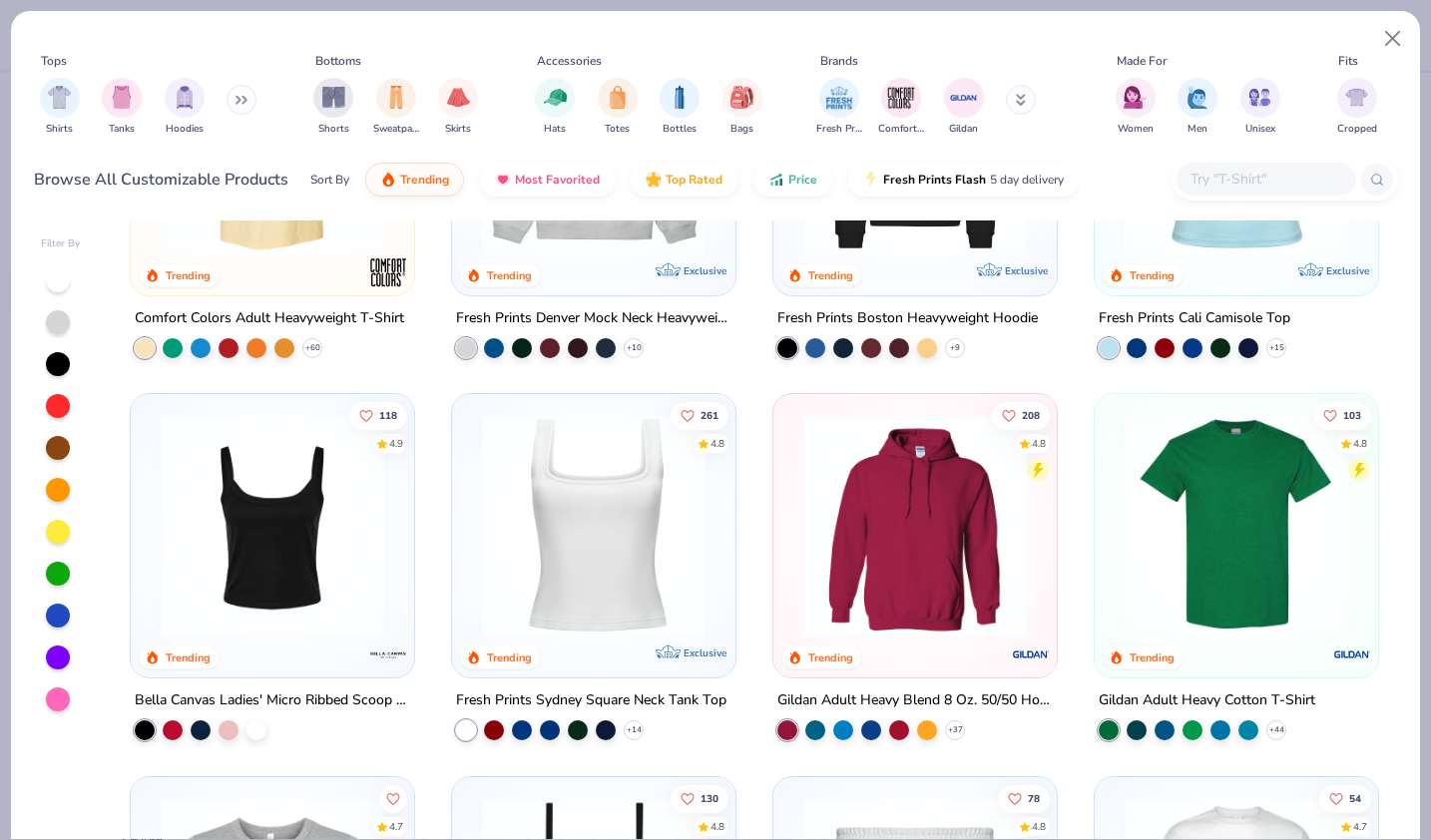 click at bounding box center (594, 526) 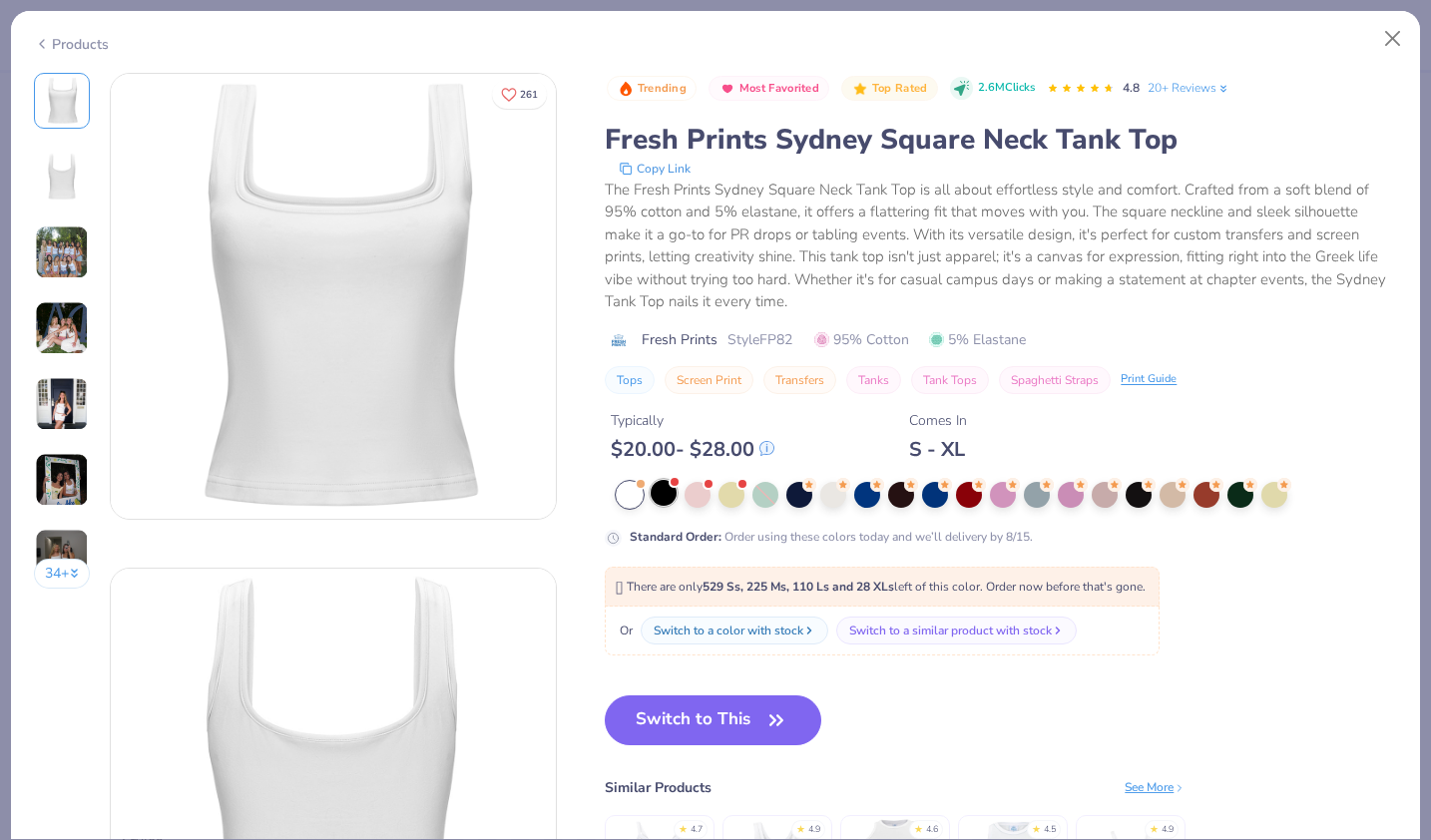 click at bounding box center [664, 493] 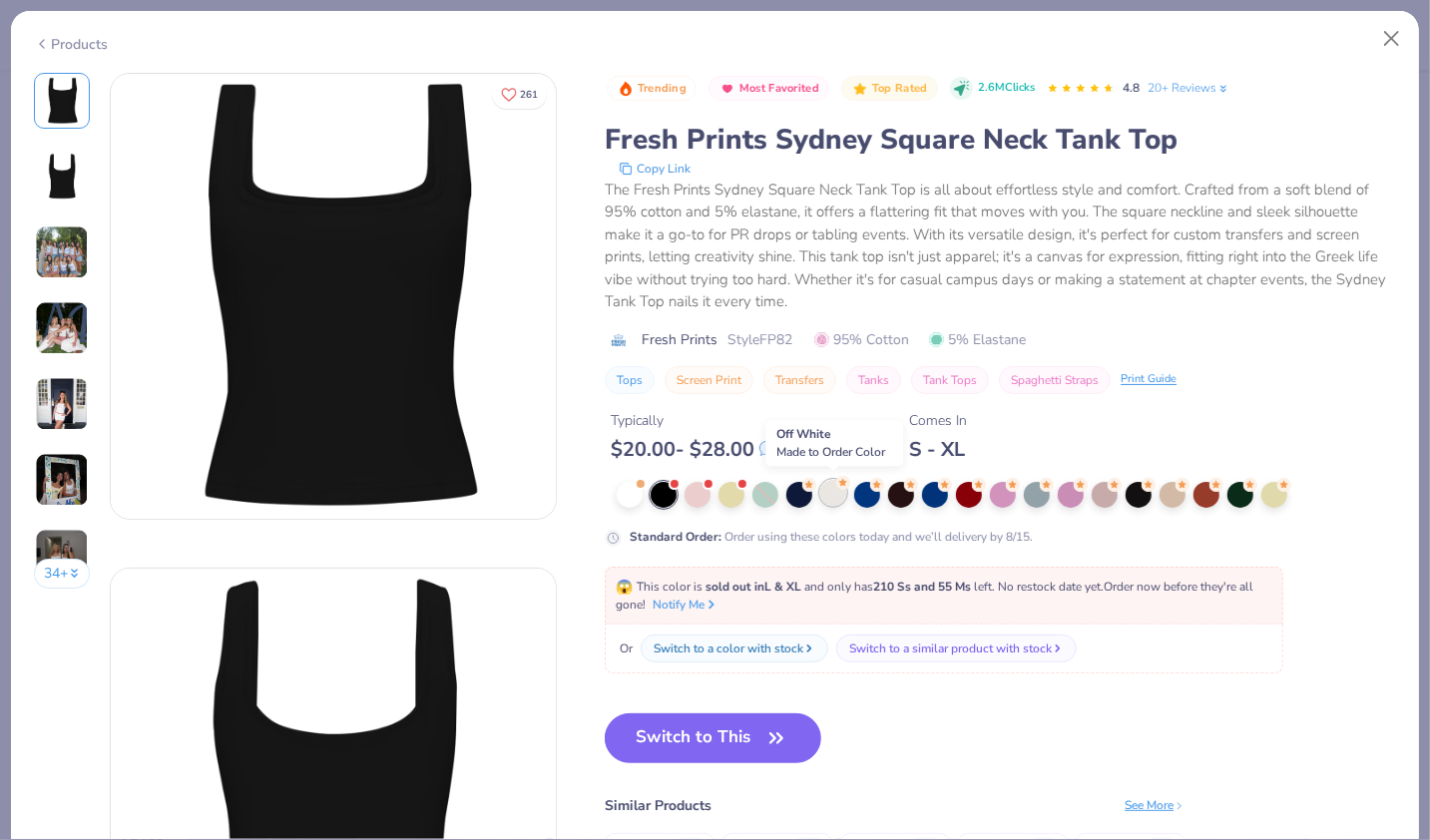 click at bounding box center [833, 493] 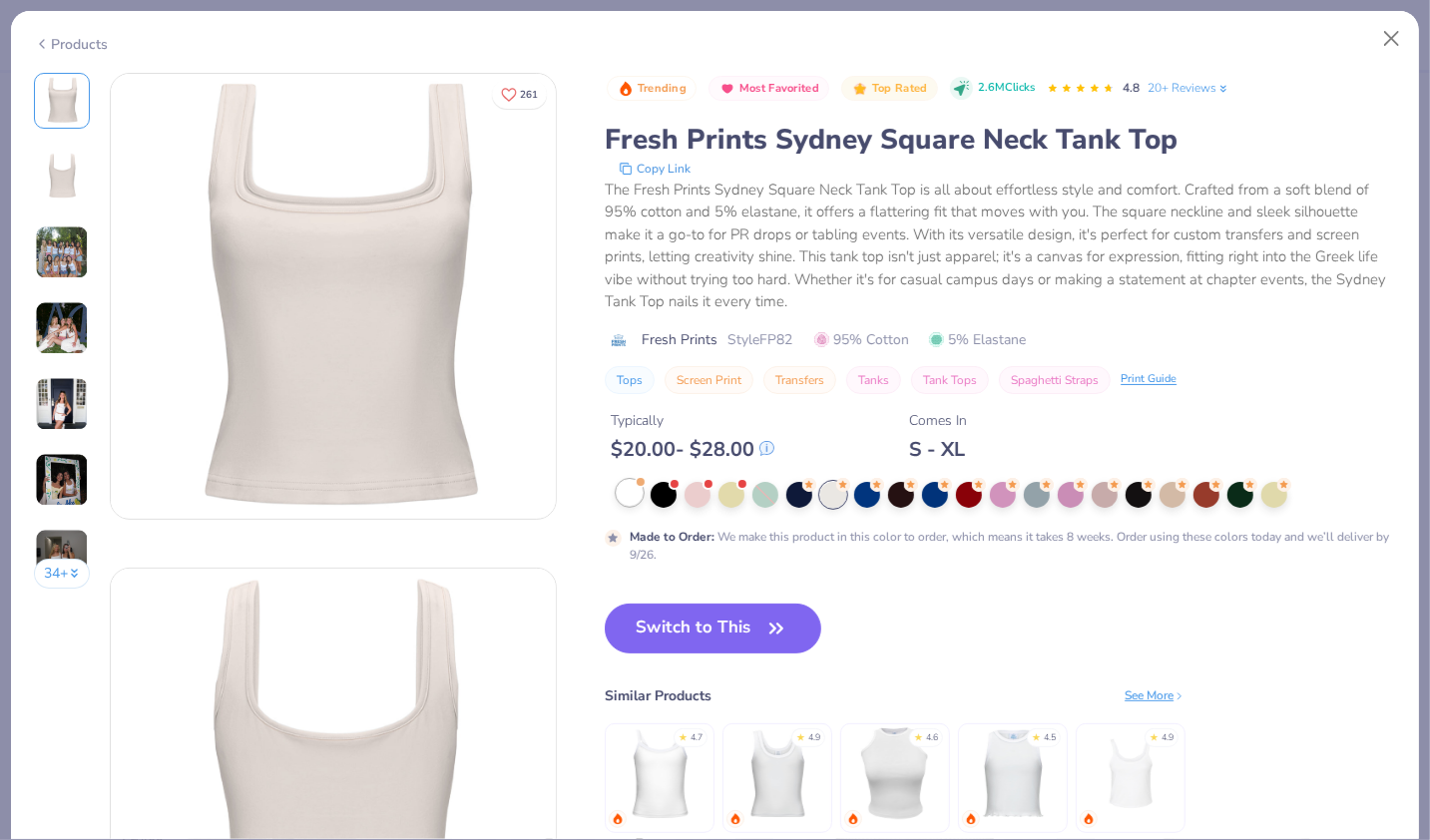 click at bounding box center [630, 493] 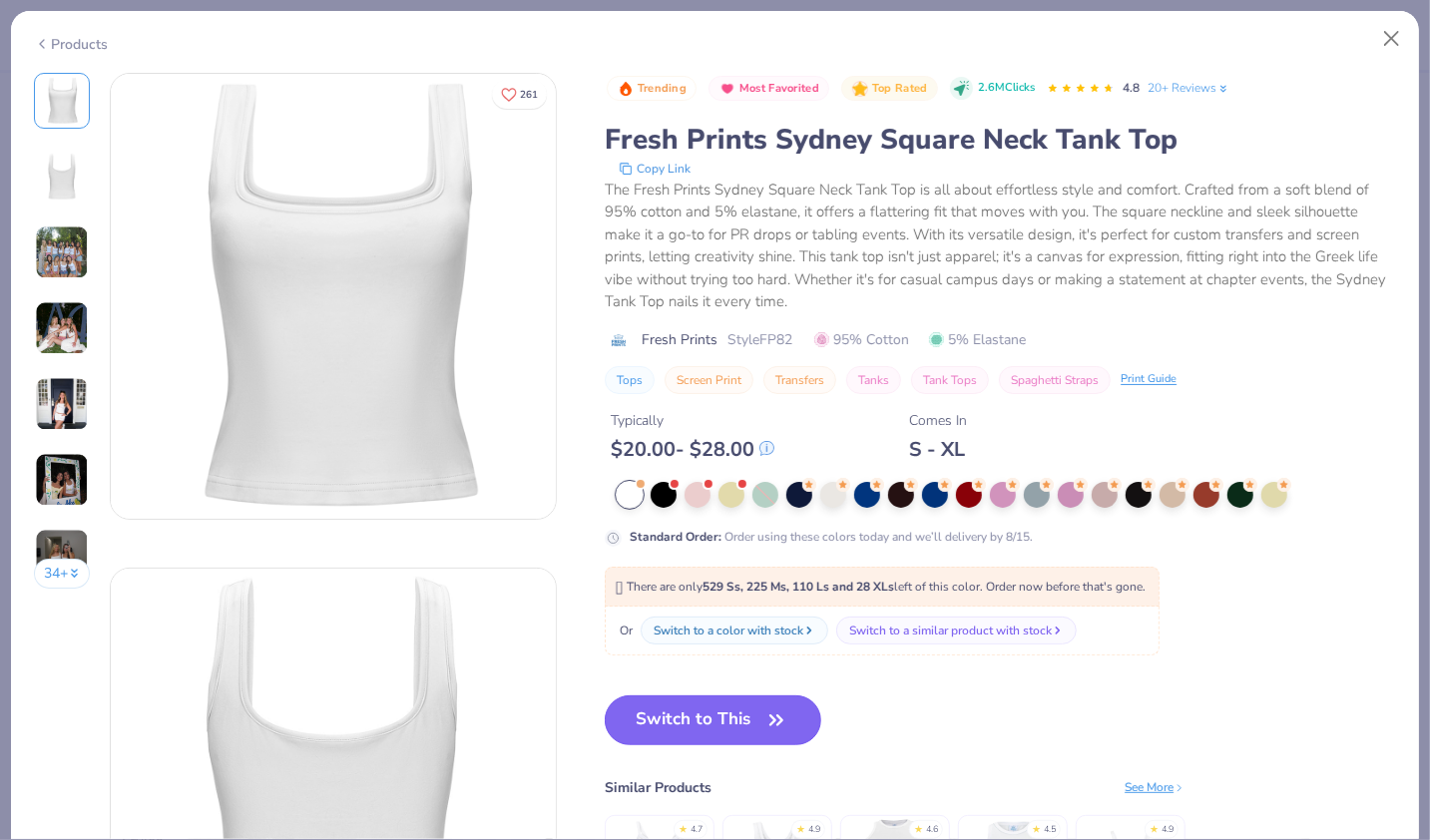 click 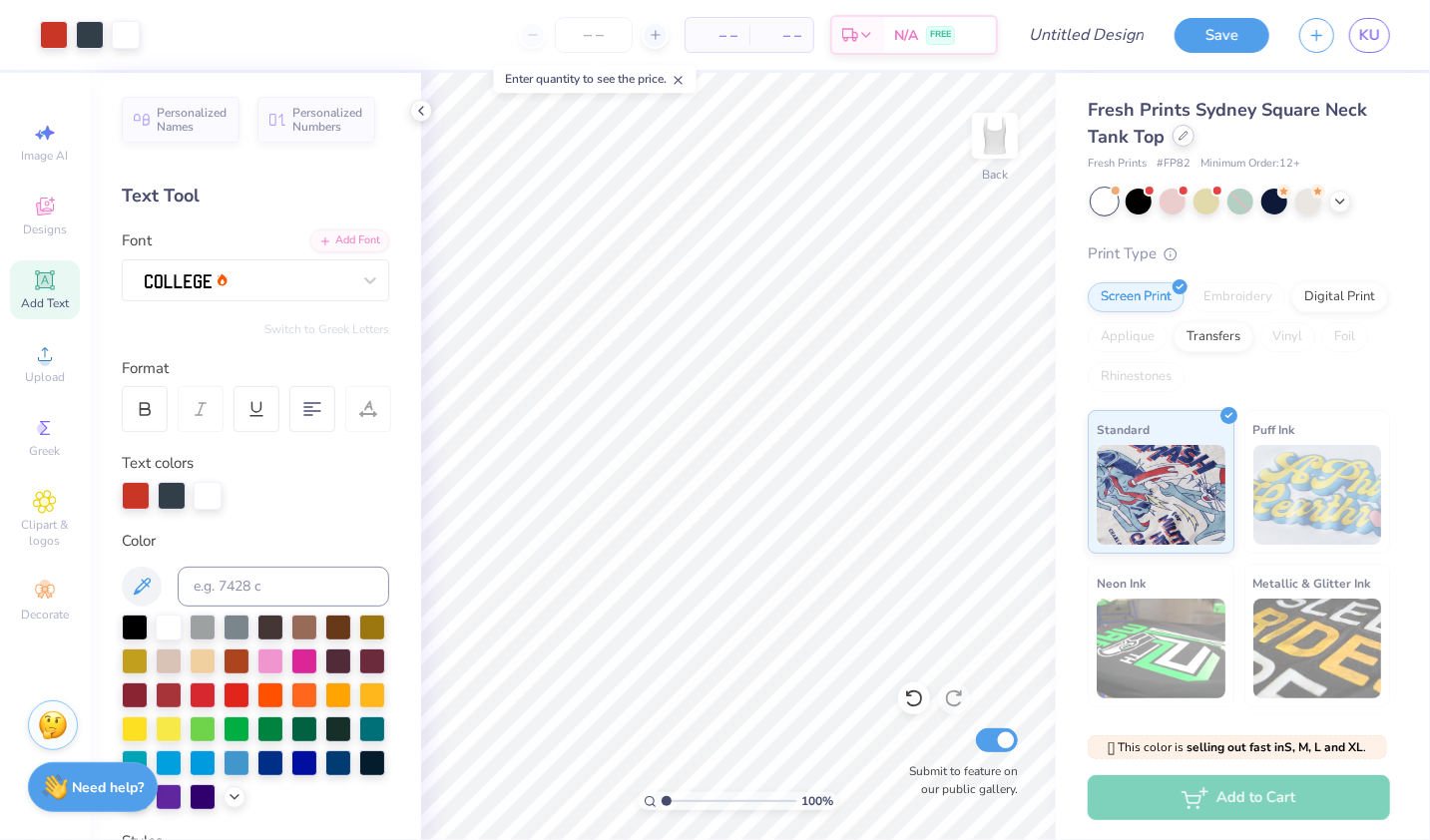 click 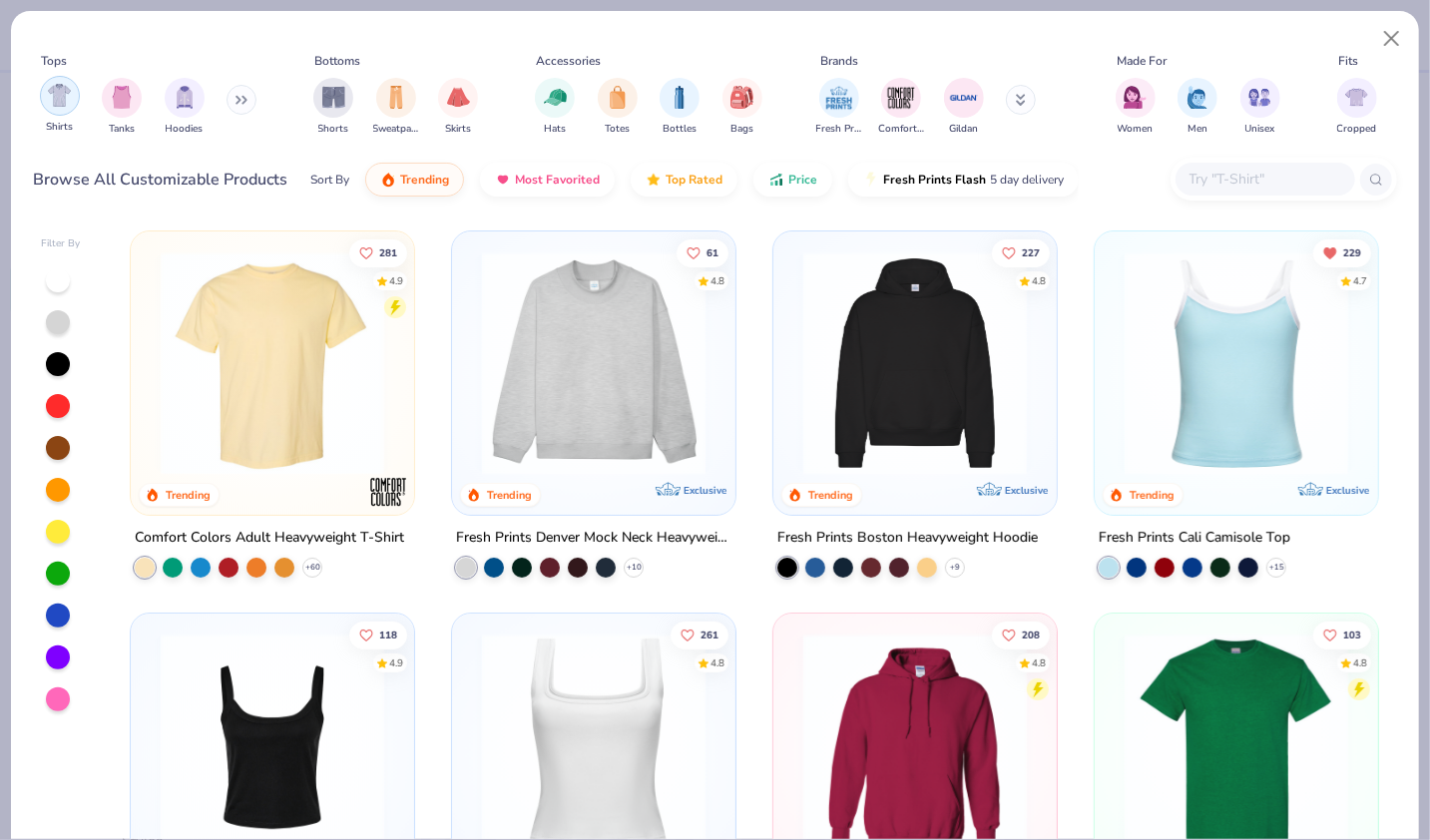 click at bounding box center (59, 95) 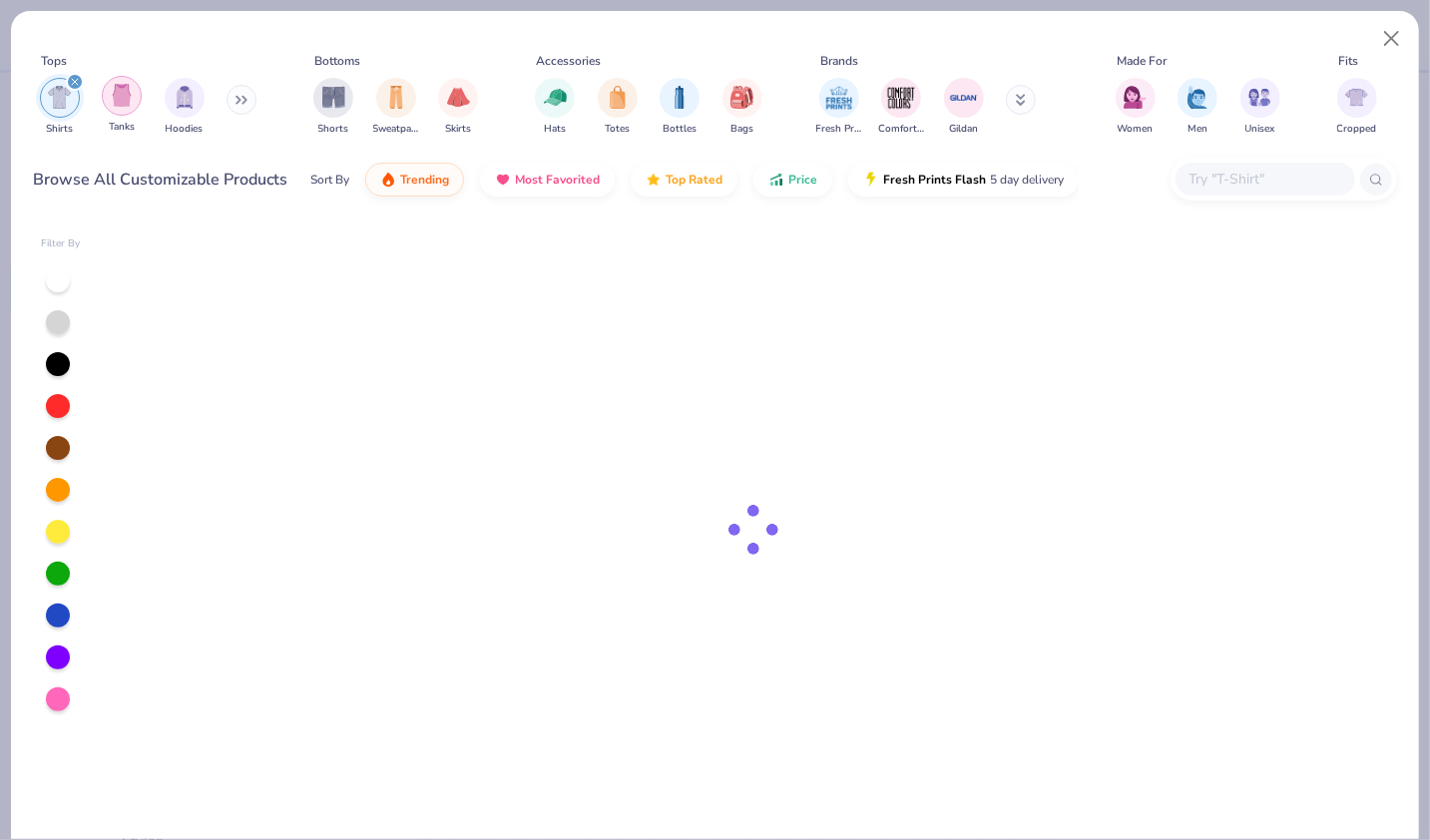 click at bounding box center [122, 95] 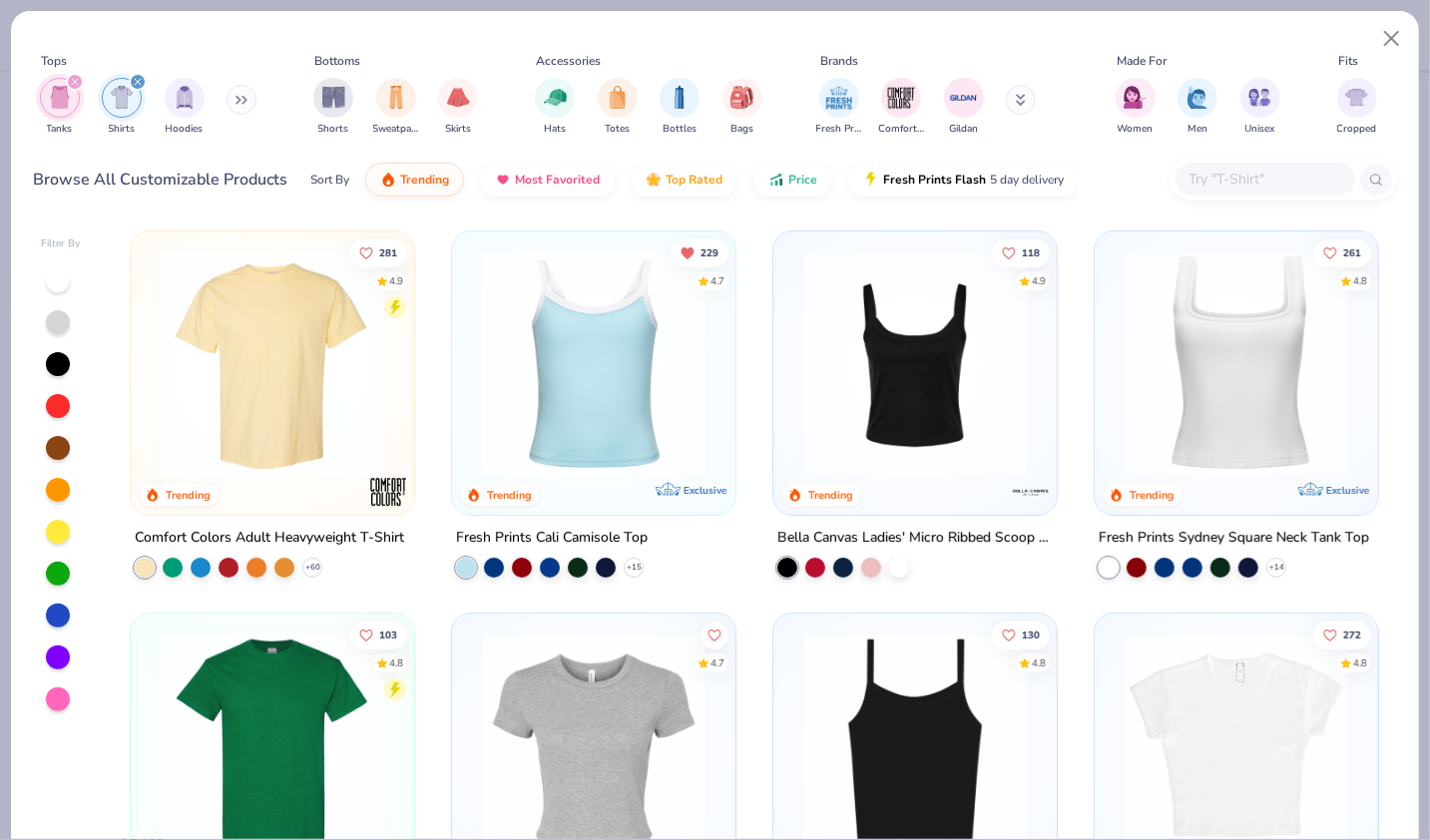 click 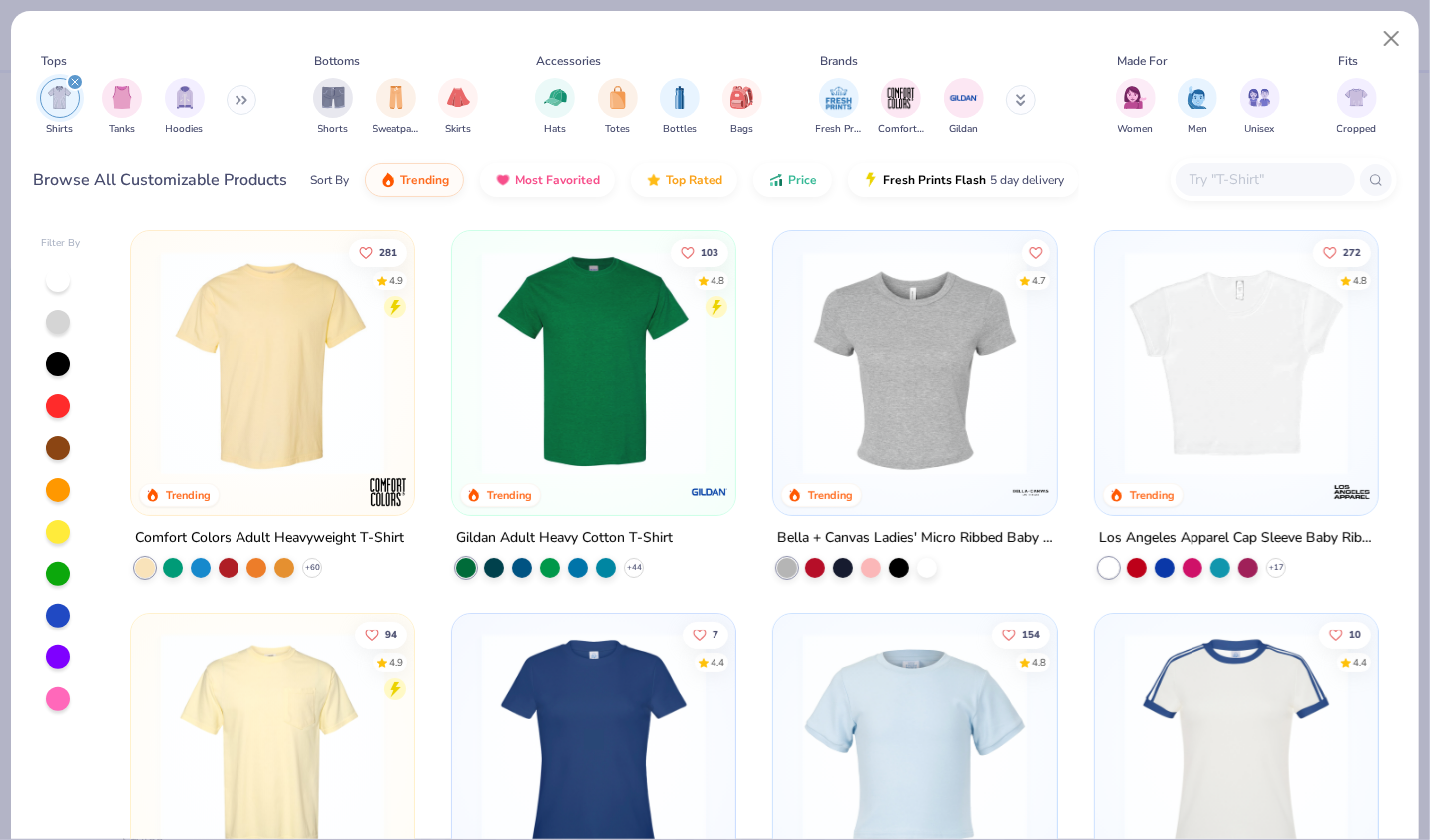 click 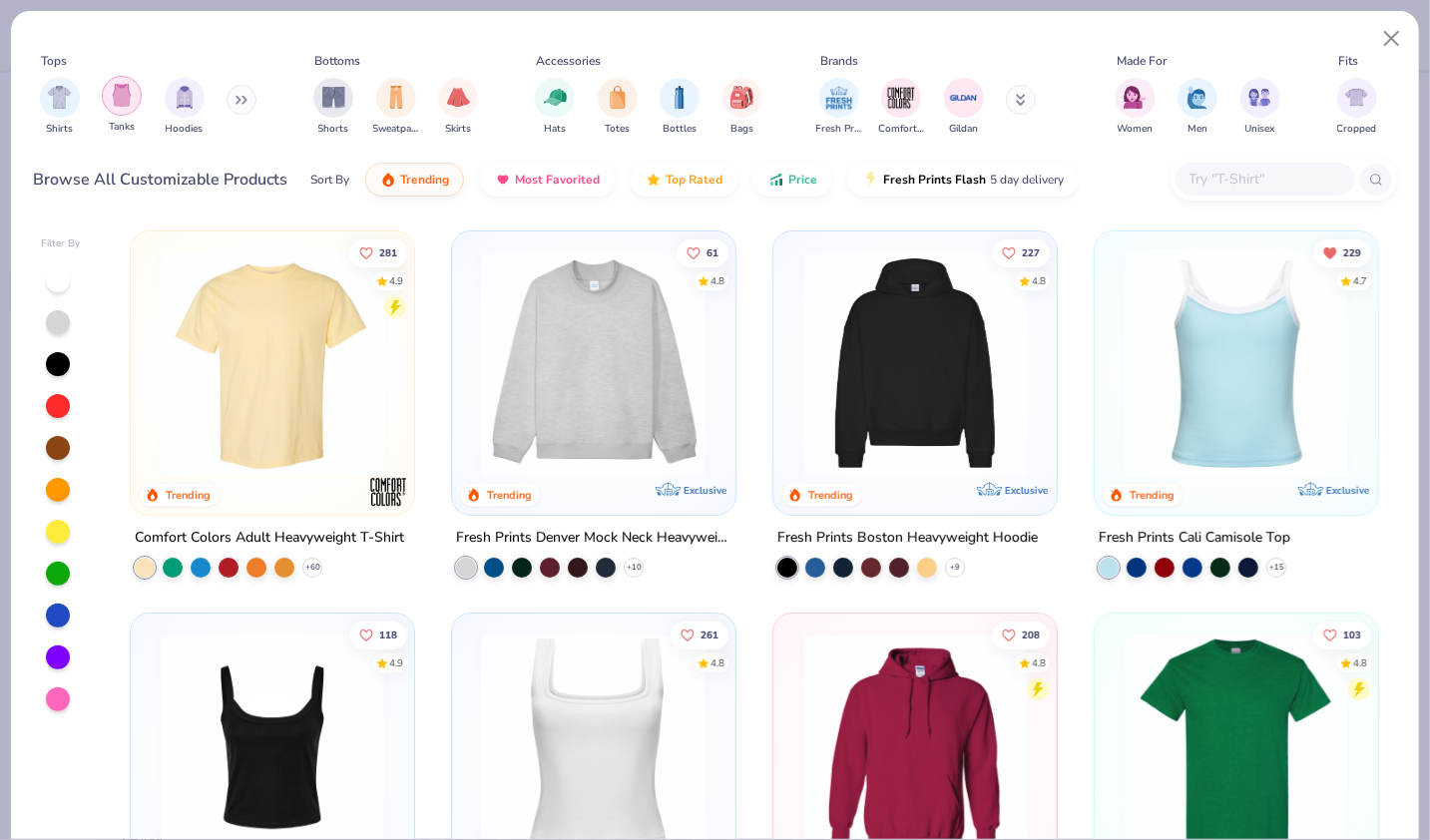 click at bounding box center [122, 95] 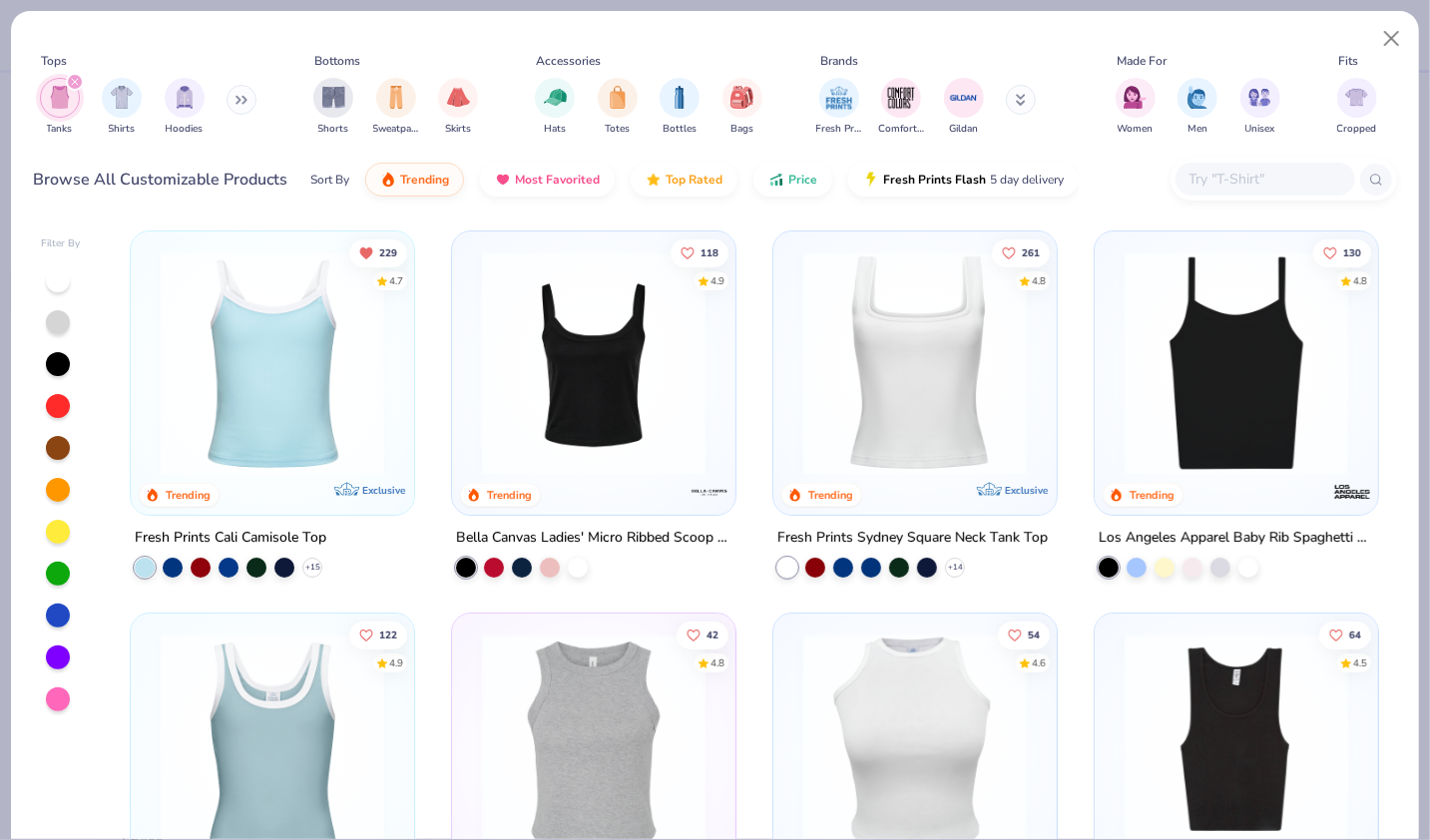 click at bounding box center (75, 82) 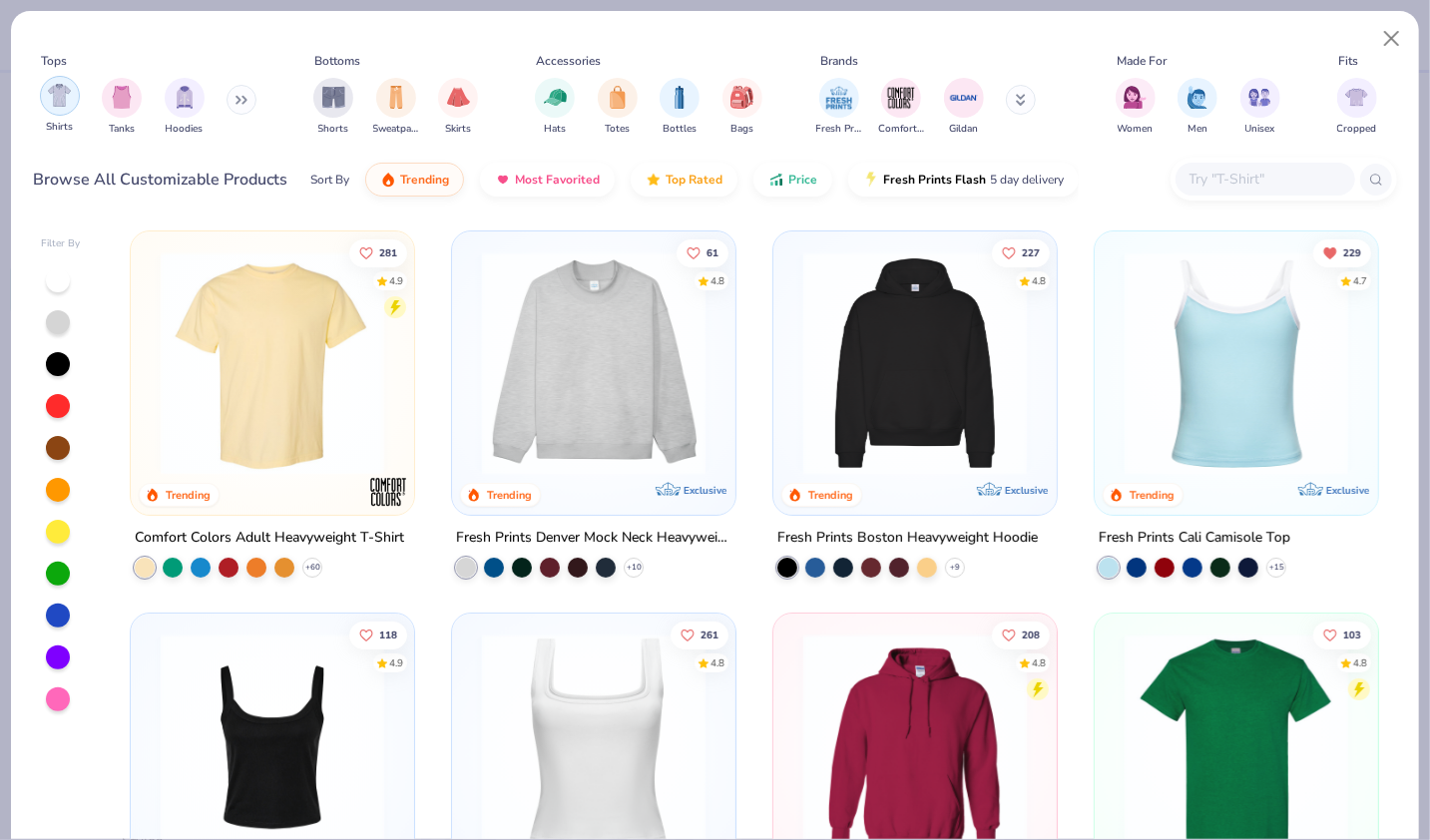 click at bounding box center [59, 95] 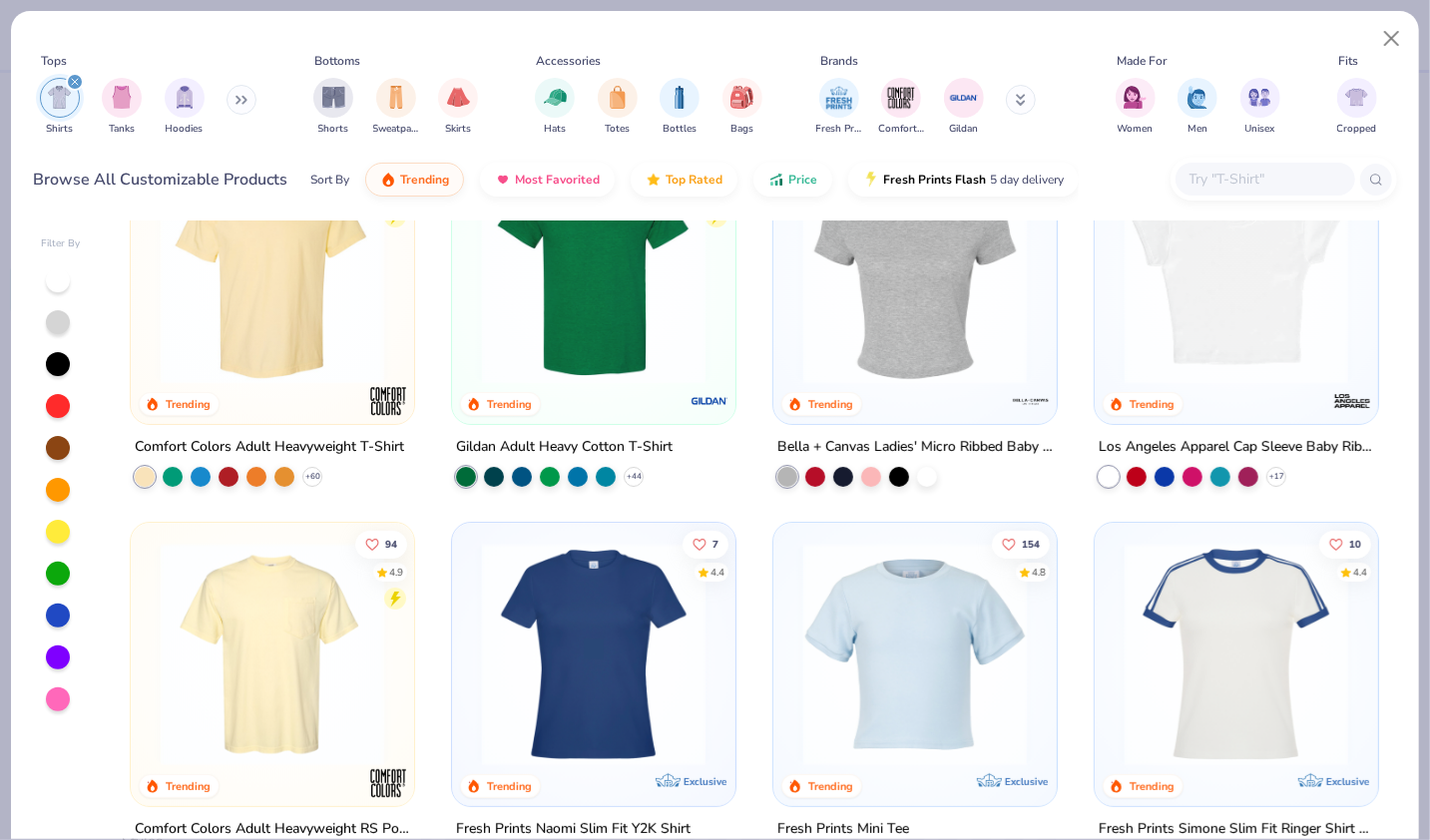 scroll, scrollTop: 0, scrollLeft: 0, axis: both 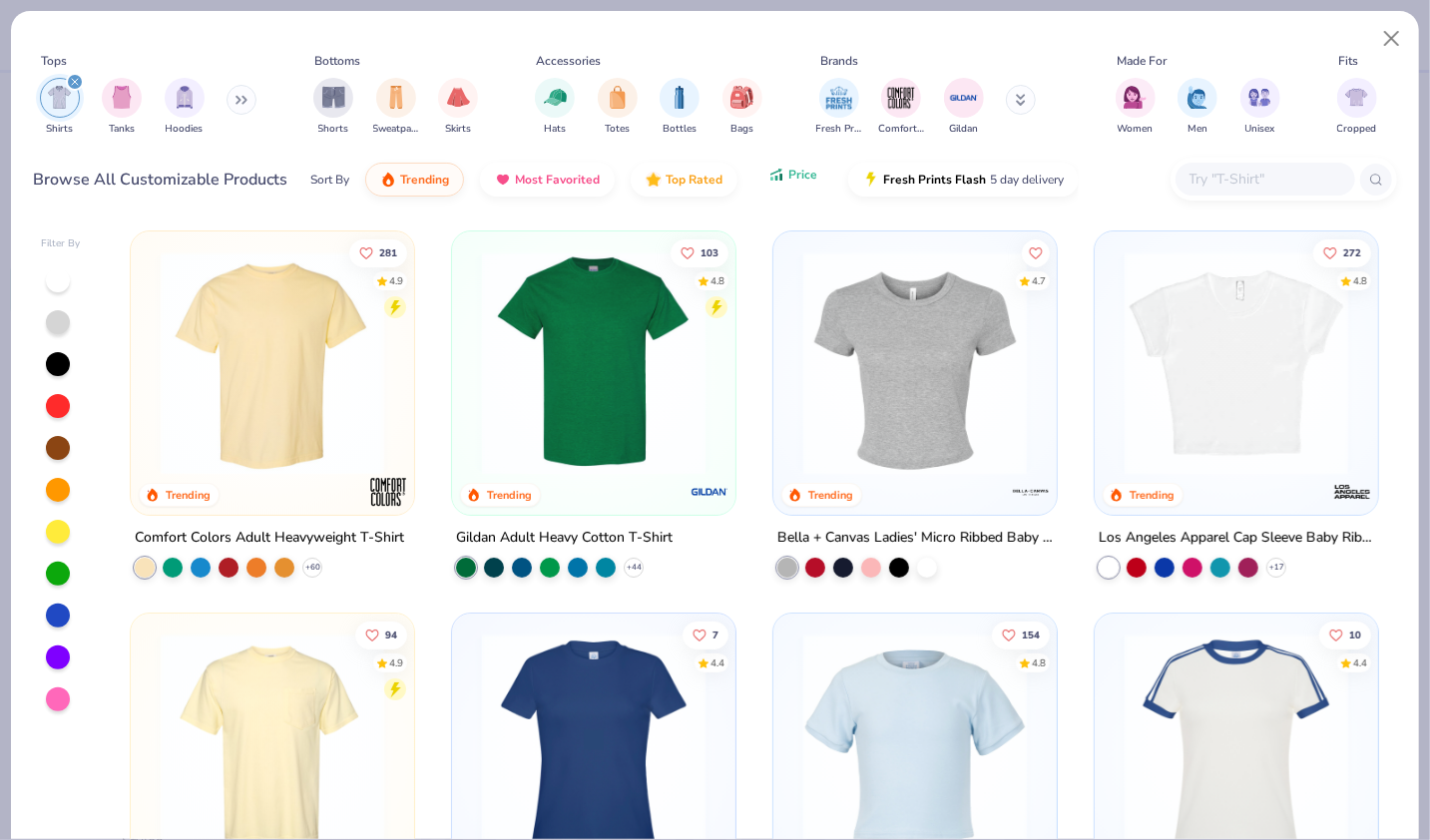 click on "Price" at bounding box center (792, 175) 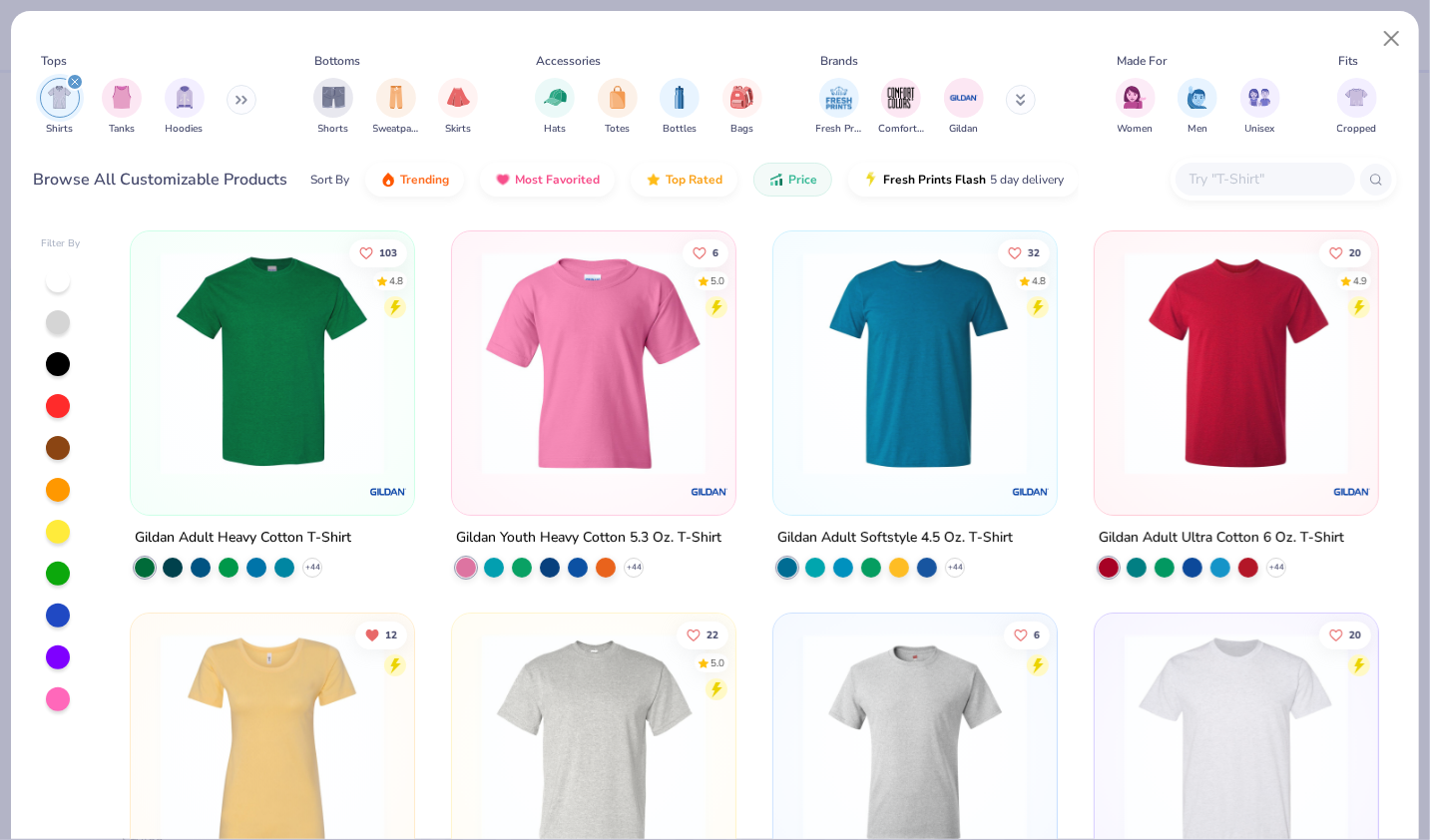 scroll, scrollTop: 206, scrollLeft: 0, axis: vertical 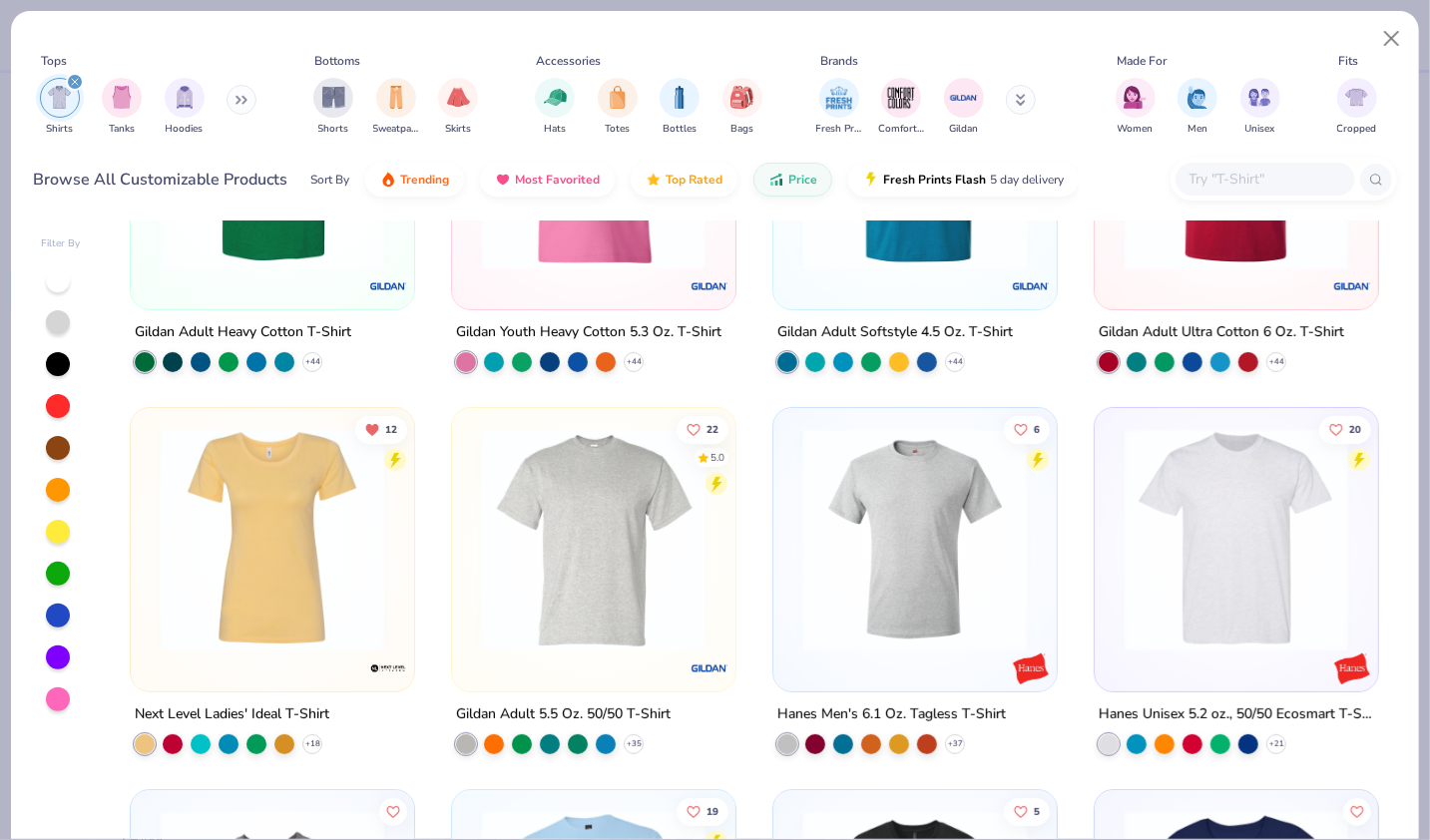 click at bounding box center [272, 540] 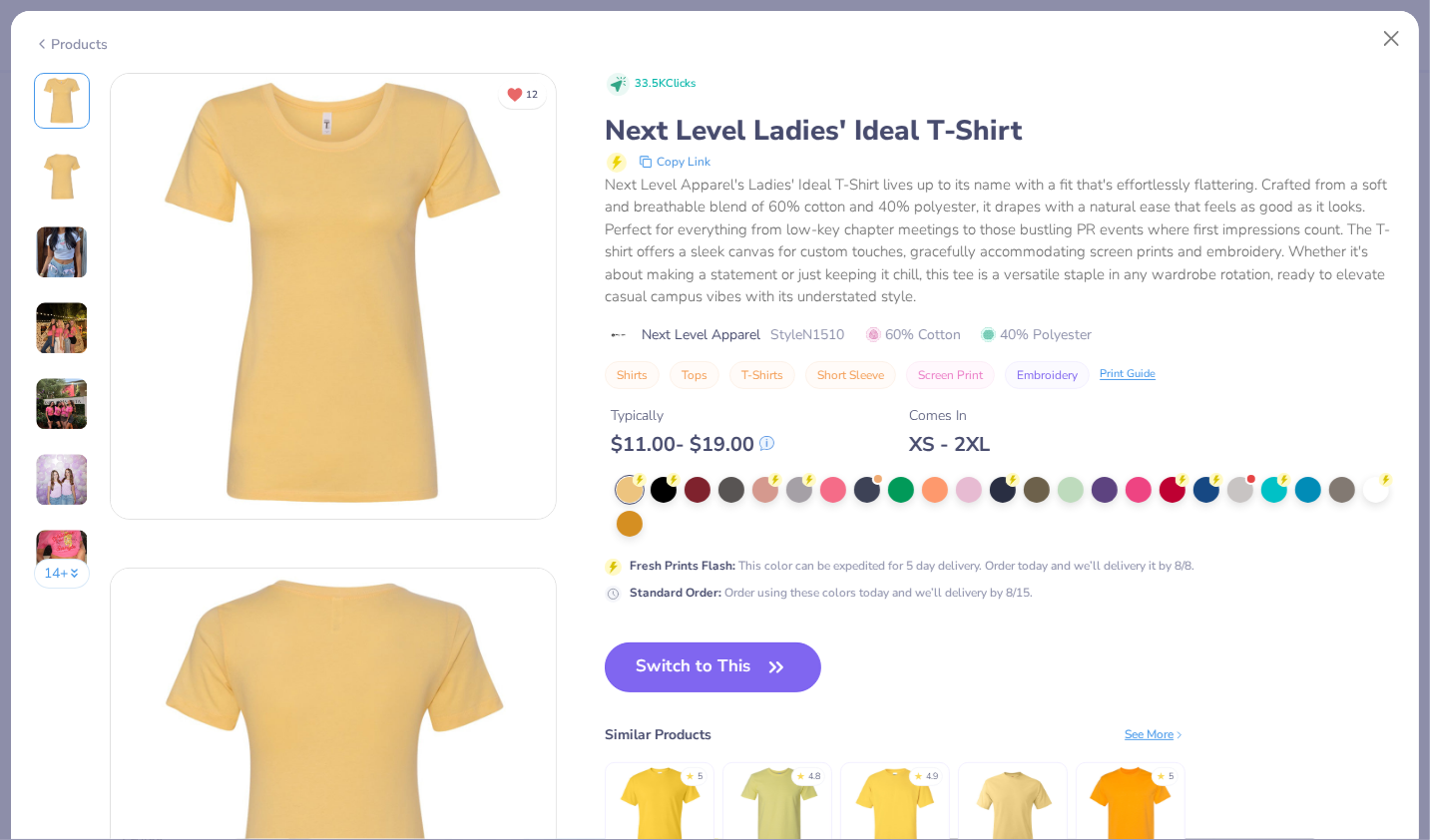 click on "Switch to This" at bounding box center [713, 667] 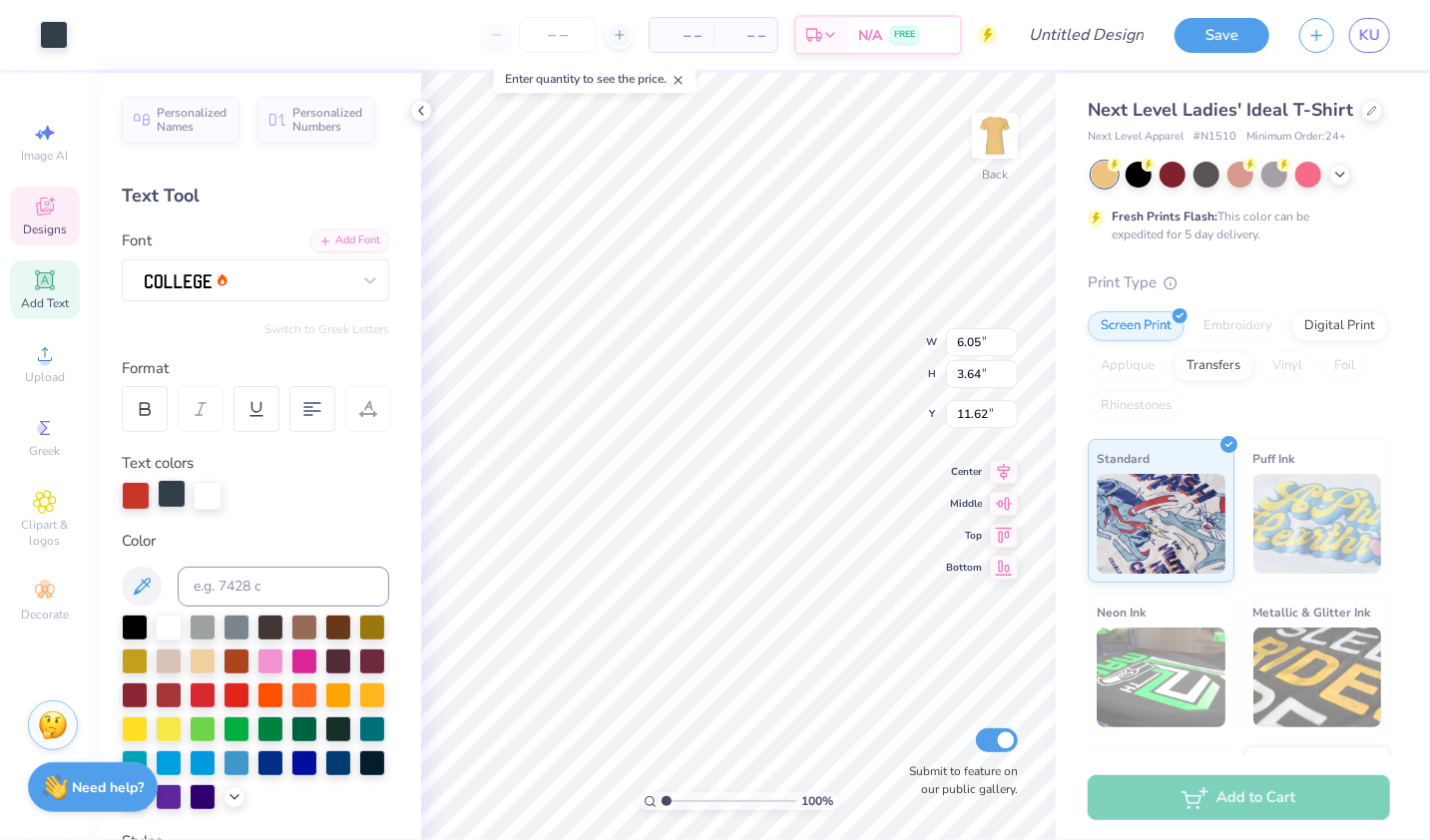 click at bounding box center (172, 494) 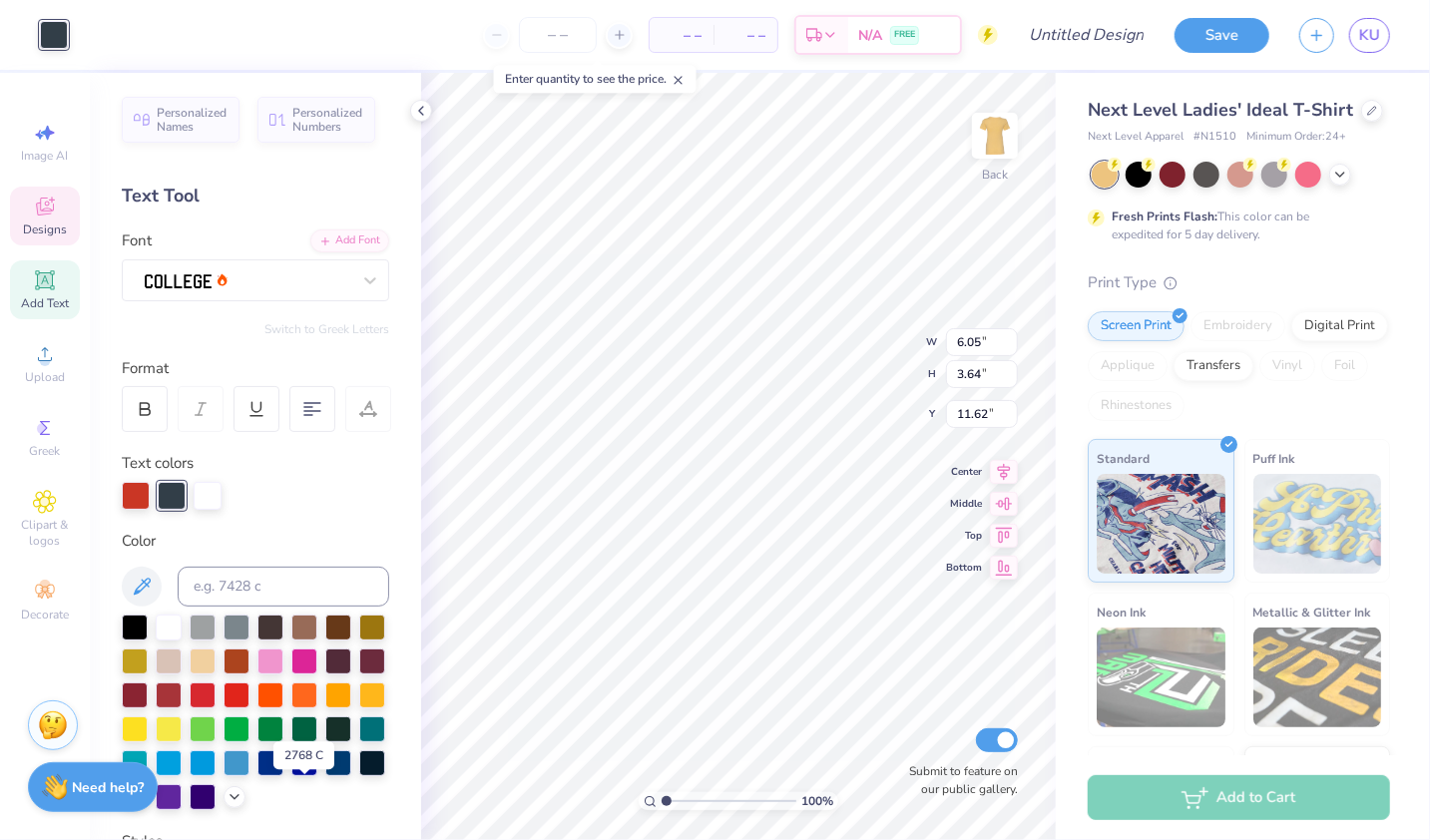 click at bounding box center (135, 795) 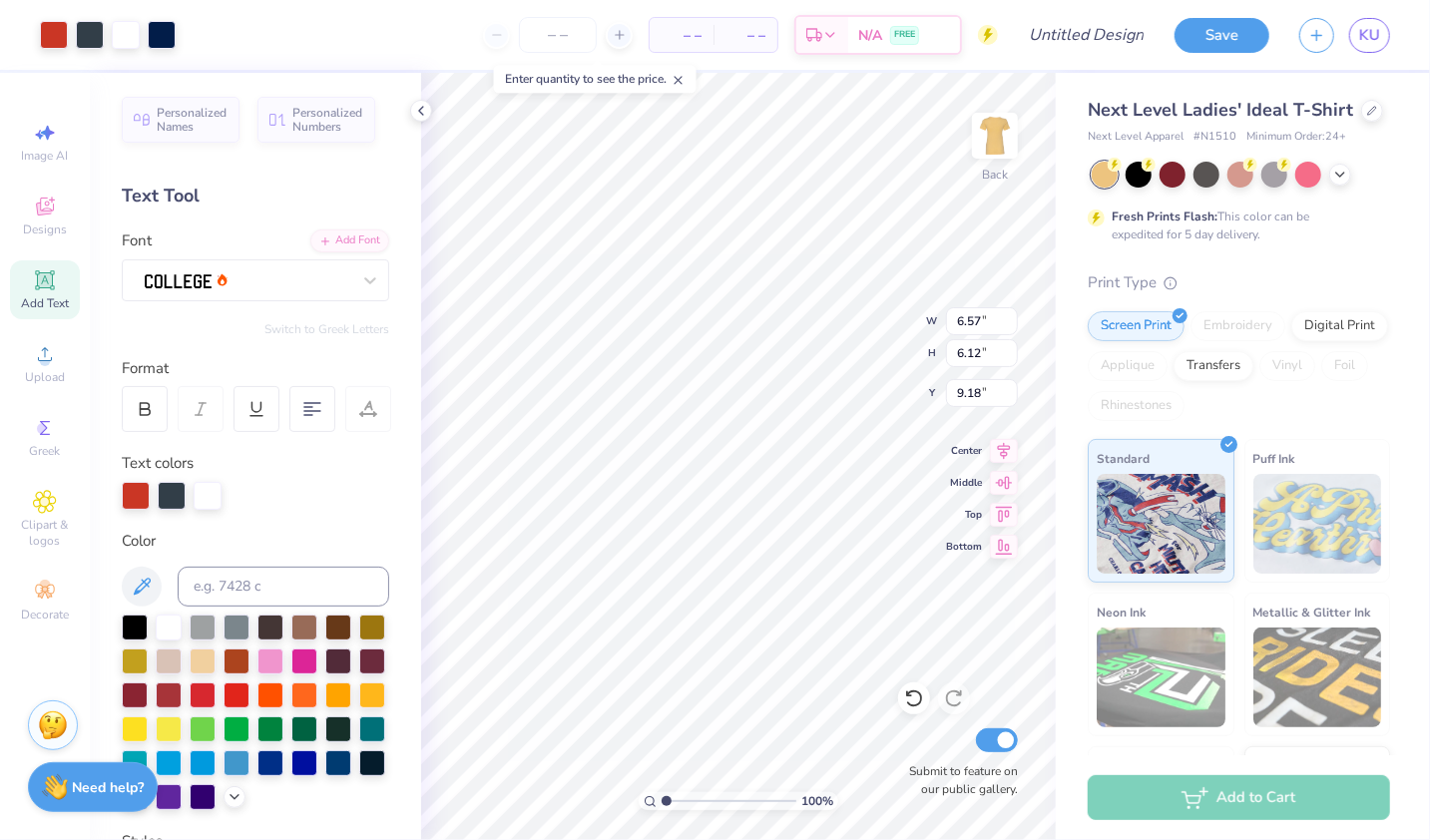 type on "1.83" 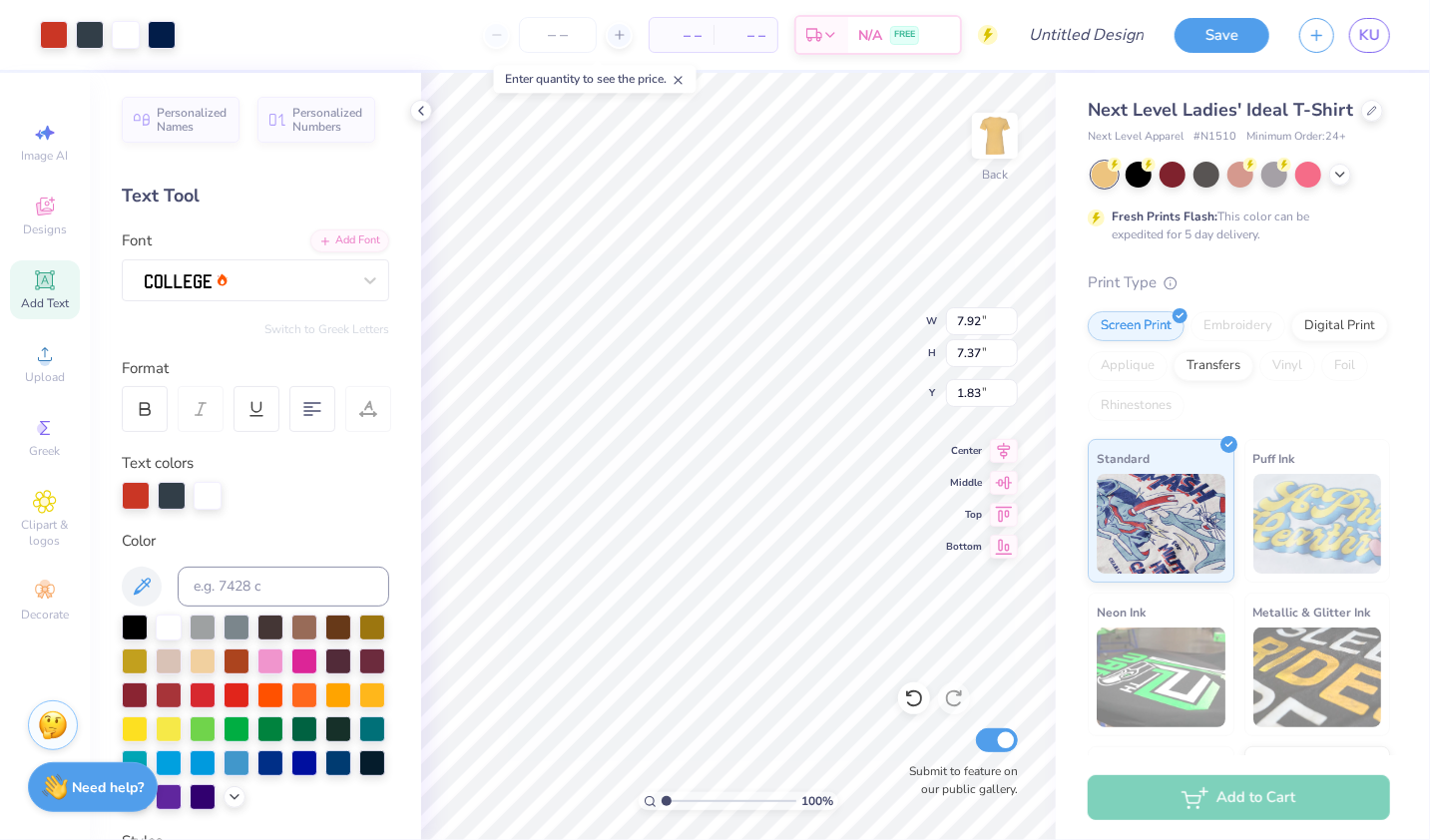 type on "7.92" 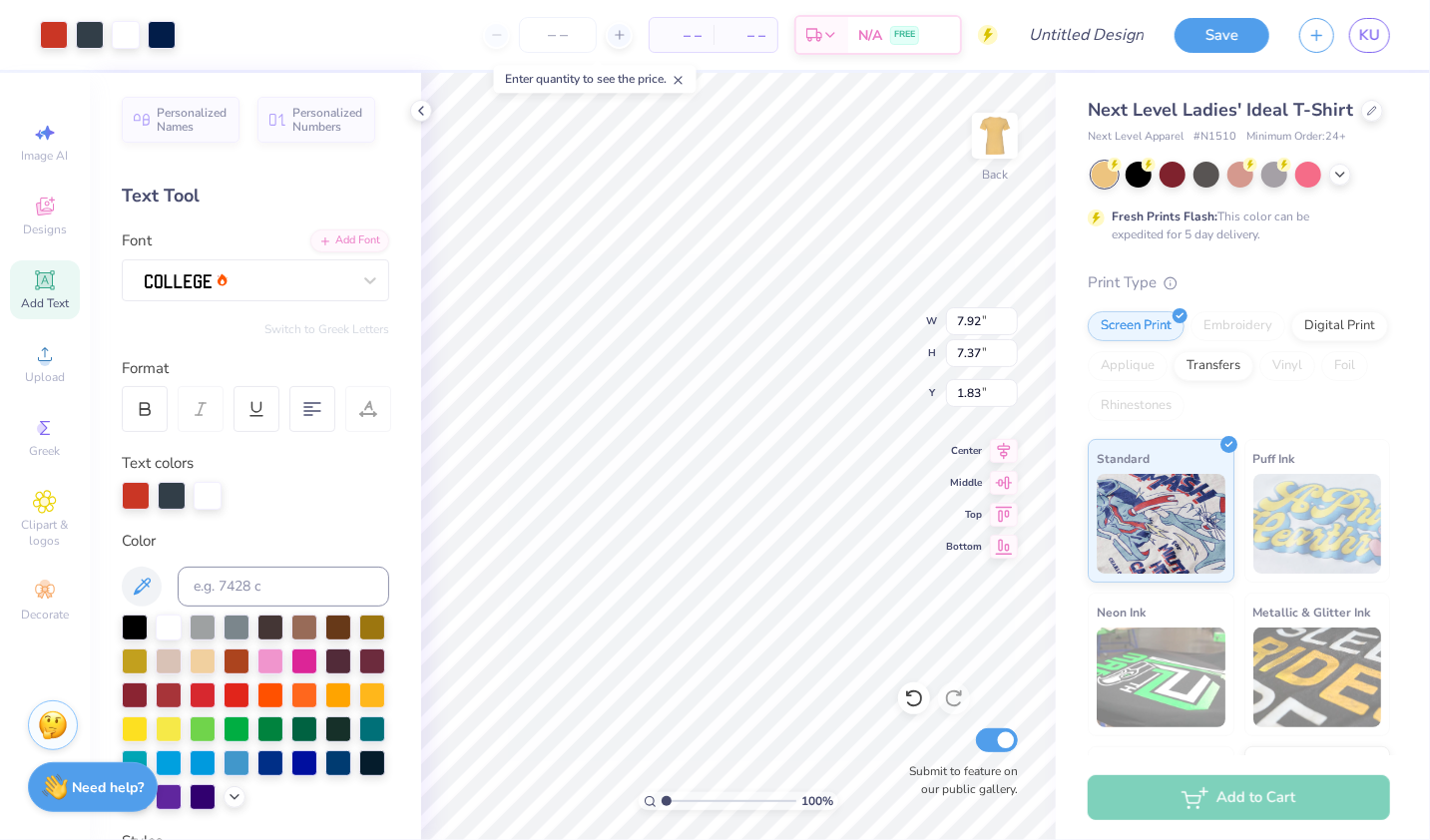 type on "7.37" 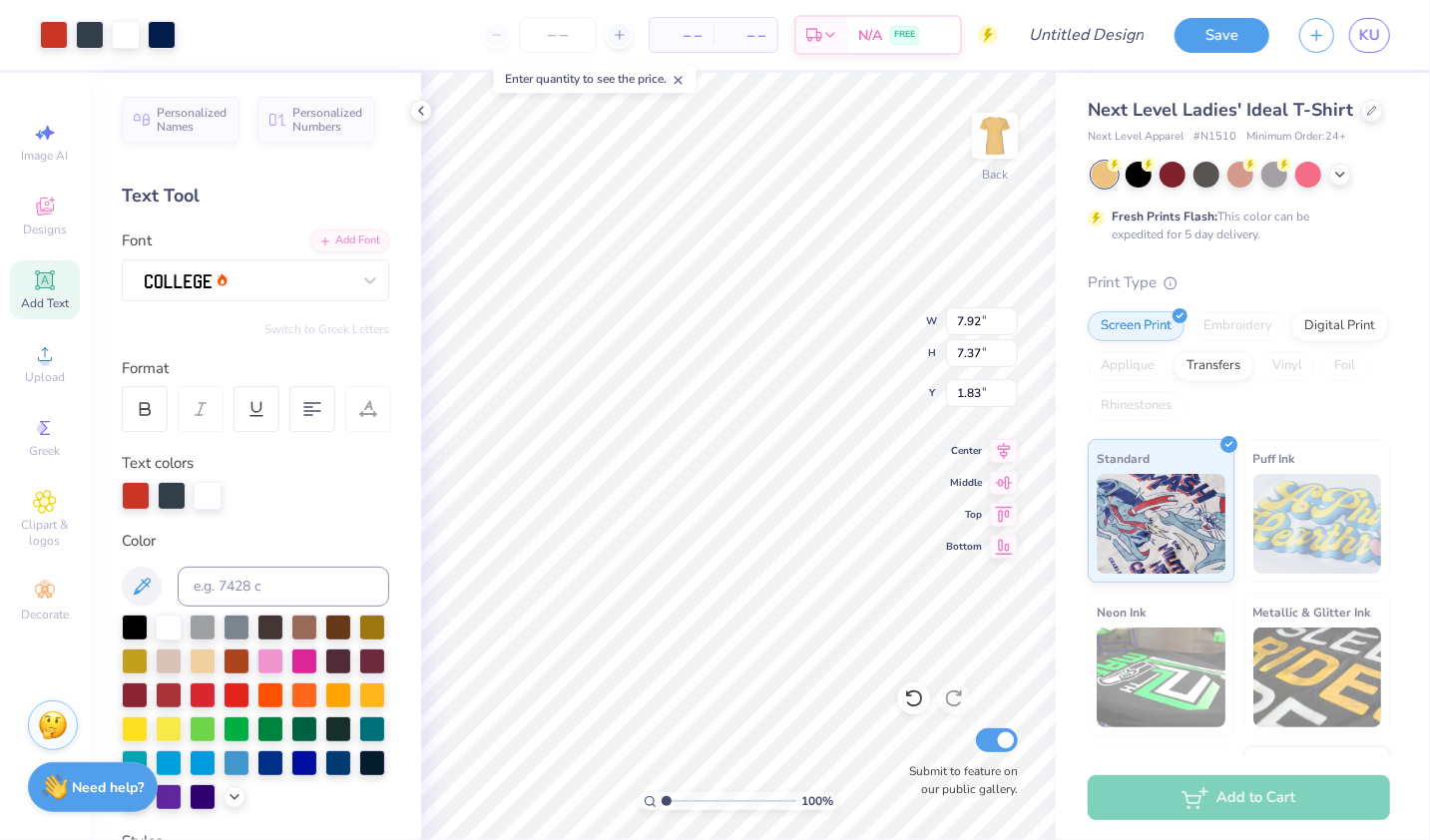 type on "1.19" 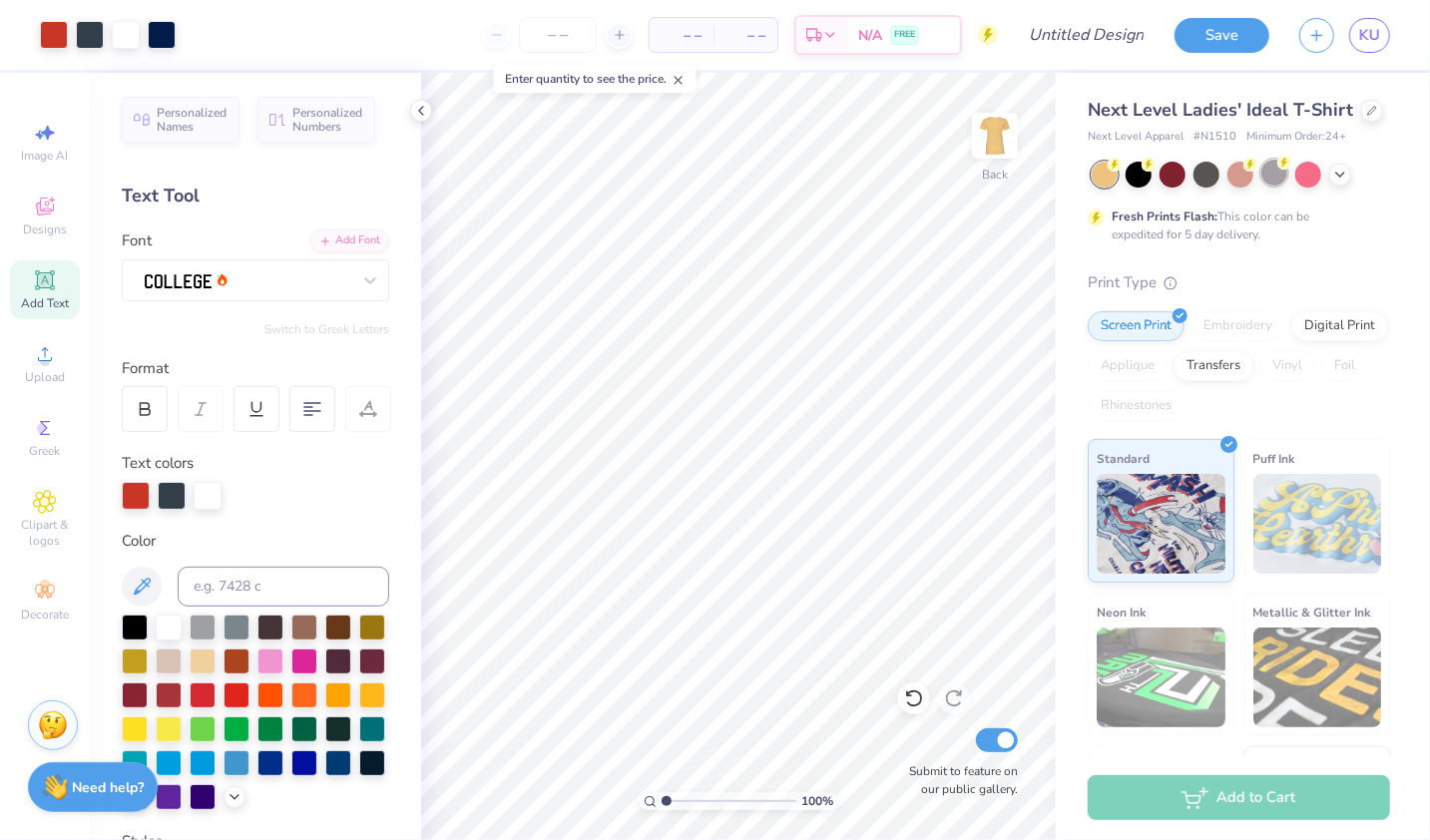 click at bounding box center [1274, 173] 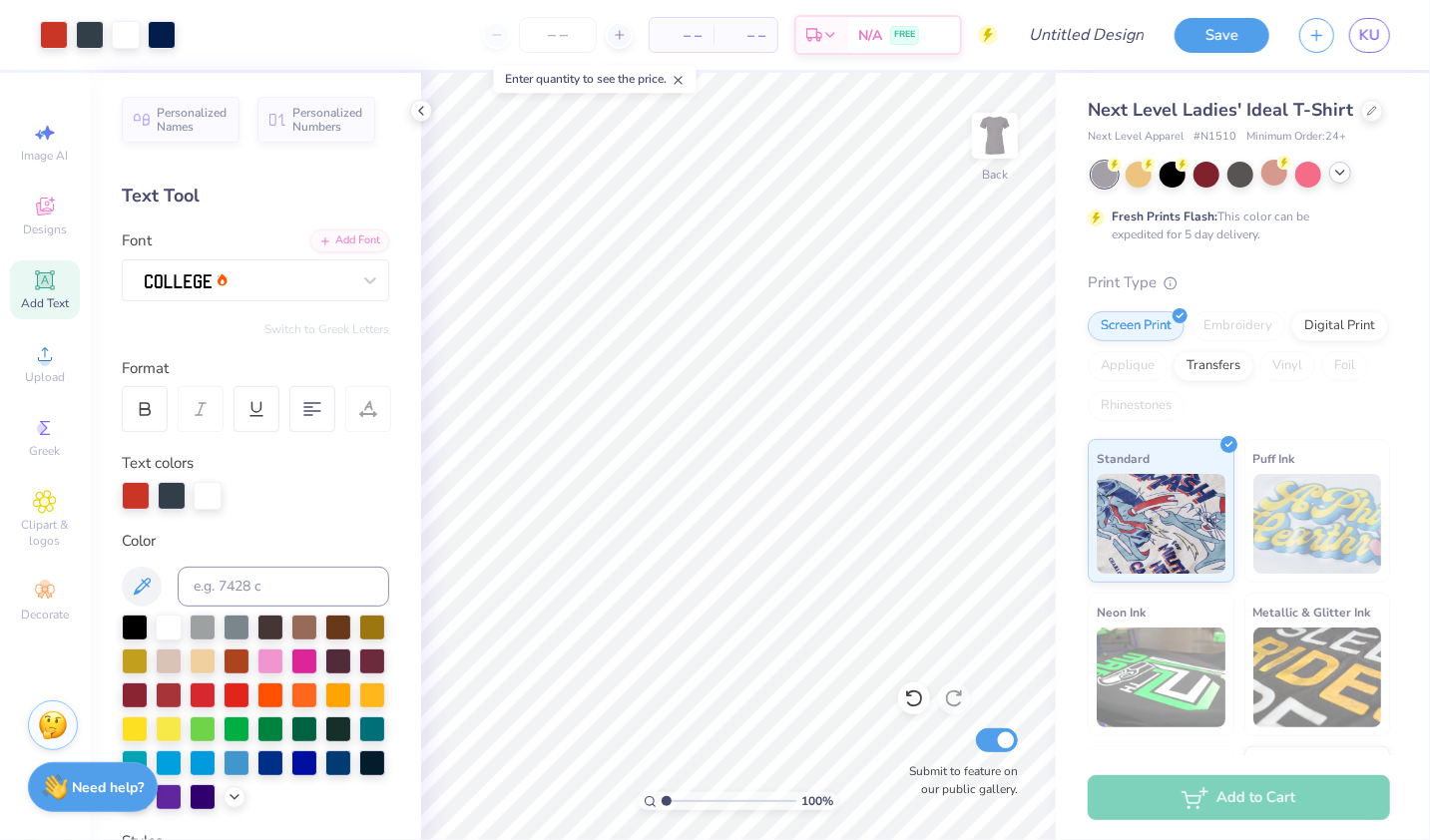 click 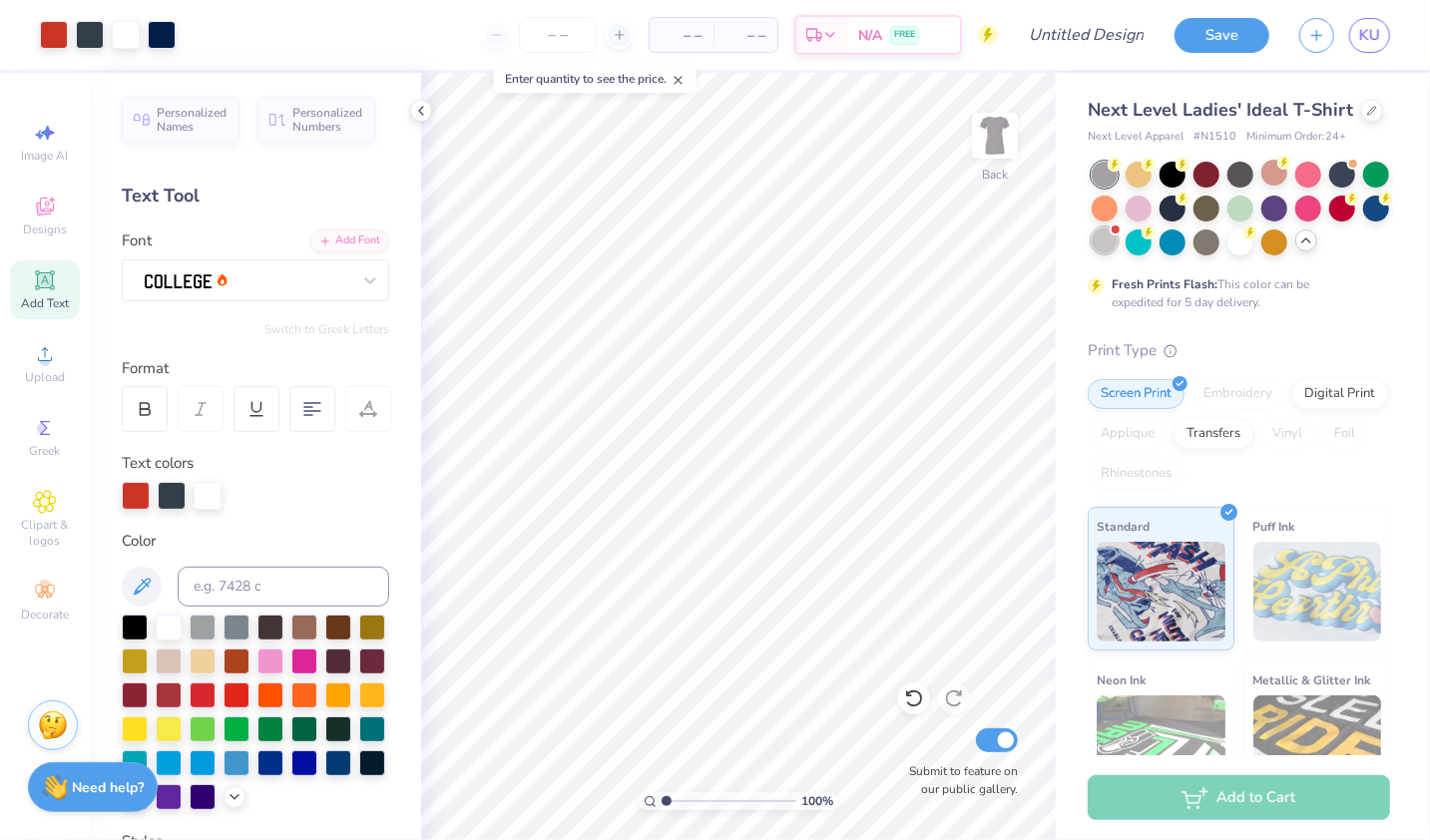 click at bounding box center [1105, 240] 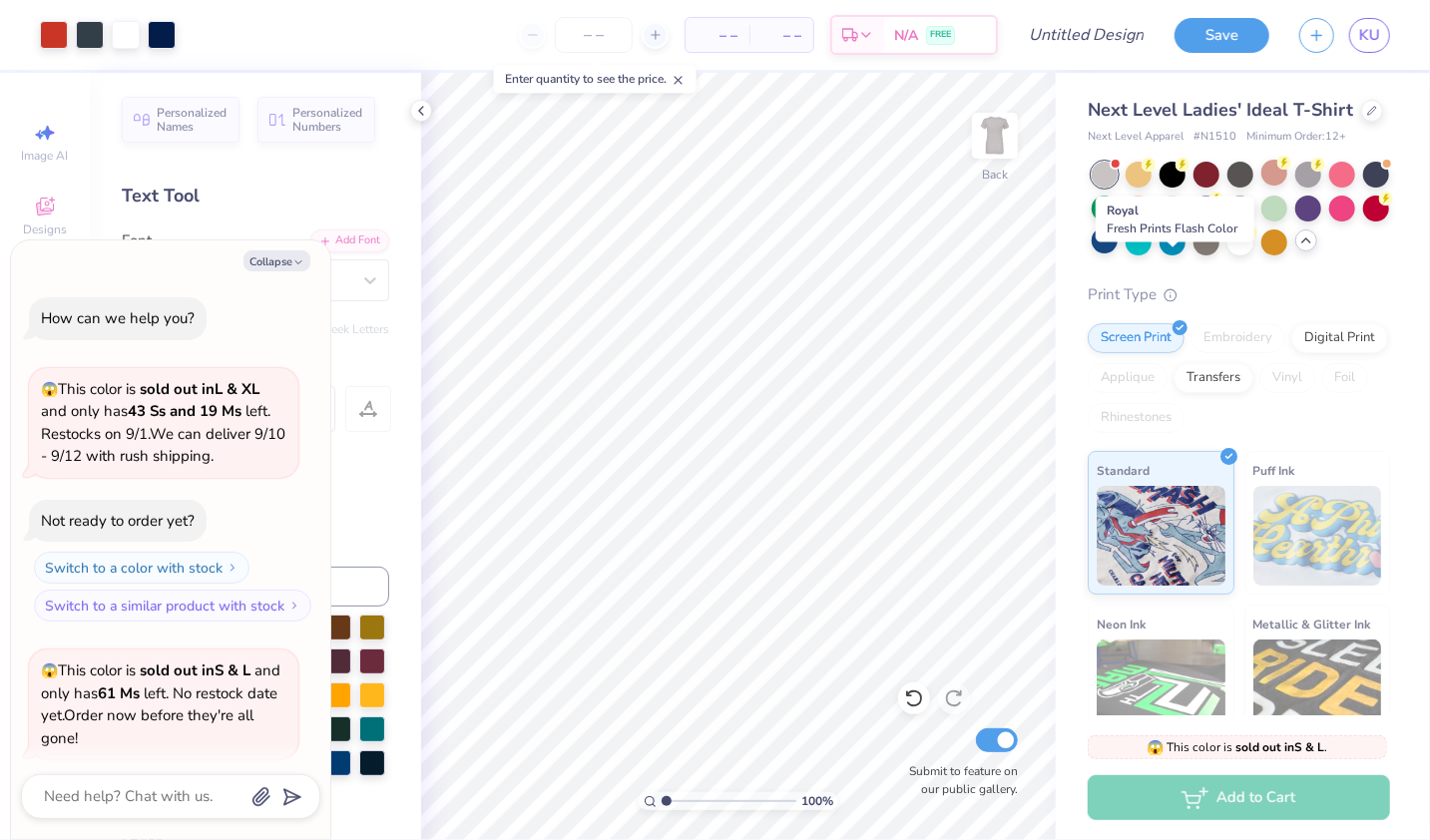 scroll, scrollTop: 154, scrollLeft: 0, axis: vertical 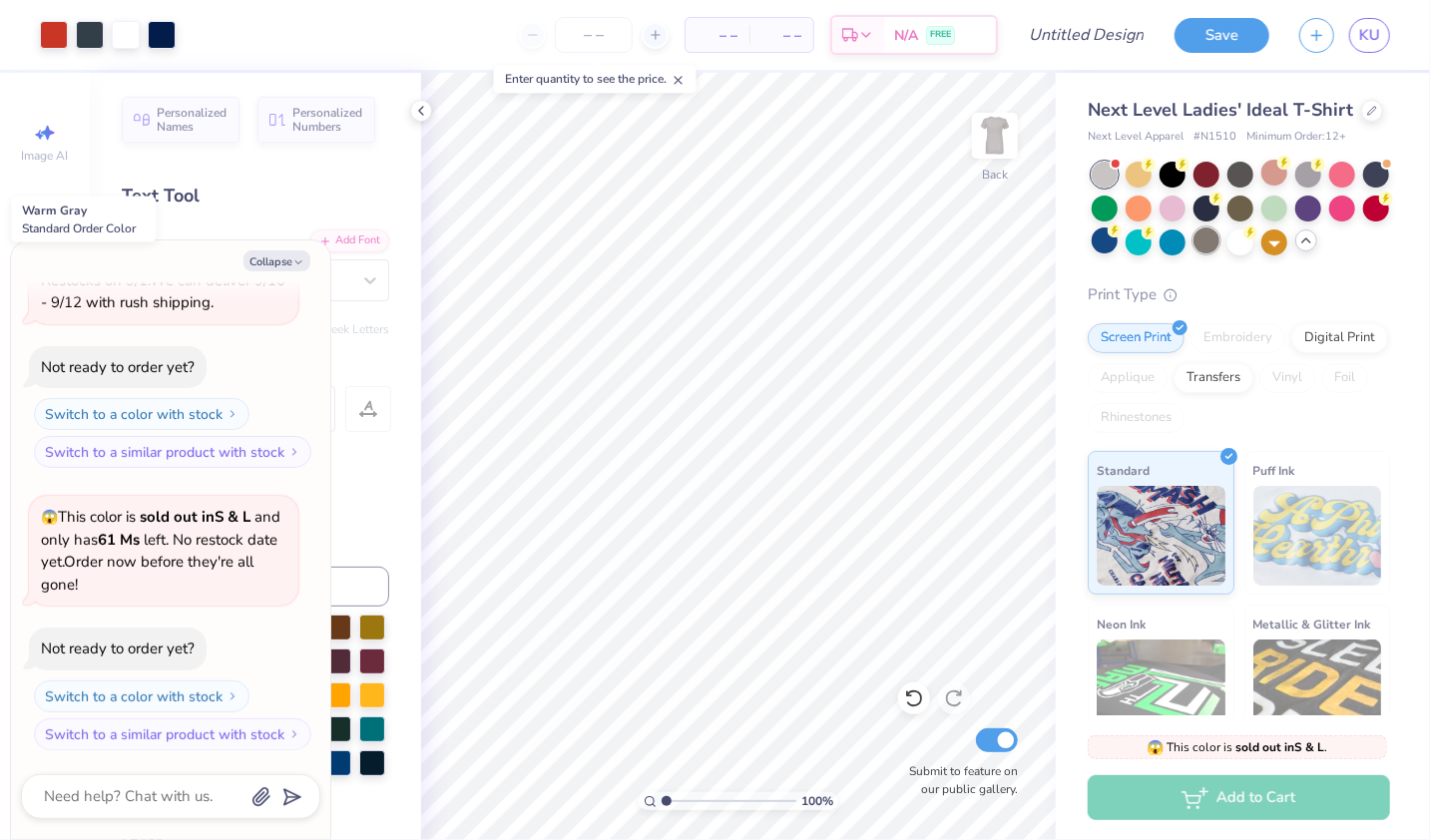 click at bounding box center [1206, 240] 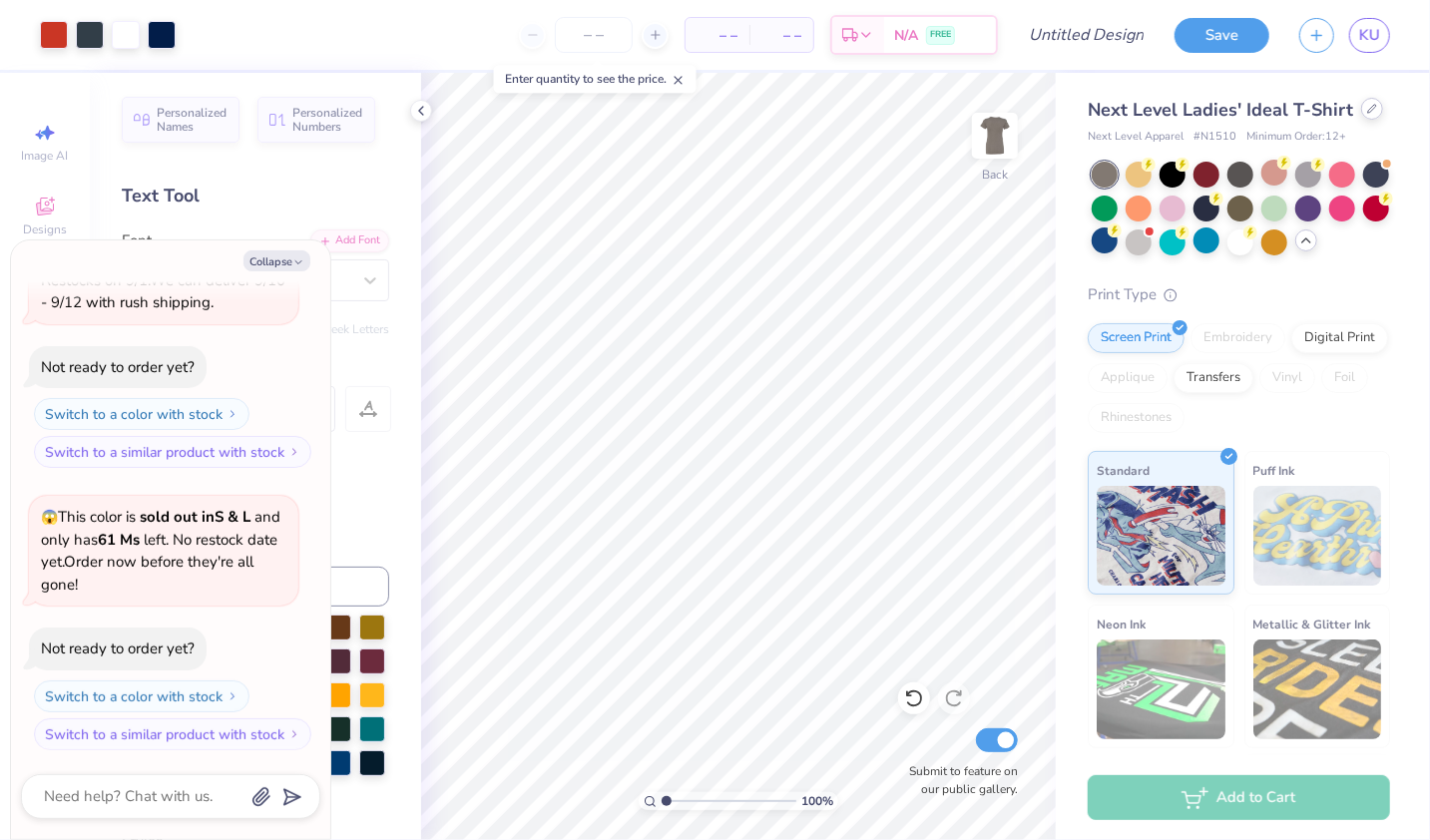 click at bounding box center (1372, 109) 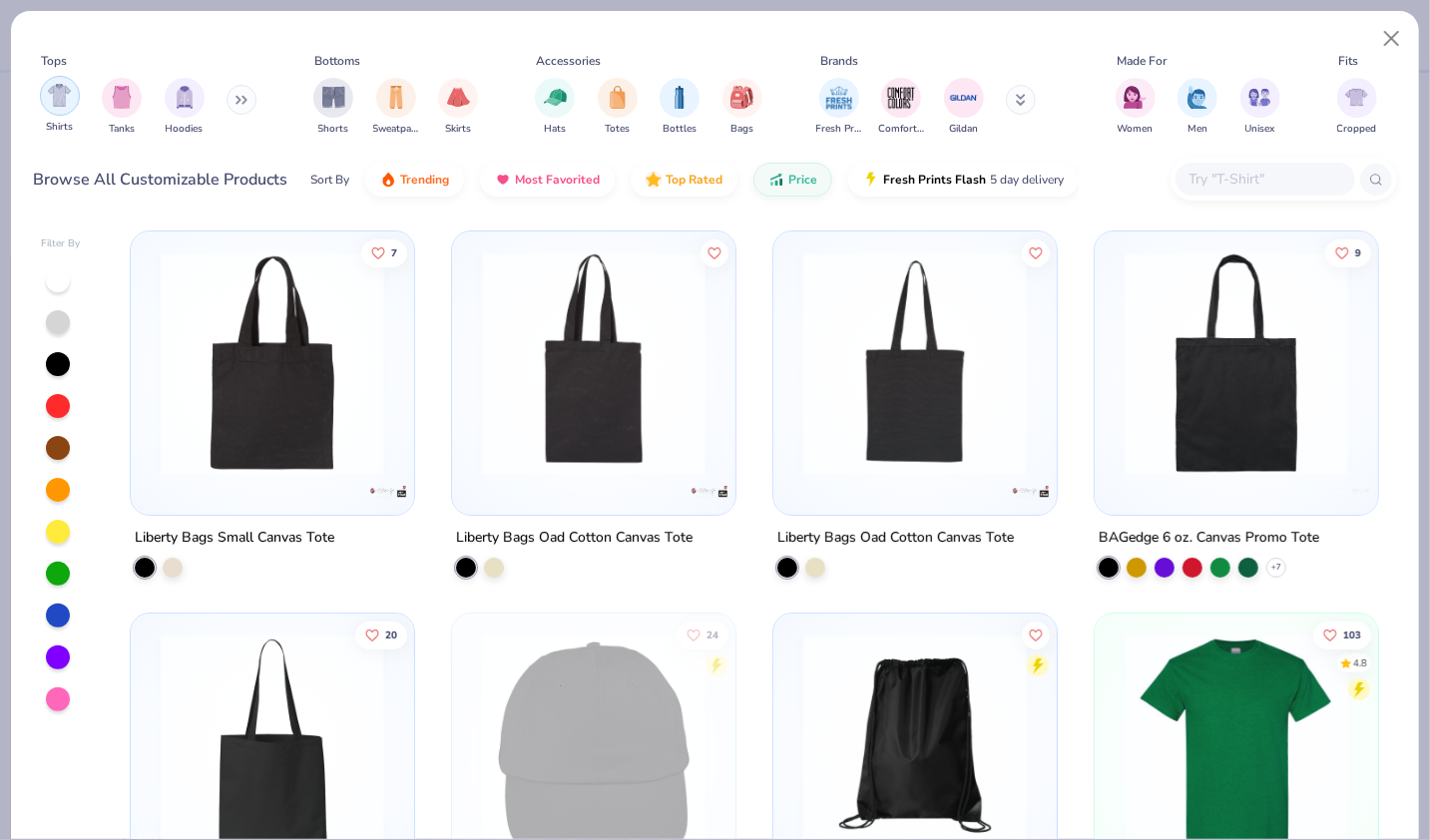 click at bounding box center (59, 95) 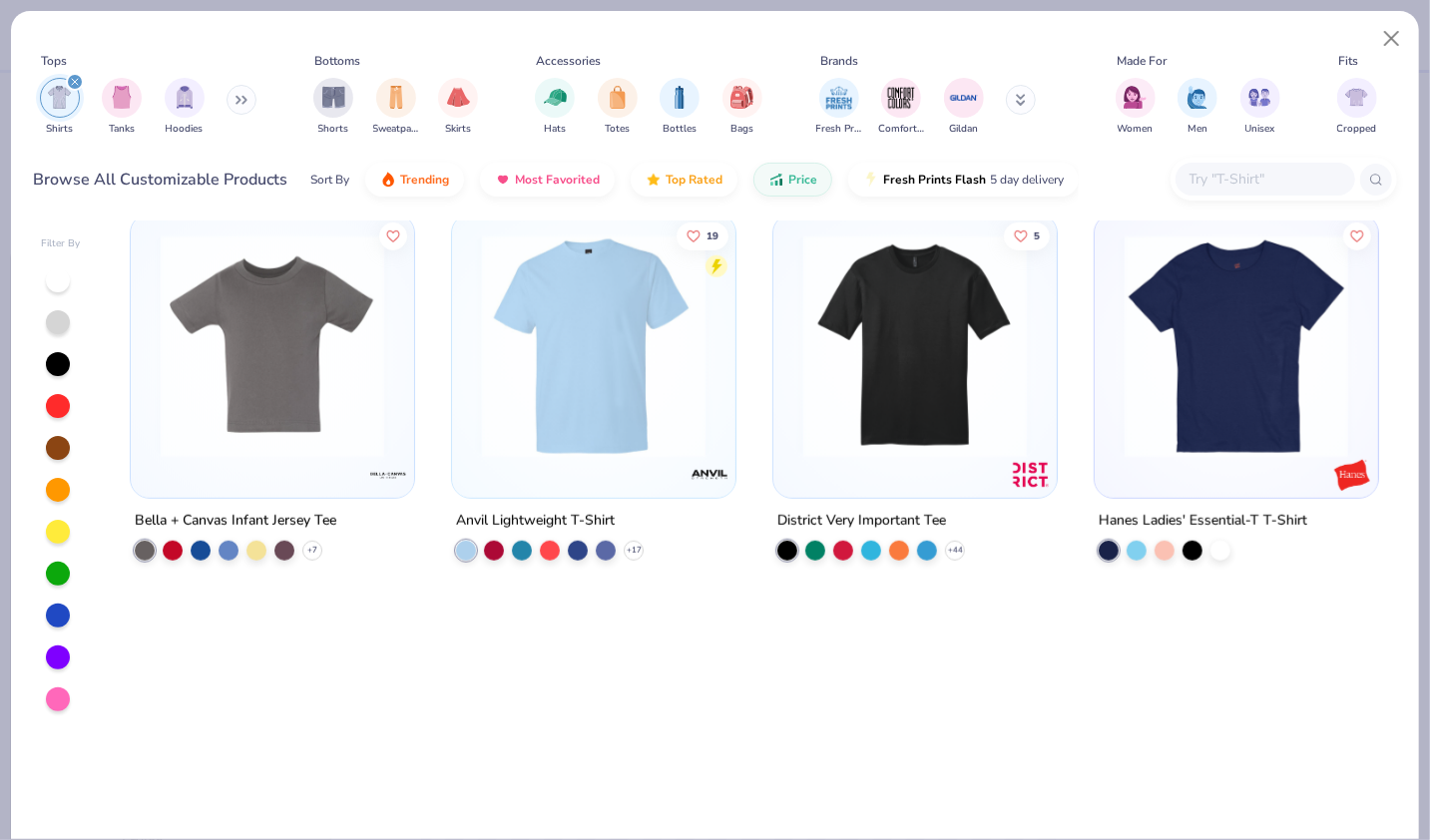 scroll, scrollTop: 0, scrollLeft: 0, axis: both 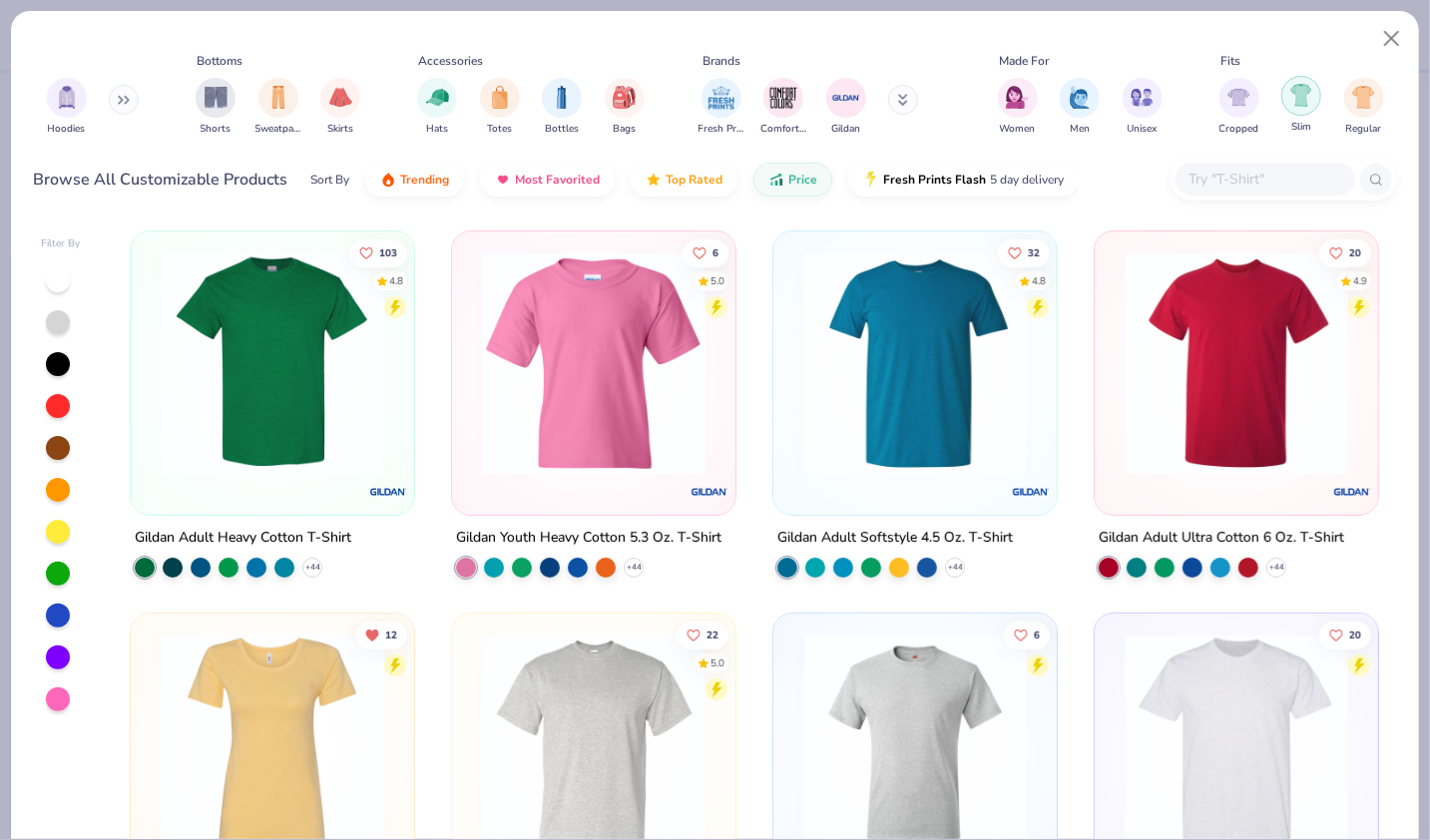 click at bounding box center (1301, 95) 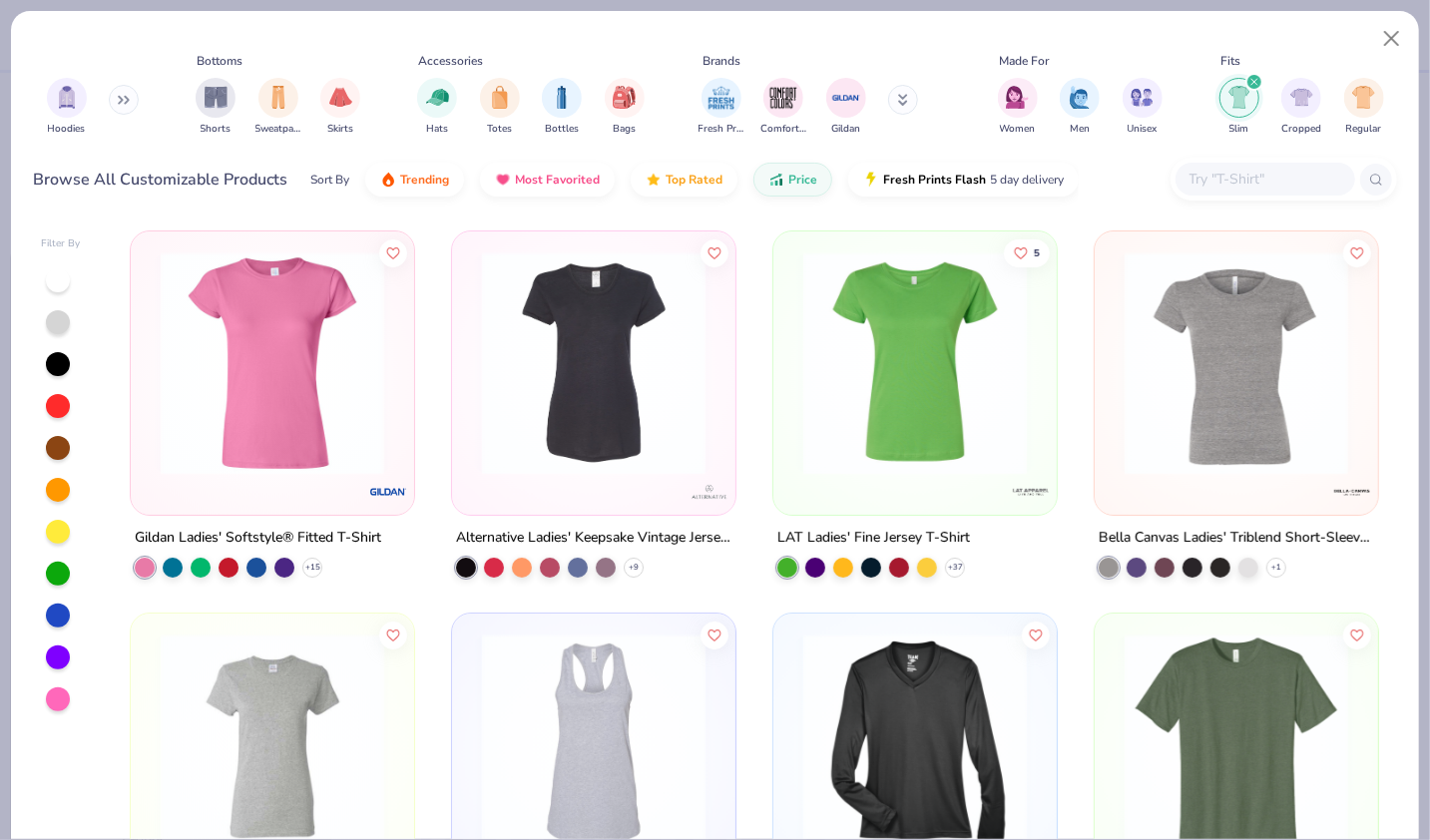 click at bounding box center (272, 363) 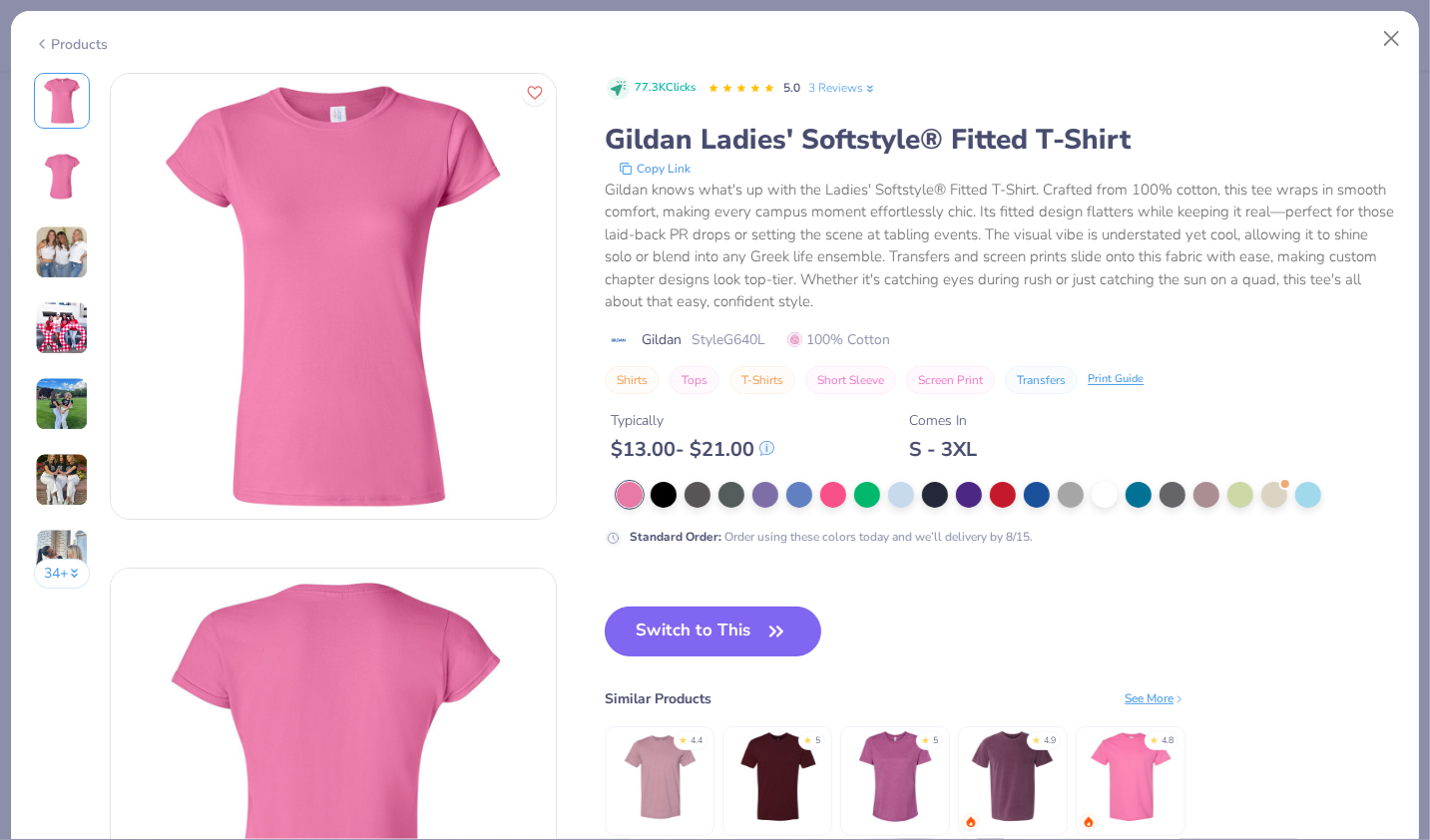 click on "Switch to This" at bounding box center [713, 631] 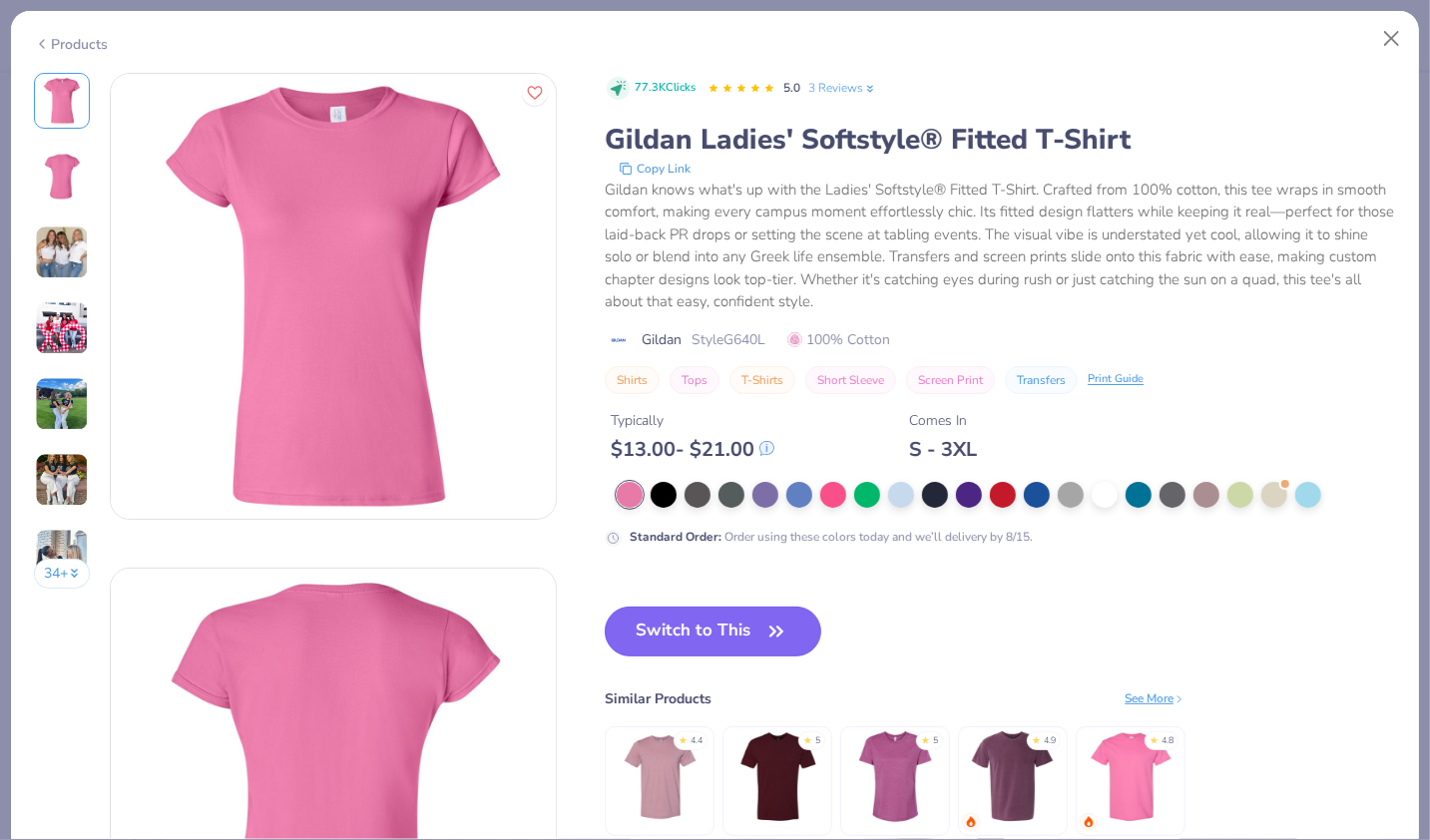 click 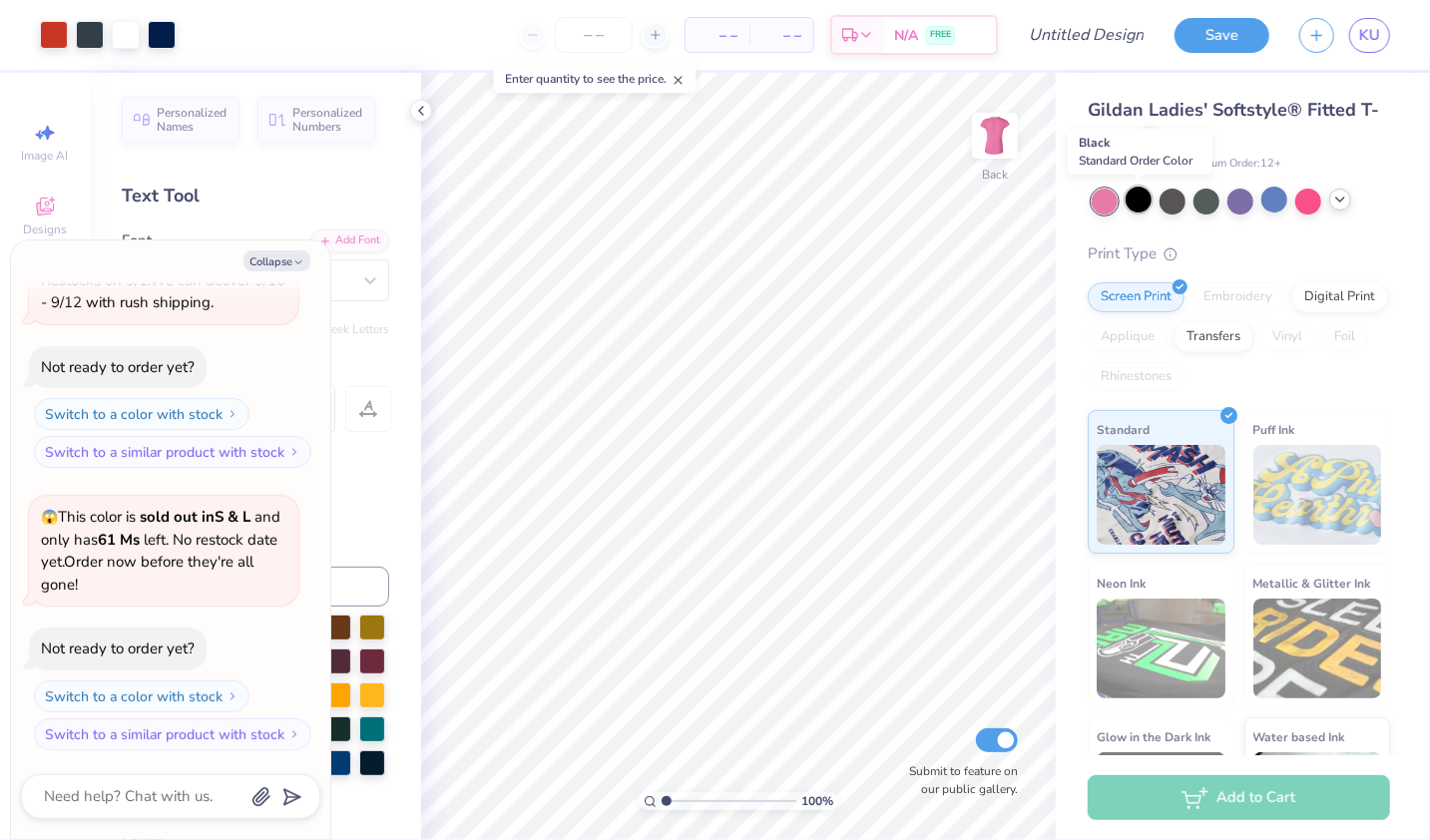 click at bounding box center (1139, 200) 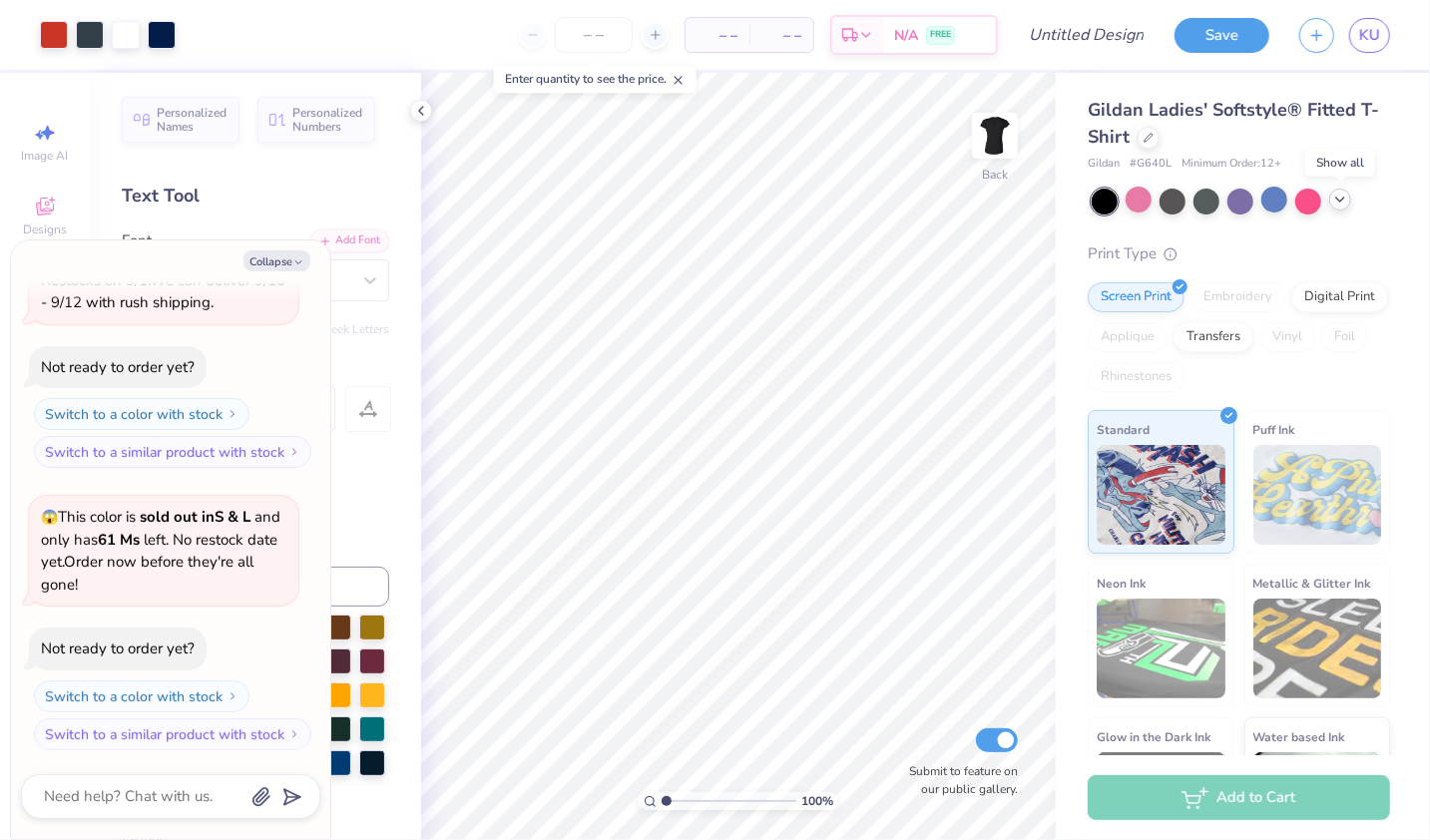 click 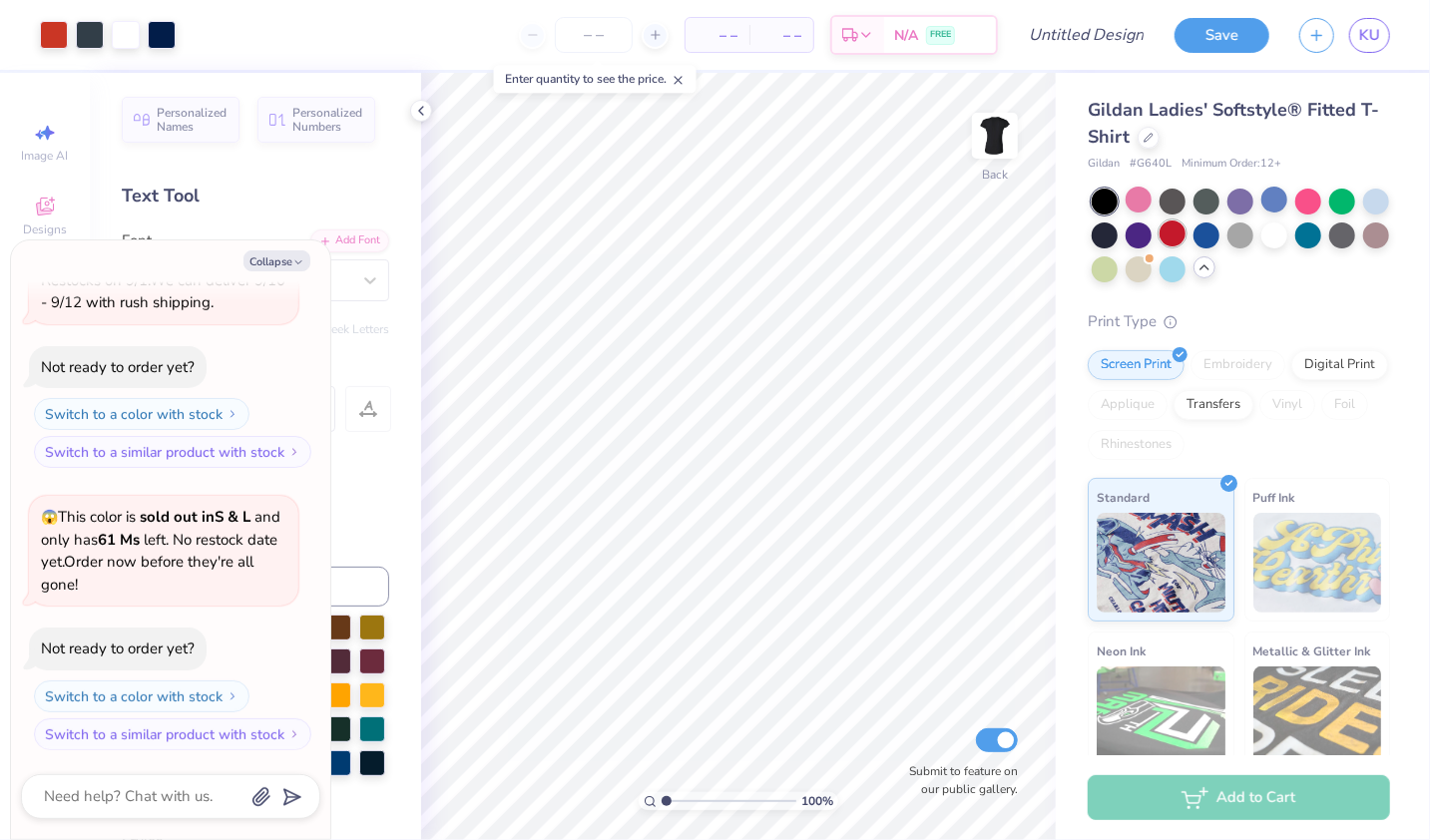 click at bounding box center (1173, 233) 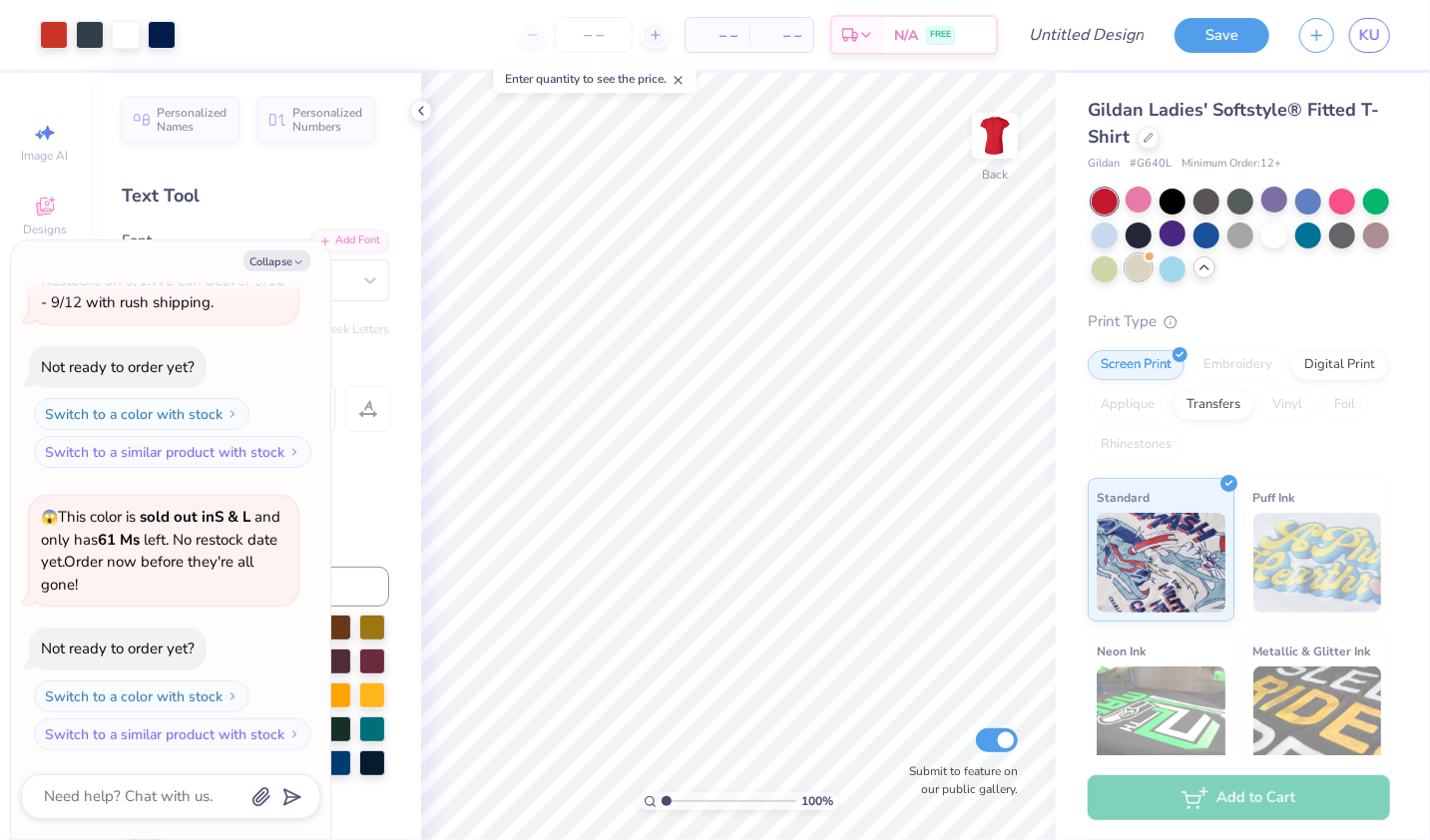 click at bounding box center [1274, 235] 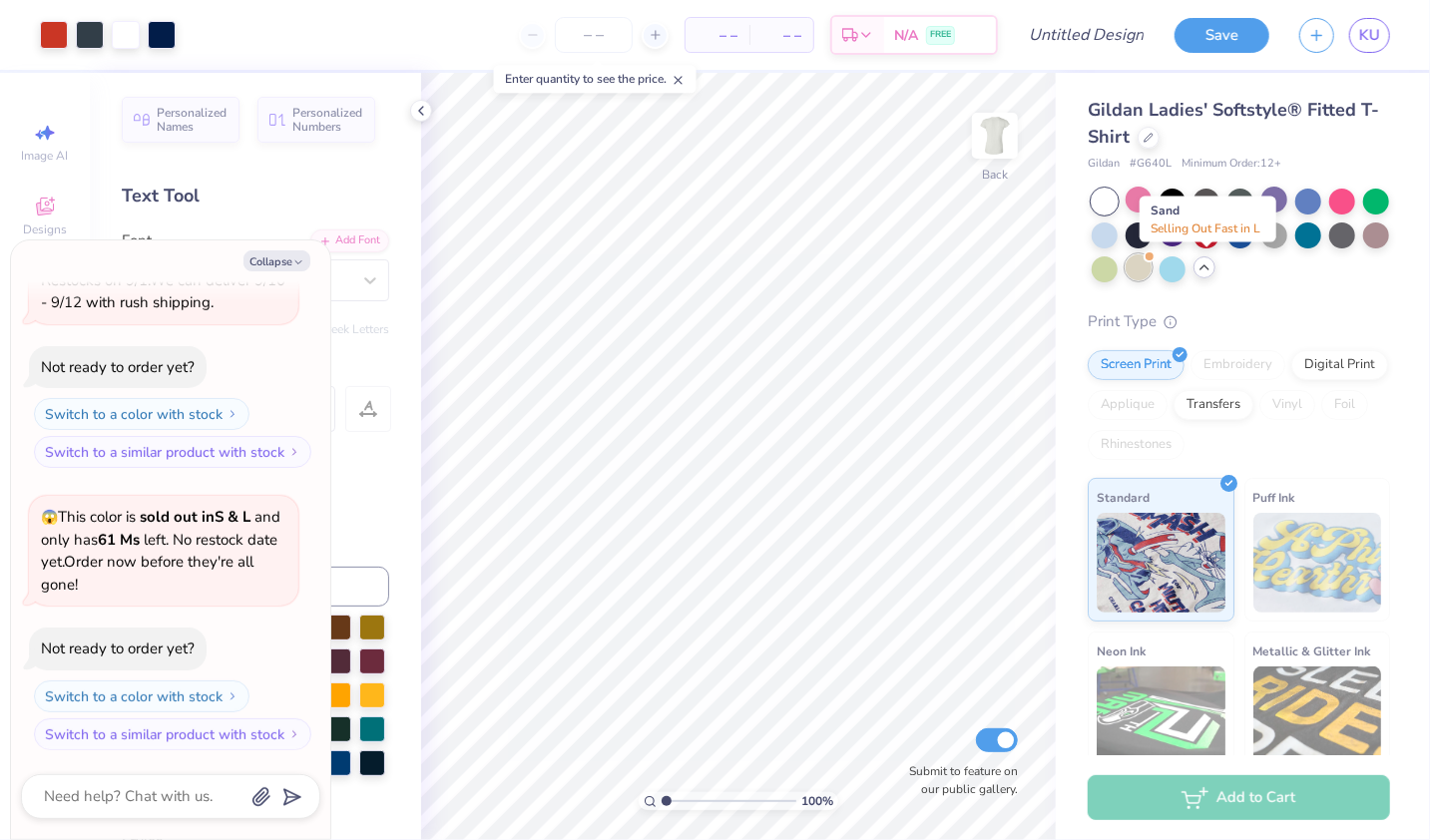 click at bounding box center (1139, 267) 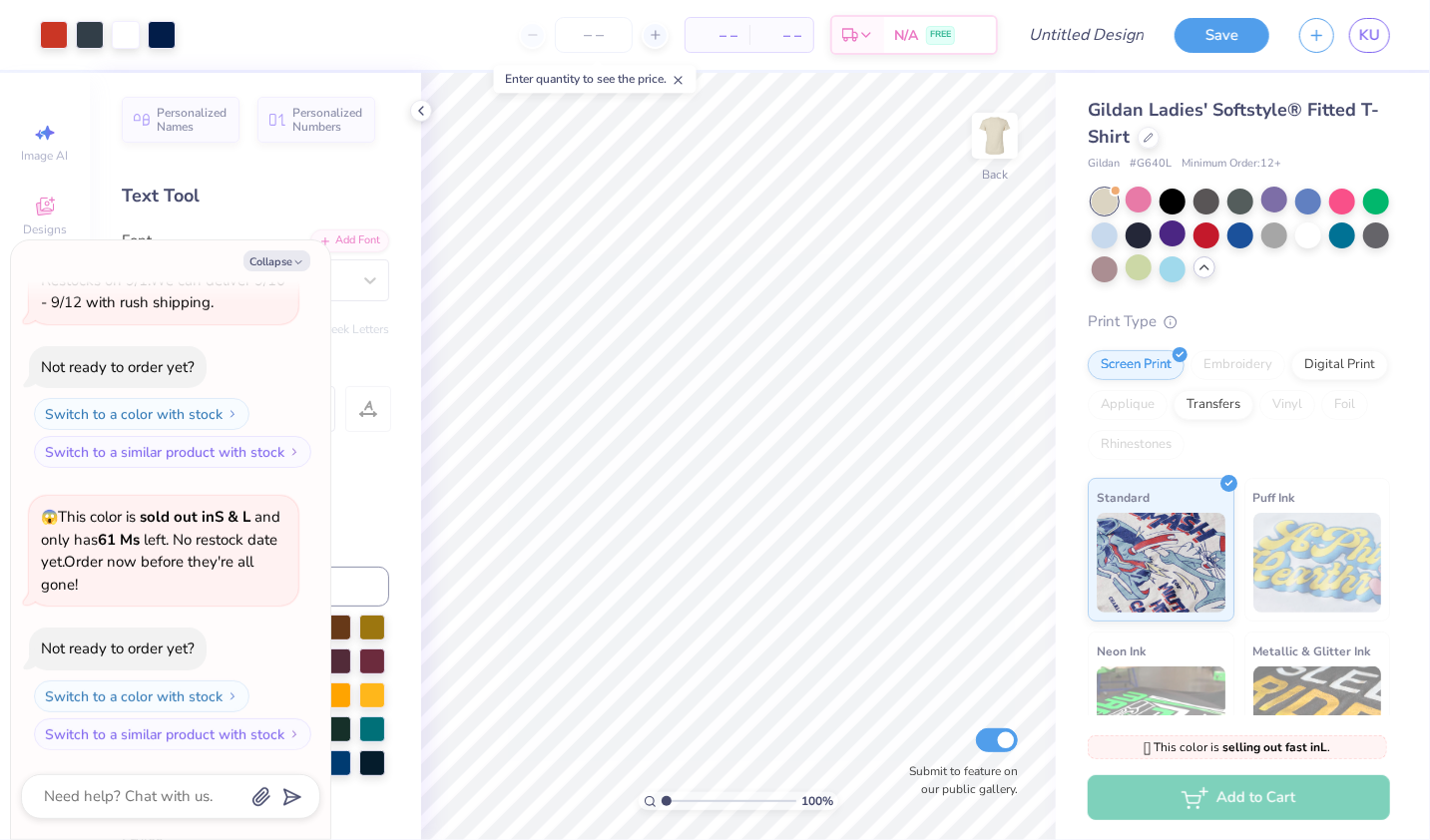 scroll, scrollTop: 391, scrollLeft: 0, axis: vertical 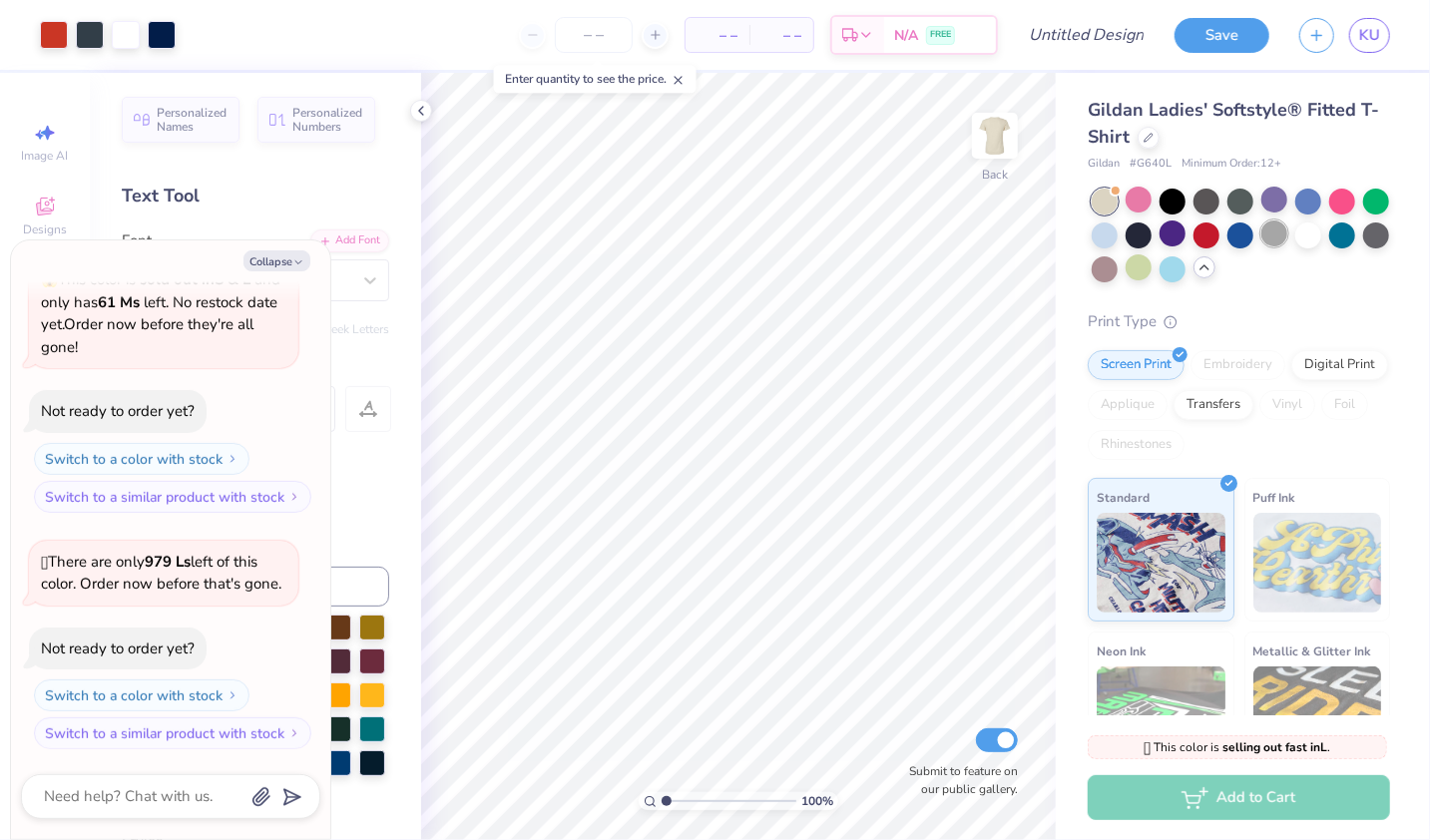 click at bounding box center [1274, 233] 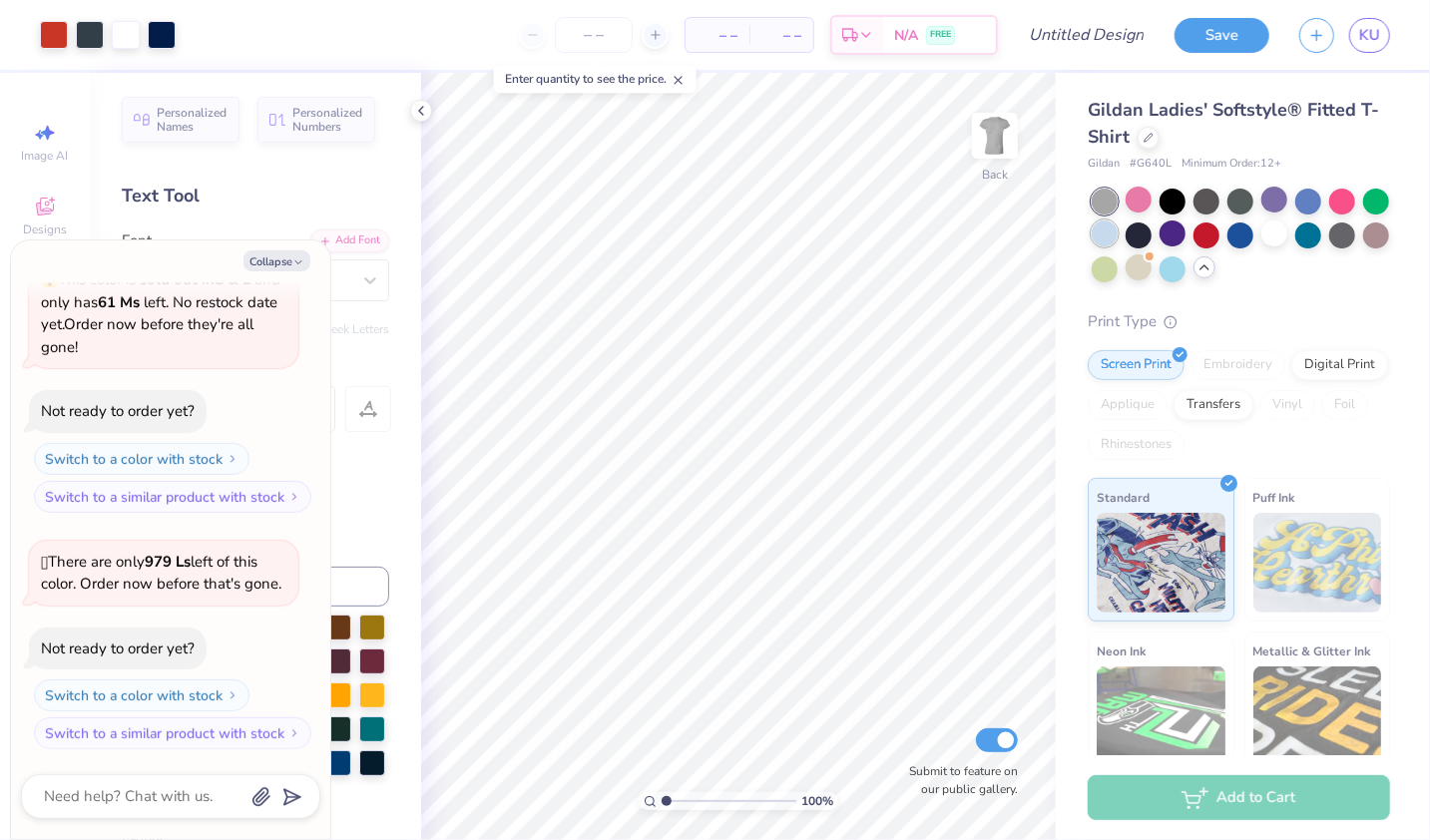 click at bounding box center [1105, 233] 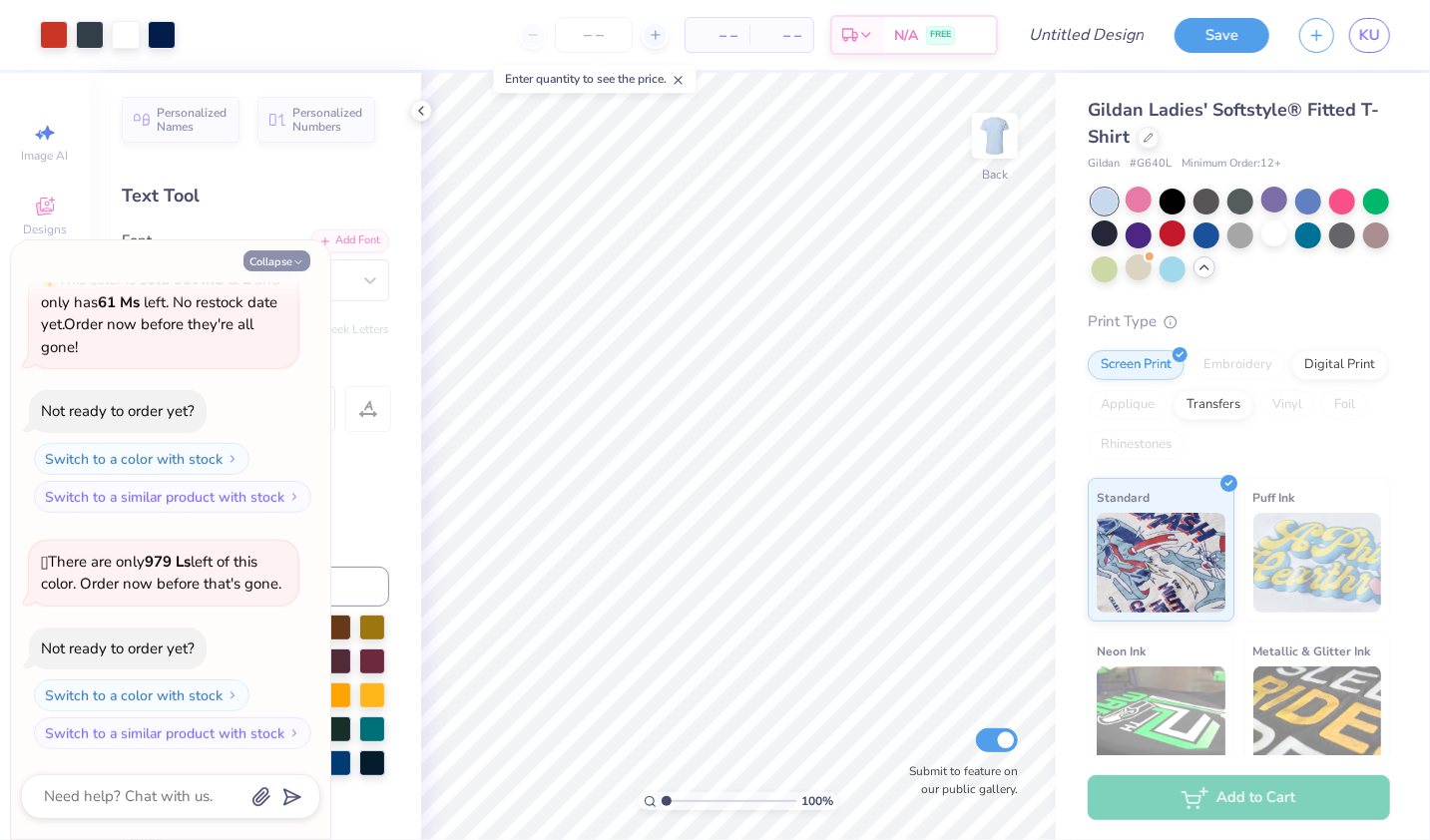 click on "Collapse" at bounding box center (276, 260) 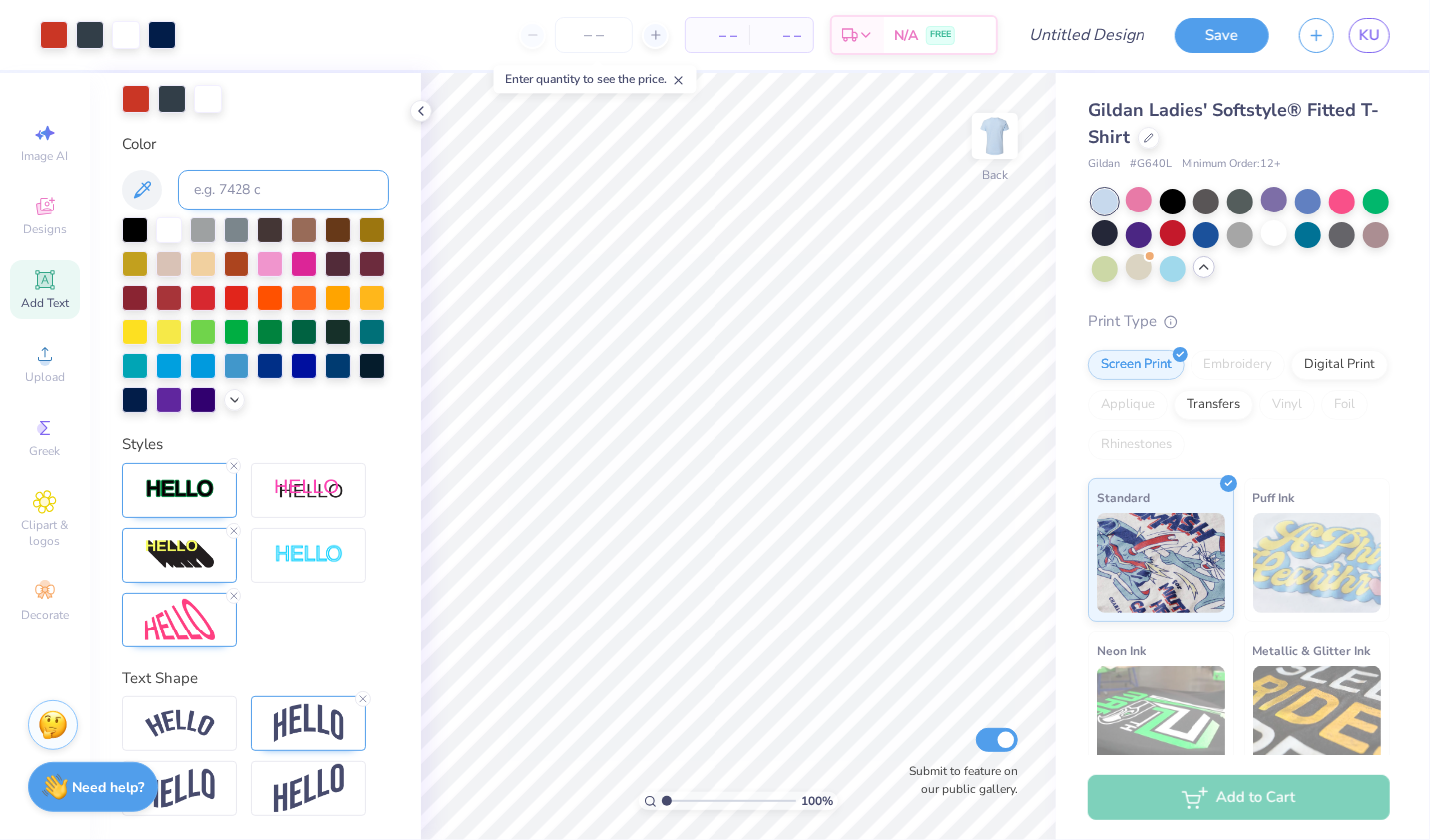 scroll, scrollTop: 0, scrollLeft: 0, axis: both 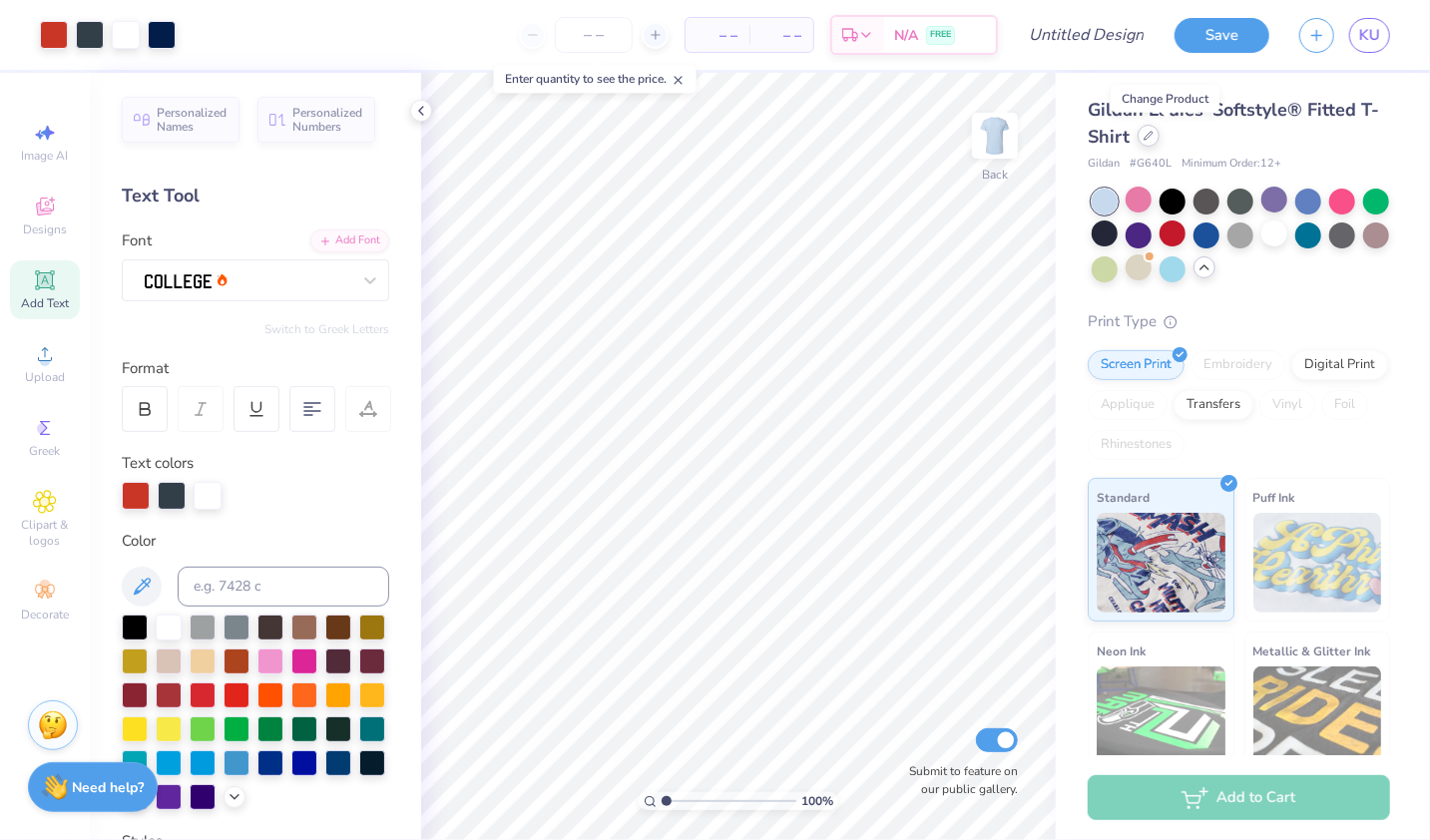 click 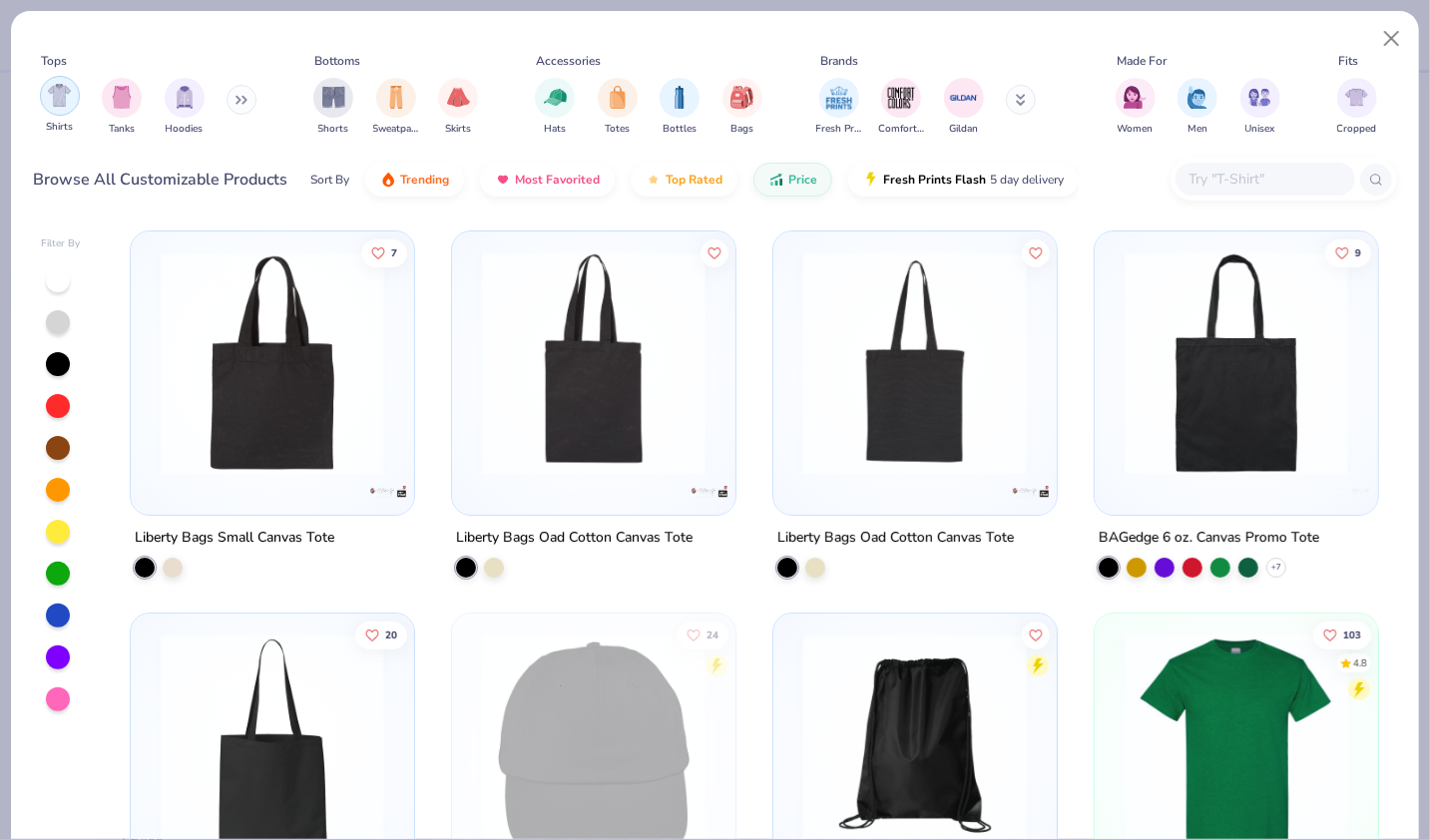 click at bounding box center (59, 95) 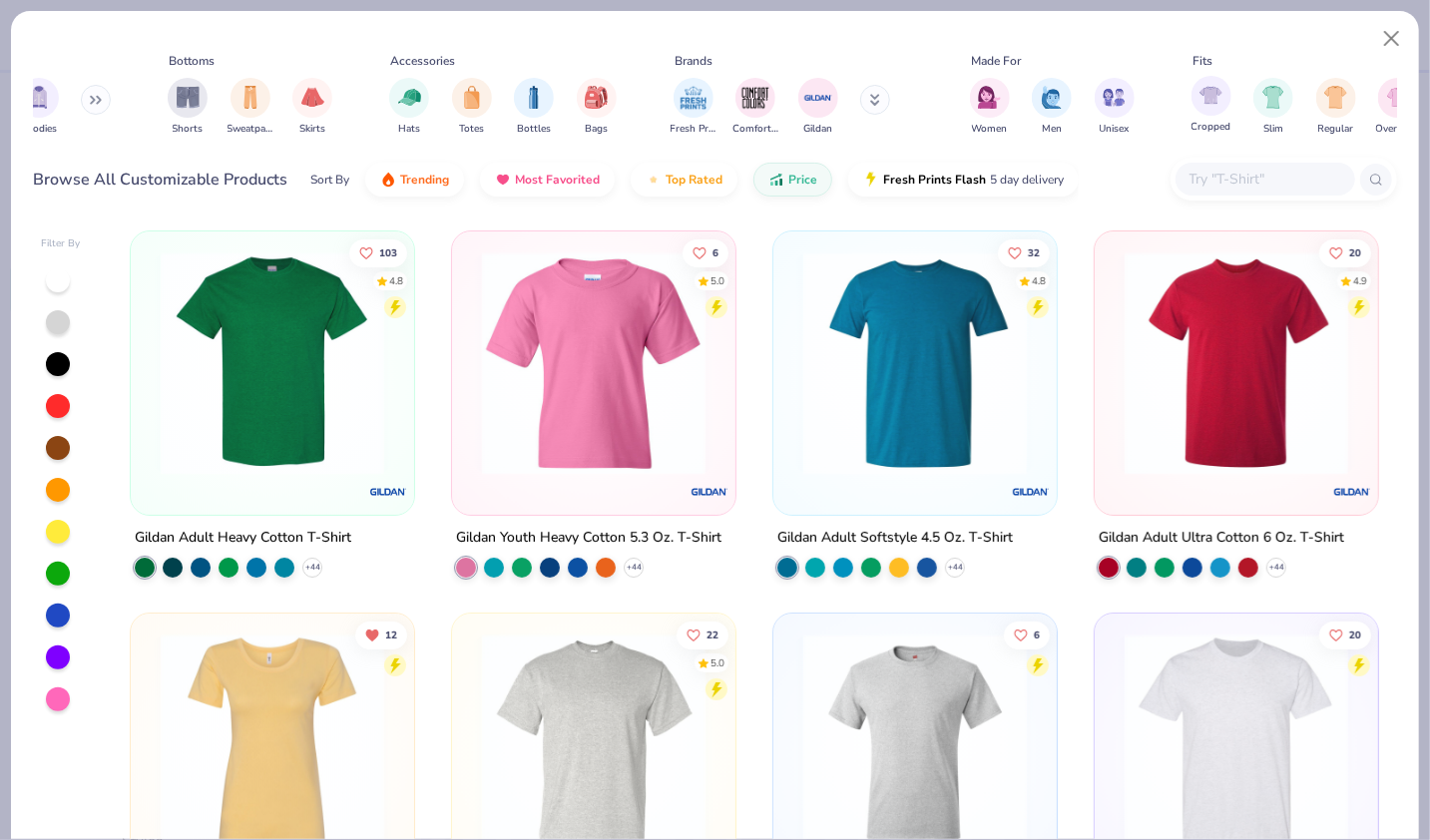 scroll, scrollTop: 0, scrollLeft: 158, axis: horizontal 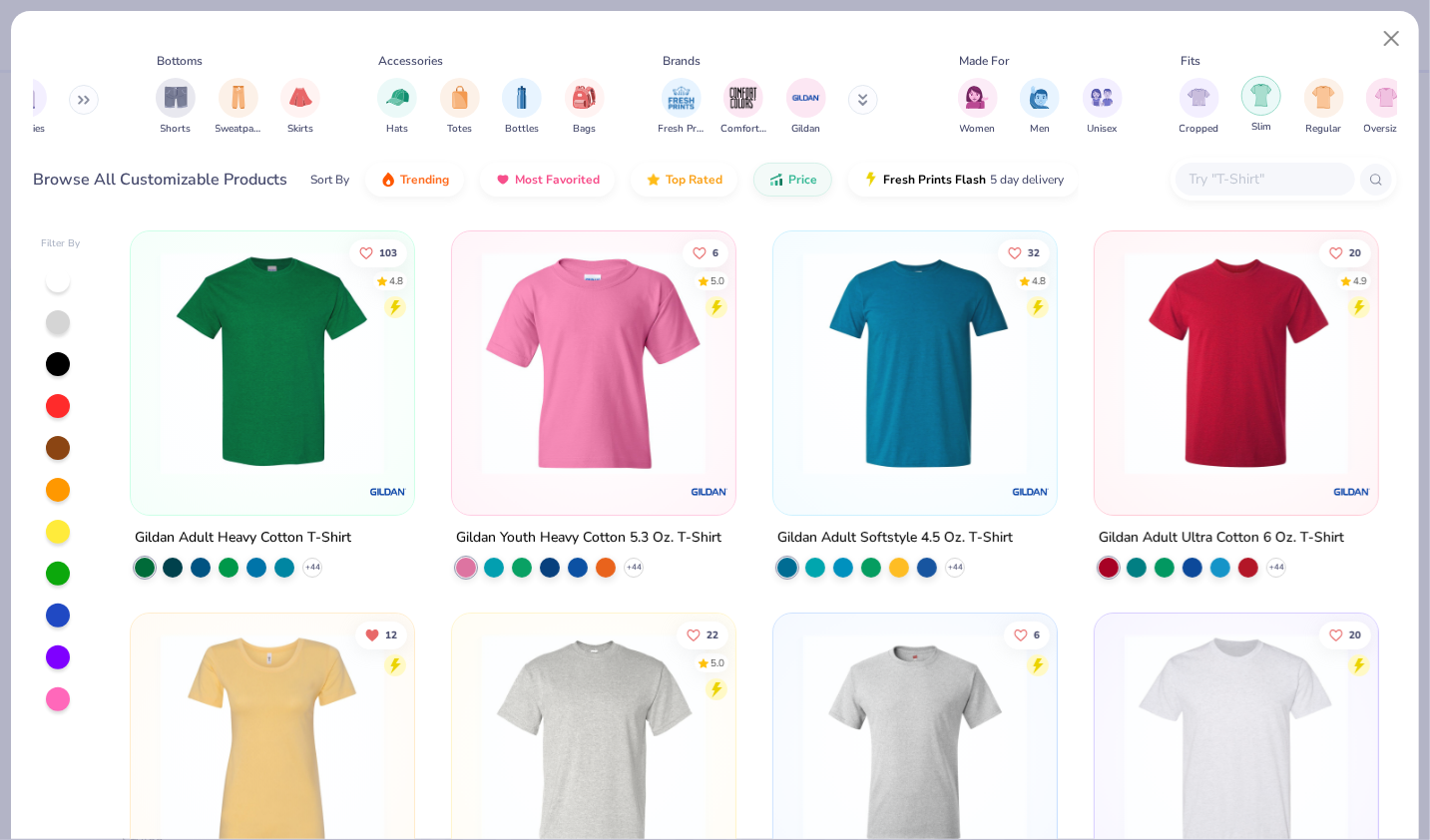 click at bounding box center [1261, 95] 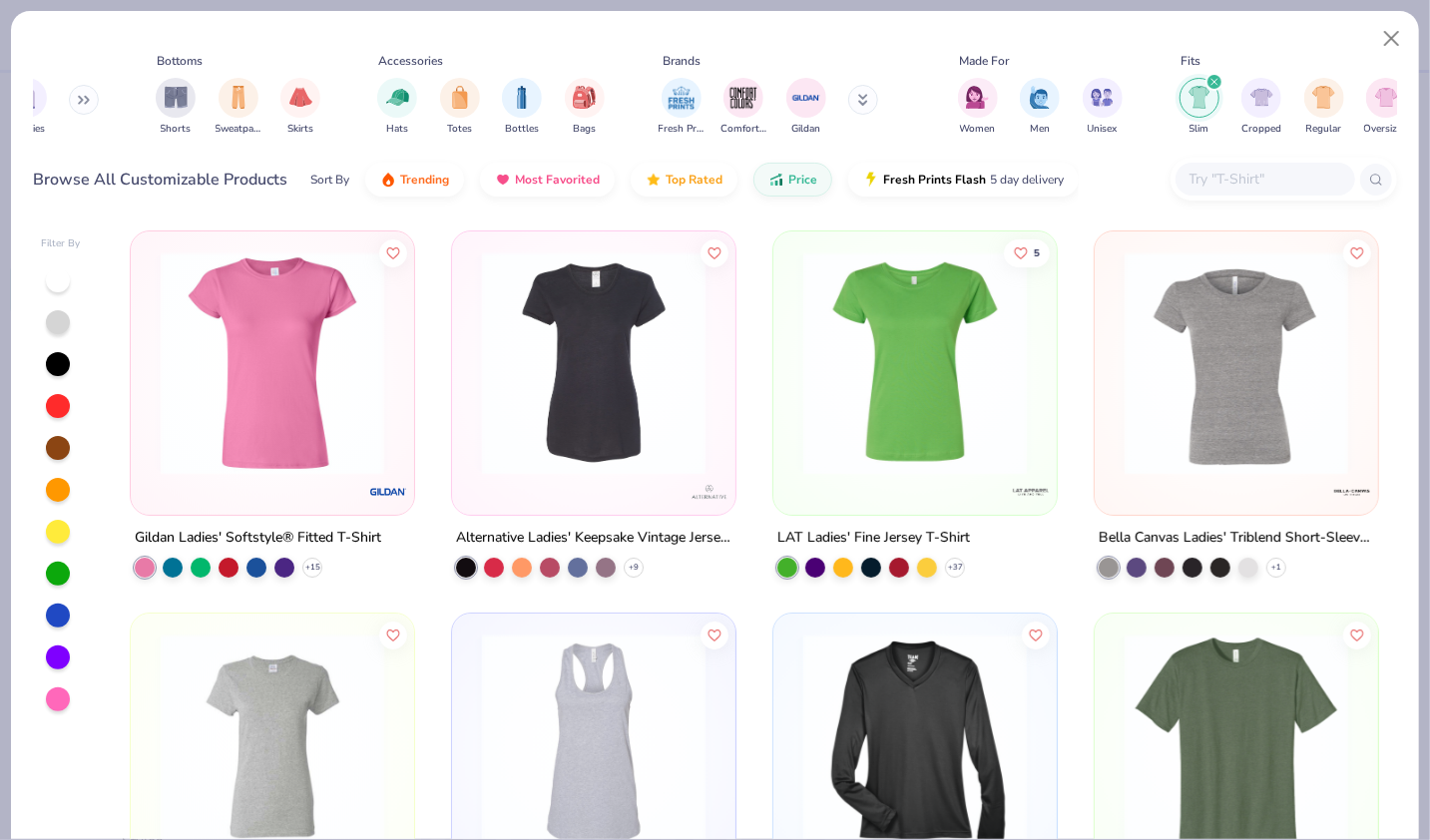 click at bounding box center (915, 363) 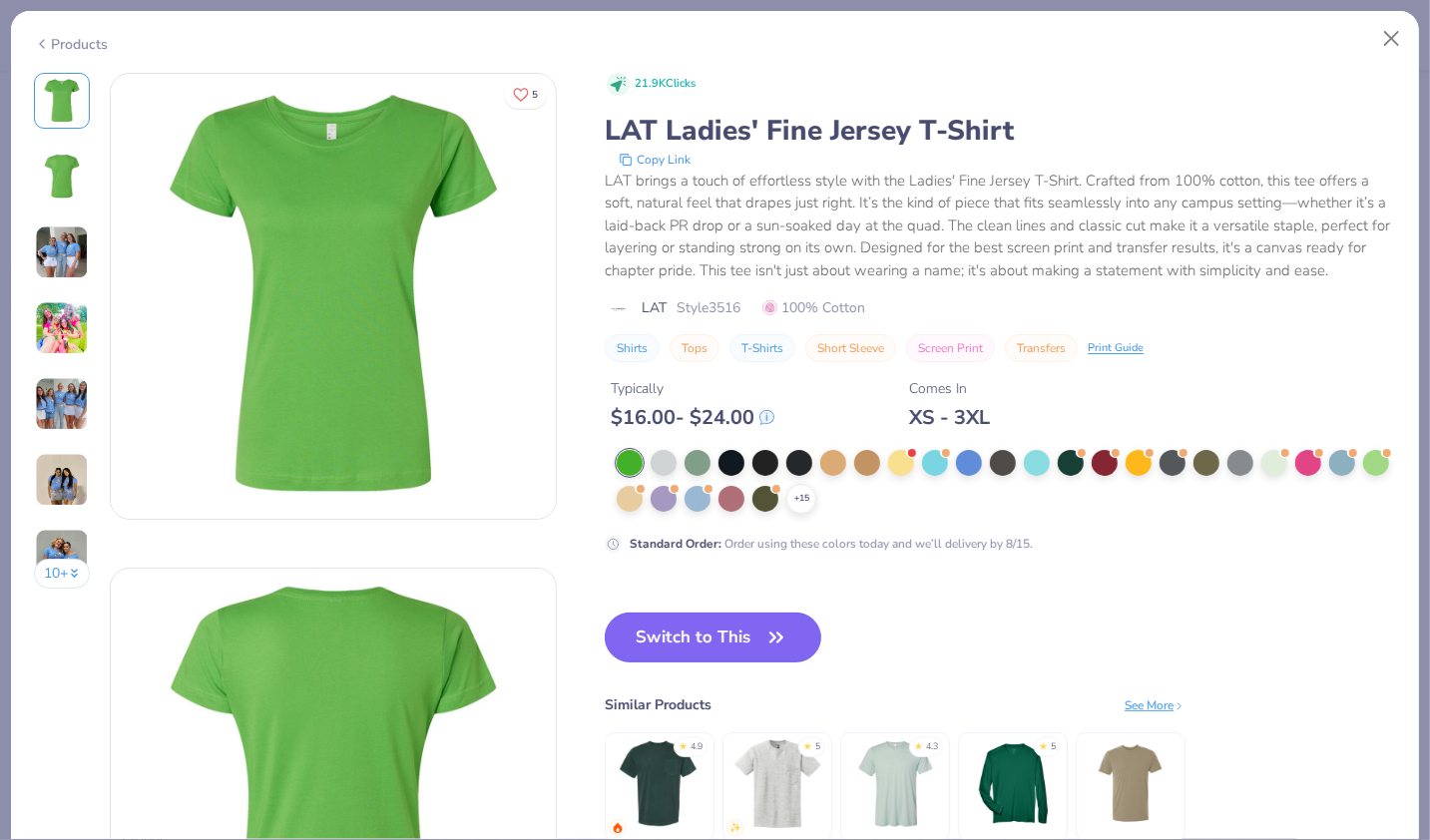 click on "Switch to This" at bounding box center (713, 637) 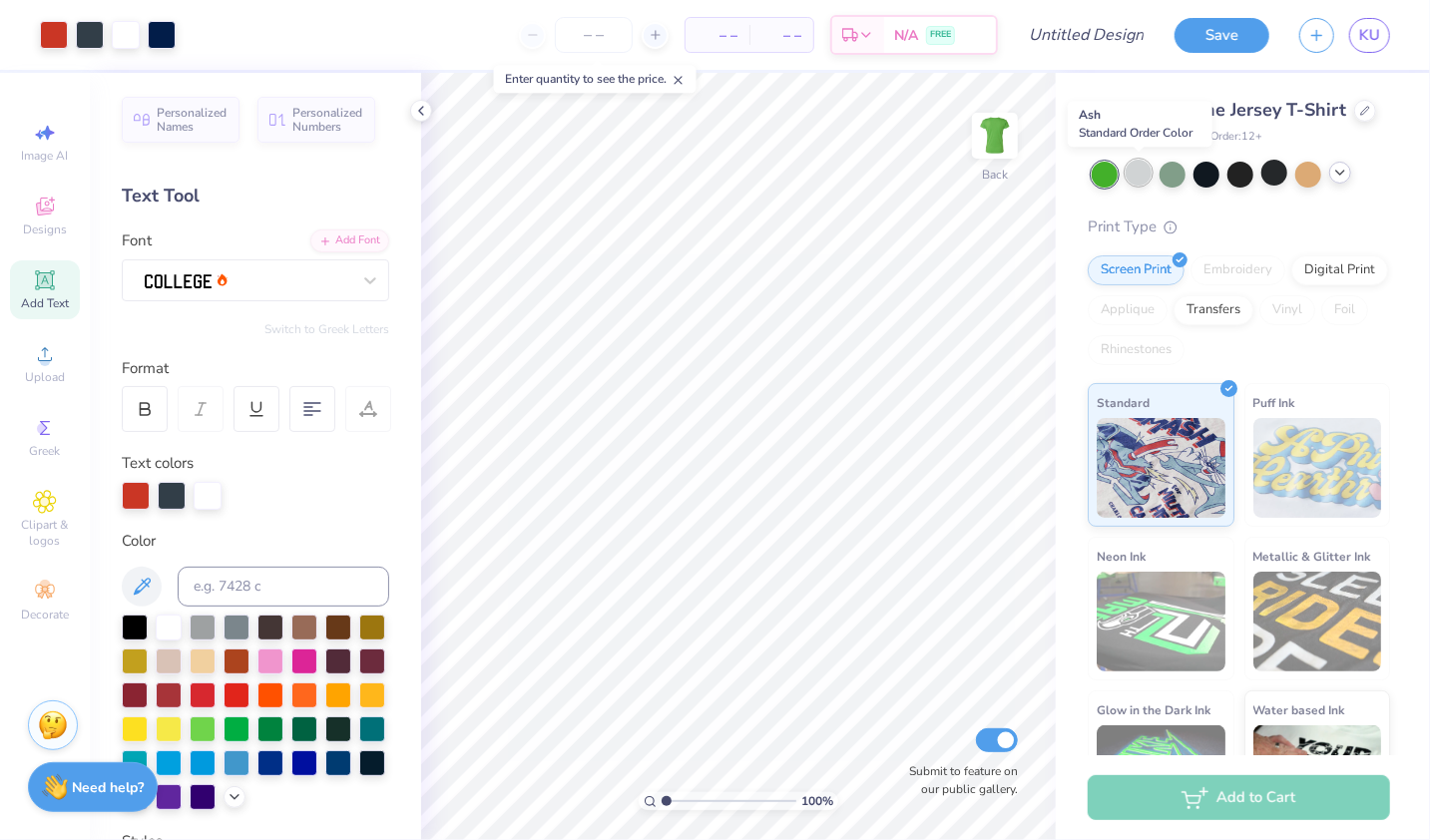 click at bounding box center (1139, 173) 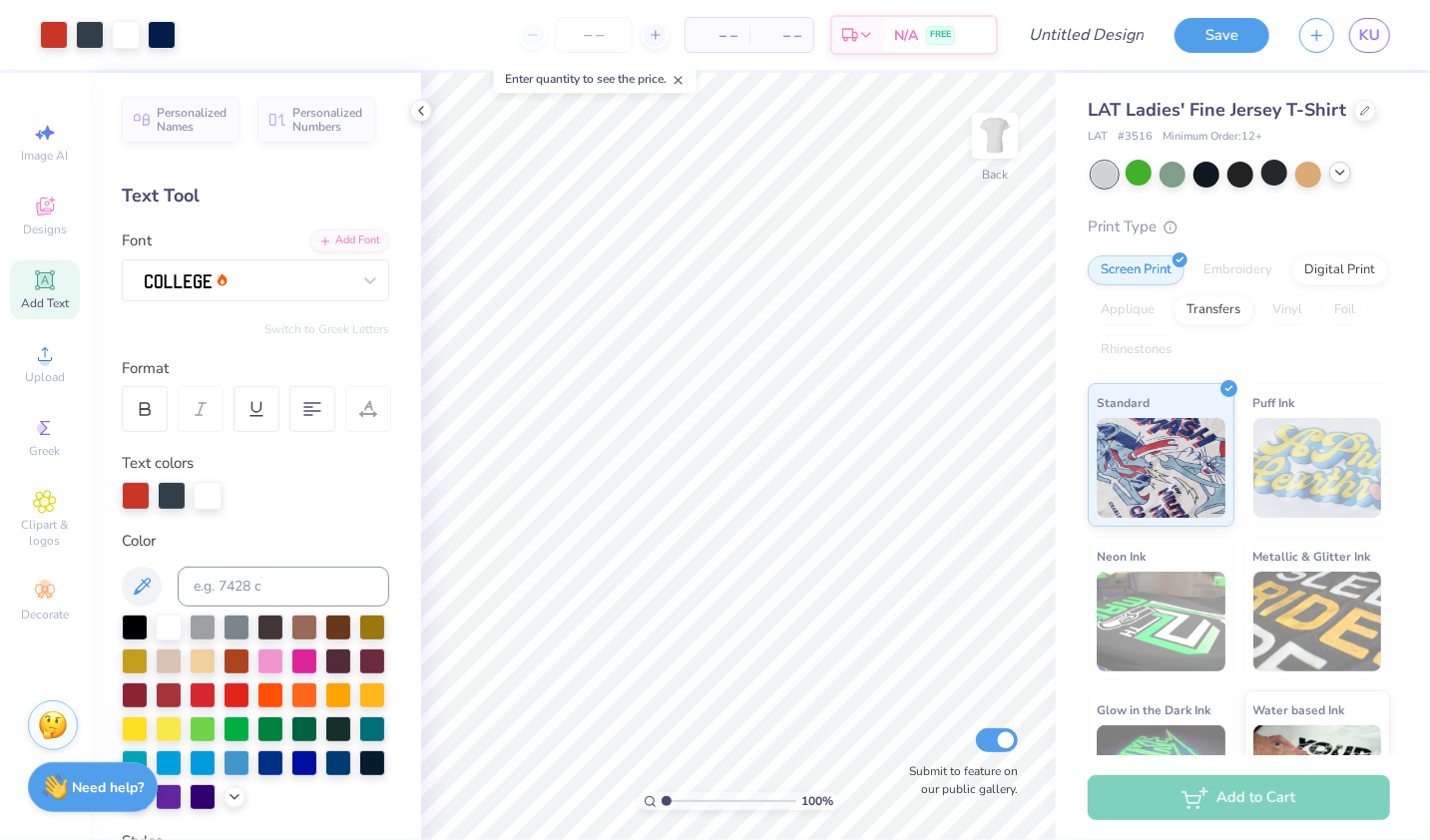 click at bounding box center [1240, 175] 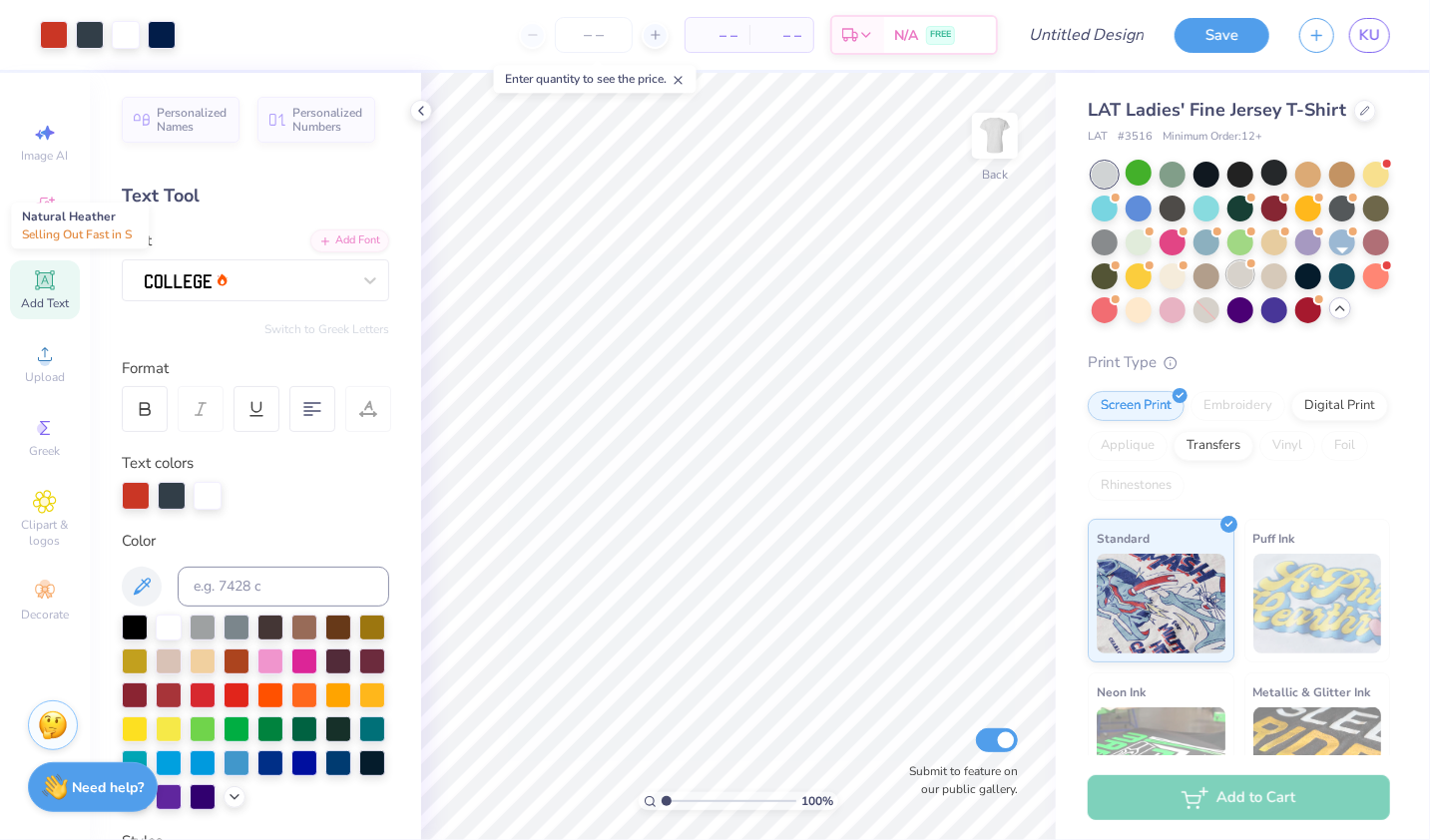 click at bounding box center (1240, 274) 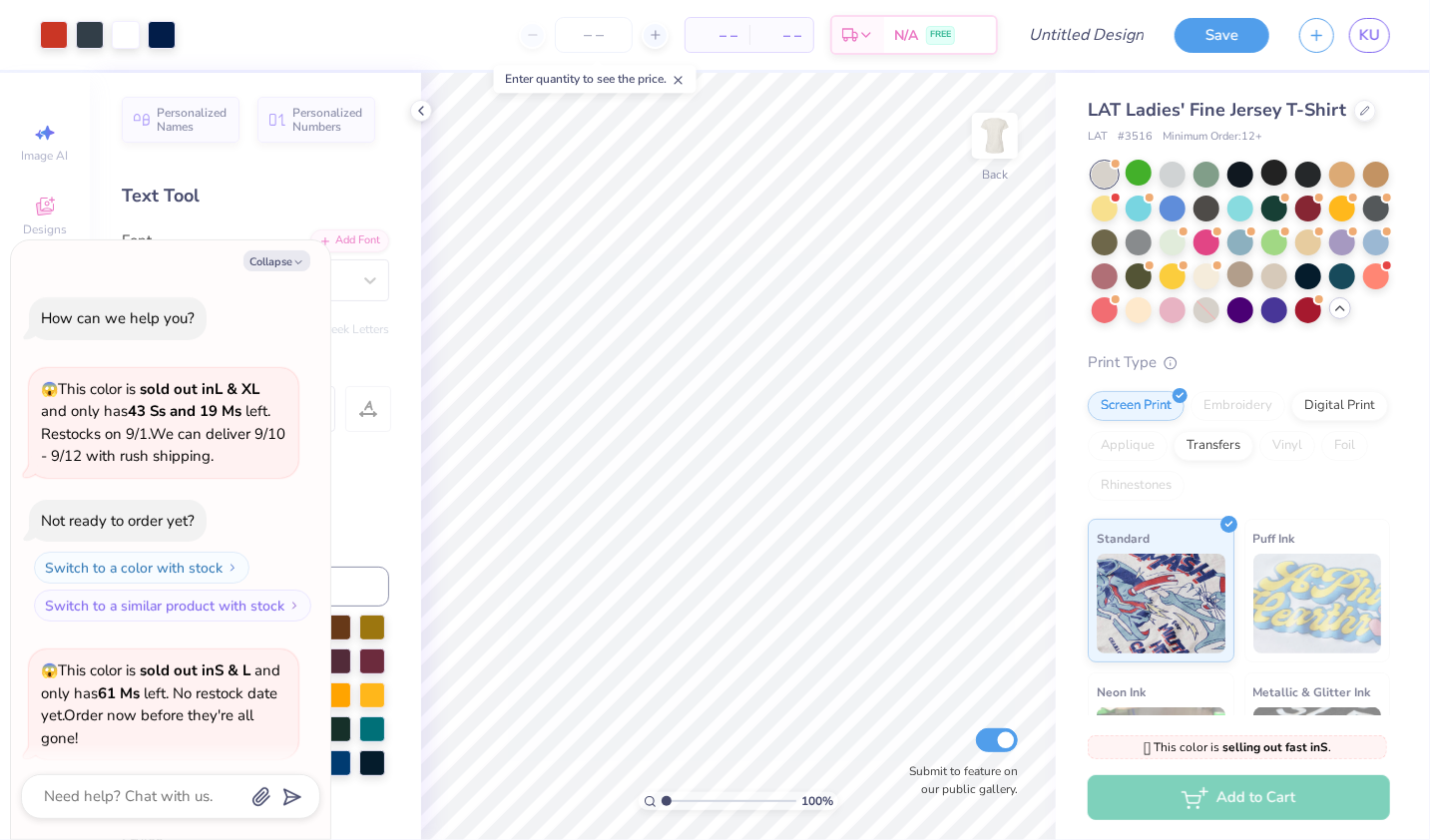 scroll, scrollTop: 629, scrollLeft: 0, axis: vertical 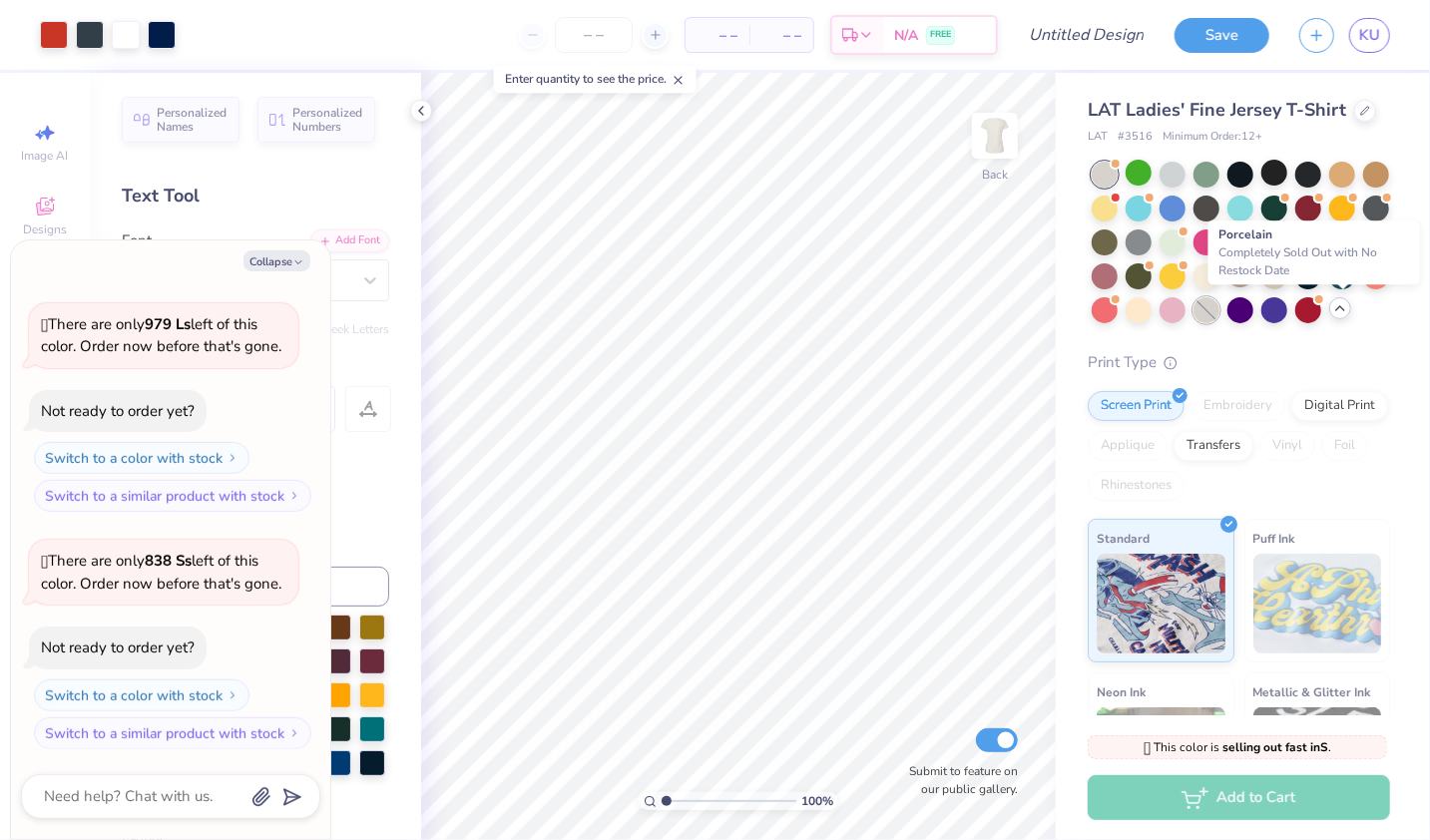 click at bounding box center [1206, 310] 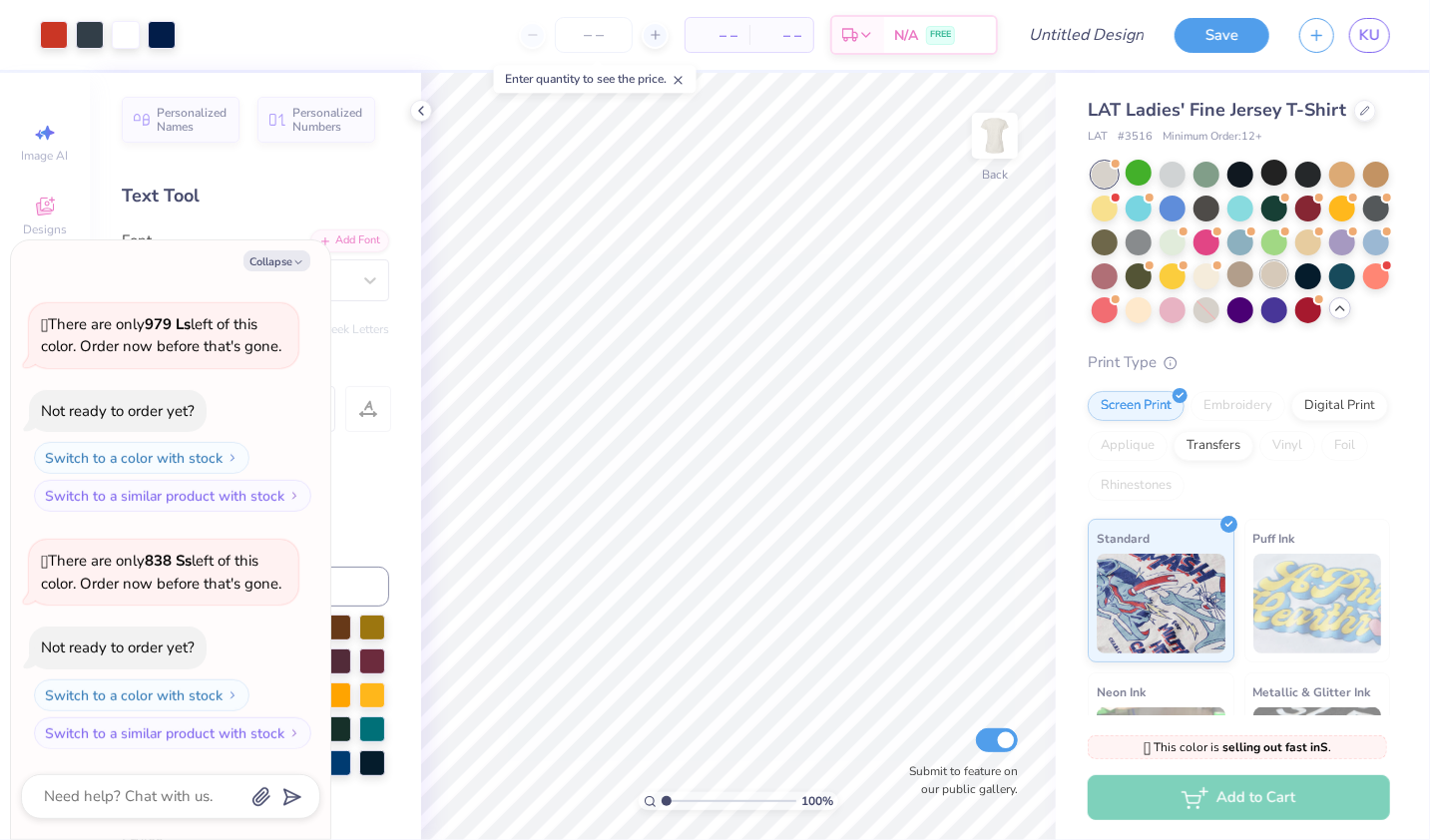 click at bounding box center (1274, 274) 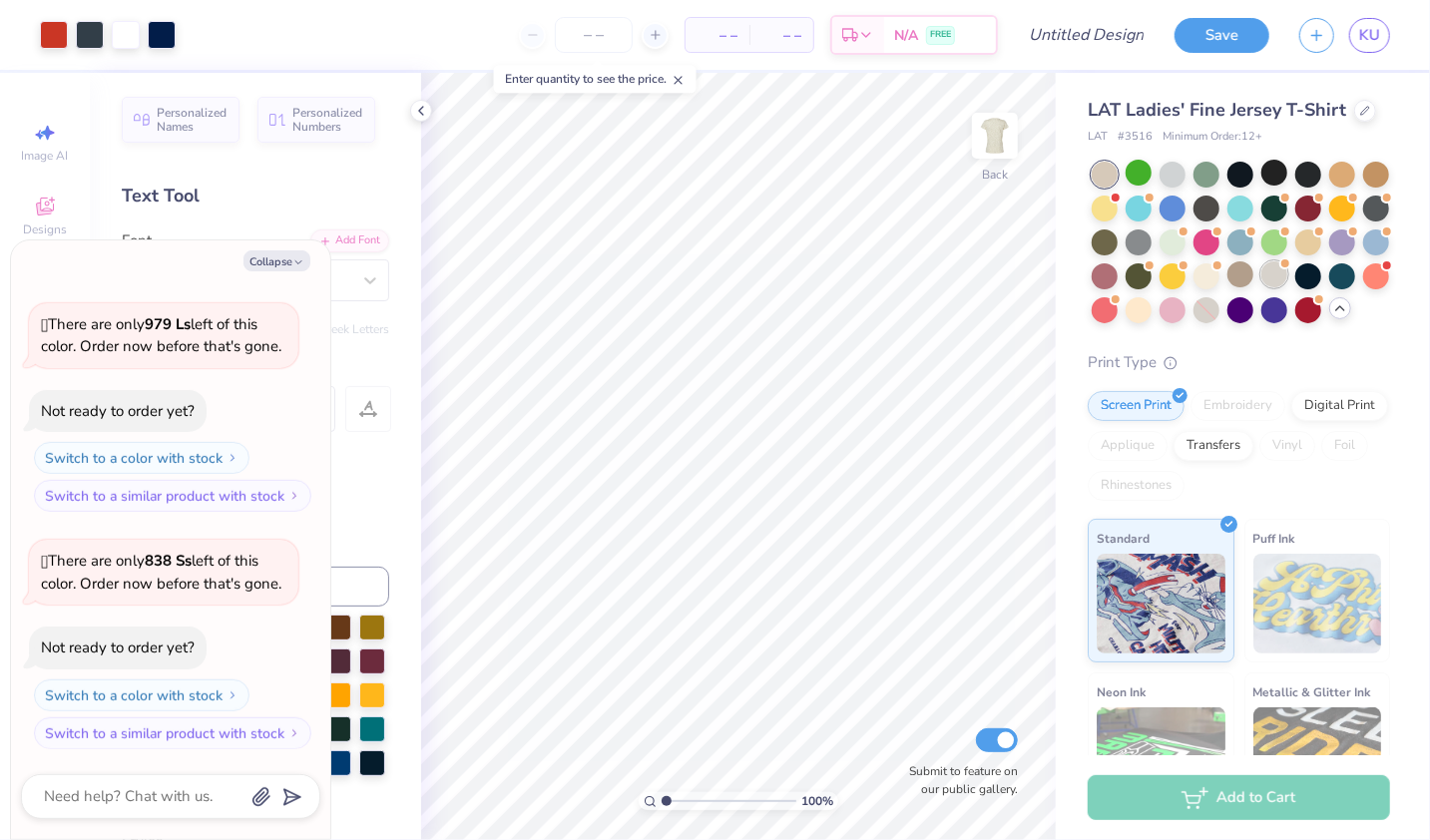 click at bounding box center [1274, 274] 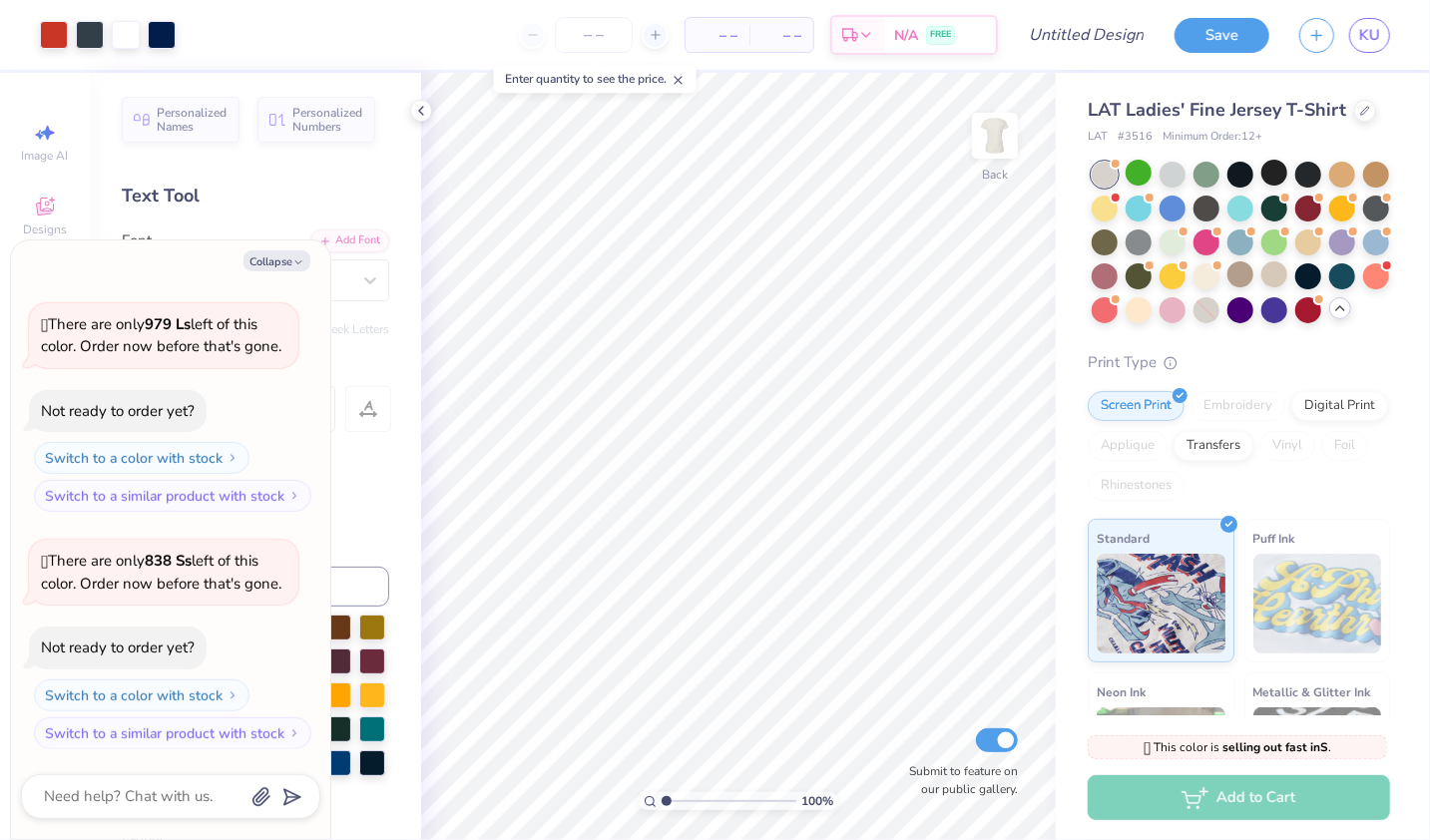 scroll, scrollTop: 865, scrollLeft: 0, axis: vertical 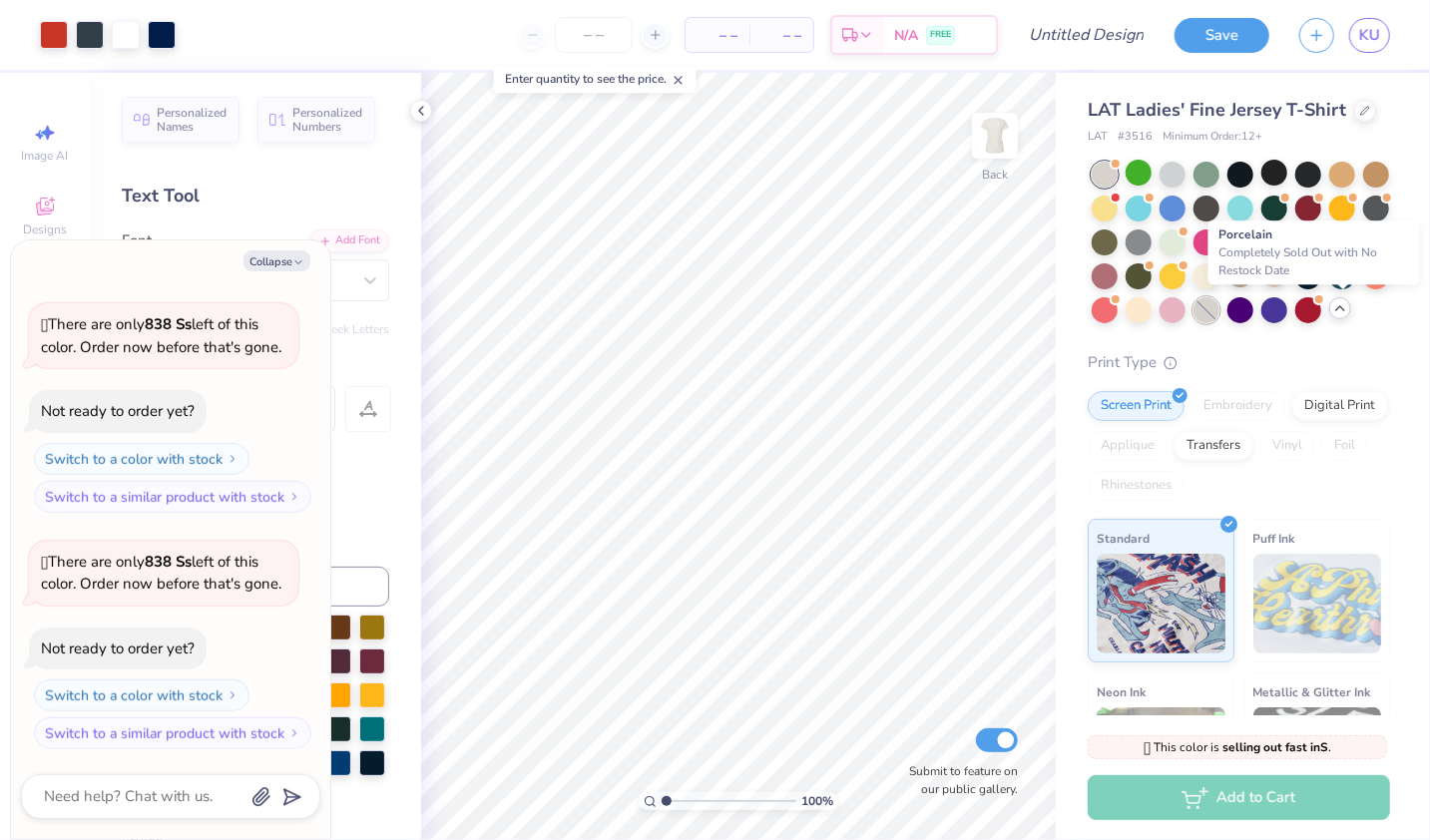click at bounding box center [1206, 310] 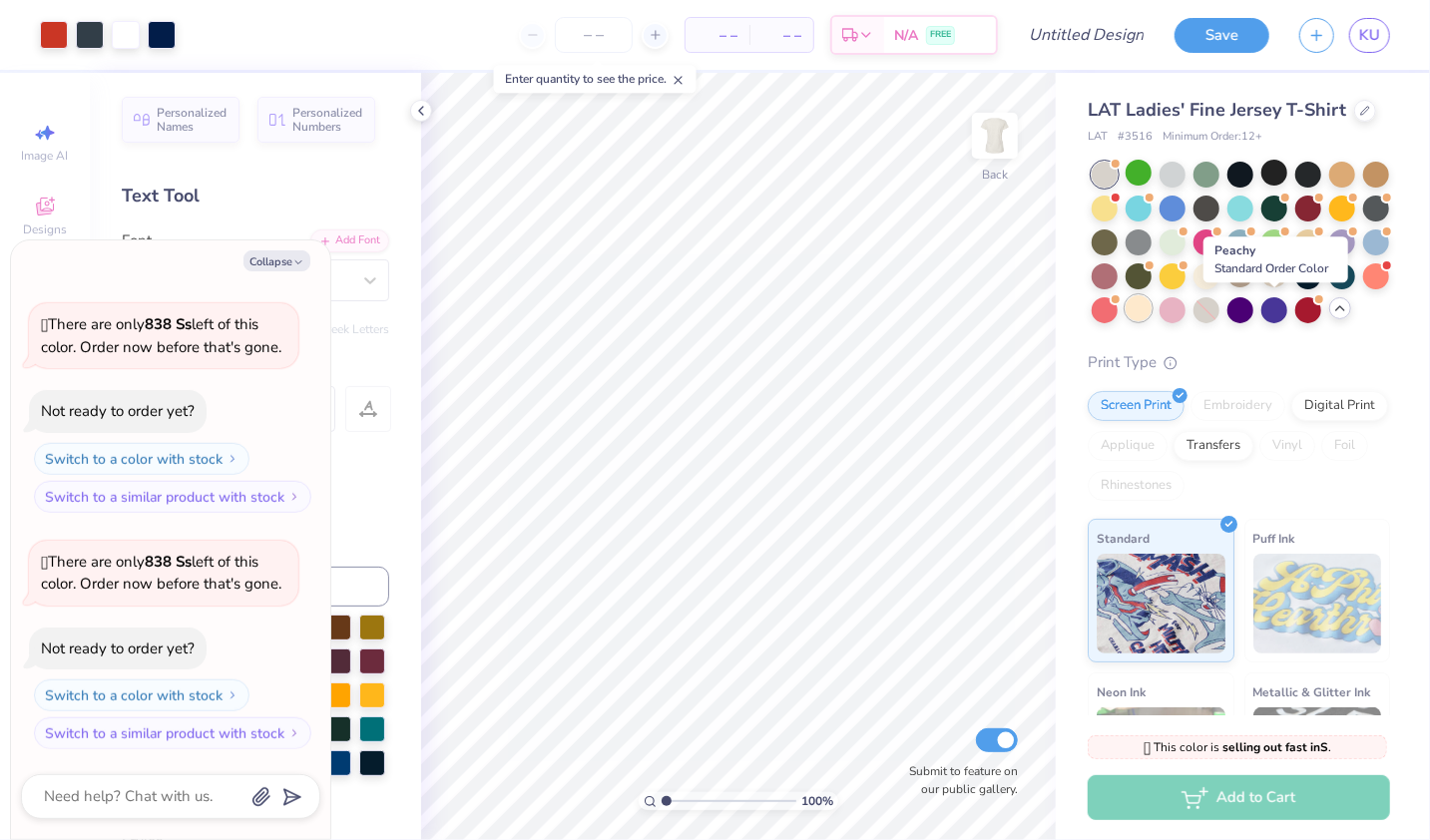click at bounding box center (1139, 308) 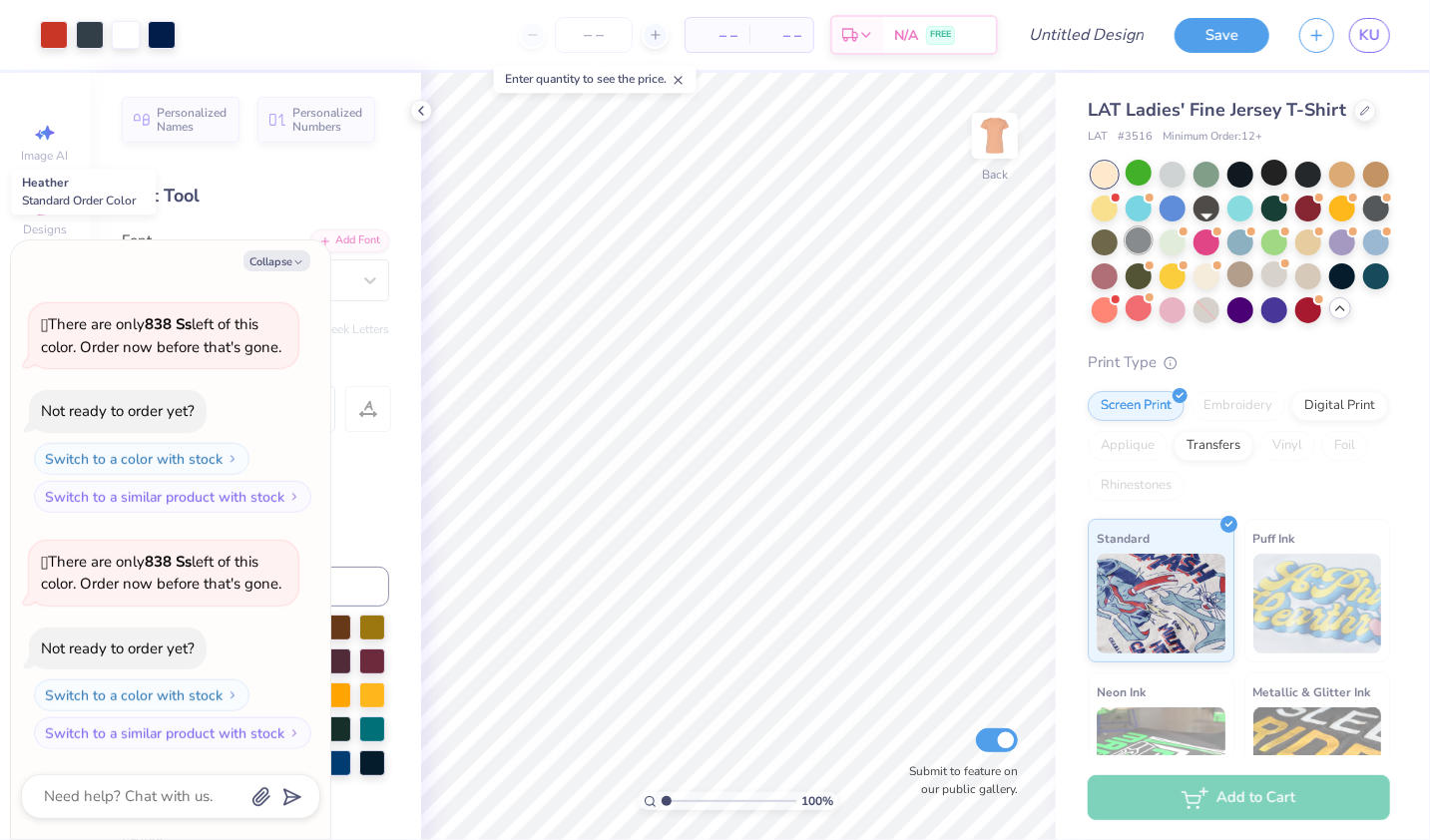 click at bounding box center [1139, 240] 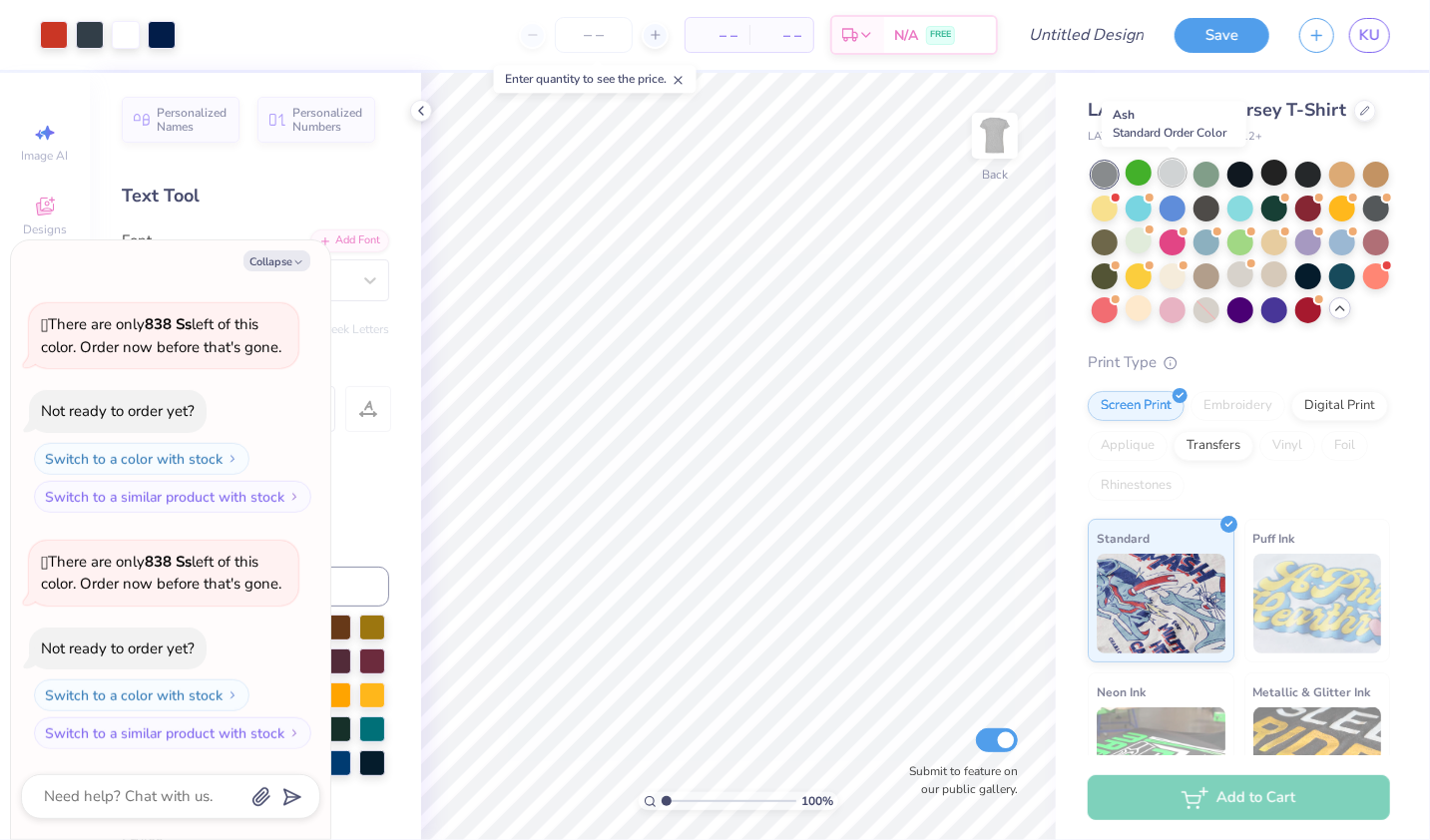 click at bounding box center [1173, 173] 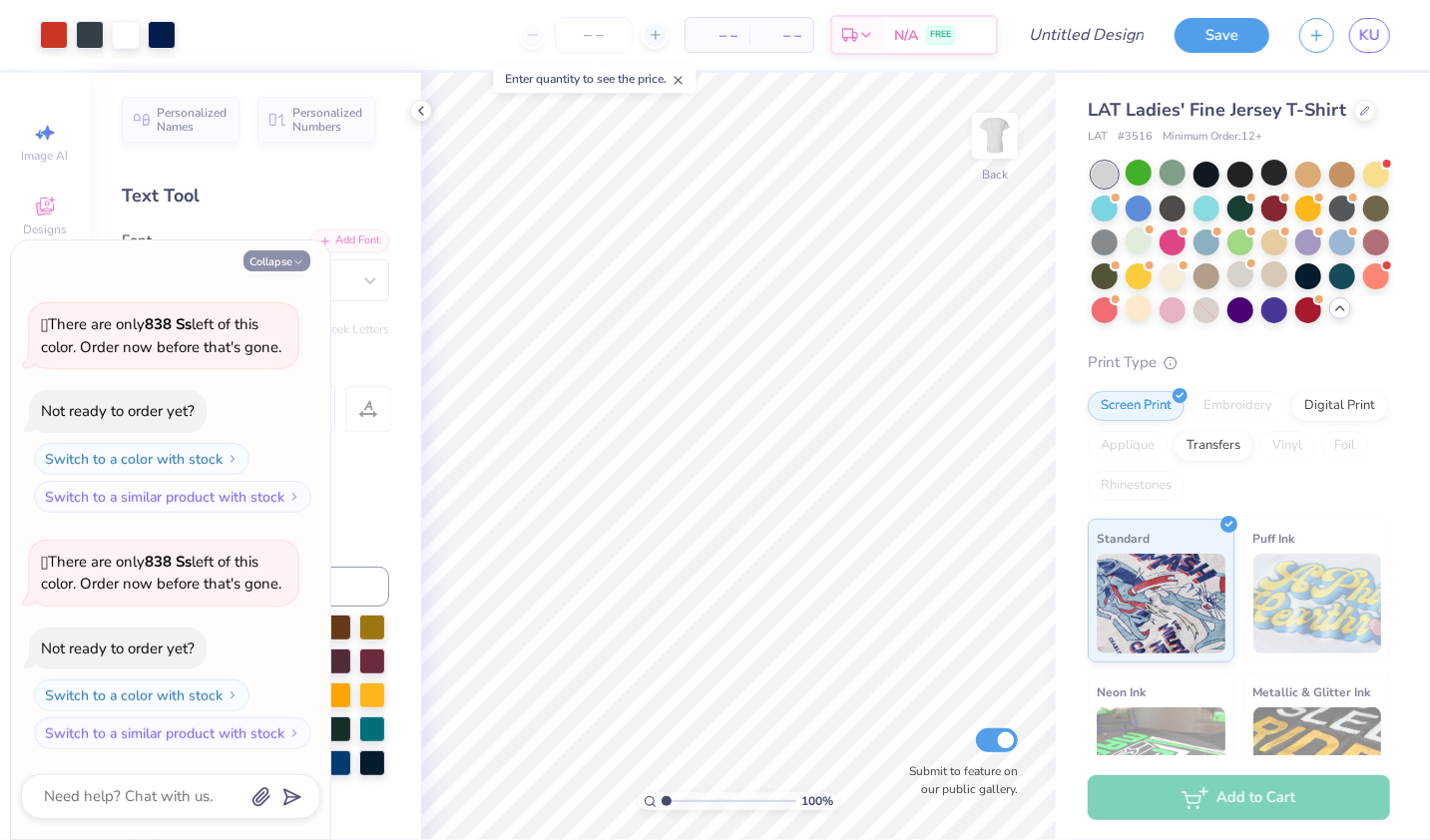 click on "Collapse" at bounding box center (276, 260) 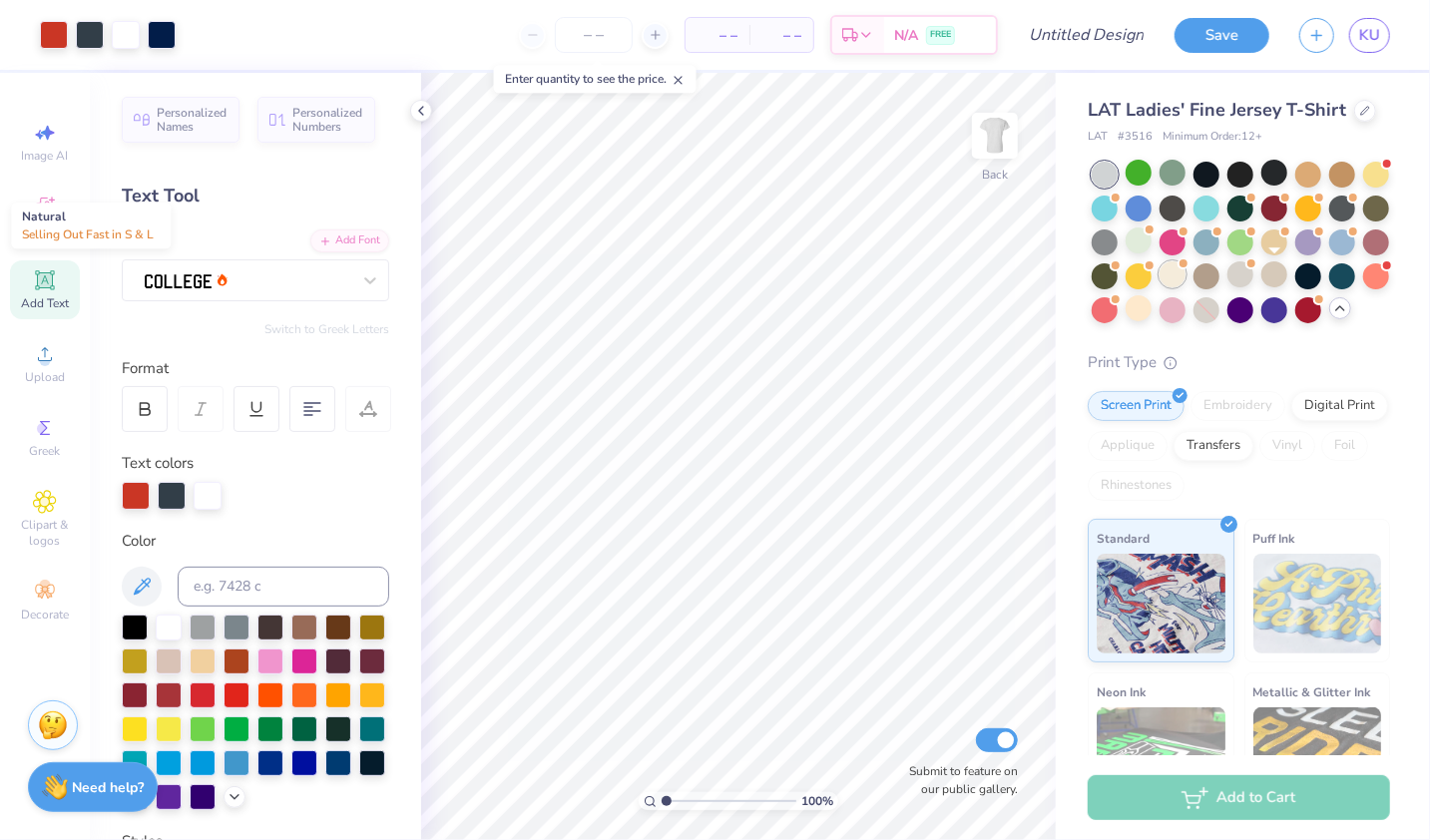 click at bounding box center [1173, 274] 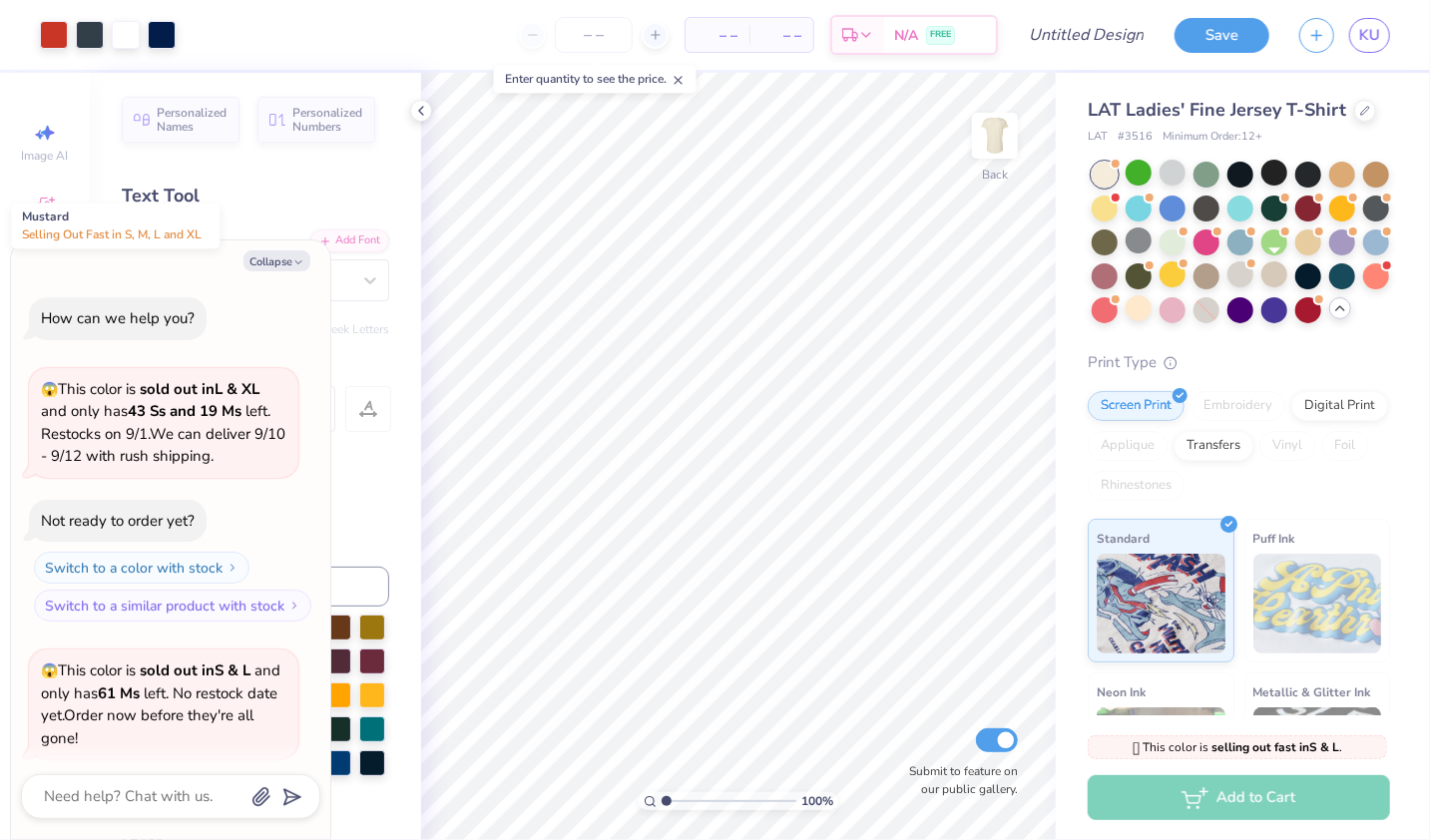 scroll, scrollTop: 1124, scrollLeft: 0, axis: vertical 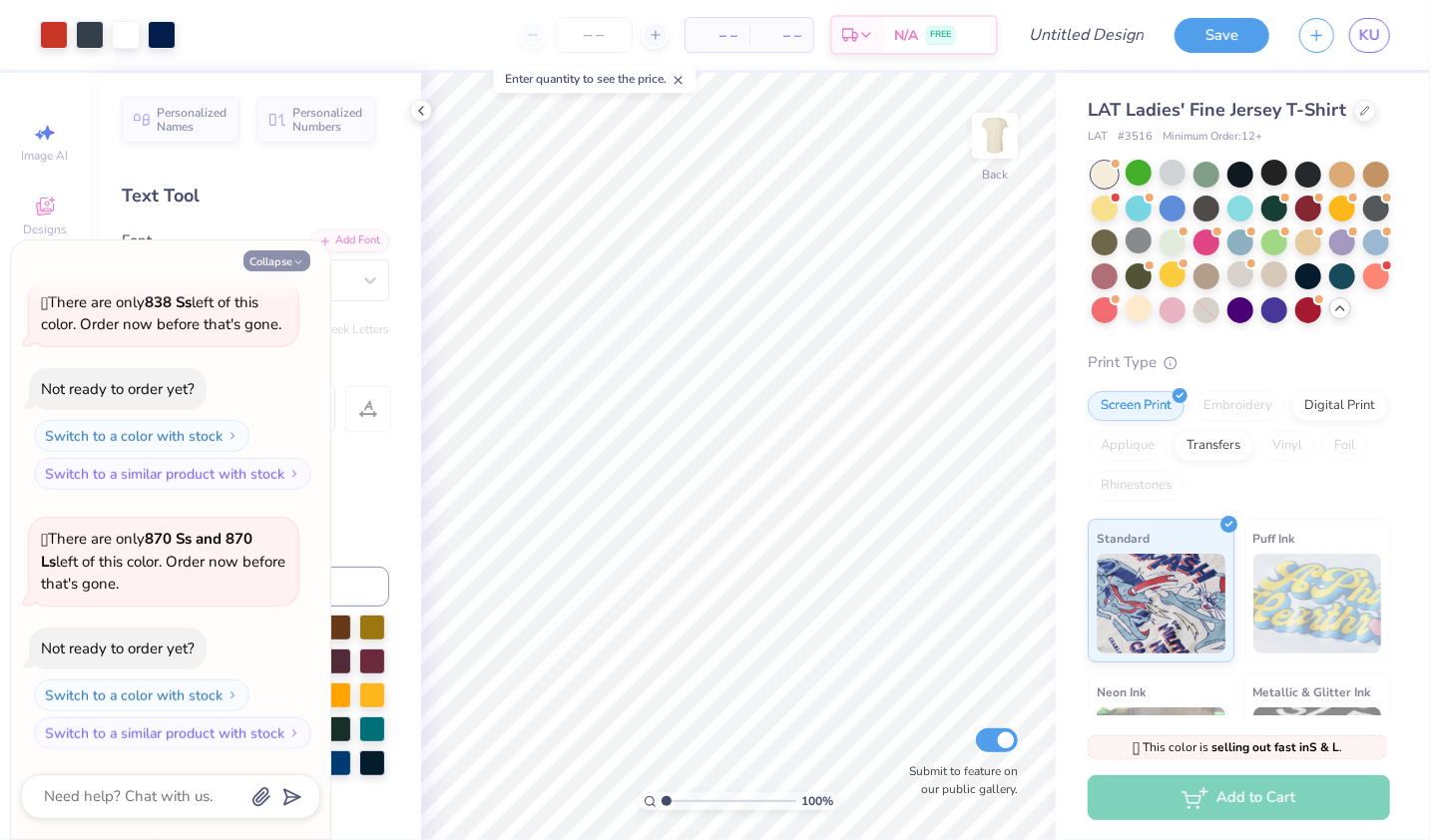 click on "Collapse" at bounding box center [276, 260] 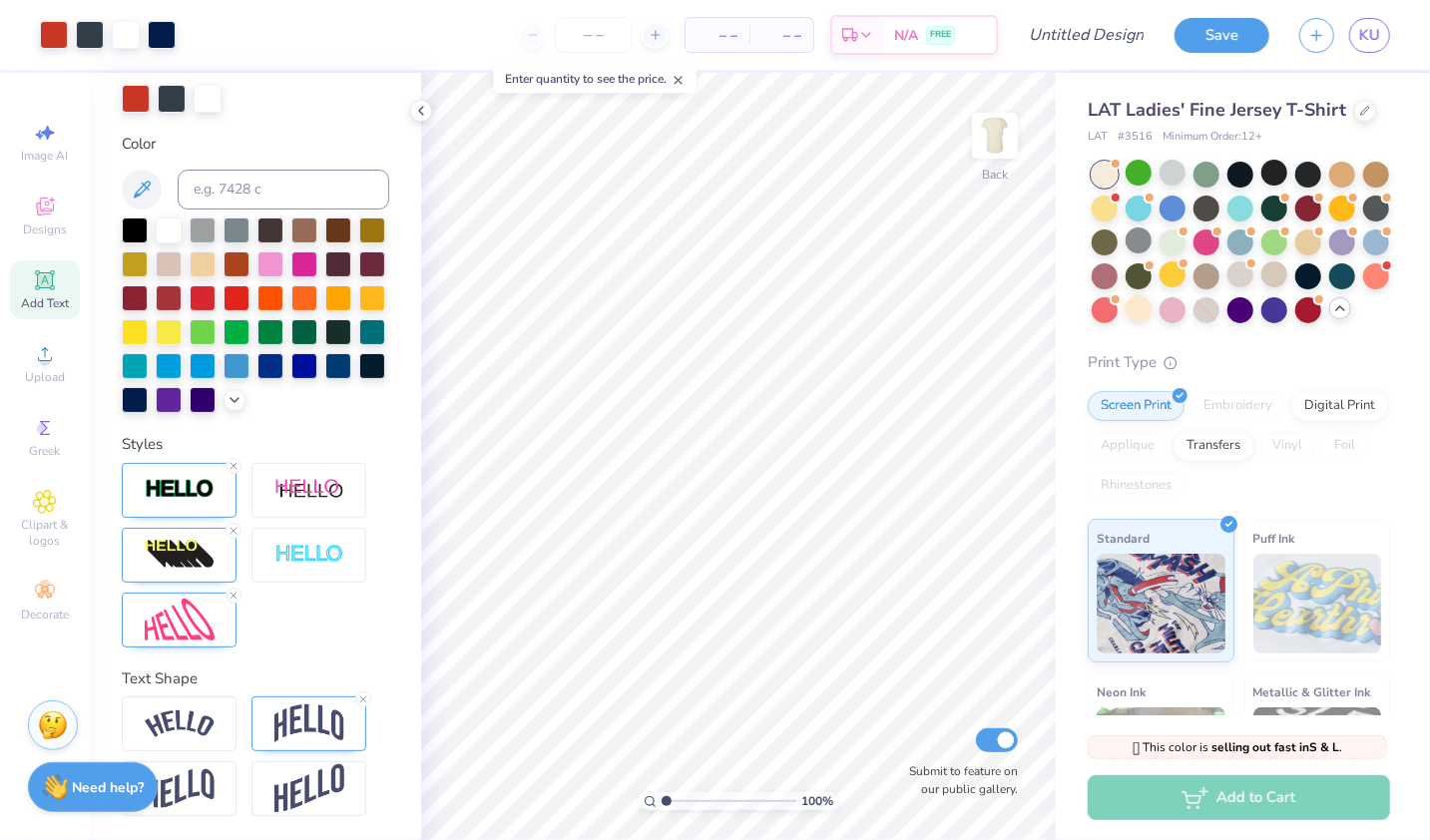scroll, scrollTop: 0, scrollLeft: 0, axis: both 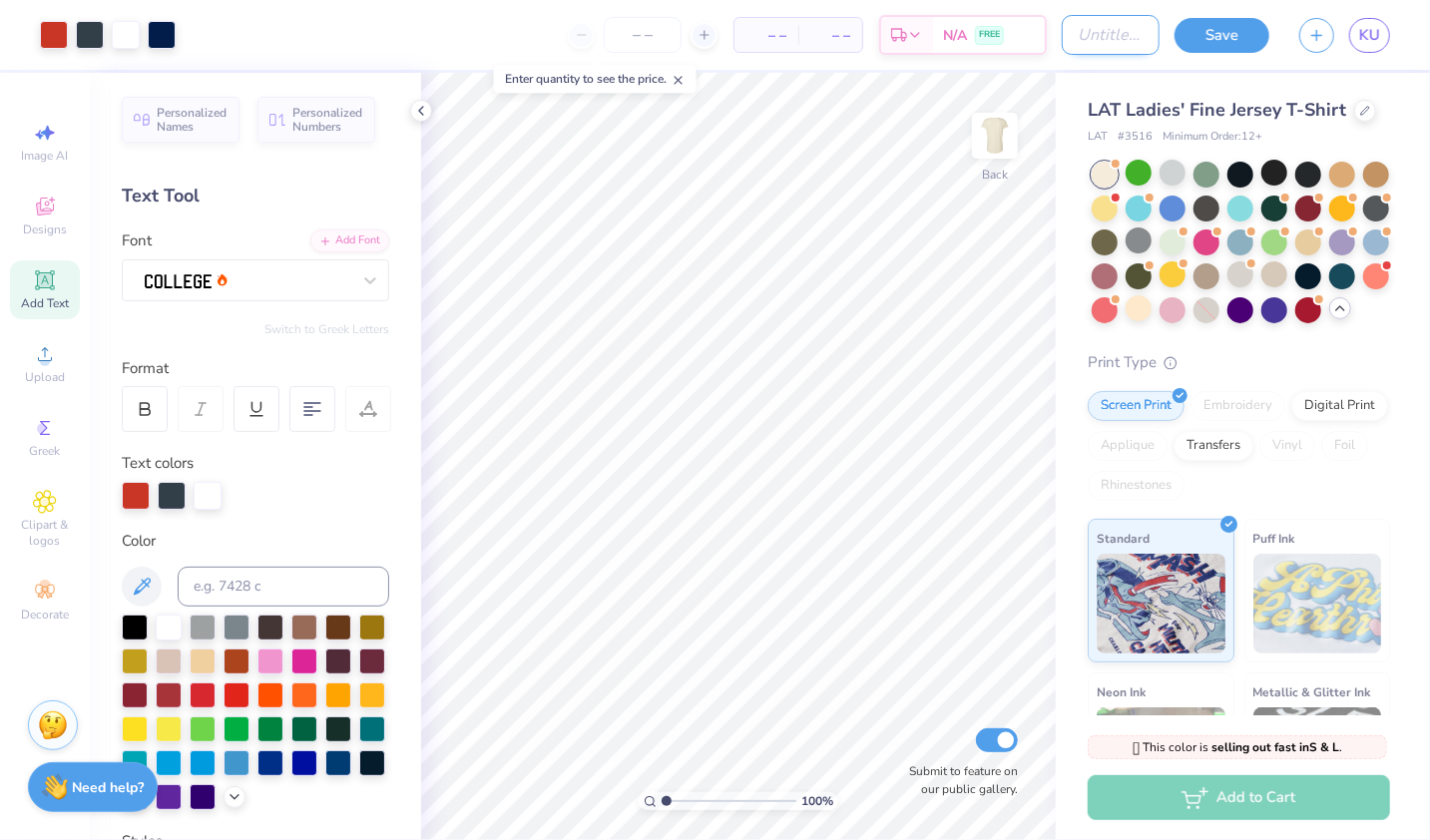 click on "Design Title" at bounding box center [1111, 35] 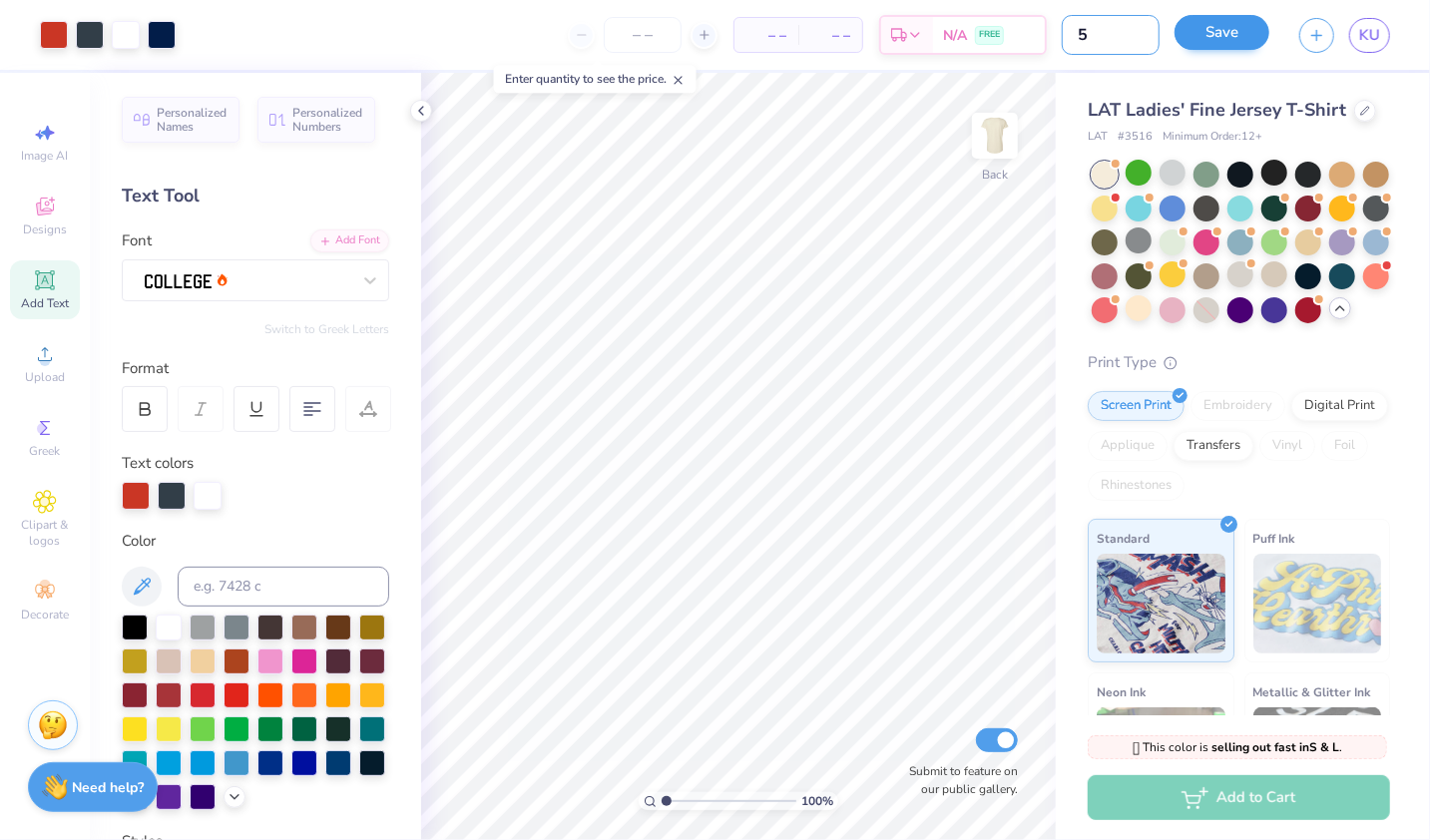 type on "5" 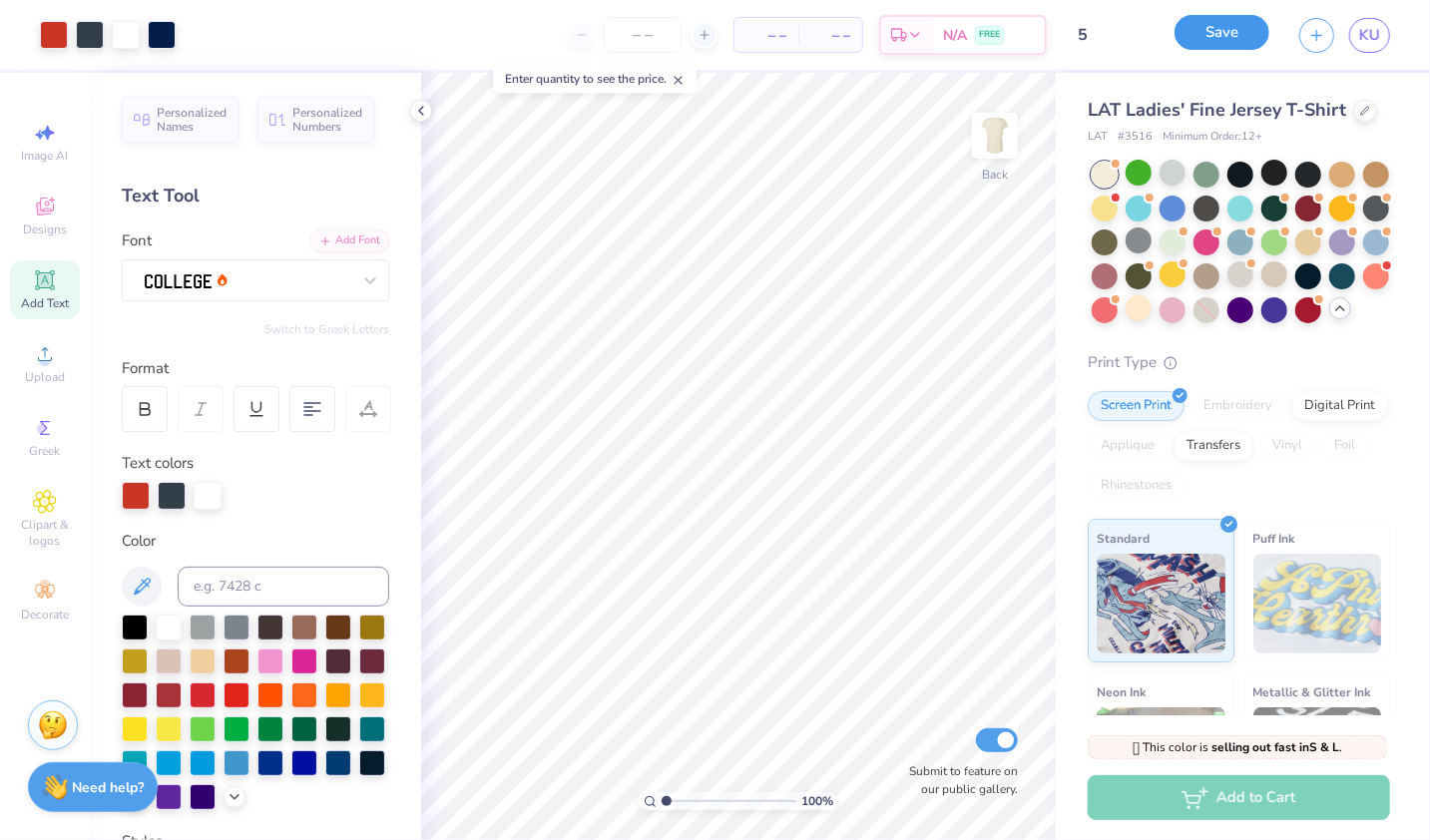 click on "Save" at bounding box center [1221, 32] 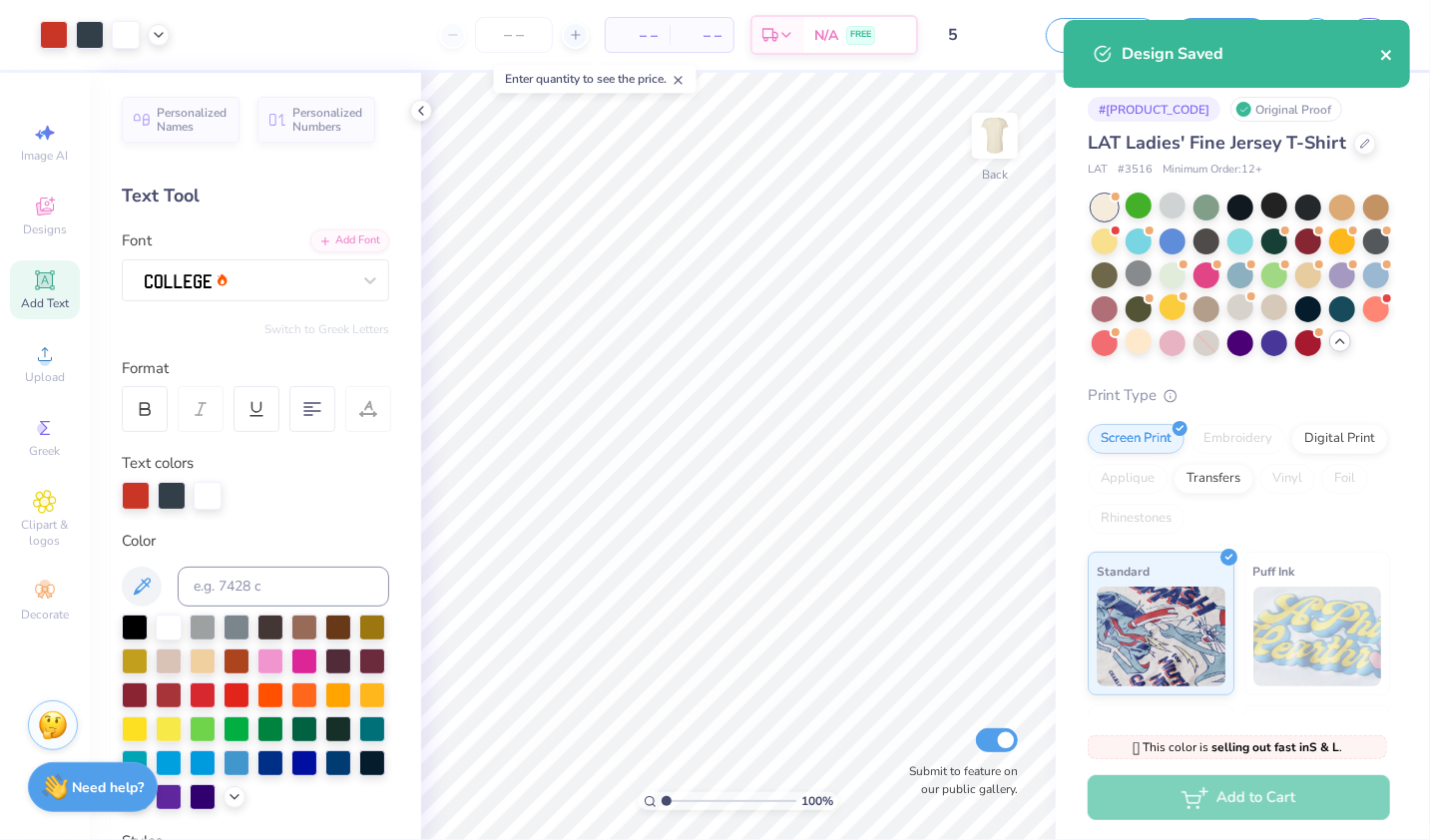 click 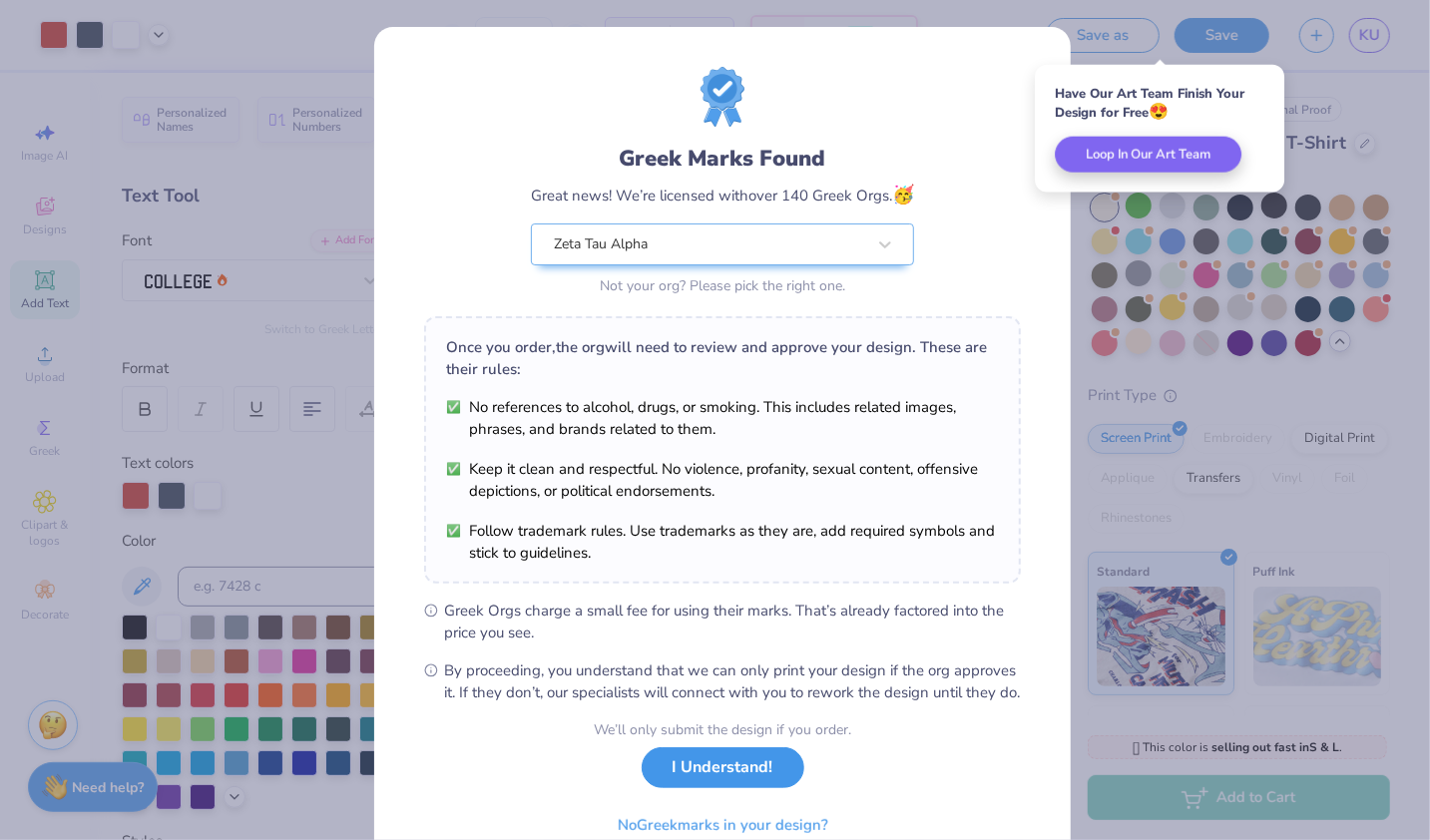 click on "I Understand!" at bounding box center [722, 767] 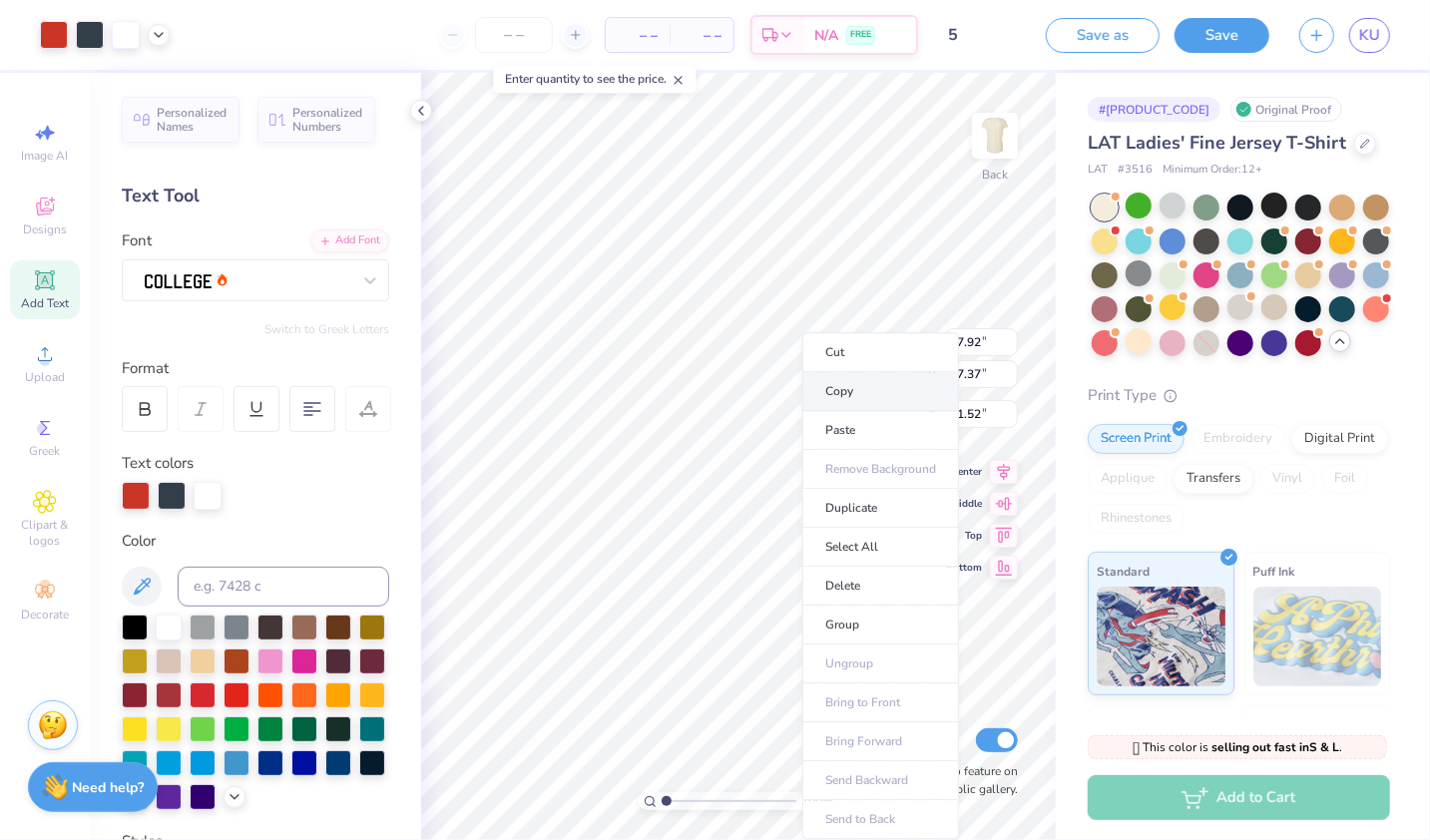 click on "Copy" at bounding box center [880, 391] 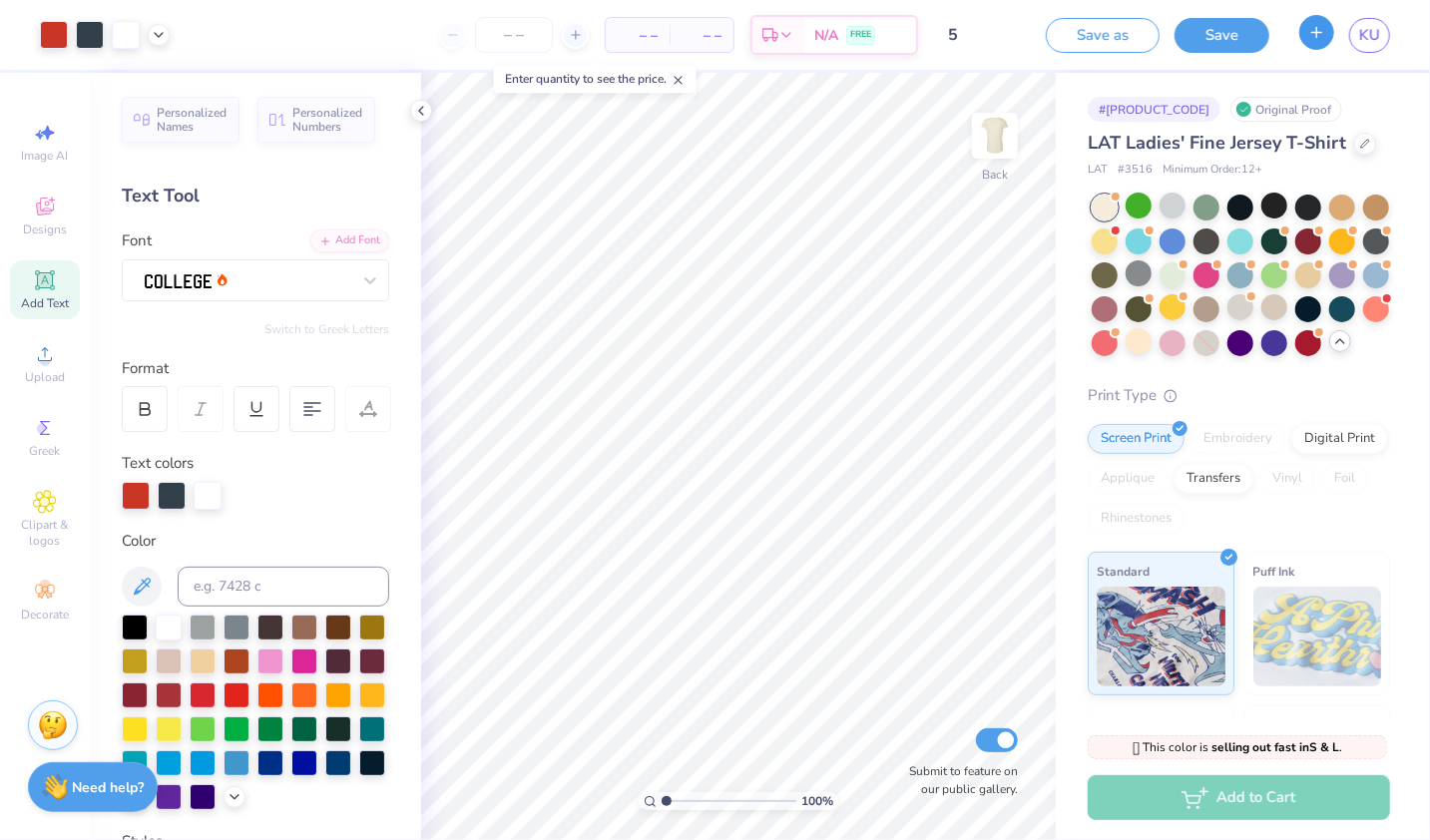 click at bounding box center (1316, 32) 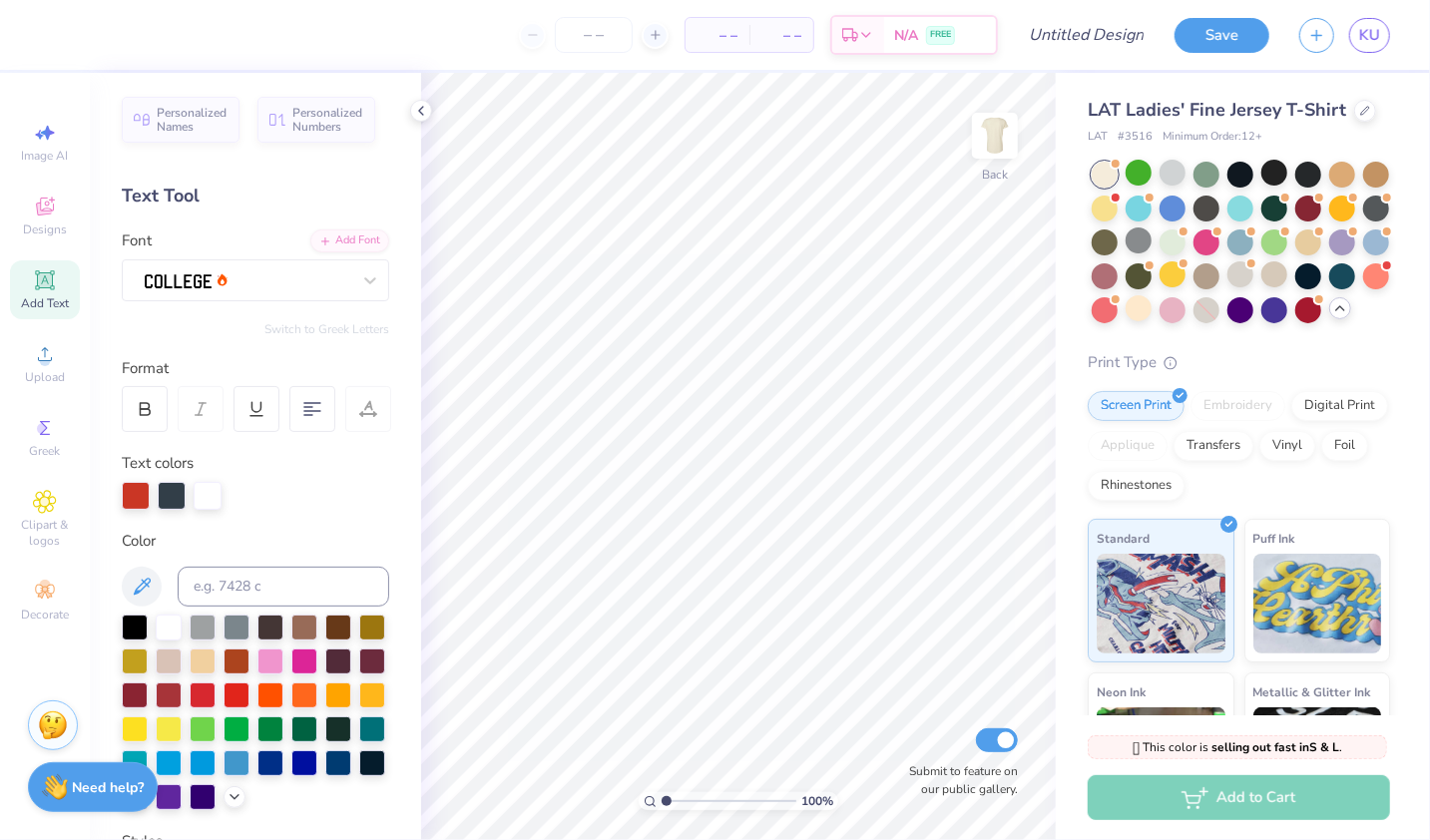 type 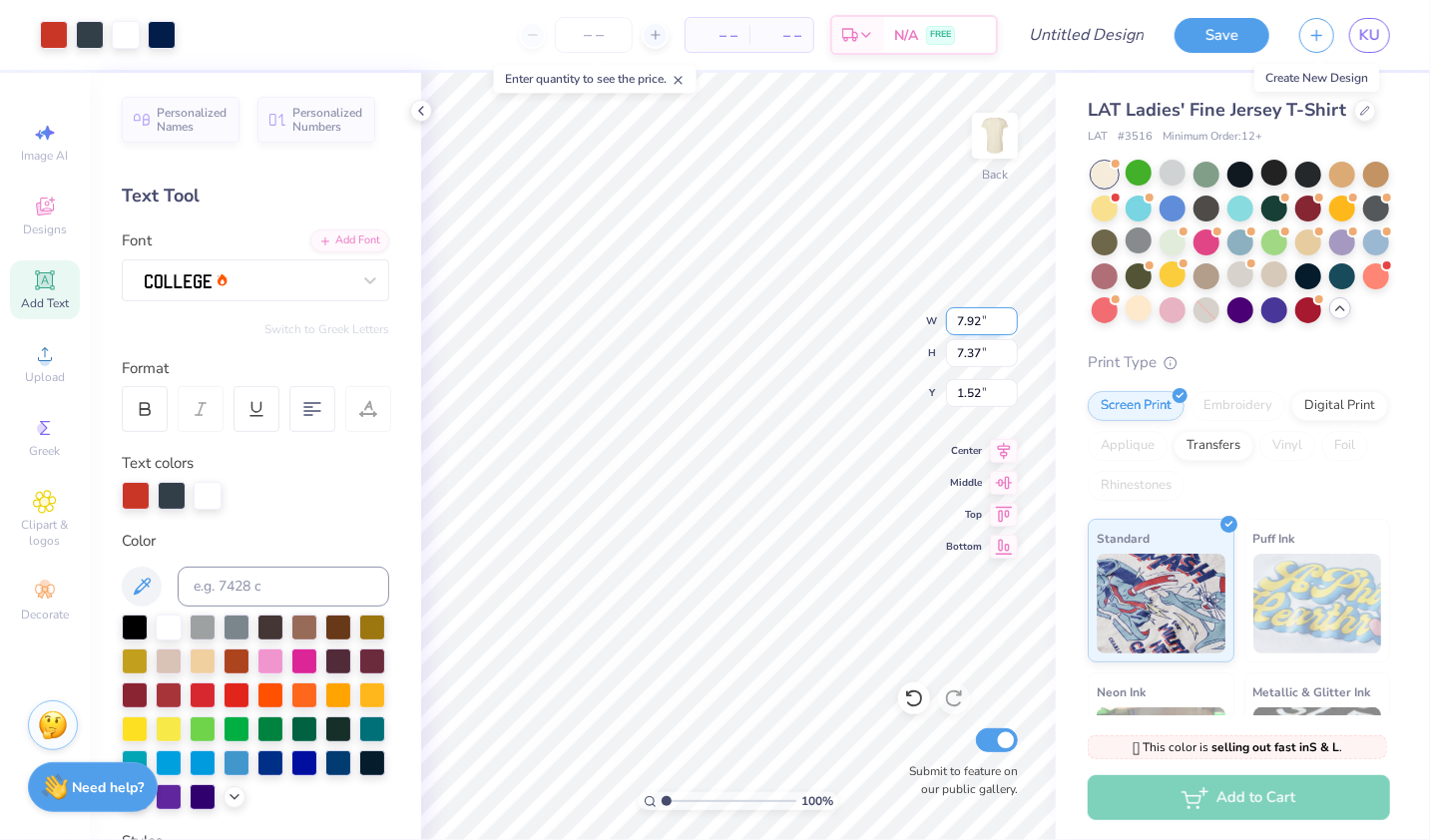 click on "7.92" at bounding box center [982, 321] 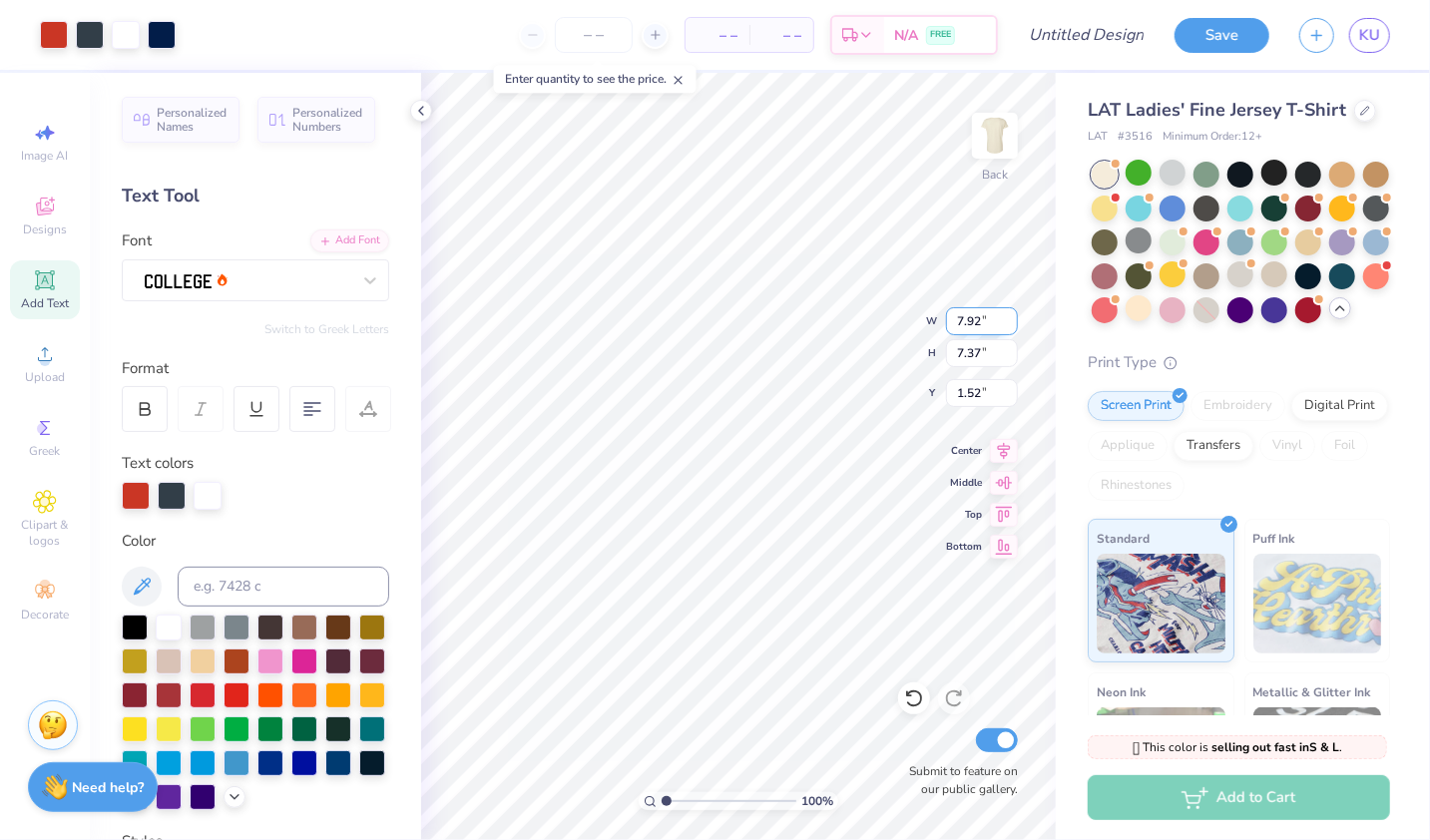 click on "7.92" at bounding box center (982, 321) 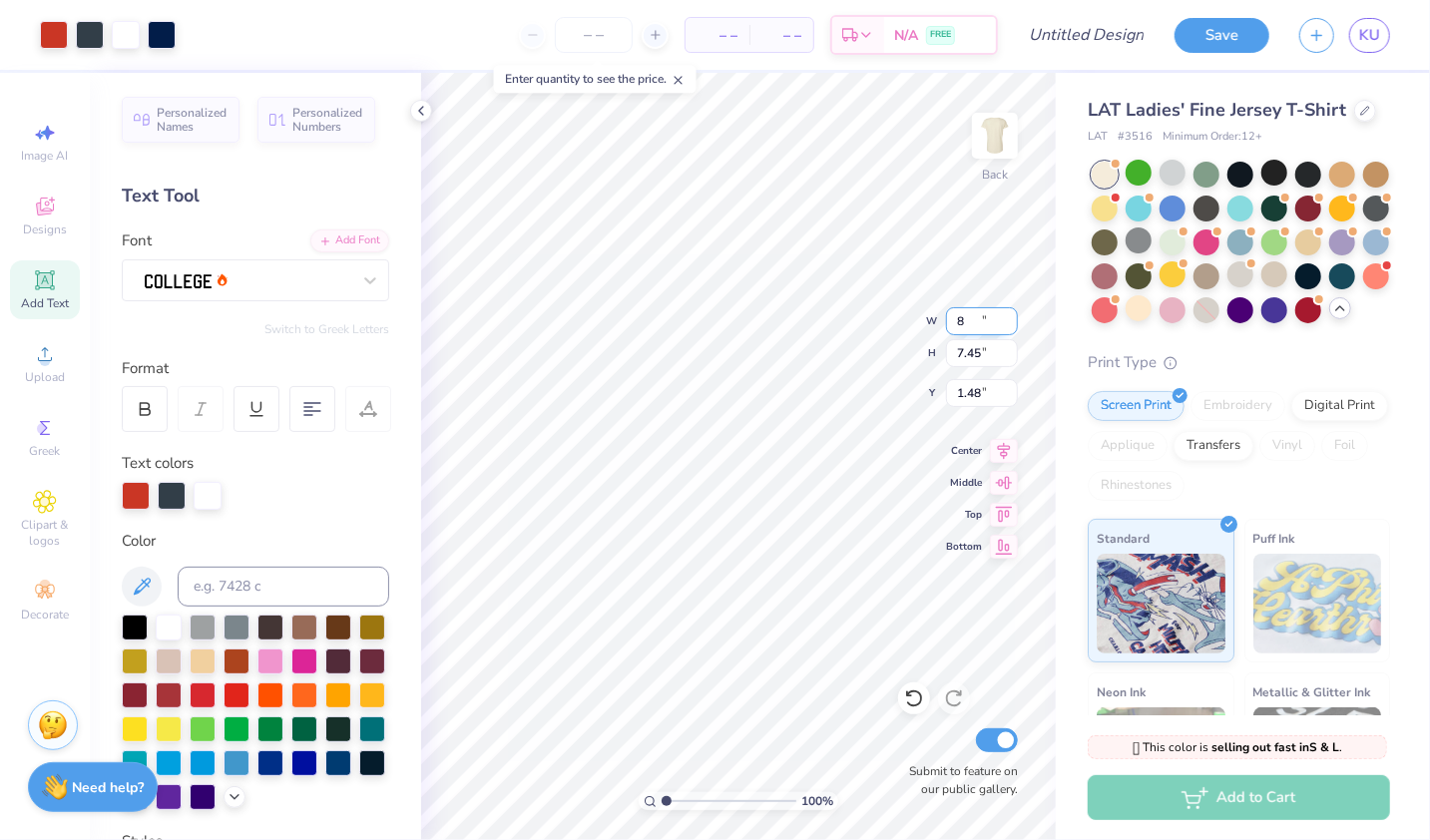 type on "8.00" 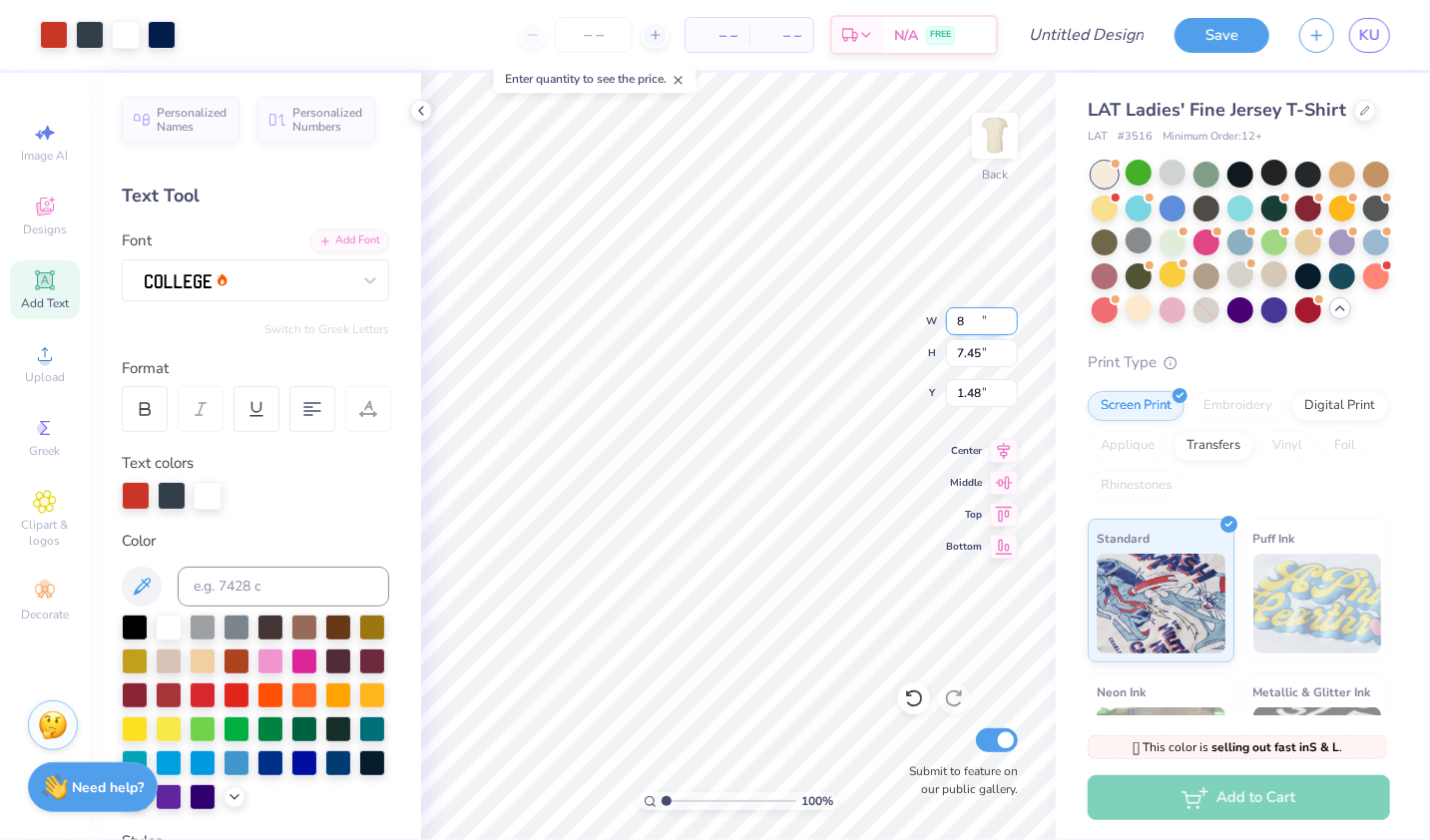 type on "7.45" 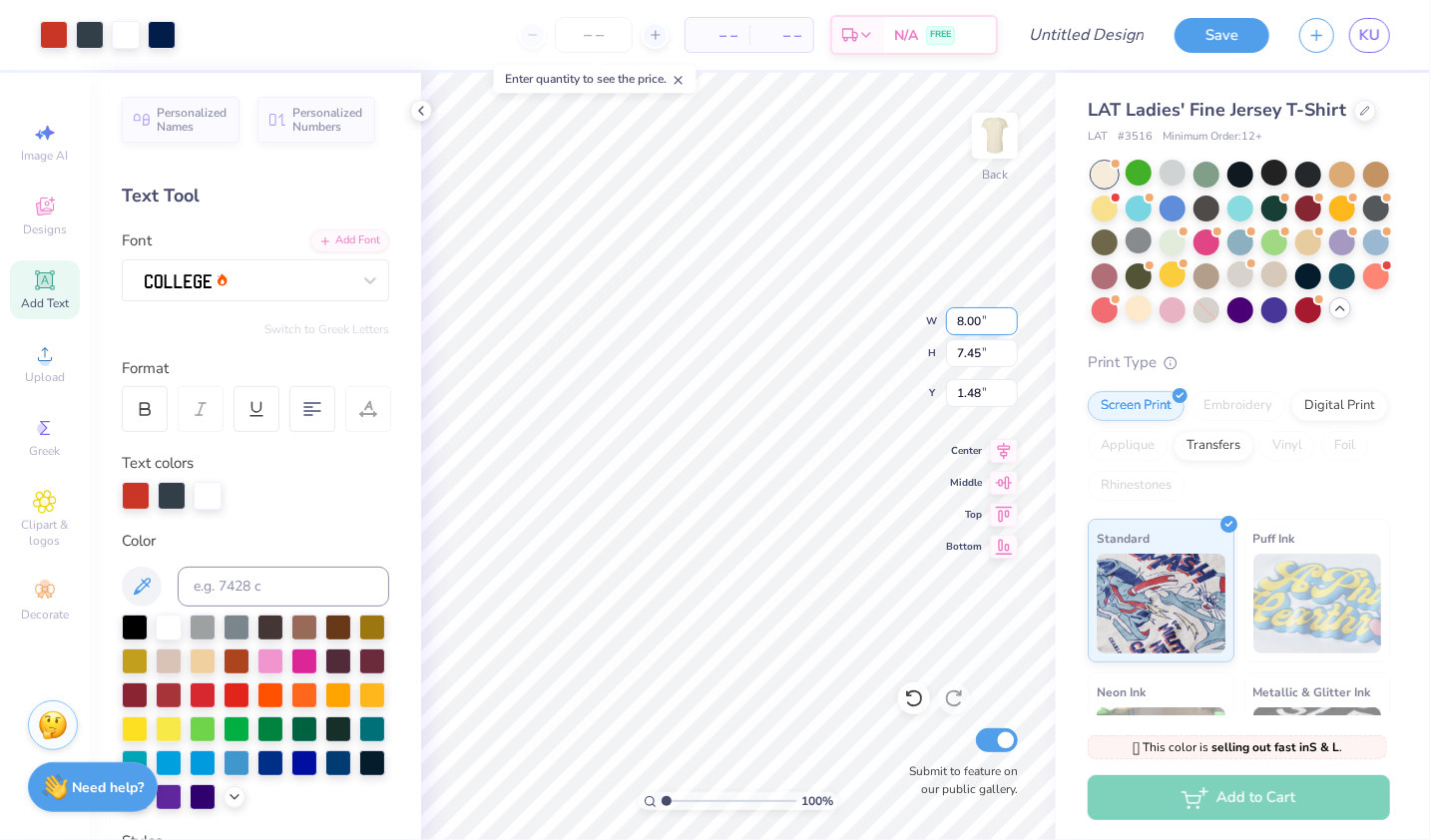 type on "3.00" 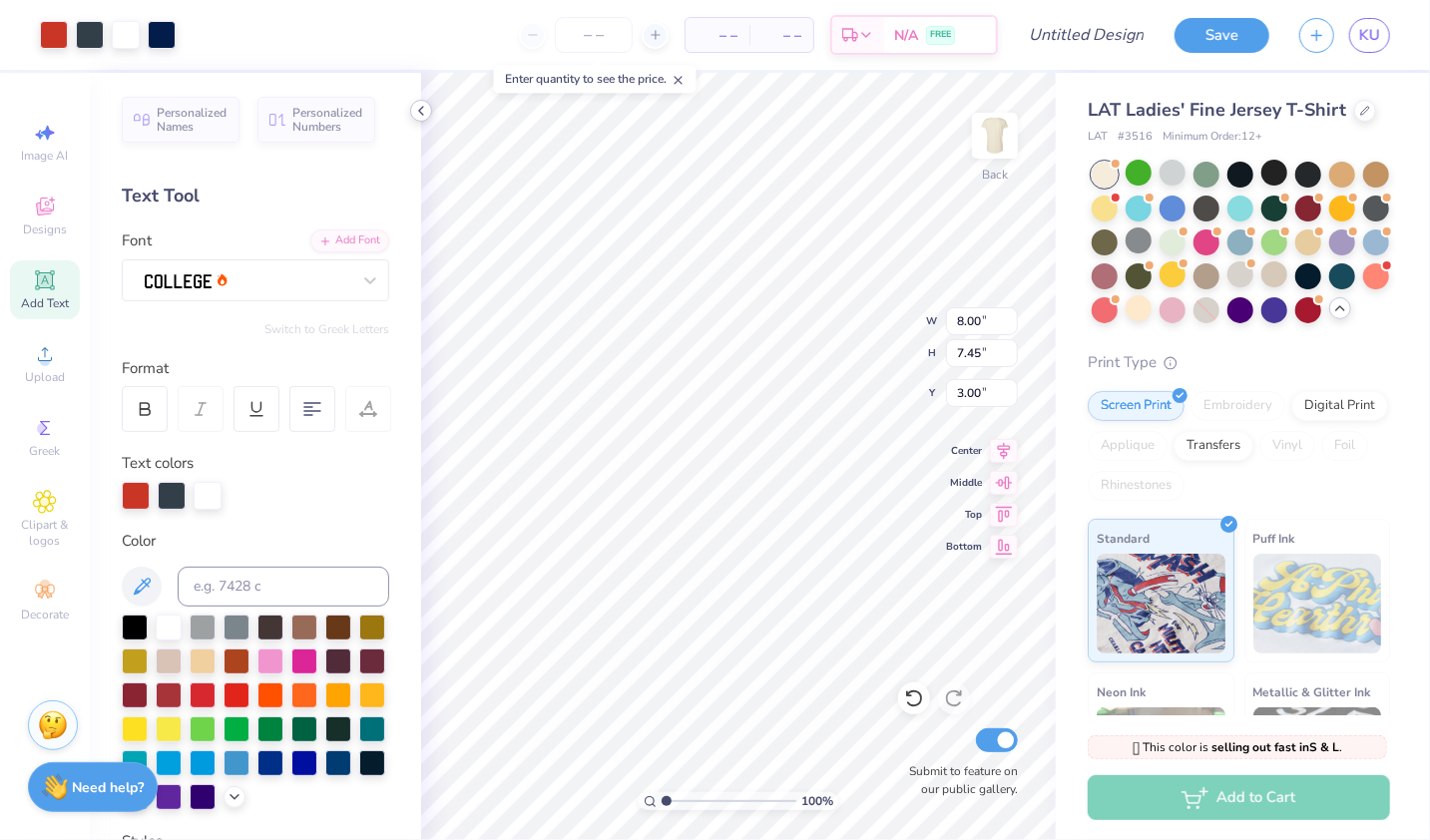 click 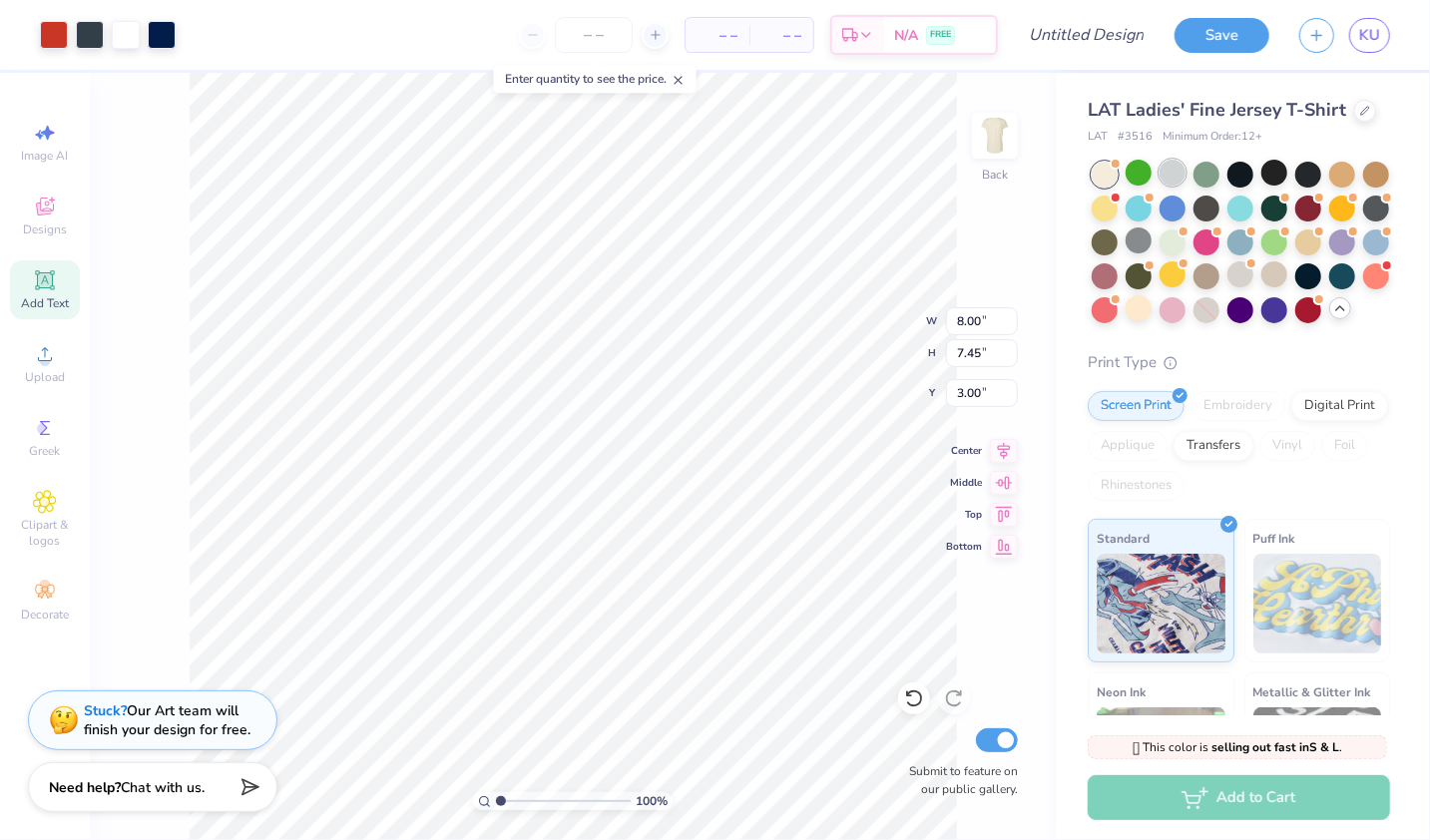 click at bounding box center (1173, 173) 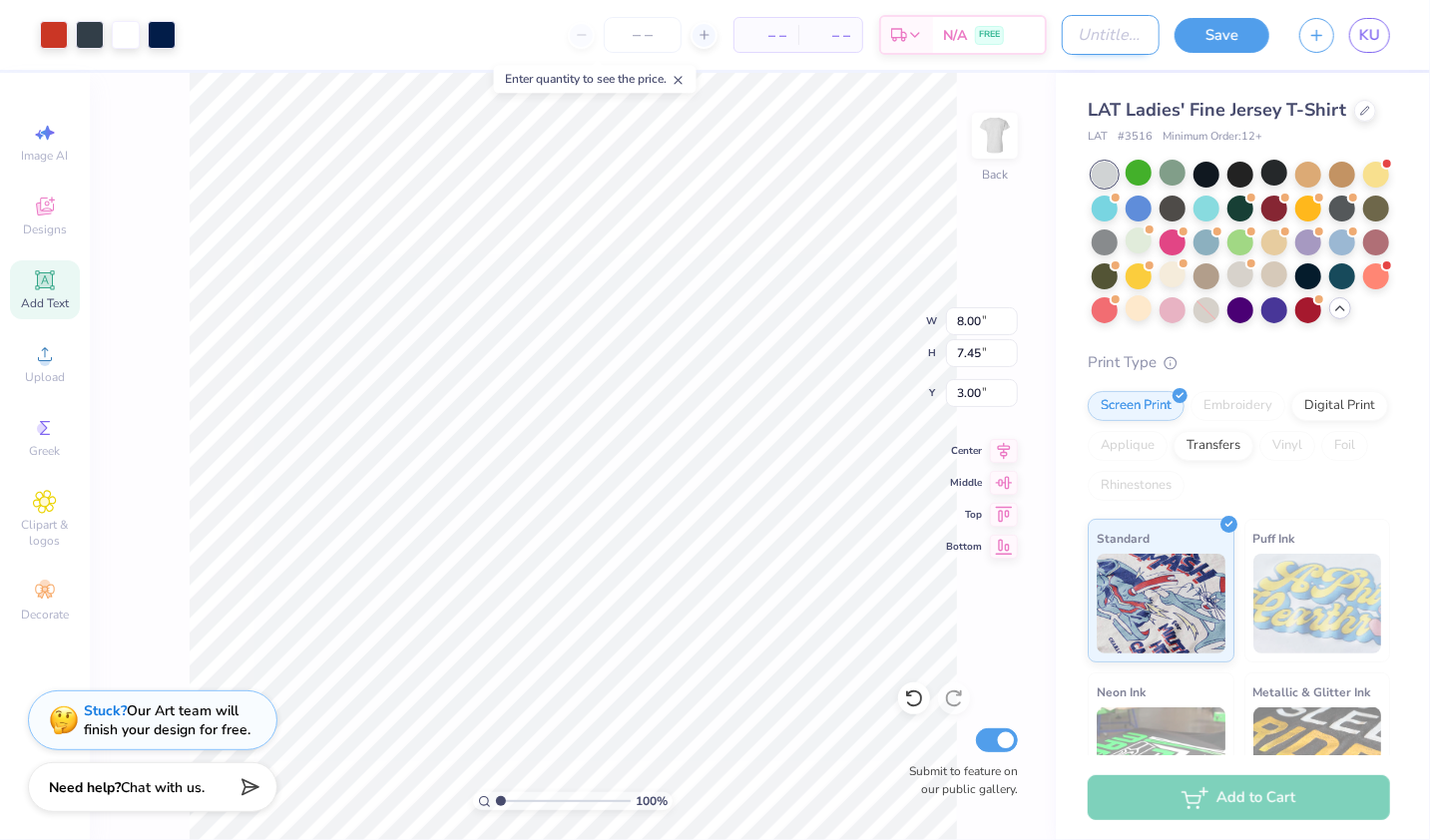 click on "Design Title" at bounding box center (1111, 35) 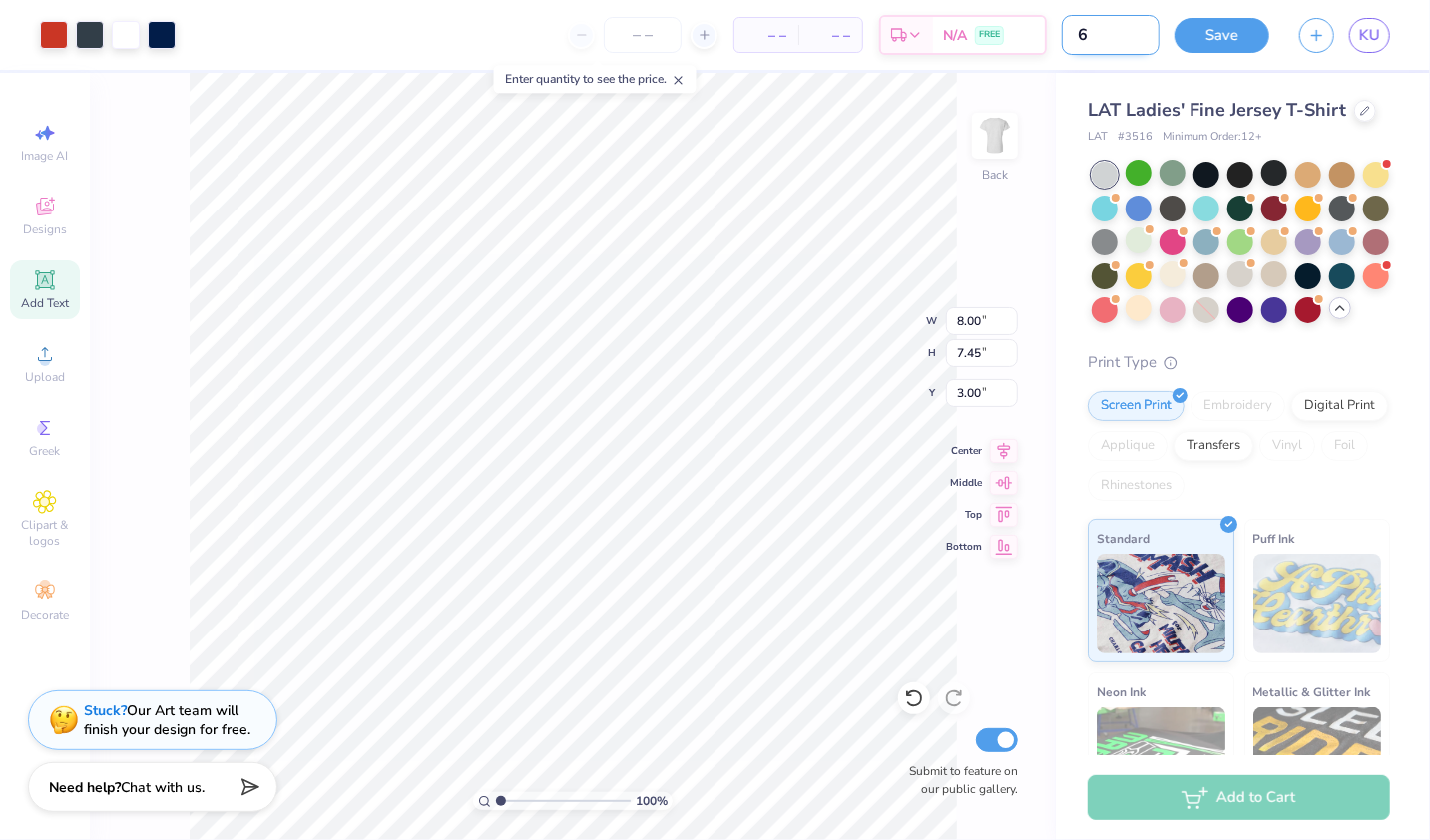 type on "6" 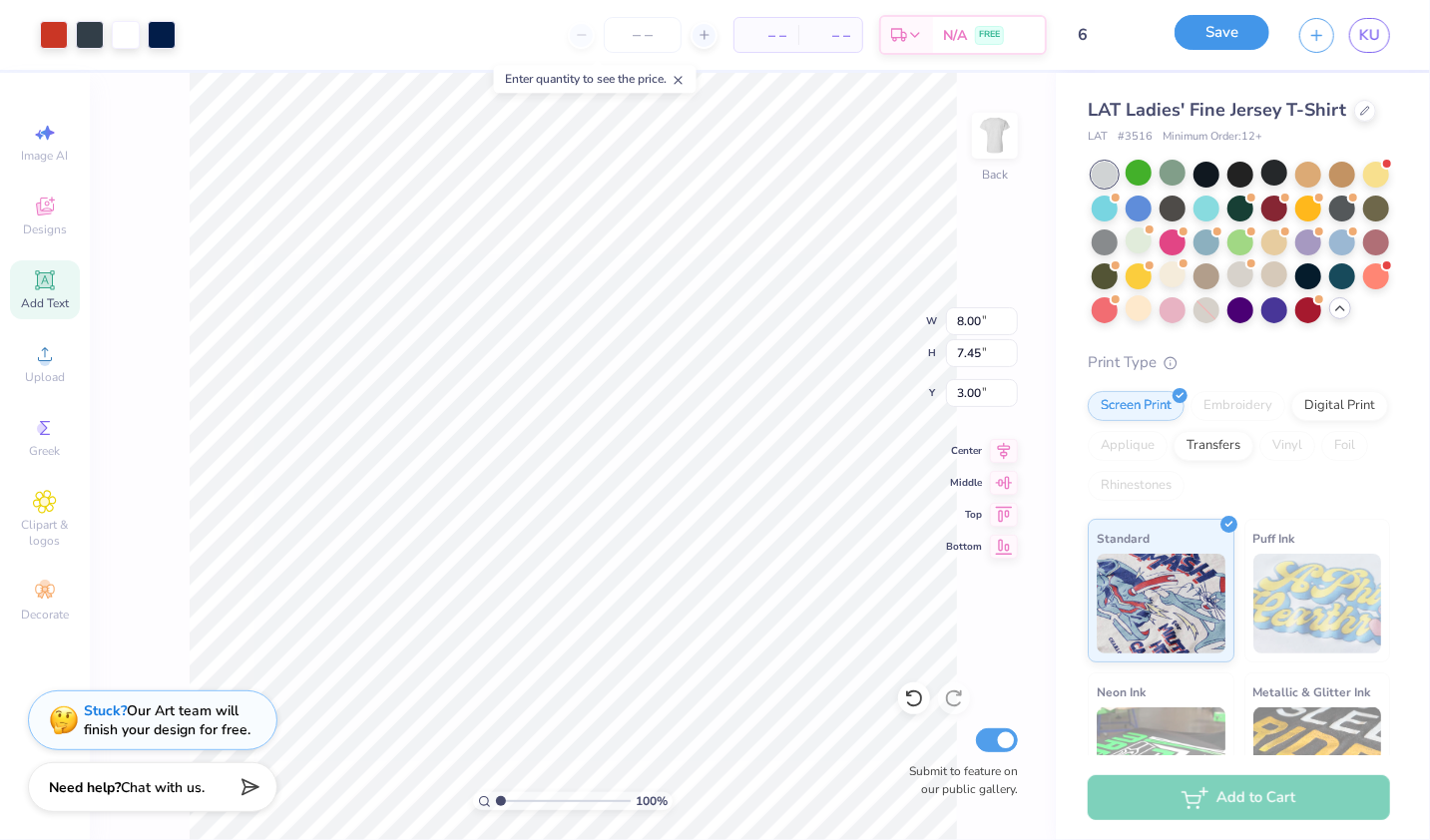 click on "Save" at bounding box center (1221, 32) 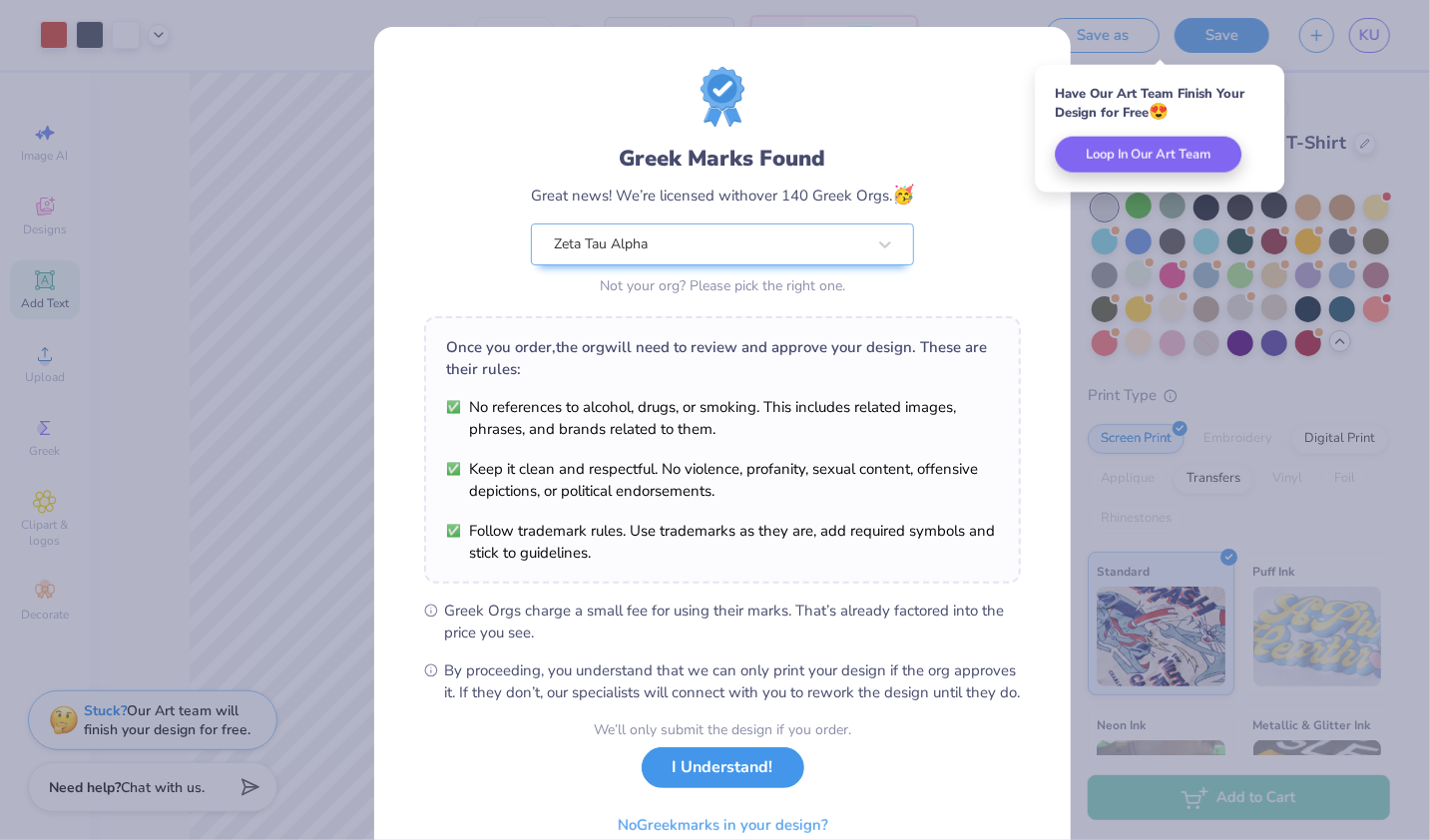 click on "I Understand!" at bounding box center (722, 767) 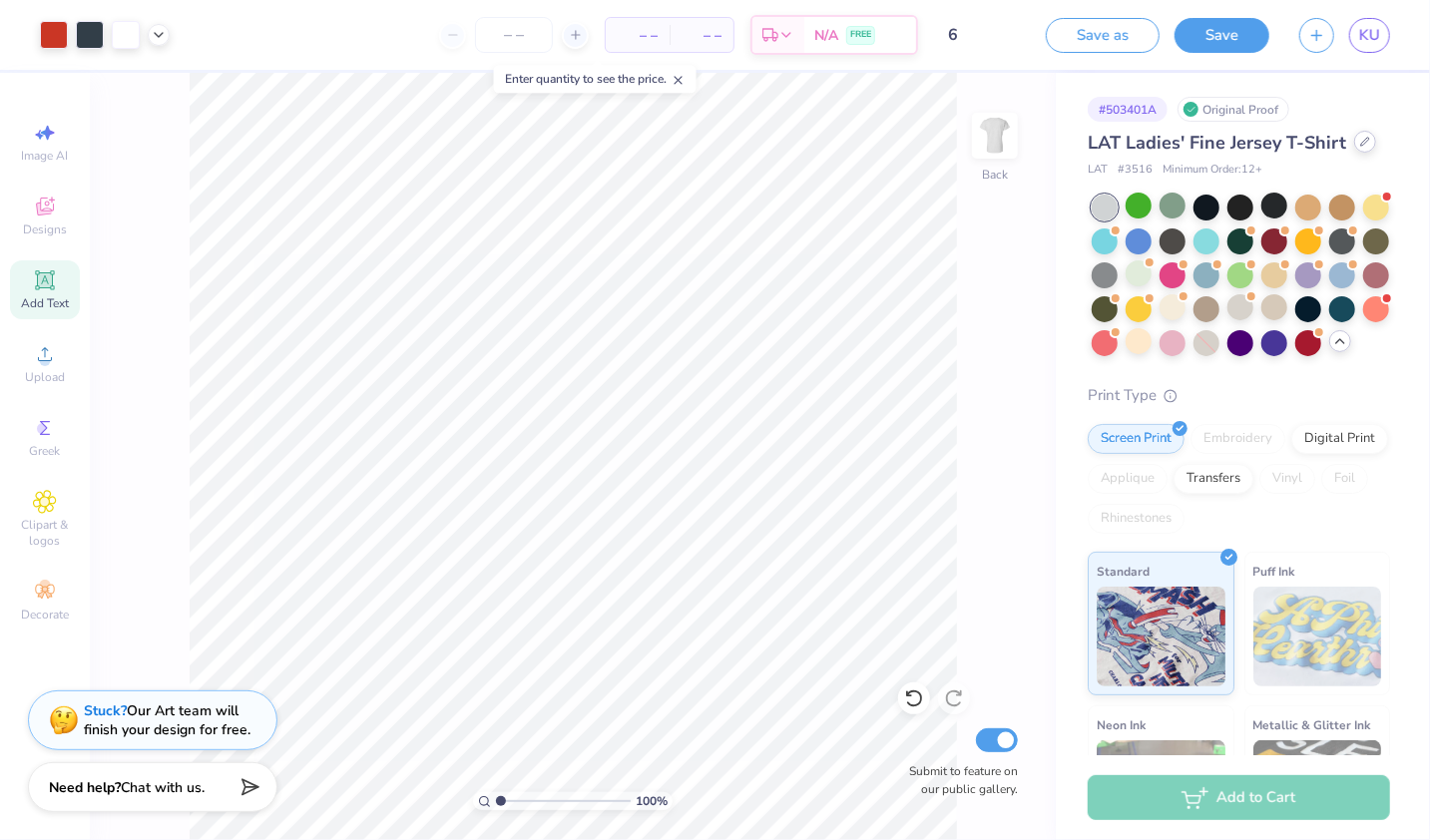 click 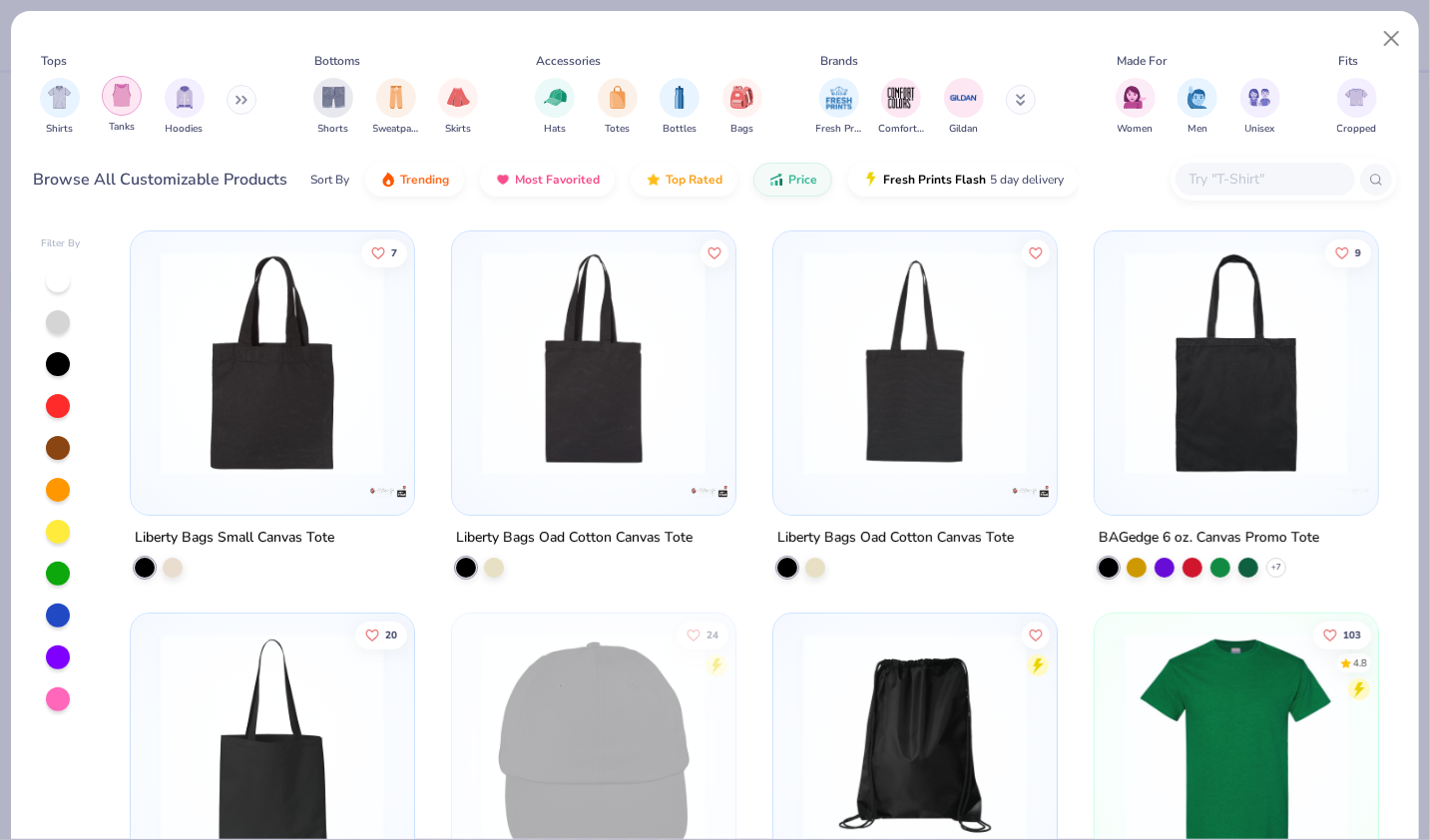 click at bounding box center [122, 95] 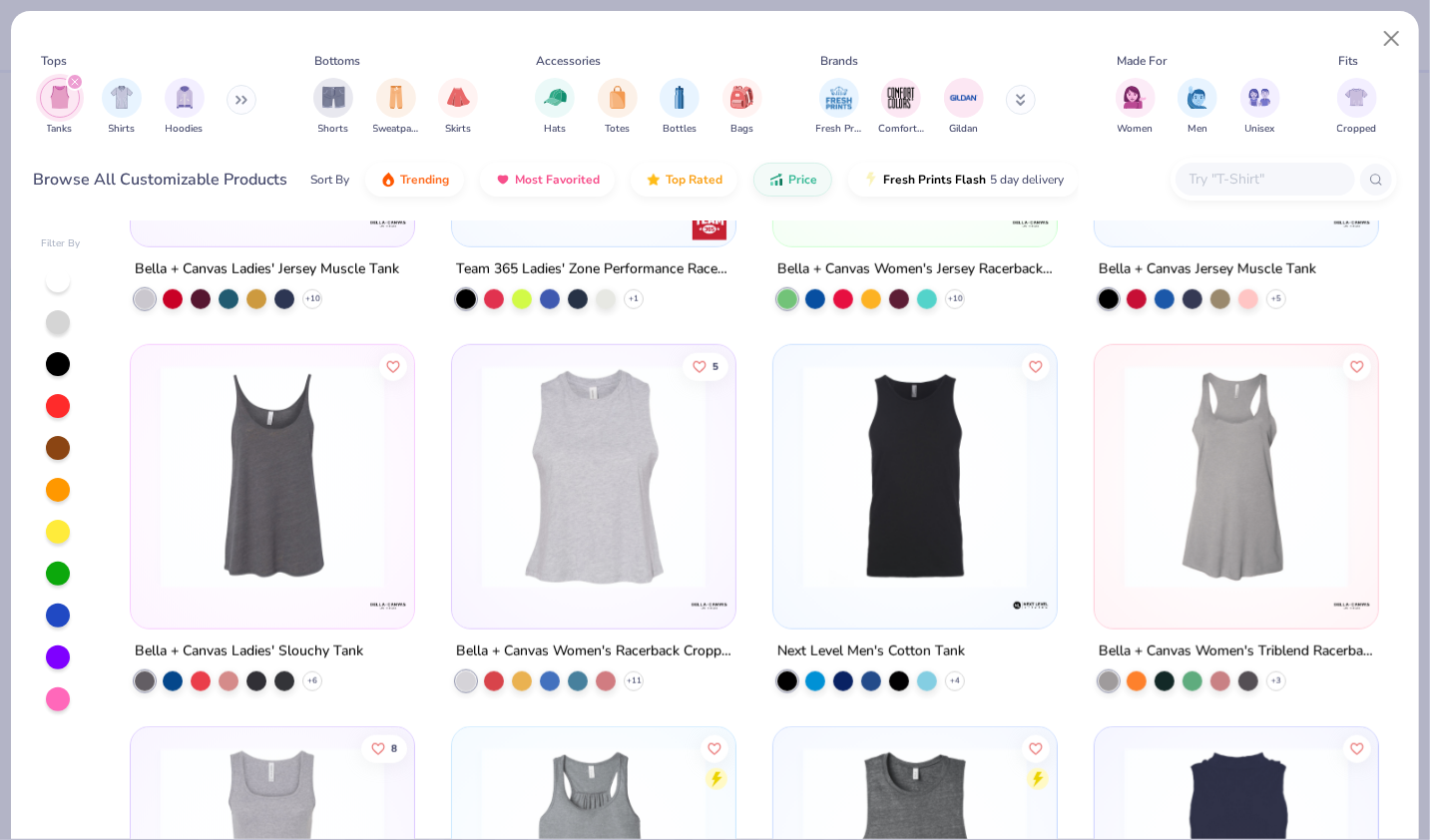 scroll, scrollTop: 1256, scrollLeft: 0, axis: vertical 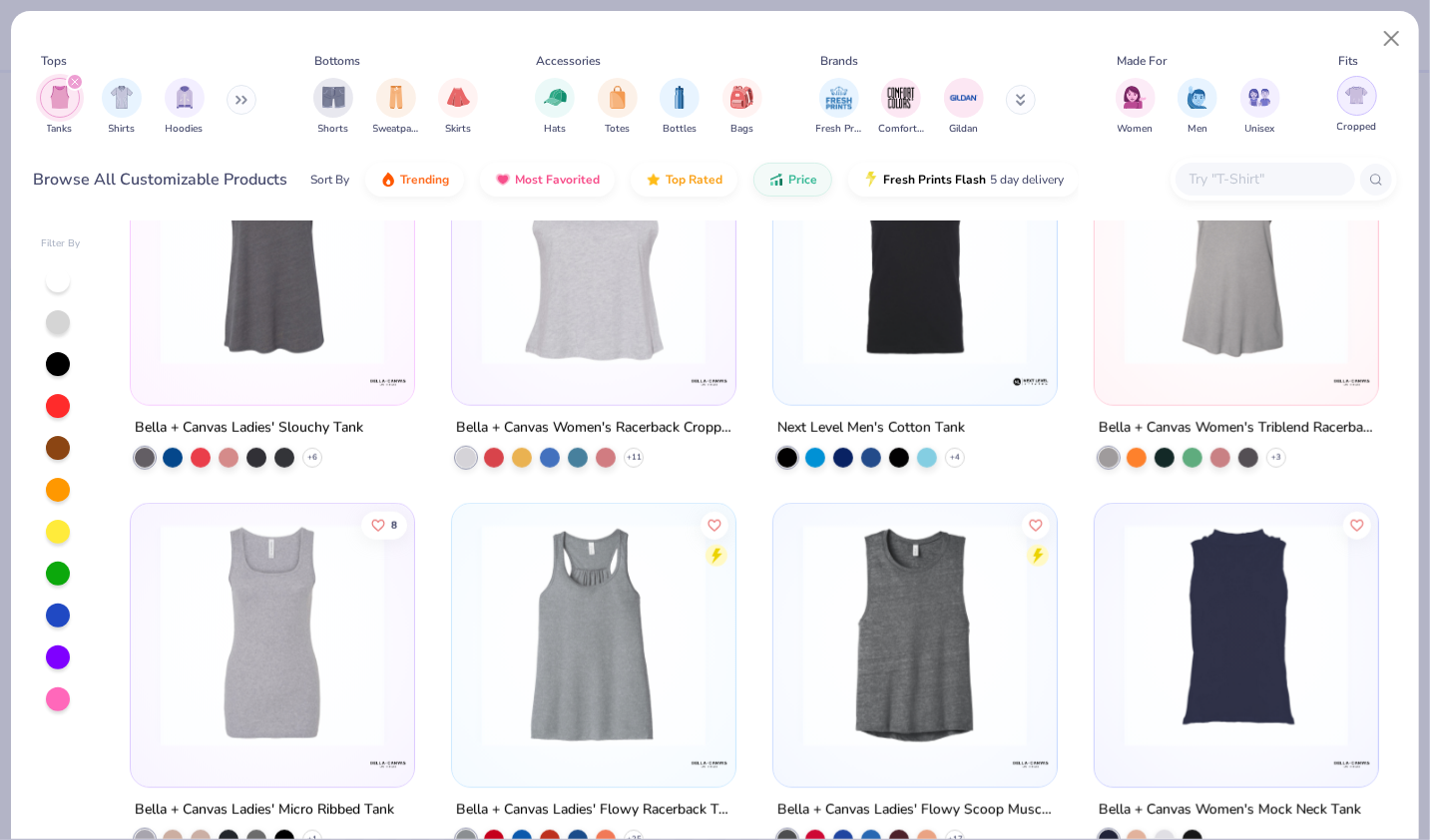 click at bounding box center (1357, 96) 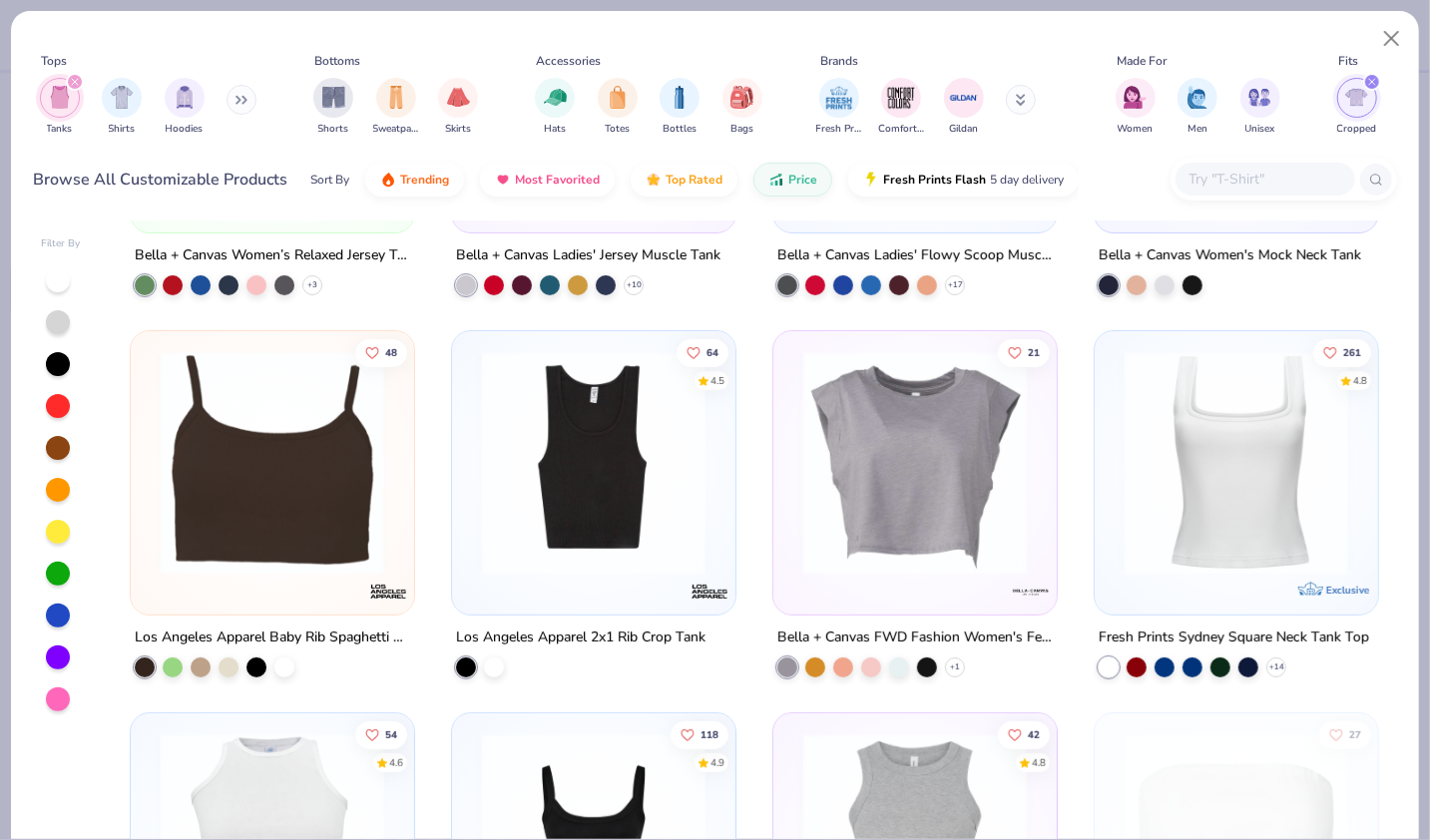 scroll, scrollTop: 31, scrollLeft: 0, axis: vertical 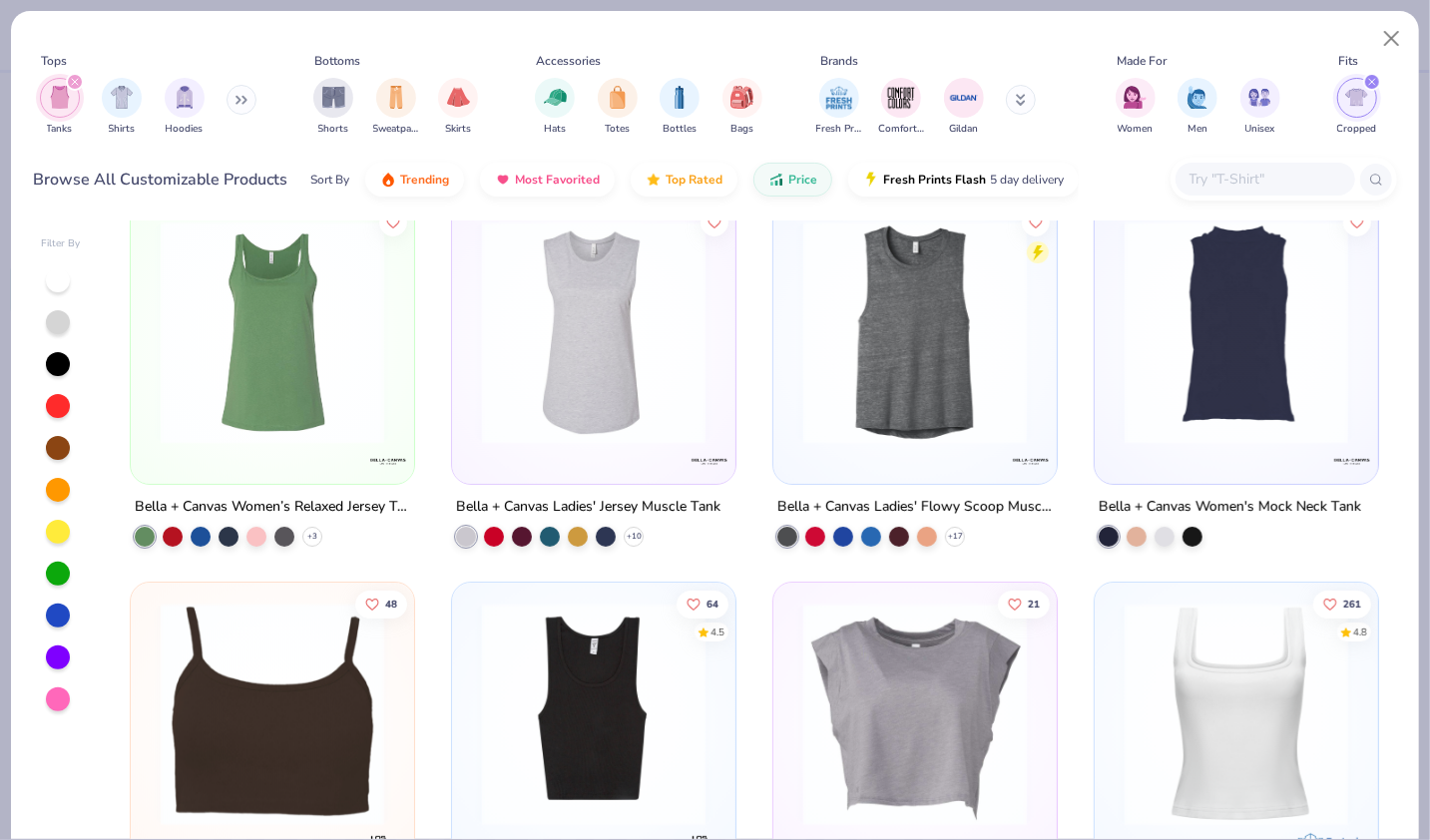 click at bounding box center [1356, 97] 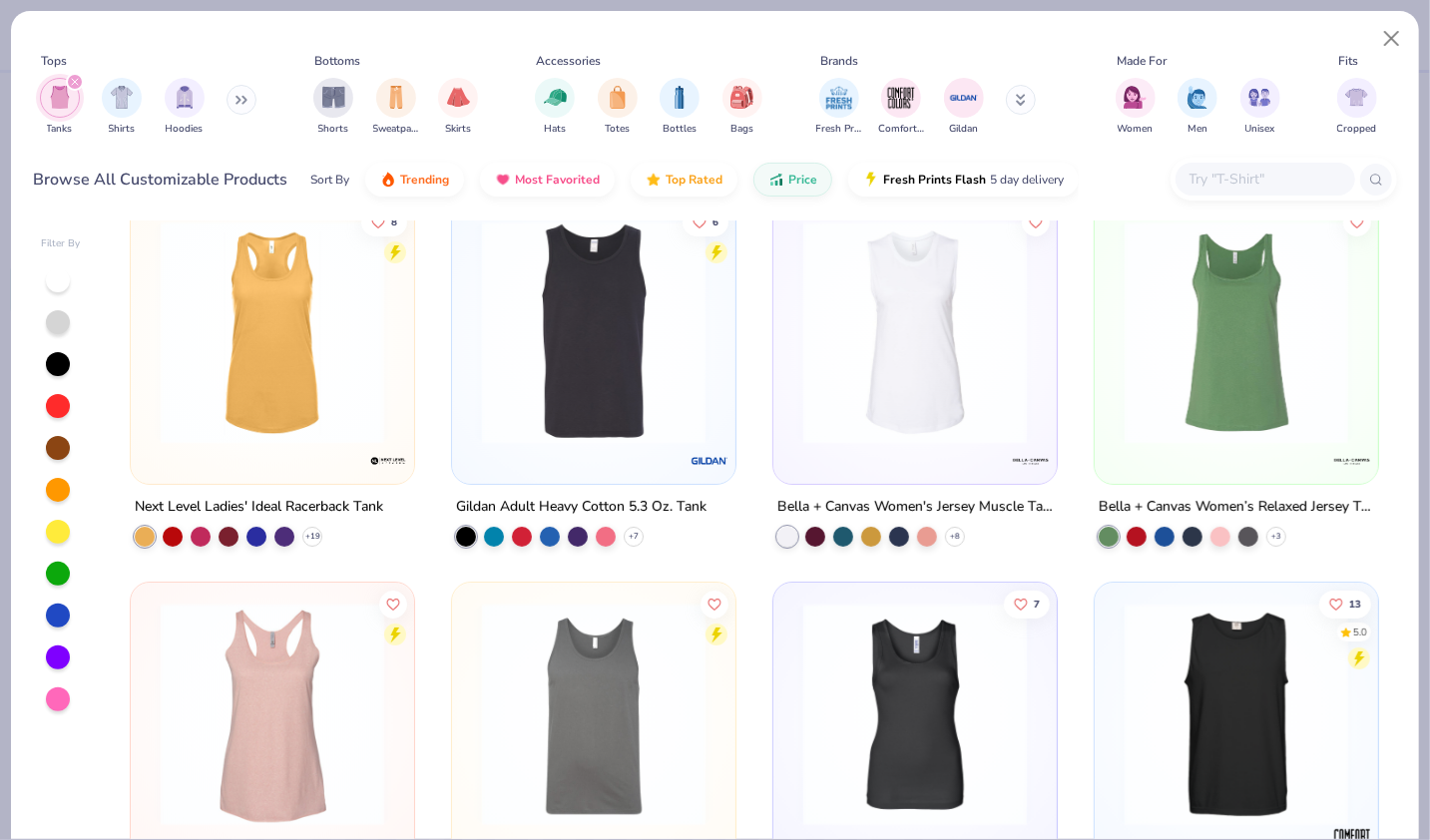 scroll, scrollTop: 0, scrollLeft: 0, axis: both 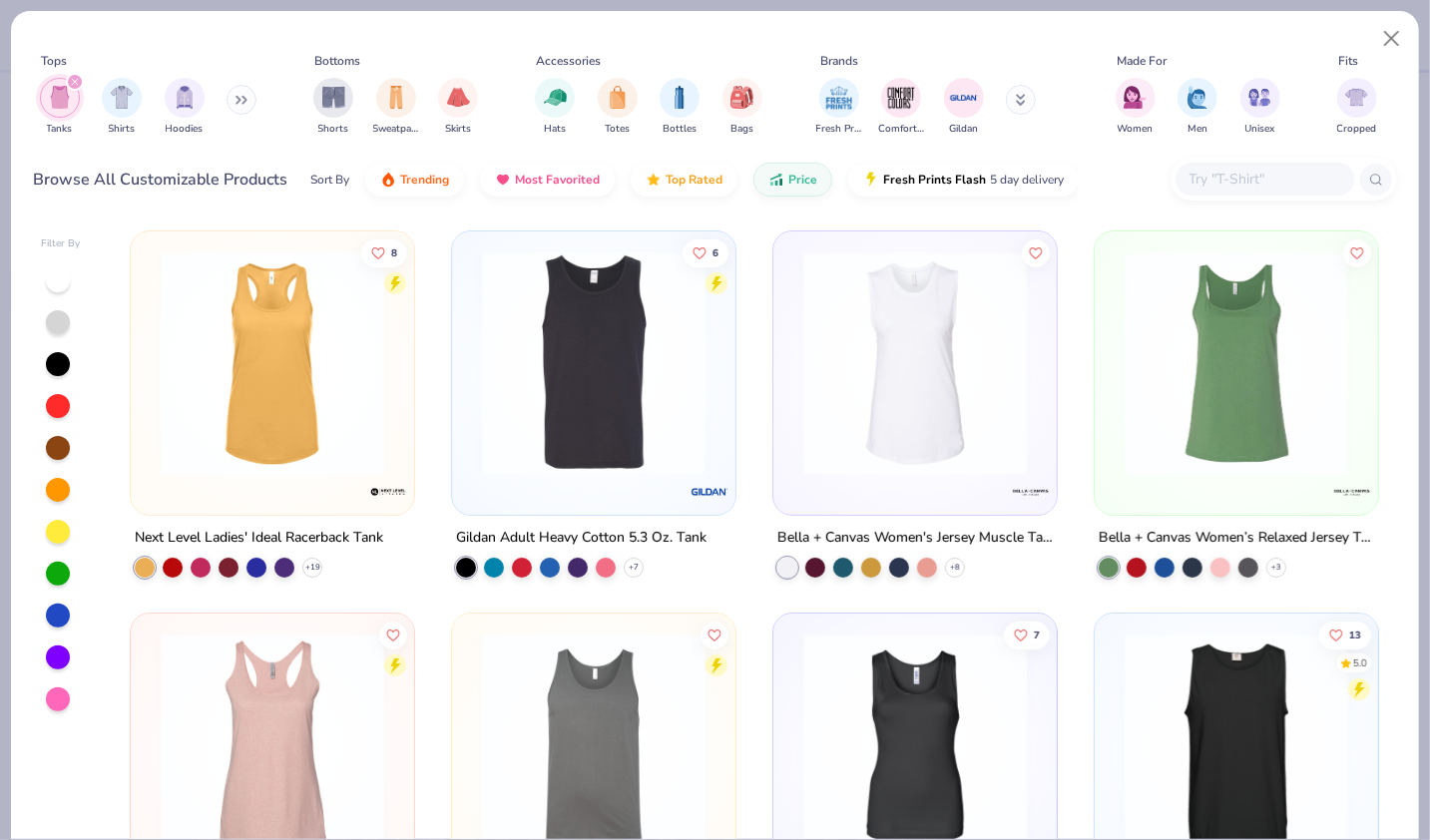 click 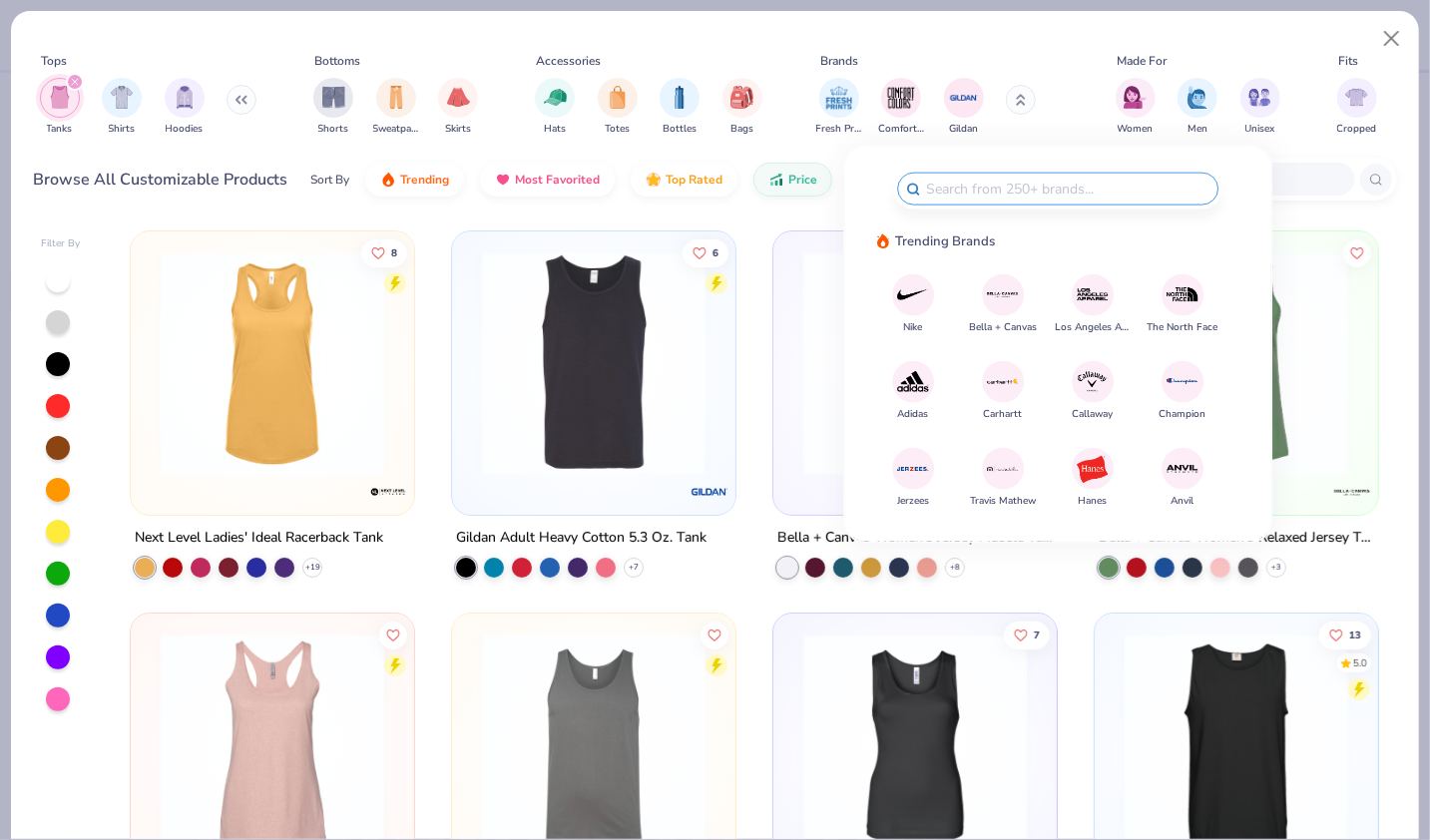 type on ";" 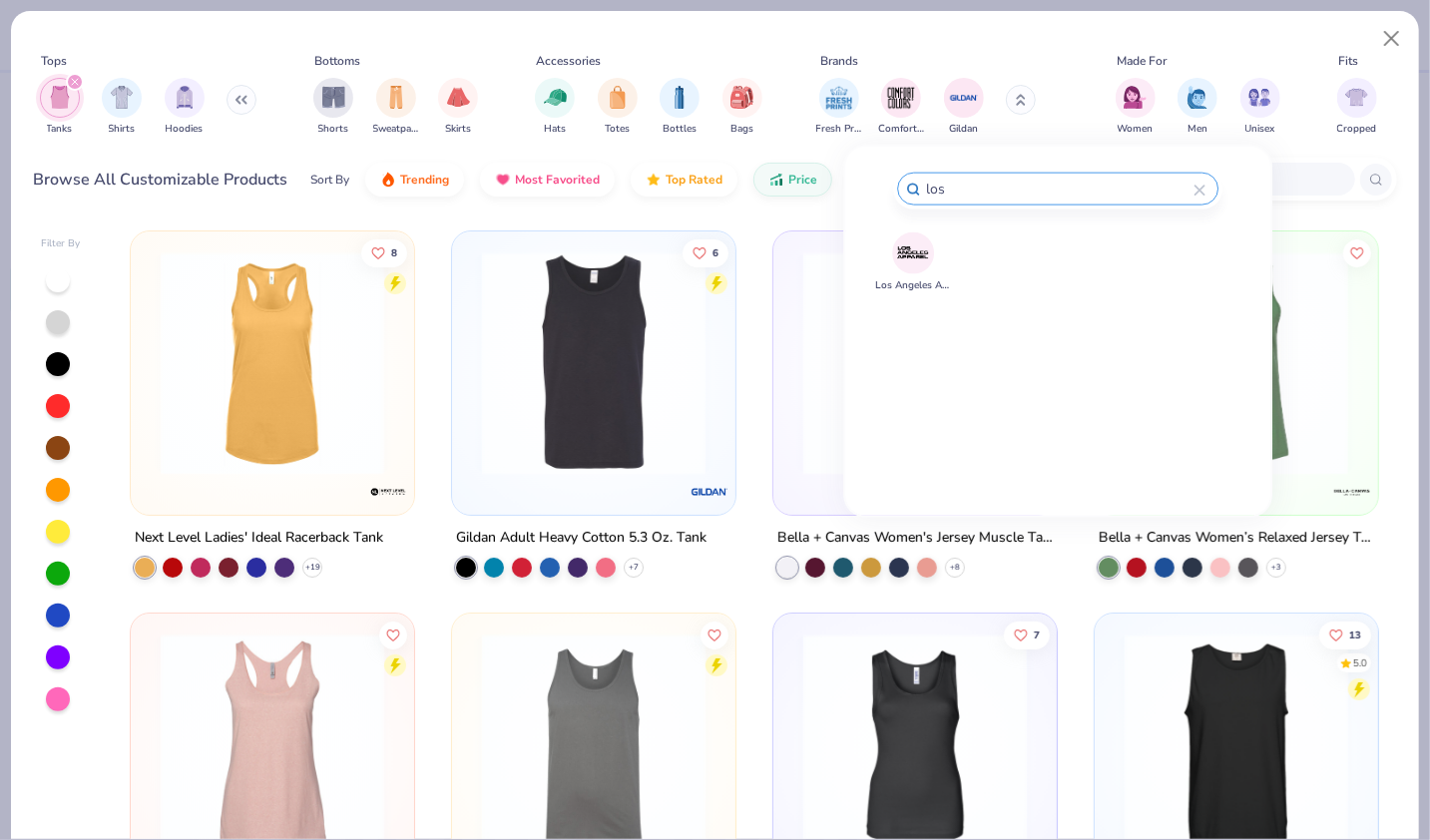 type on "los" 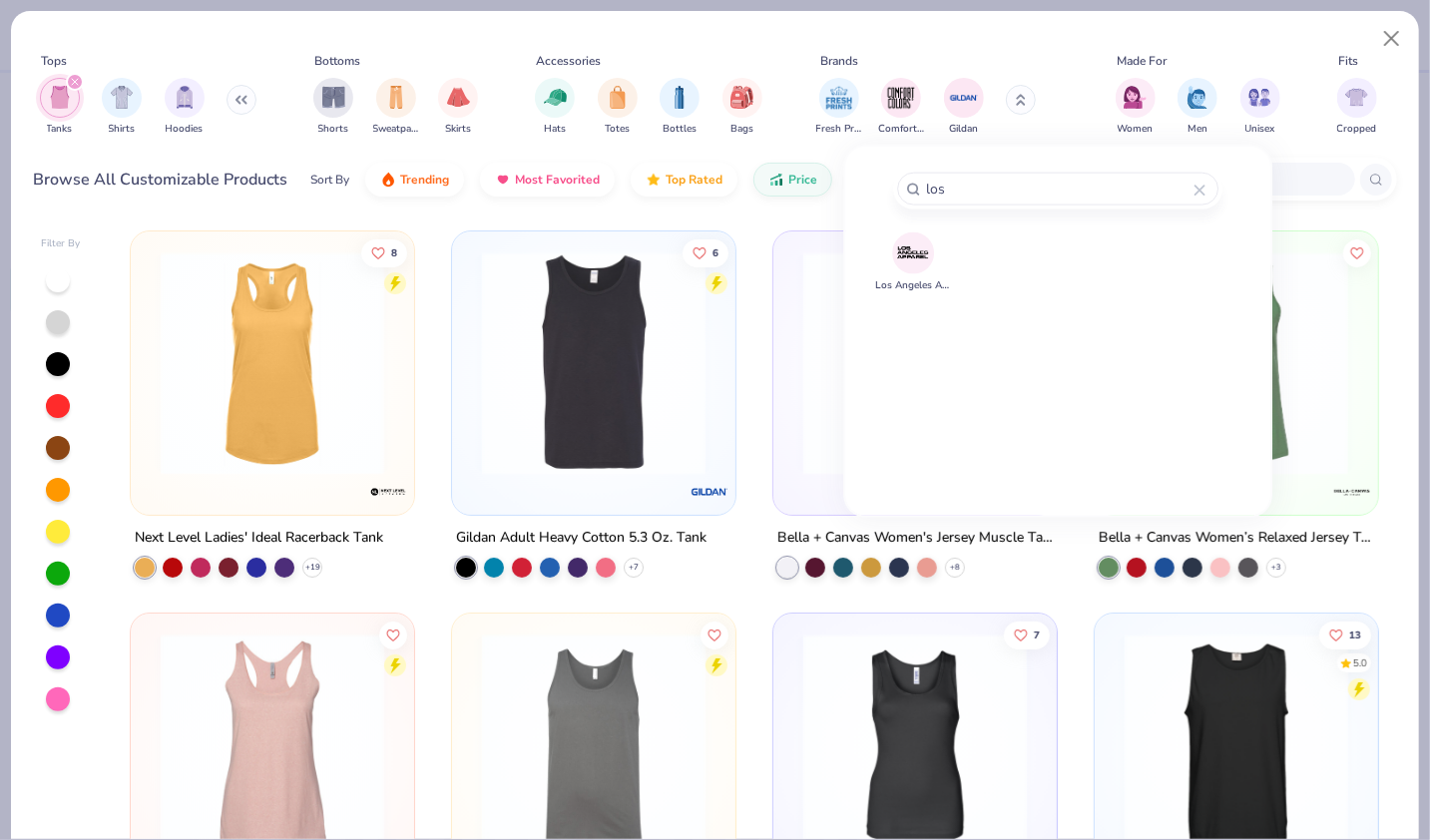 click at bounding box center (913, 252) 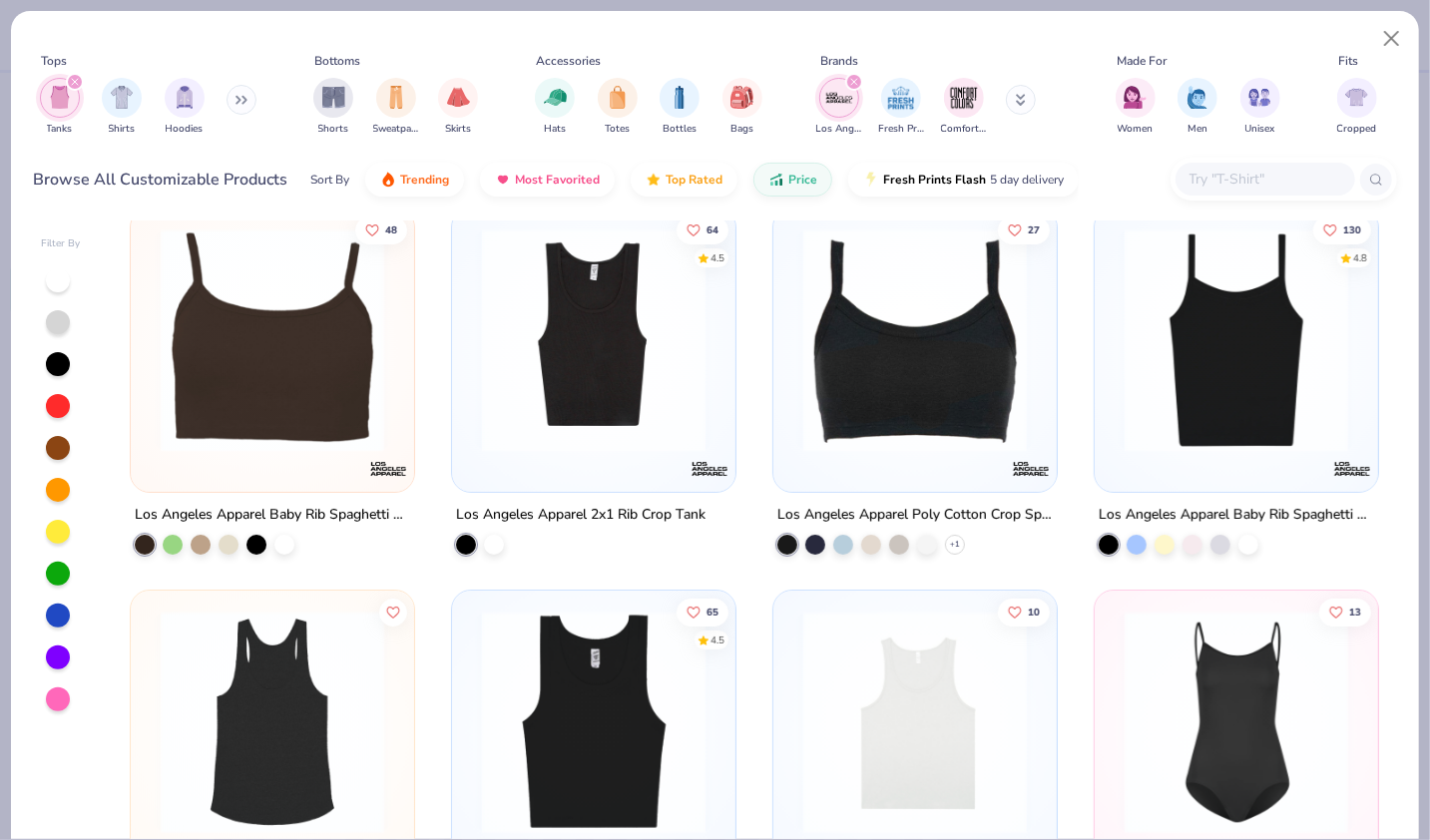 scroll, scrollTop: 154, scrollLeft: 0, axis: vertical 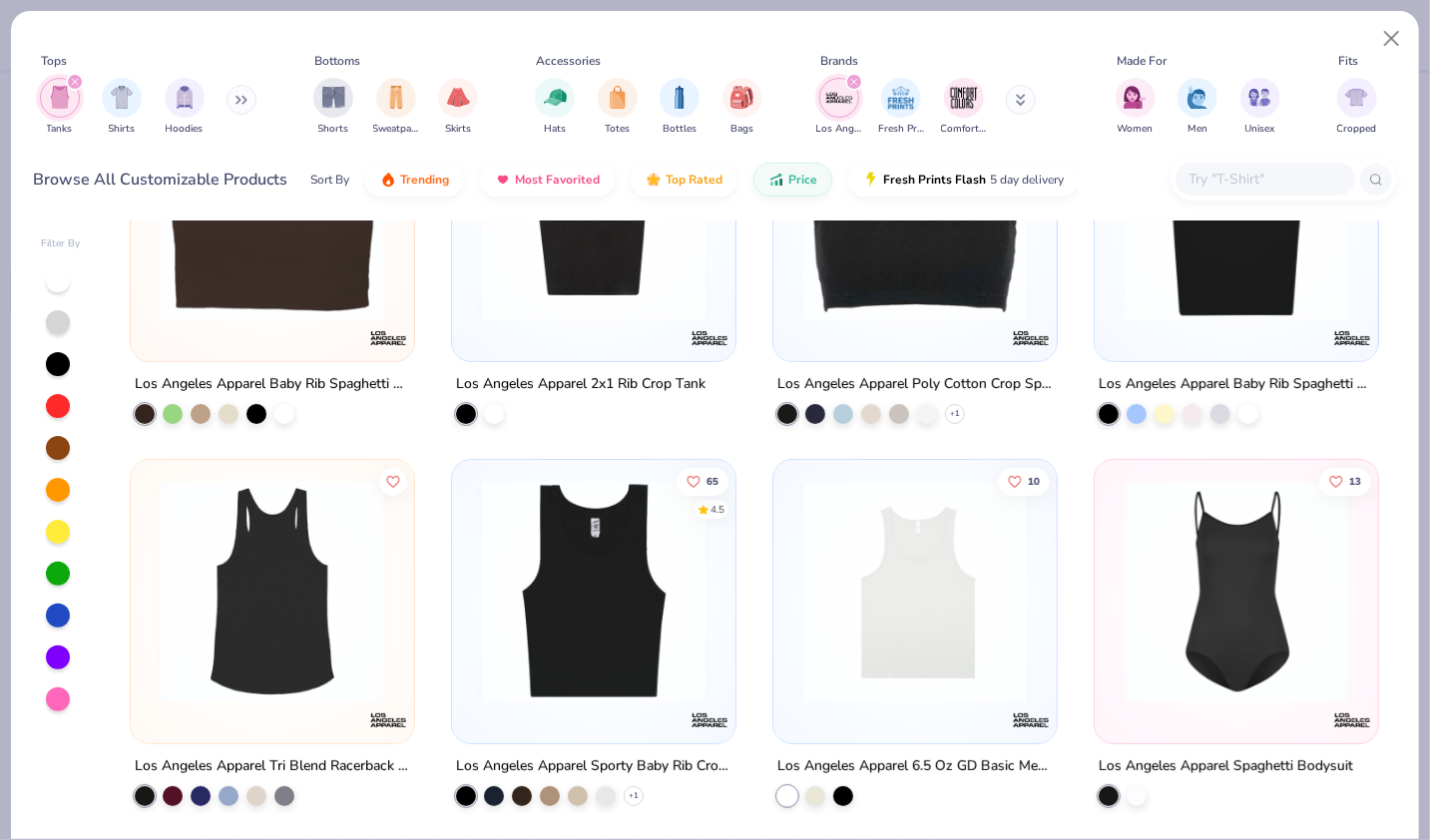 click at bounding box center (915, 592) 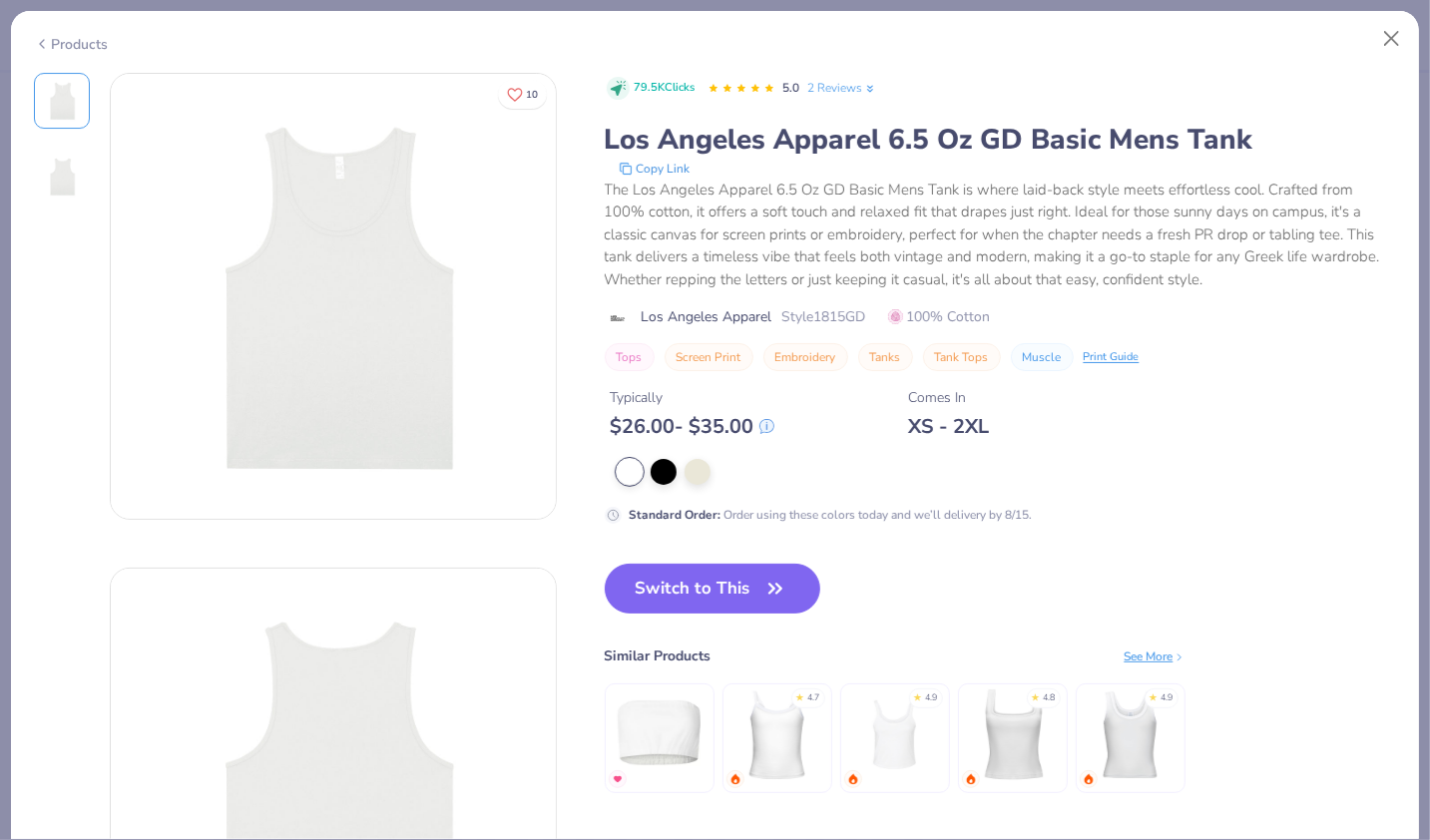 click on "Products" at bounding box center [715, 37] 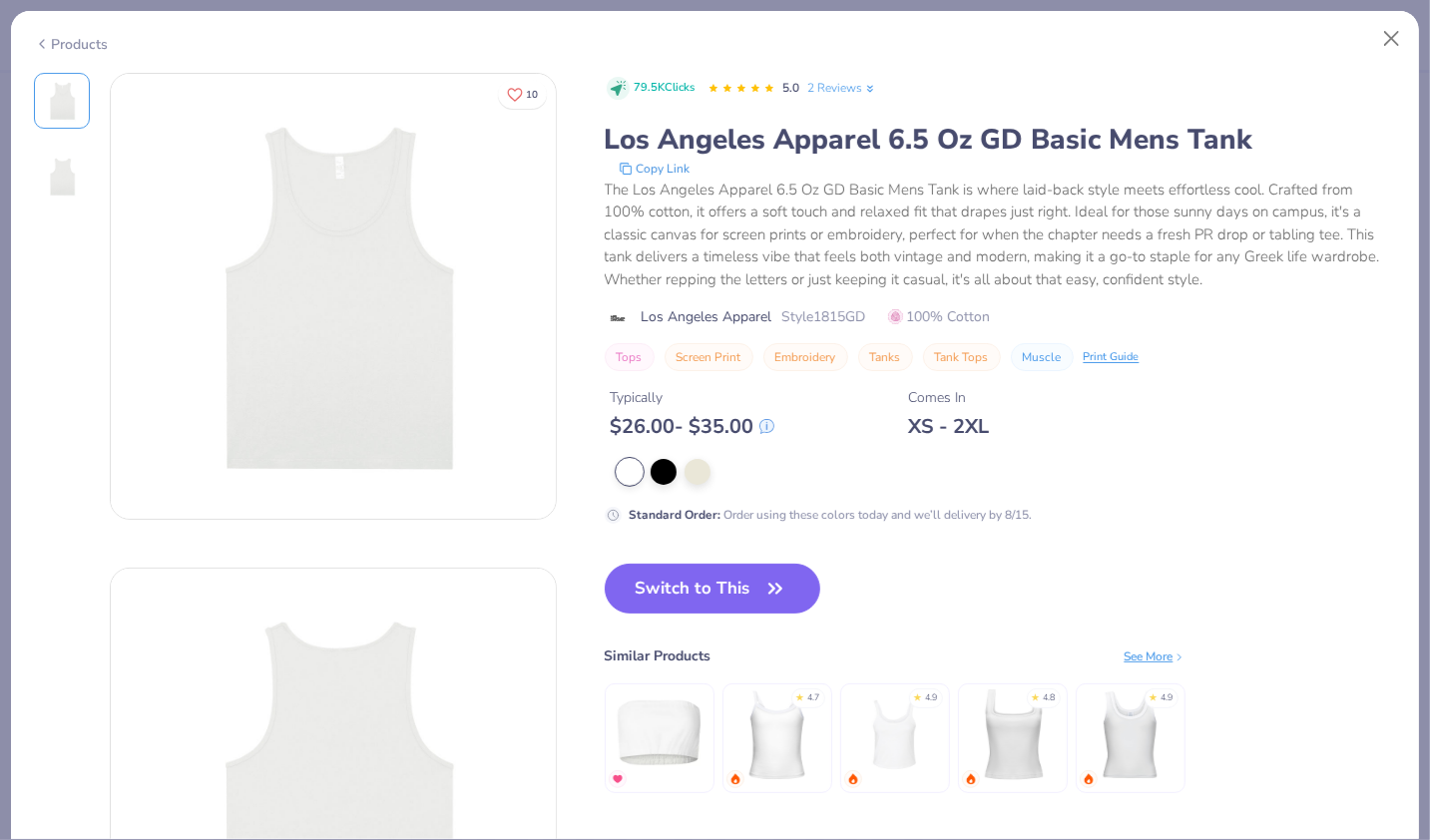 click on "Products" at bounding box center (71, 44) 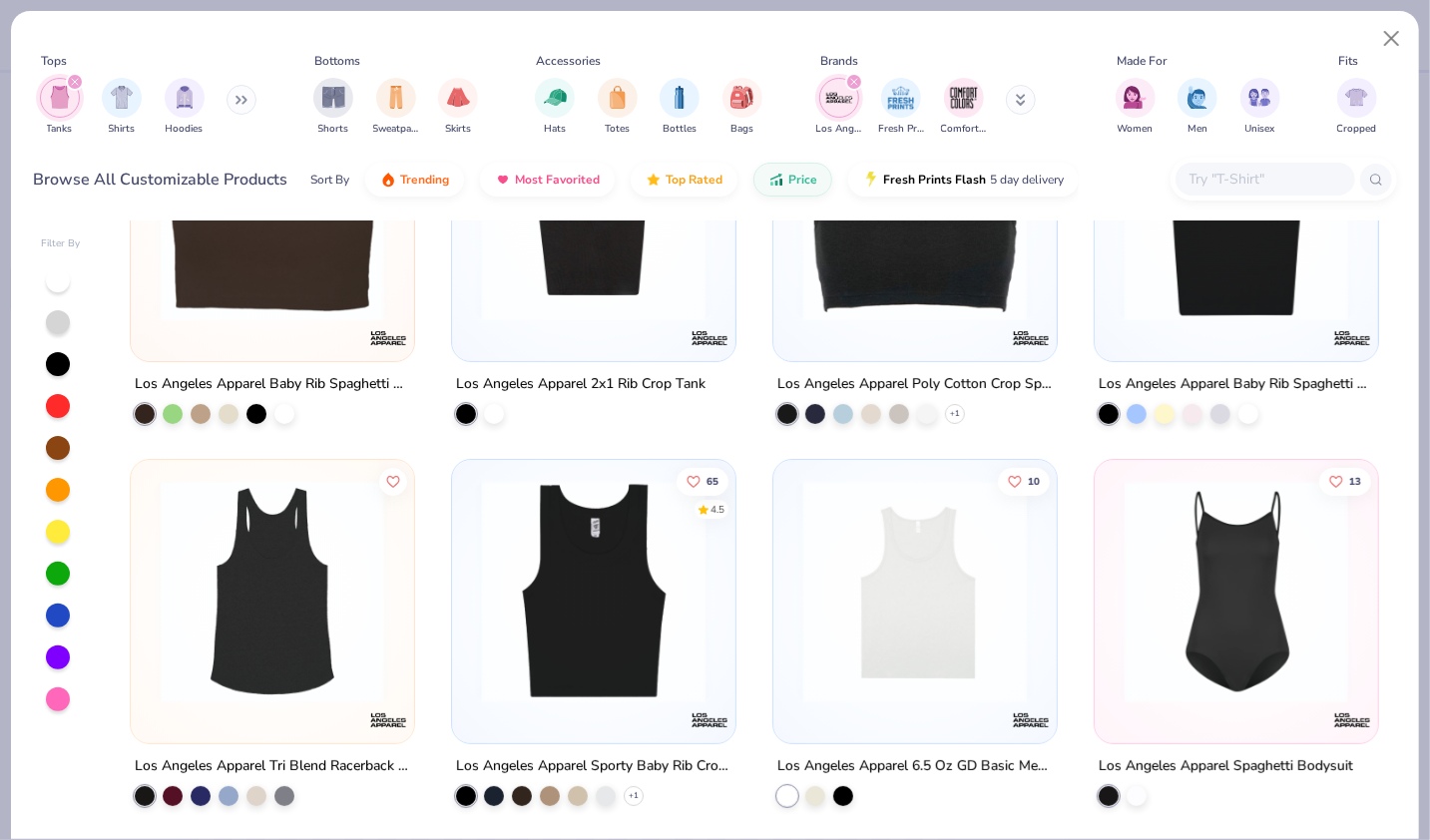 scroll, scrollTop: 154, scrollLeft: 0, axis: vertical 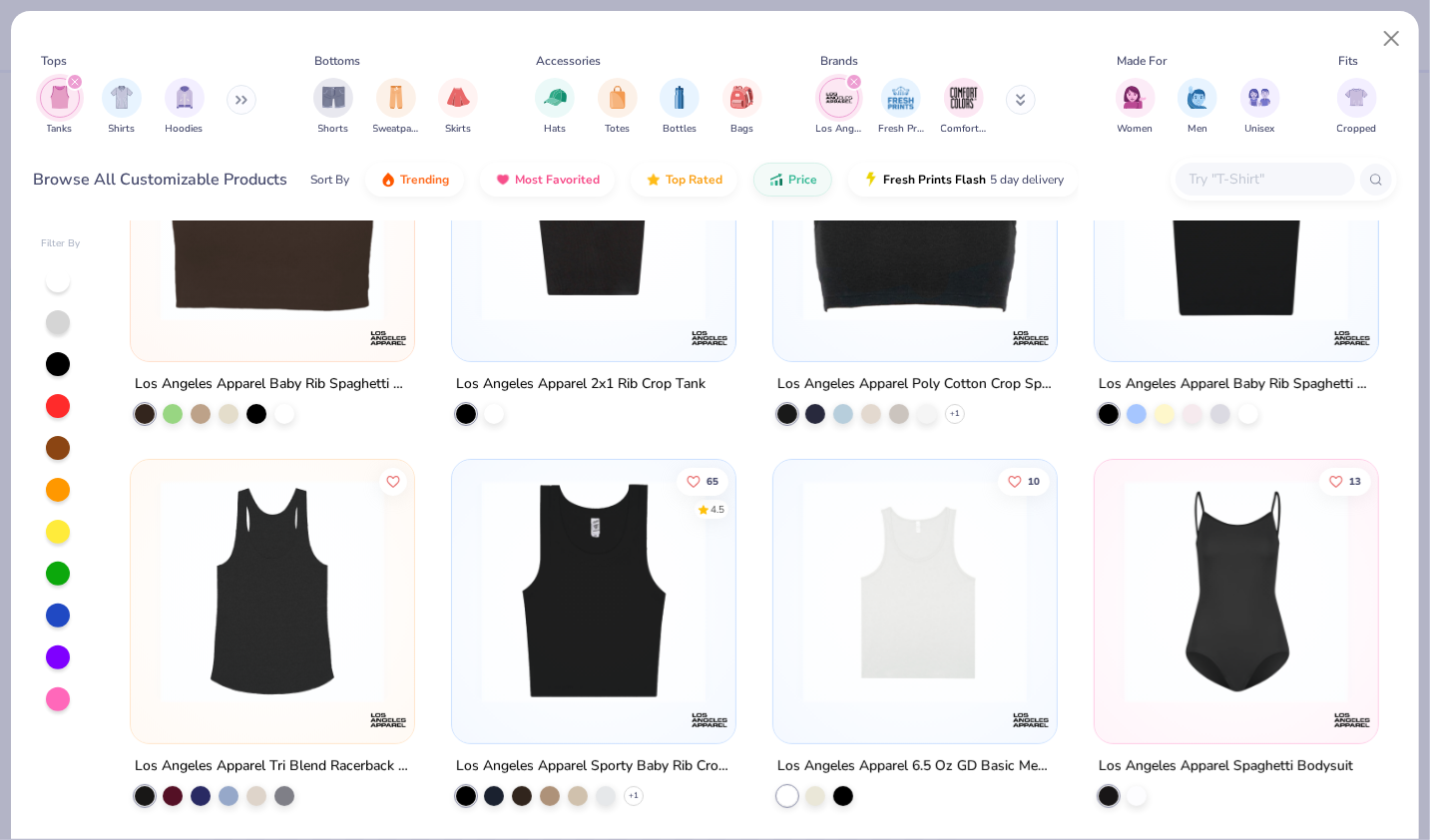 click at bounding box center (594, 592) 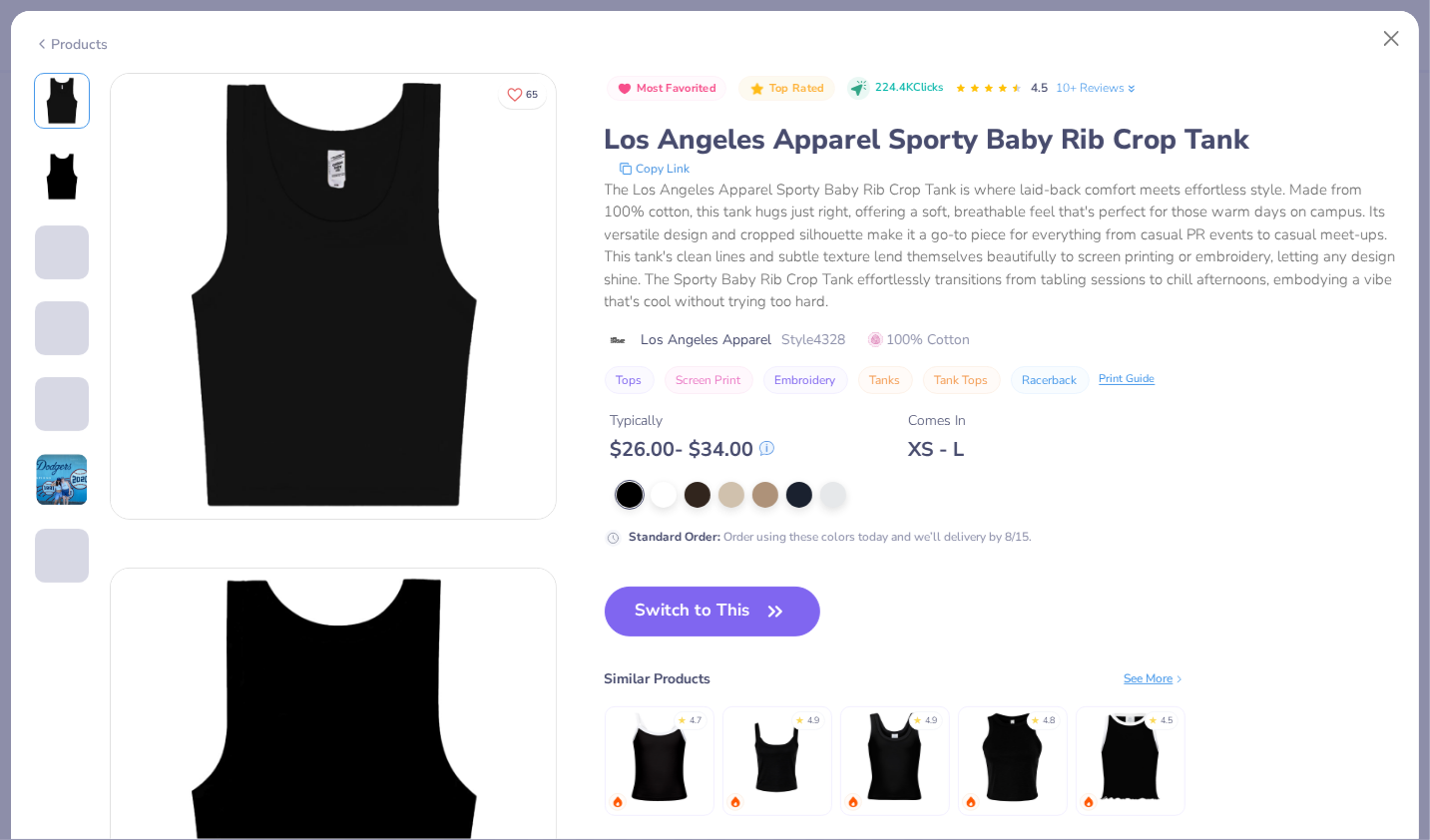 click on "Products" at bounding box center [71, 44] 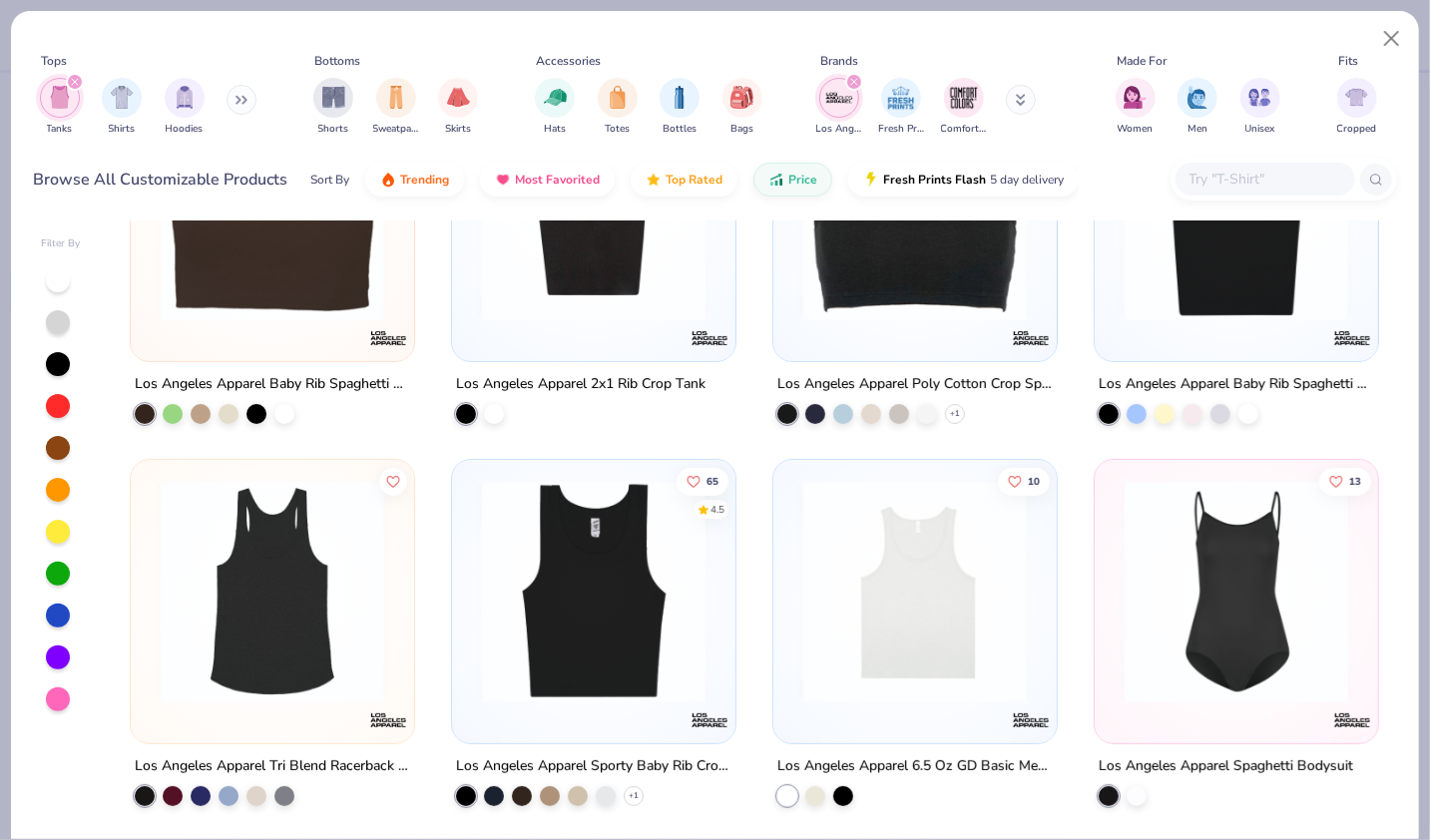 click at bounding box center (272, 592) 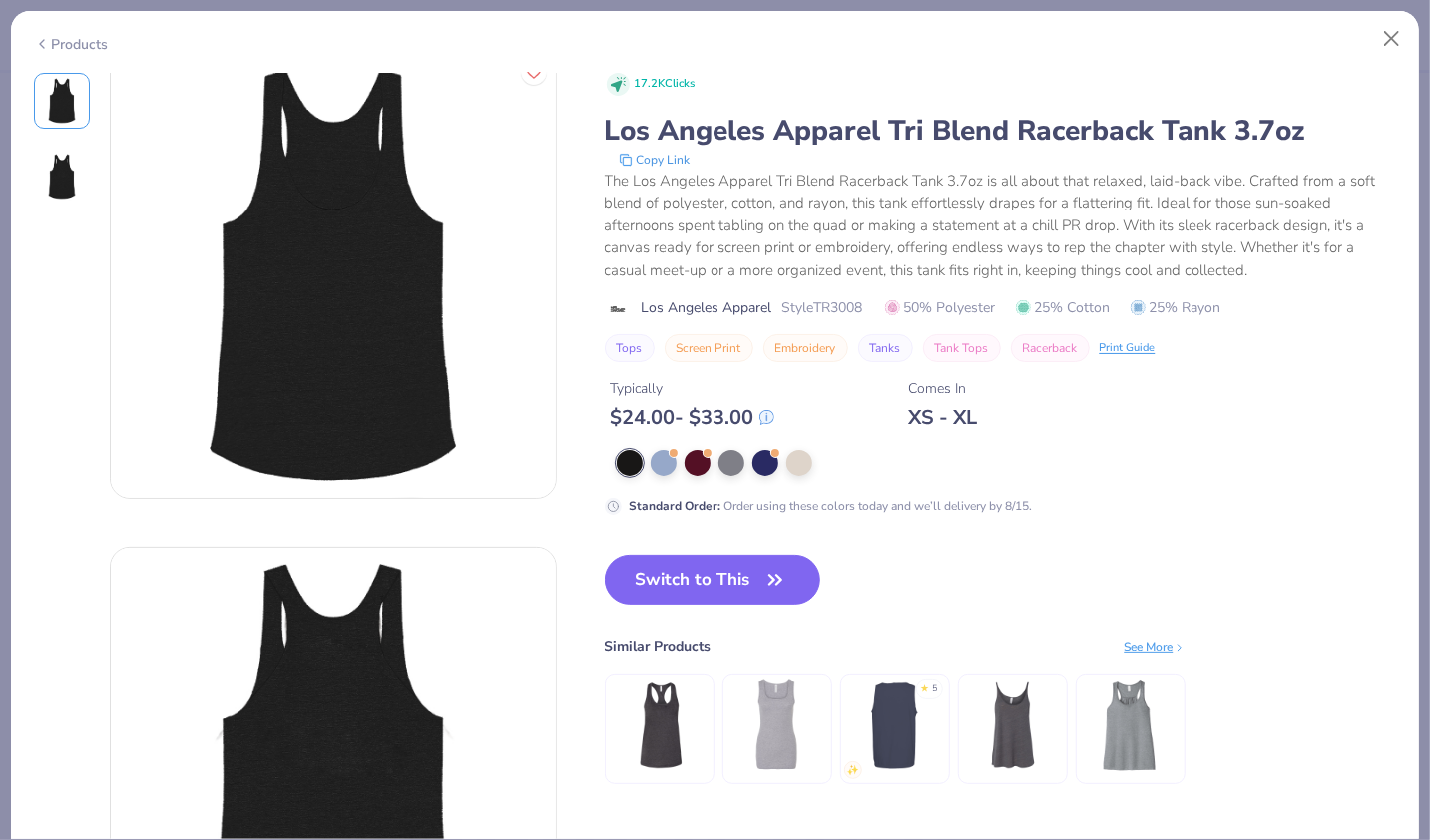 scroll, scrollTop: 0, scrollLeft: 0, axis: both 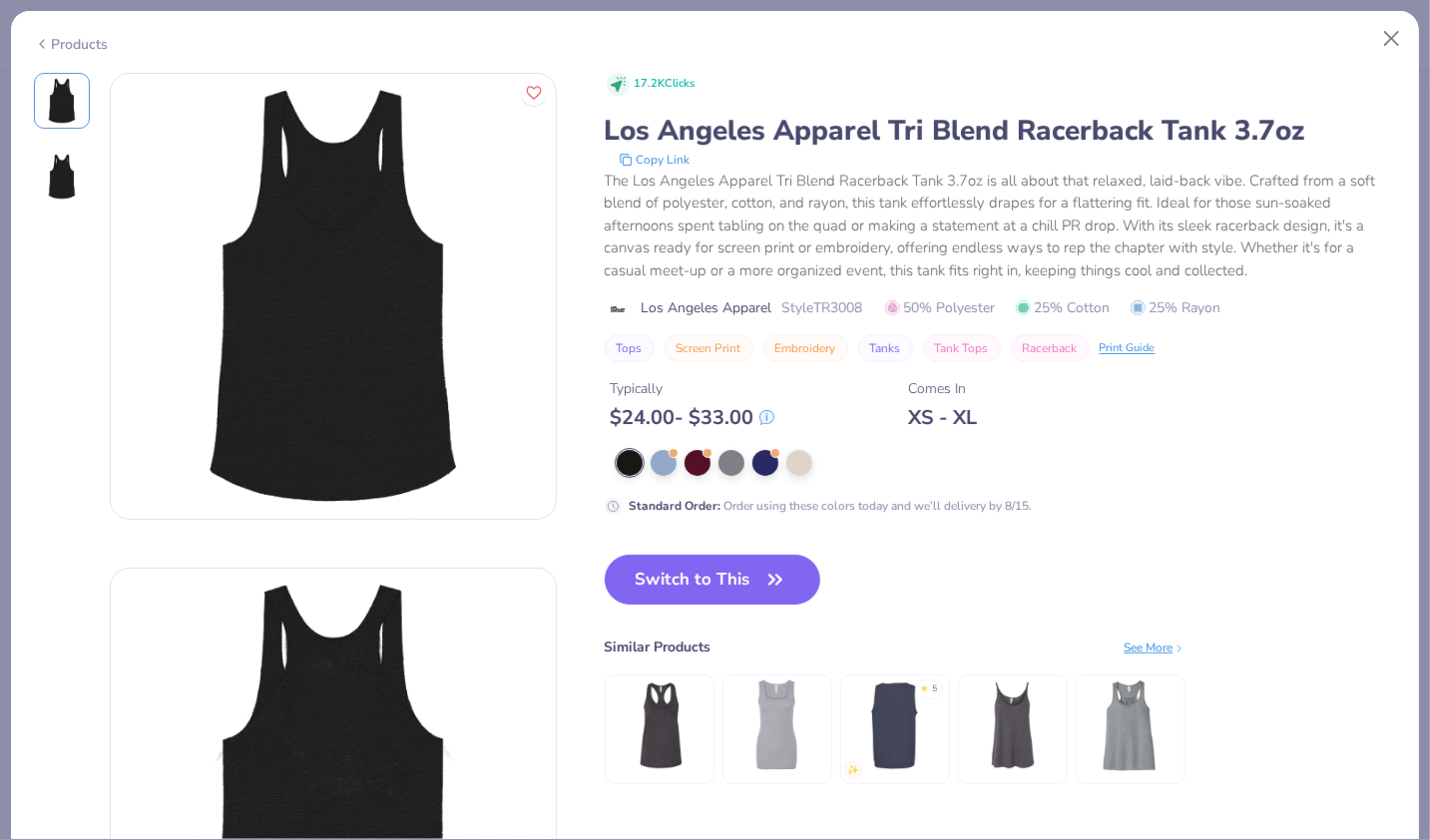 click on "Products" at bounding box center (715, 37) 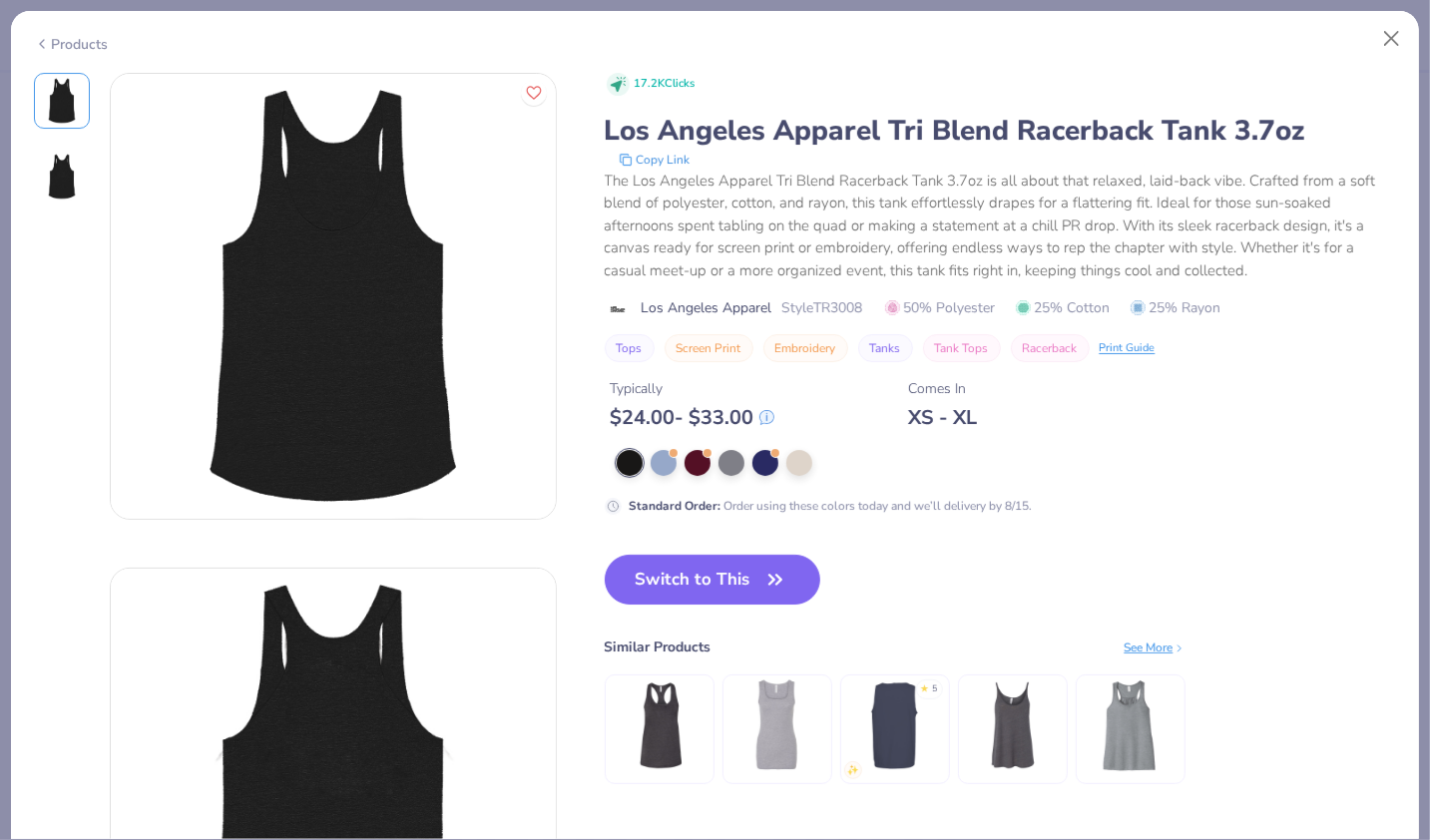 click on "Products" at bounding box center (71, 44) 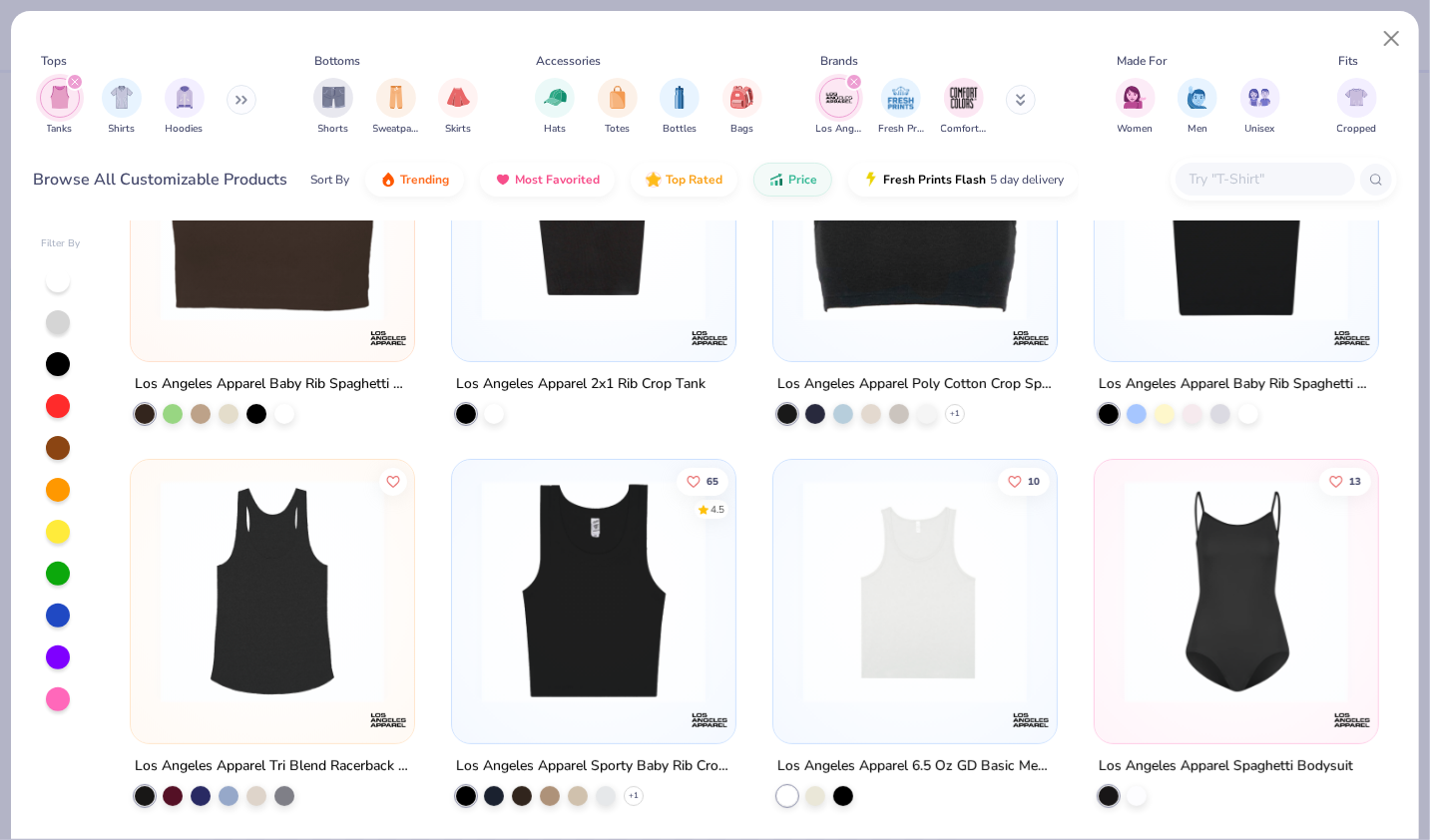 scroll, scrollTop: 0, scrollLeft: 0, axis: both 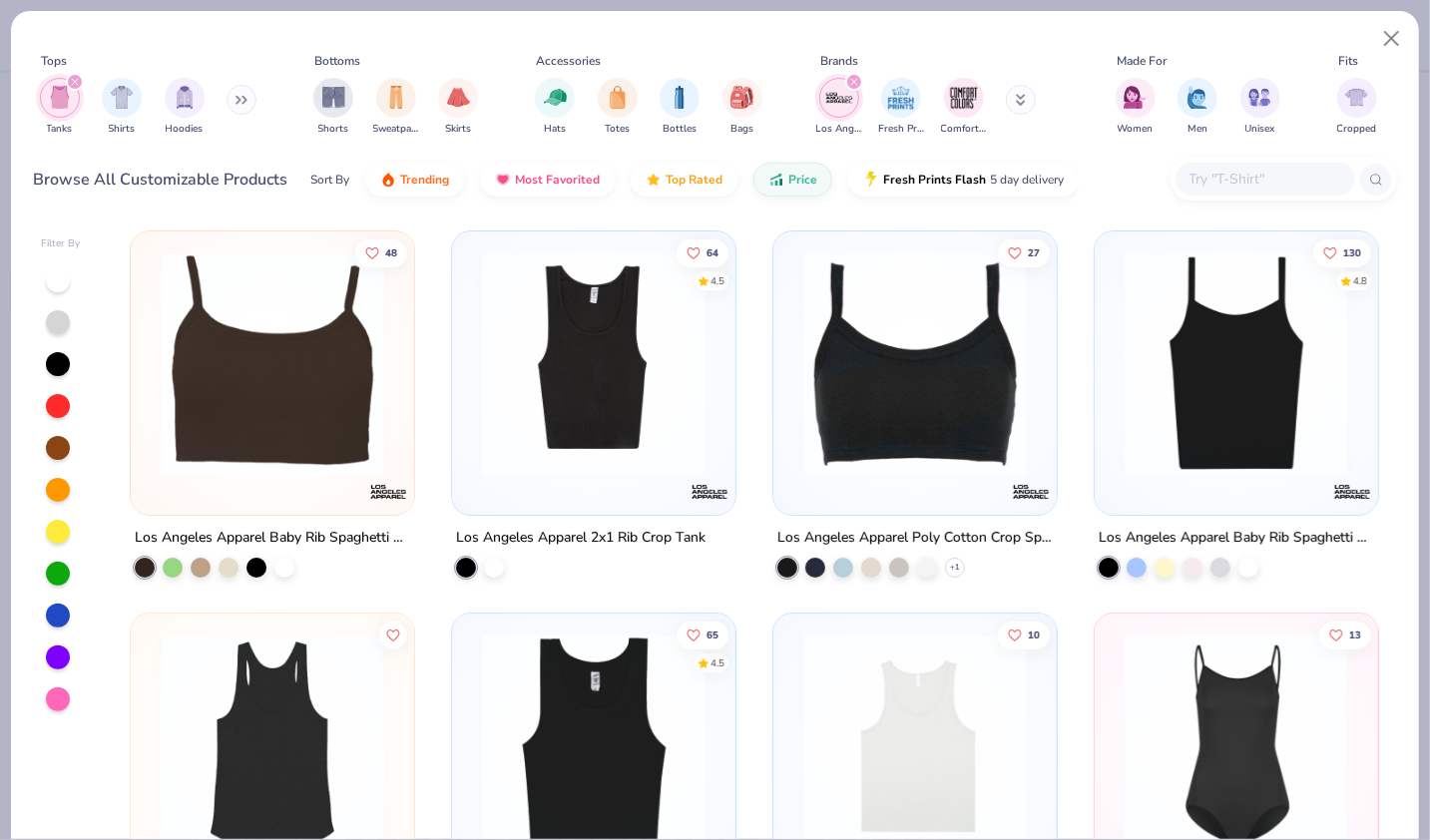click at bounding box center (1236, 363) 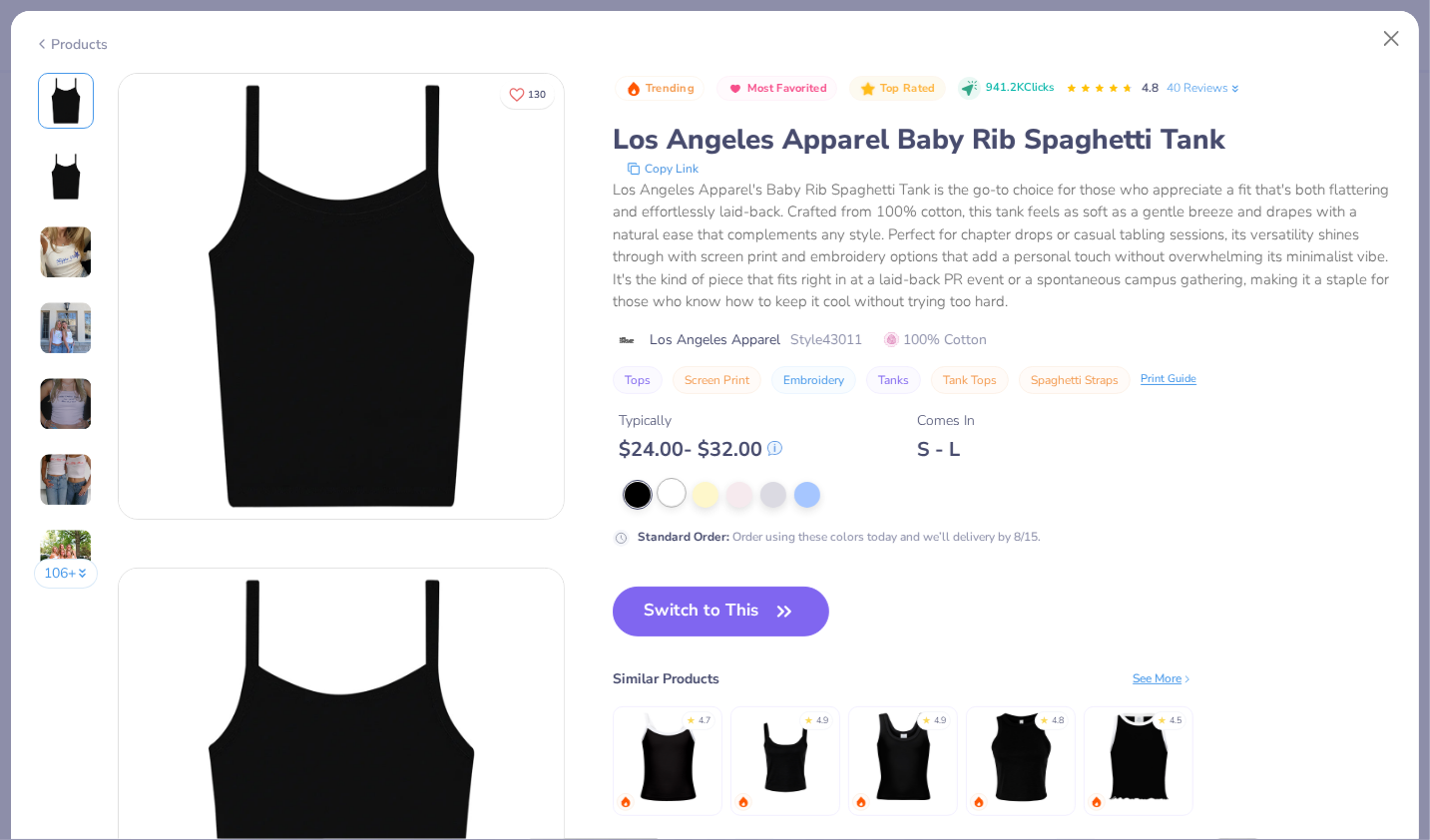 click at bounding box center (672, 493) 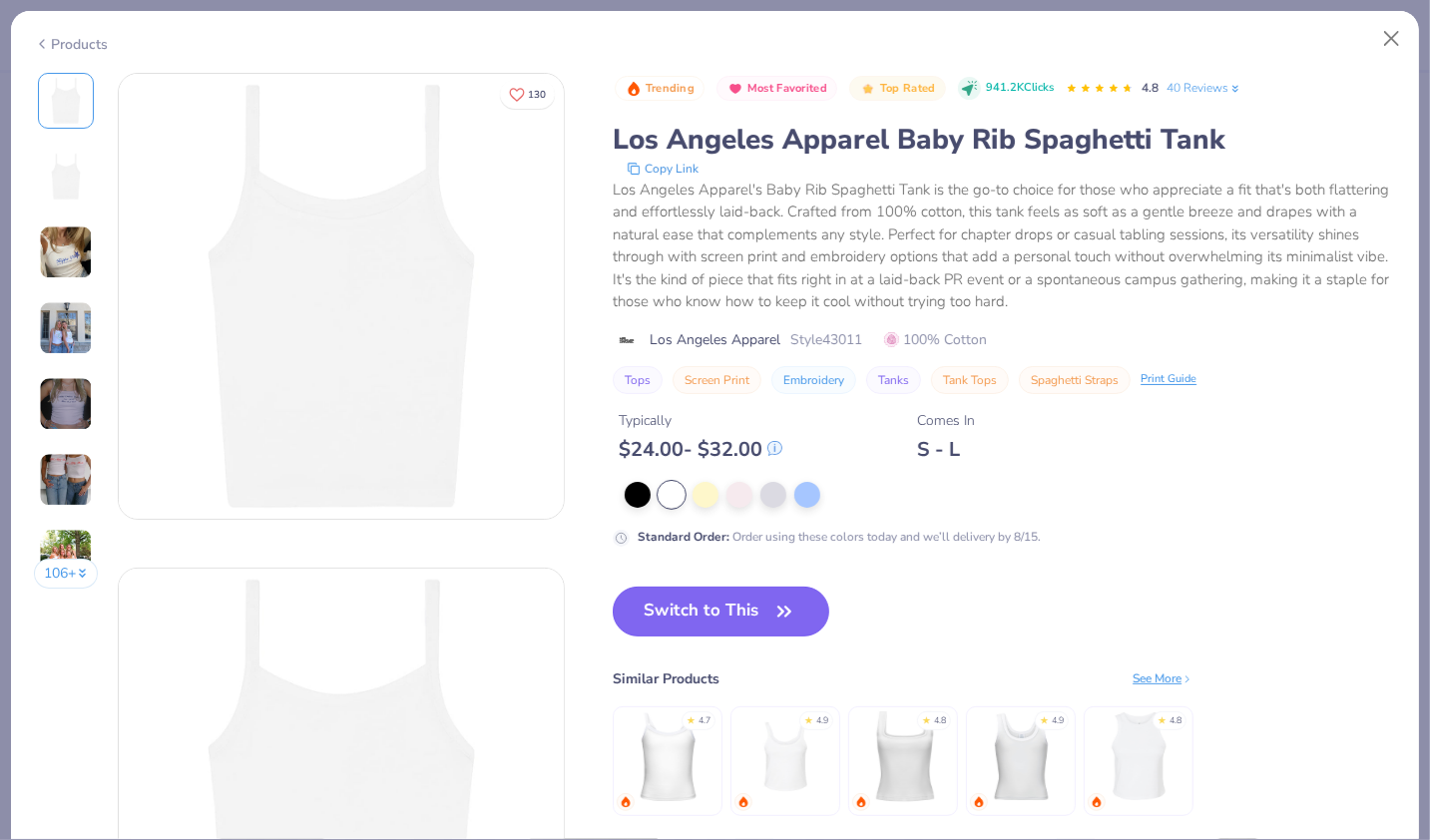 click on "Switch to This" at bounding box center [720, 612] 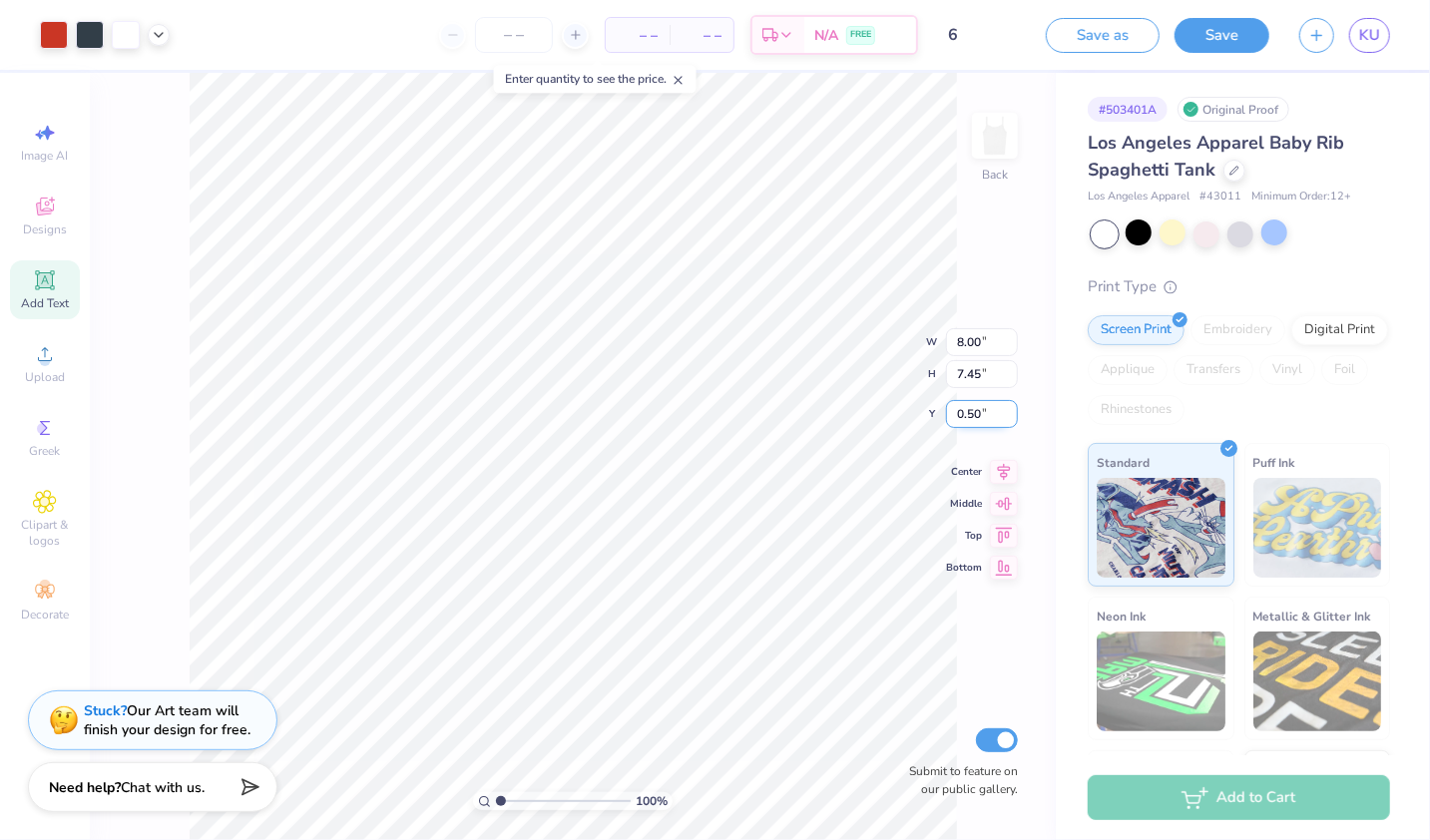 click on "0.50" at bounding box center [982, 414] 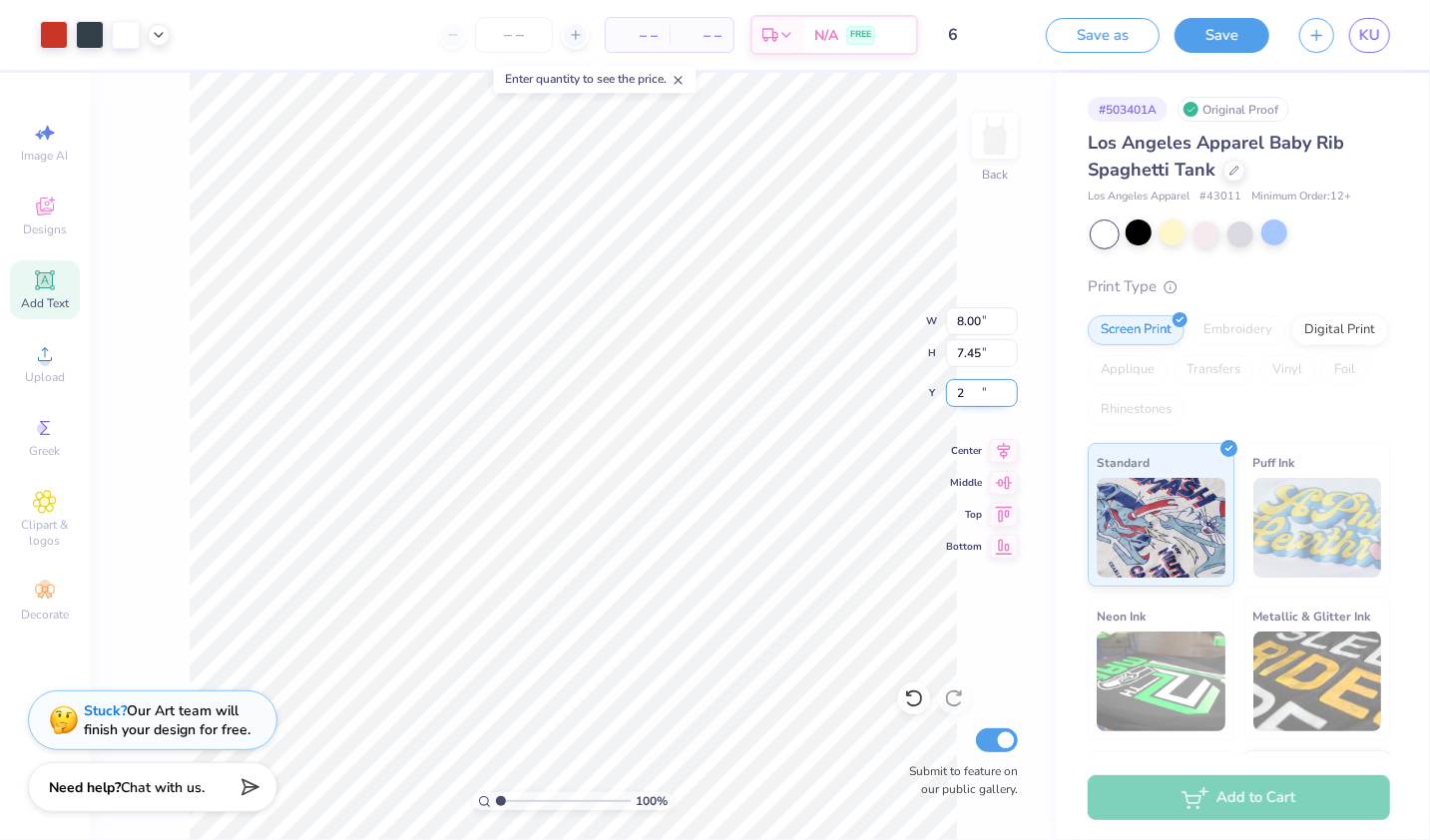 type on "2.00" 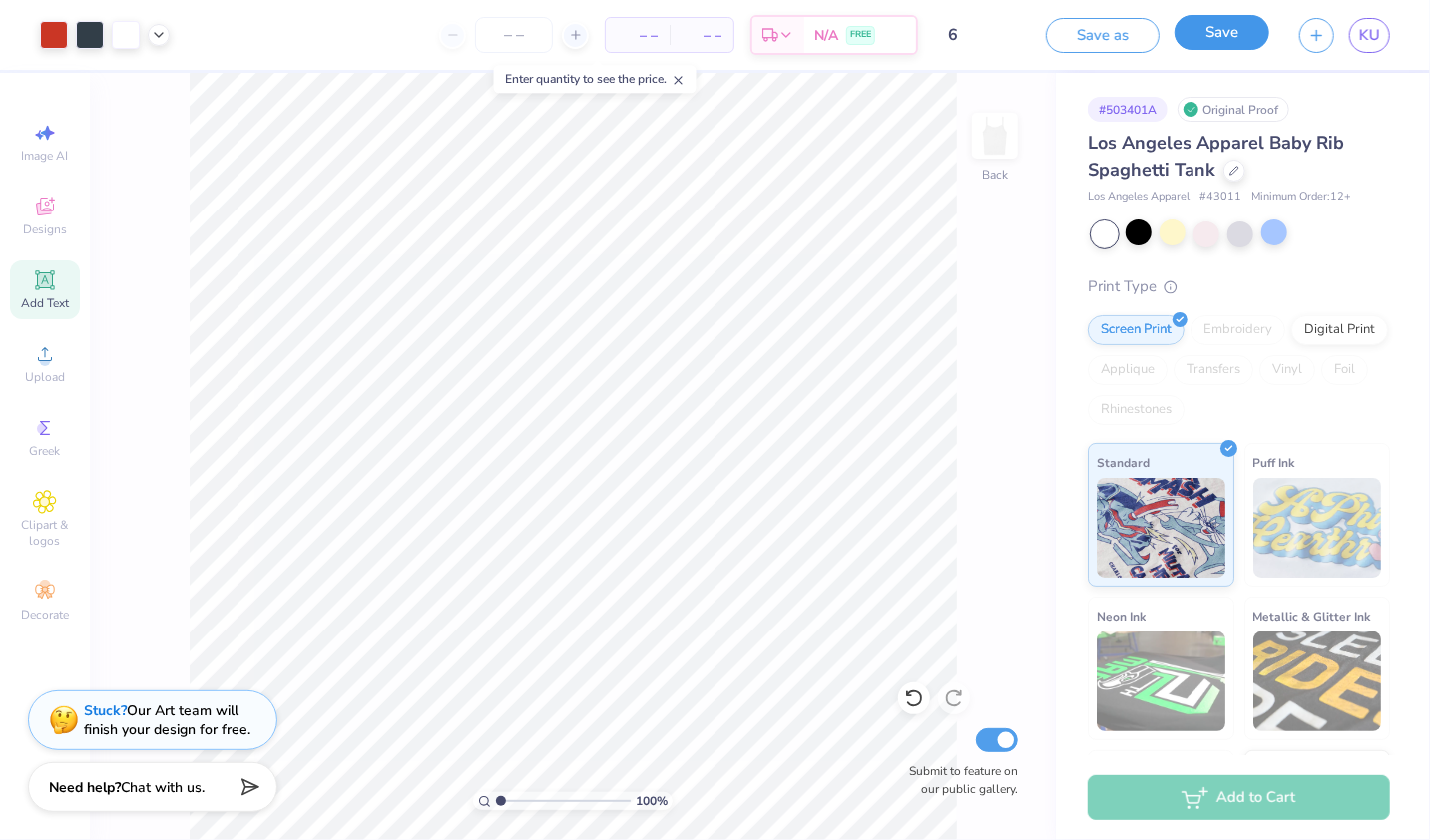 click on "Save" at bounding box center (1221, 32) 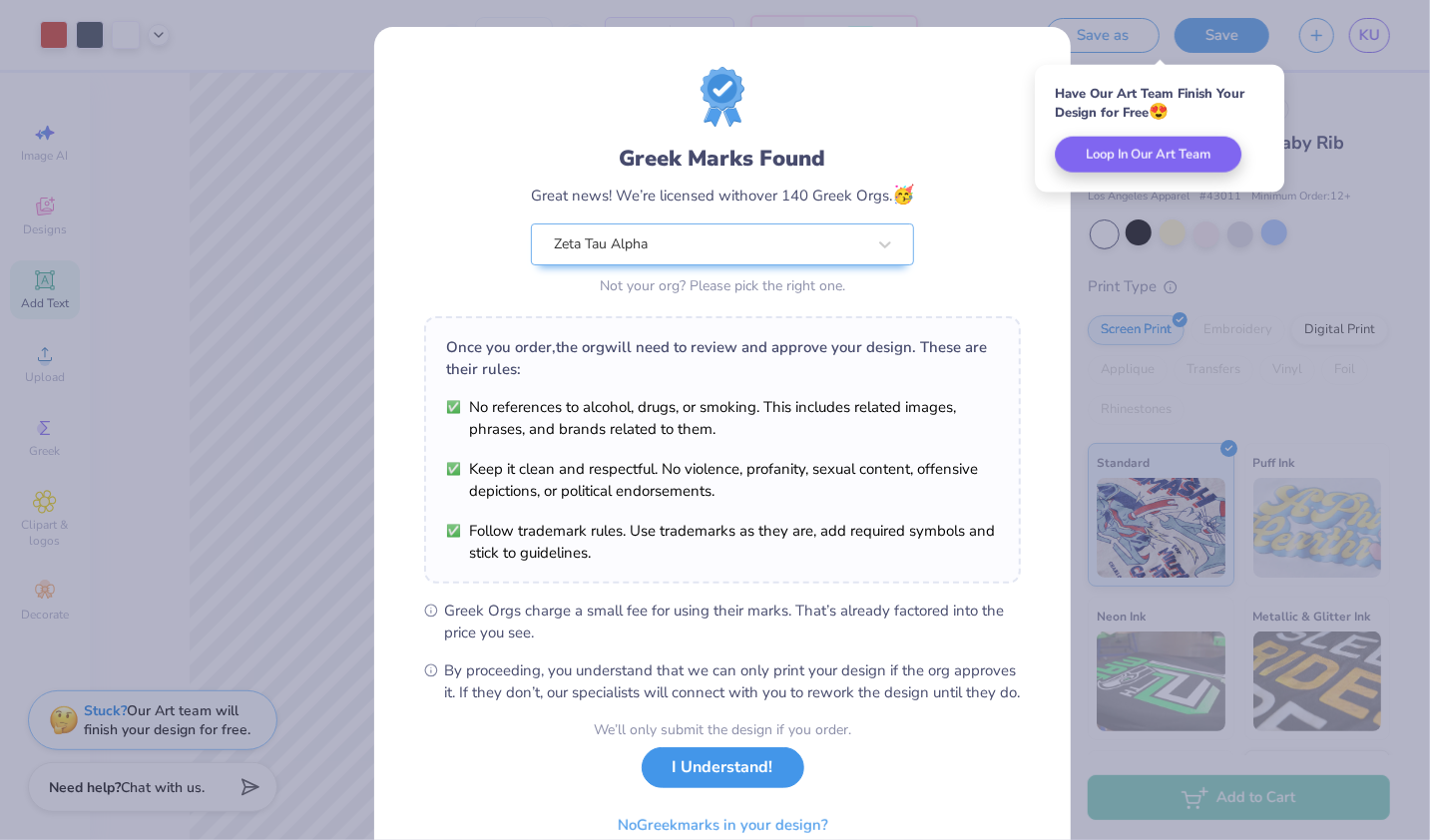click on "I Understand!" at bounding box center (722, 767) 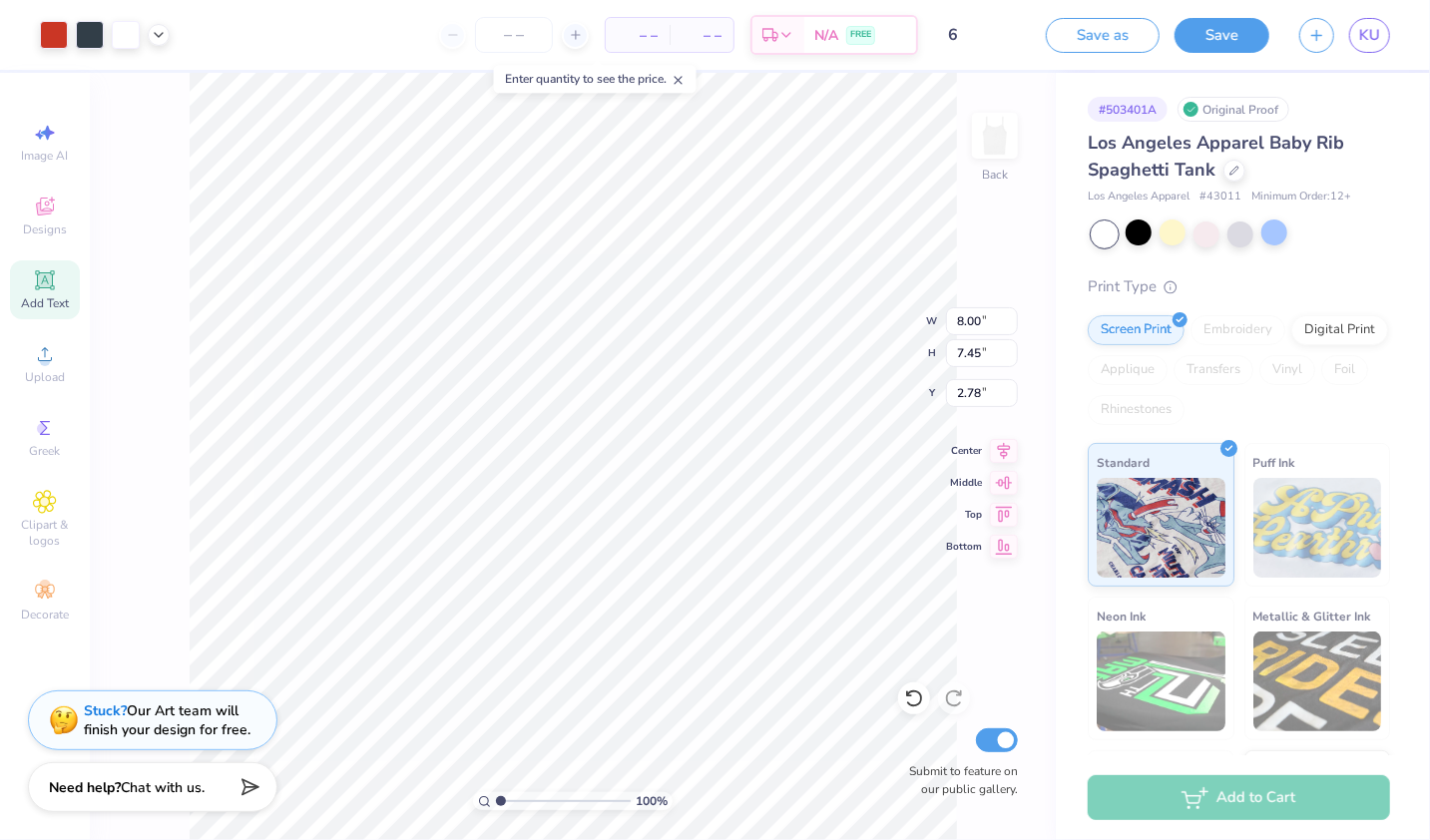 type on "2.78" 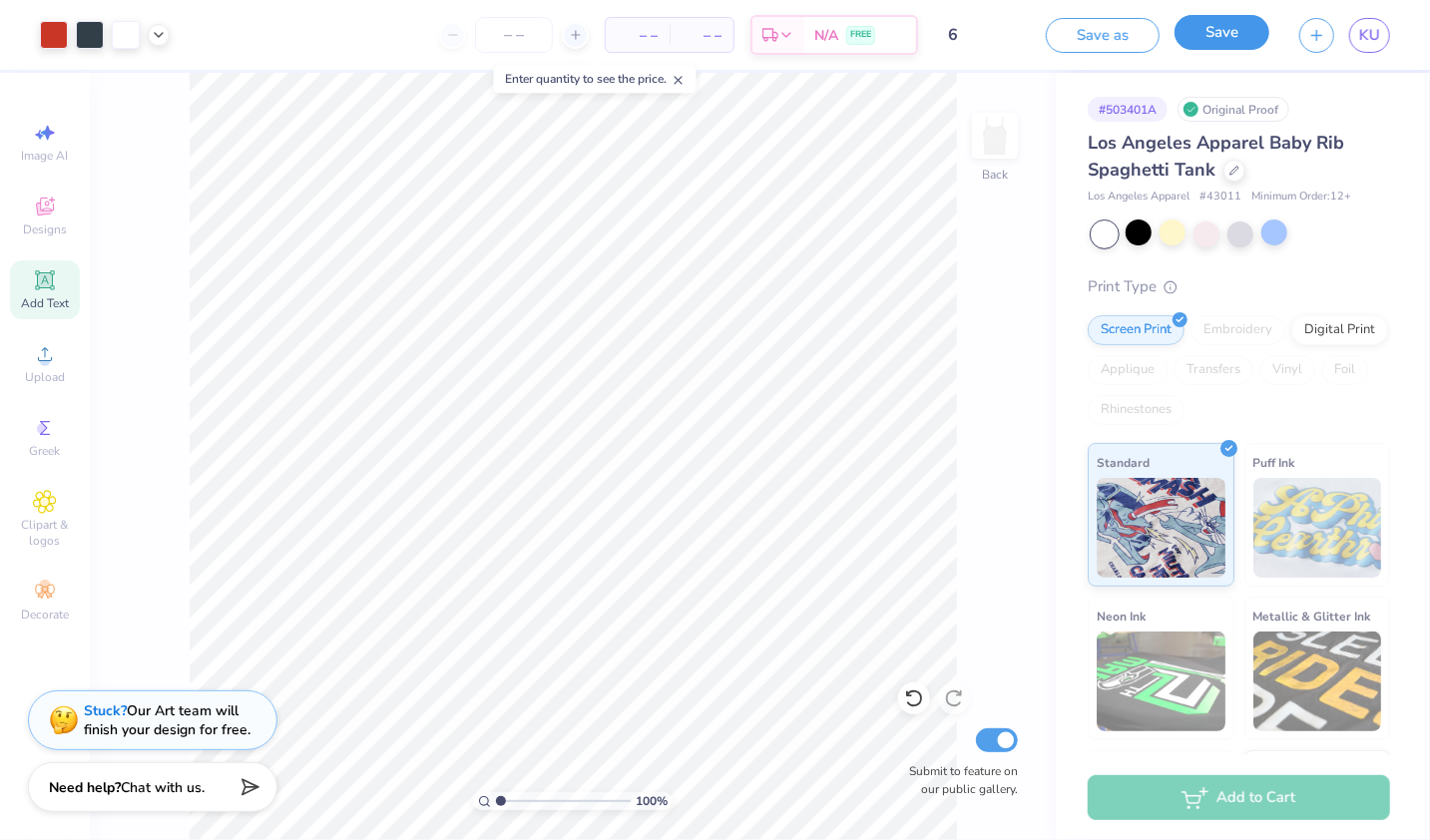 click on "Save" at bounding box center (1221, 32) 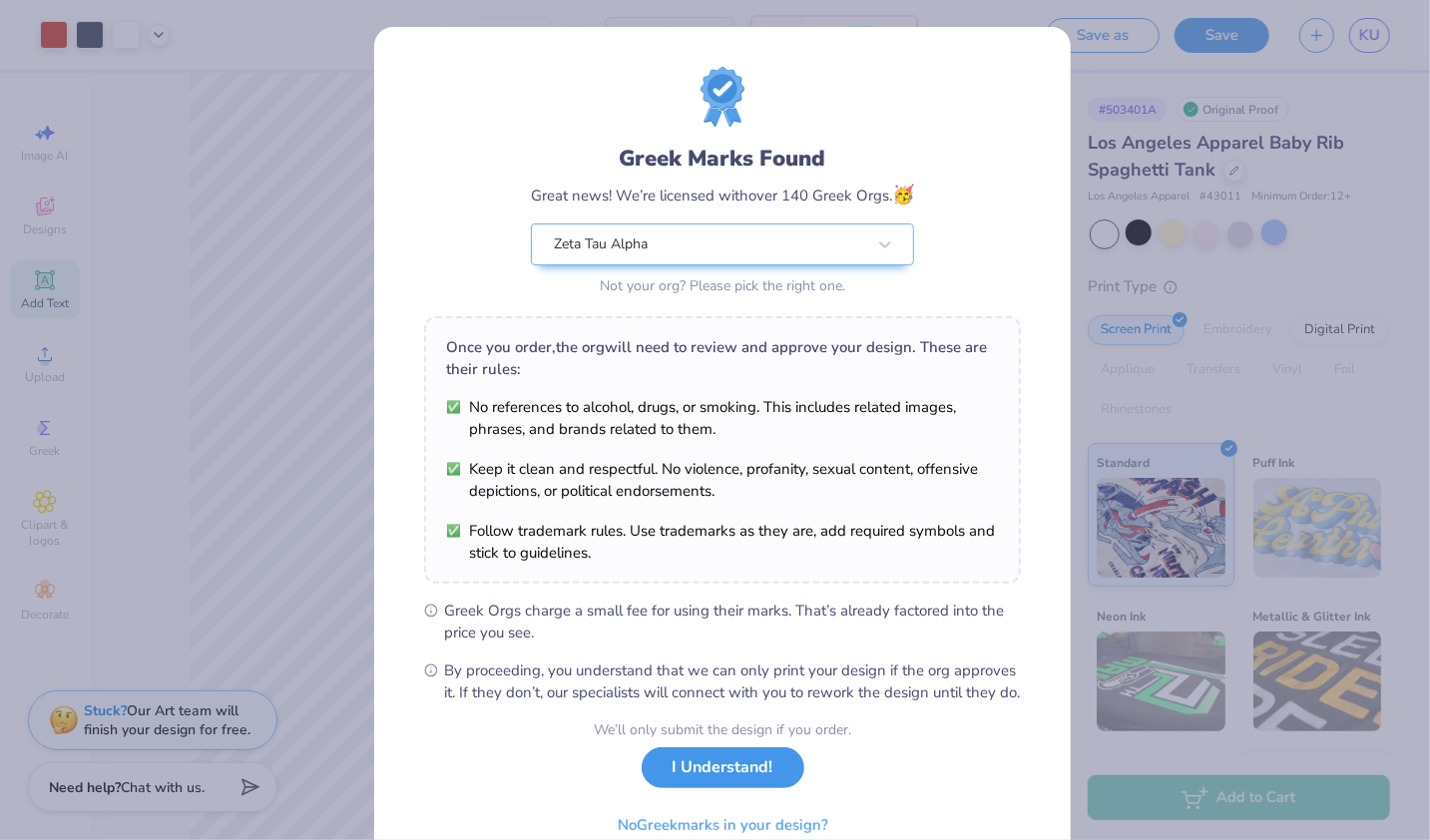 click on "I Understand!" at bounding box center (722, 767) 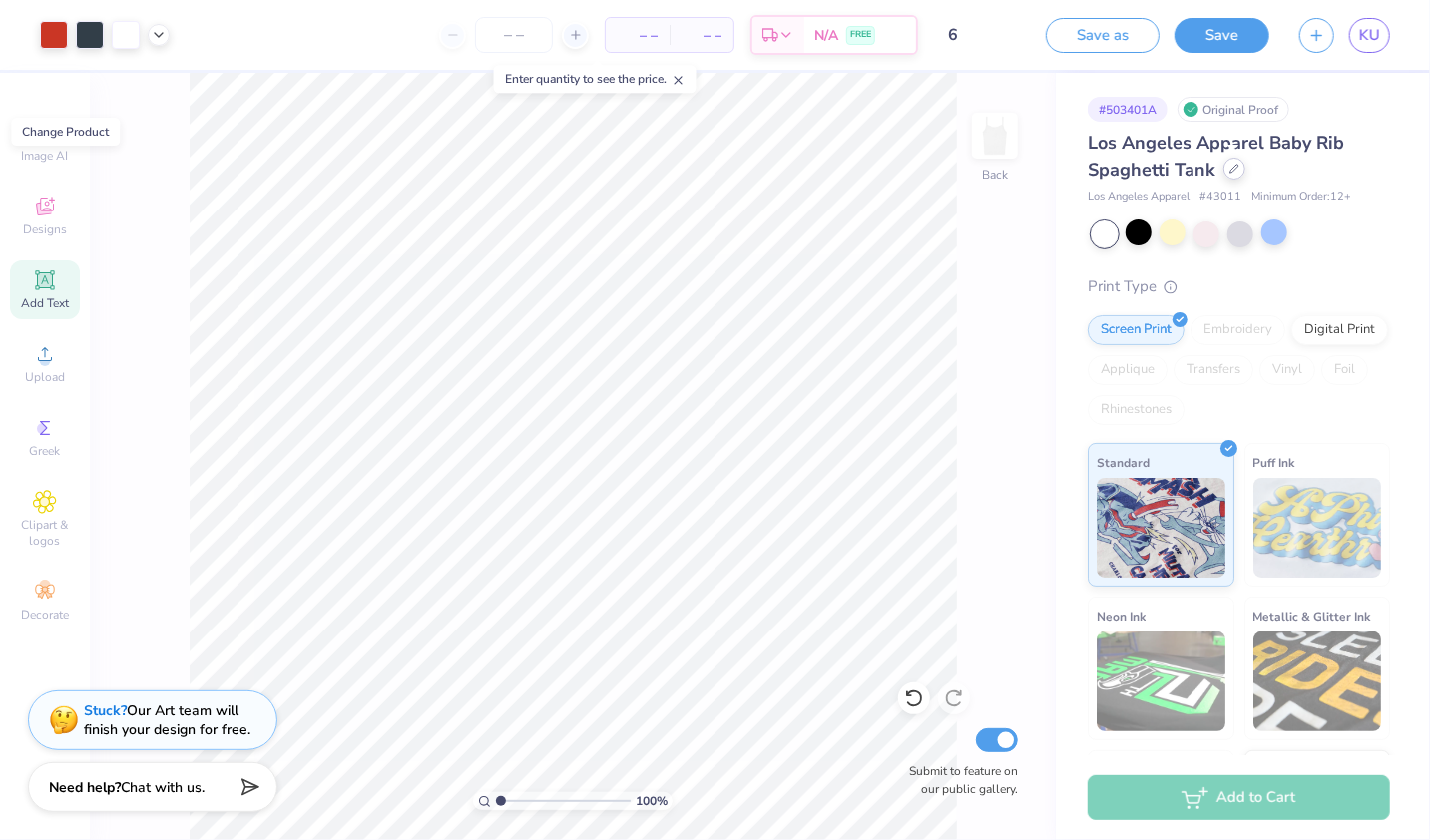 click 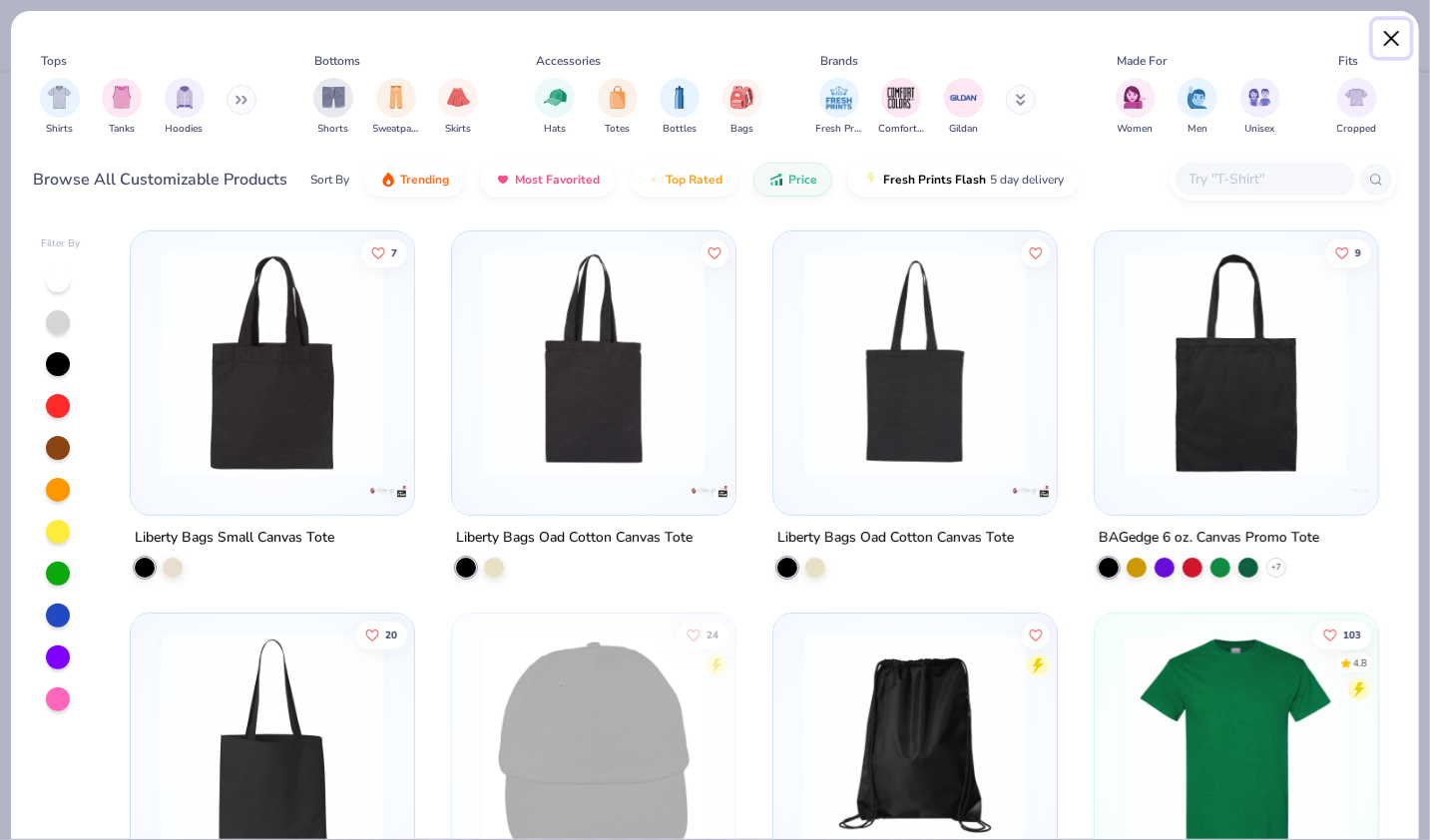 click at bounding box center (1392, 39) 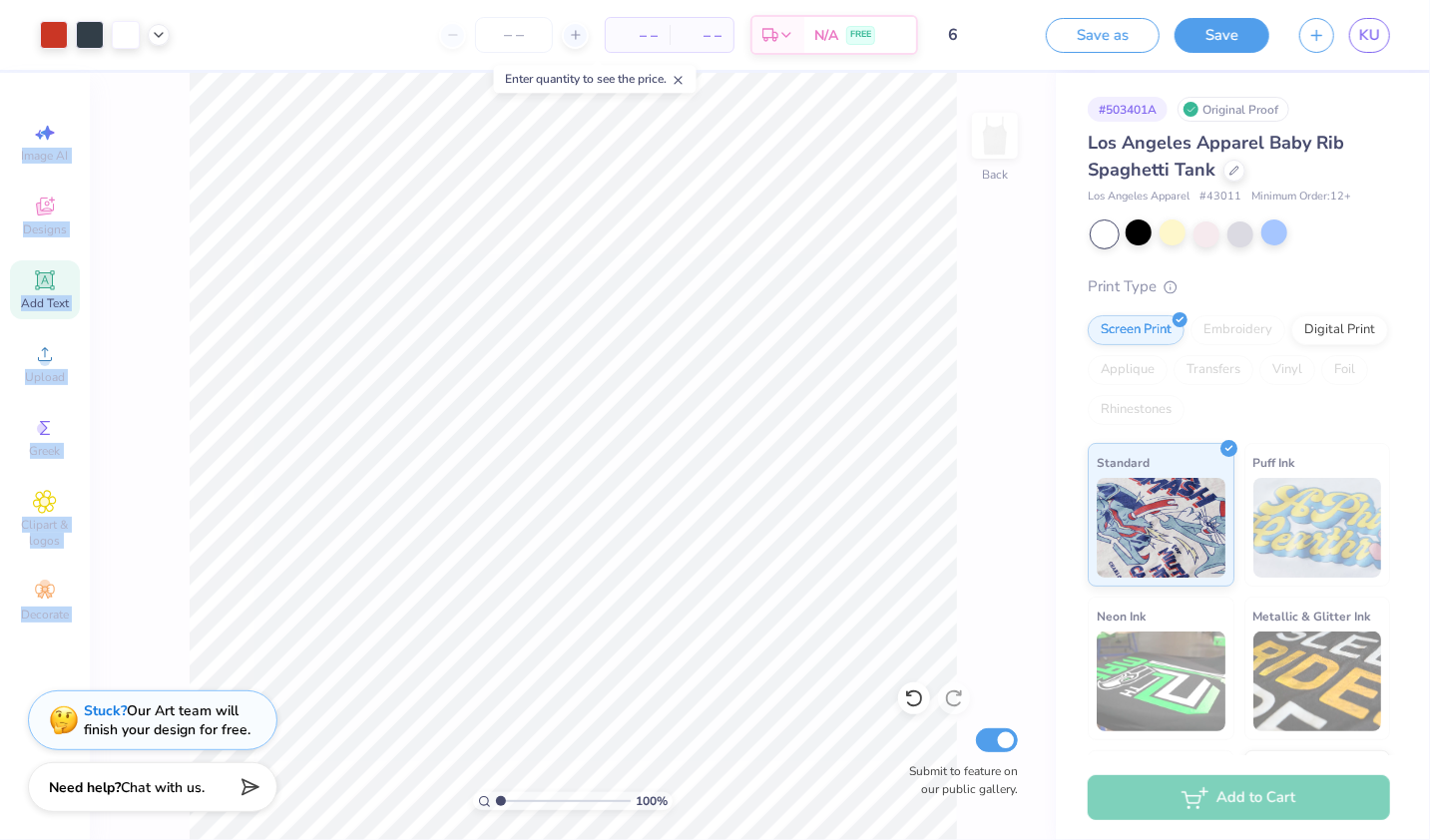 click on "Art colors – – Per Item – – Total Est.  Delivery N/A FREE Design Title 6 Save as Save KU Image AI Designs Add Text Upload Greek Clipart & logos Decorate Personalized Names Personalized Numbers Text Tool  Add Font Font Switch to Greek Letters Format Text colors Color Styles Text Shape 100  % Back Submit to feature on our public gallery. # 503401A Original Proof [CITY] Apparel Baby Rib Spaghetti Tank [CITY] Apparel # 43011 Minimum Order:  12 +   Print Type Screen Print Embroidery Digital Print Applique Transfers Vinyl Foil Rhinestones Standard Puff Ink Neon Ink Metallic & Glitter Ink Glow in the Dark Ink Water based Ink Add to Cart Stuck?  Our Art team will finish your design for free. Need help?  Chat with us." at bounding box center [715, 420] 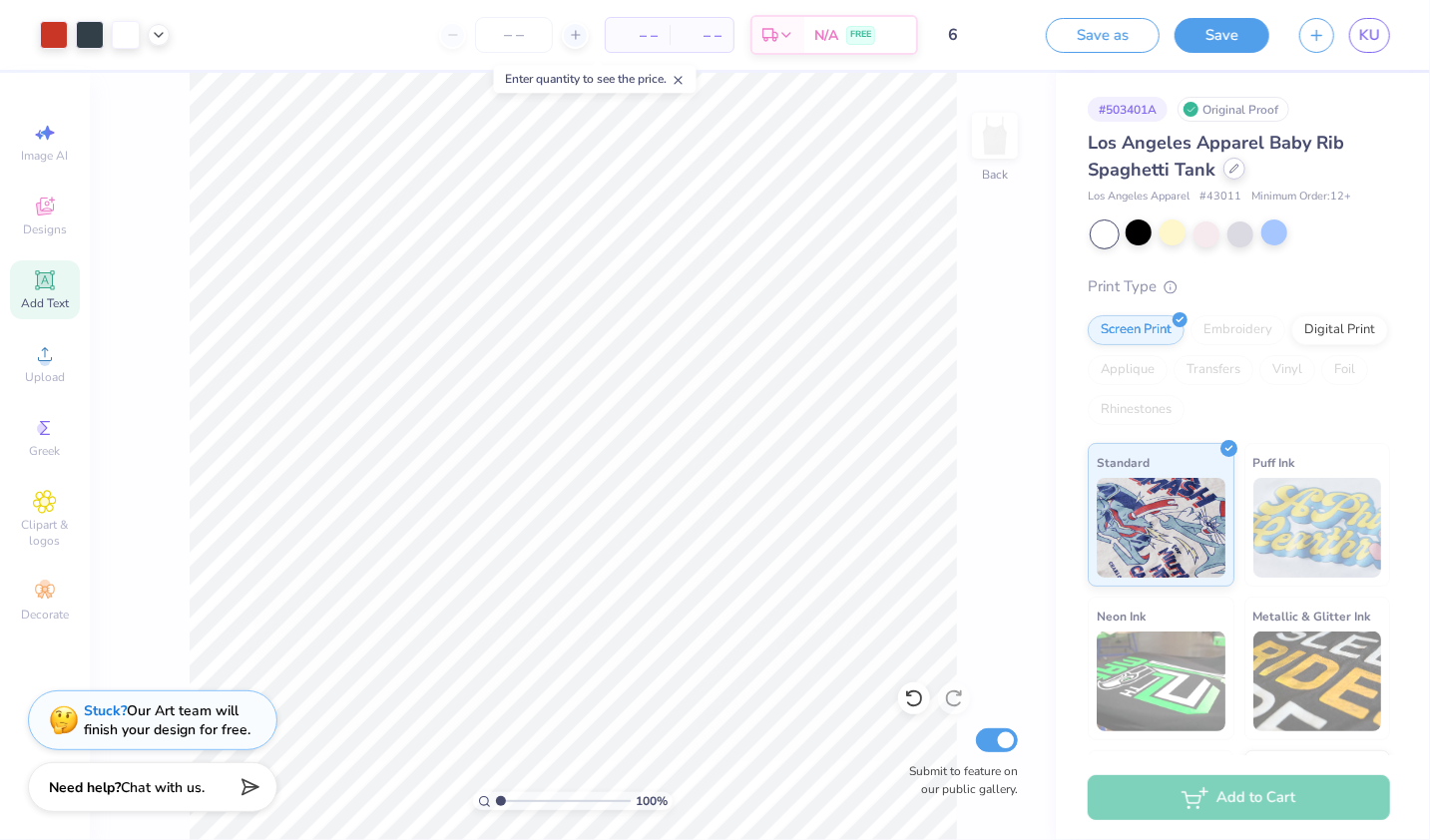 click 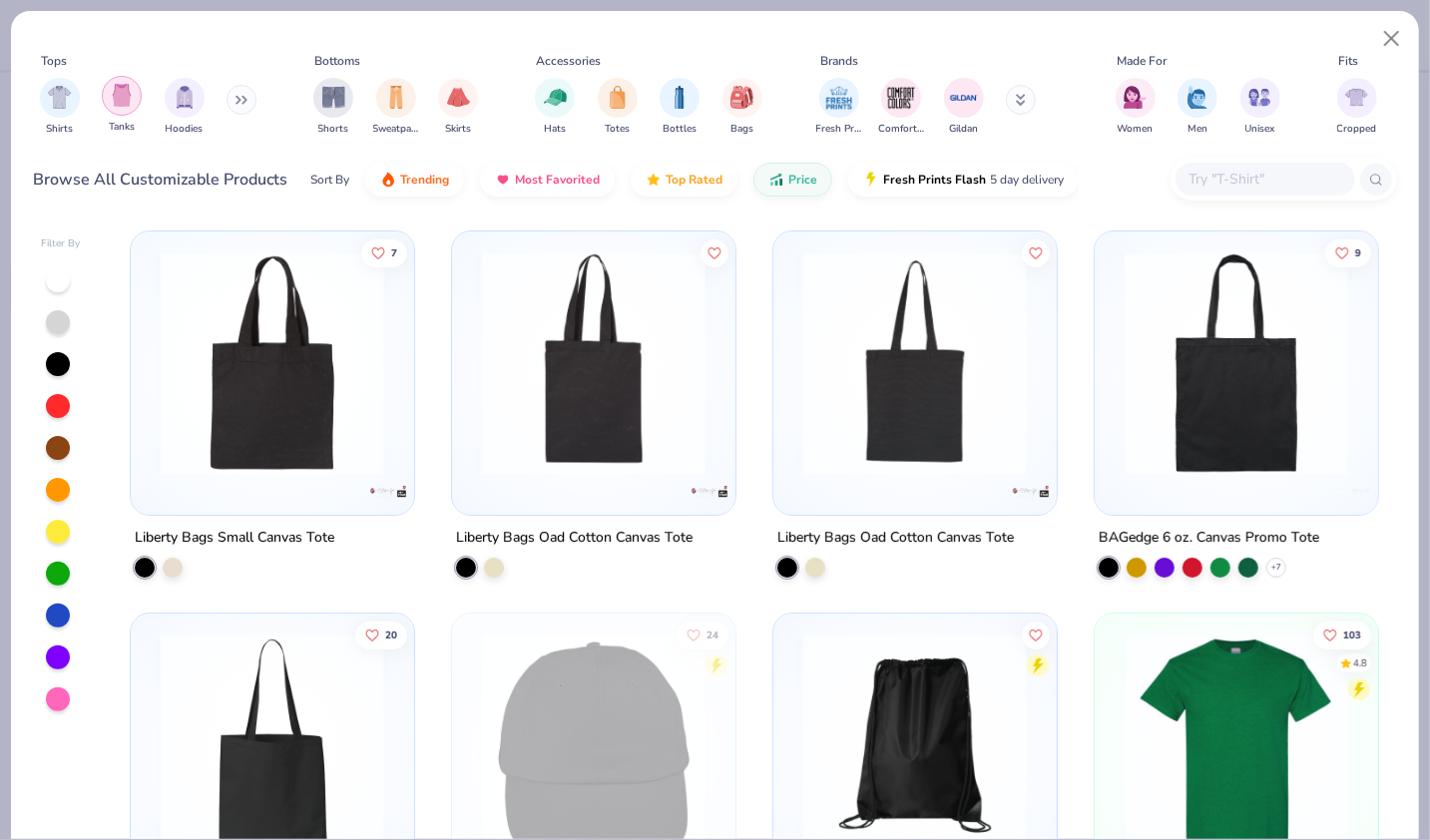 click at bounding box center [122, 95] 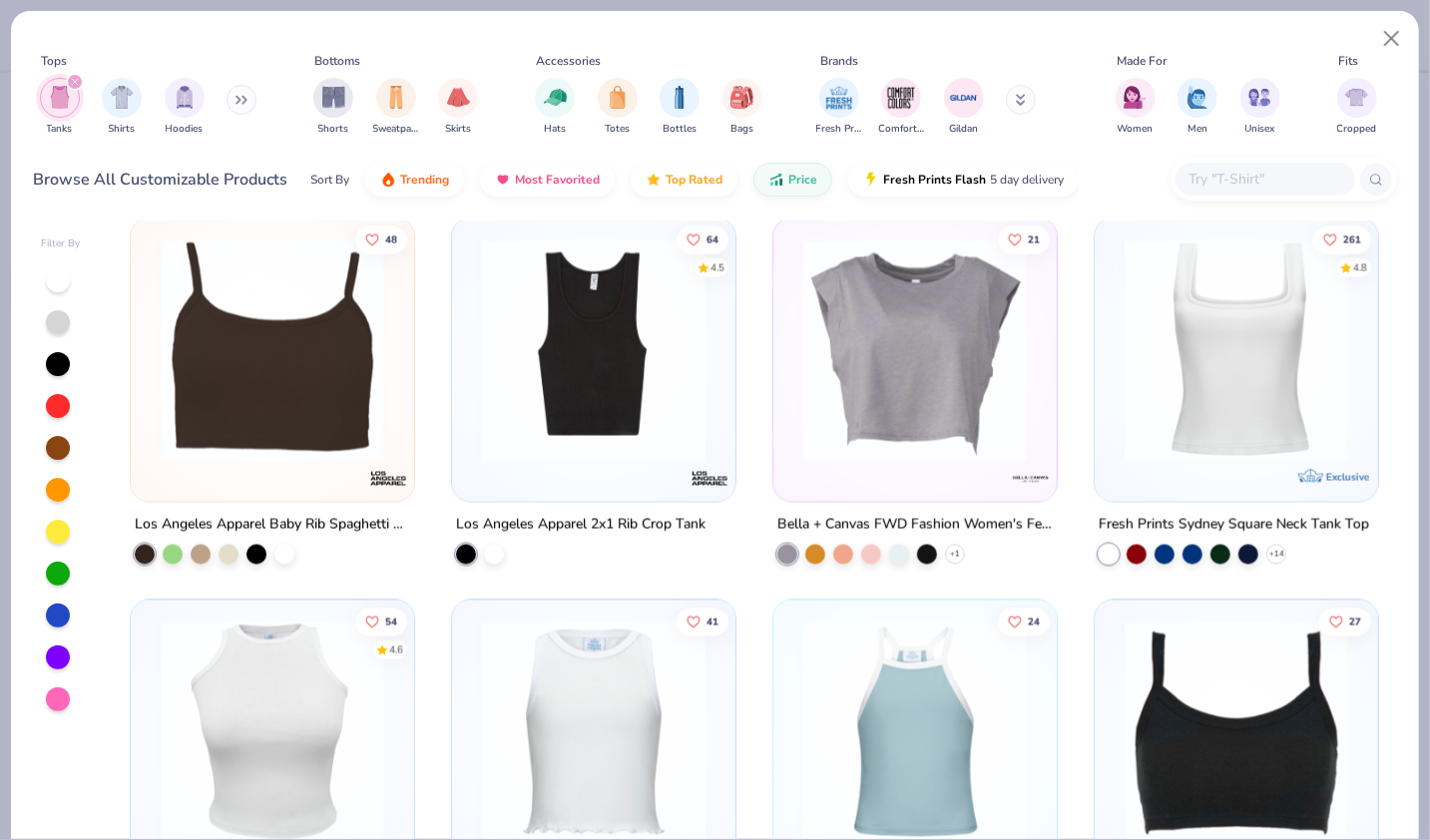 scroll, scrollTop: 1893, scrollLeft: 0, axis: vertical 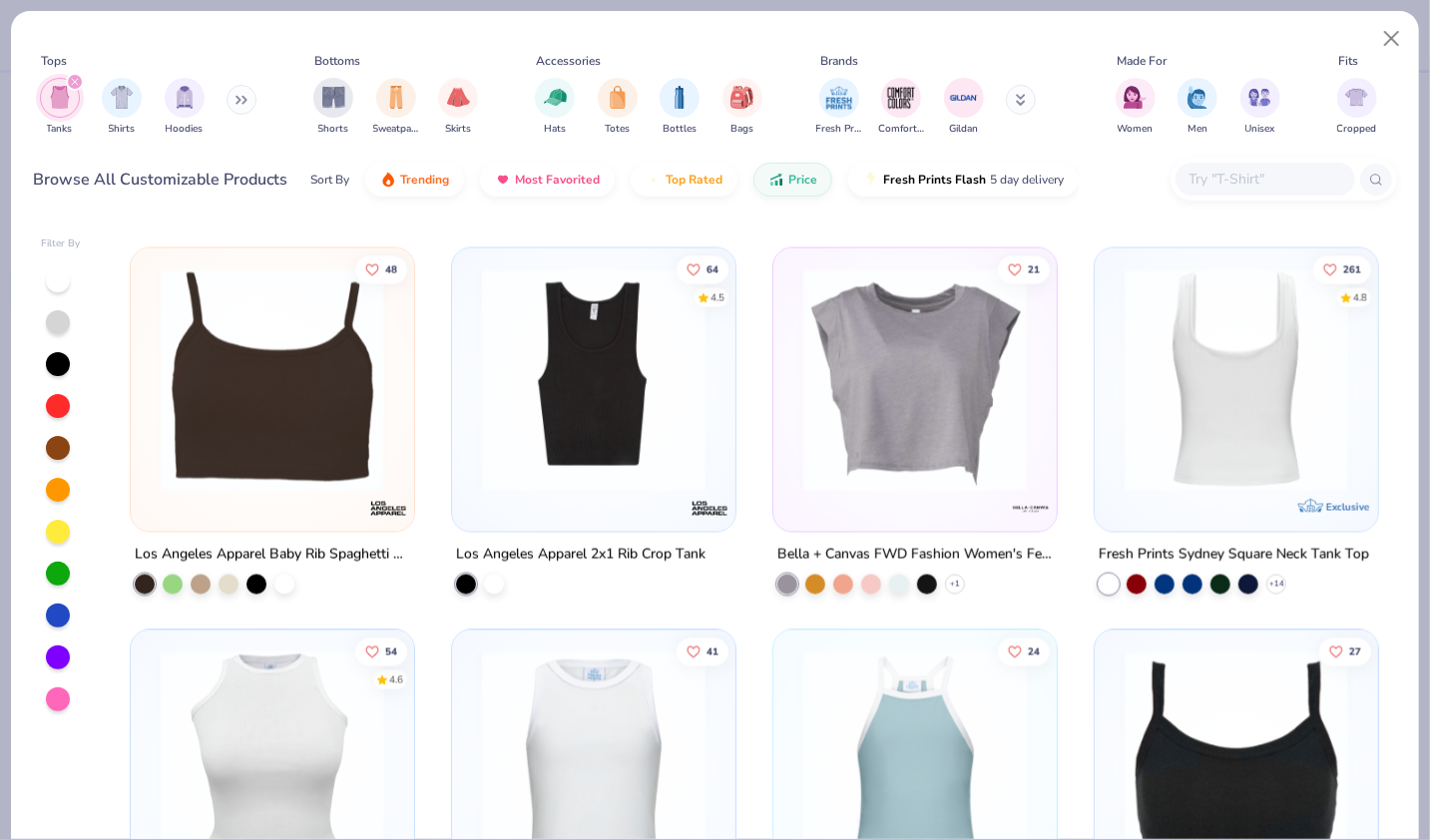 click at bounding box center [993, 380] 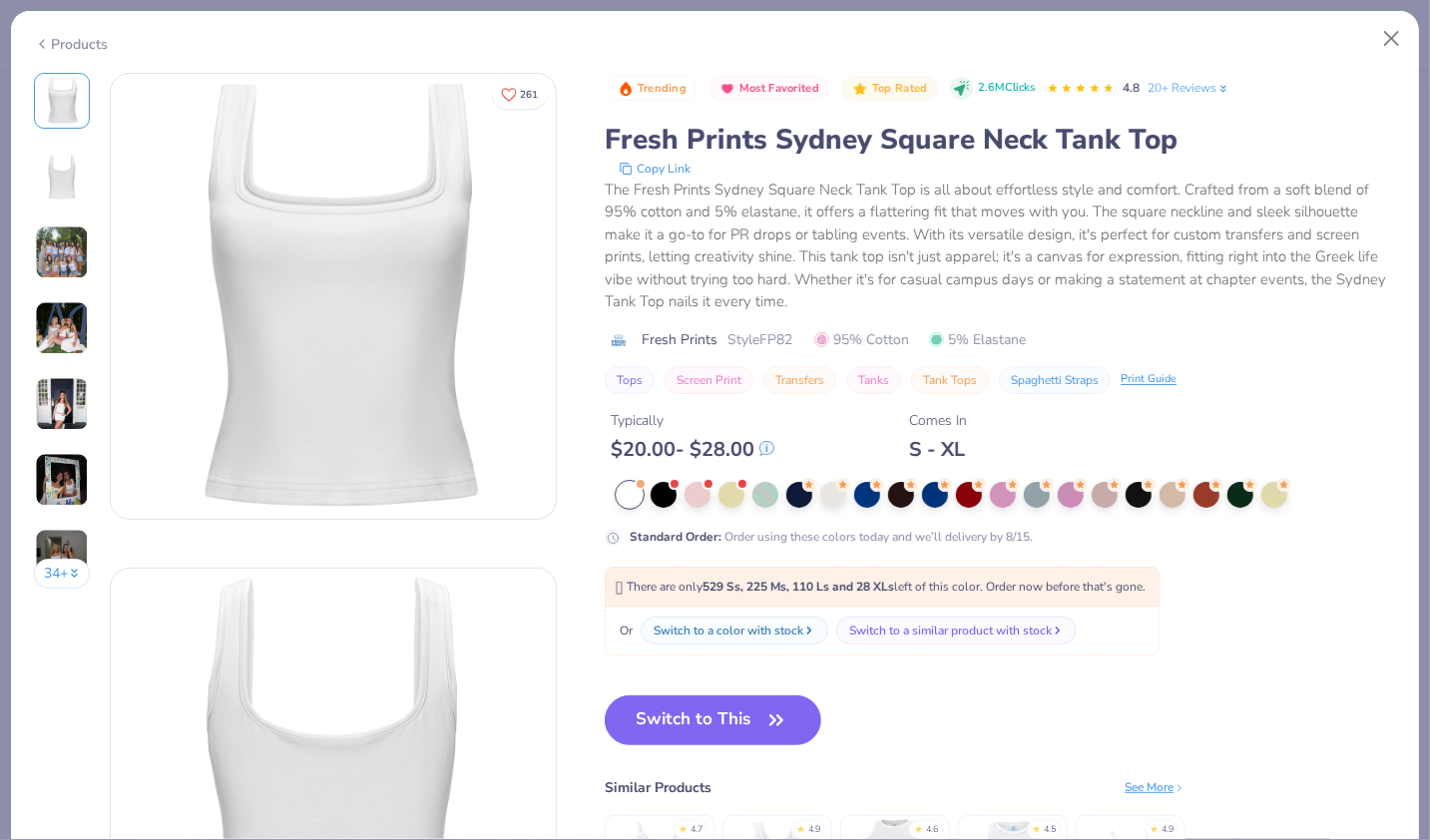 click on "Products" at bounding box center (71, 44) 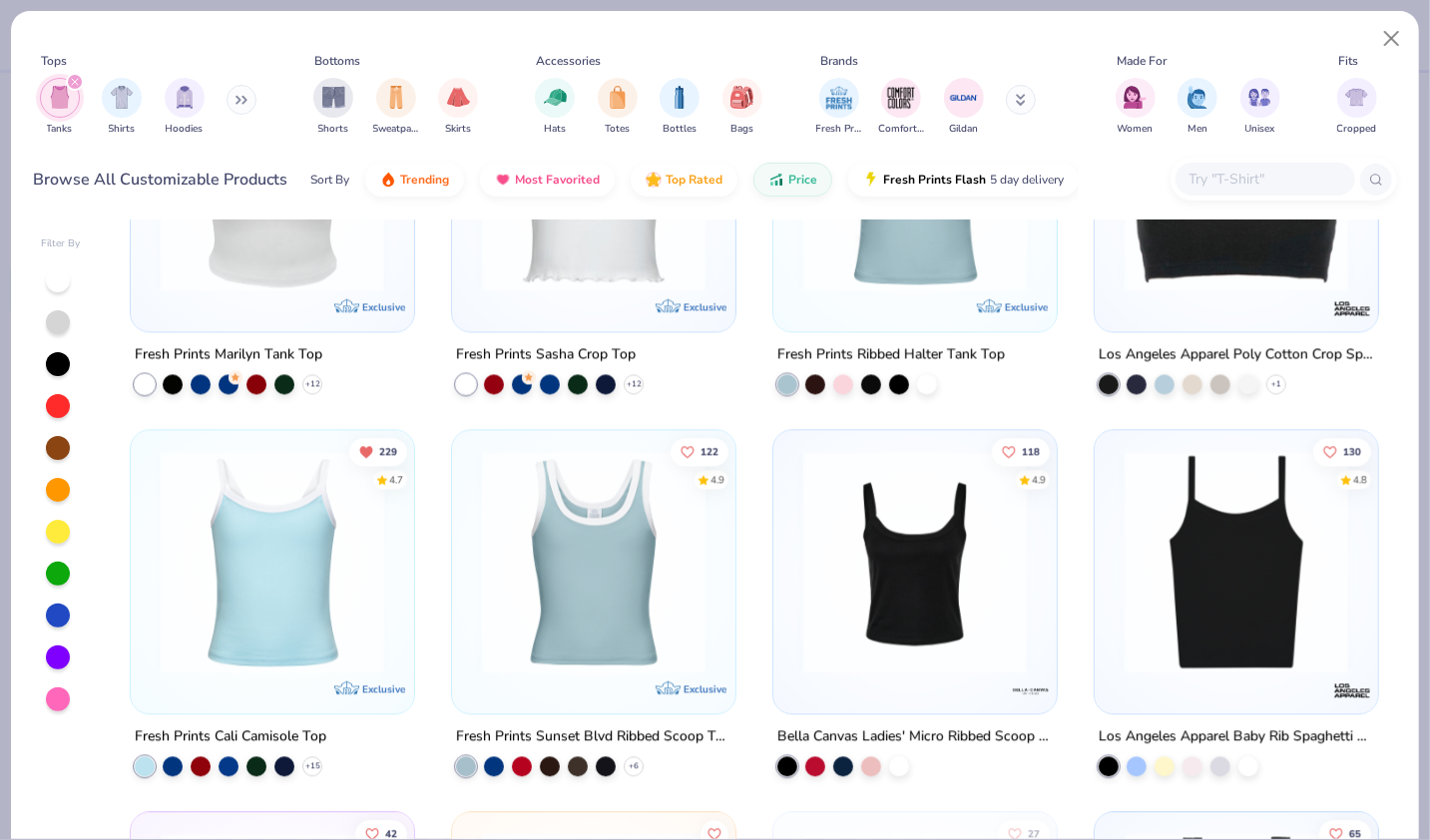 scroll, scrollTop: 2506, scrollLeft: 0, axis: vertical 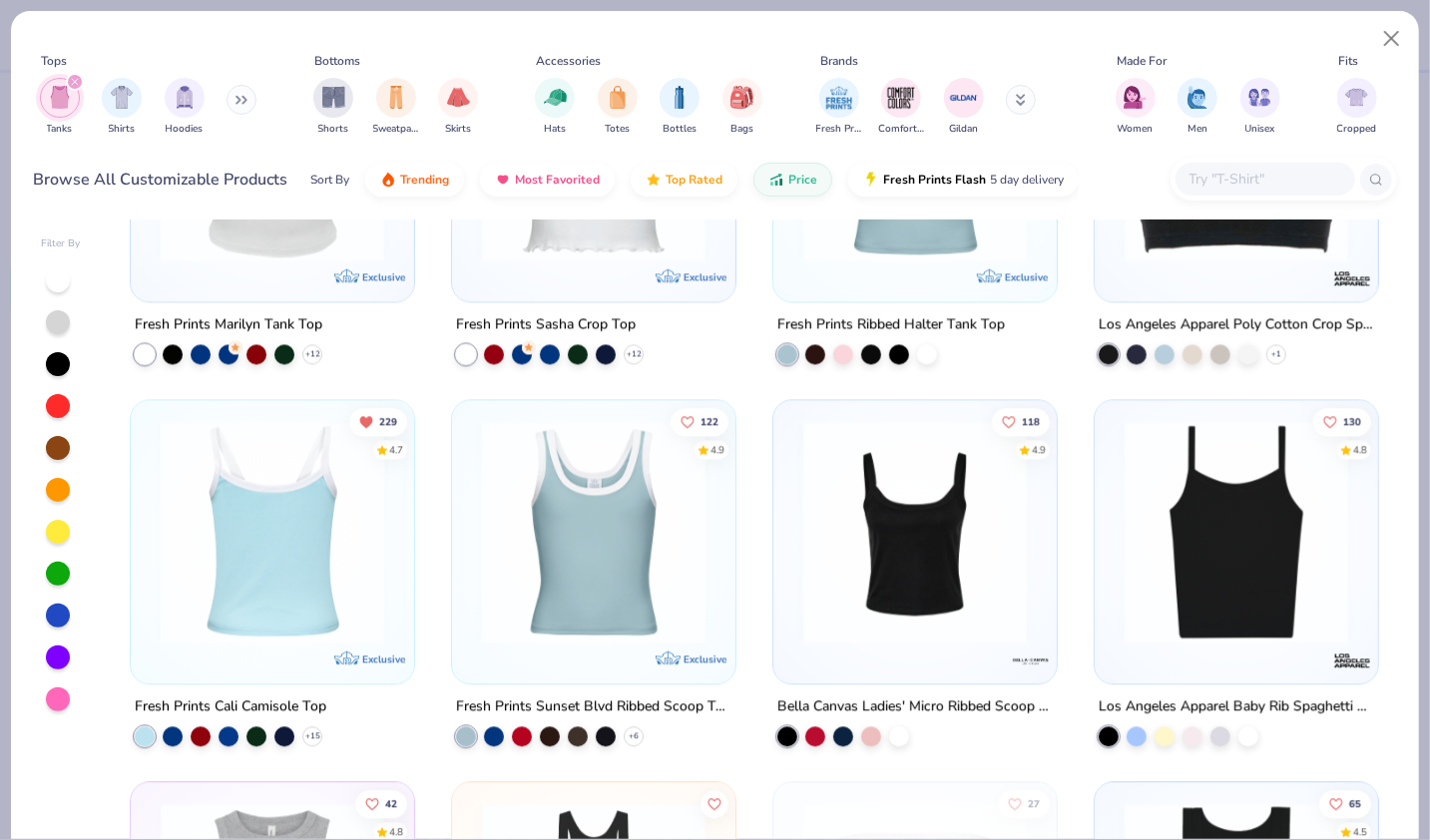 click at bounding box center (272, 532) 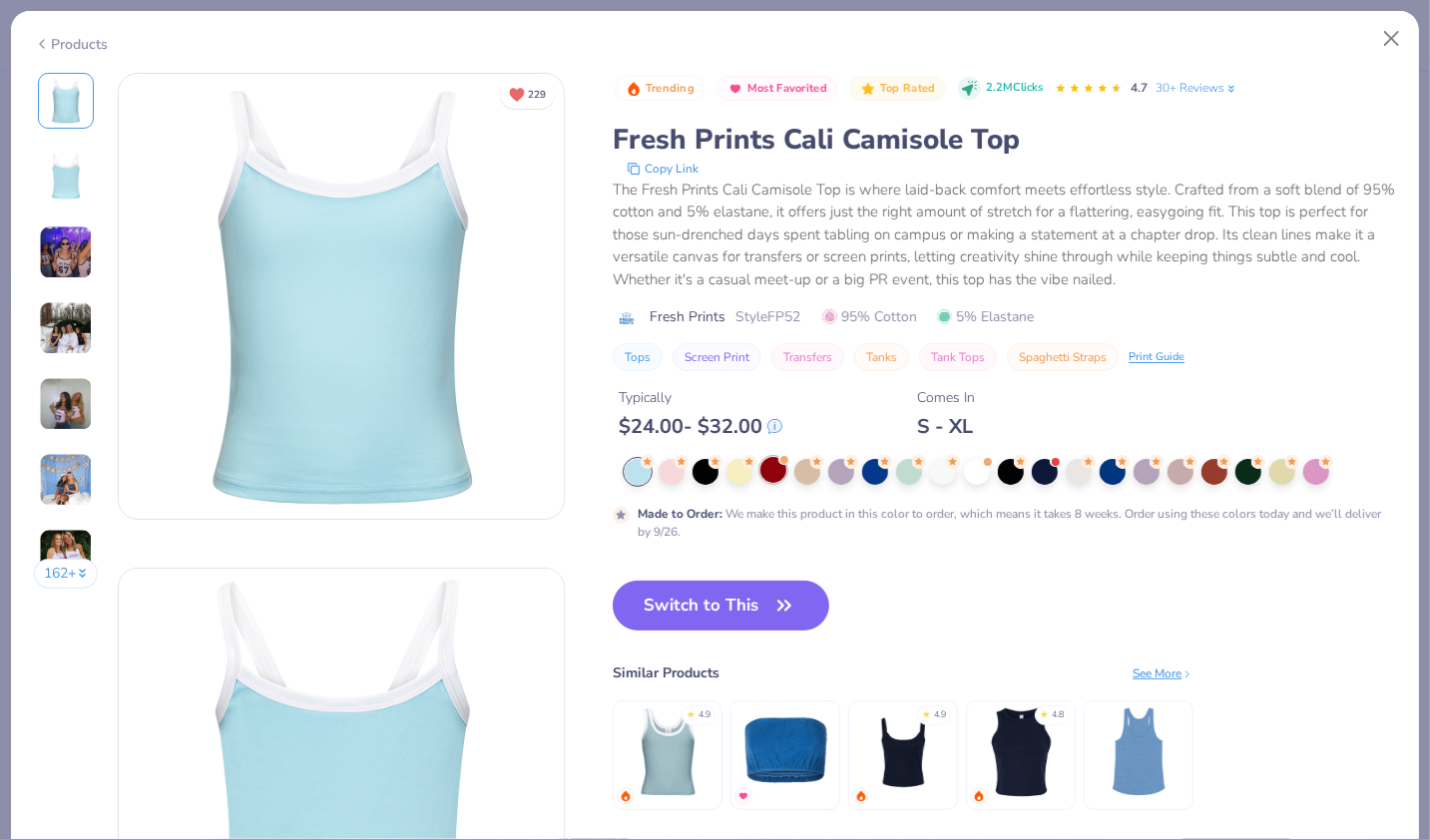 click at bounding box center [773, 470] 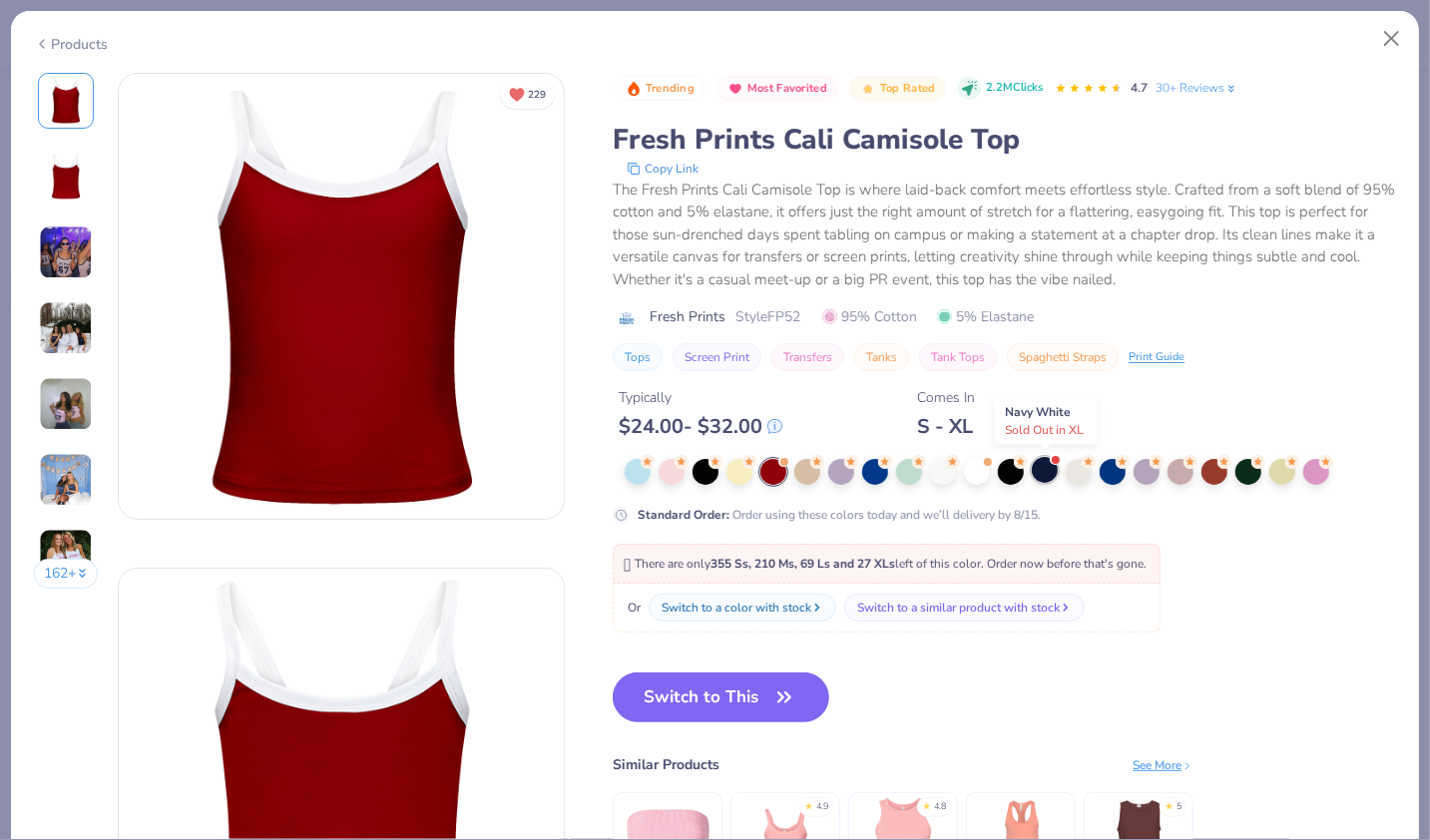 click at bounding box center (1045, 470) 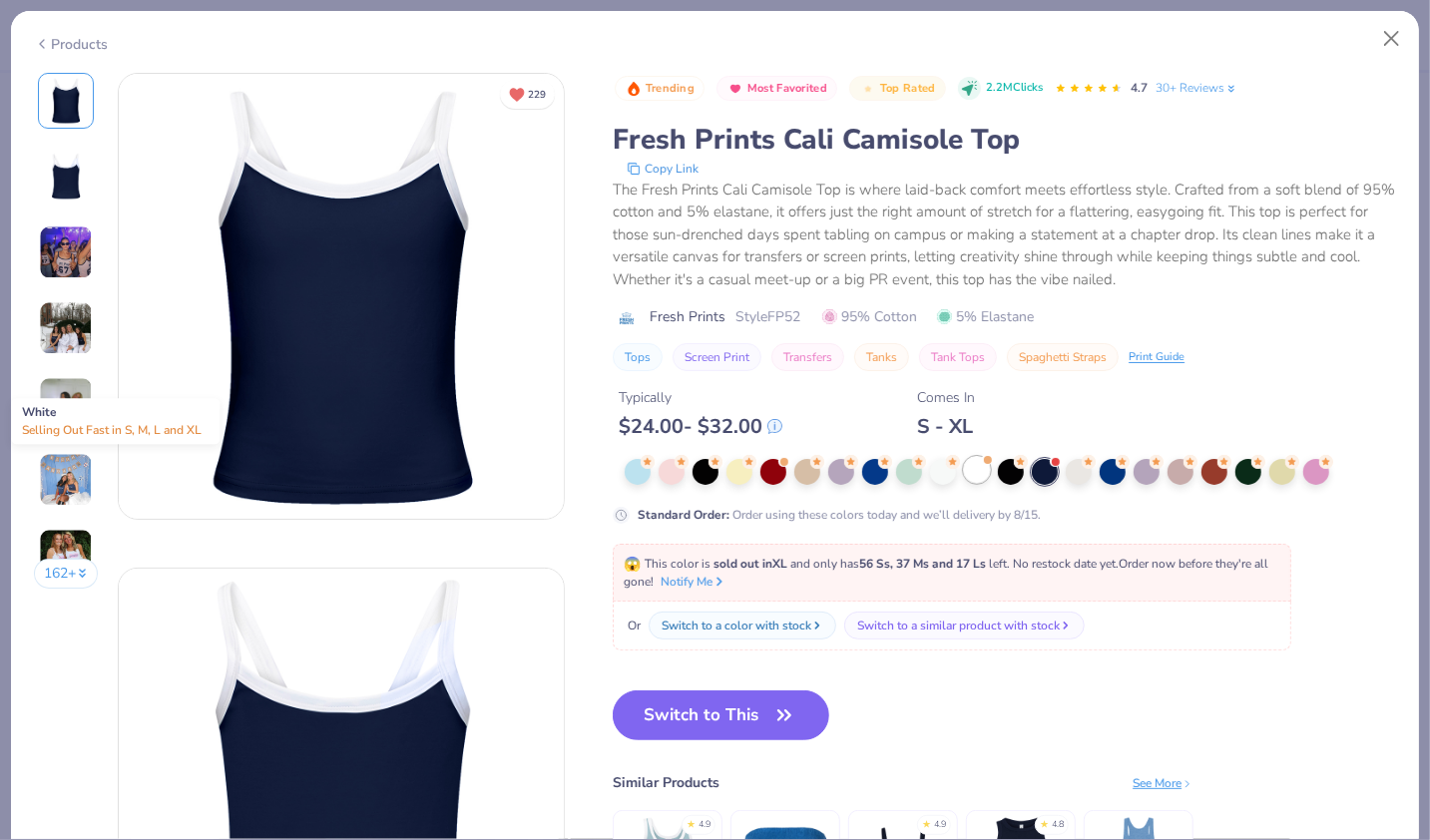 click at bounding box center (977, 470) 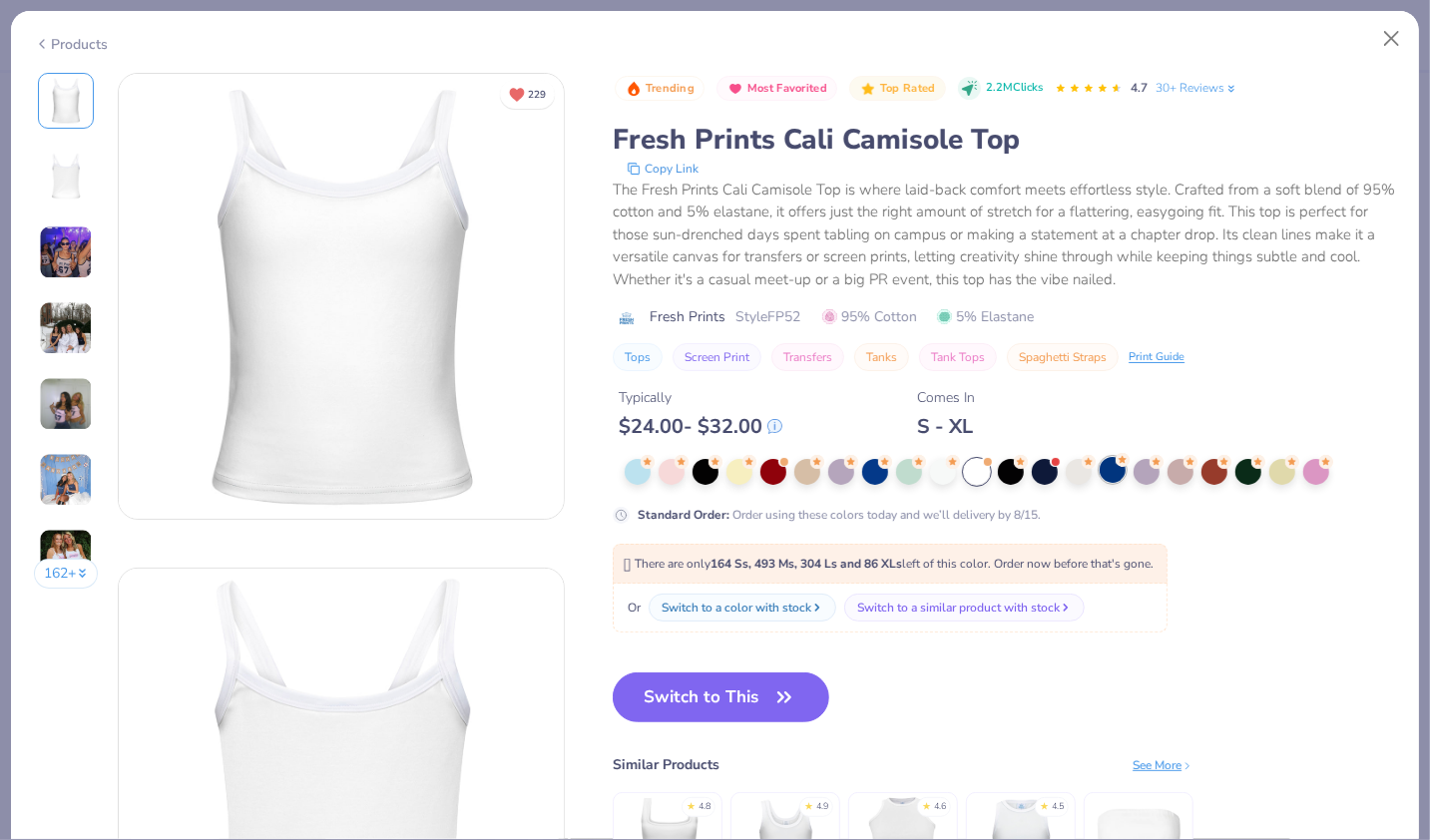 click at bounding box center (1113, 470) 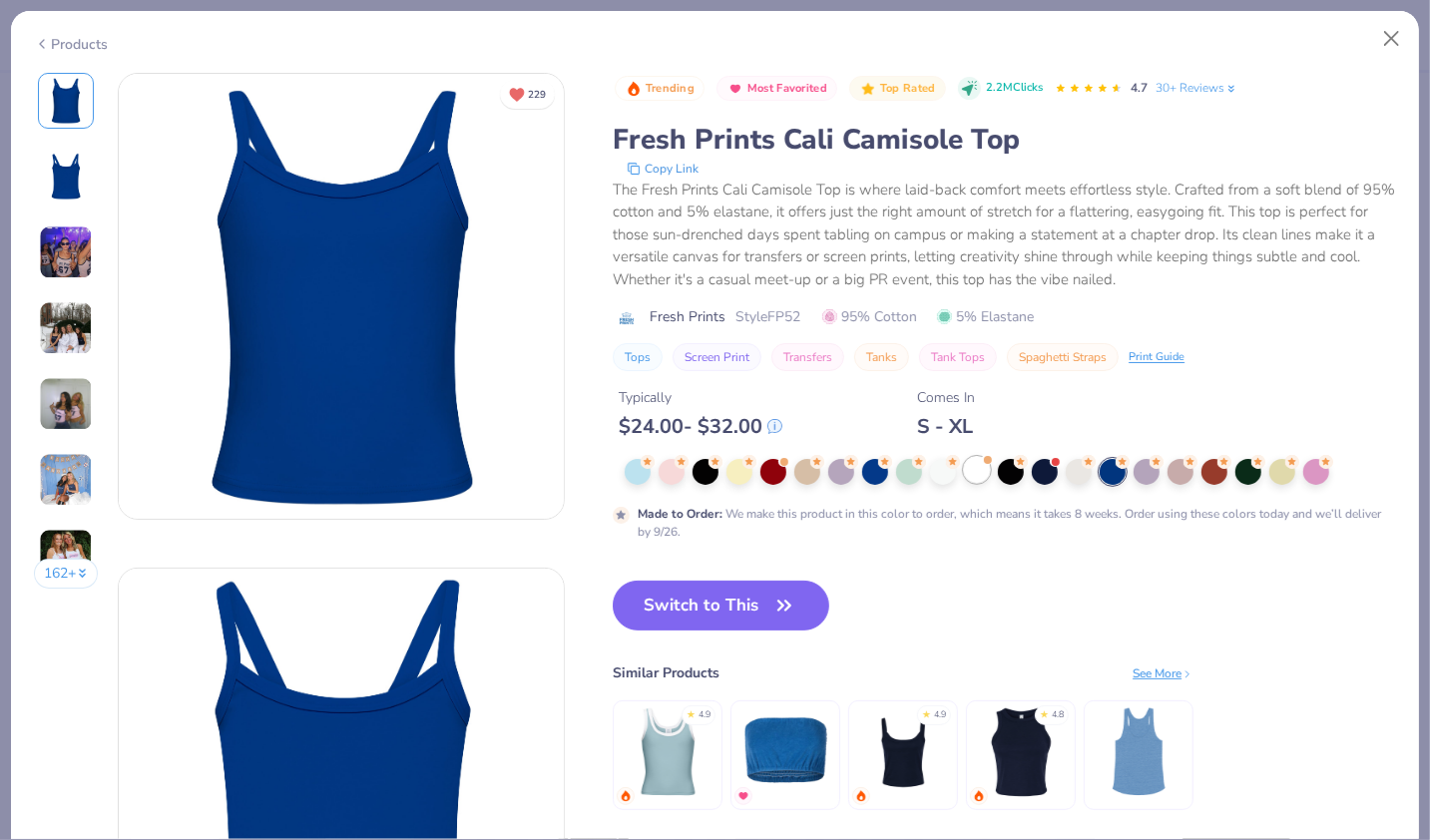 click at bounding box center (977, 470) 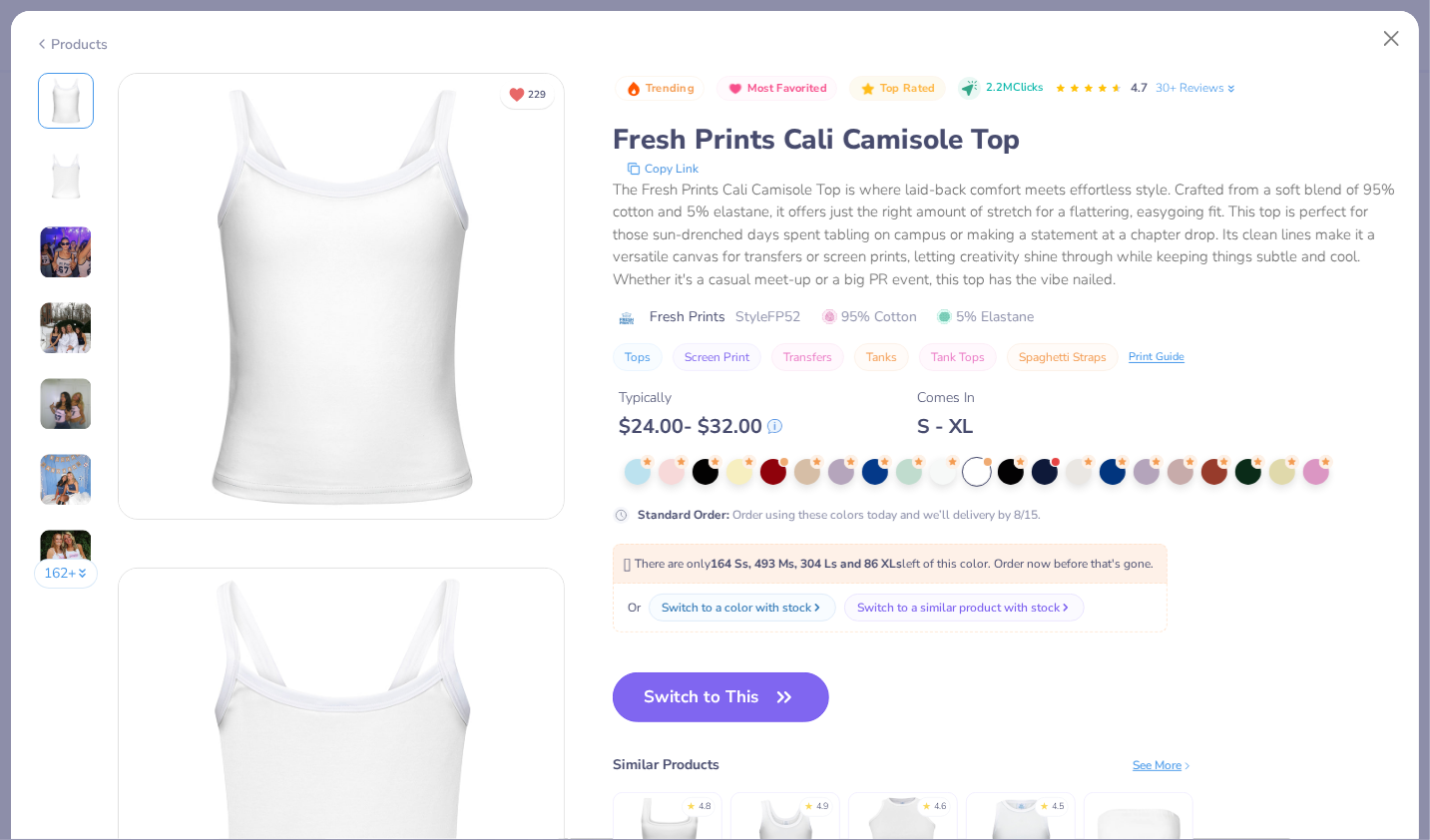 click on "Switch to This" at bounding box center (720, 697) 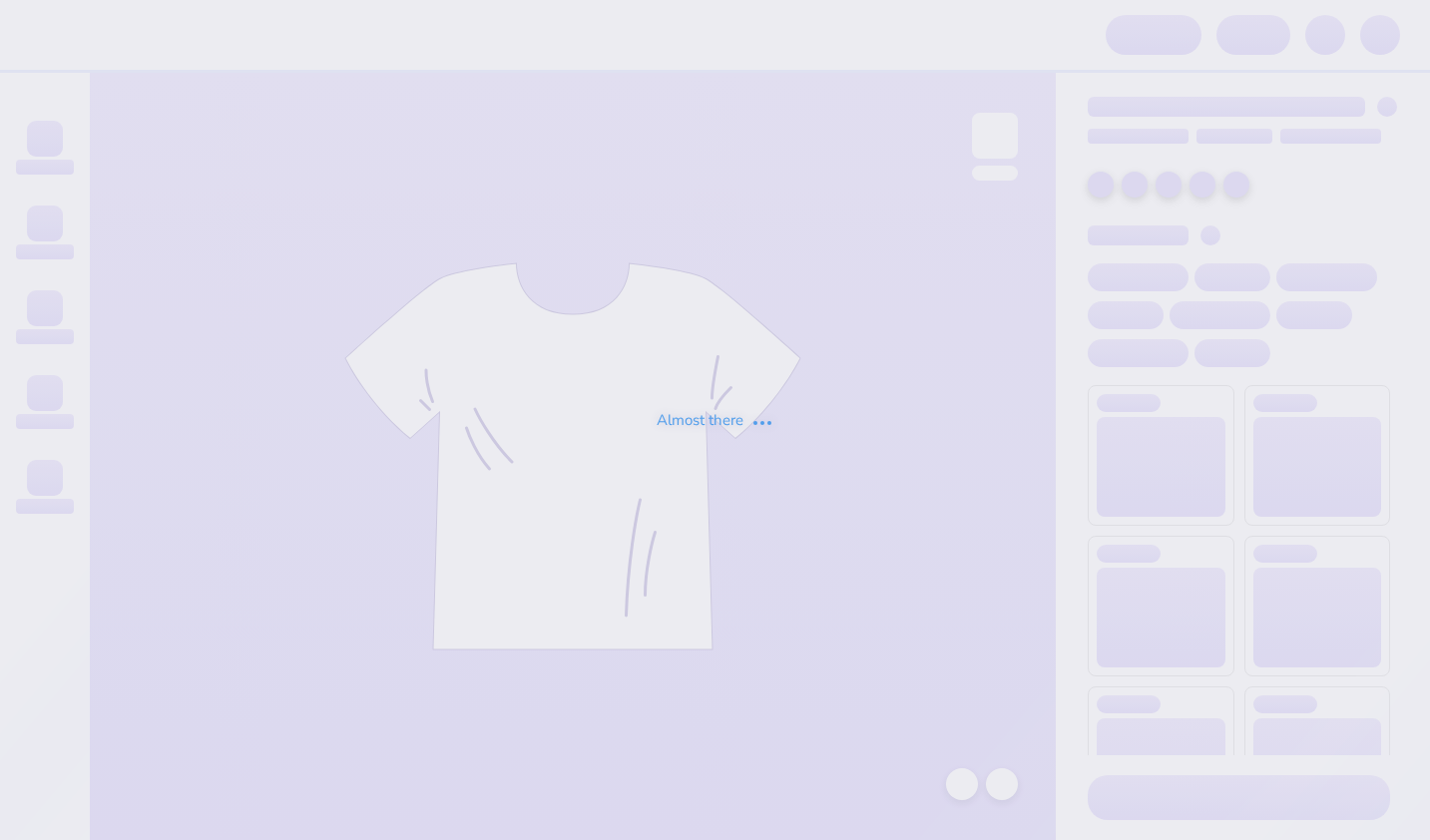 scroll, scrollTop: 0, scrollLeft: 0, axis: both 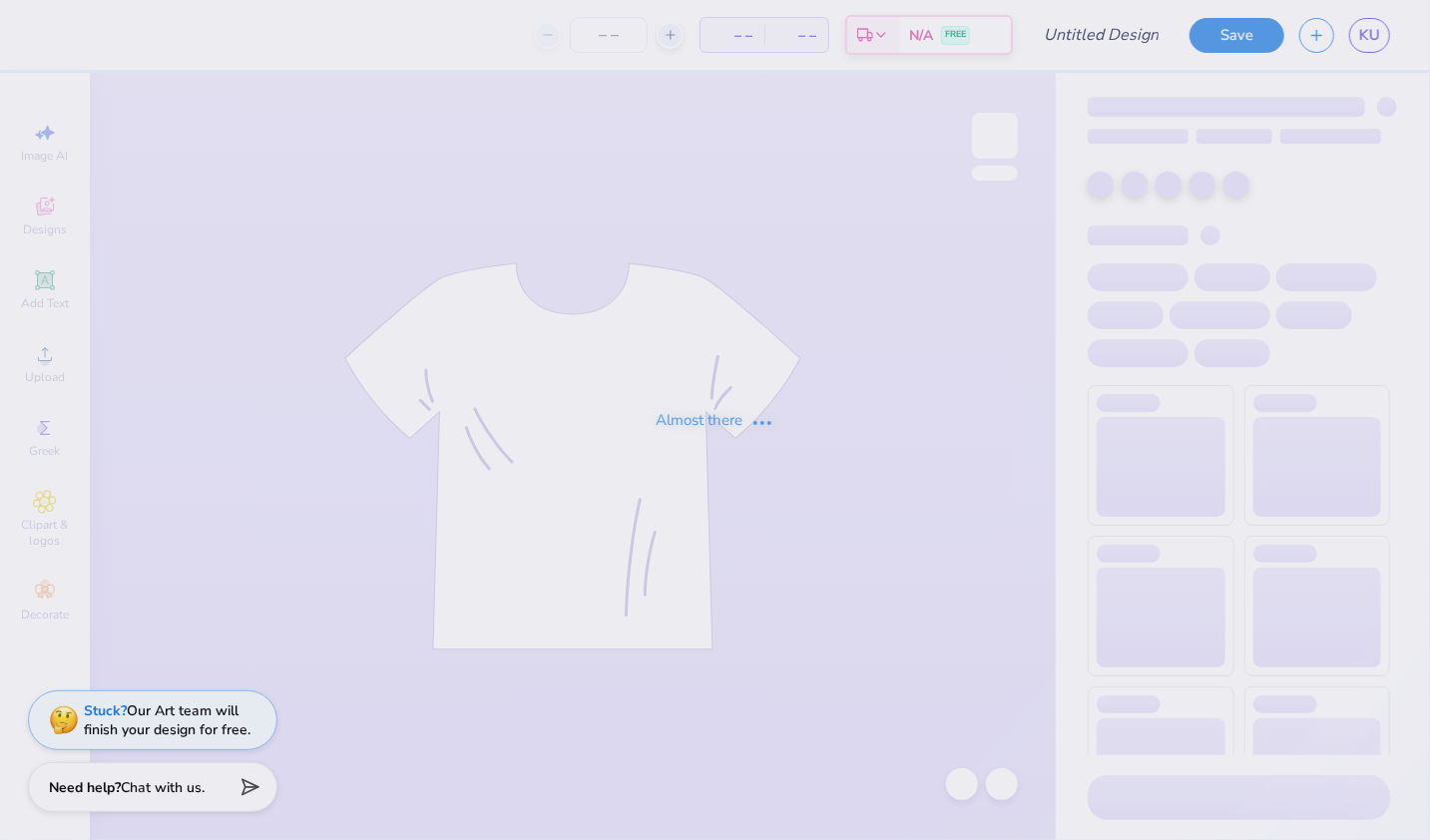type on "5" 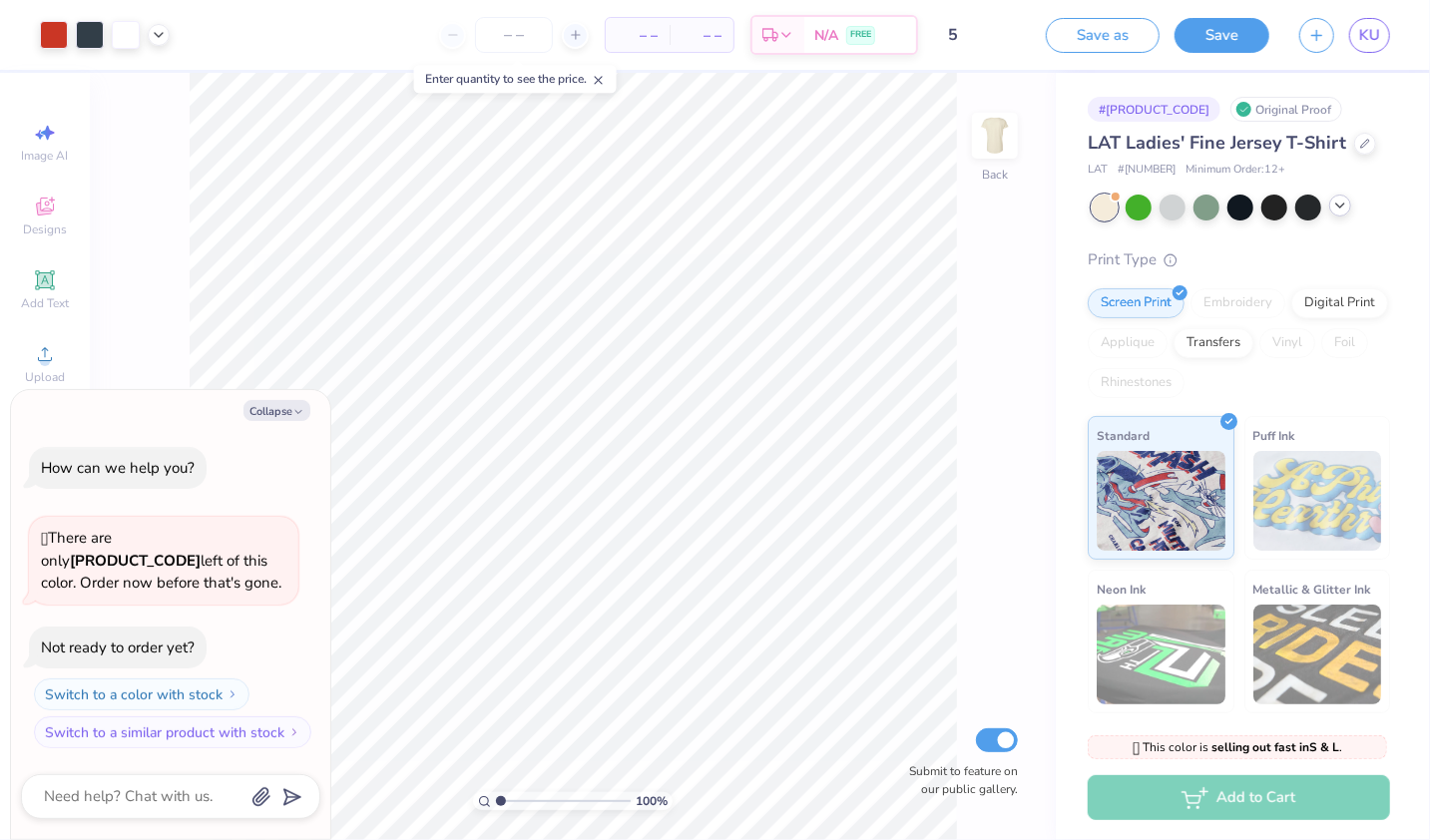 click 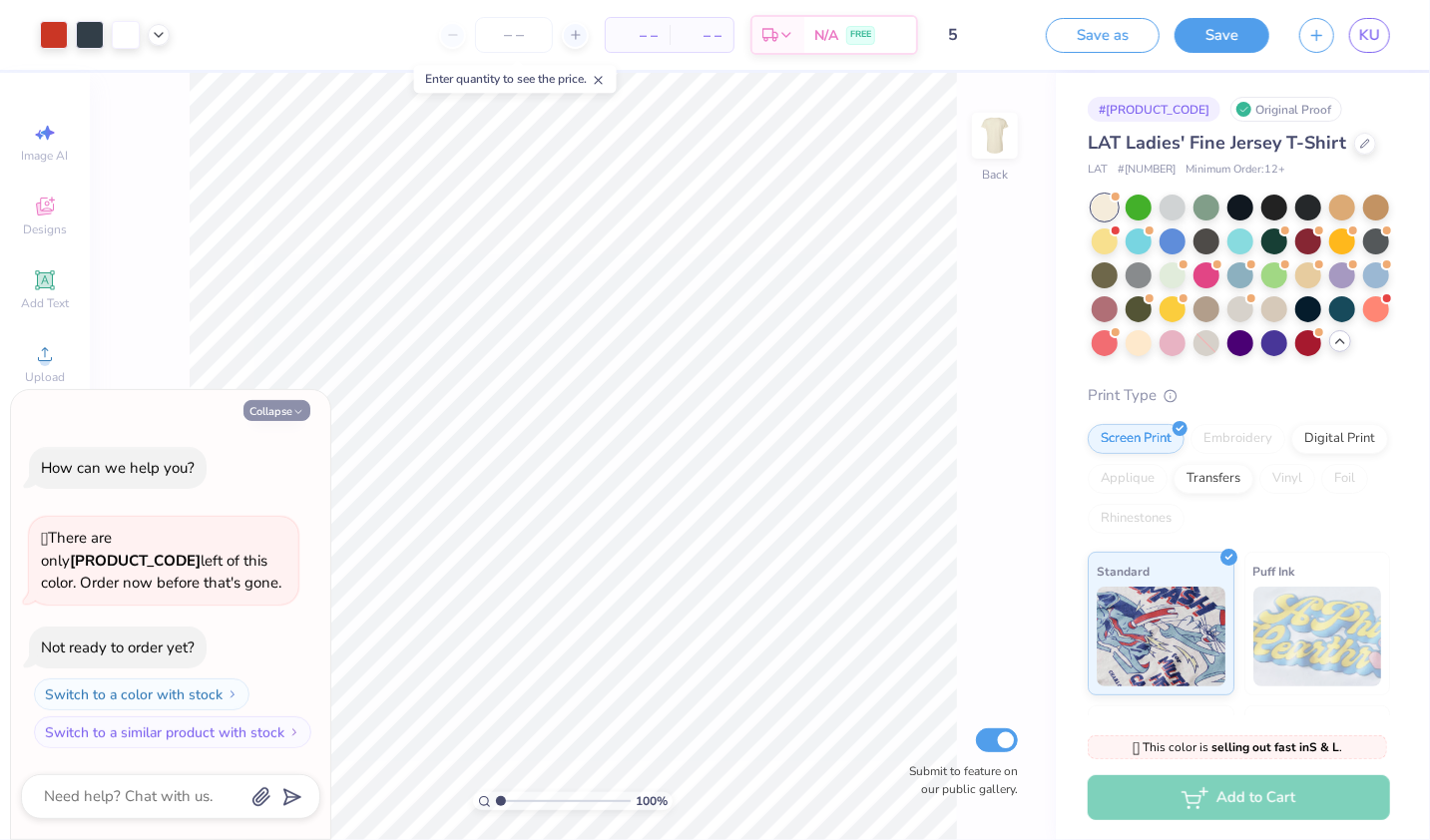 click on "Collapse" at bounding box center [276, 410] 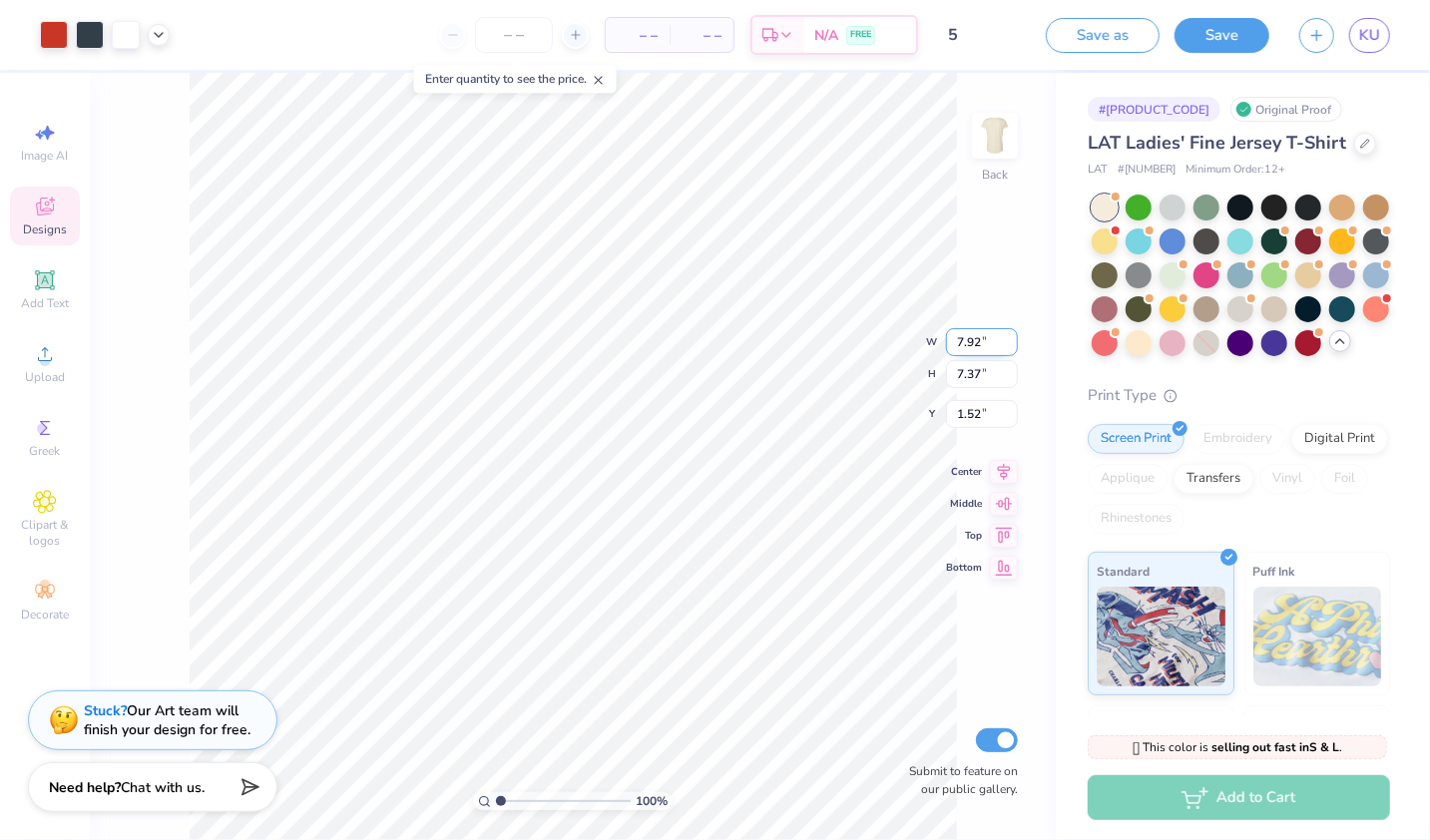 click on "7.92" at bounding box center (982, 342) 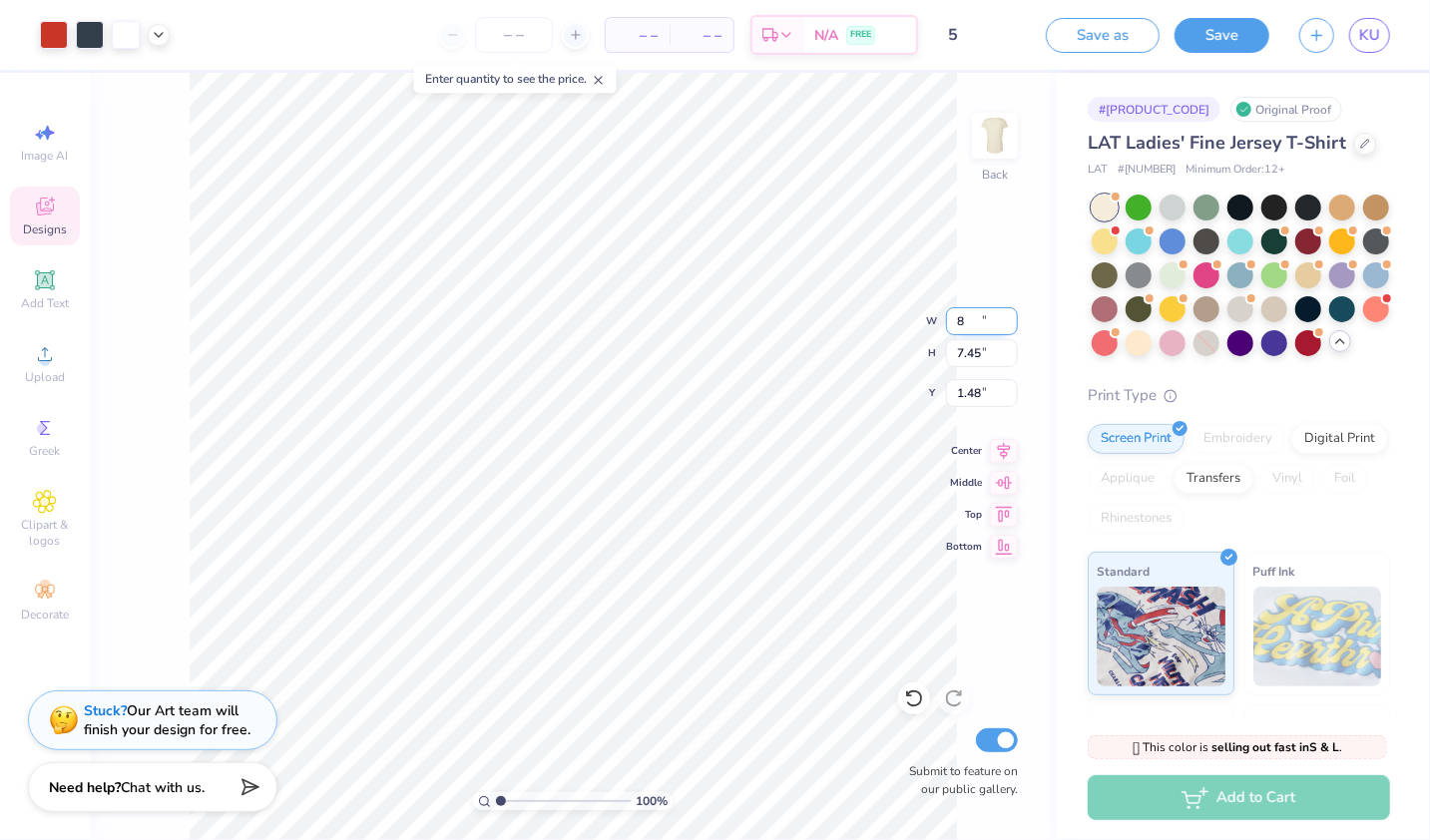 type on "8.00" 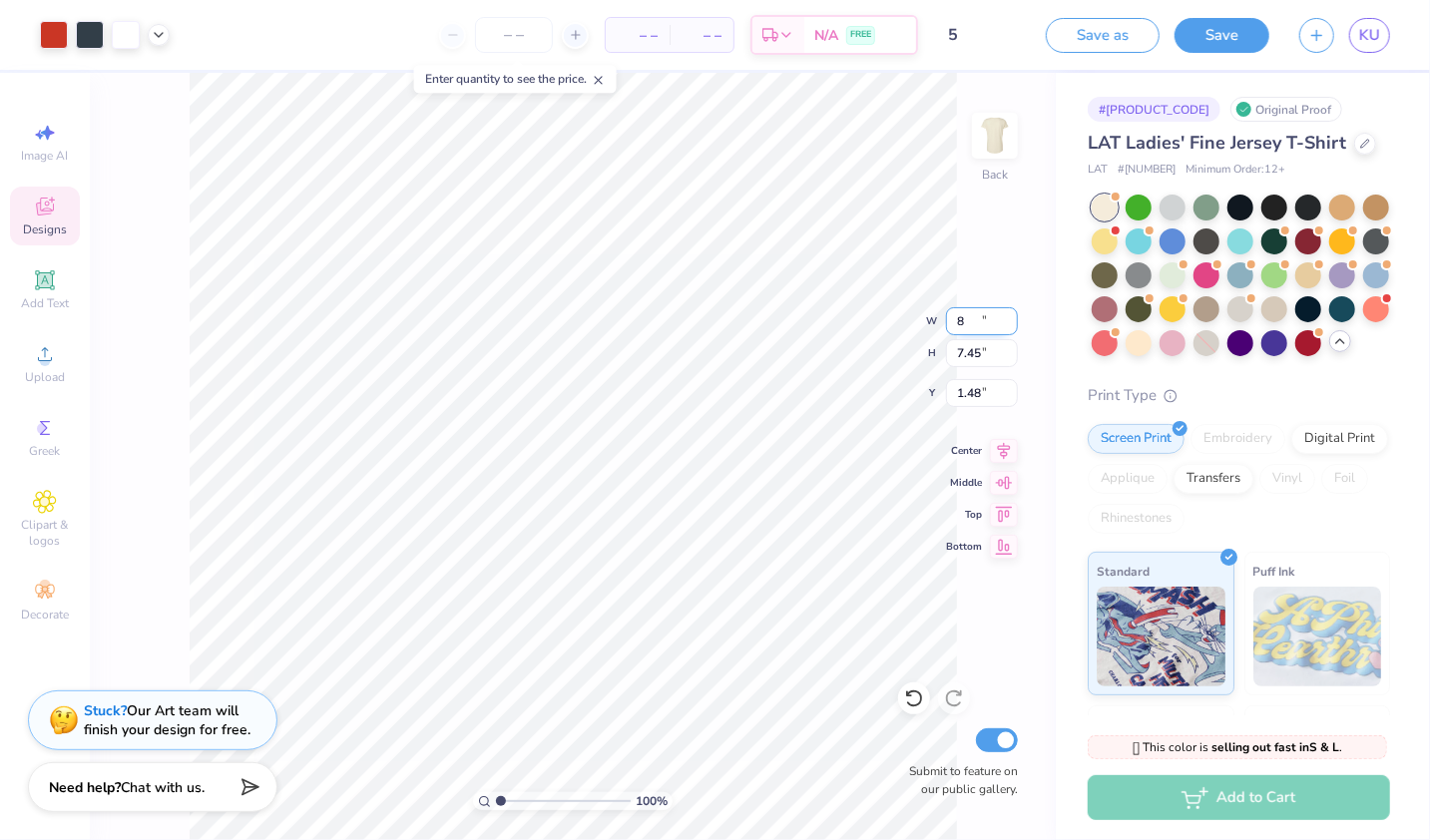 type on "7.45" 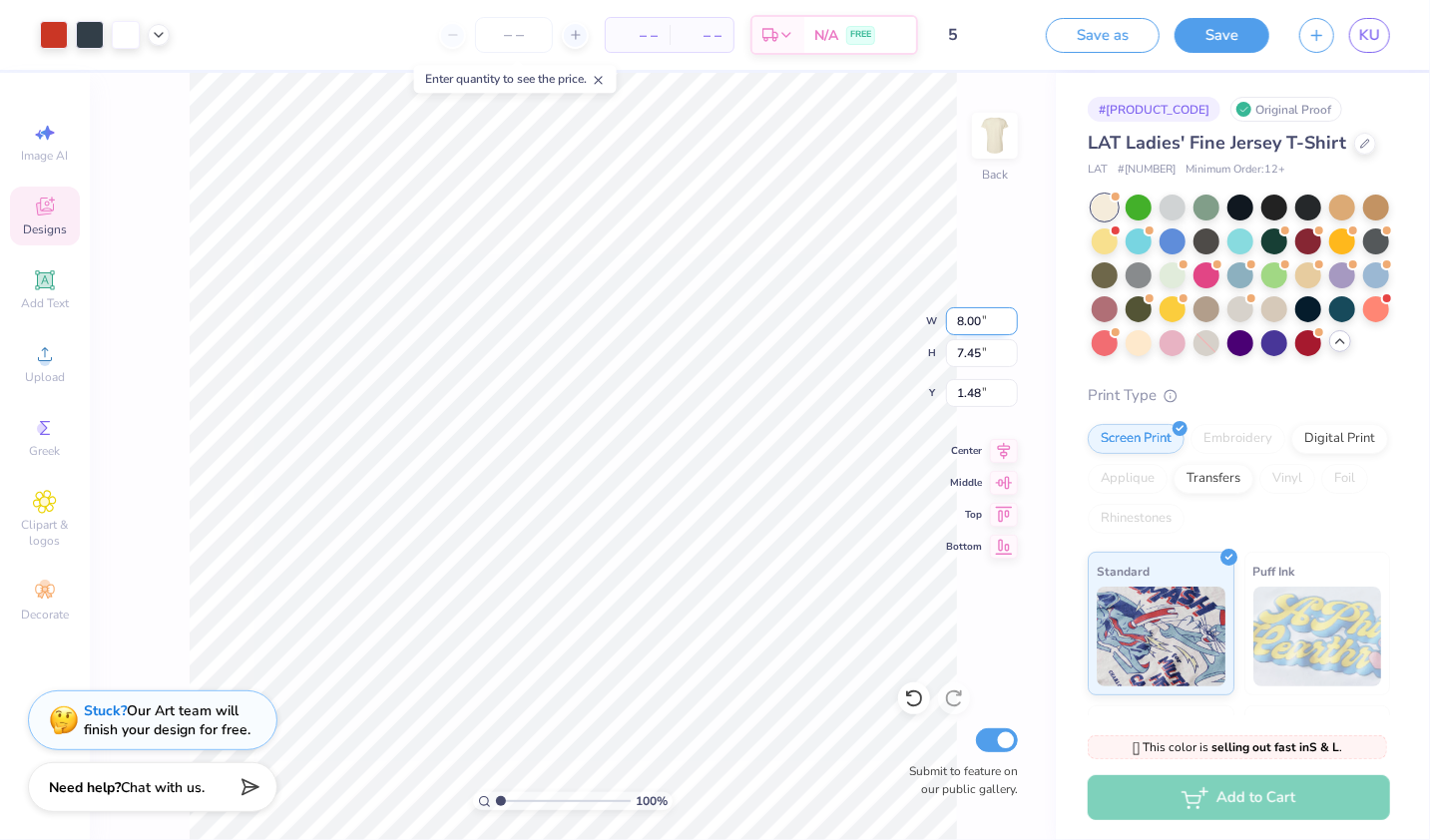 type on "3.00" 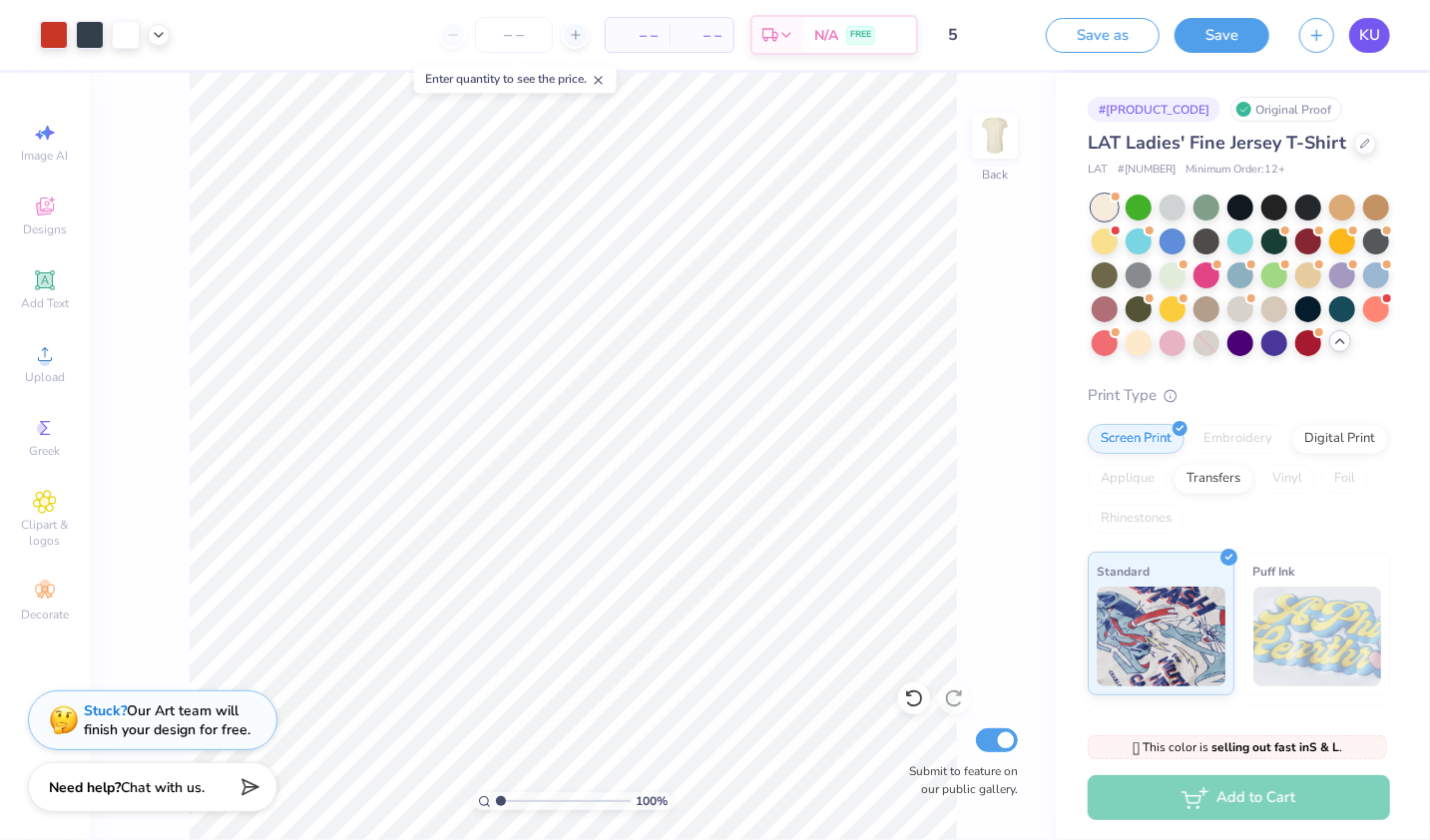 click on "KU" at bounding box center [1369, 35] 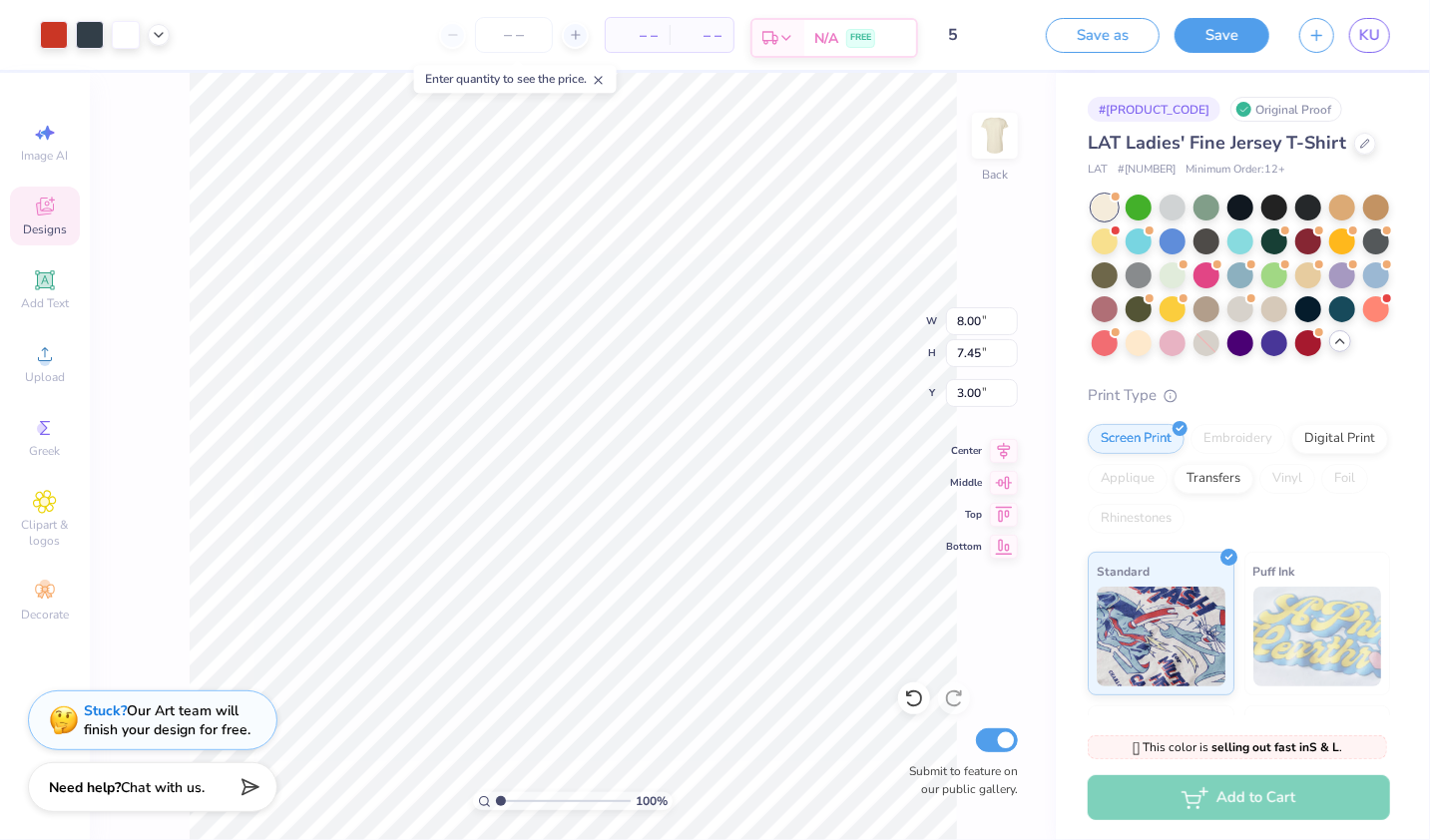 click on "100  % Back W 8.00 8.00 " H 7.45 7.45 " Y 3.00 3.00 " Center Middle Top Bottom Submit to feature on our public gallery." at bounding box center [573, 456] 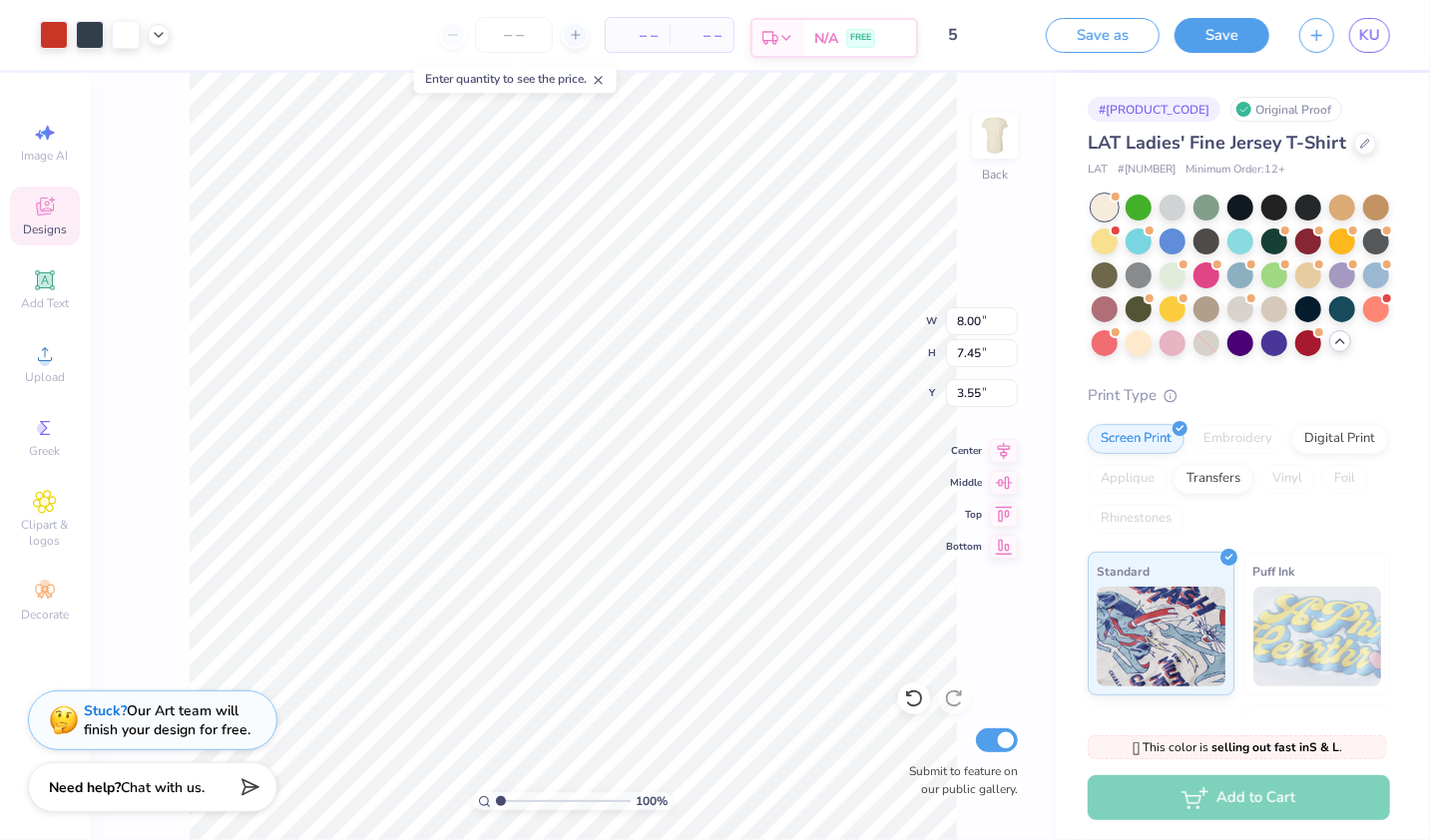 type on "3.00" 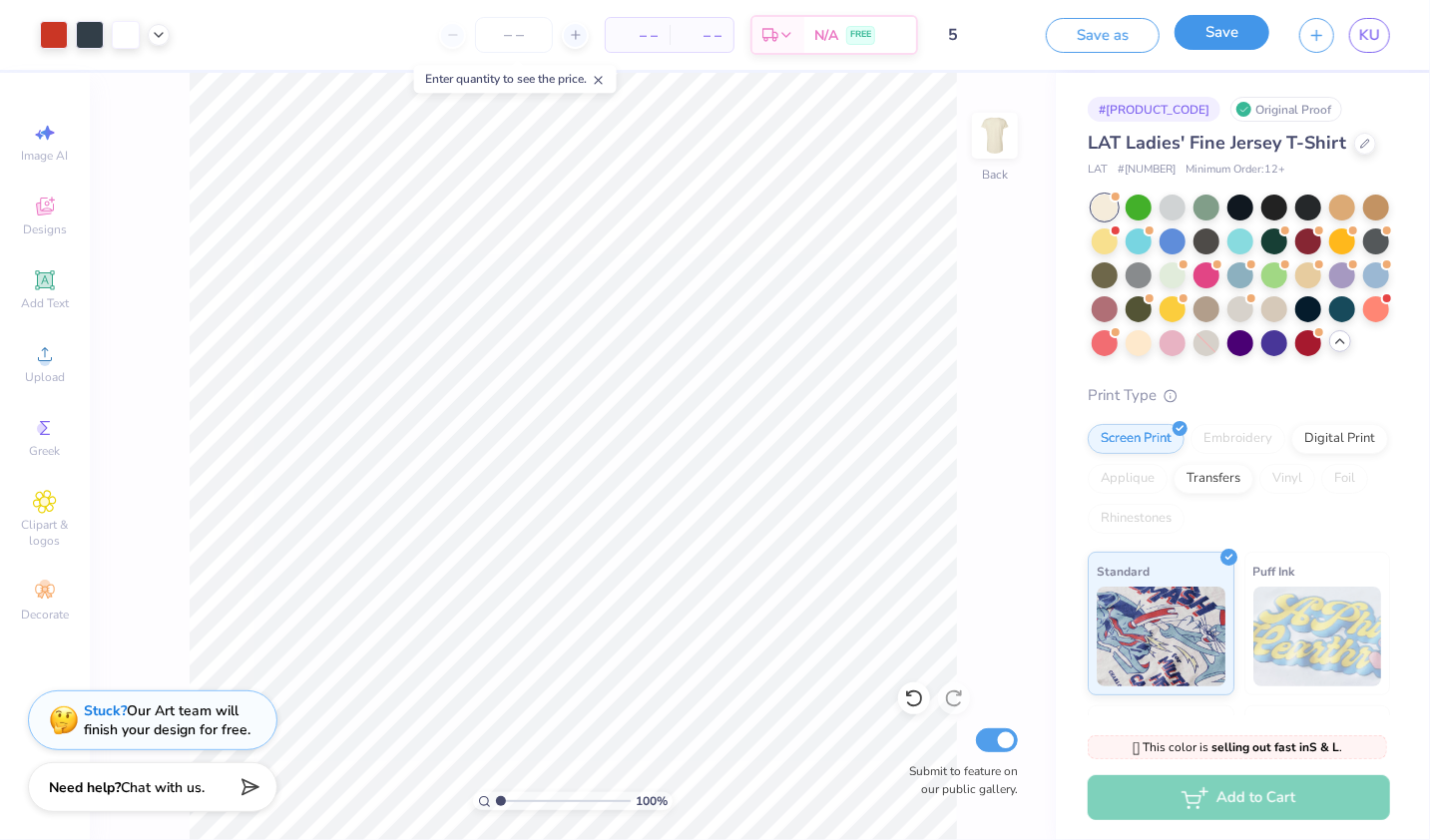click on "Save" at bounding box center (1221, 32) 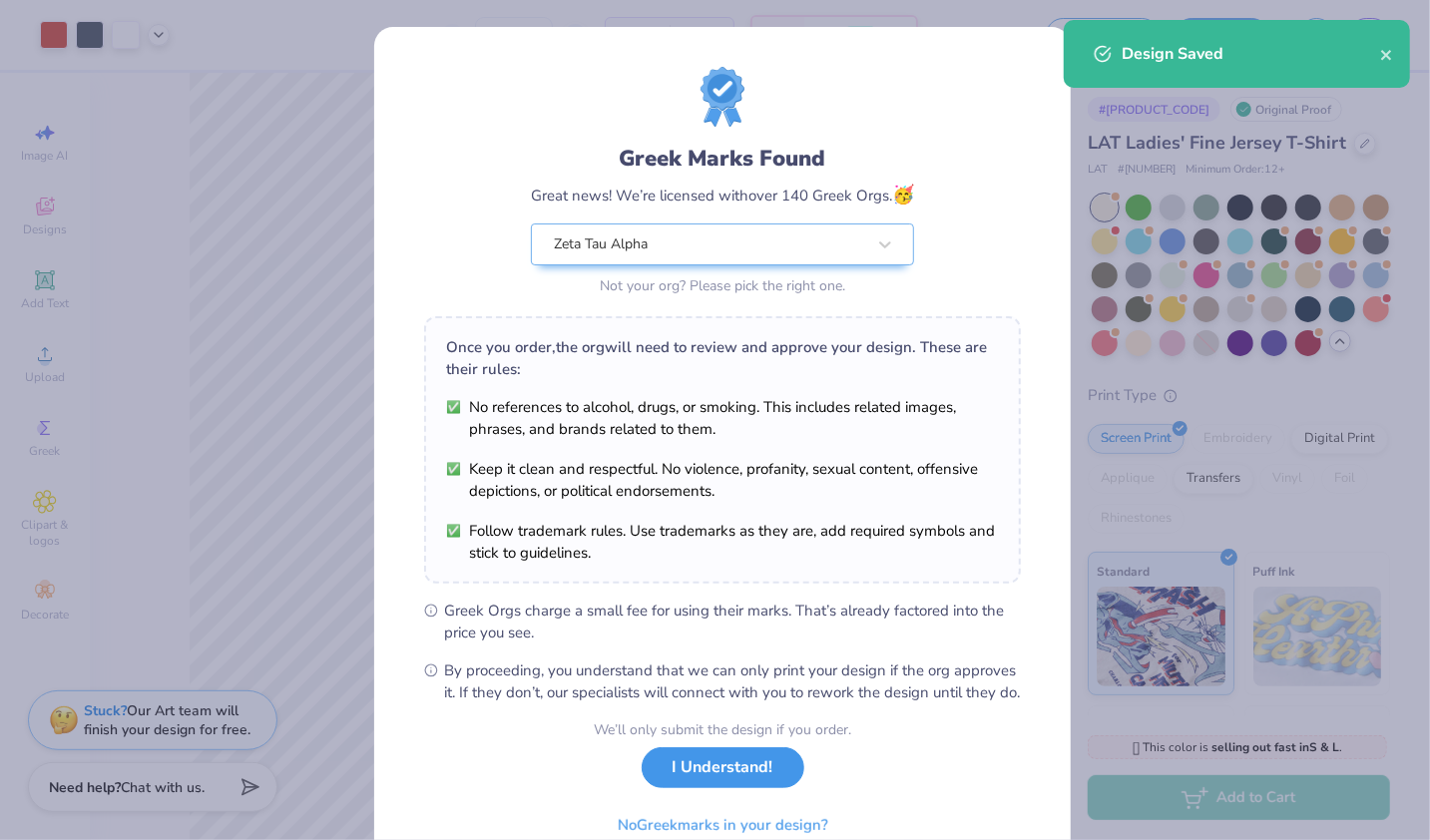 click on "I Understand!" at bounding box center (722, 767) 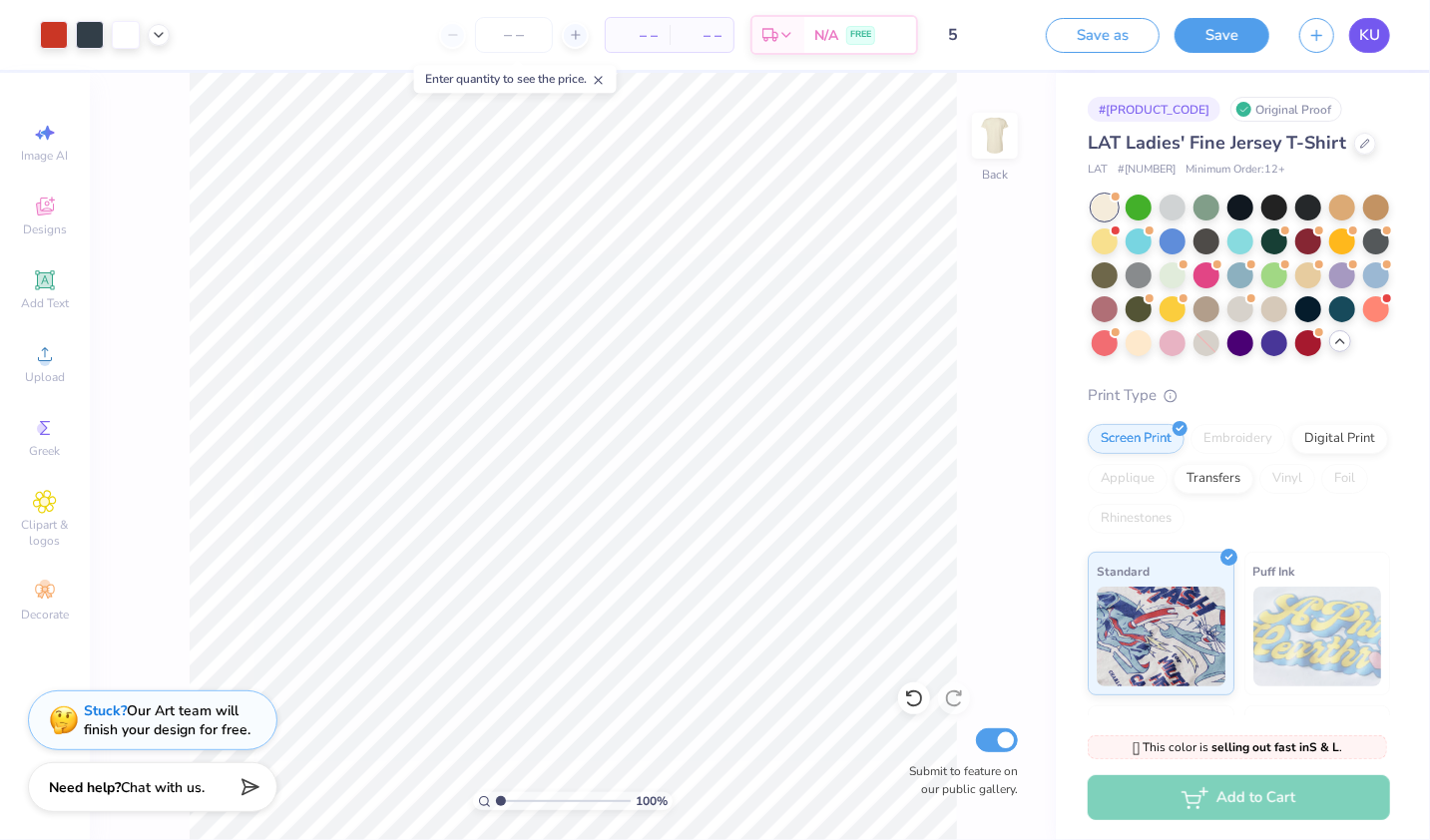 click on "KU" at bounding box center (1369, 35) 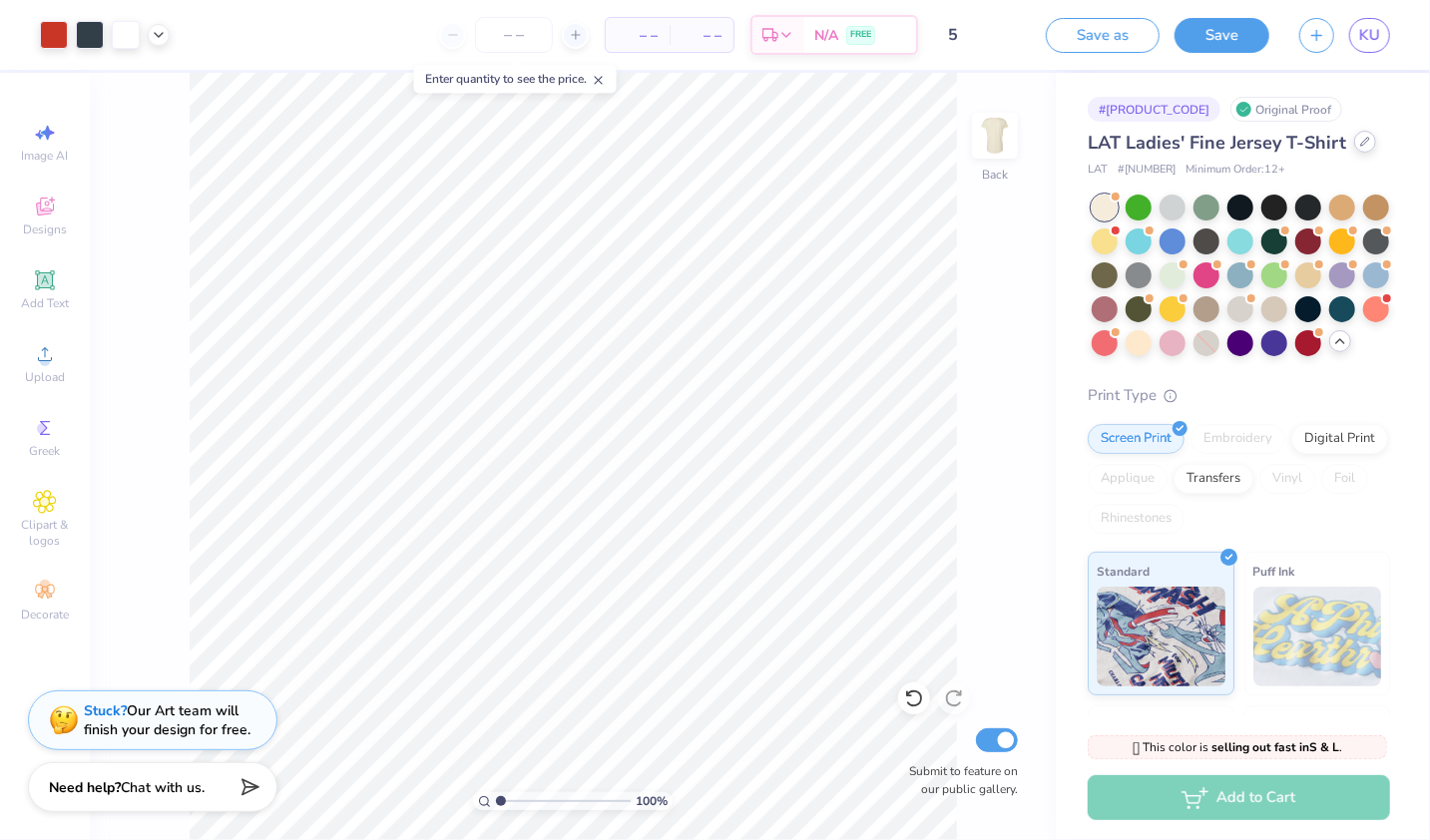 click 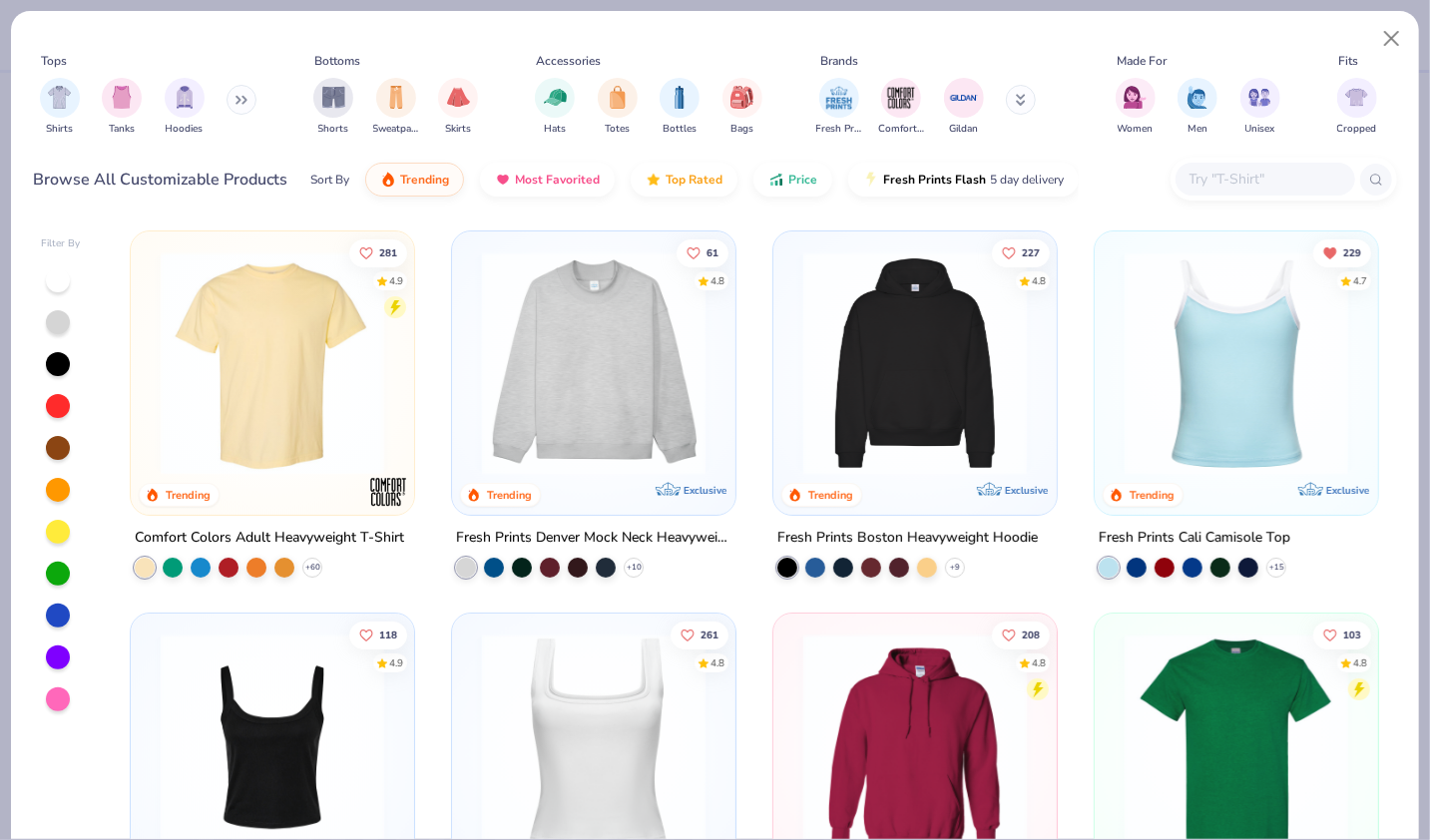 scroll, scrollTop: 360, scrollLeft: 0, axis: vertical 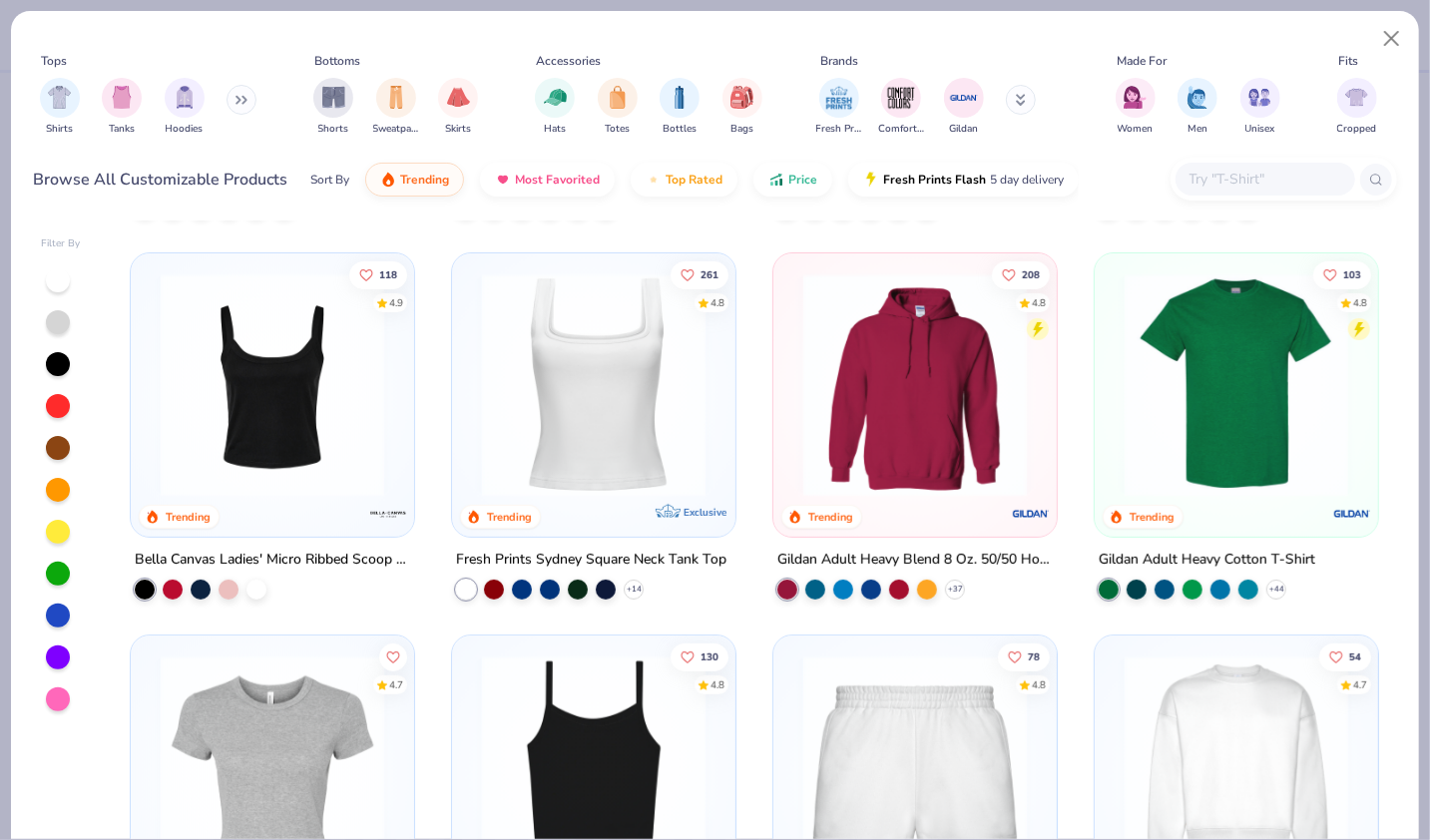 click at bounding box center [594, 385] 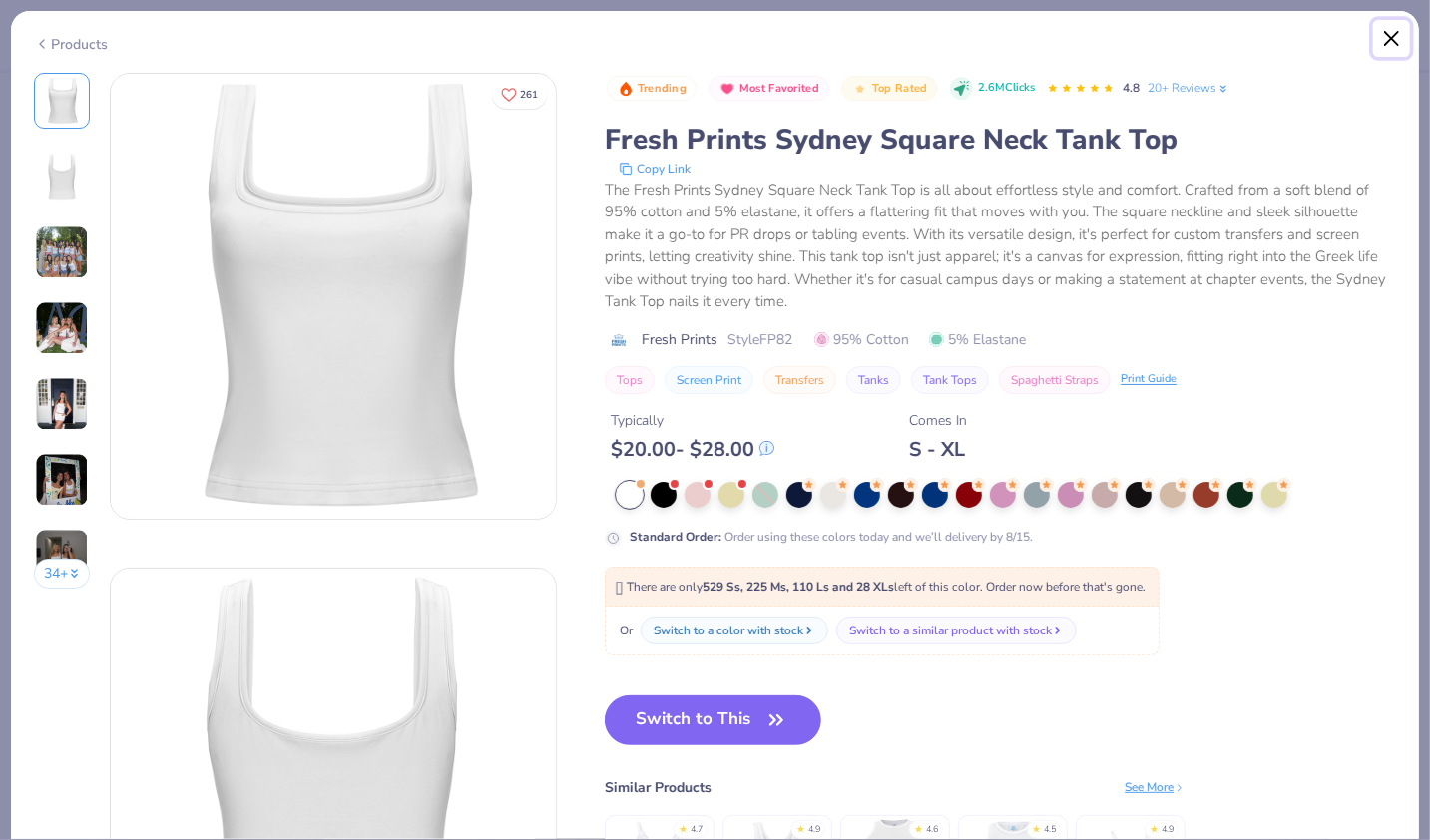 click at bounding box center (1392, 39) 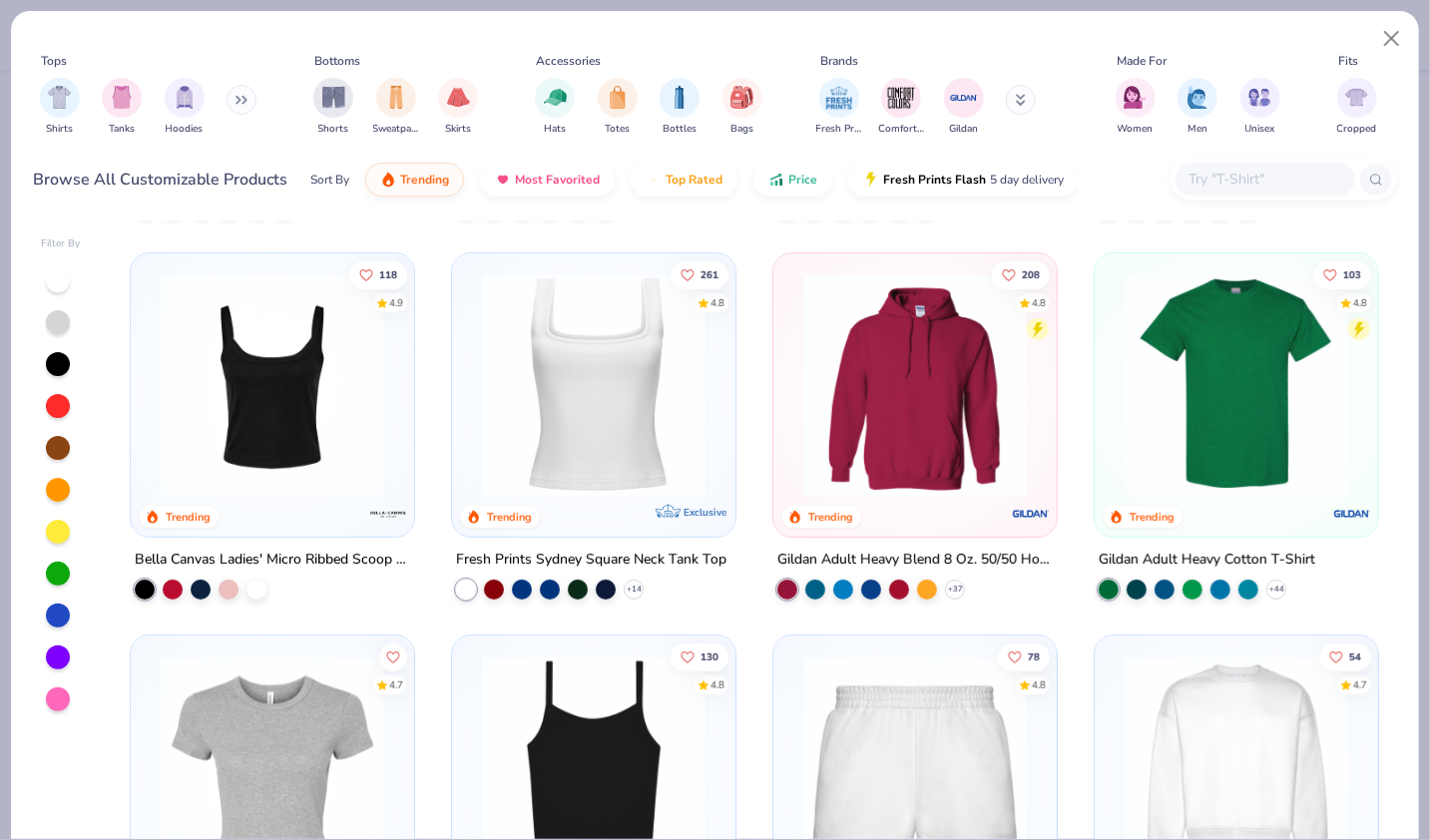click at bounding box center [272, 385] 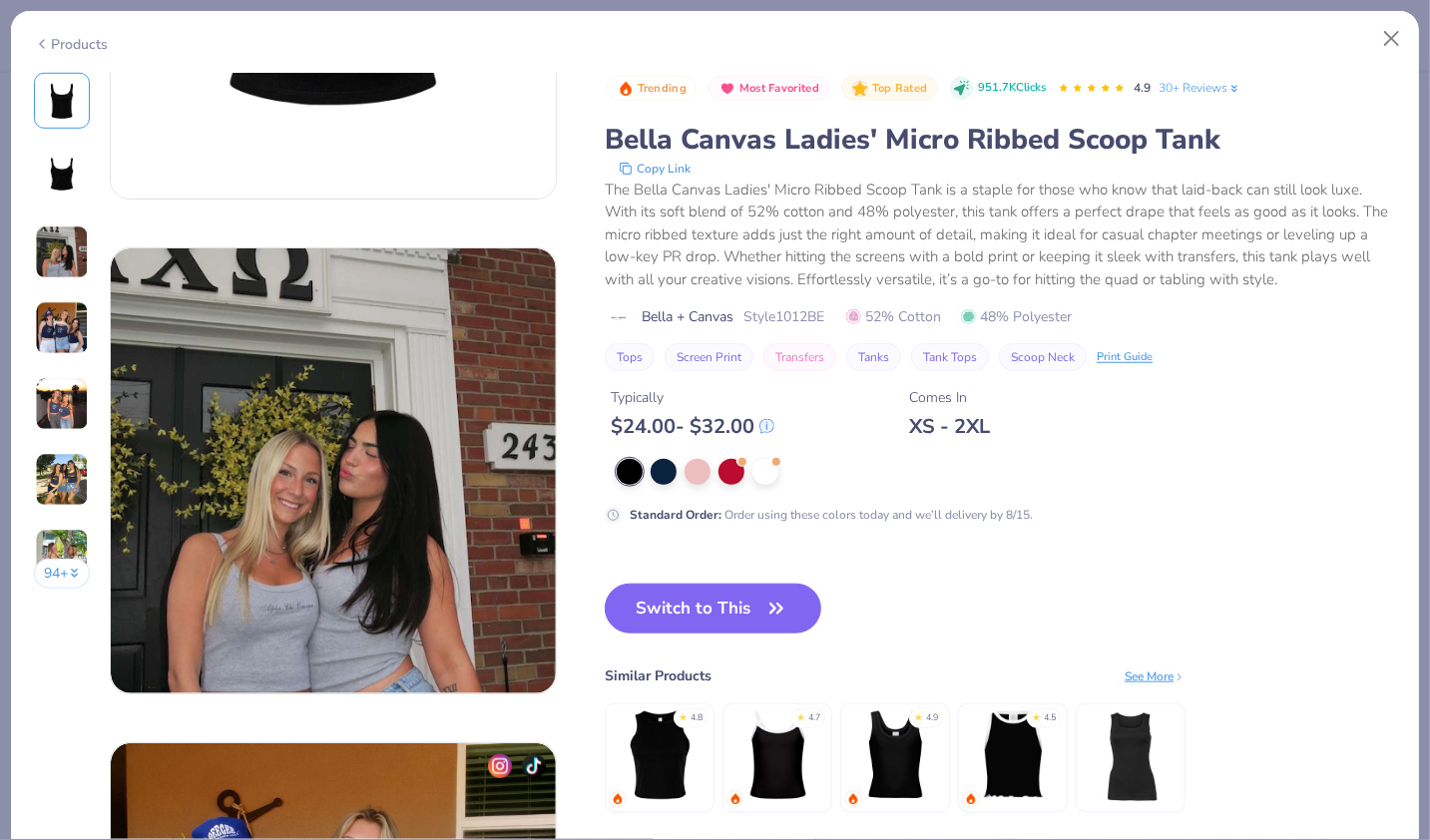 scroll, scrollTop: 820, scrollLeft: 0, axis: vertical 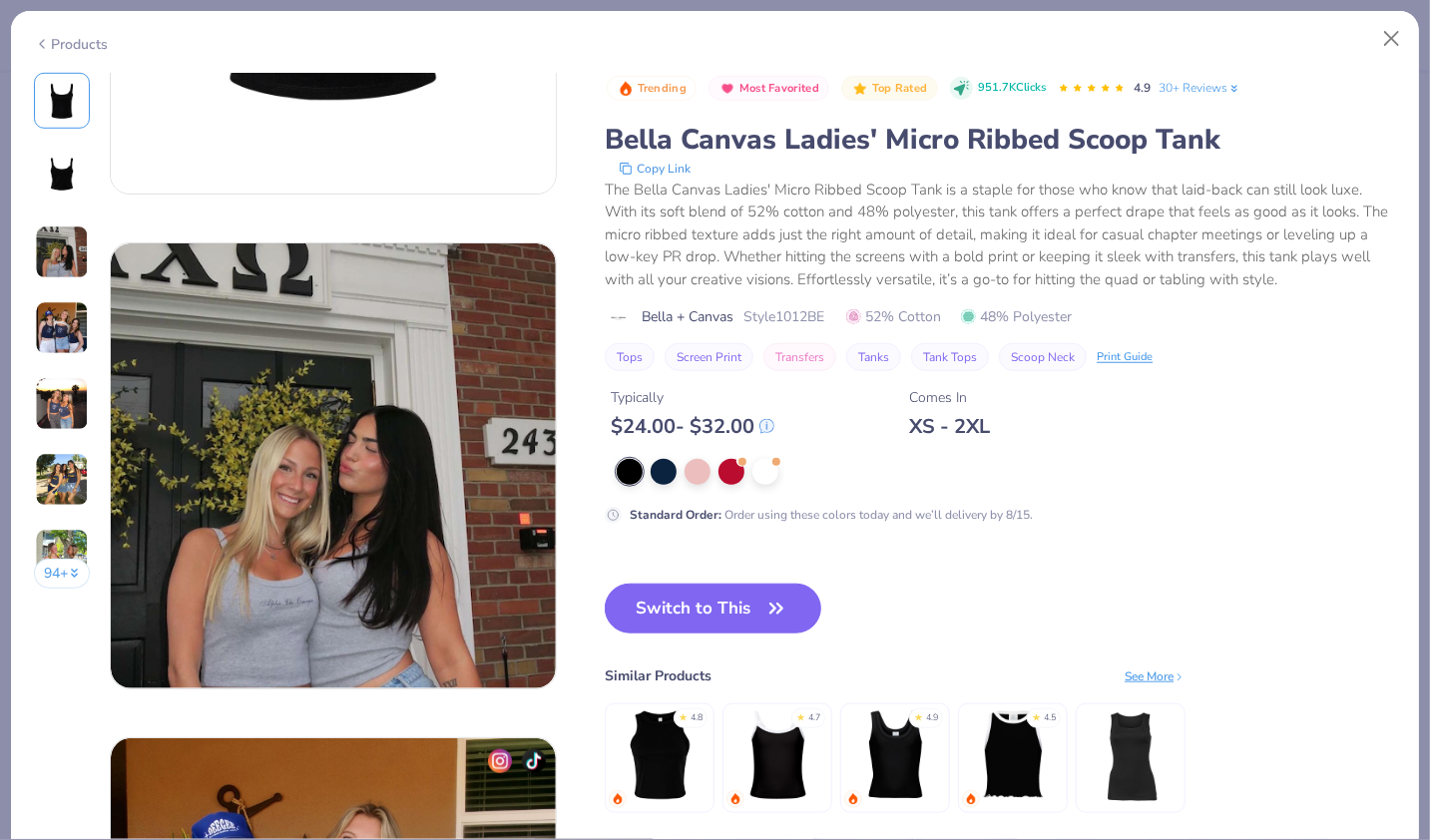 click at bounding box center [895, 754] 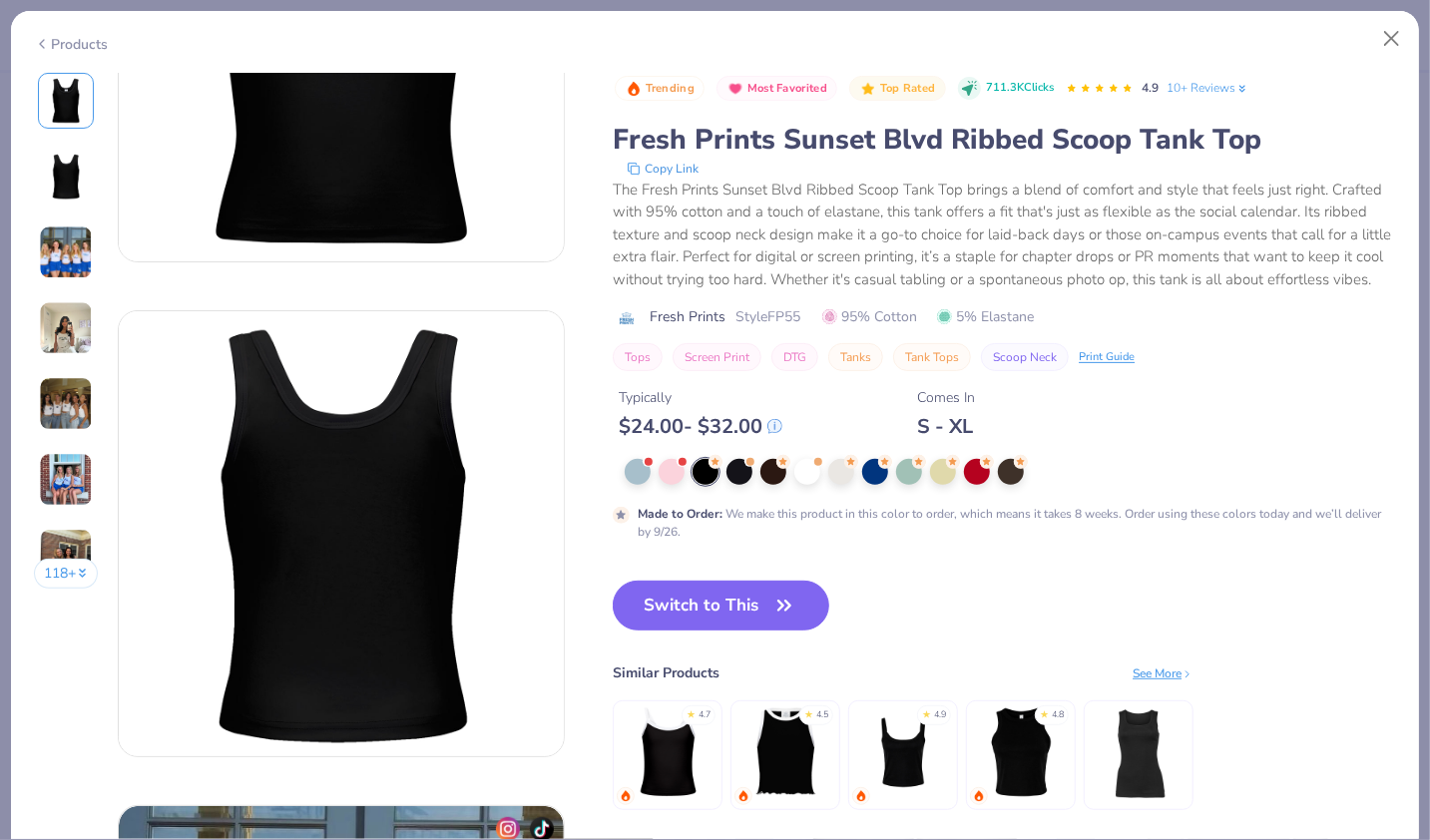 scroll, scrollTop: 258, scrollLeft: 0, axis: vertical 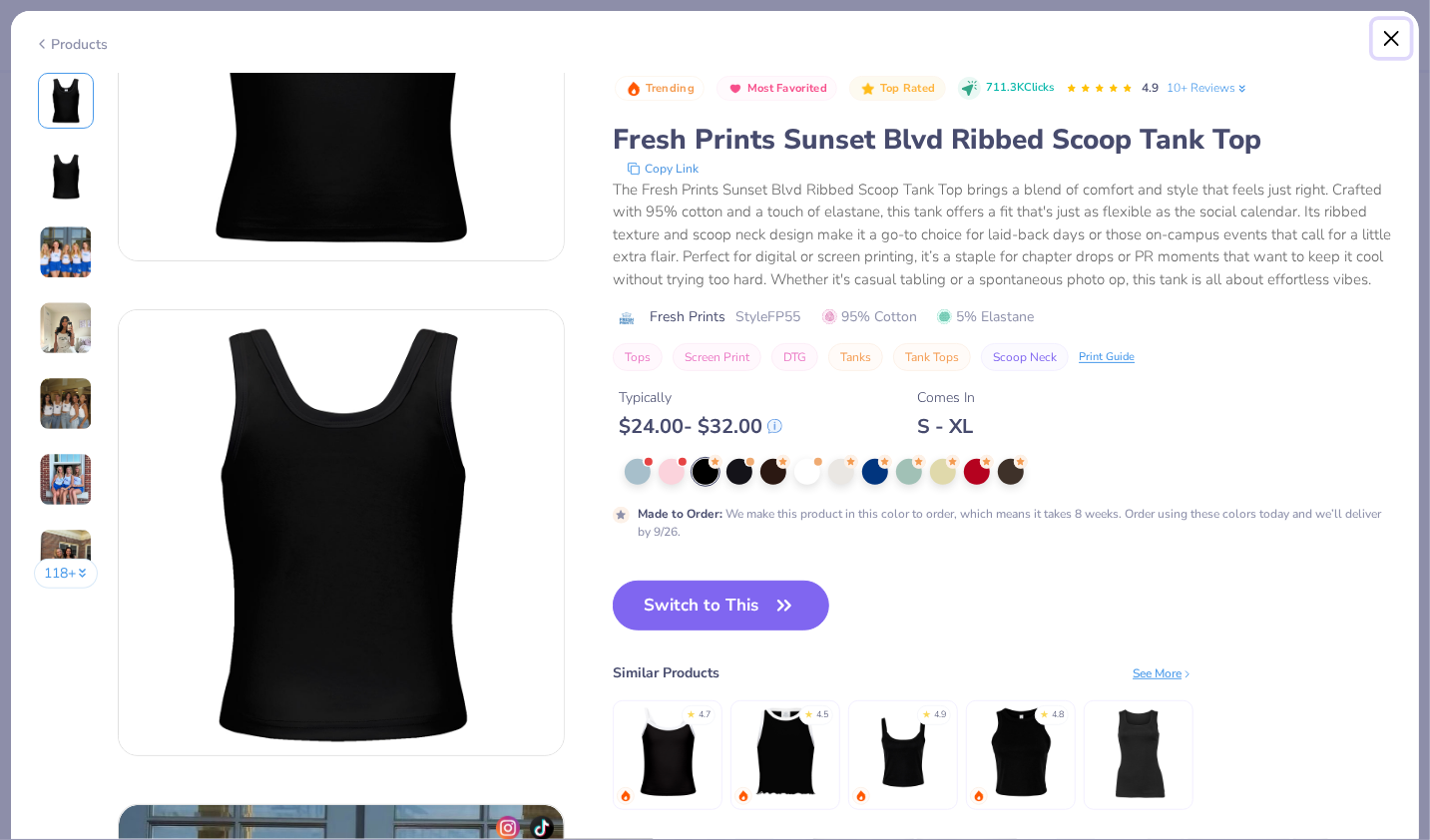 click at bounding box center [1392, 39] 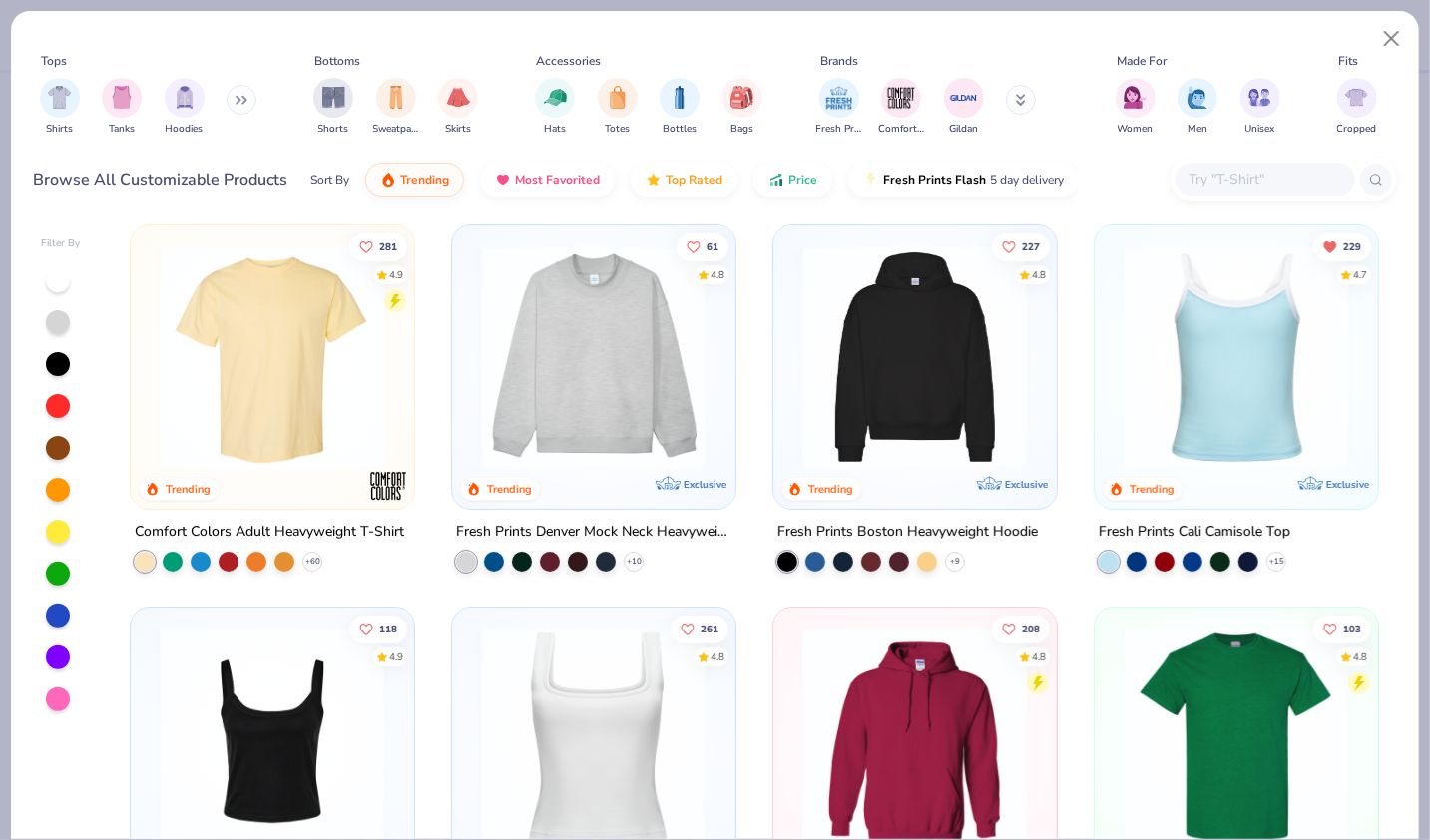 scroll, scrollTop: 5, scrollLeft: 0, axis: vertical 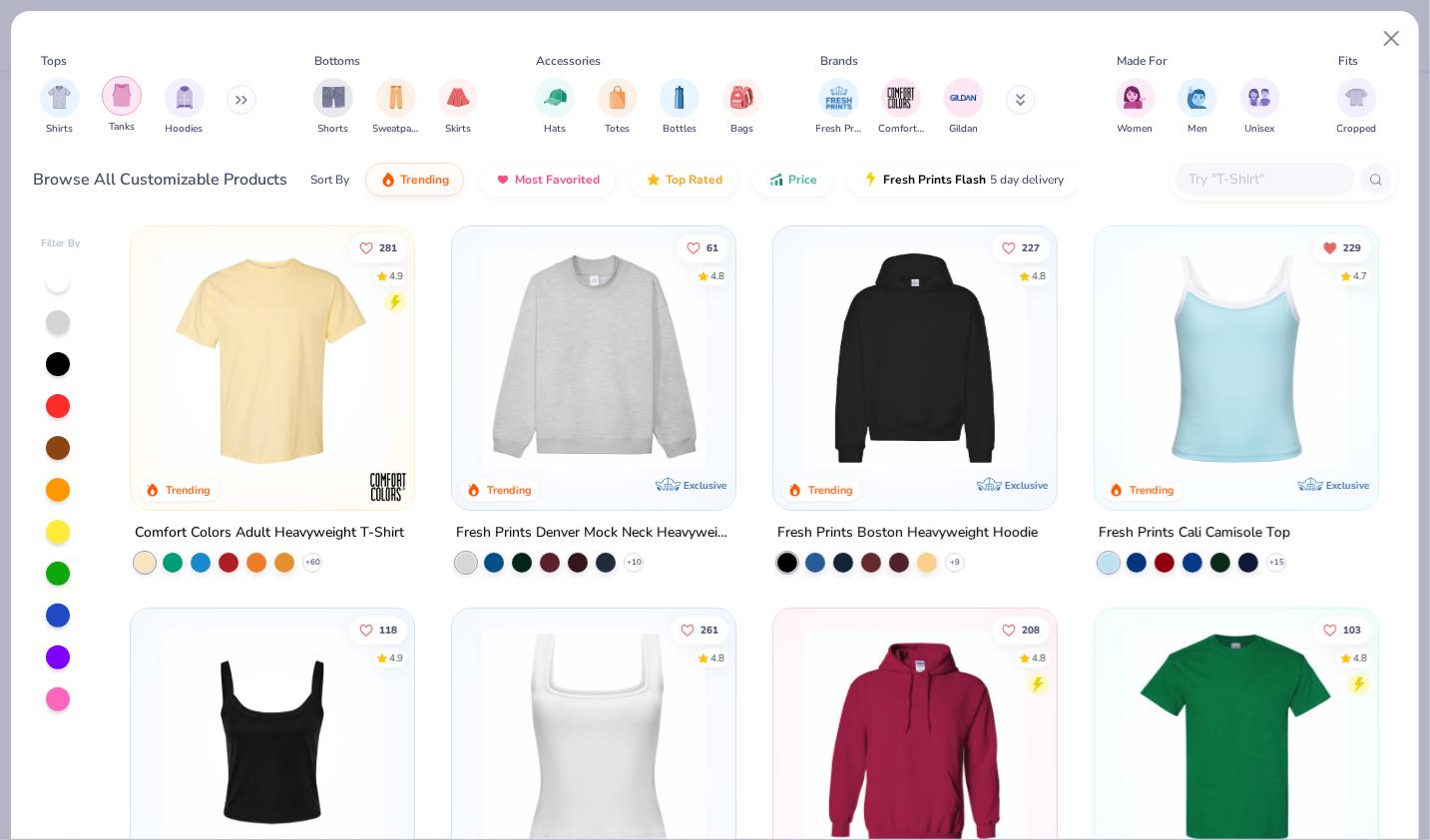 click at bounding box center [122, 95] 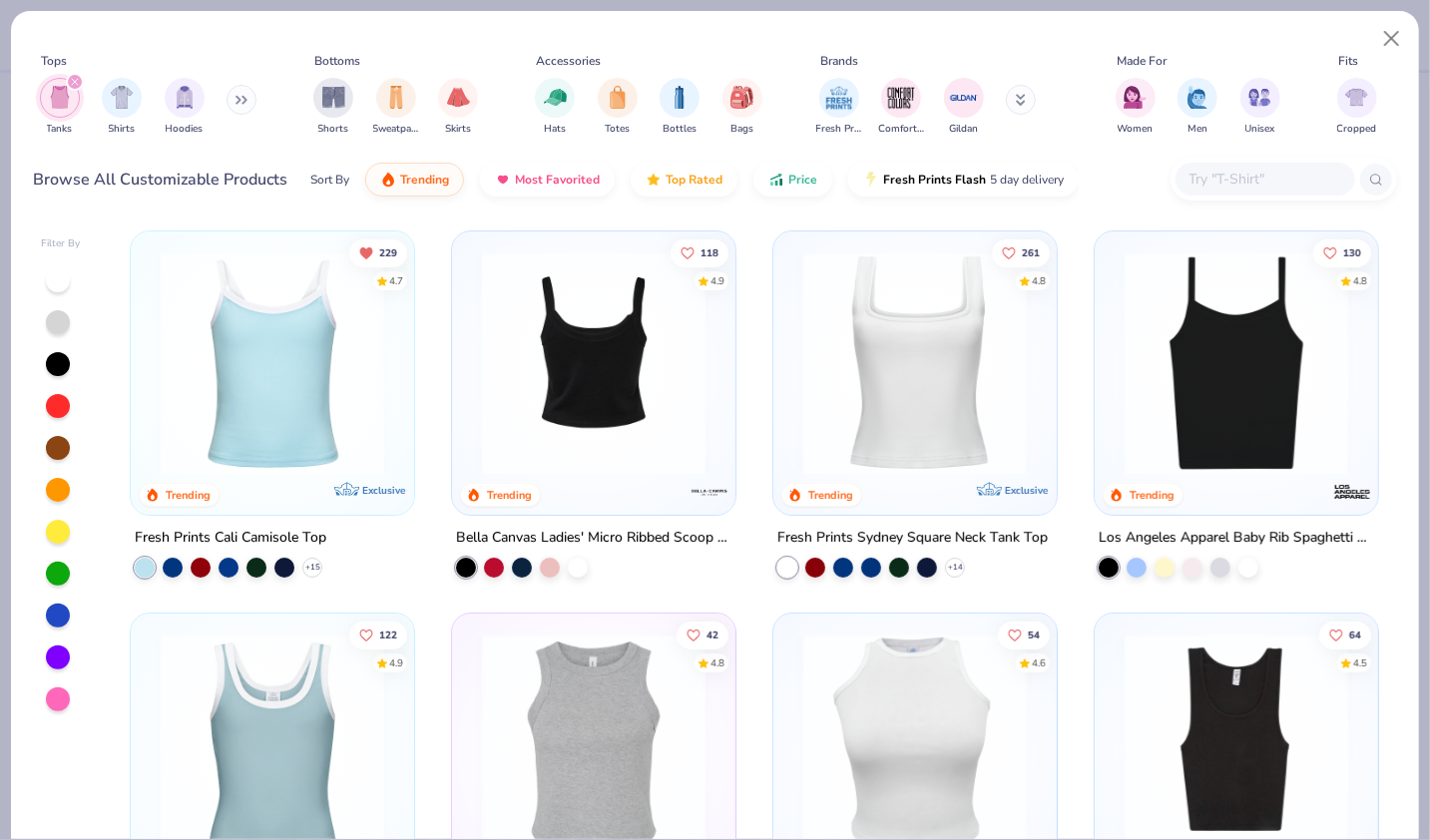 click at bounding box center (1236, 363) 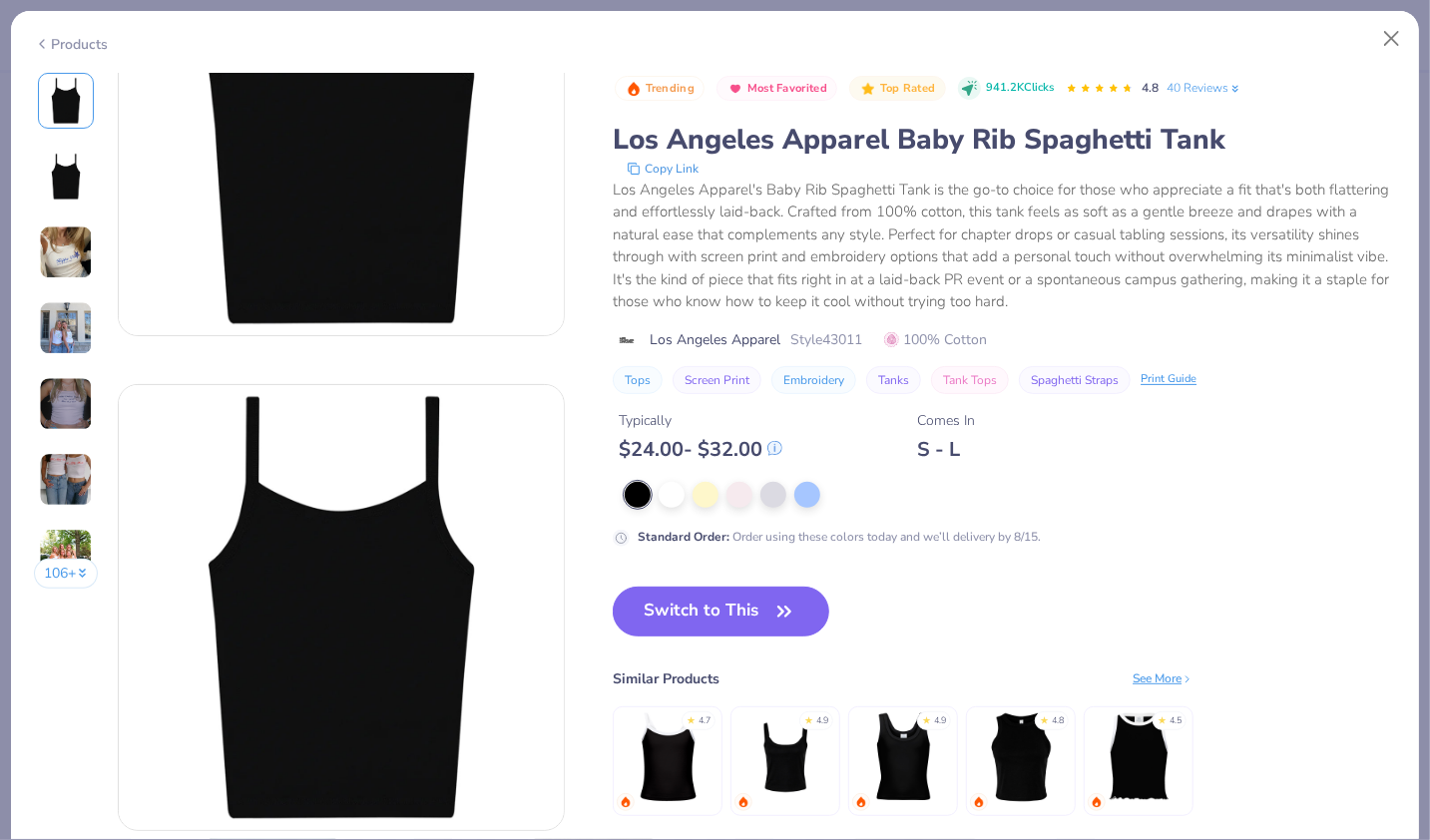 scroll, scrollTop: 179, scrollLeft: 0, axis: vertical 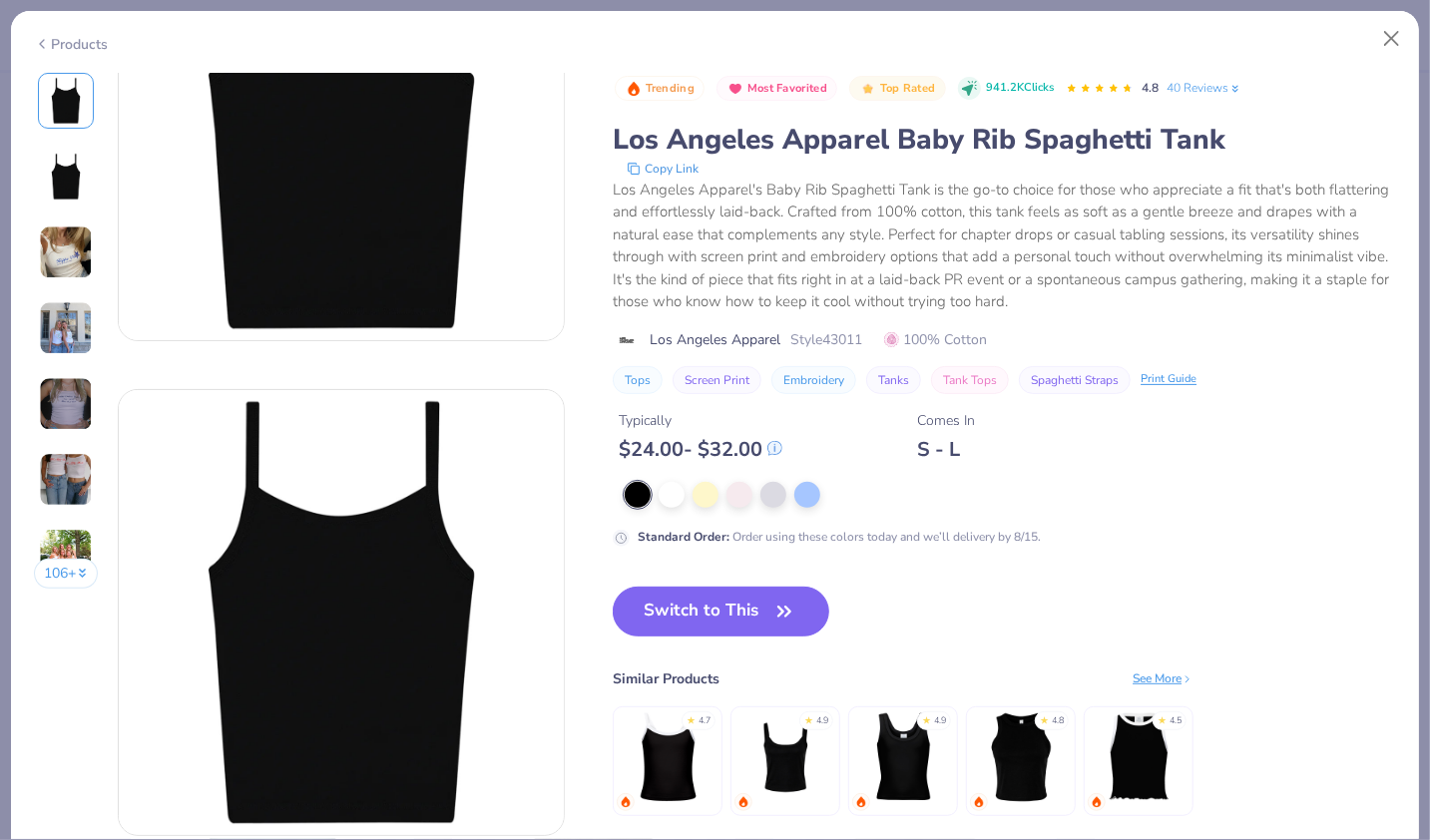 click at bounding box center [66, 252] 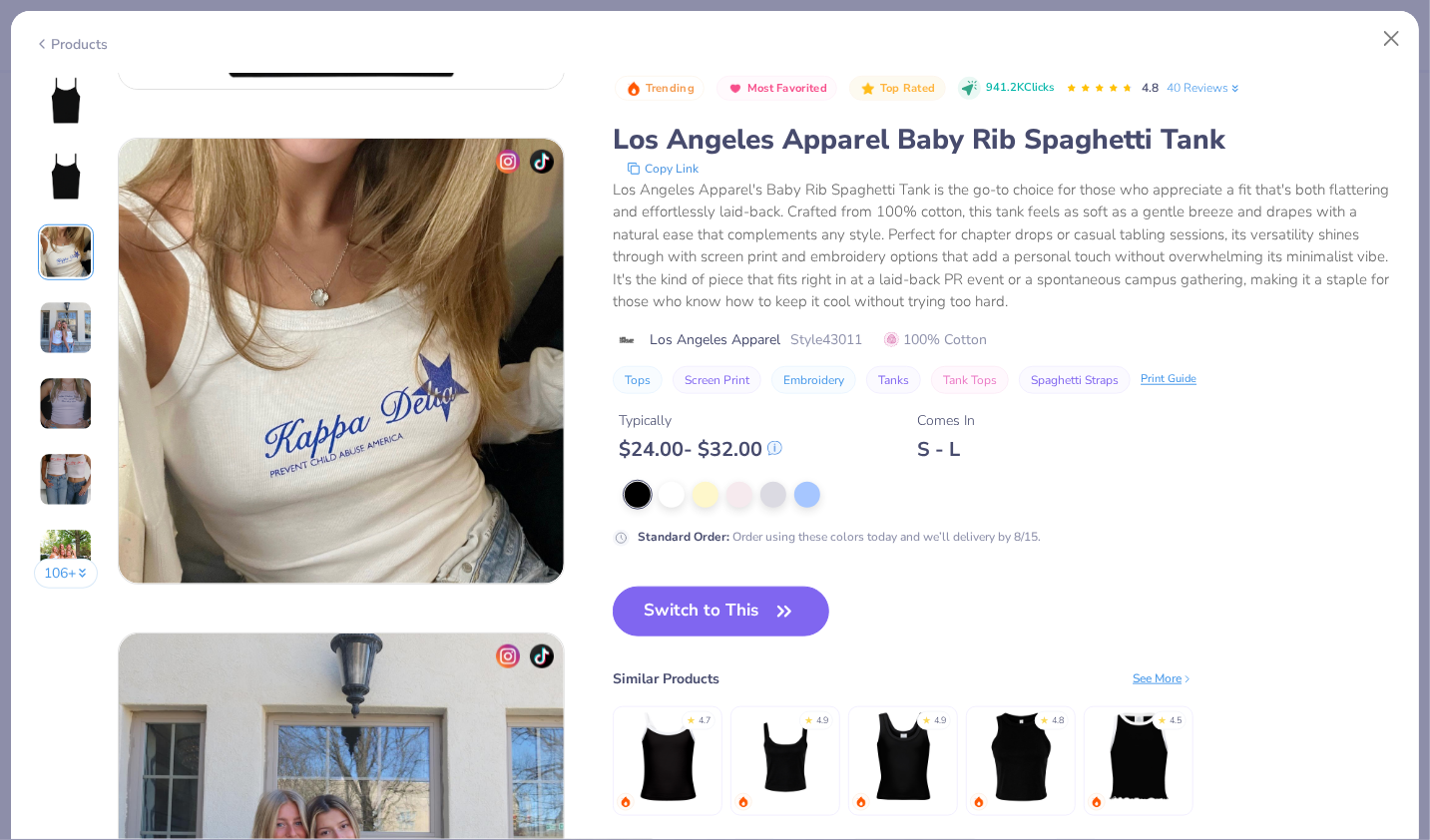 scroll, scrollTop: 990, scrollLeft: 0, axis: vertical 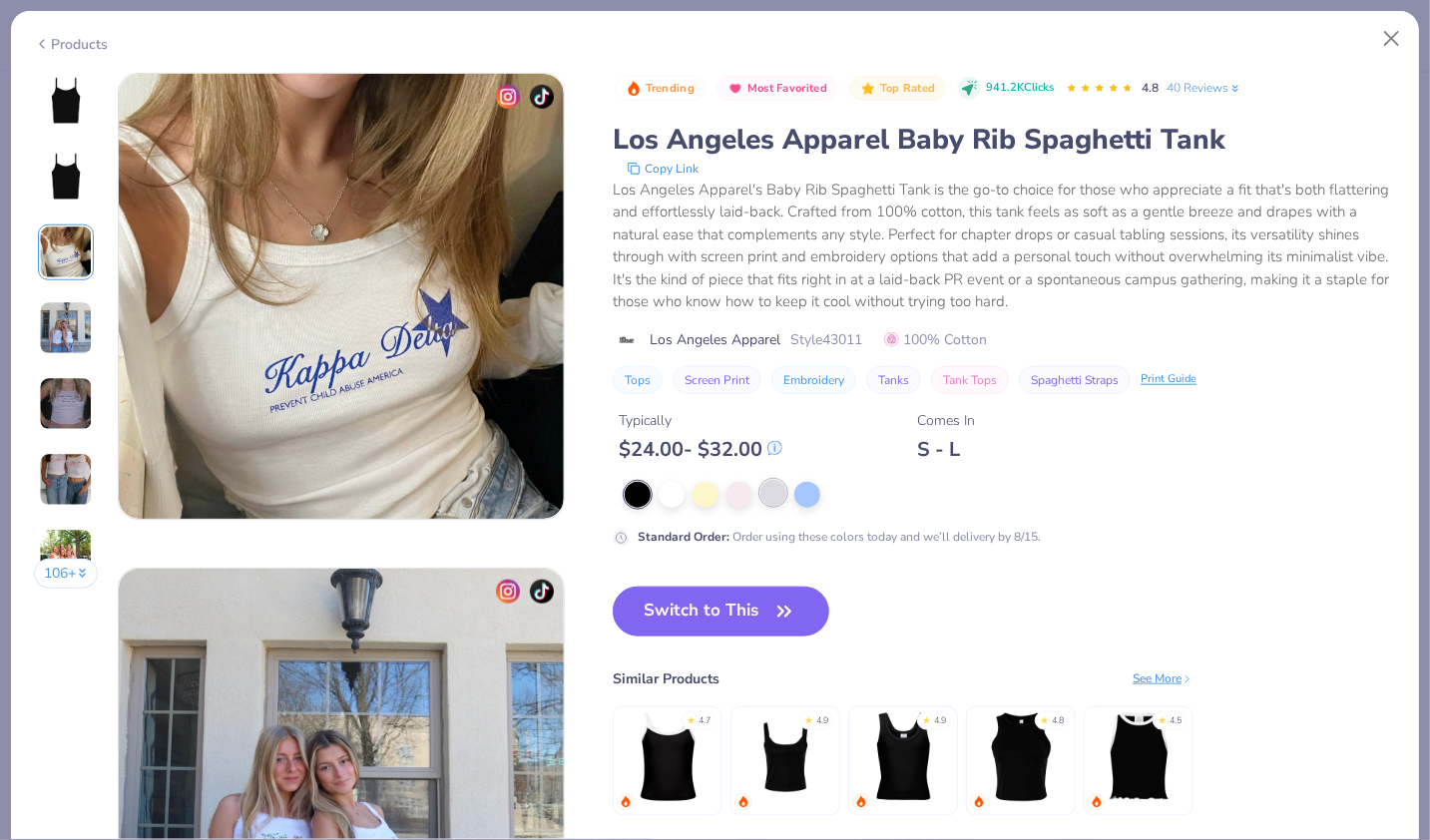 click at bounding box center [773, 493] 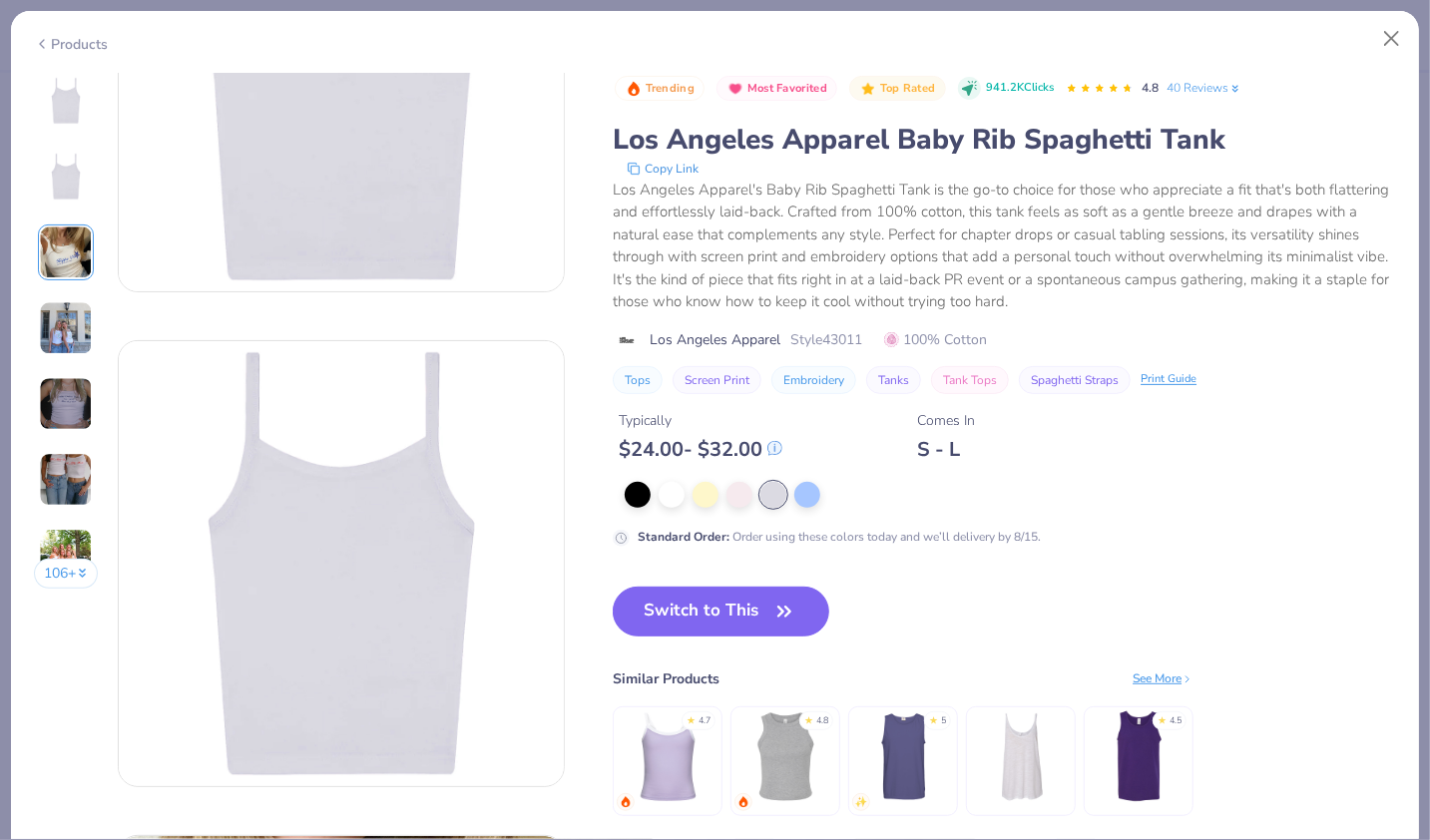 scroll, scrollTop: 184, scrollLeft: 0, axis: vertical 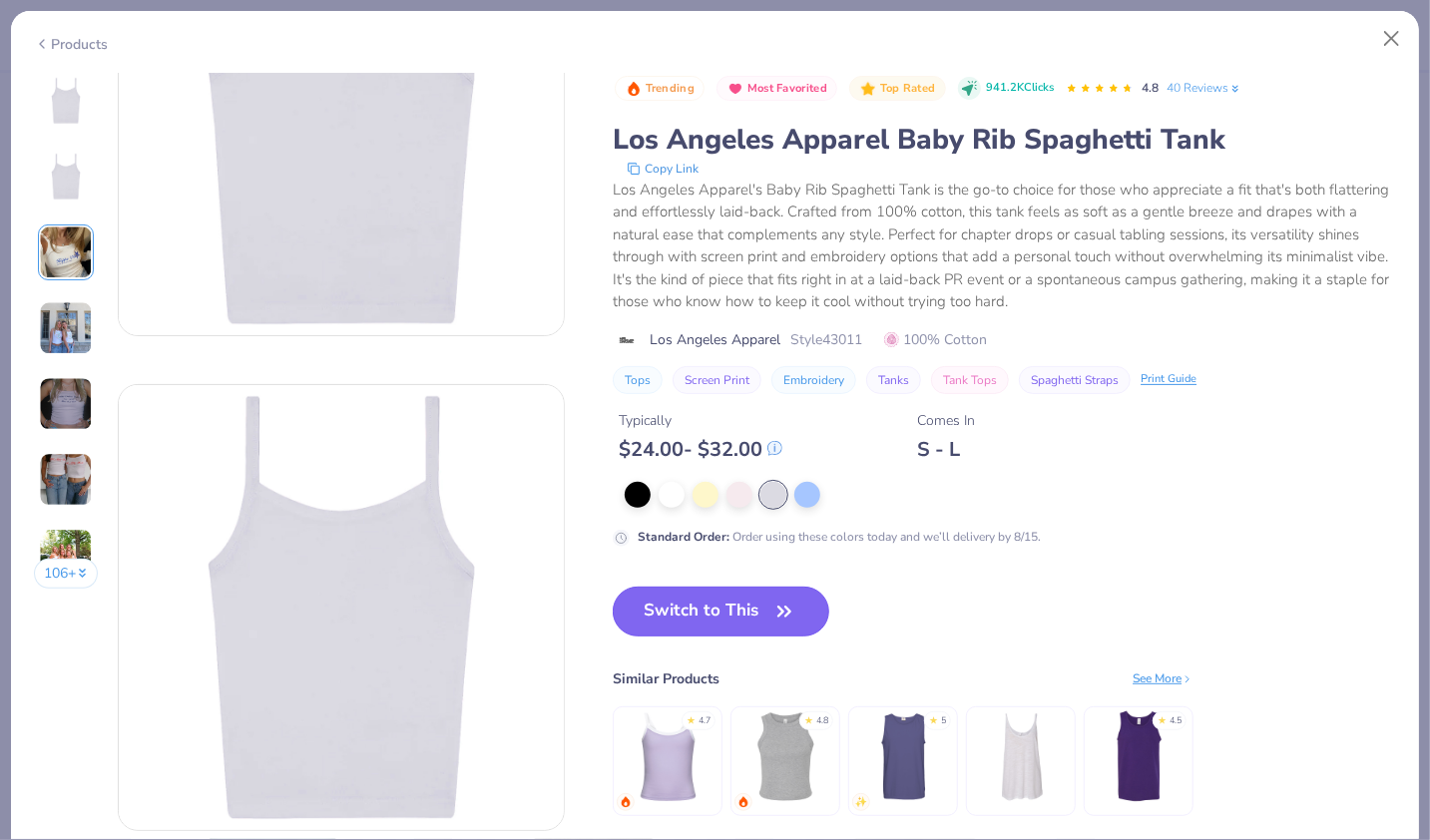 click on "Switch to This" at bounding box center (720, 612) 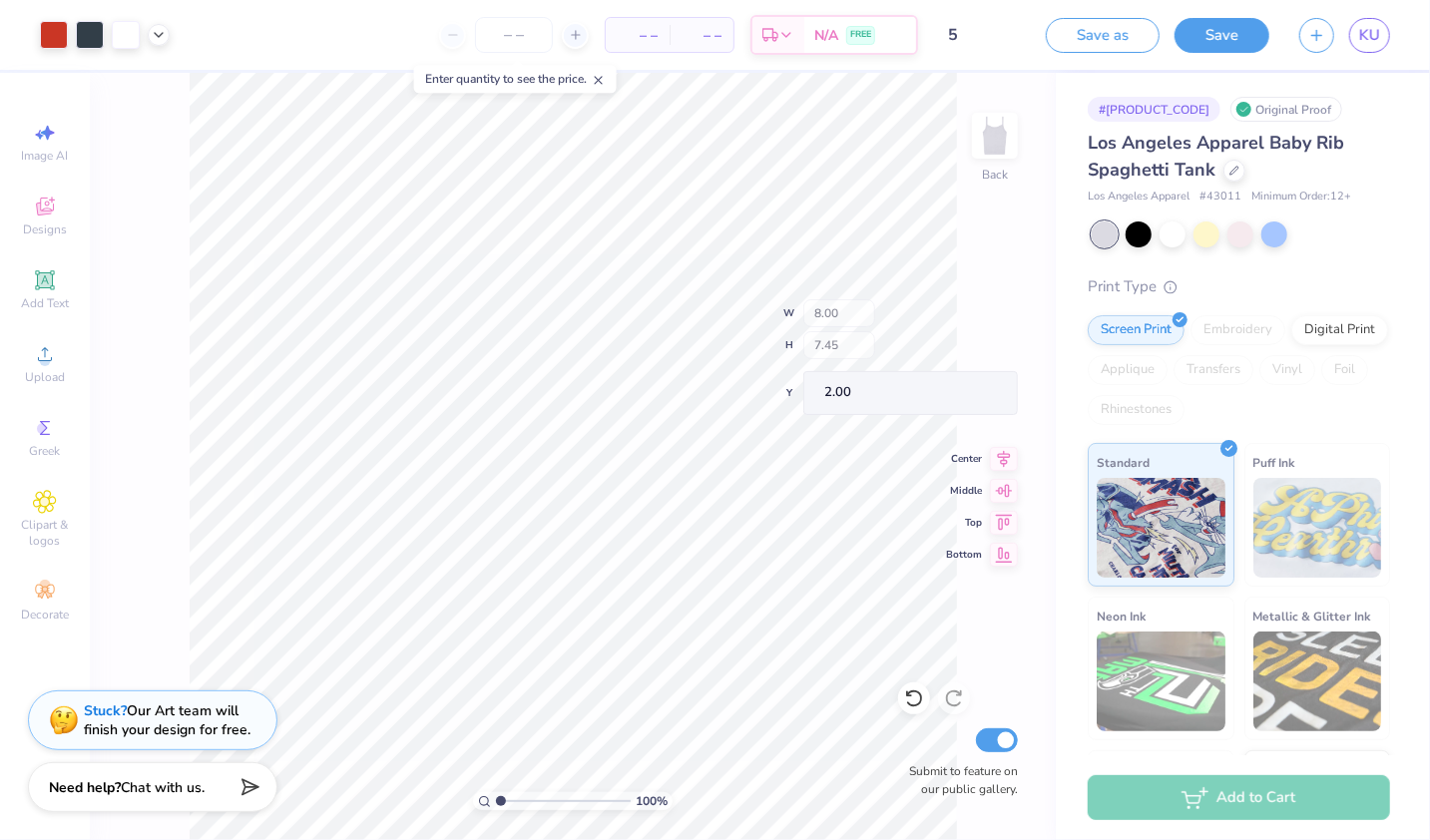 type on "2.00" 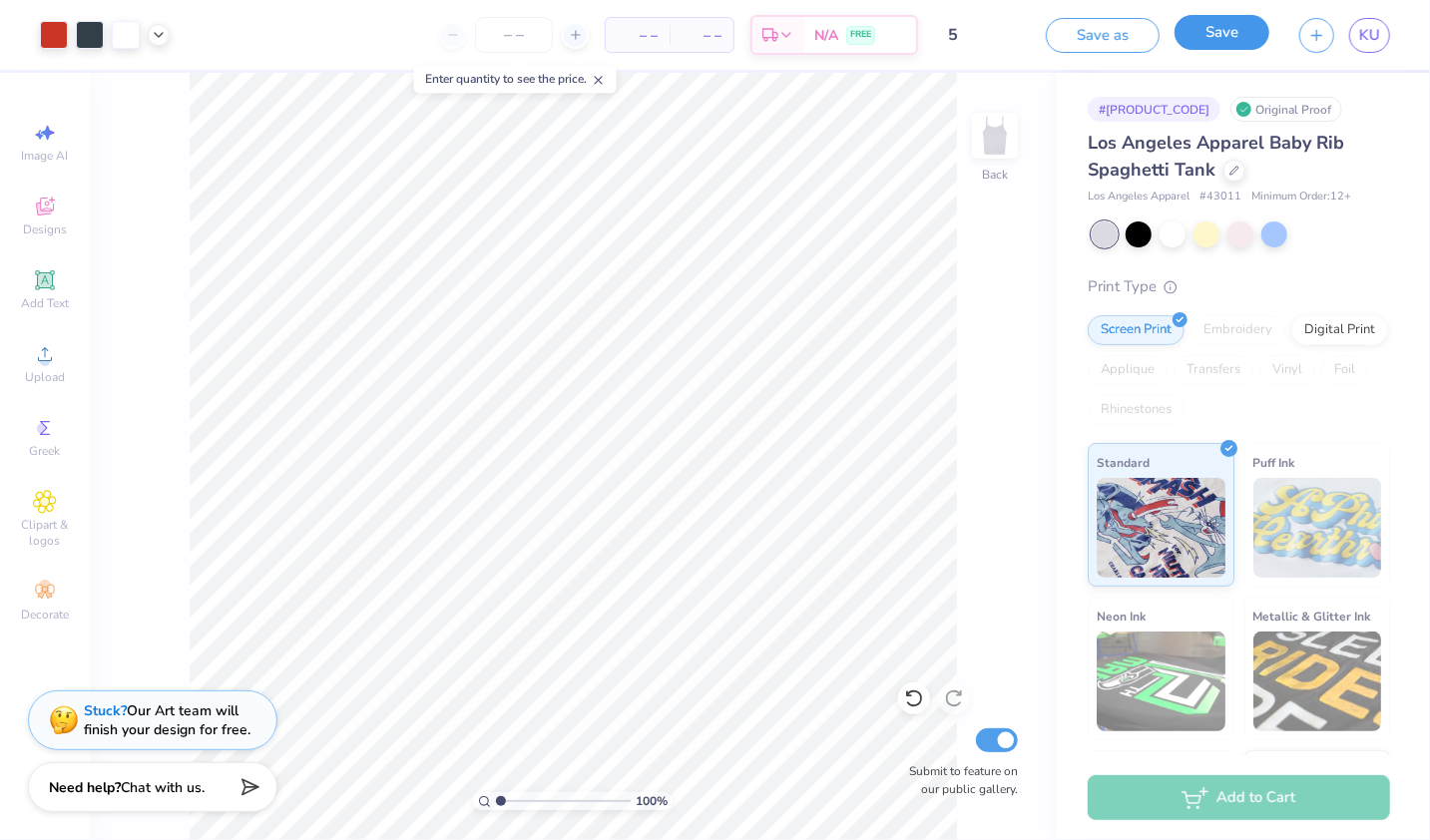 click on "Save" at bounding box center (1221, 32) 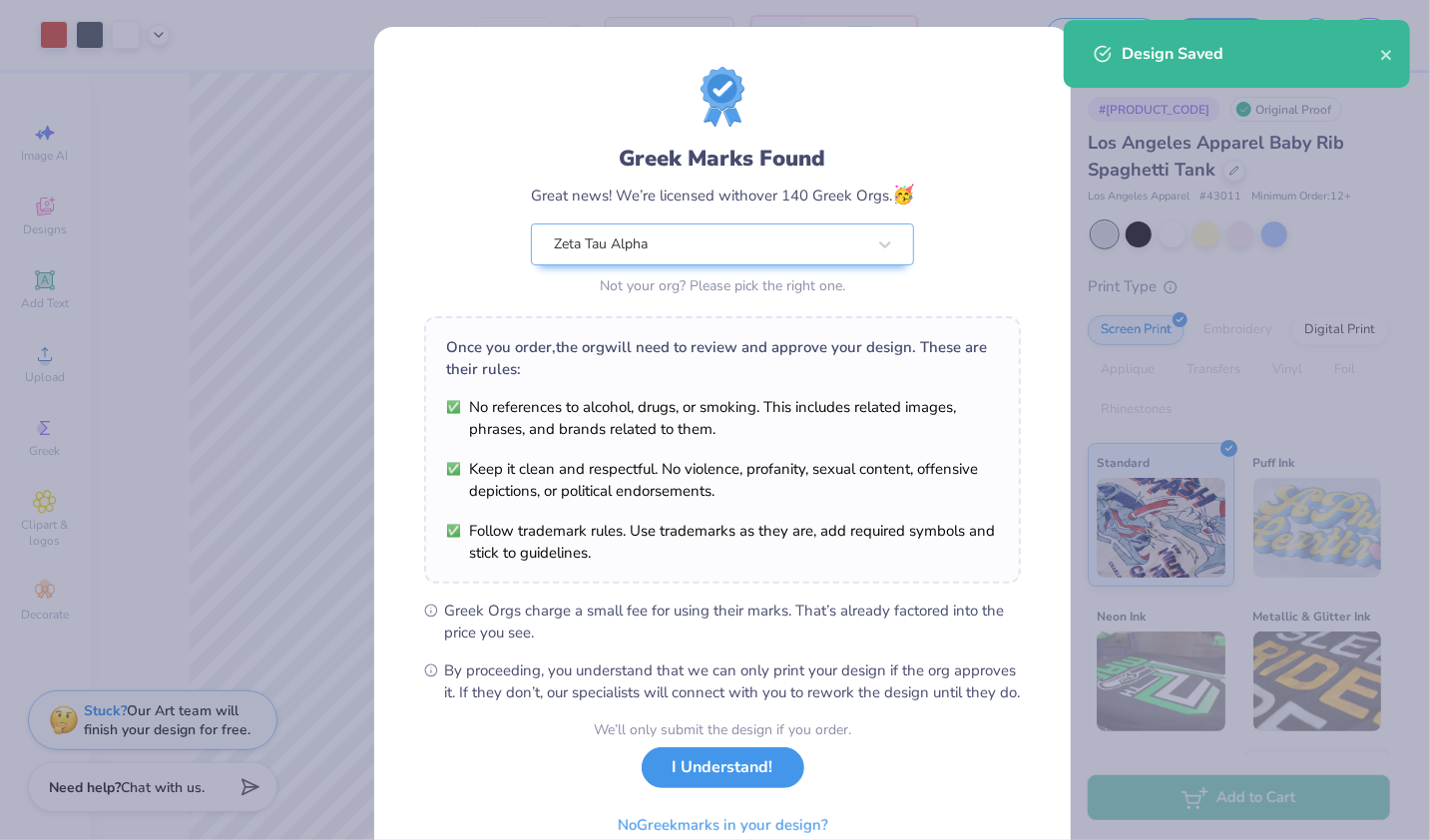 click on "I Understand!" at bounding box center (722, 767) 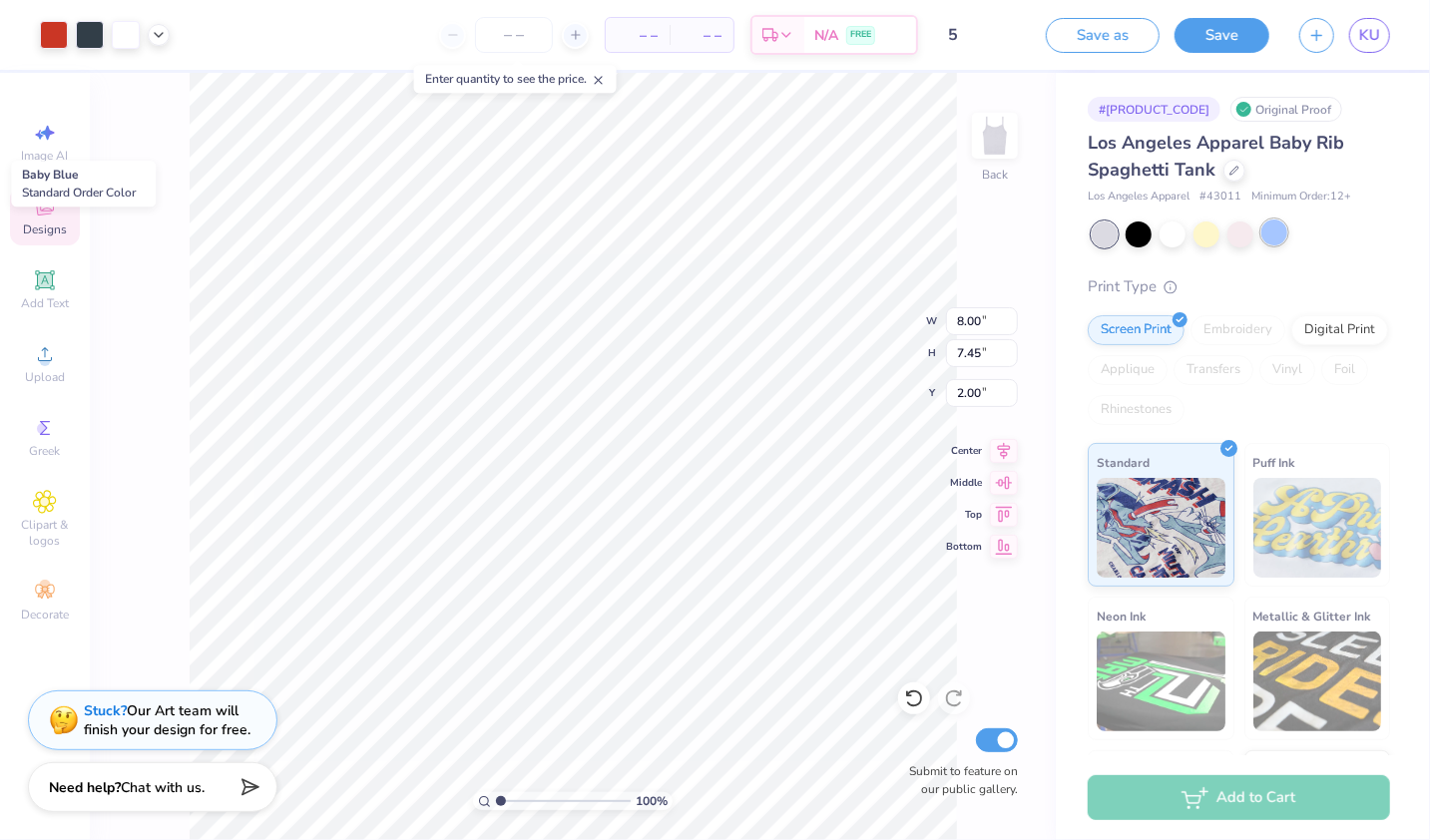 click at bounding box center (1274, 232) 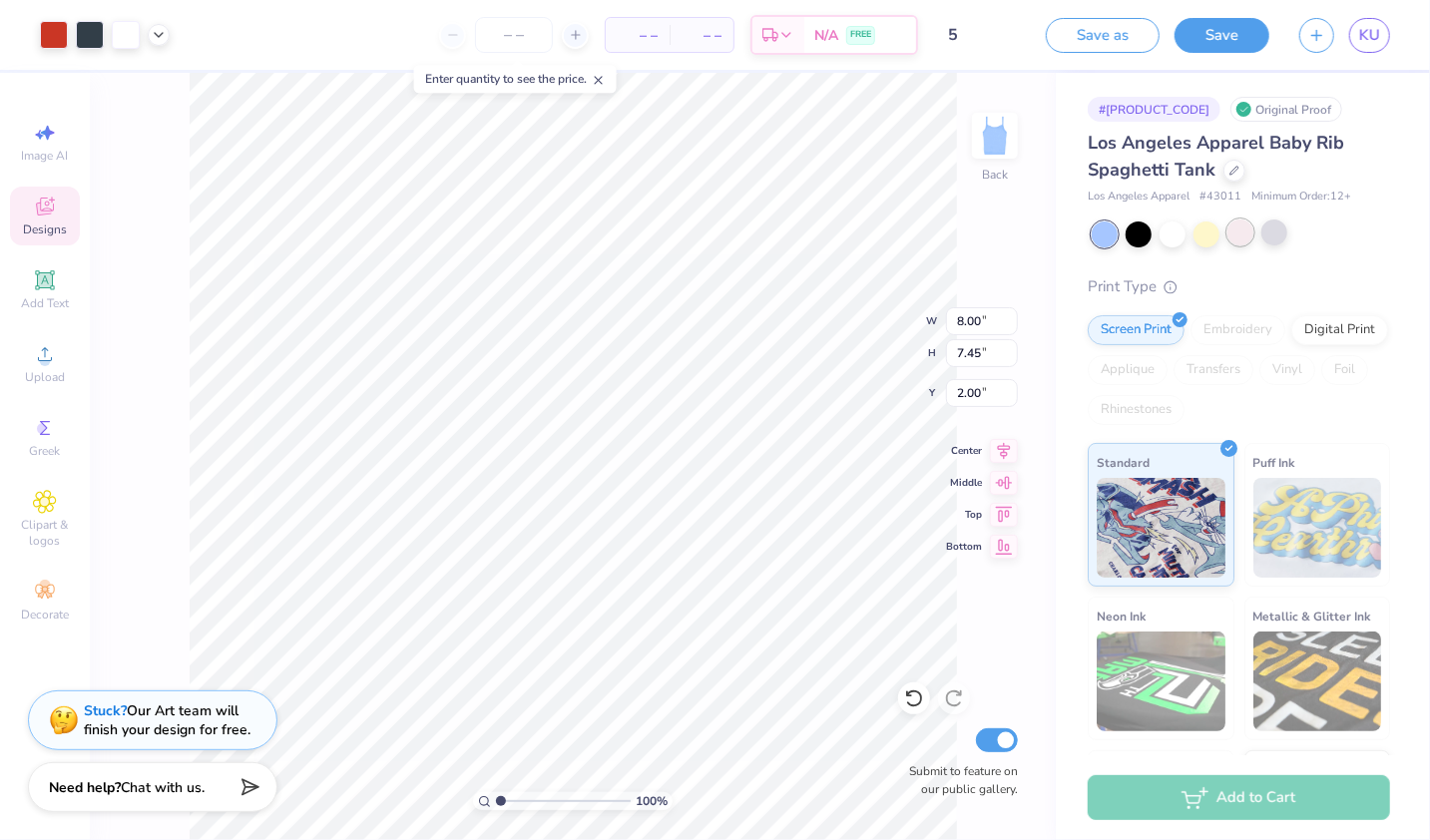 click at bounding box center [1240, 232] 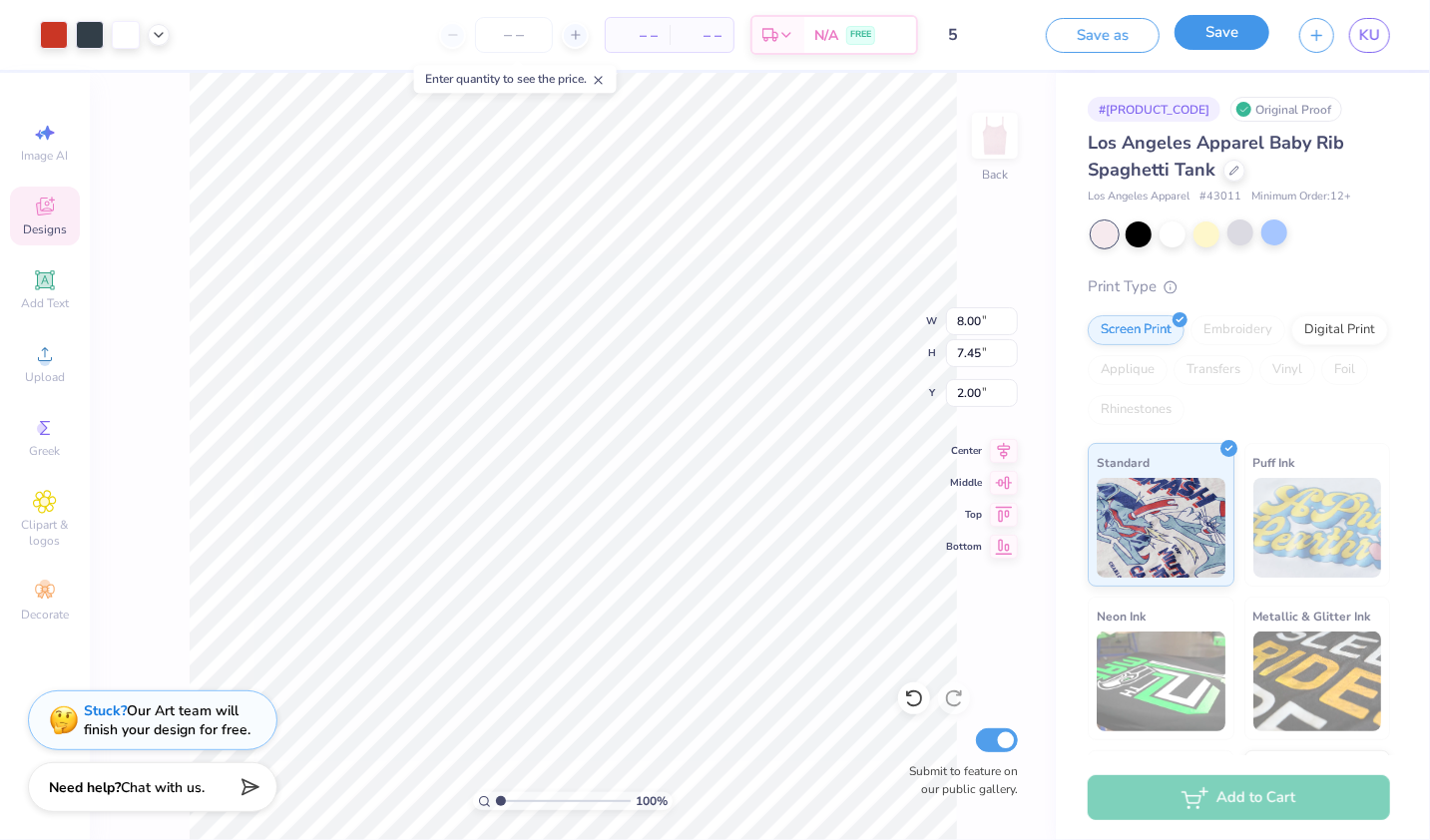 click on "Save" at bounding box center [1221, 32] 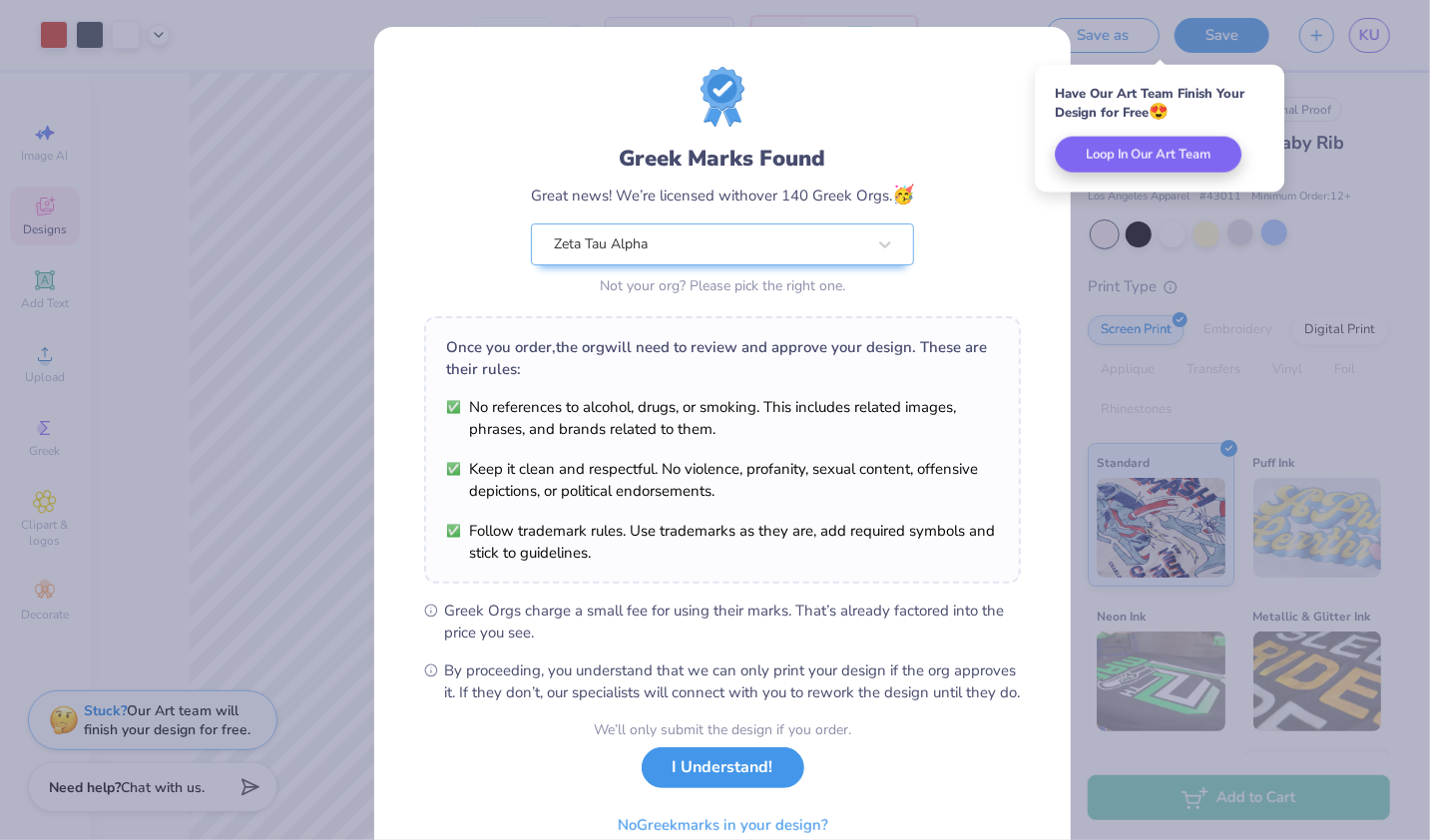 click on "I Understand!" at bounding box center [722, 767] 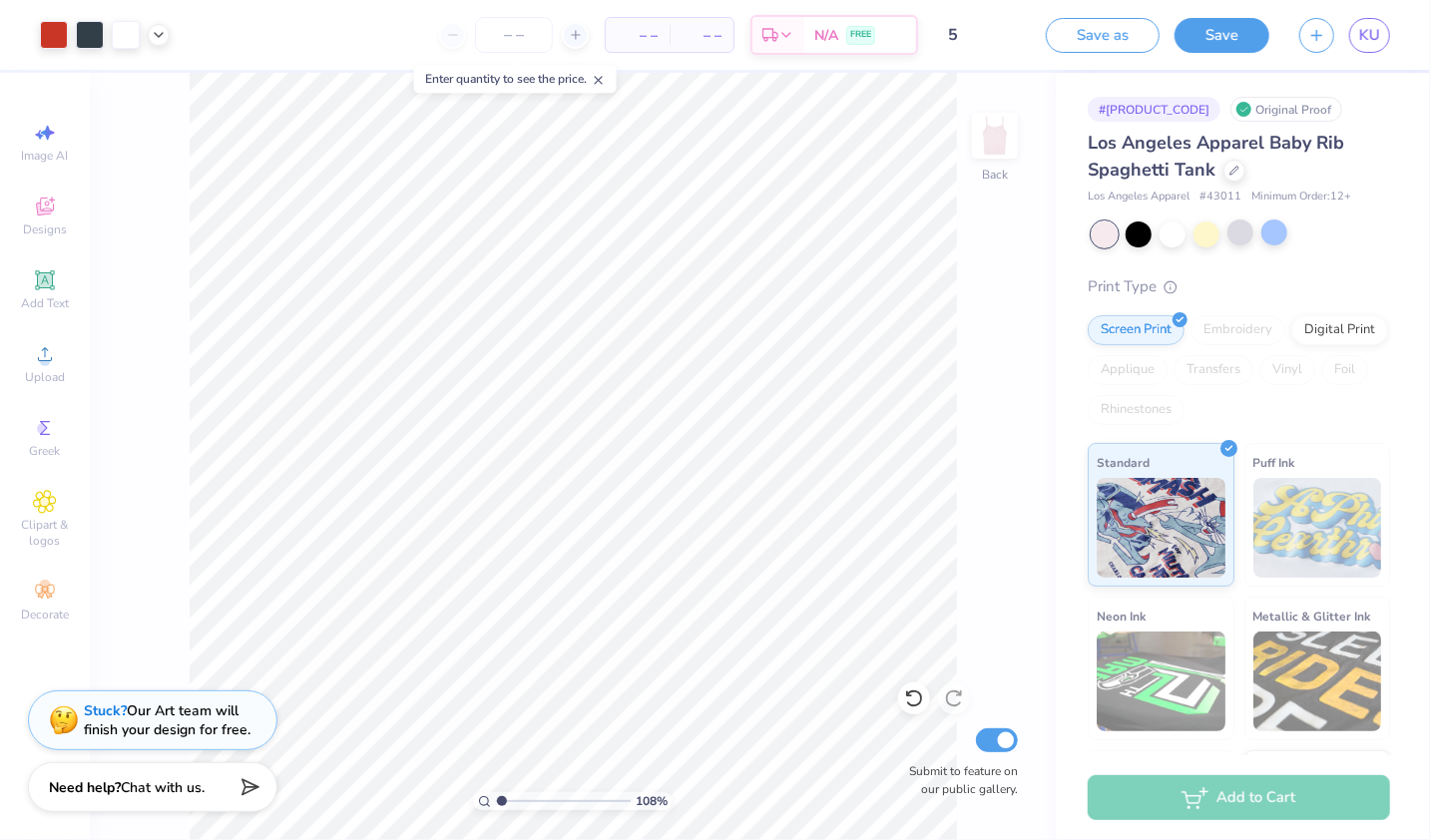 click on "108  % Back Submit to feature on our public gallery." at bounding box center (573, 456) 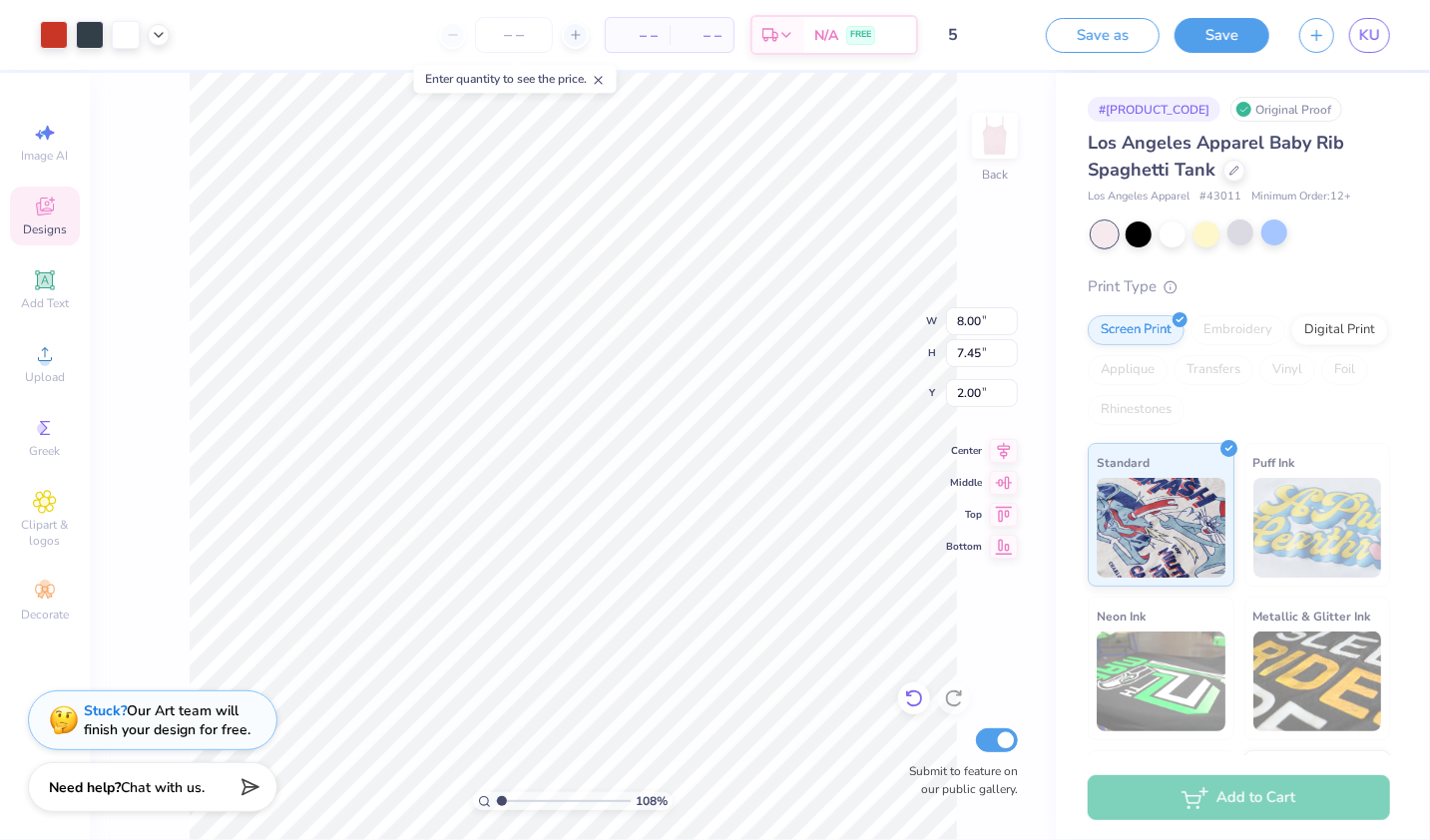 type on "1.07909361456481" 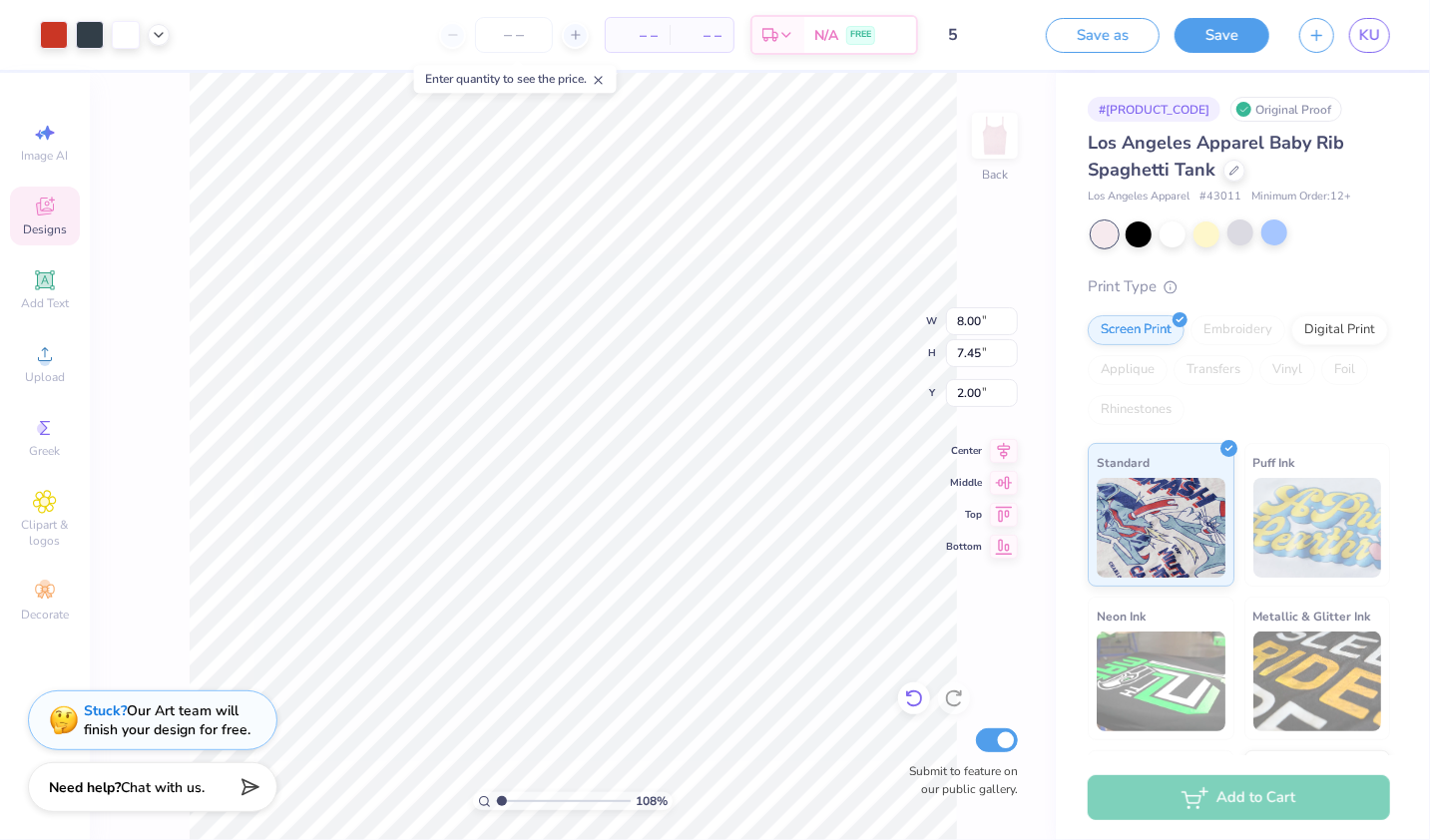 type on "2.14" 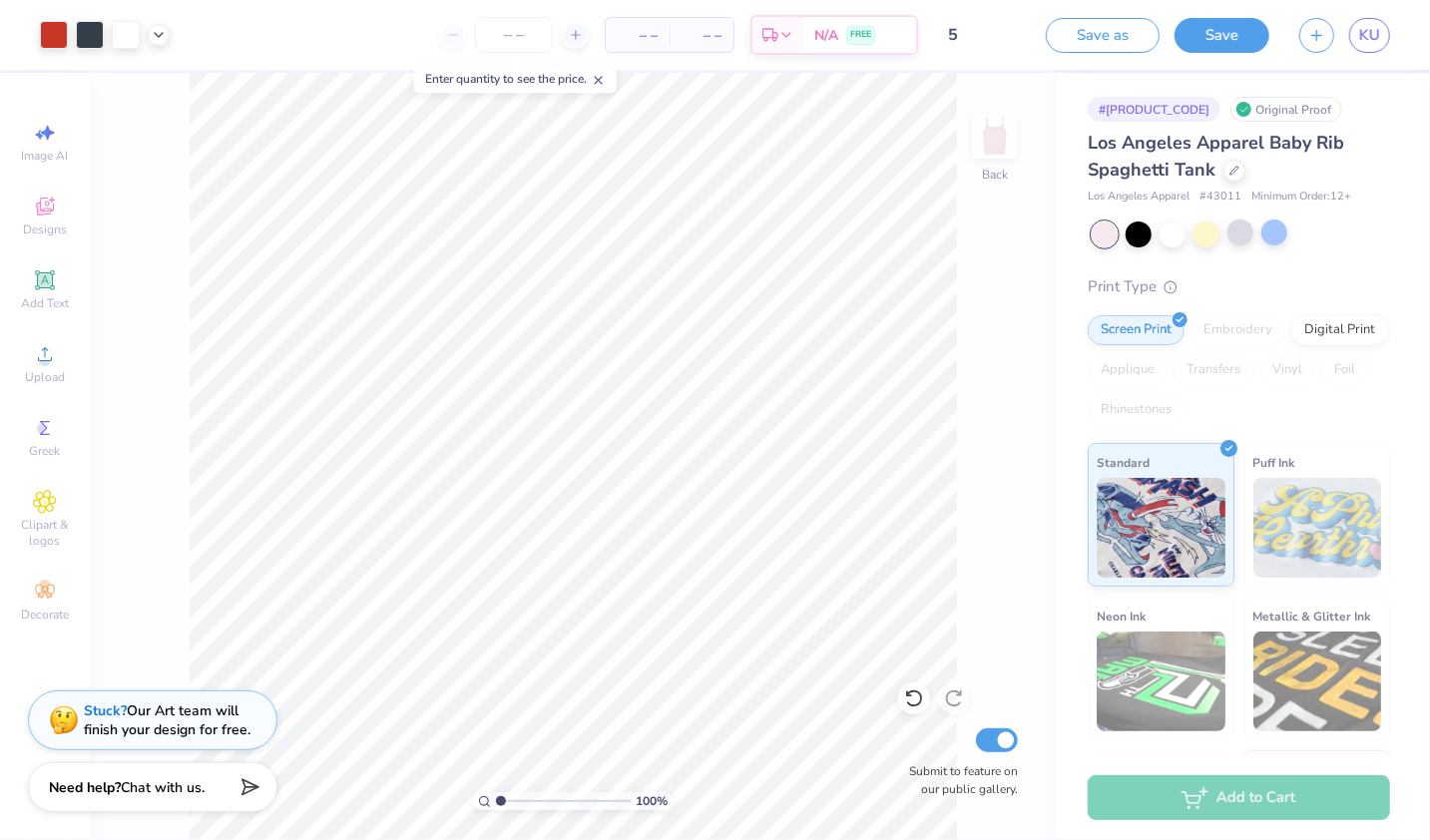 drag, startPoint x: 497, startPoint y: 795, endPoint x: 482, endPoint y: 794, distance: 15.033296 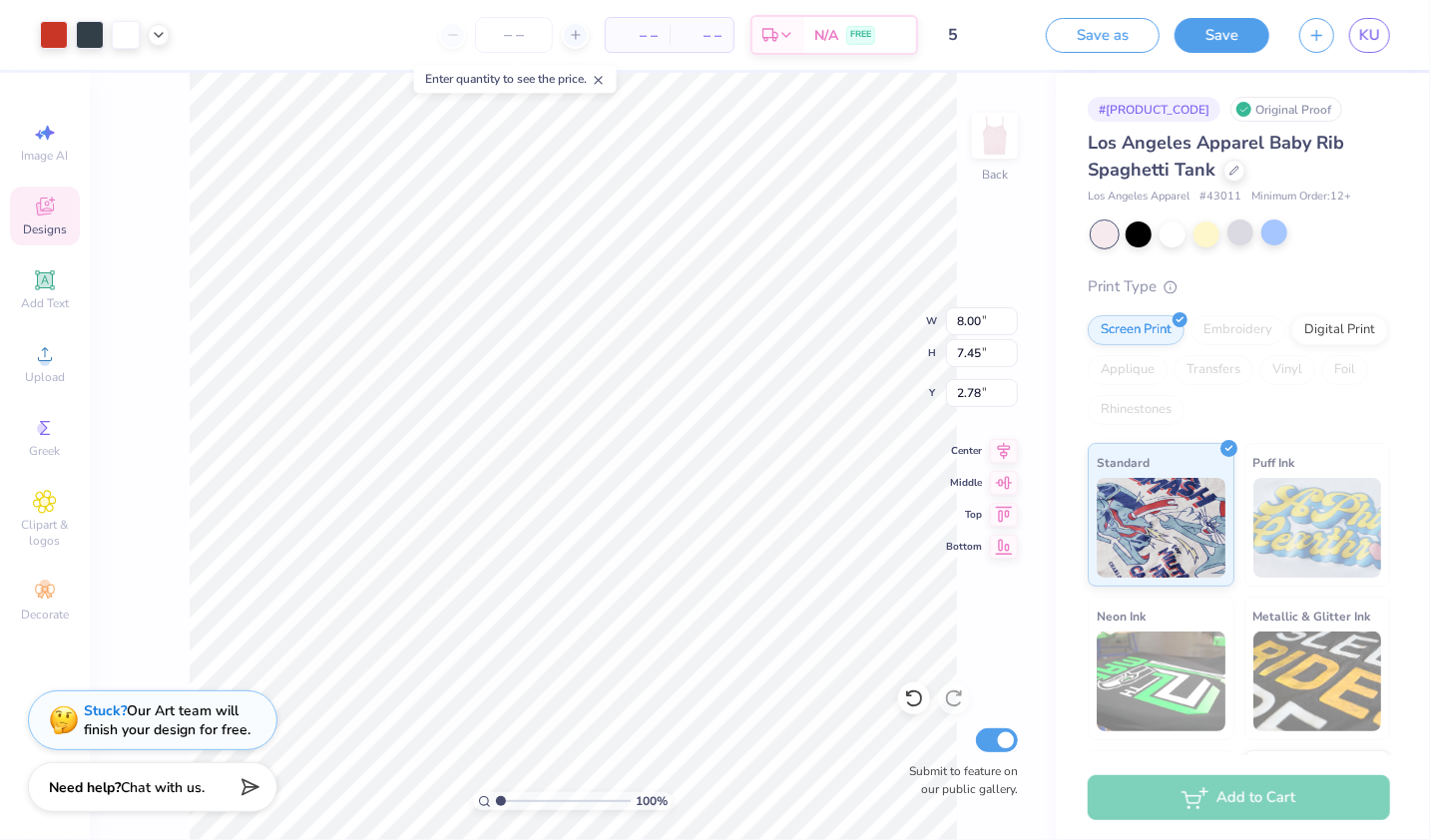 type on "2.78" 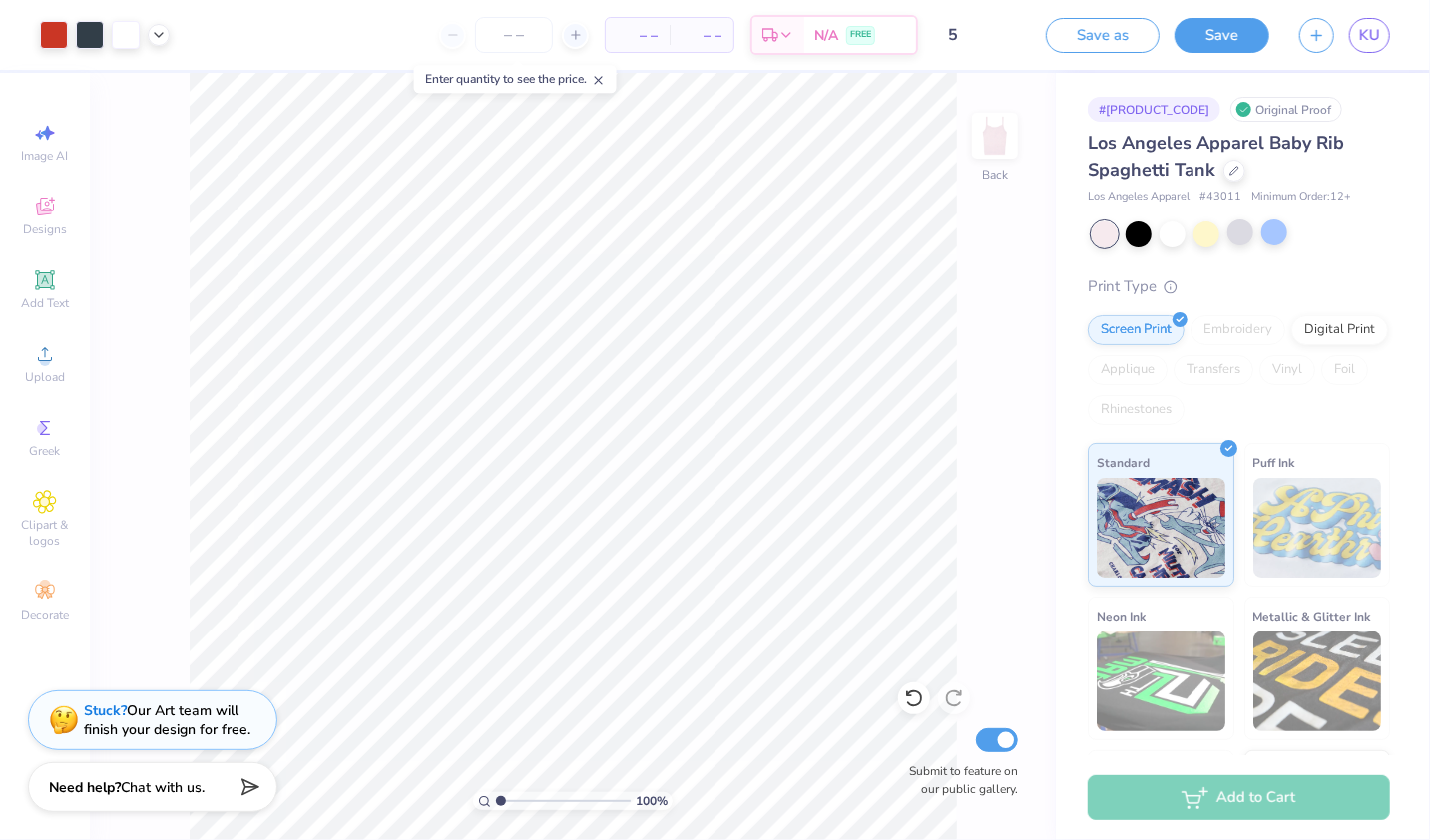 click on "Save" at bounding box center [1221, 35] 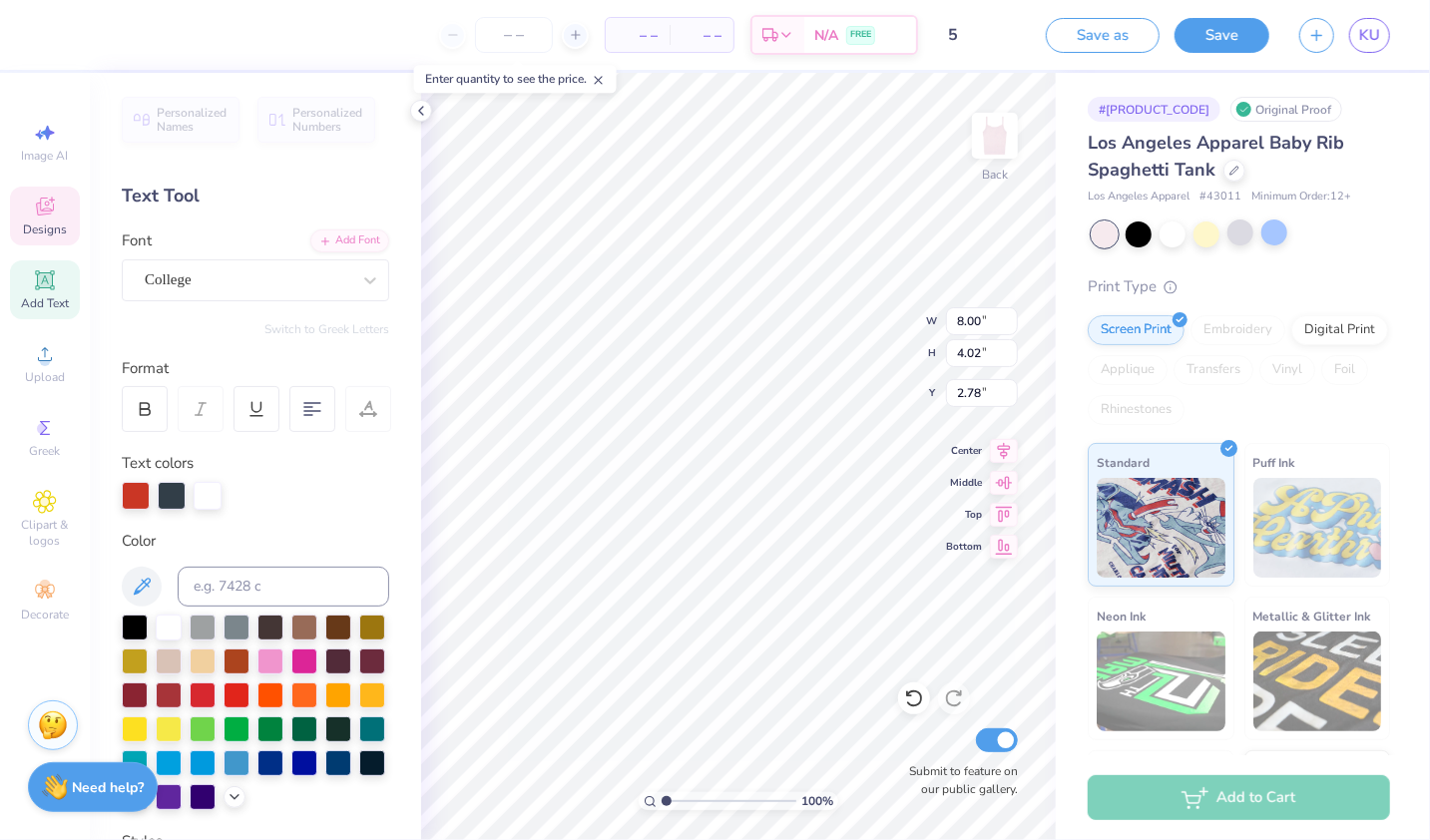 scroll, scrollTop: 16, scrollLeft: 5, axis: both 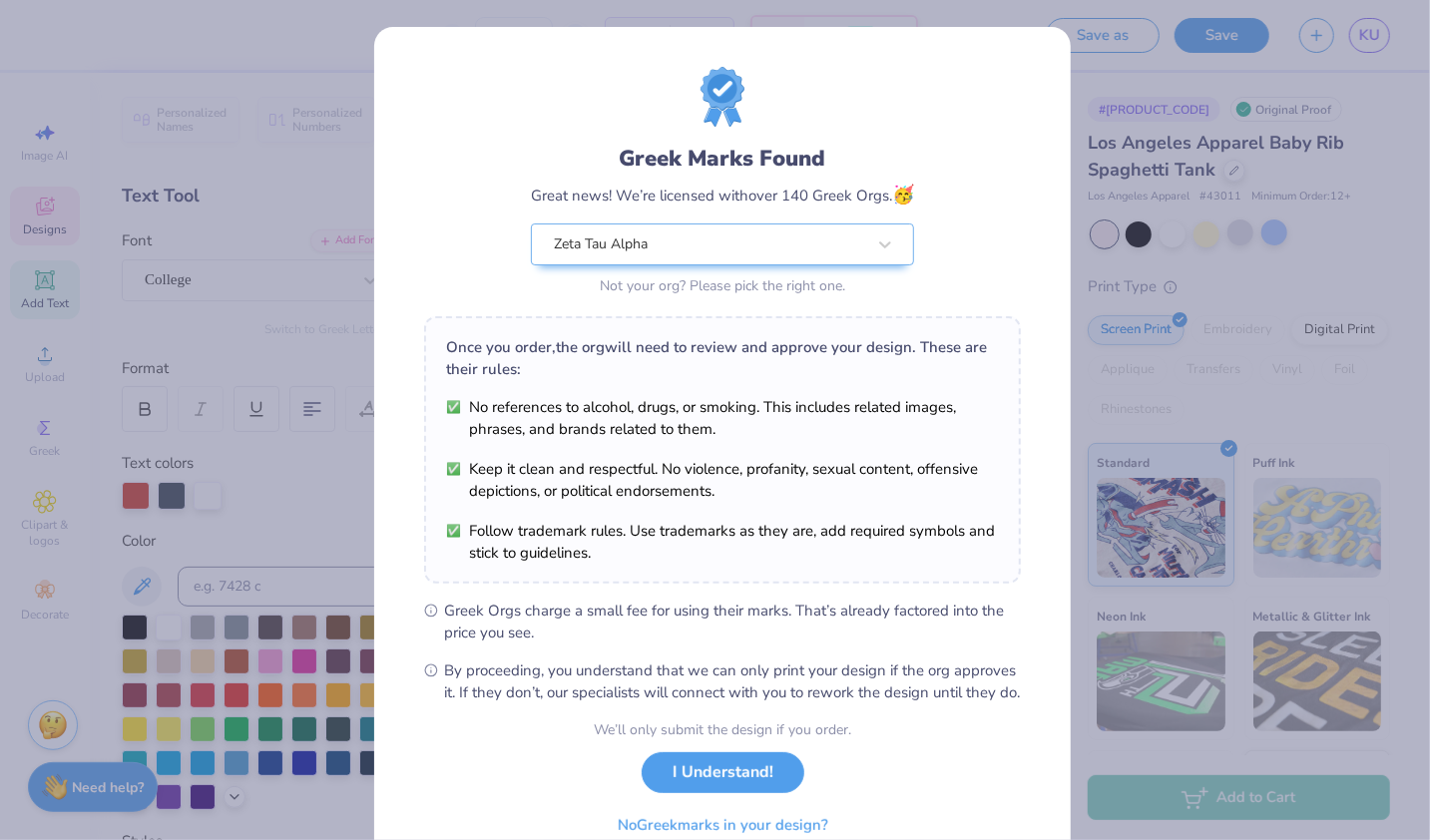 click on "I Understand!" at bounding box center (722, 772) 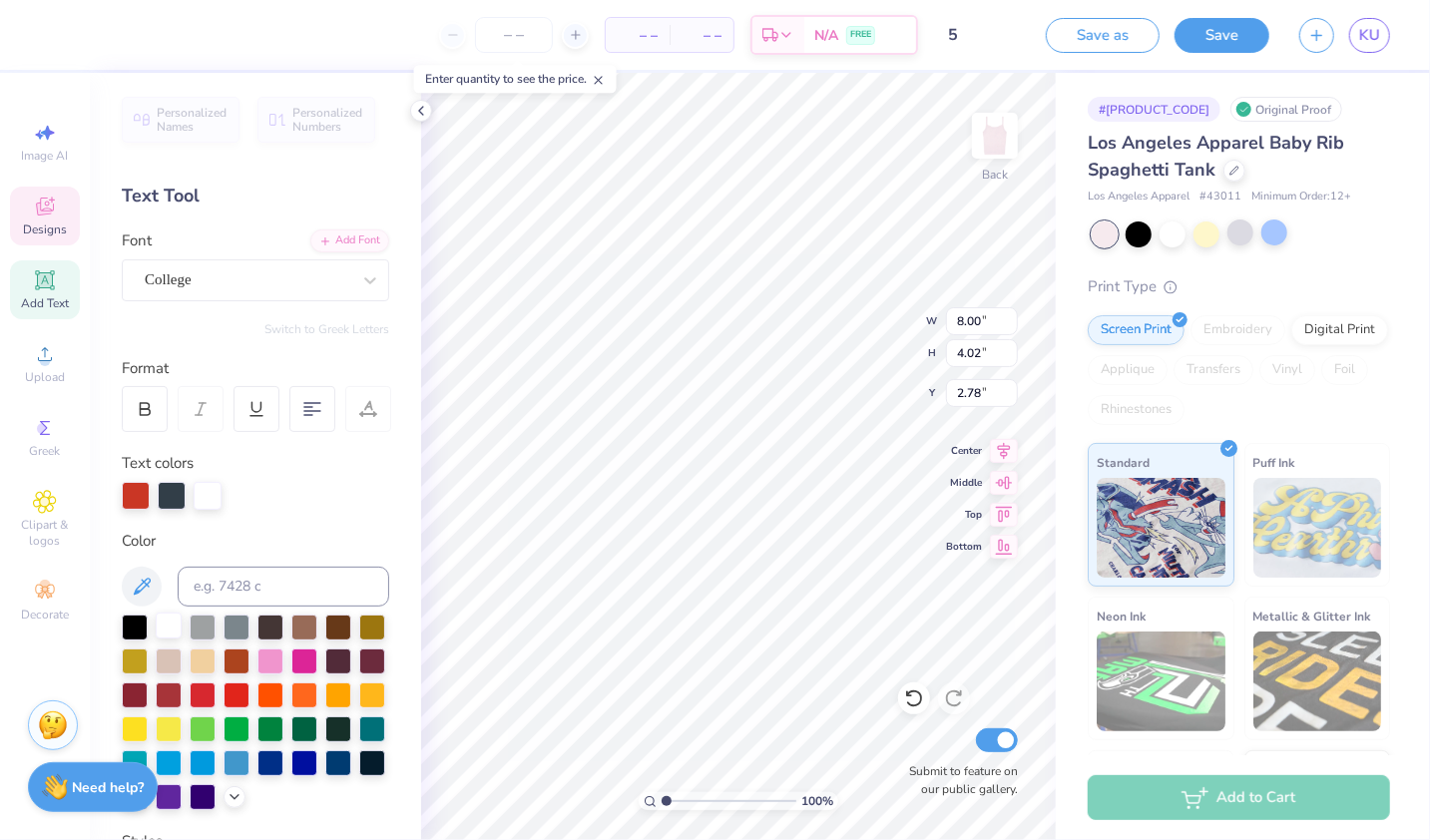 scroll, scrollTop: 430, scrollLeft: 0, axis: vertical 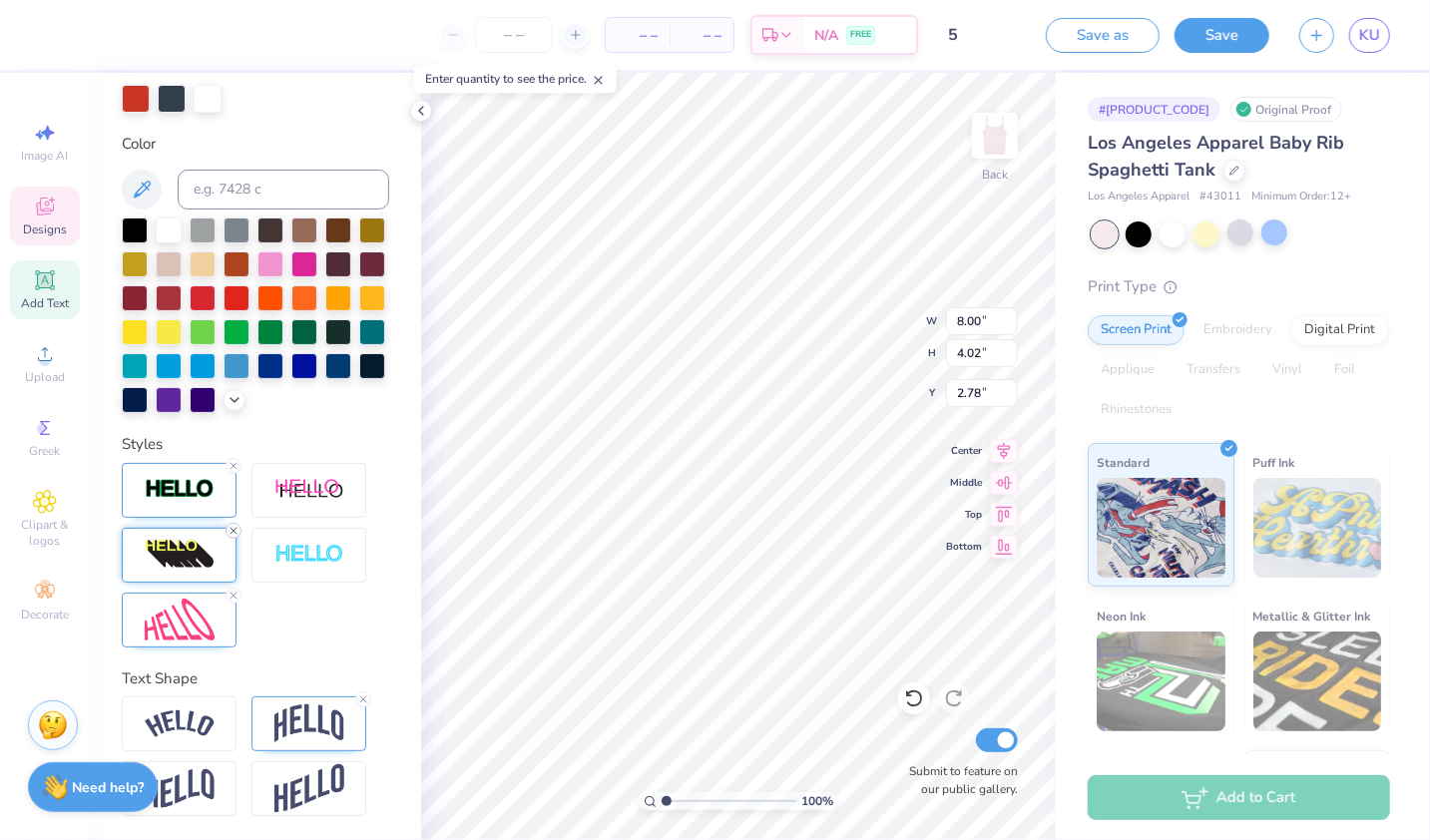 click 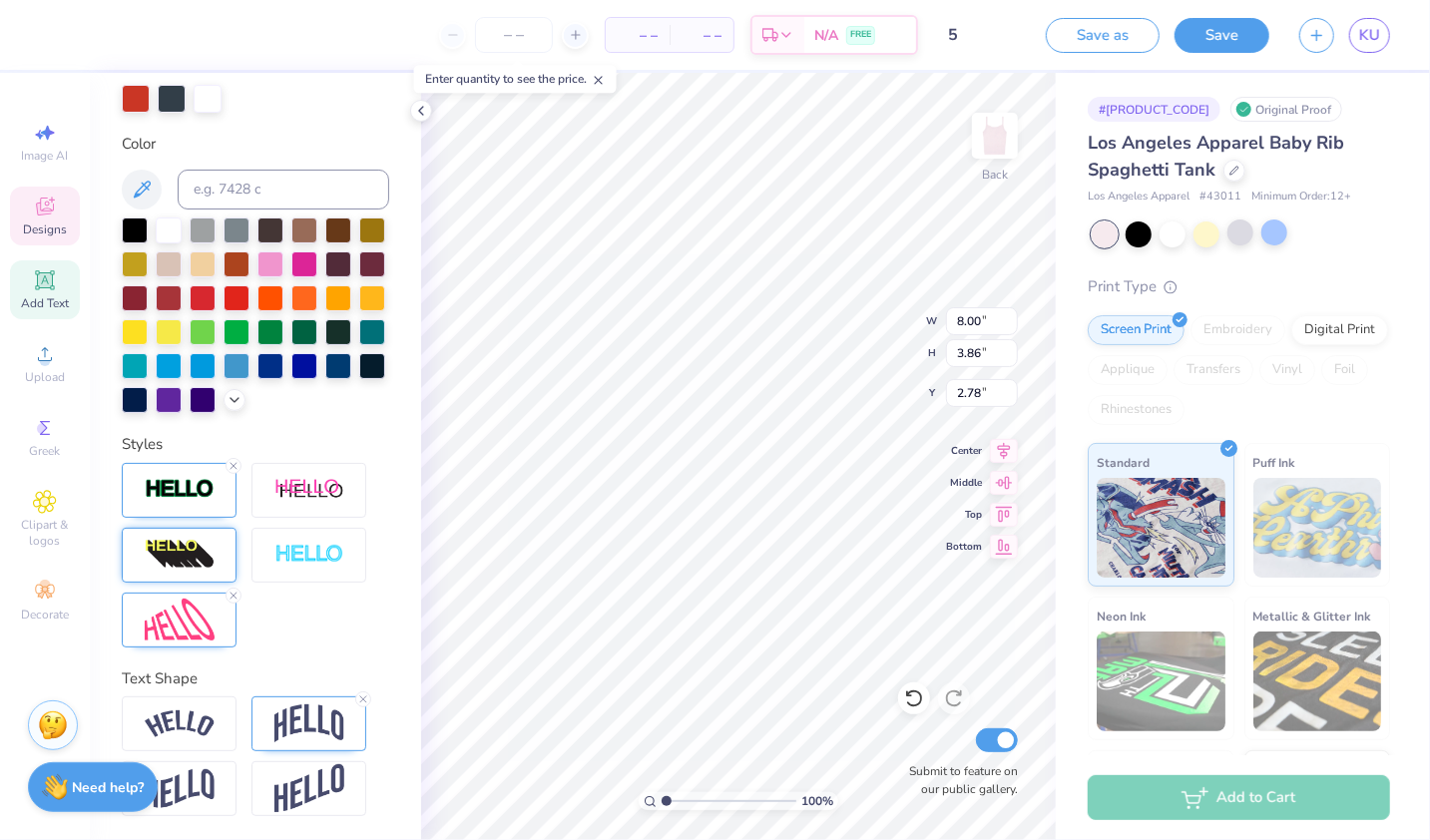 type on "3.86" 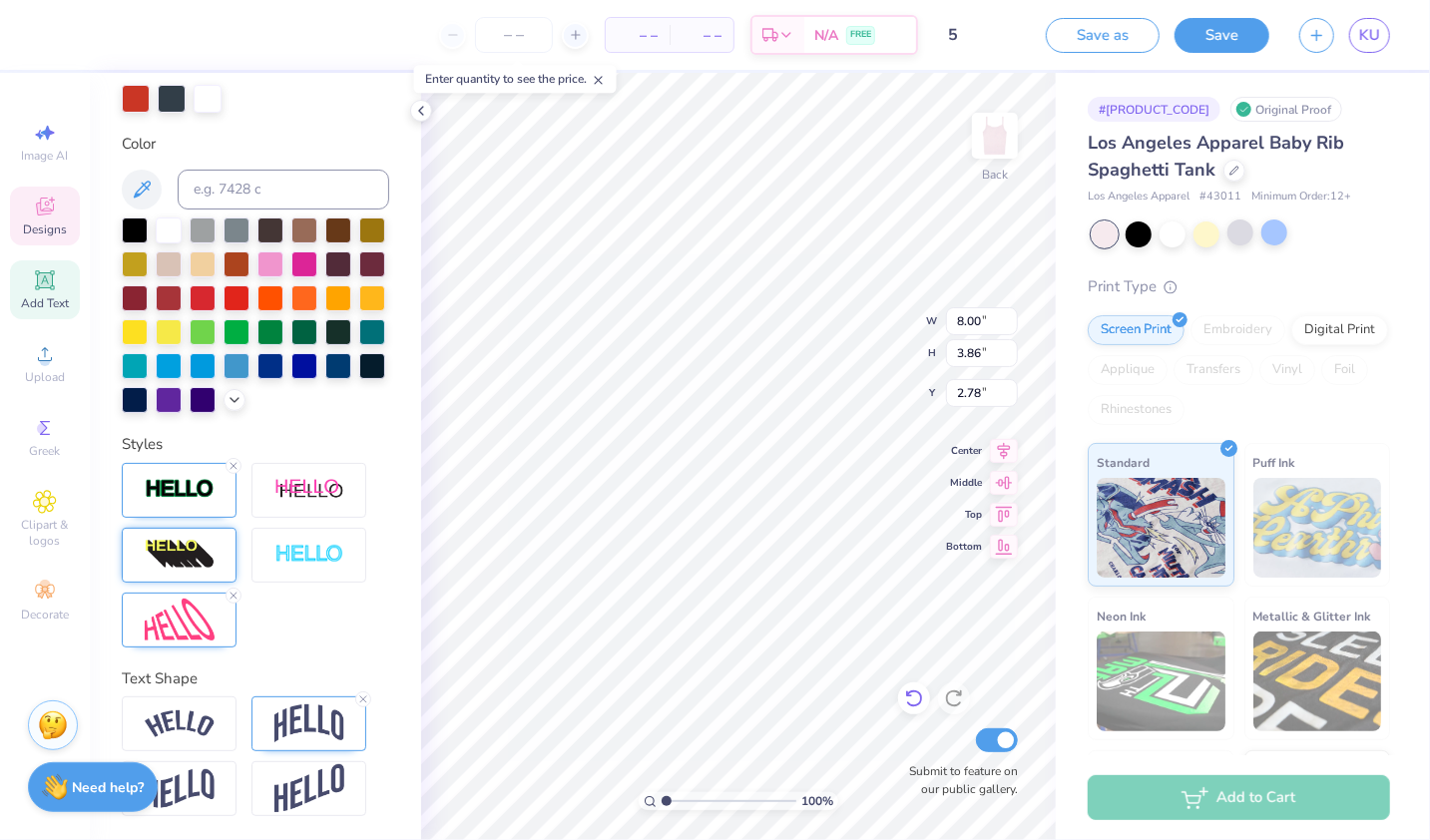 click at bounding box center (914, 698) 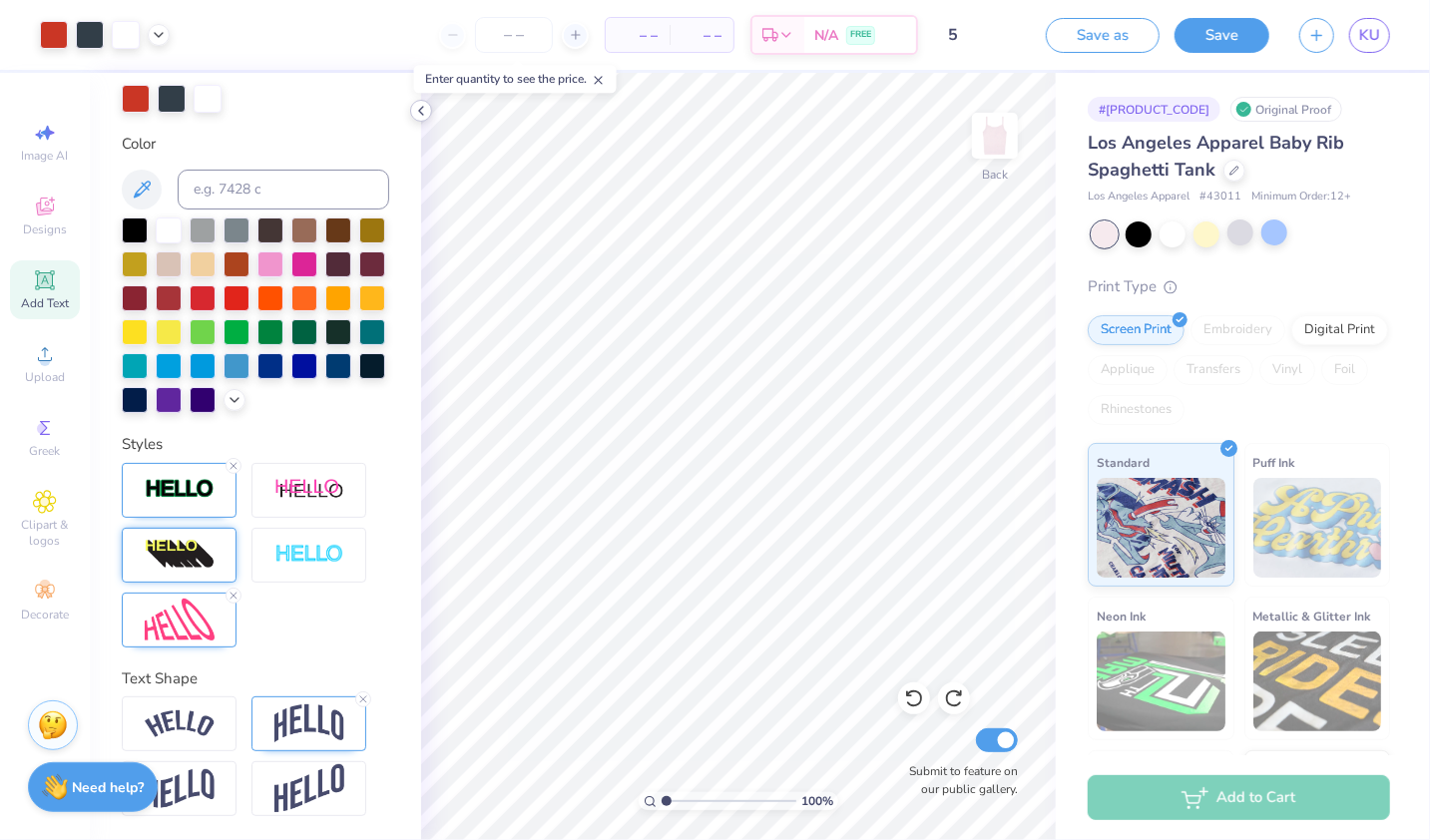 click 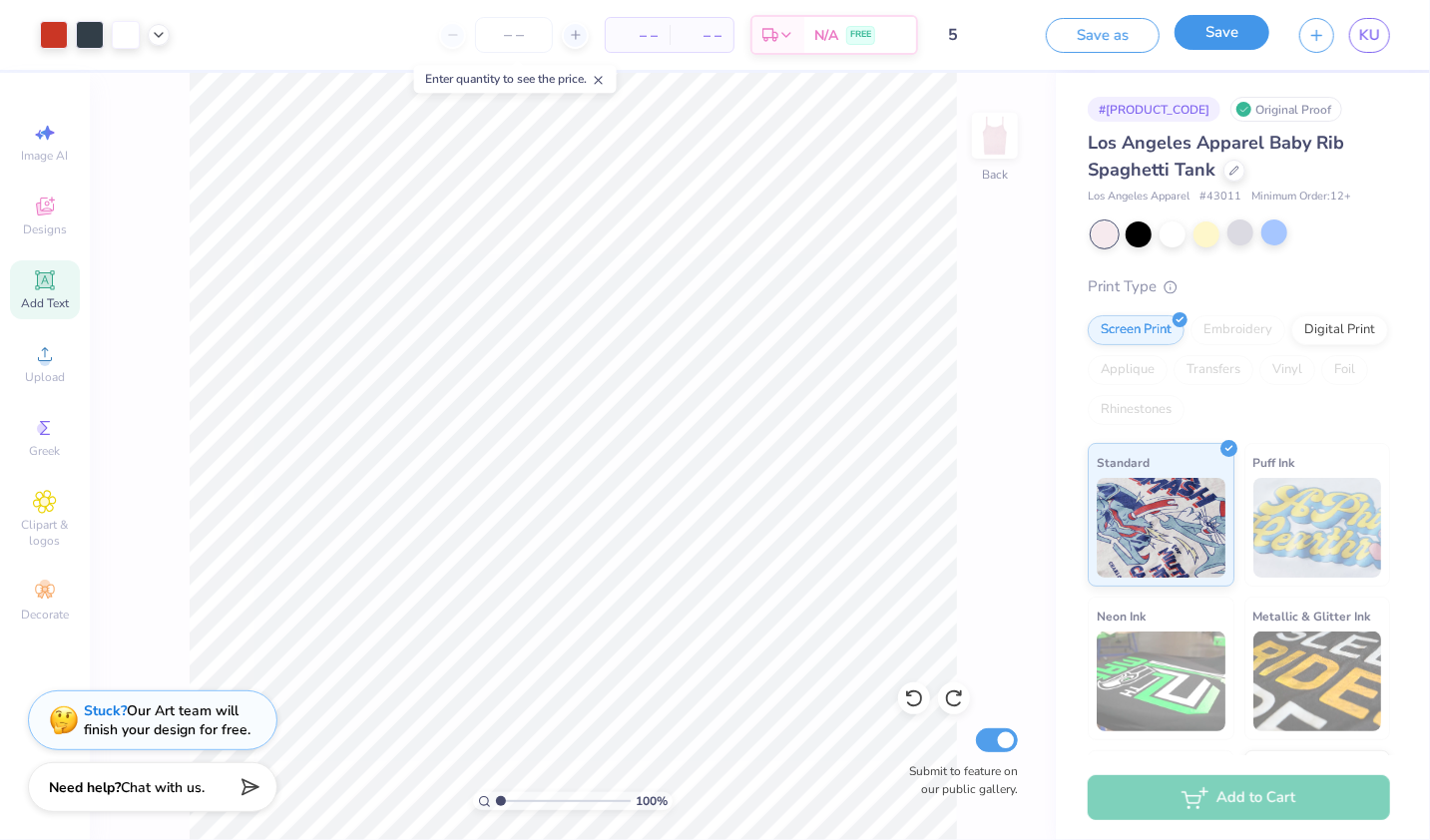 click on "Save" at bounding box center [1221, 32] 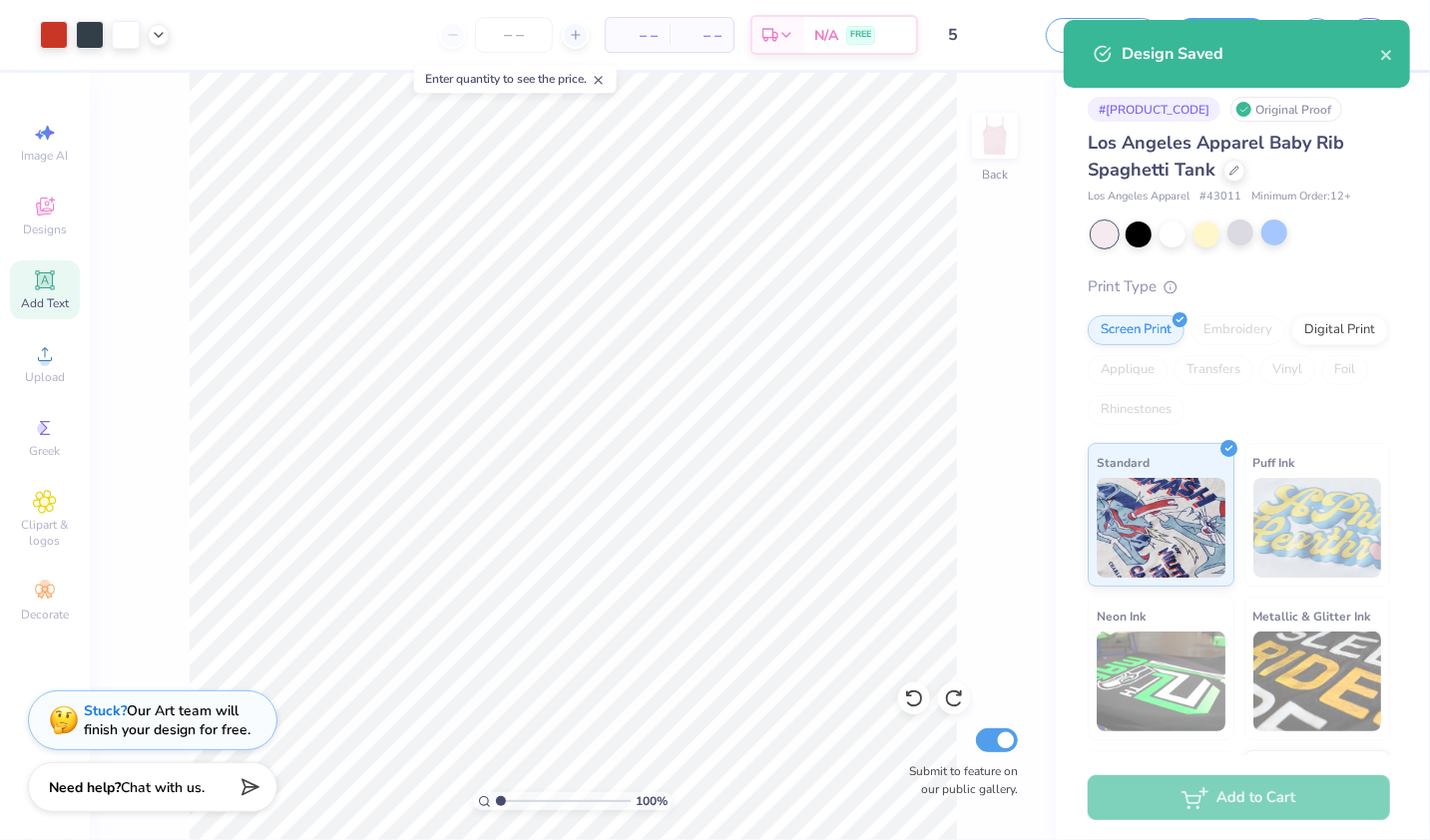 click on "Design Saved" at bounding box center [1236, 54] 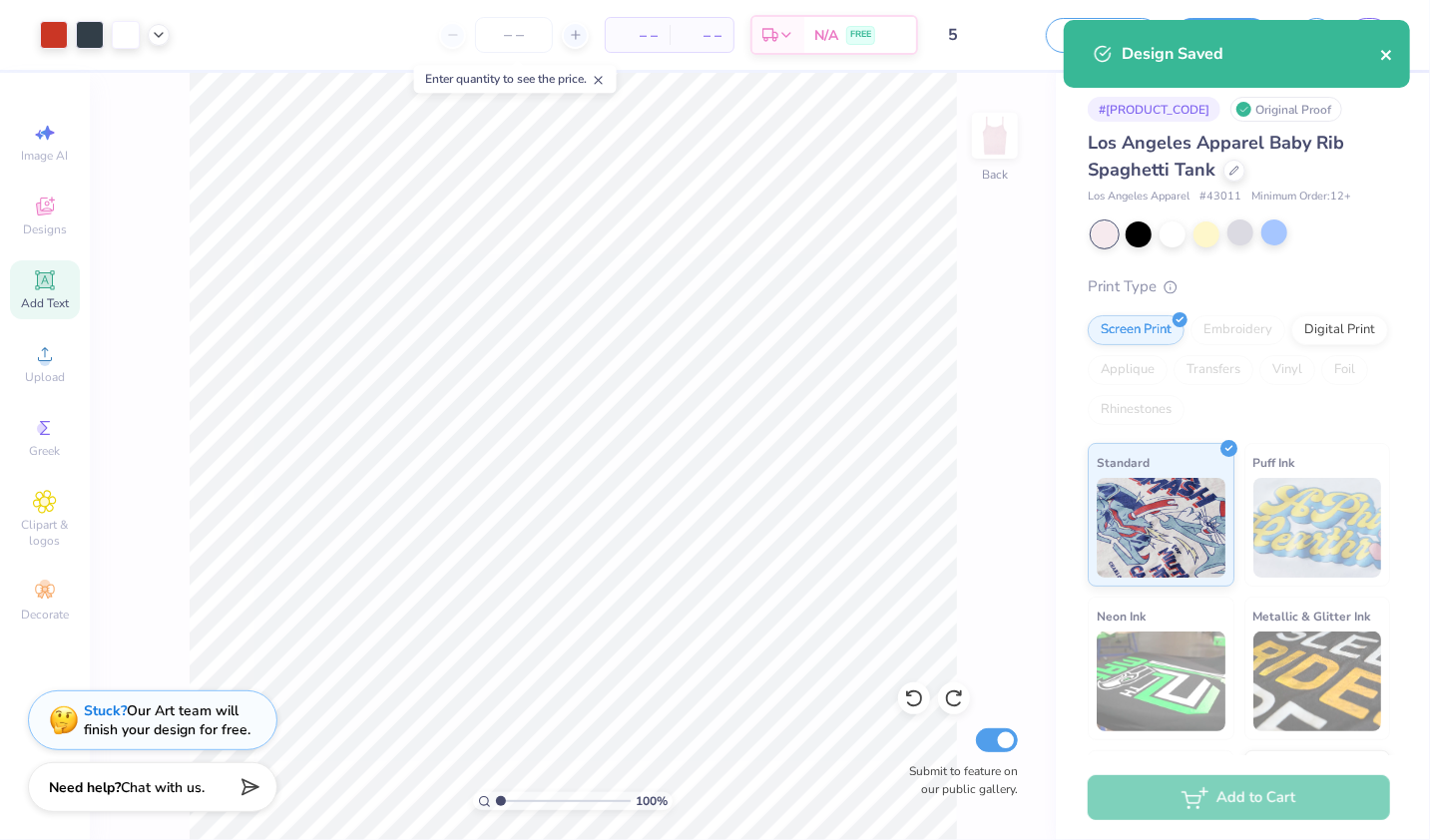 click 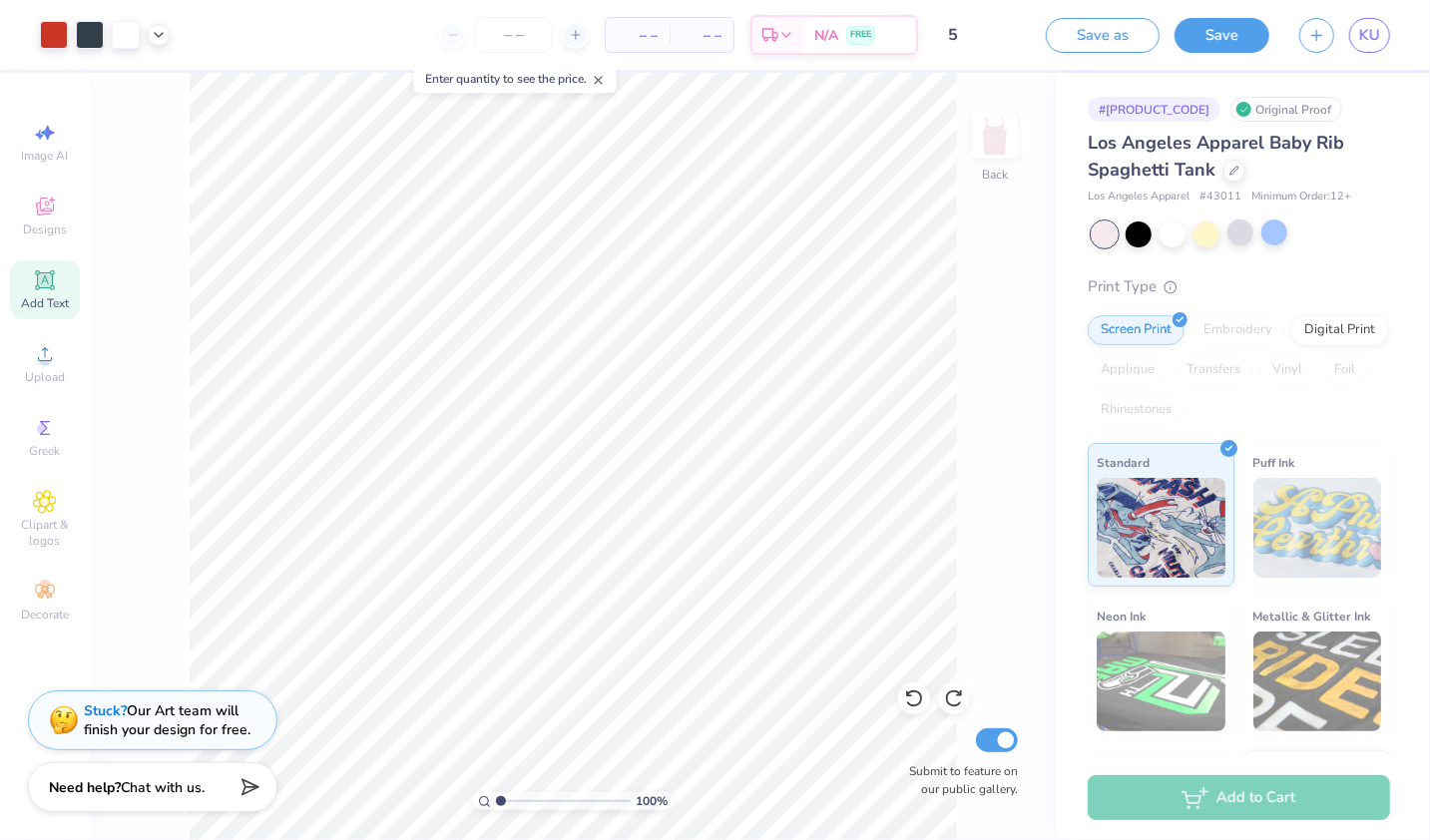 click on "Design Saved" at bounding box center (1236, 61) 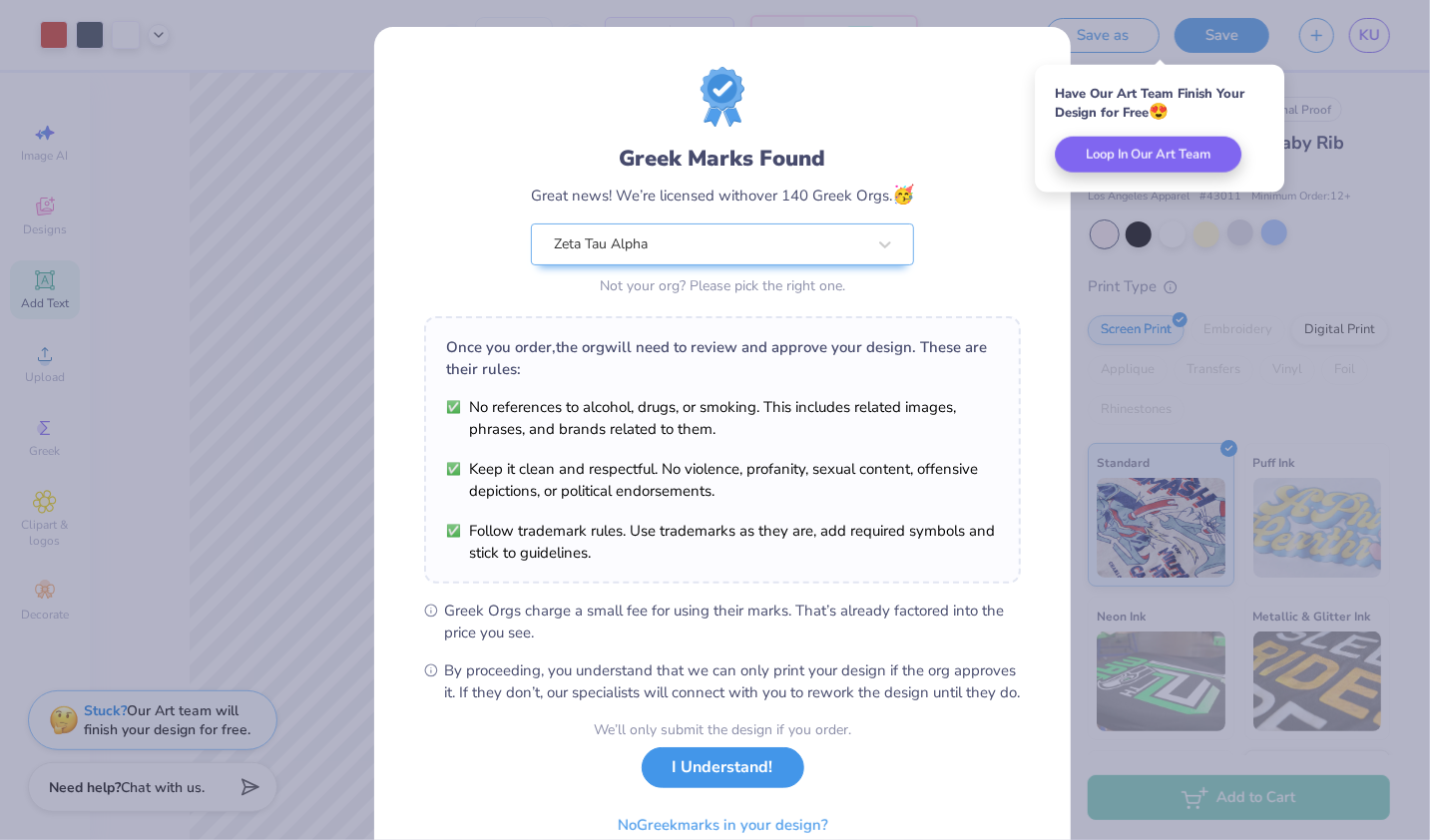 click on "I Understand!" at bounding box center [722, 767] 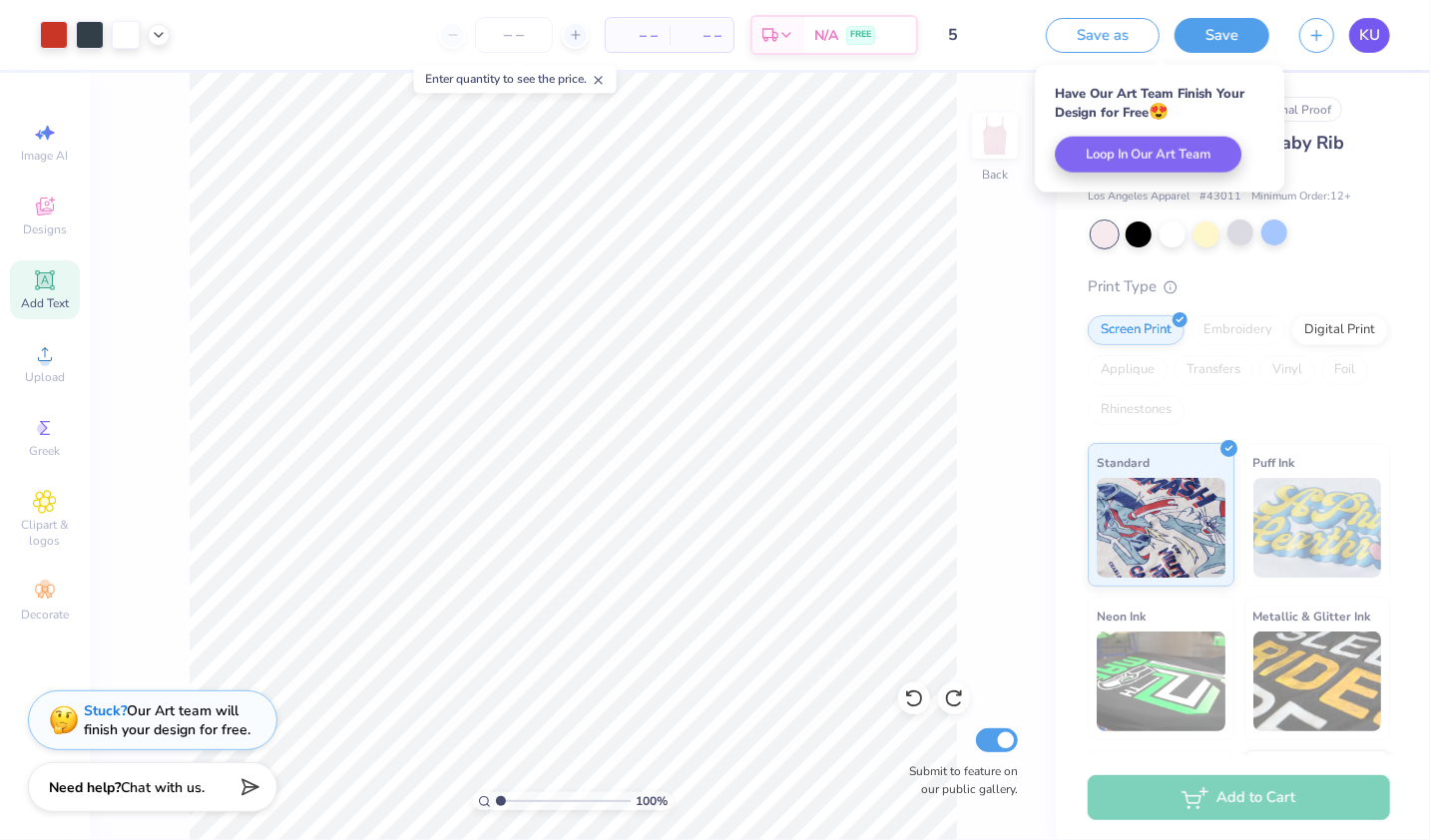 click on "KU" at bounding box center (1369, 35) 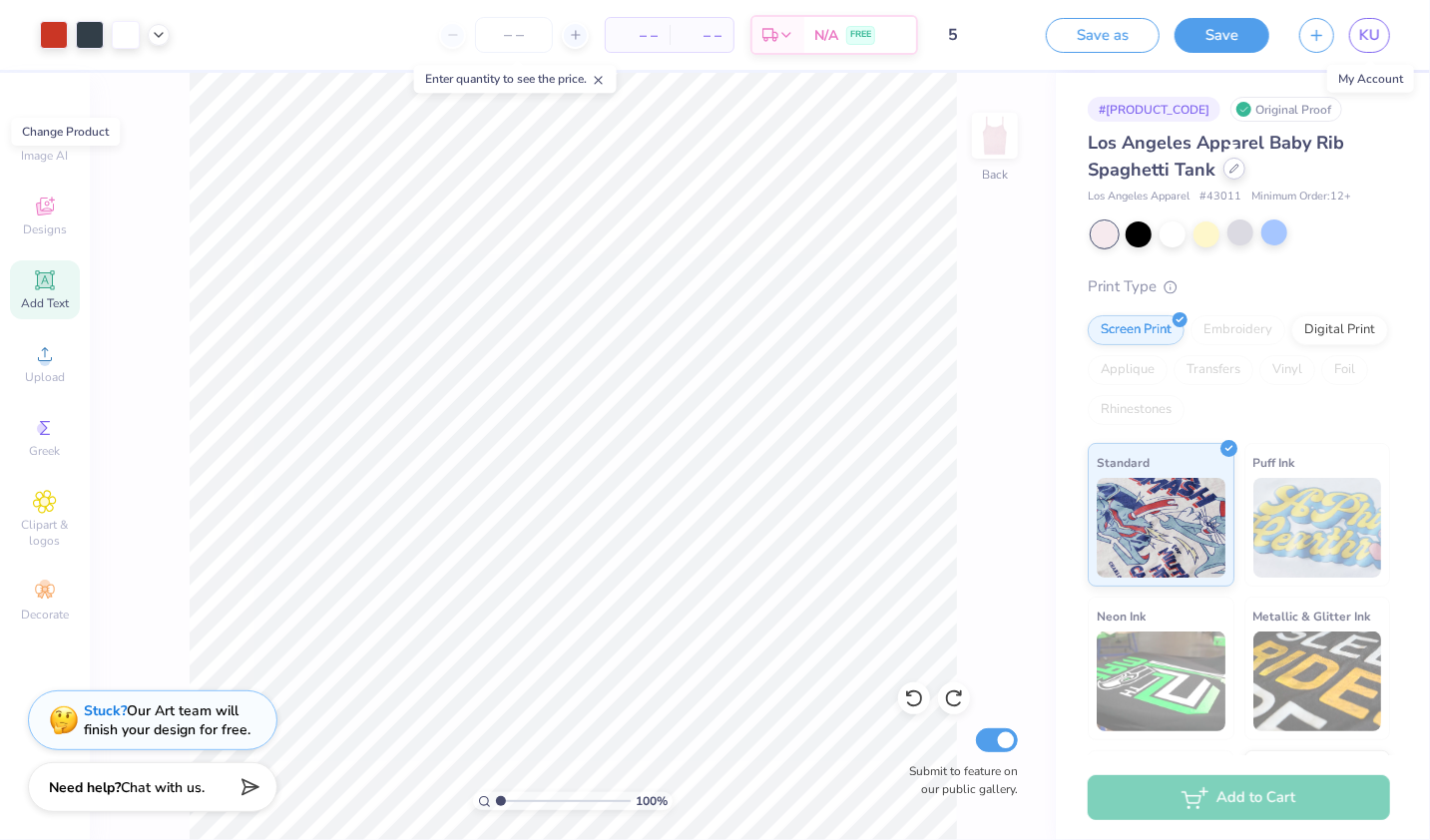 click 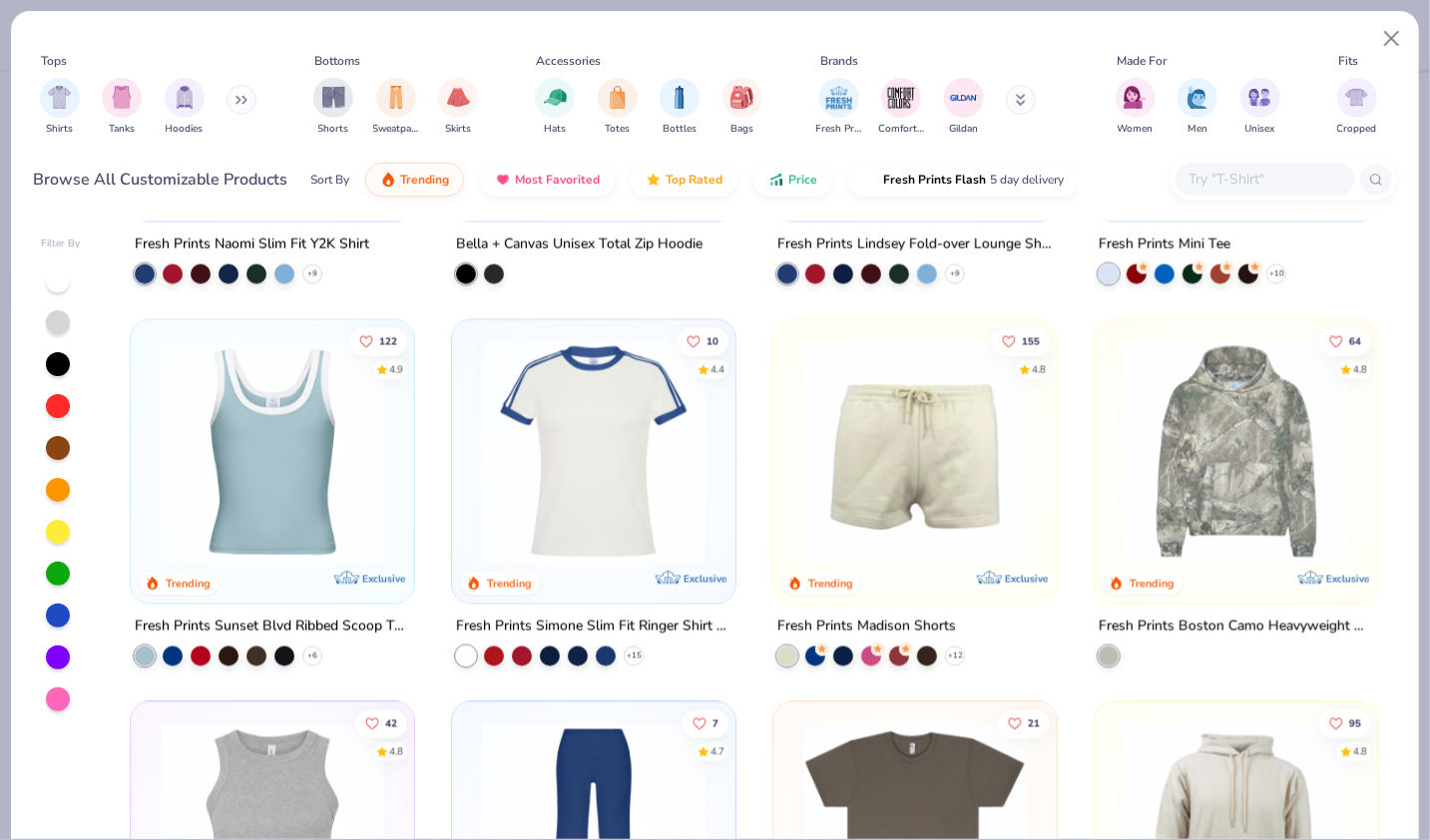scroll, scrollTop: 1821, scrollLeft: 0, axis: vertical 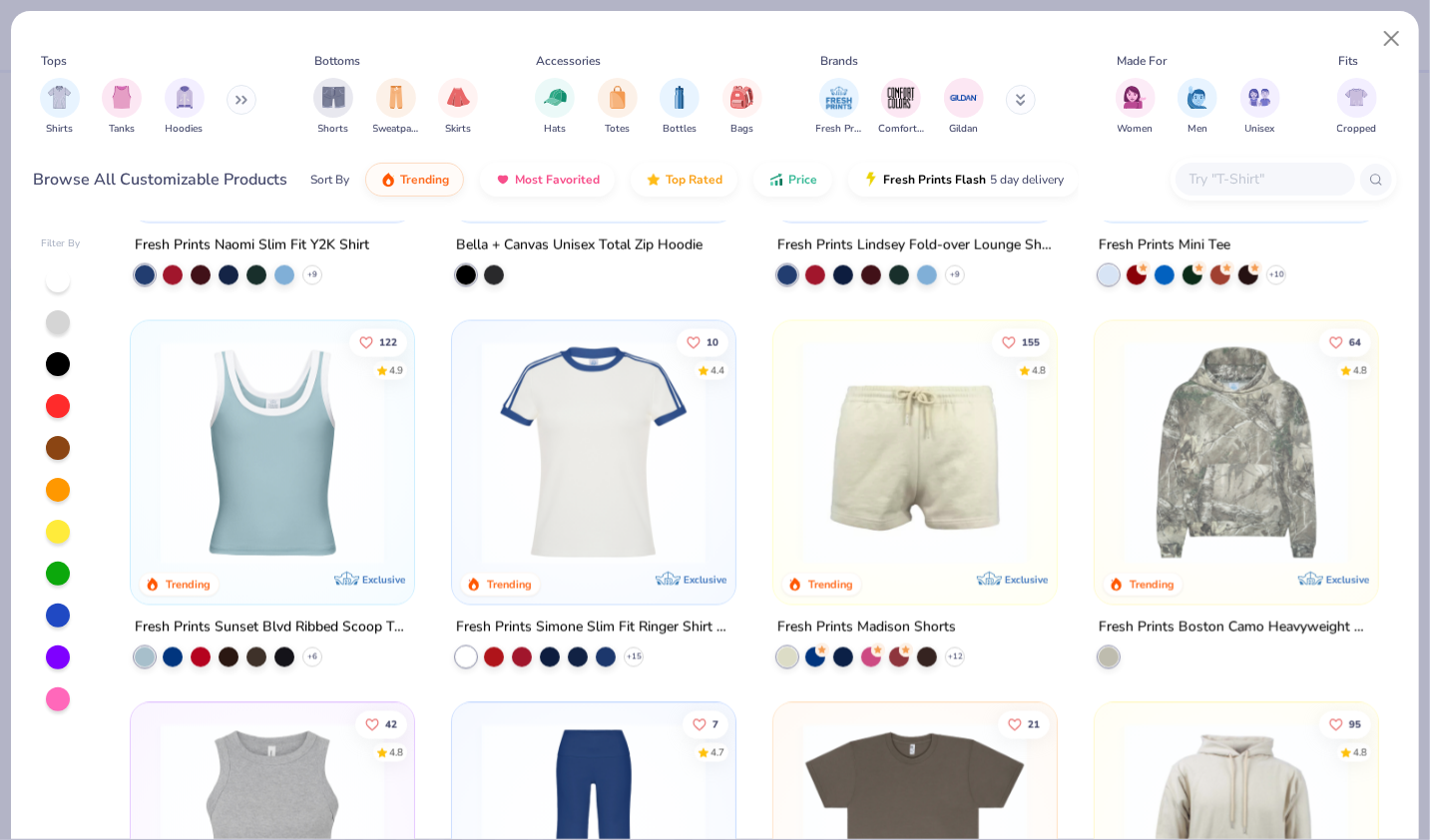 click at bounding box center (272, 453) 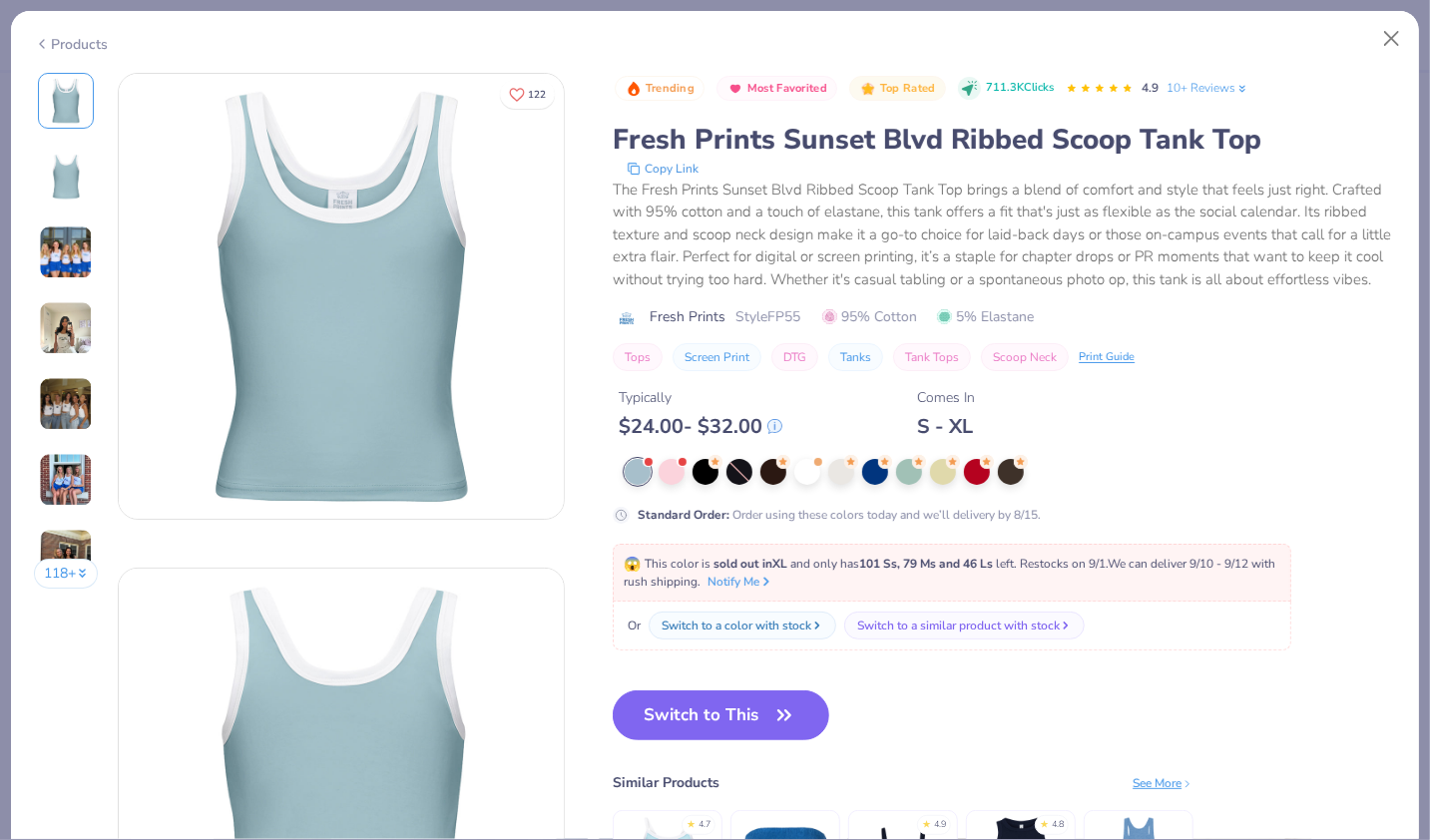 click on "Products" at bounding box center [71, 44] 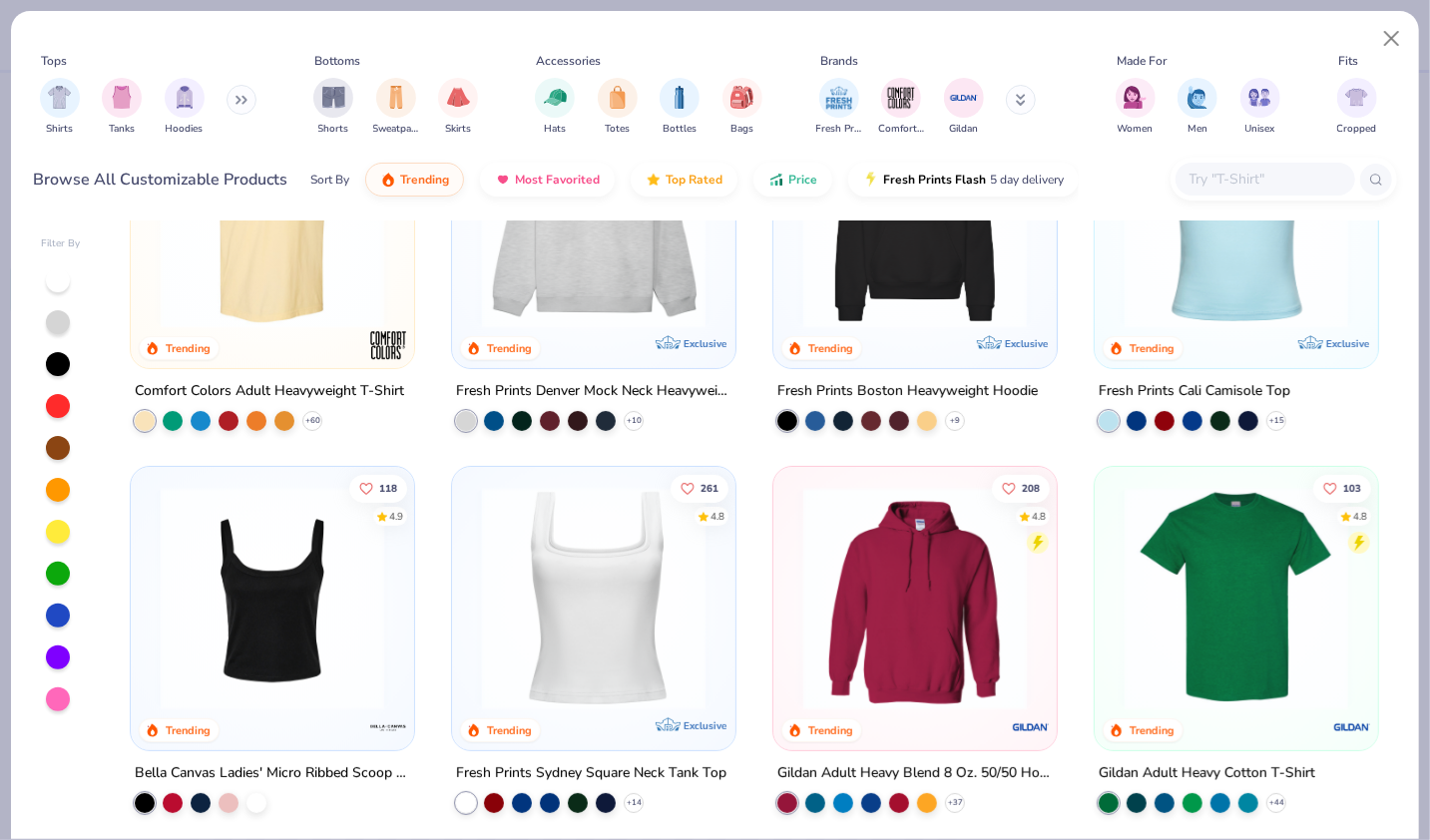 scroll, scrollTop: 0, scrollLeft: 0, axis: both 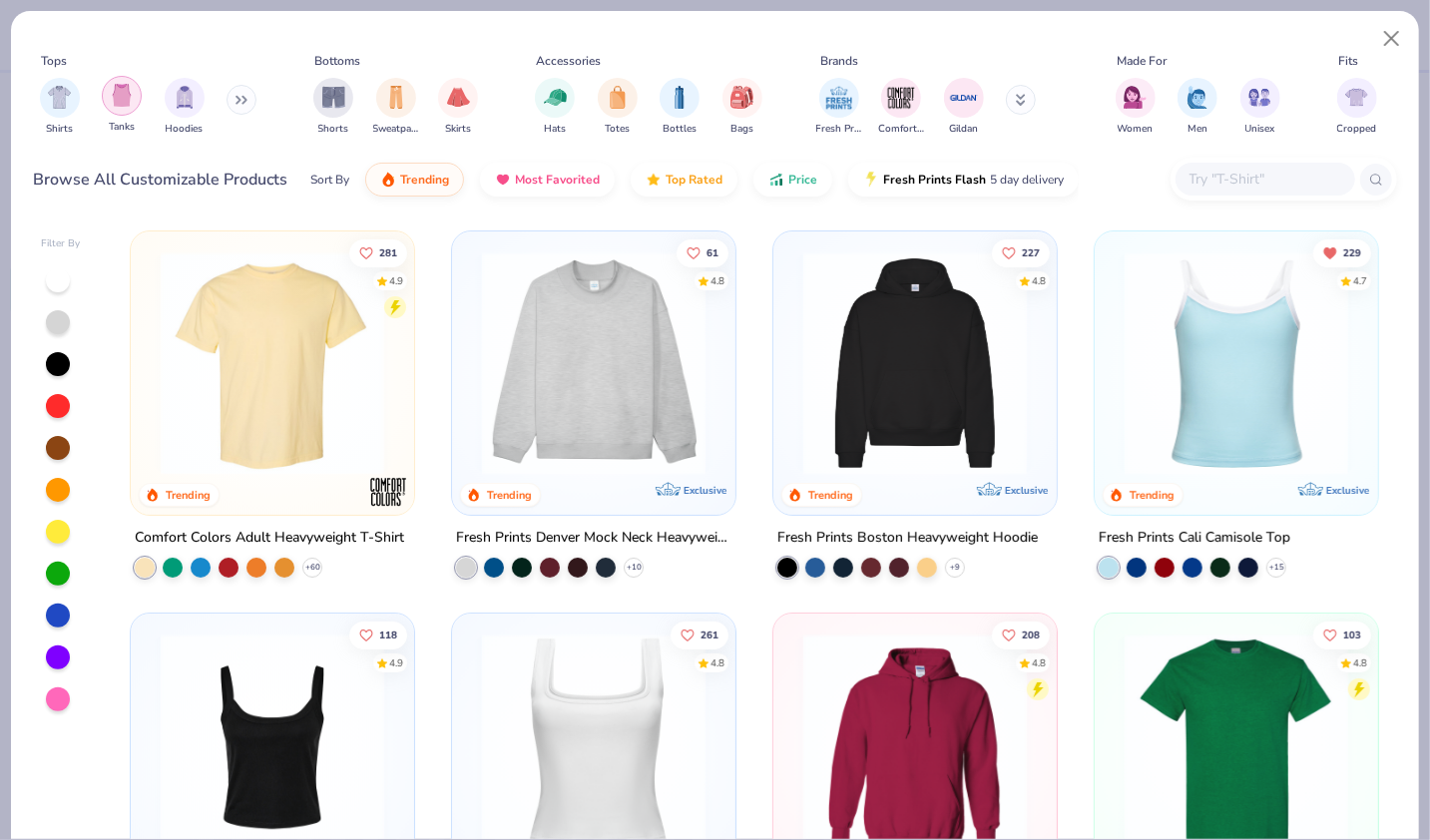 click at bounding box center (122, 95) 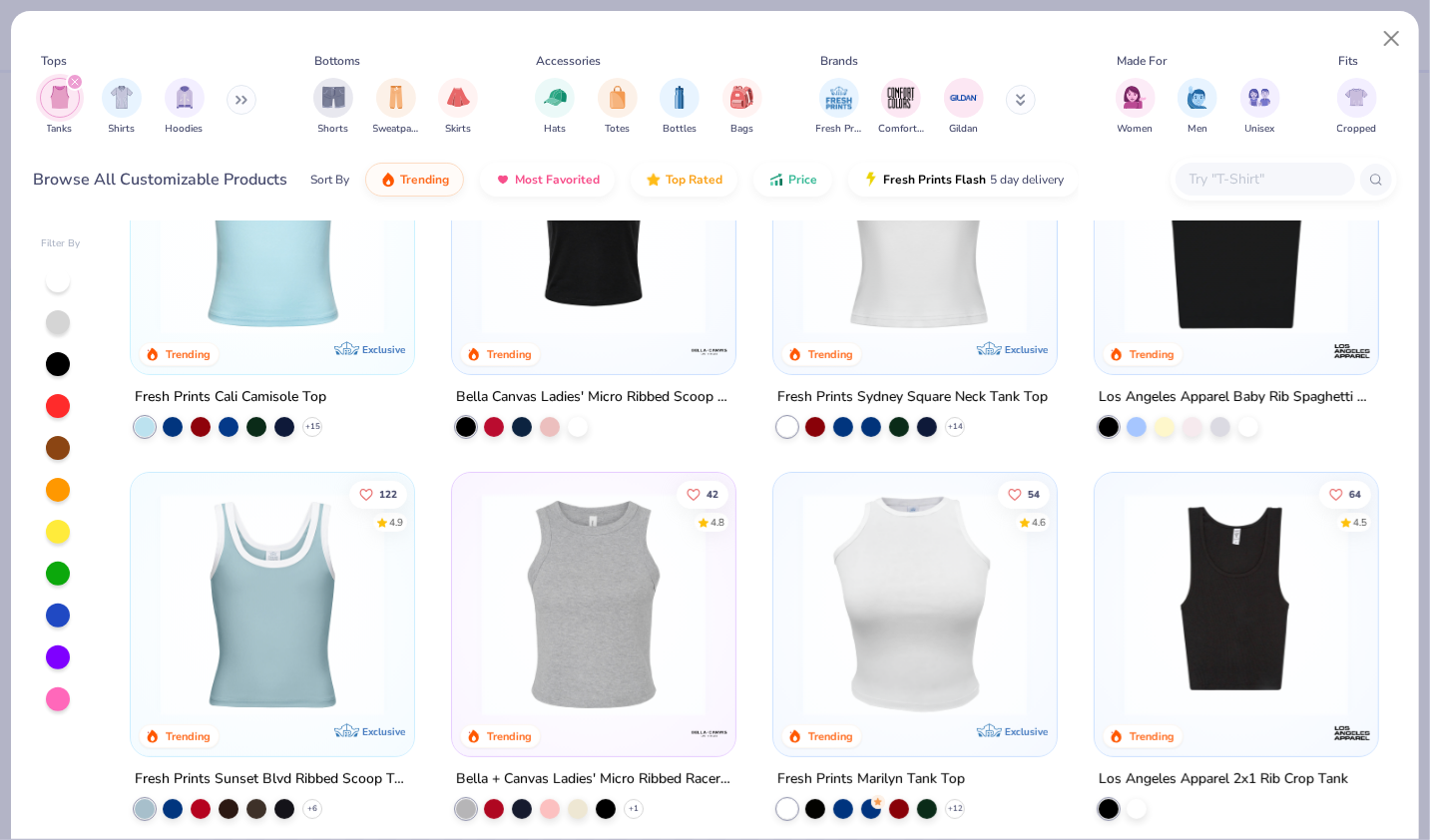 scroll, scrollTop: 25, scrollLeft: 0, axis: vertical 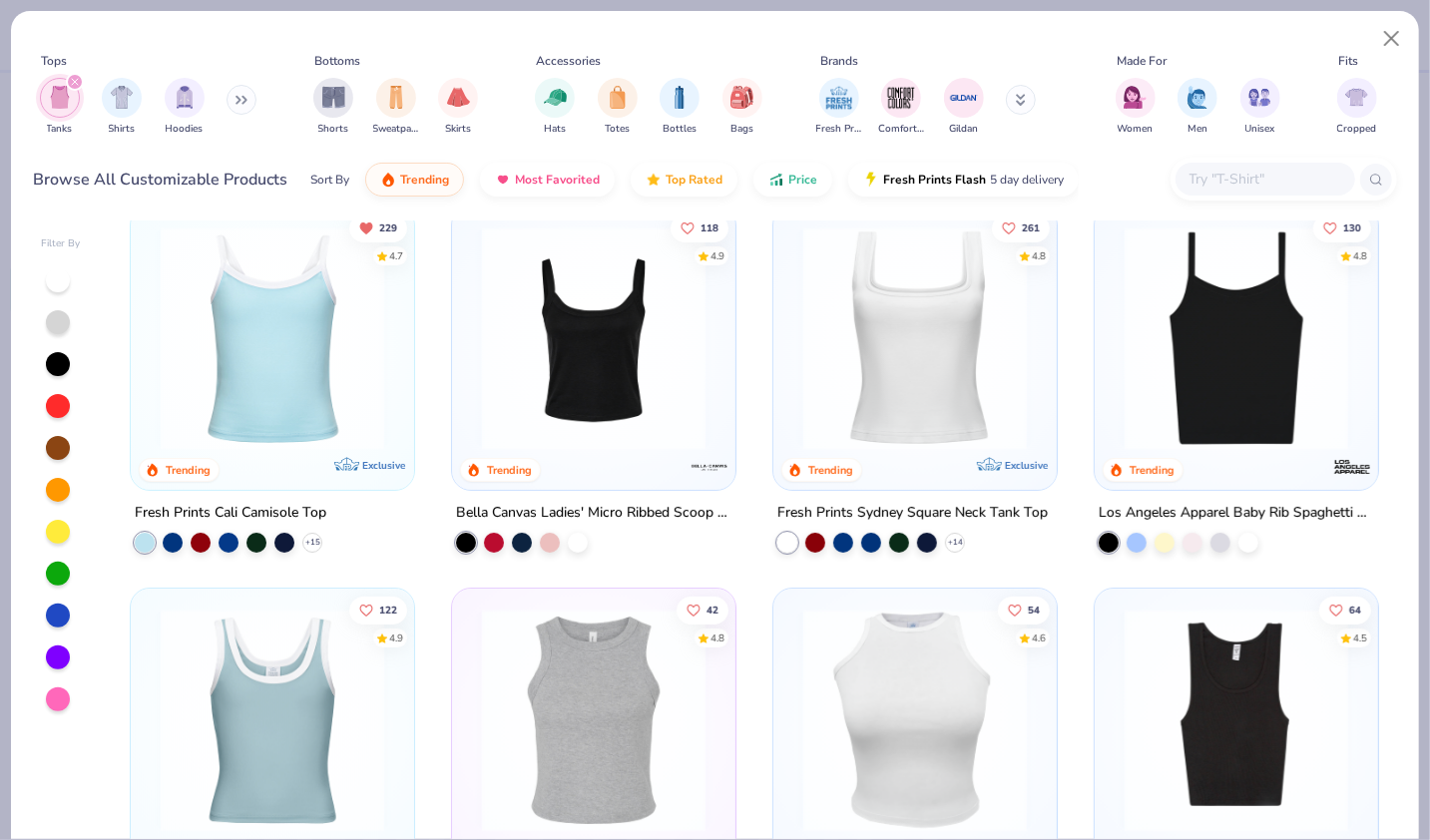 click at bounding box center [272, 338] 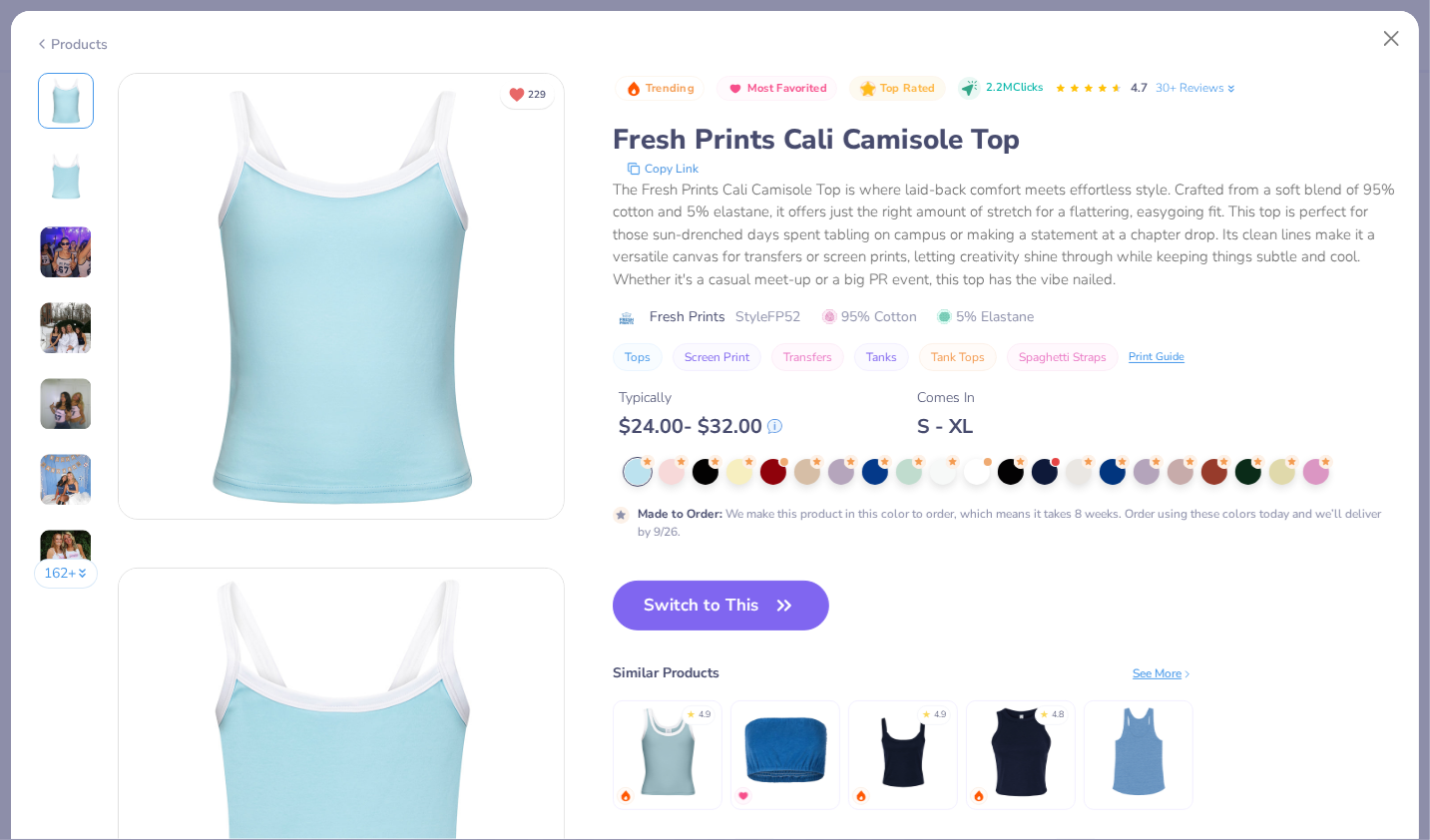 click at bounding box center (1010, 472) 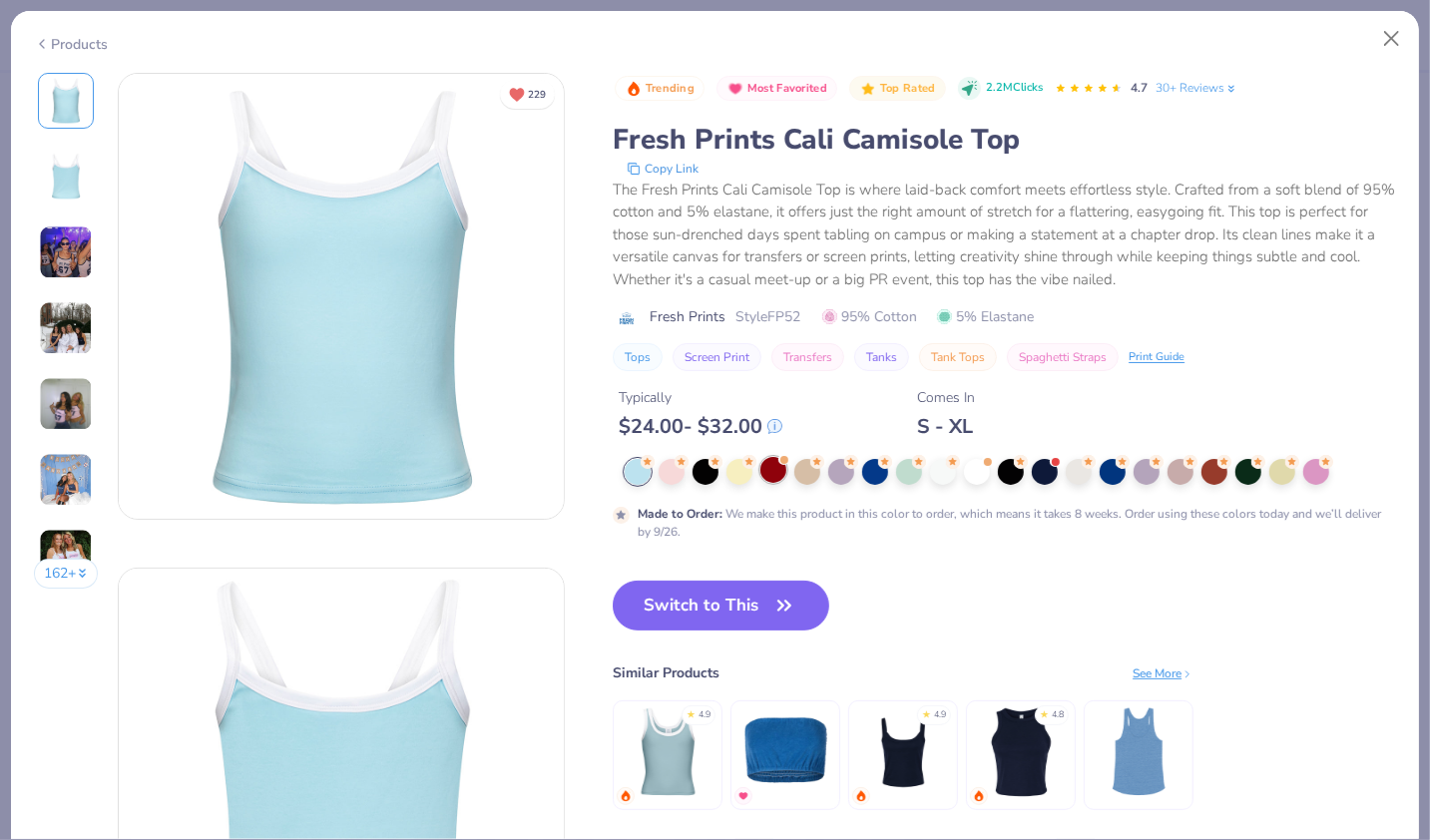 click at bounding box center [773, 470] 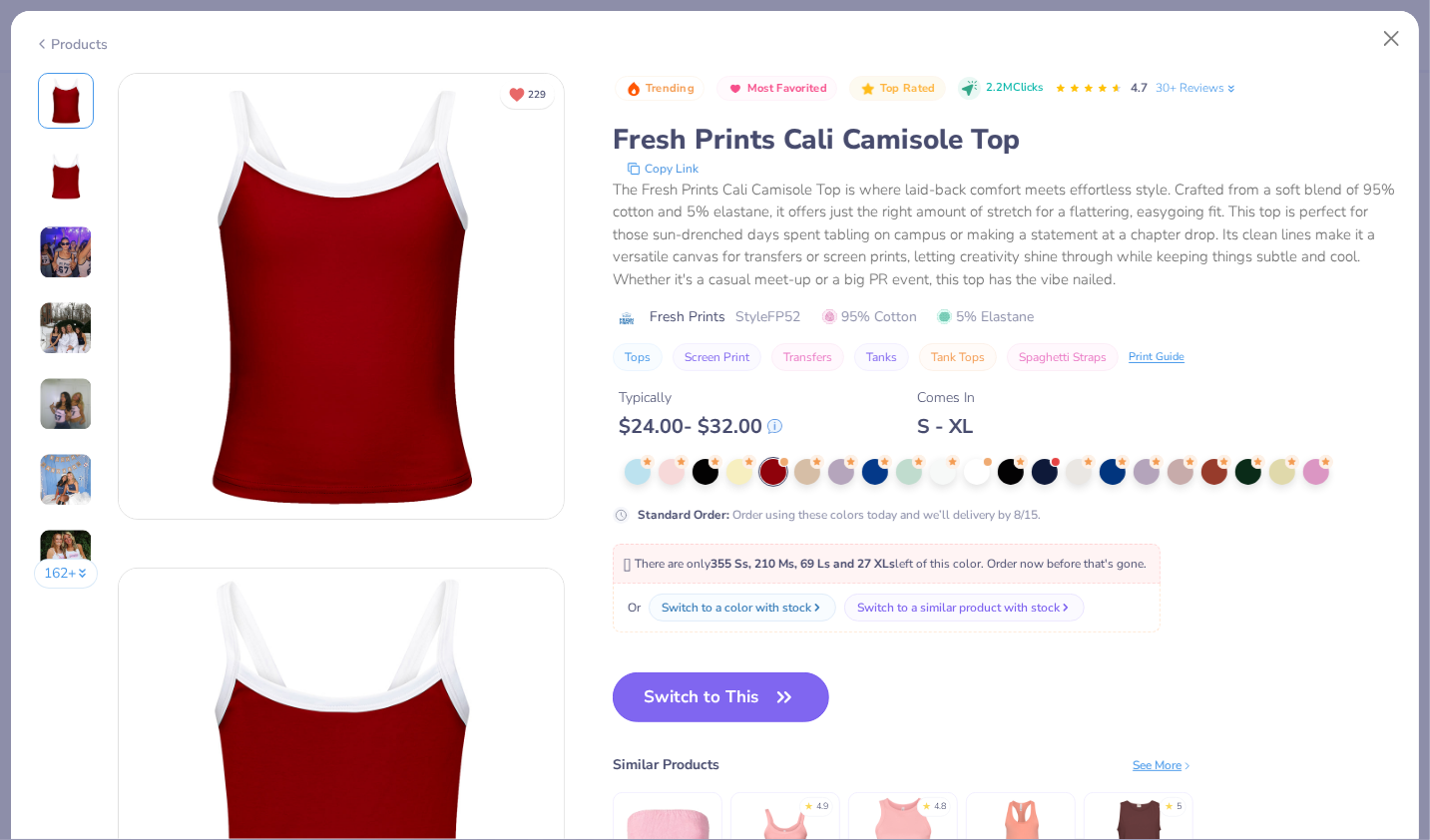 click on "Switch to This" at bounding box center (720, 697) 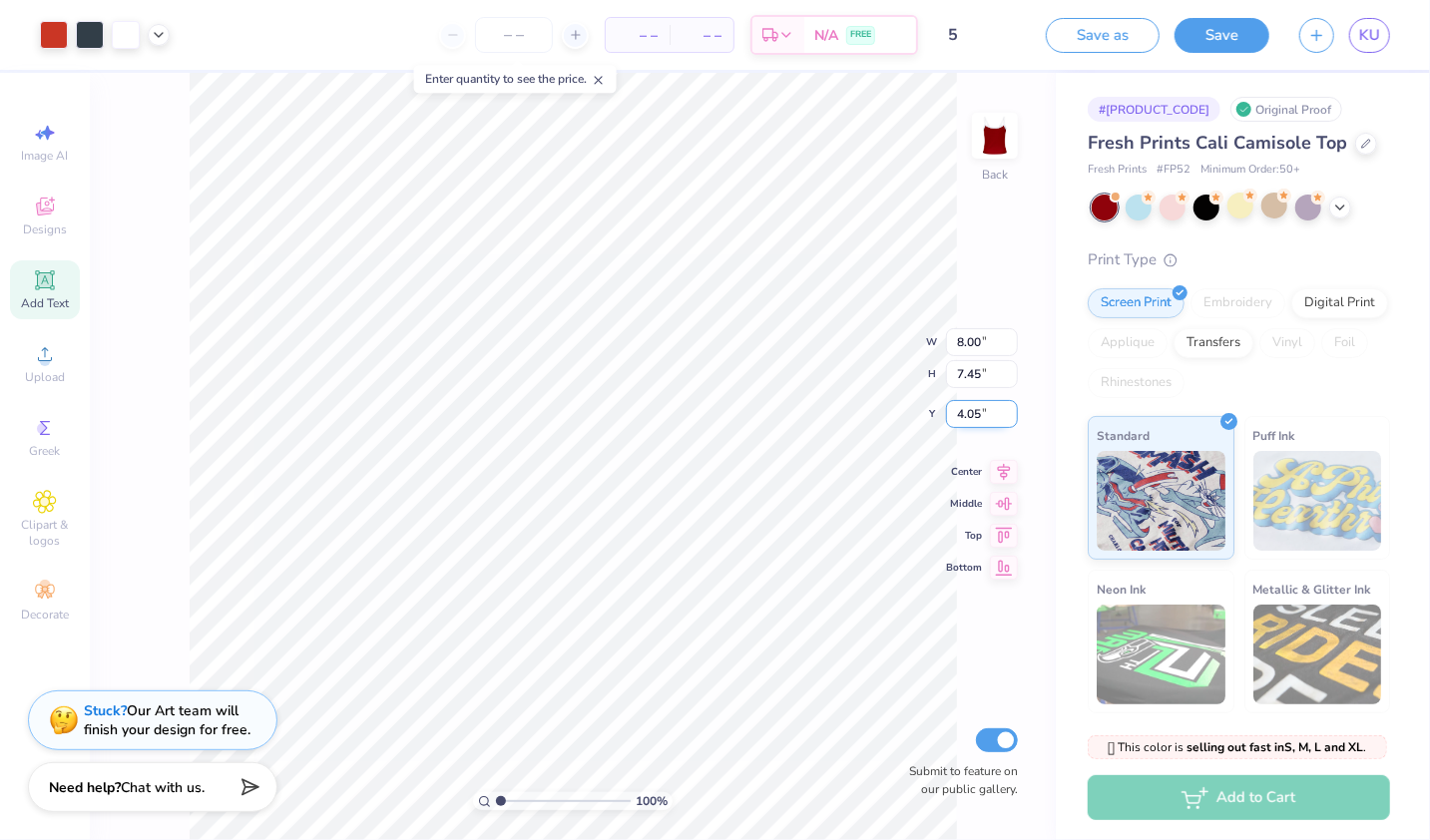click on "4.05" at bounding box center (982, 414) 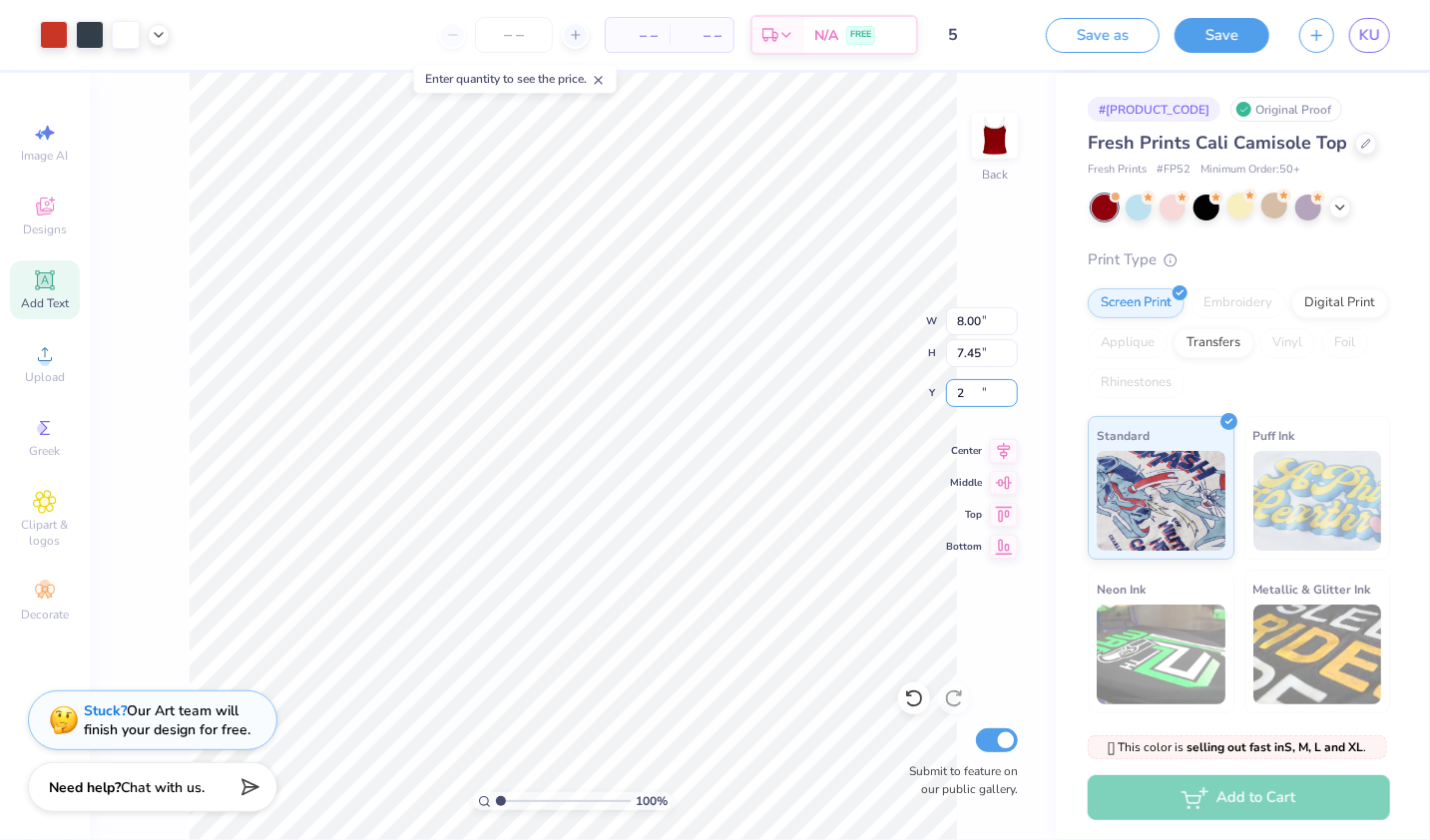 type on "2.00" 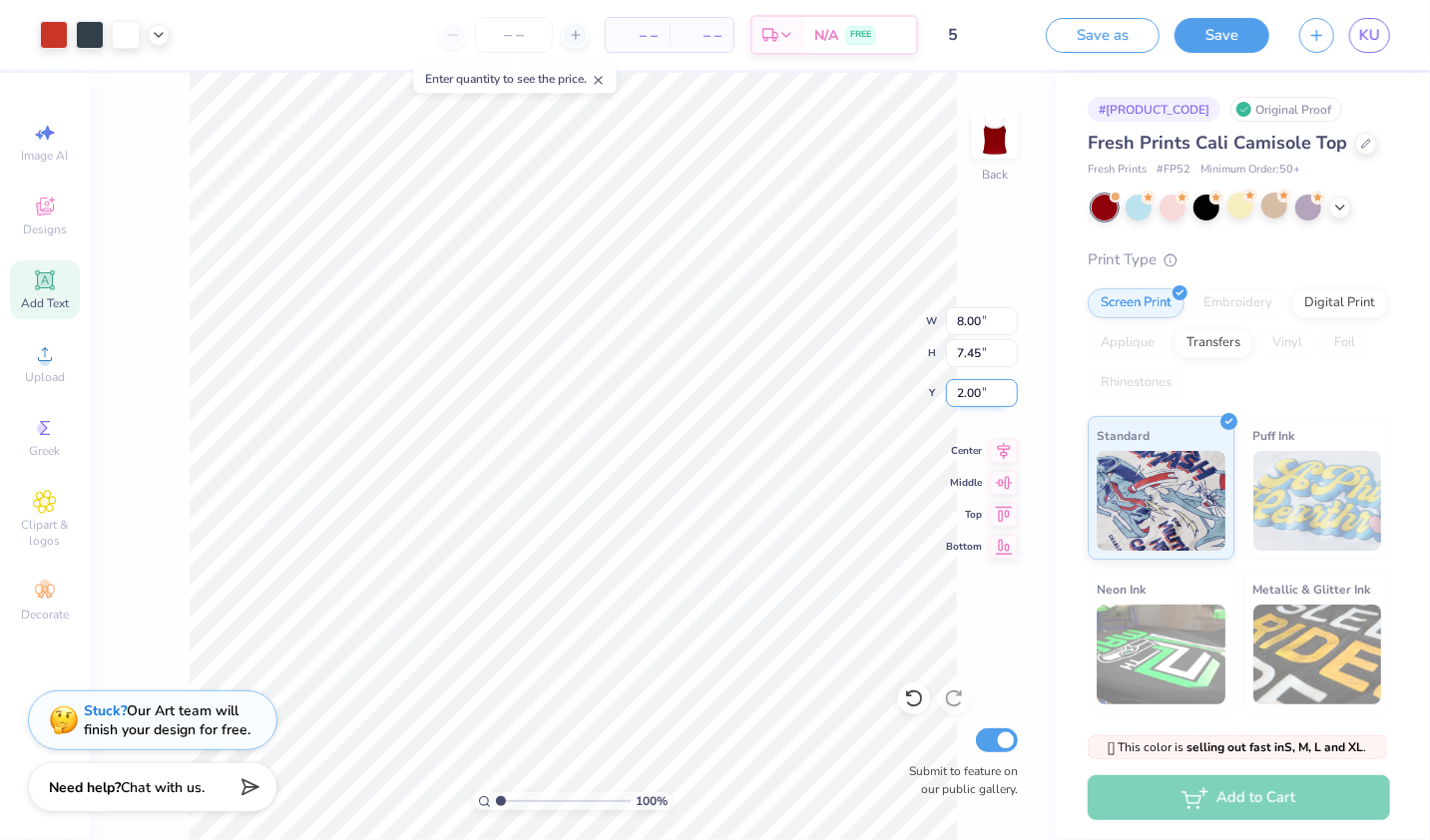 click on "2.00" at bounding box center [982, 393] 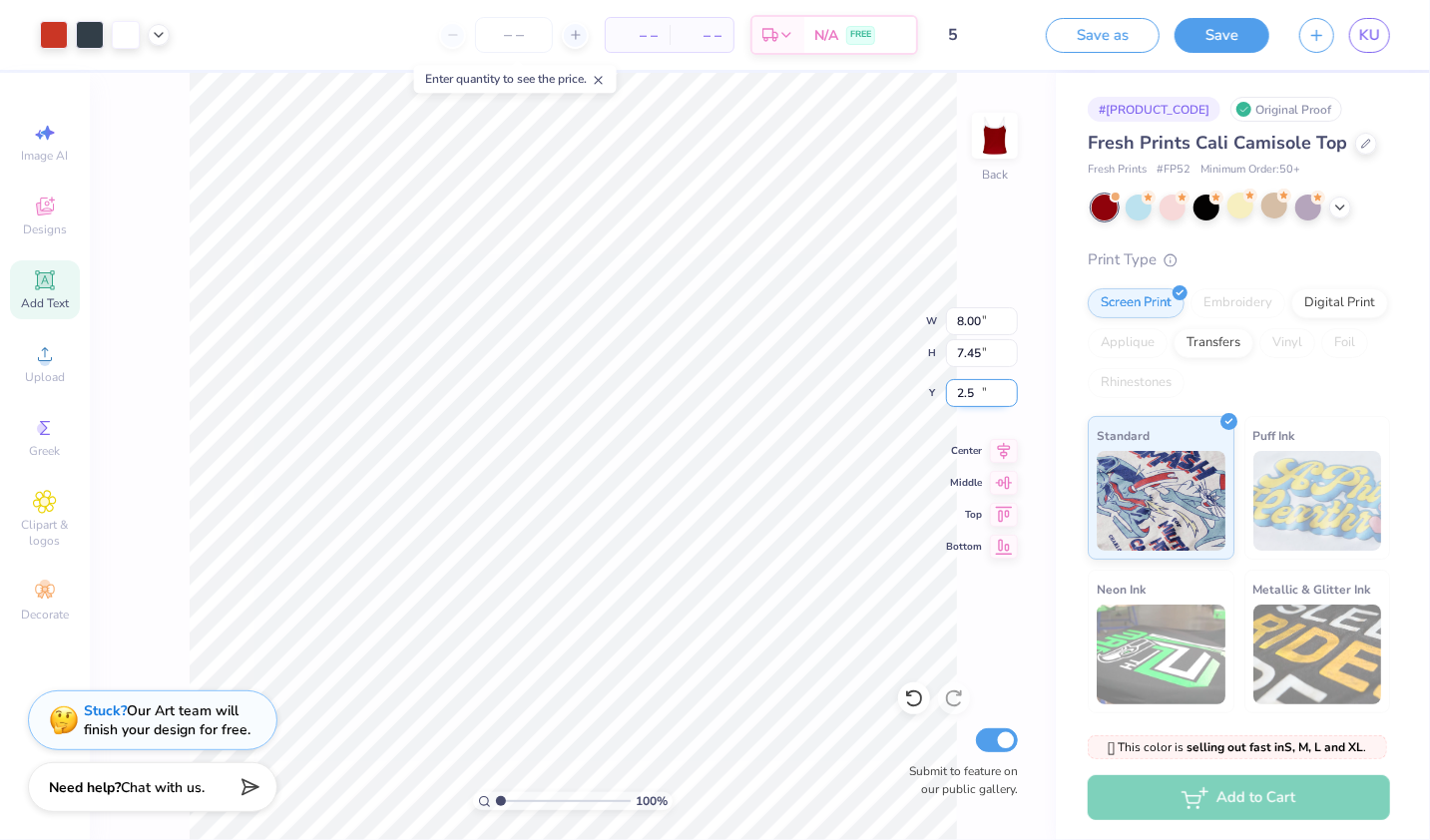 type on "2.50" 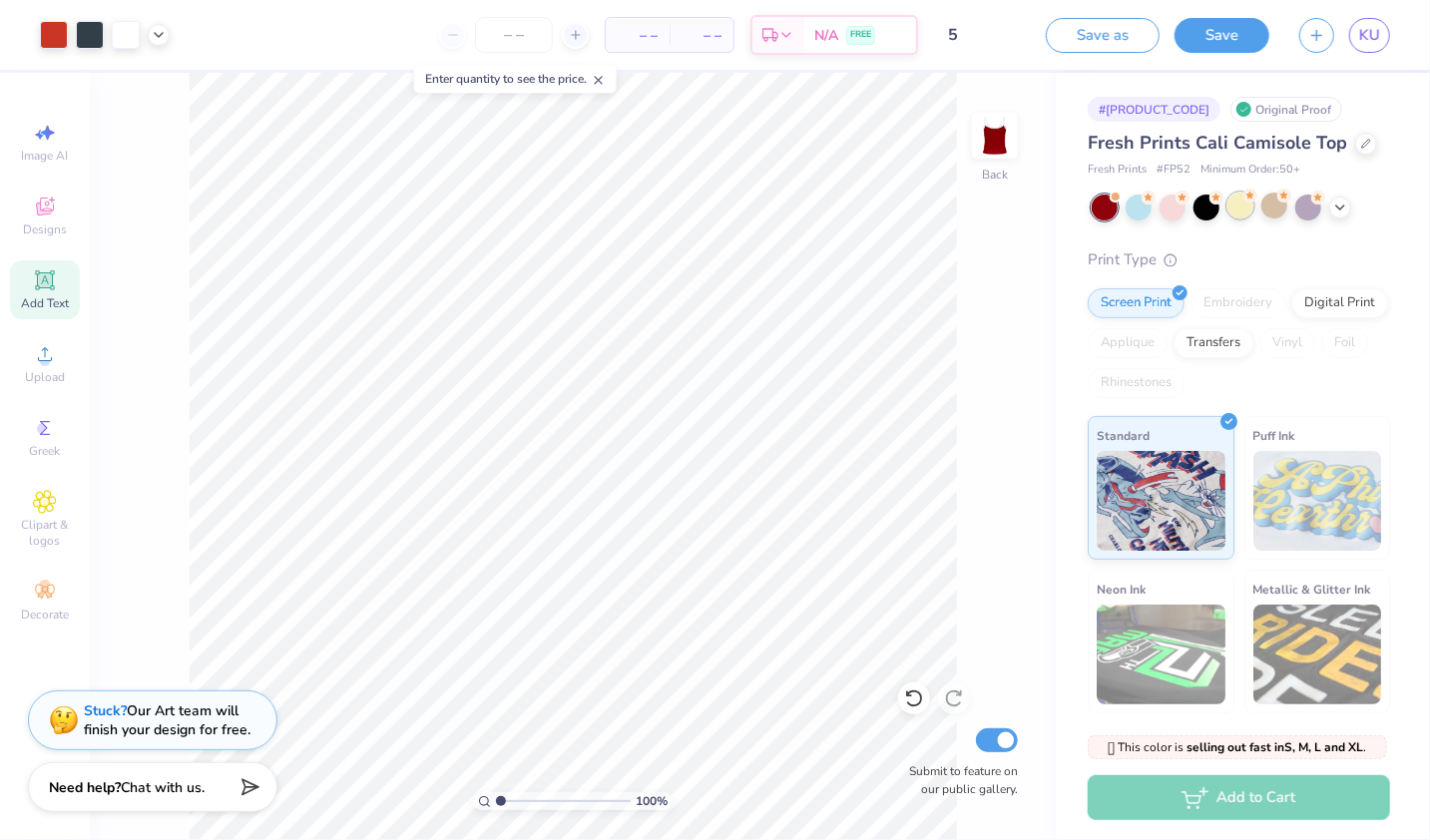 click at bounding box center [1240, 206] 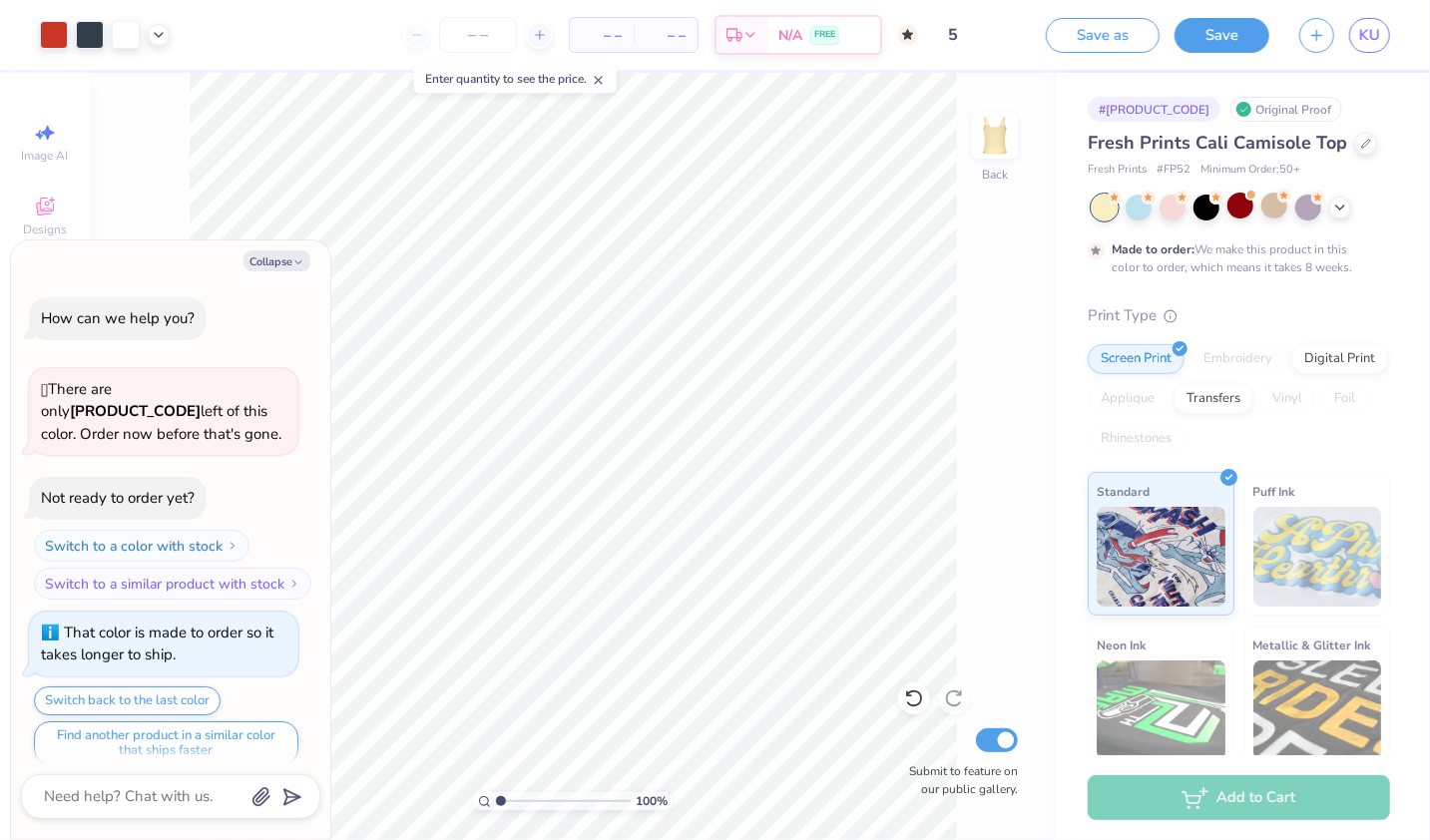 scroll, scrollTop: 14, scrollLeft: 0, axis: vertical 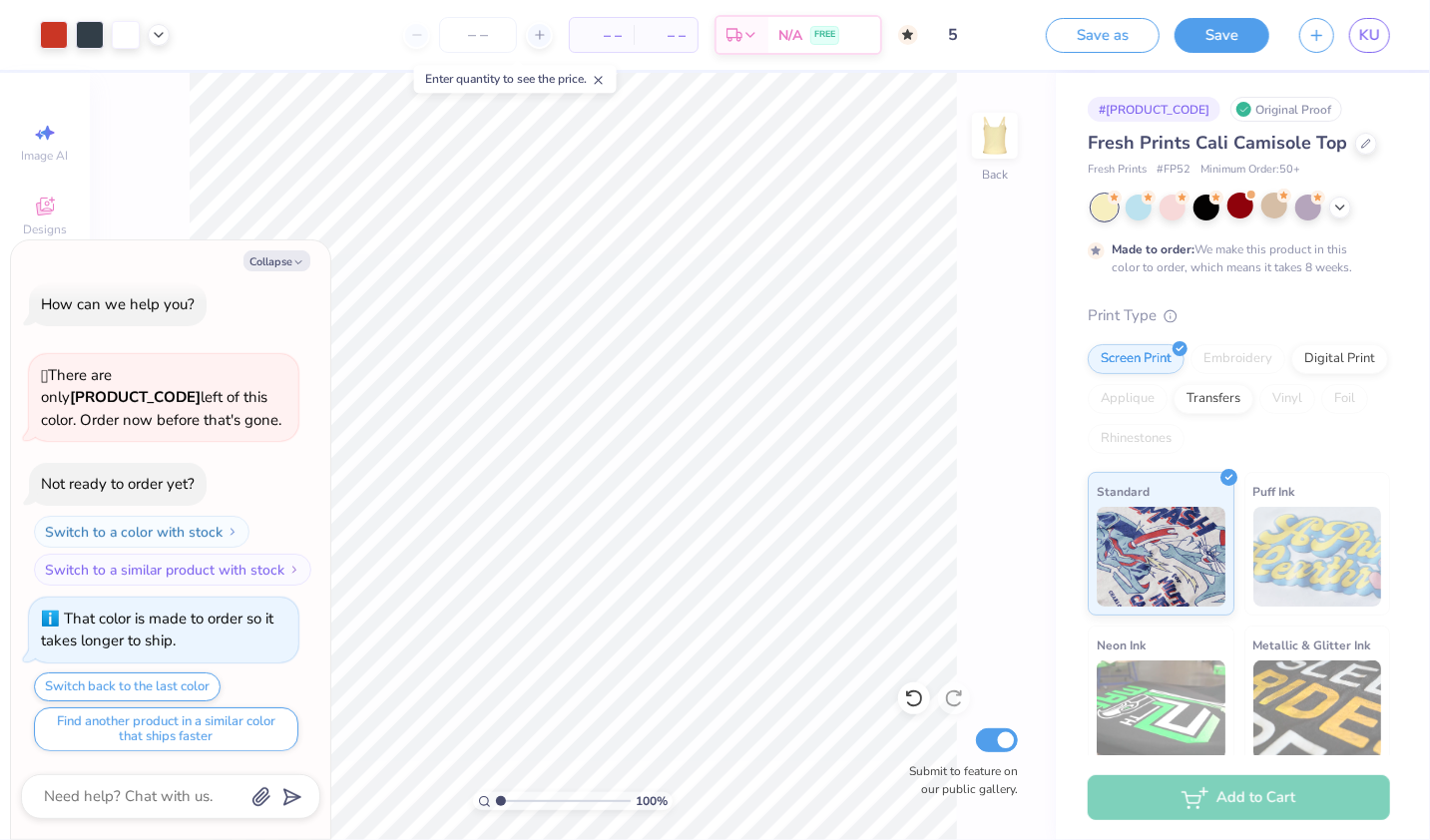 click at bounding box center [1240, 208] 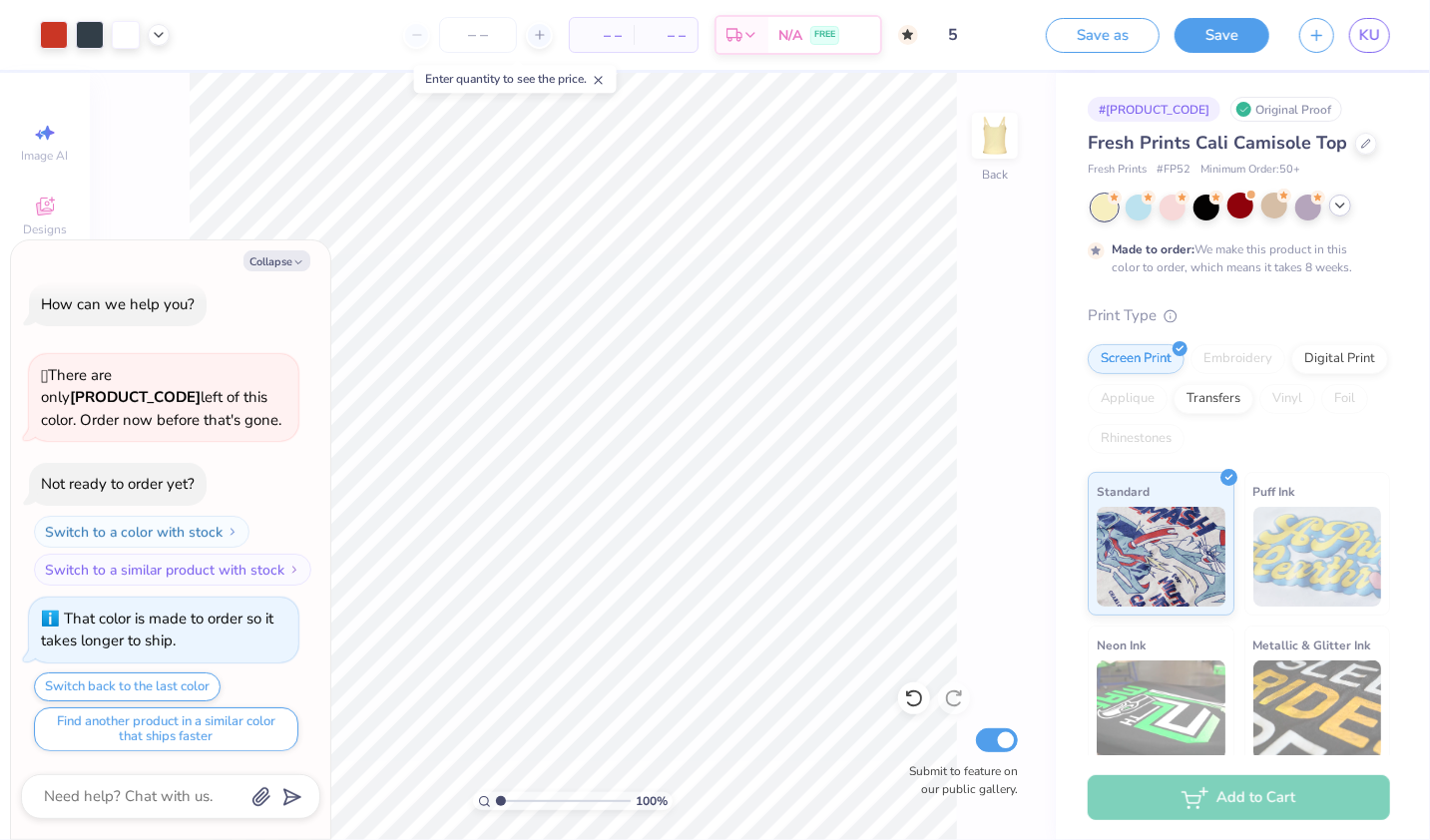 click at bounding box center [1340, 206] 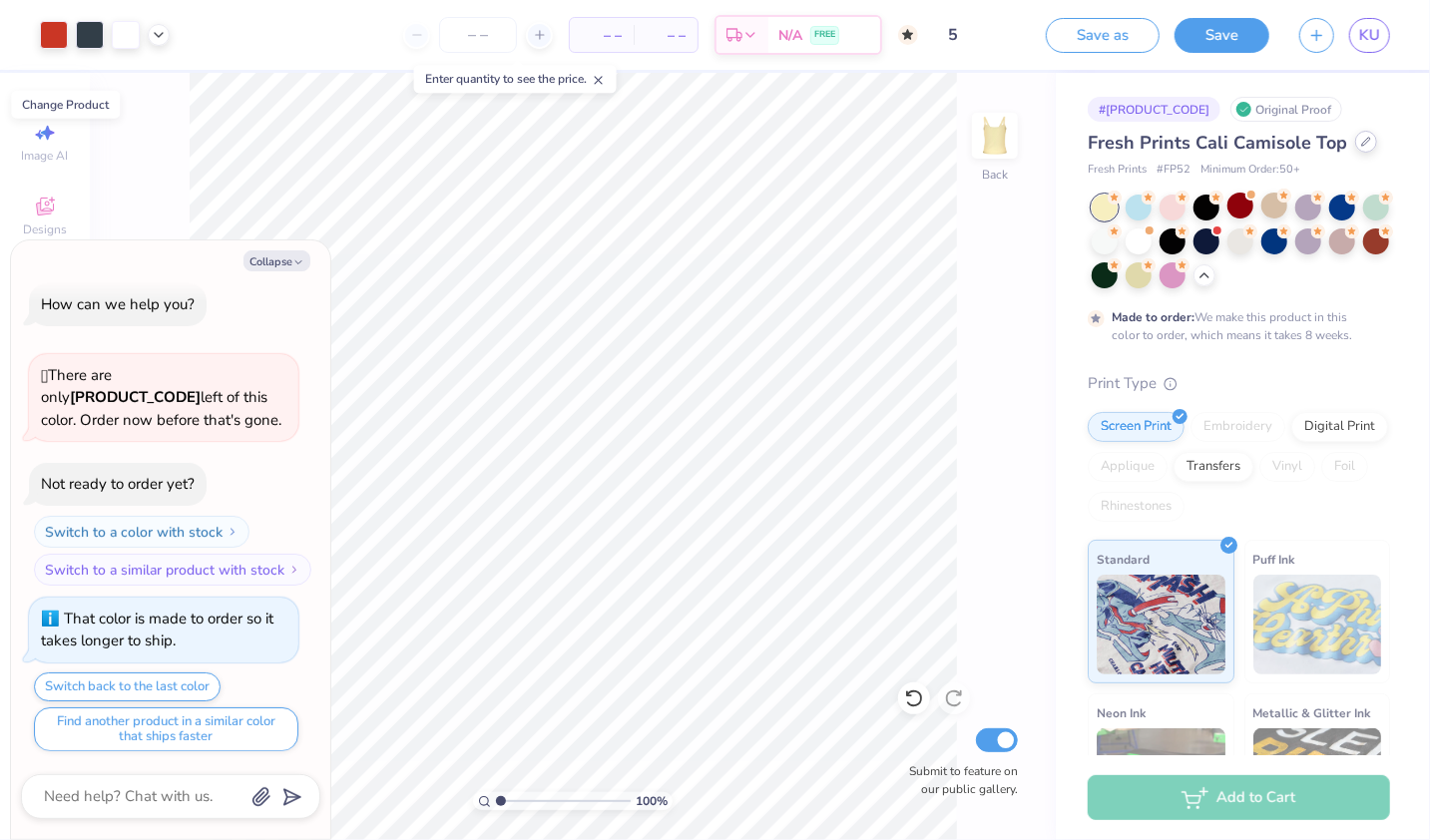 click at bounding box center [1366, 142] 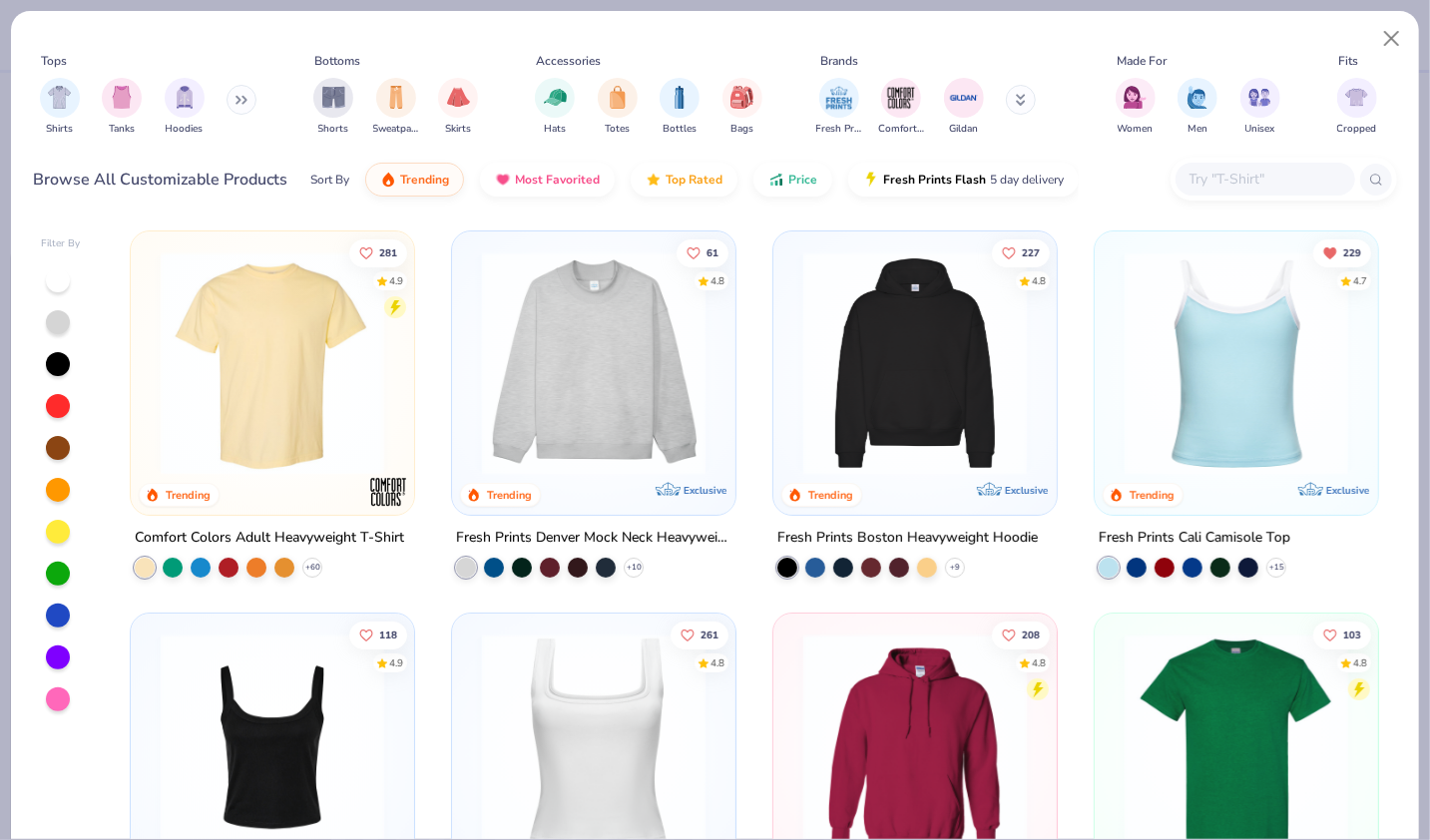 scroll, scrollTop: 339, scrollLeft: 0, axis: vertical 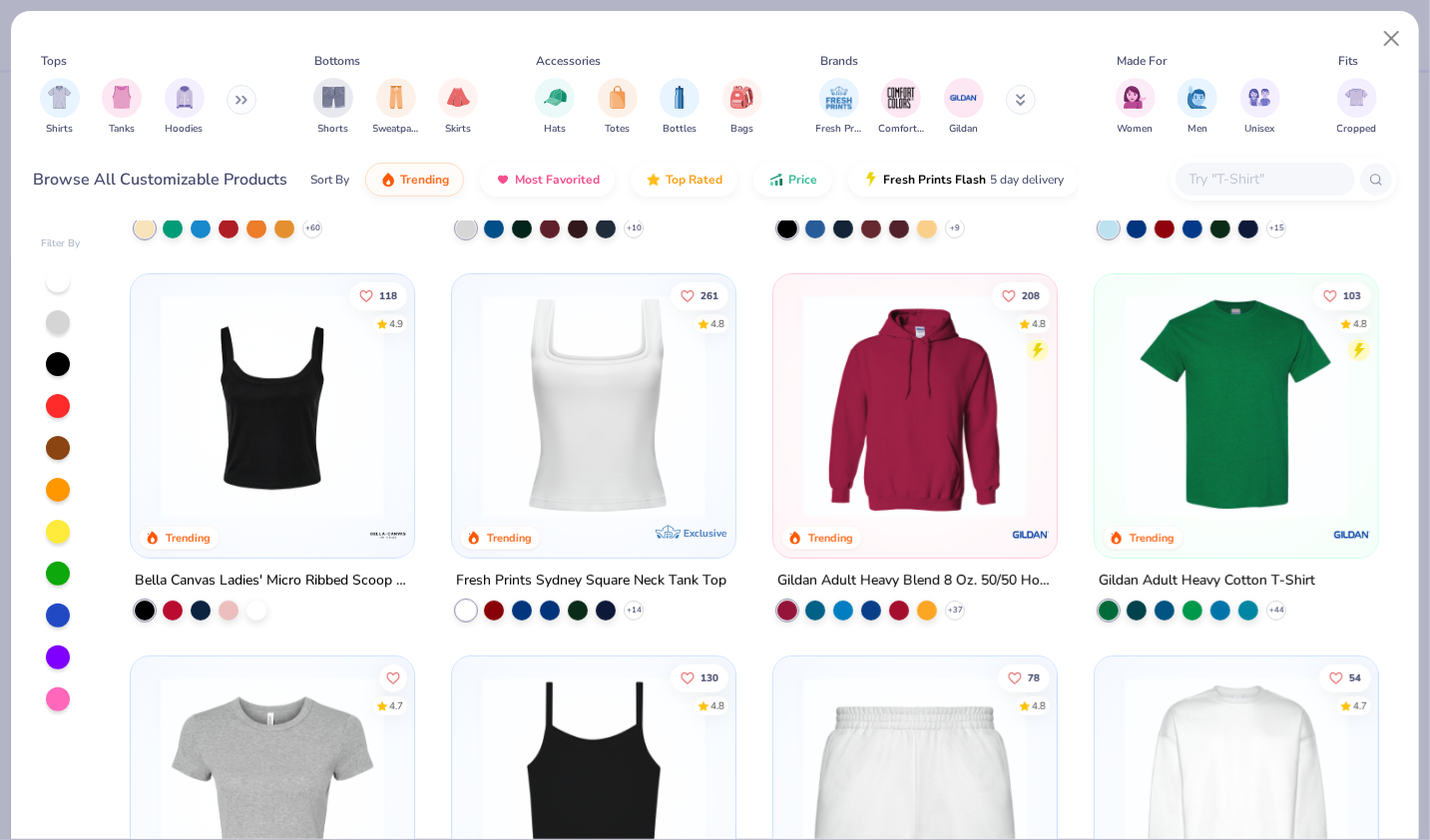 click at bounding box center [272, 406] 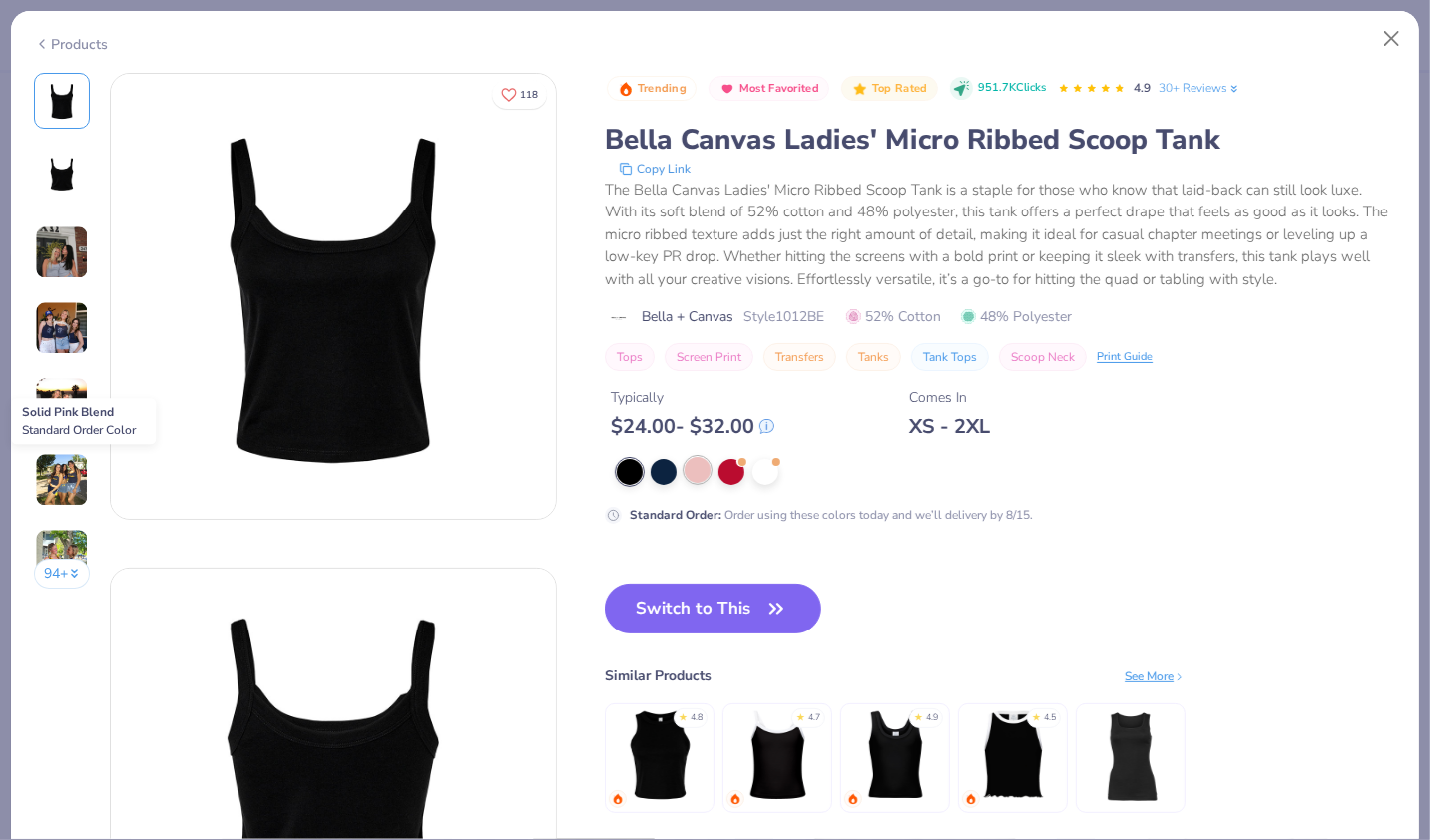 click at bounding box center [698, 470] 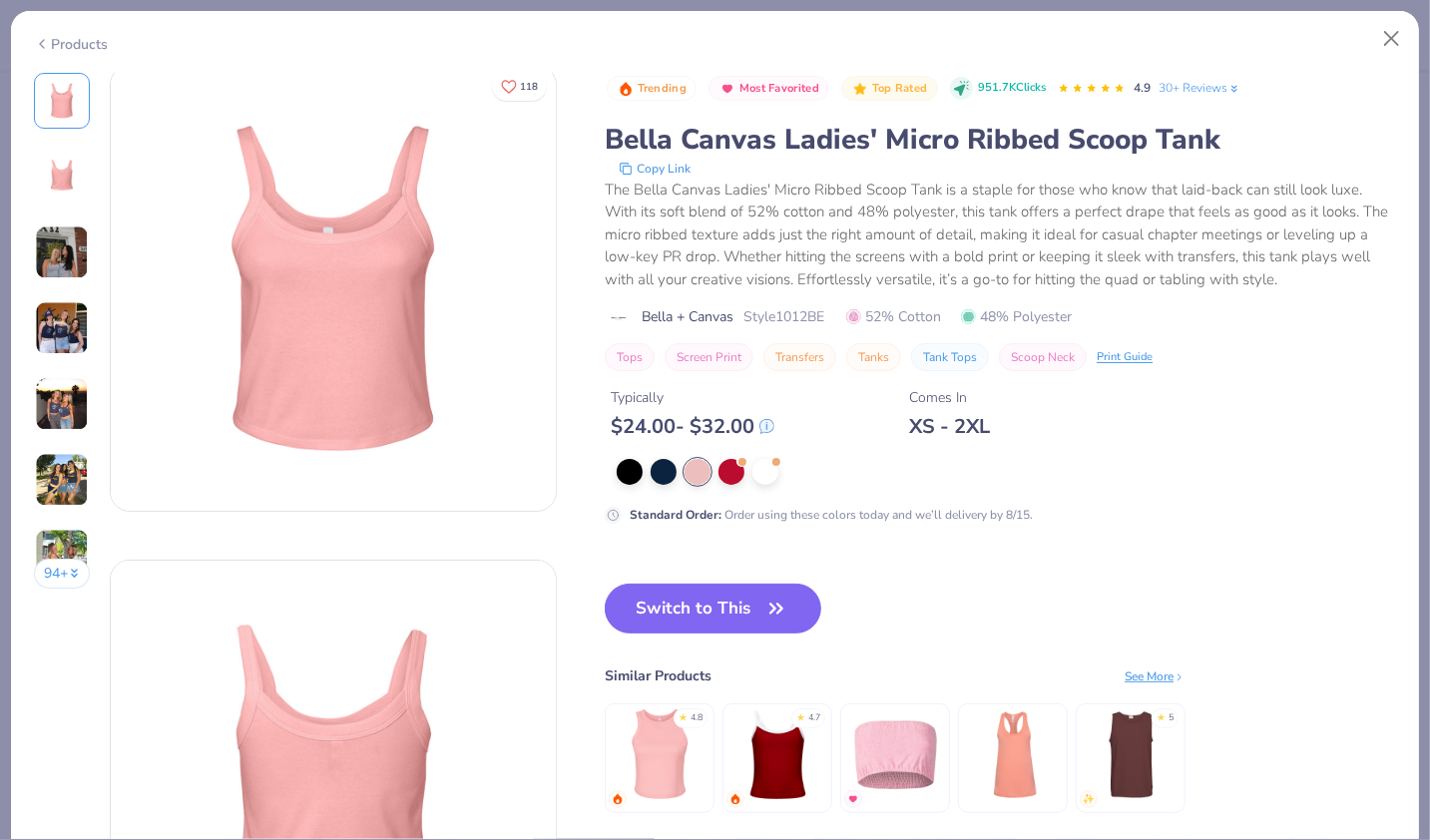 scroll, scrollTop: 0, scrollLeft: 0, axis: both 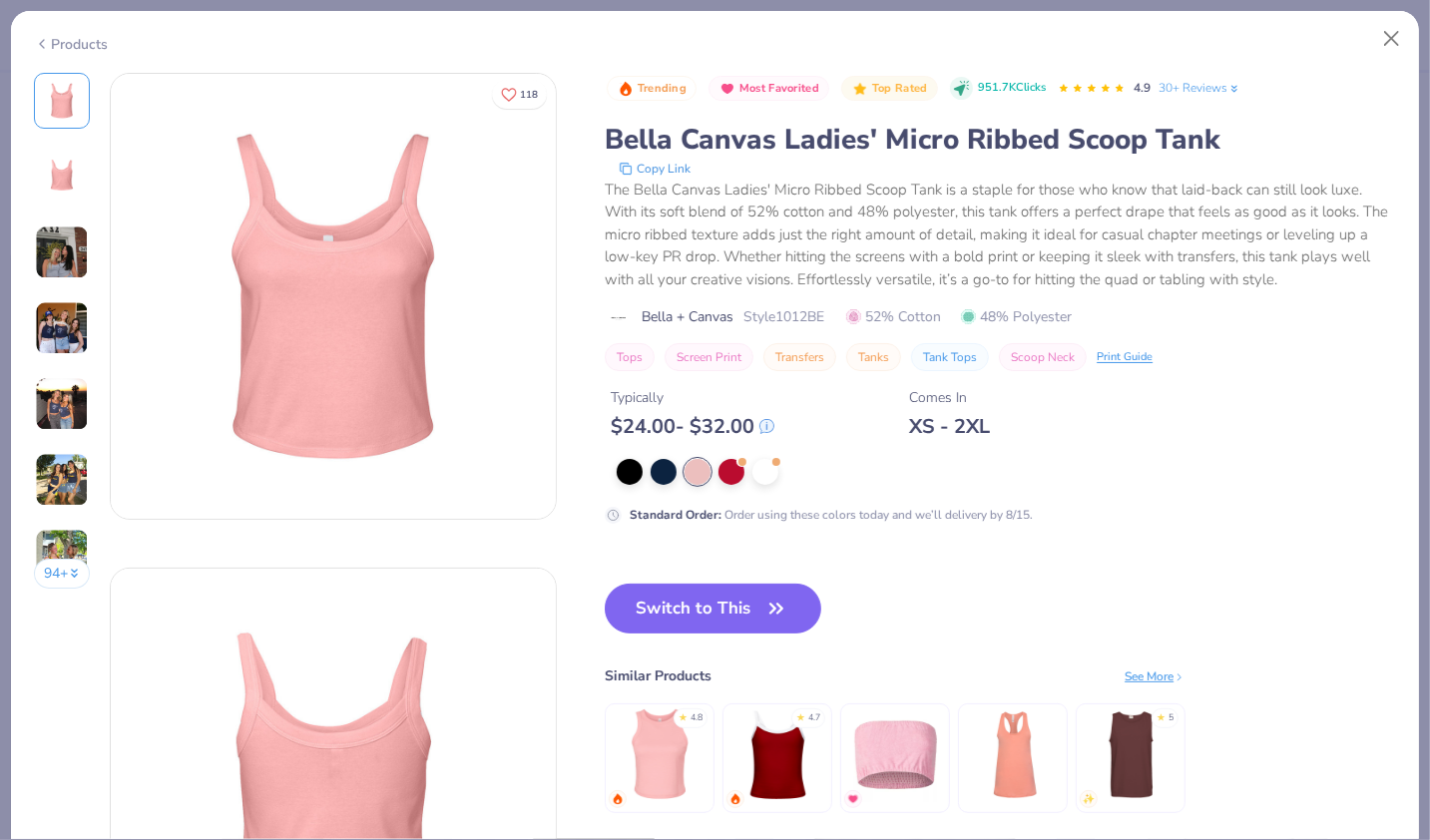 click on "Products" at bounding box center (71, 44) 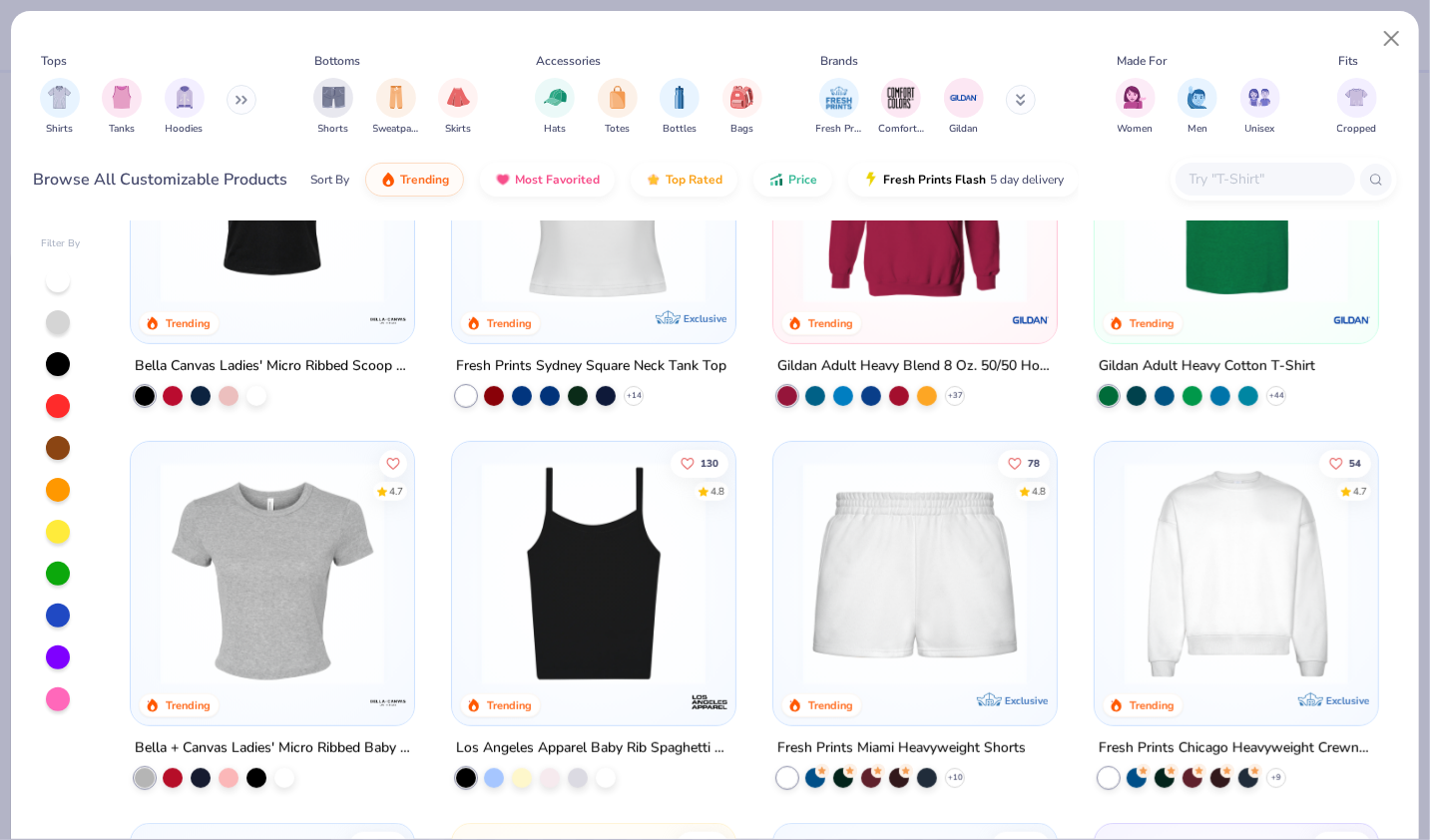 scroll, scrollTop: 560, scrollLeft: 0, axis: vertical 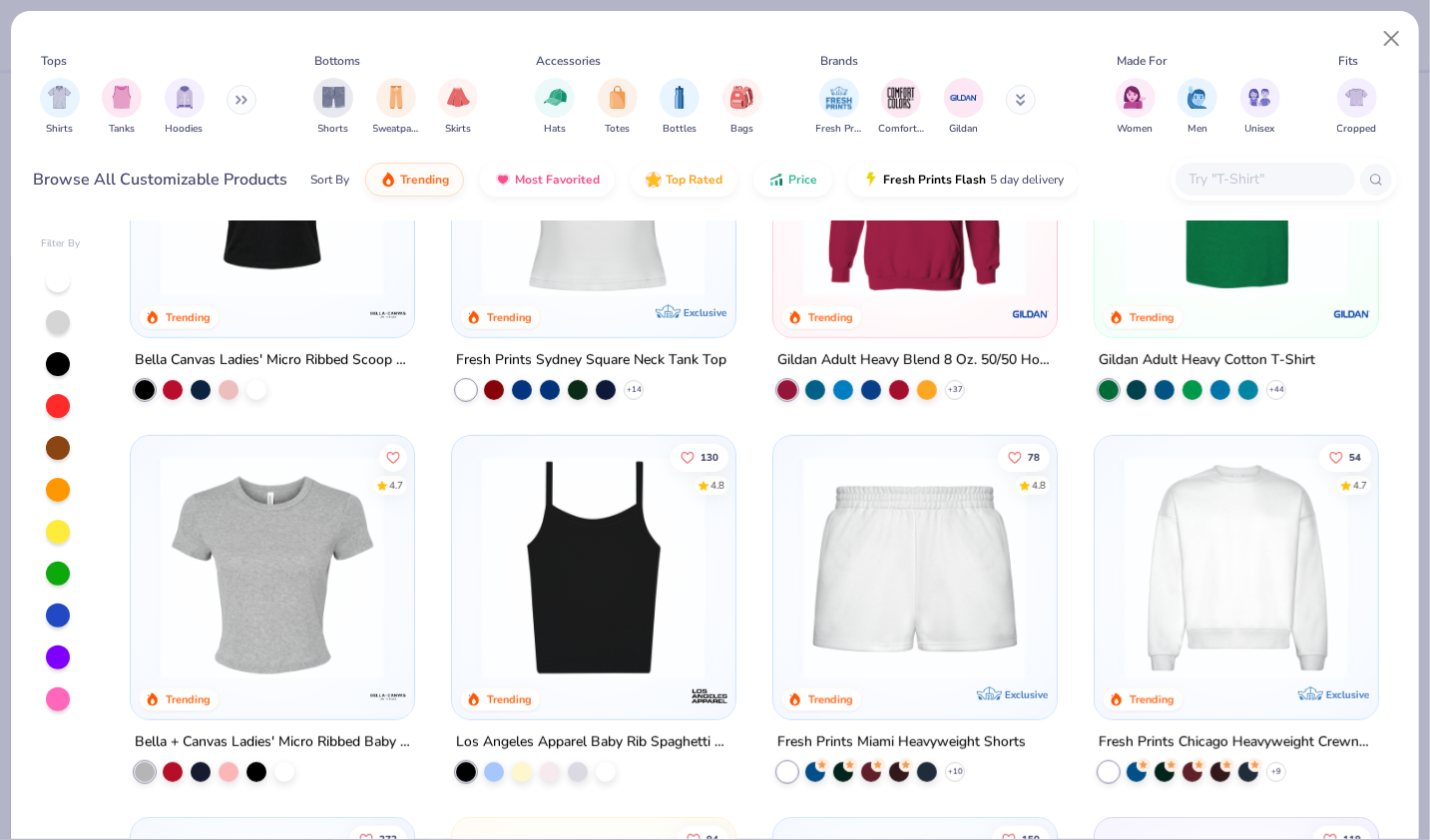 click at bounding box center [594, 568] 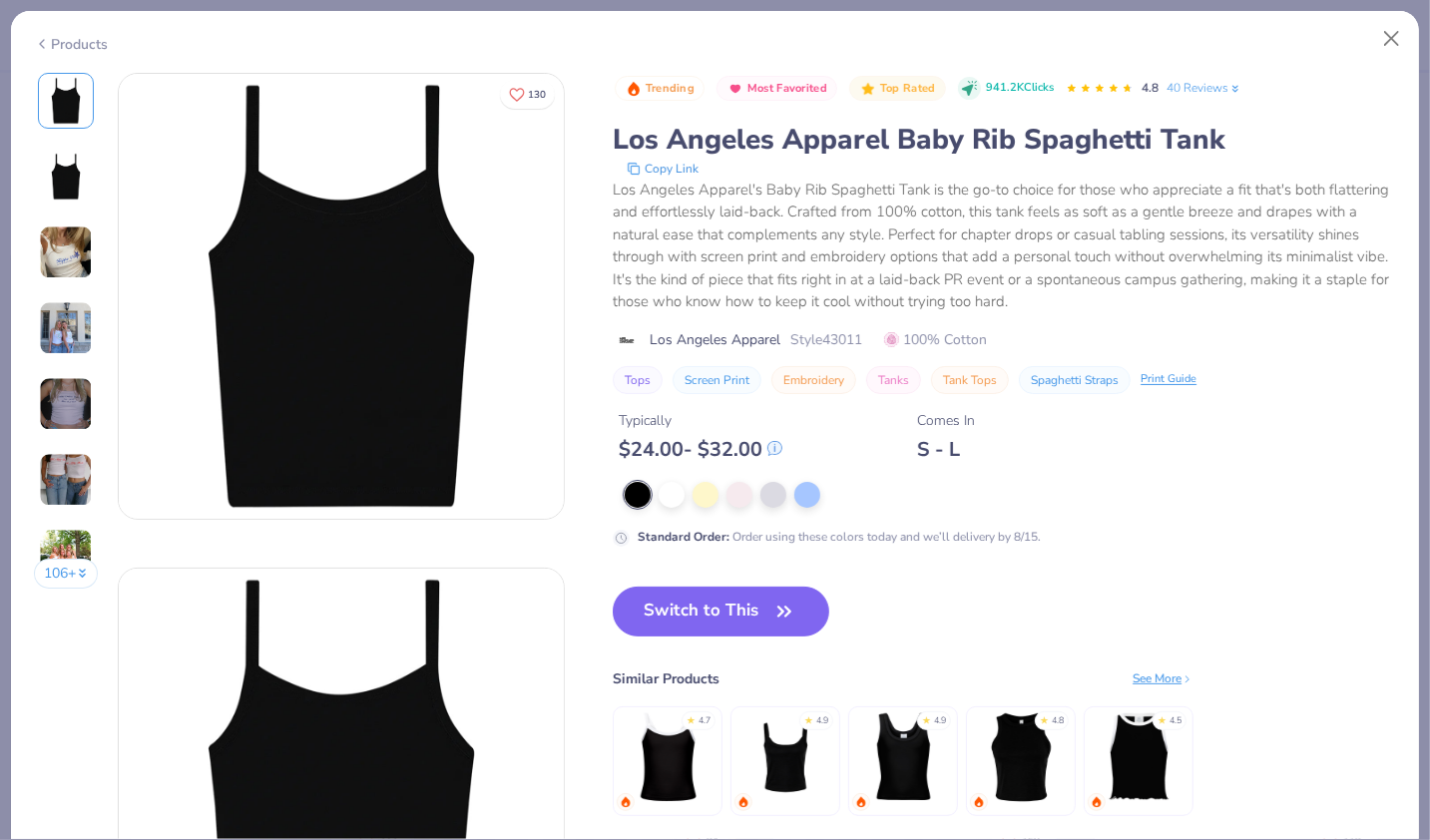 click on "Products" at bounding box center [71, 44] 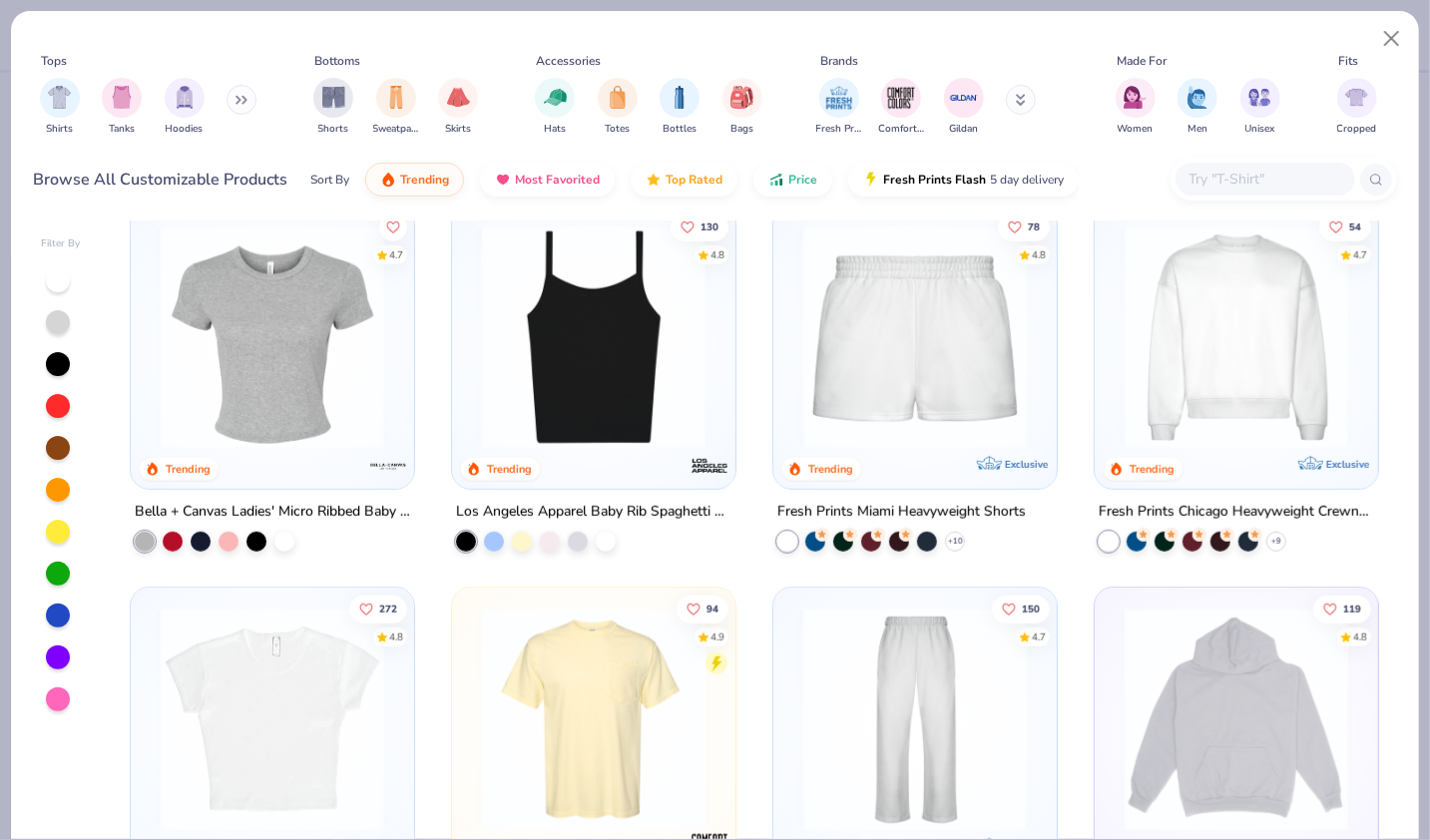 scroll, scrollTop: 684, scrollLeft: 0, axis: vertical 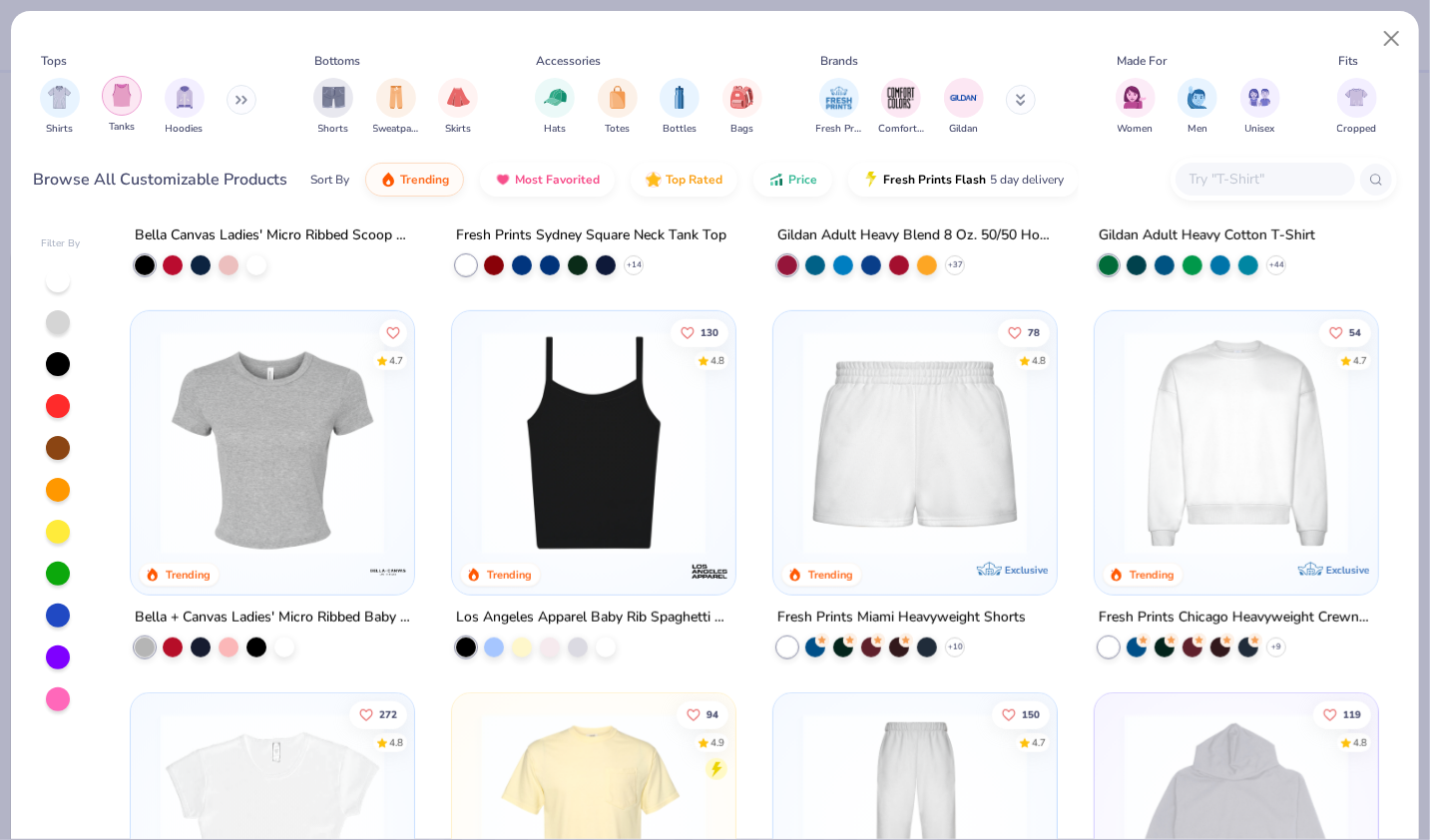 click at bounding box center (122, 96) 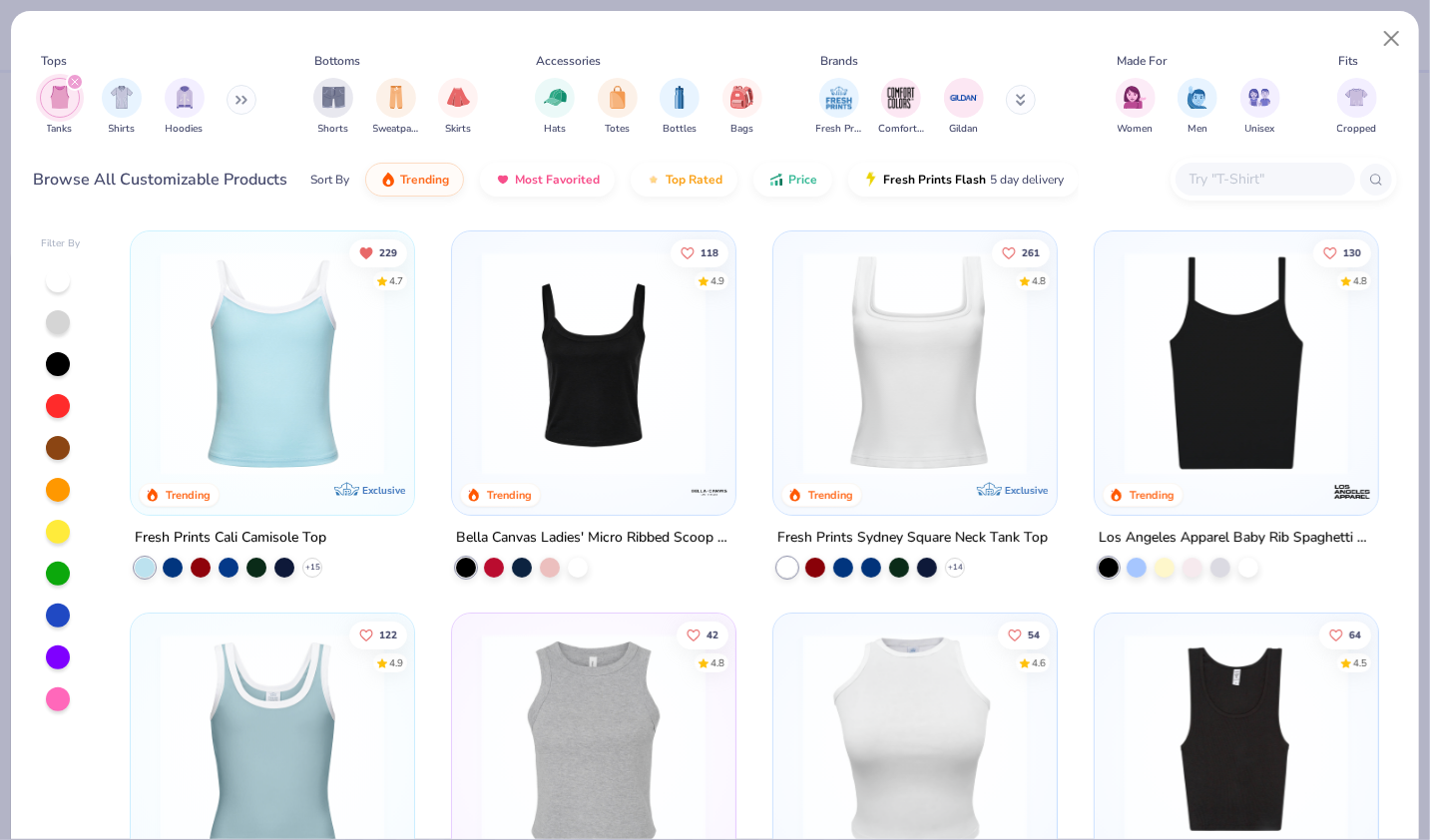 scroll, scrollTop: 149, scrollLeft: 0, axis: vertical 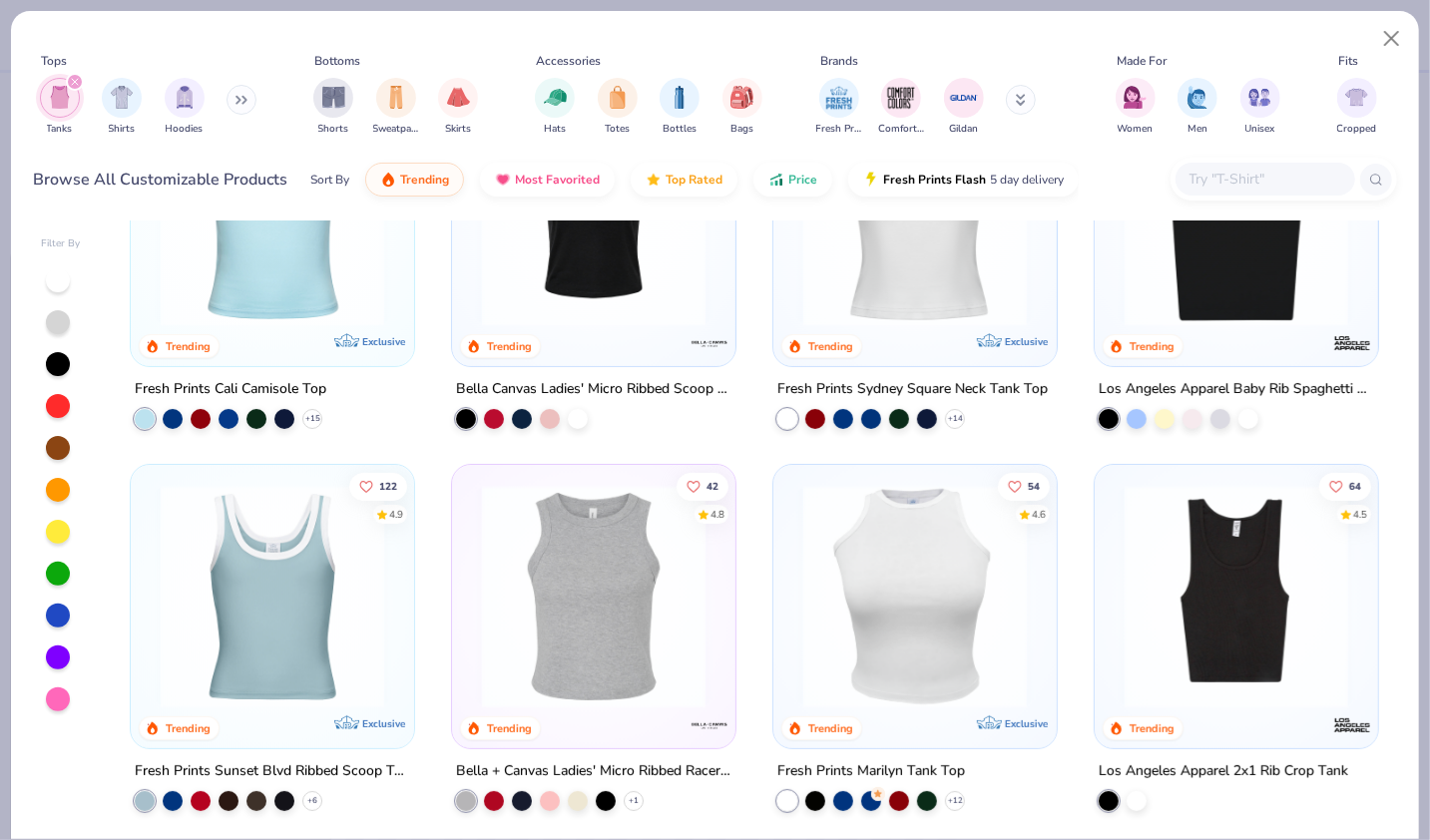 click at bounding box center [272, 597] 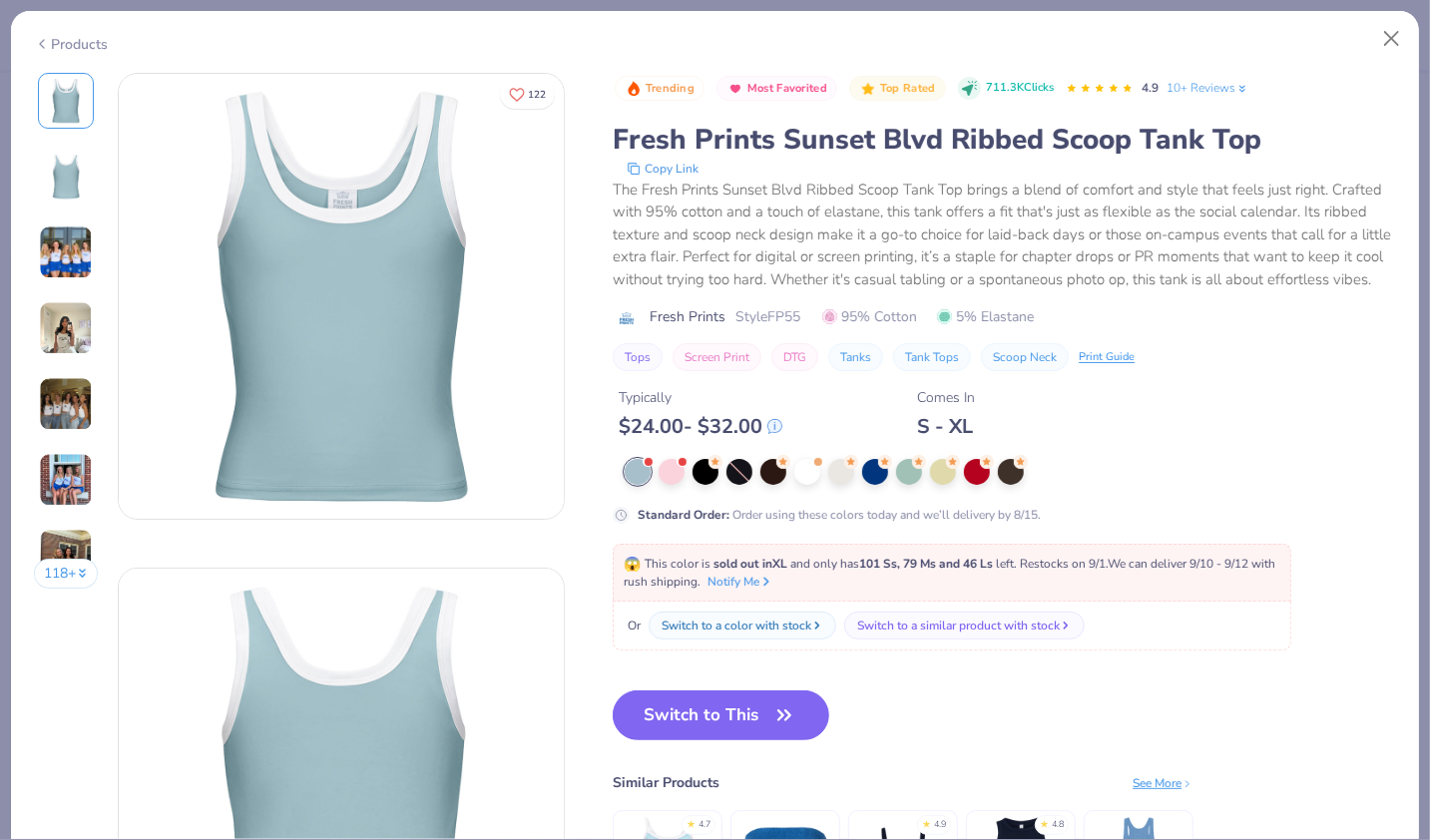 click on "Products" at bounding box center [715, 37] 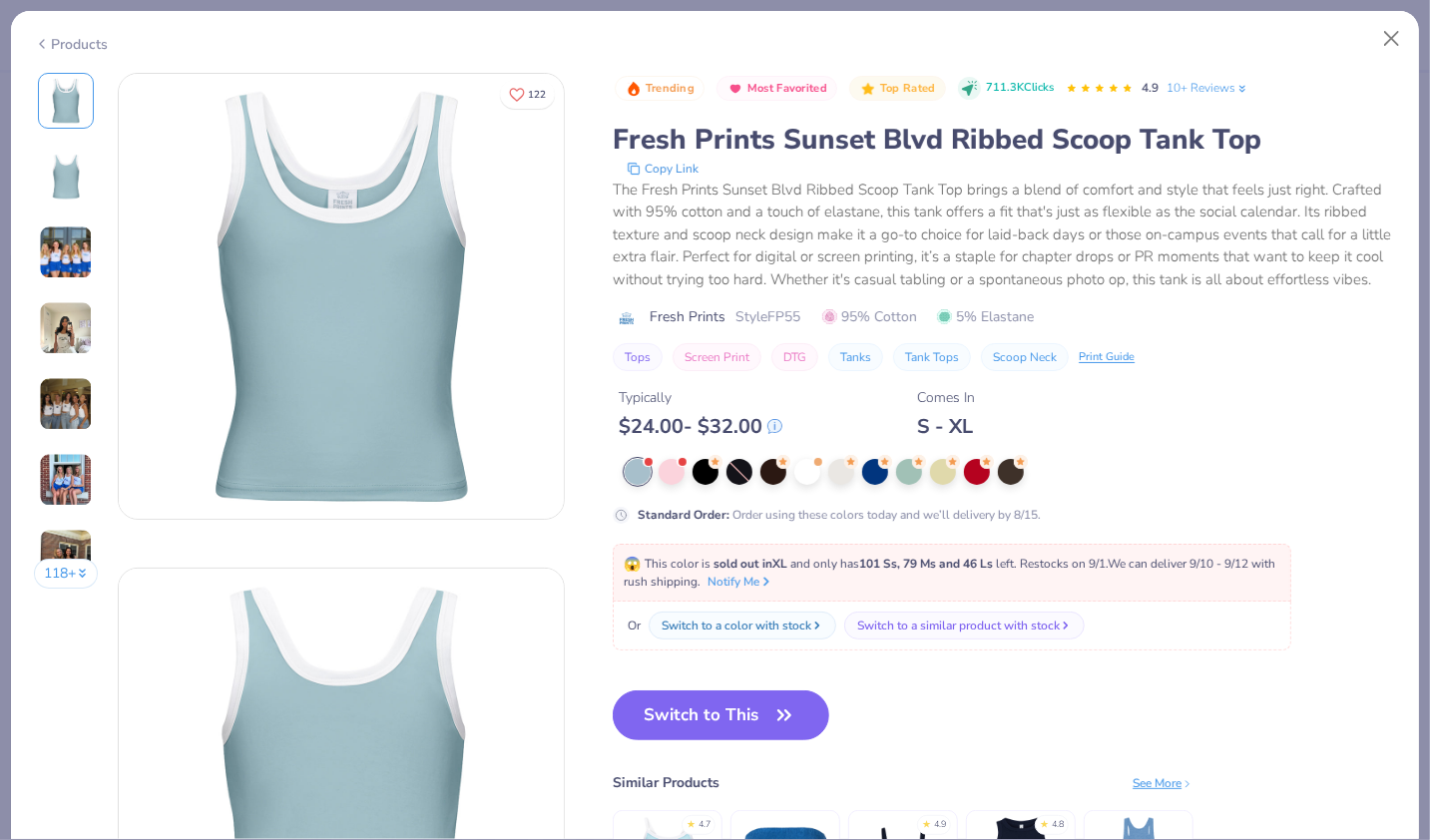 click 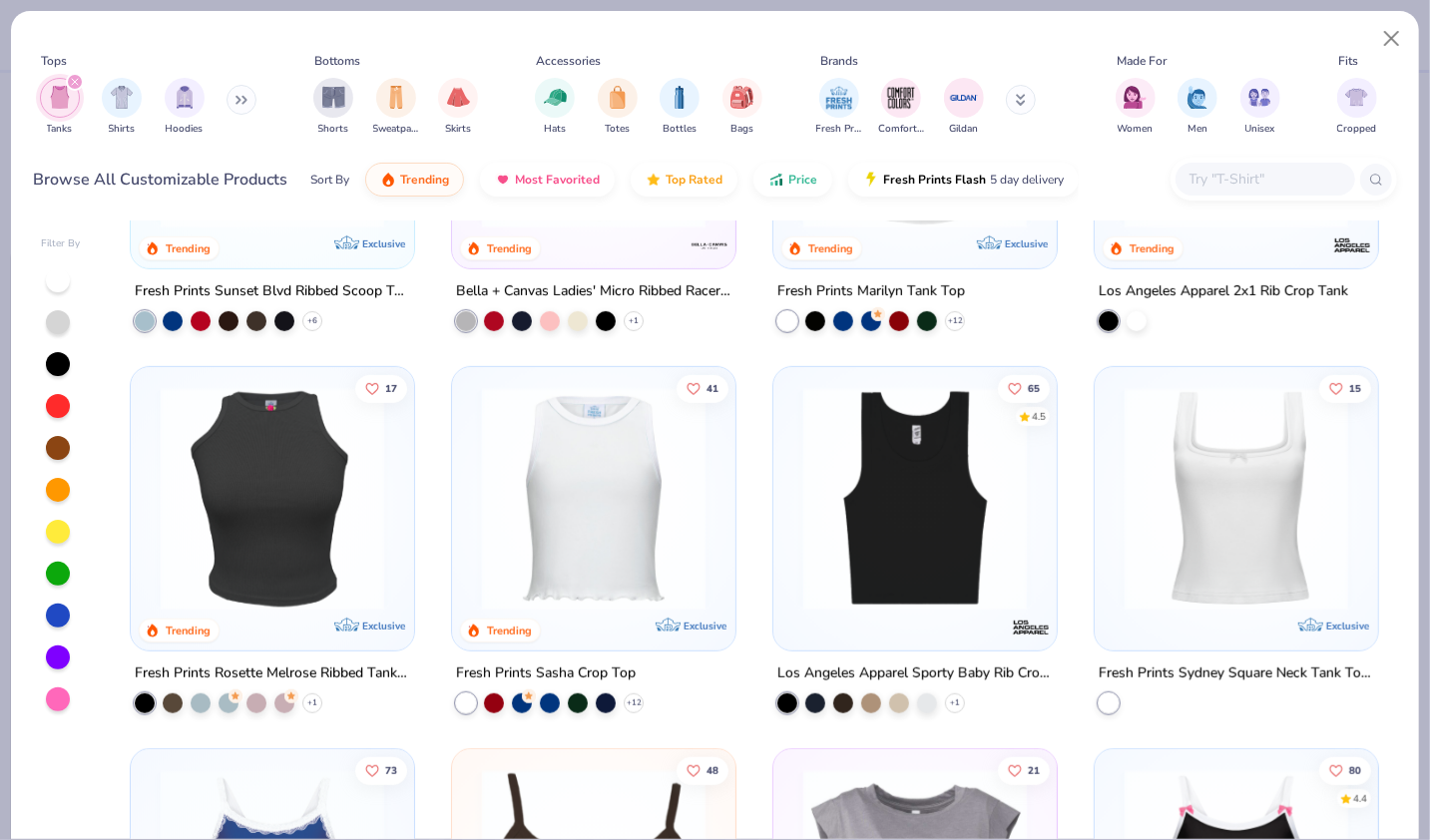 scroll, scrollTop: 630, scrollLeft: 0, axis: vertical 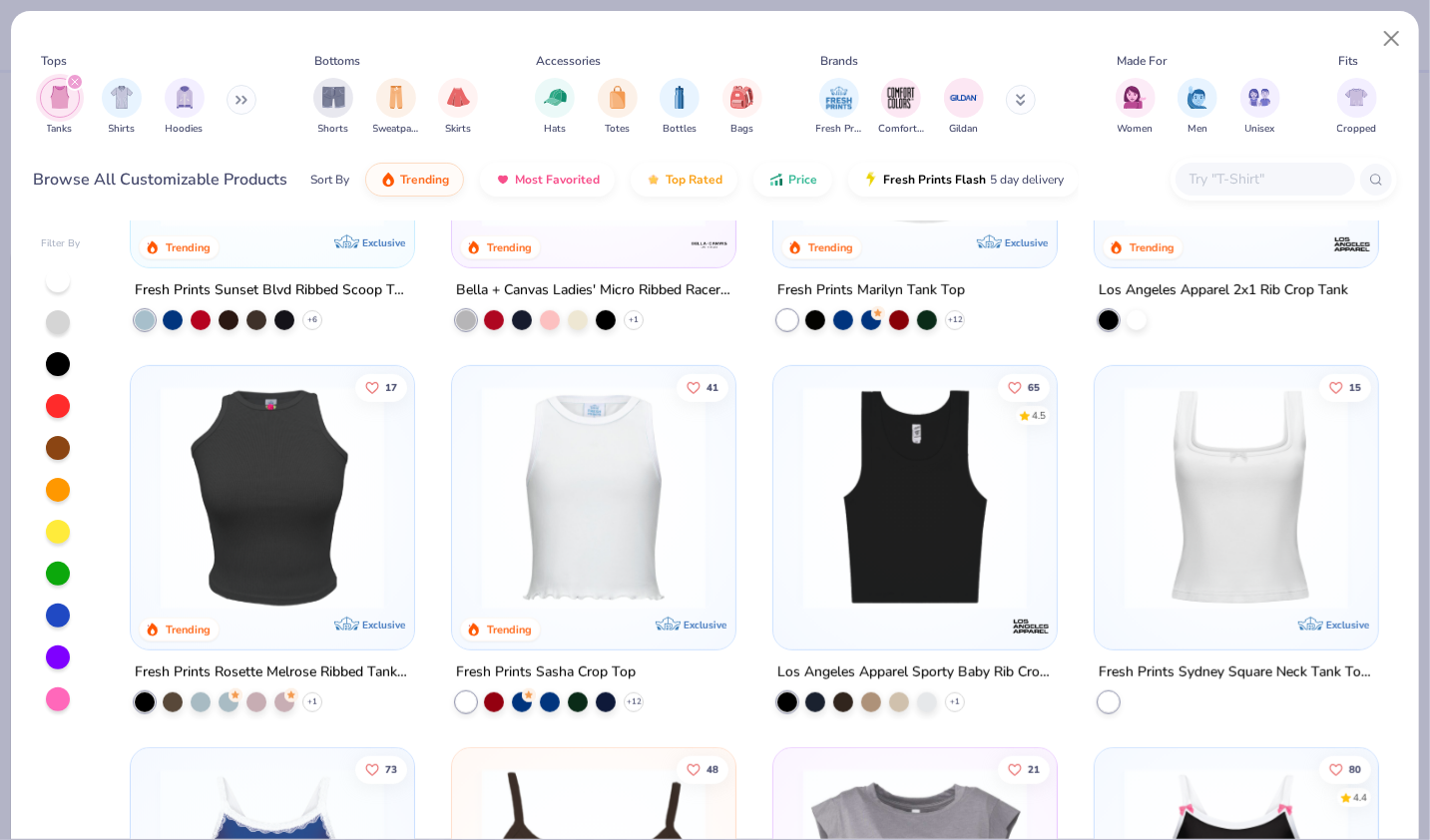 click at bounding box center (915, 498) 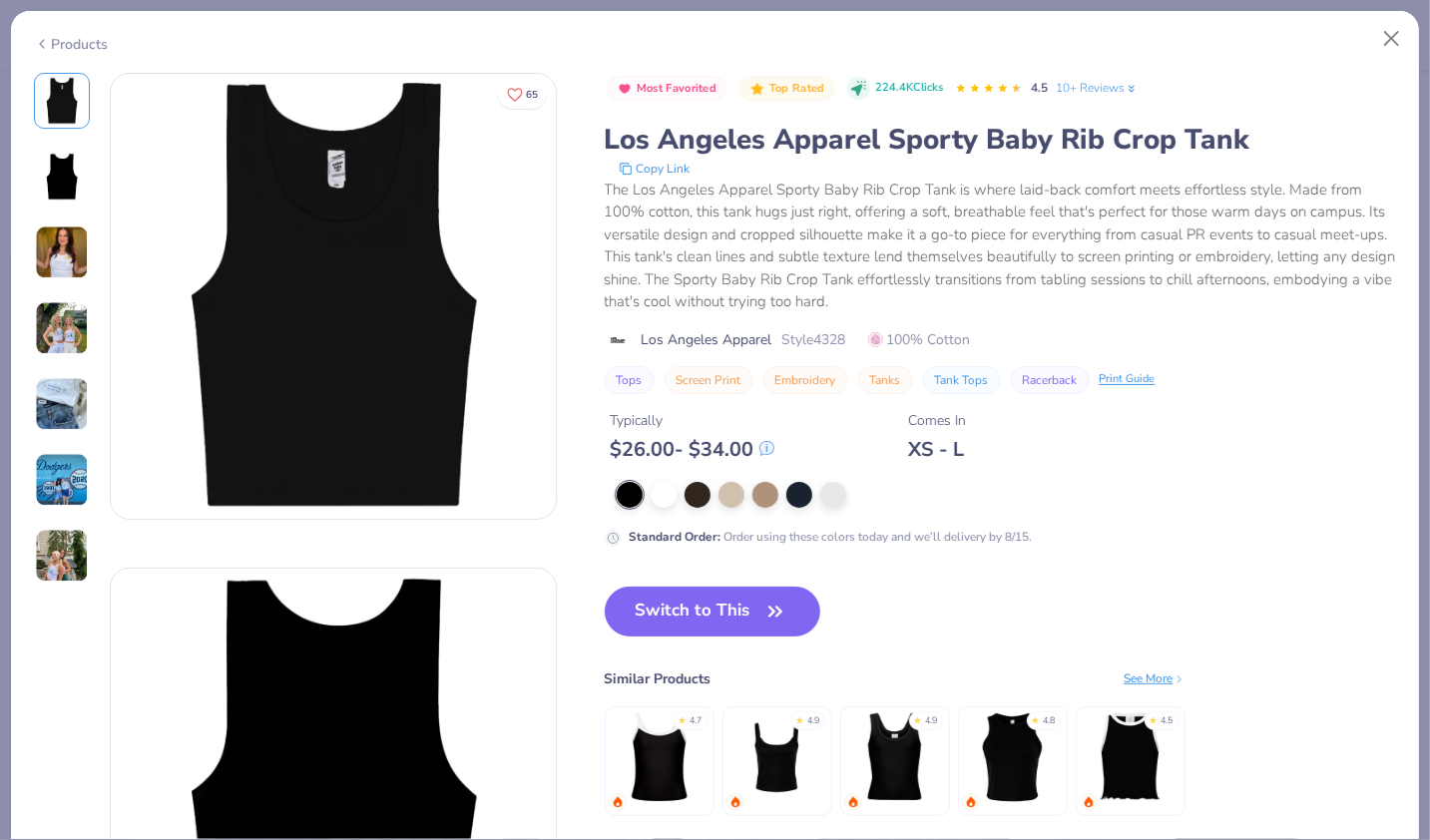 click on "Products" at bounding box center (71, 44) 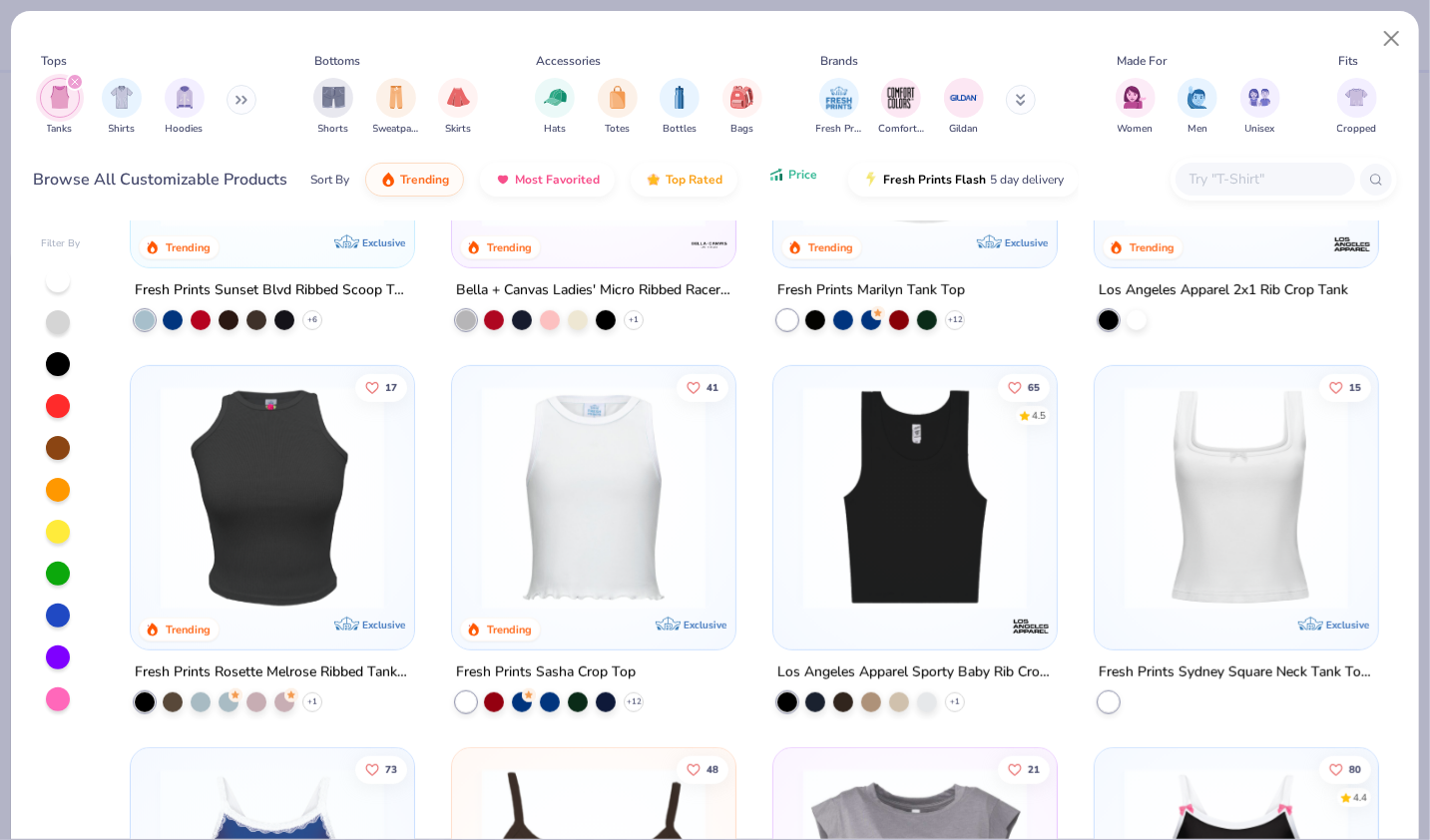 click 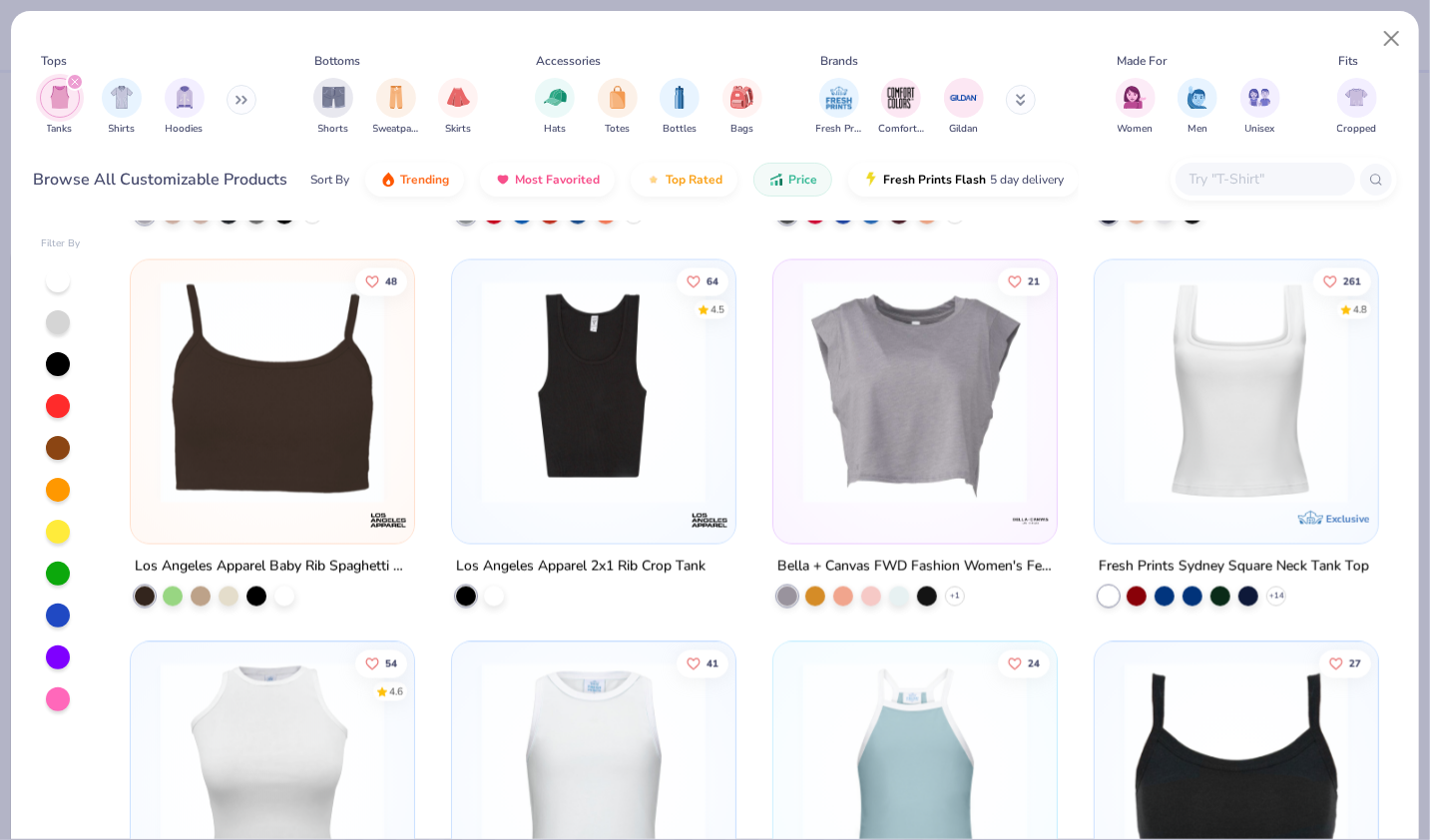 scroll, scrollTop: 1884, scrollLeft: 0, axis: vertical 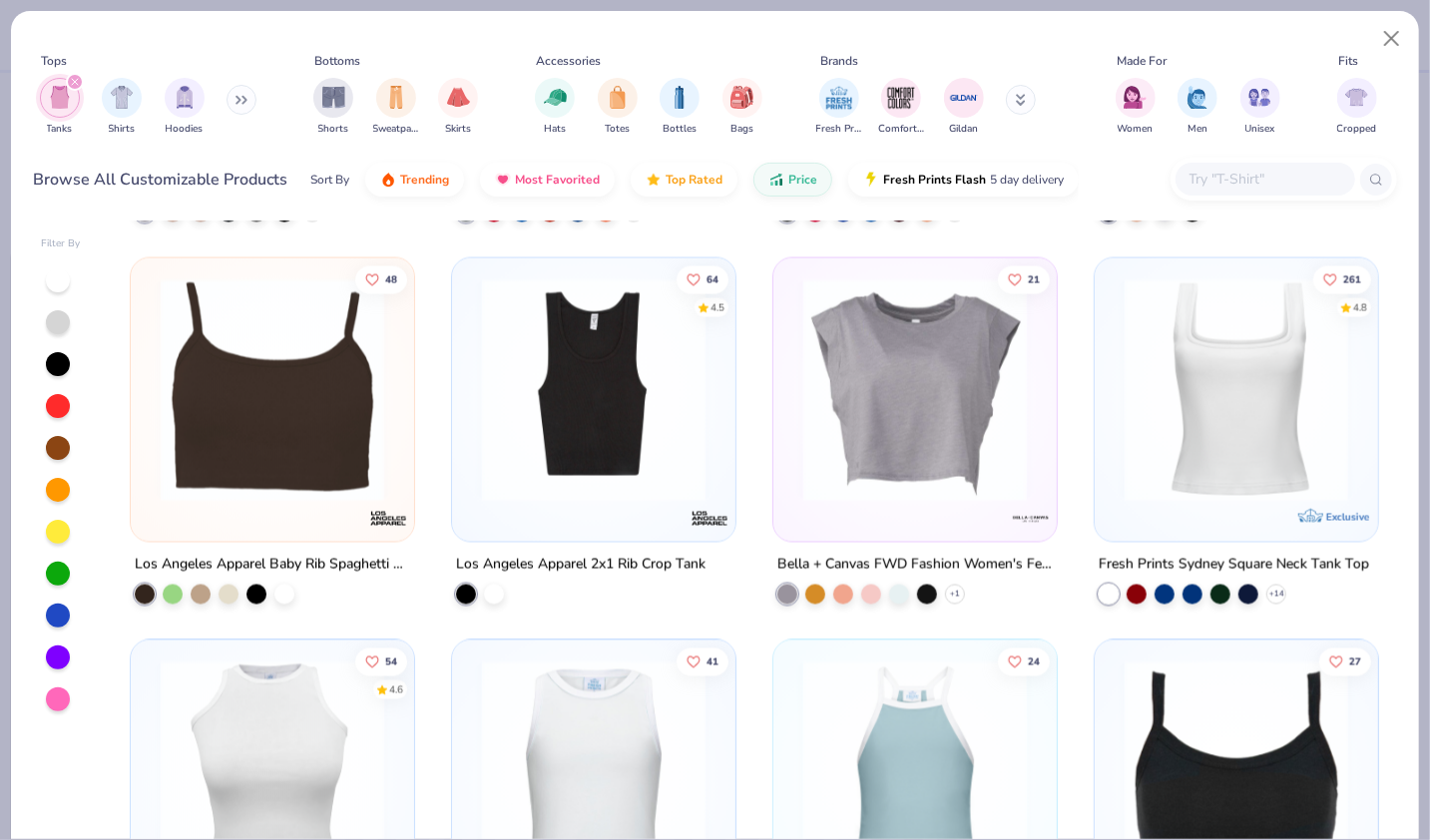 click at bounding box center (1236, 390) 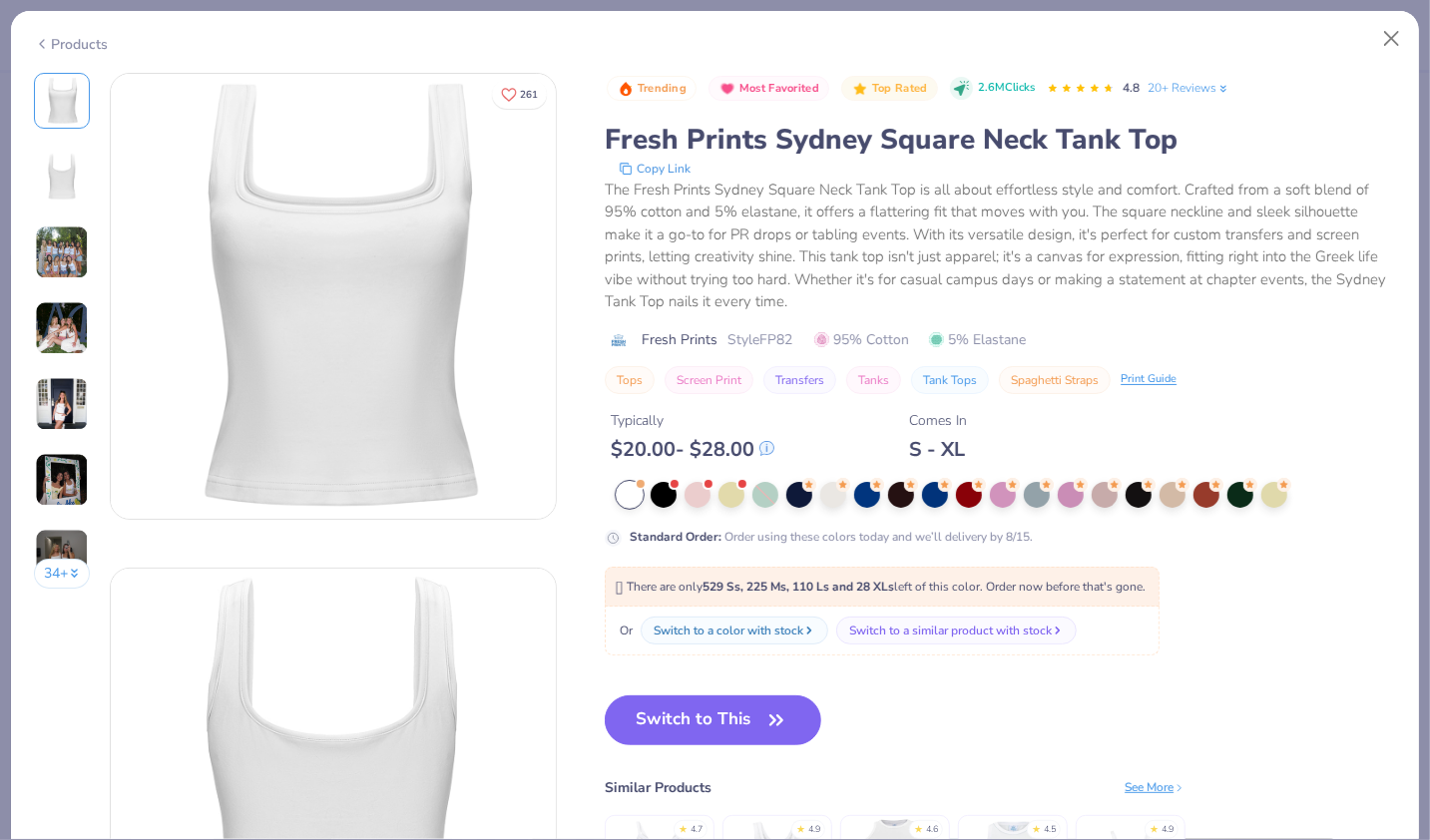 drag, startPoint x: 68, startPoint y: 53, endPoint x: 104, endPoint y: 27, distance: 44.407207 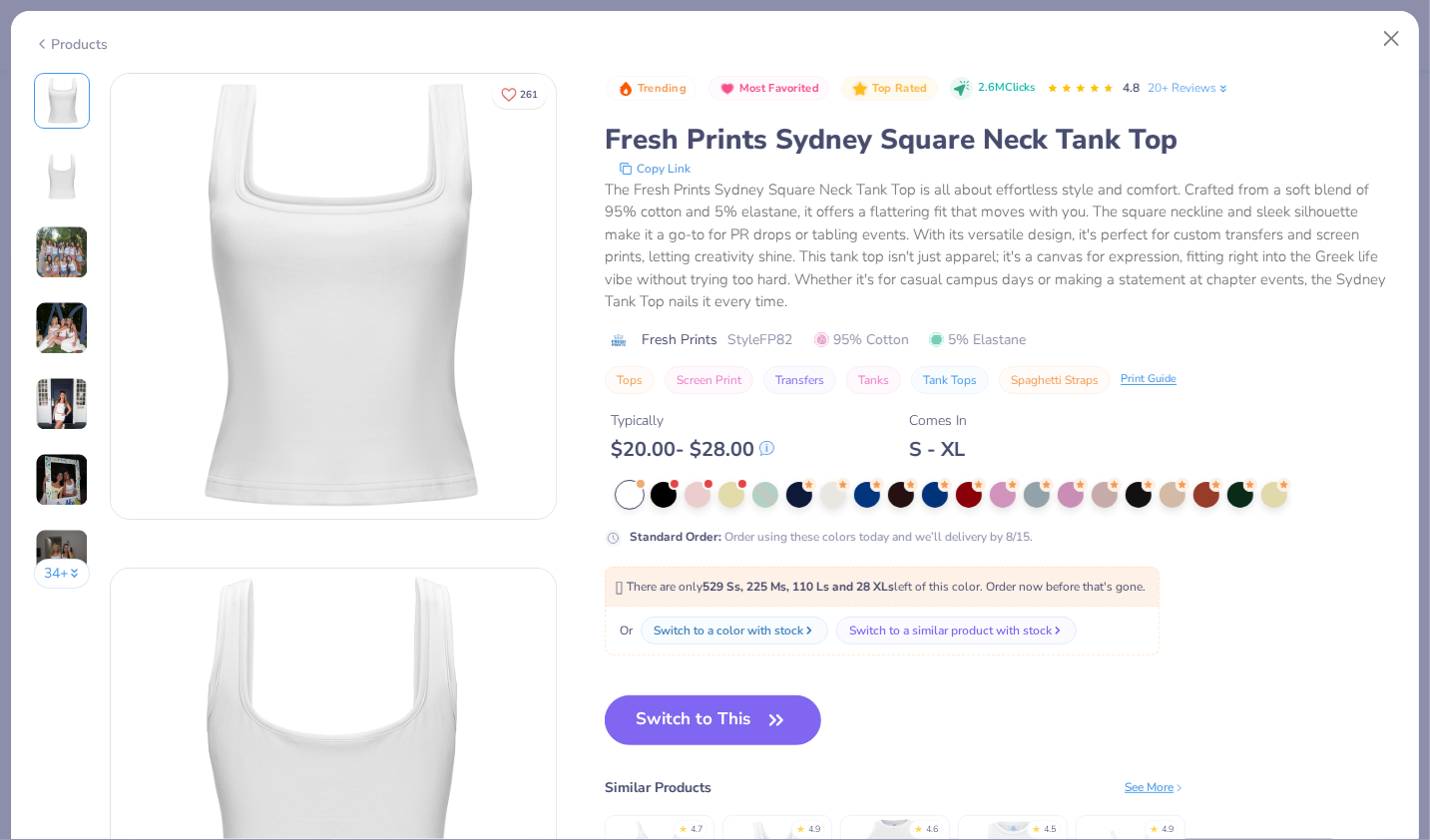 click on "Products" at bounding box center (715, 37) 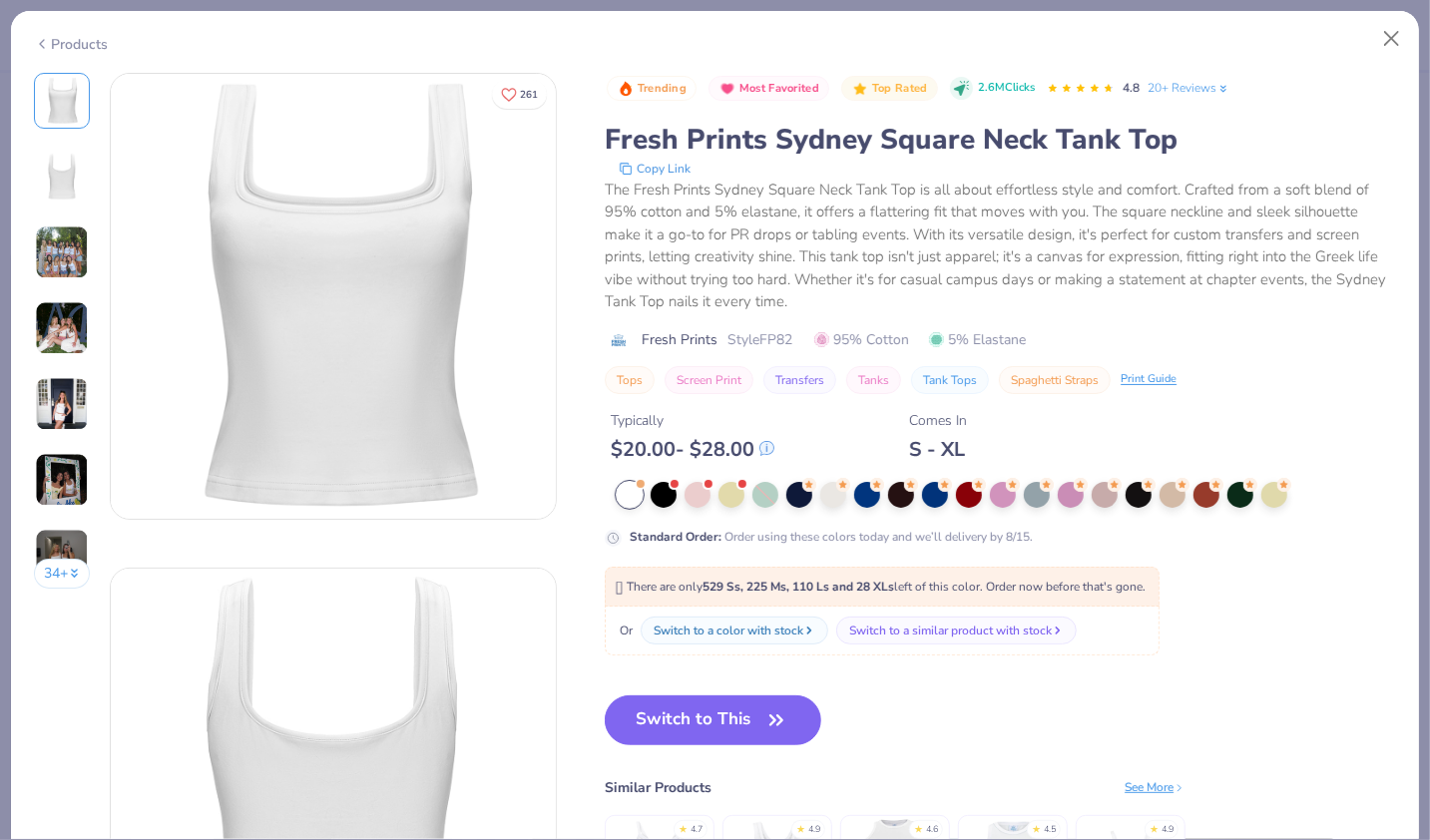 click on "Products" at bounding box center (71, 44) 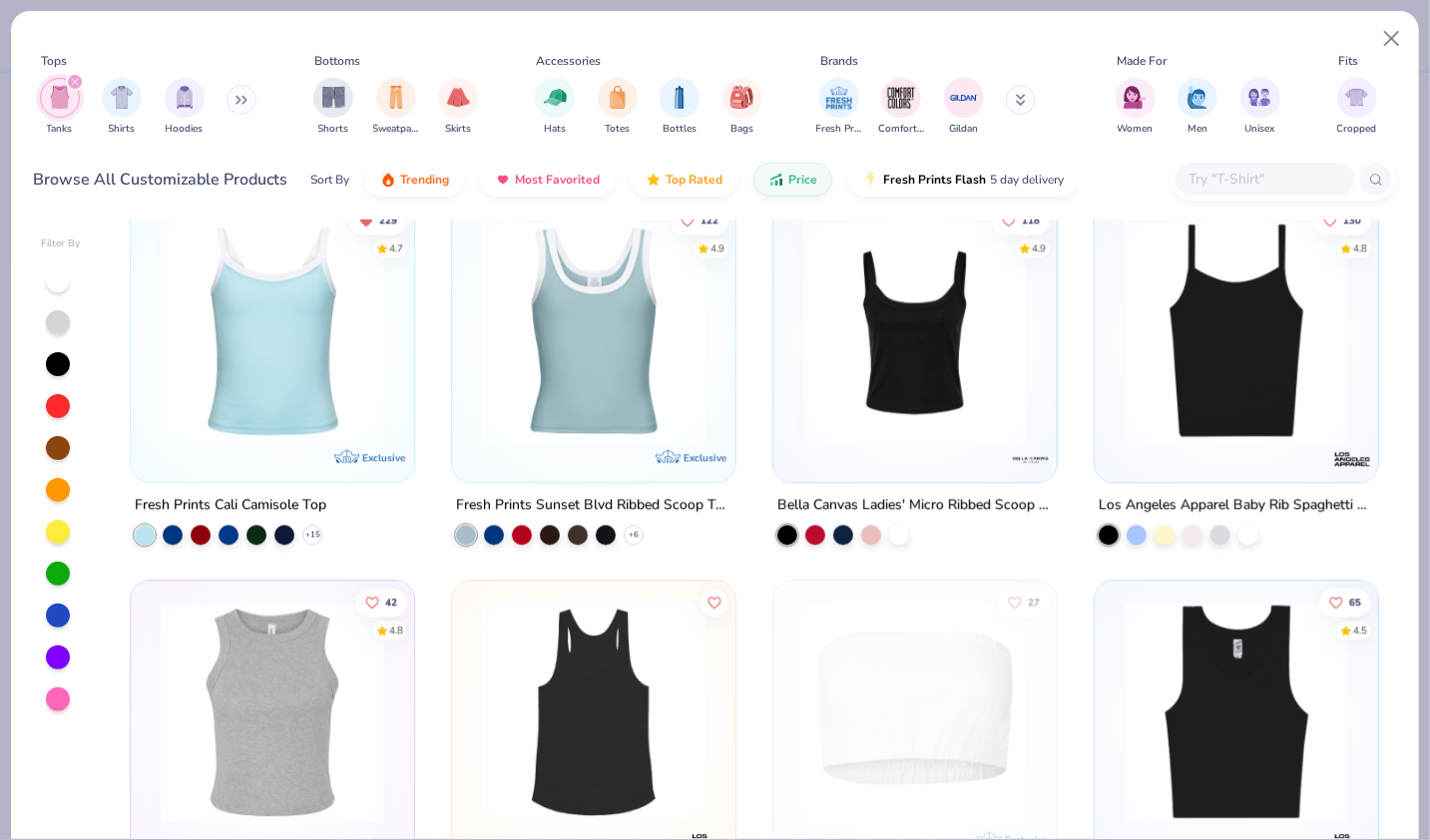 scroll, scrollTop: 2709, scrollLeft: 0, axis: vertical 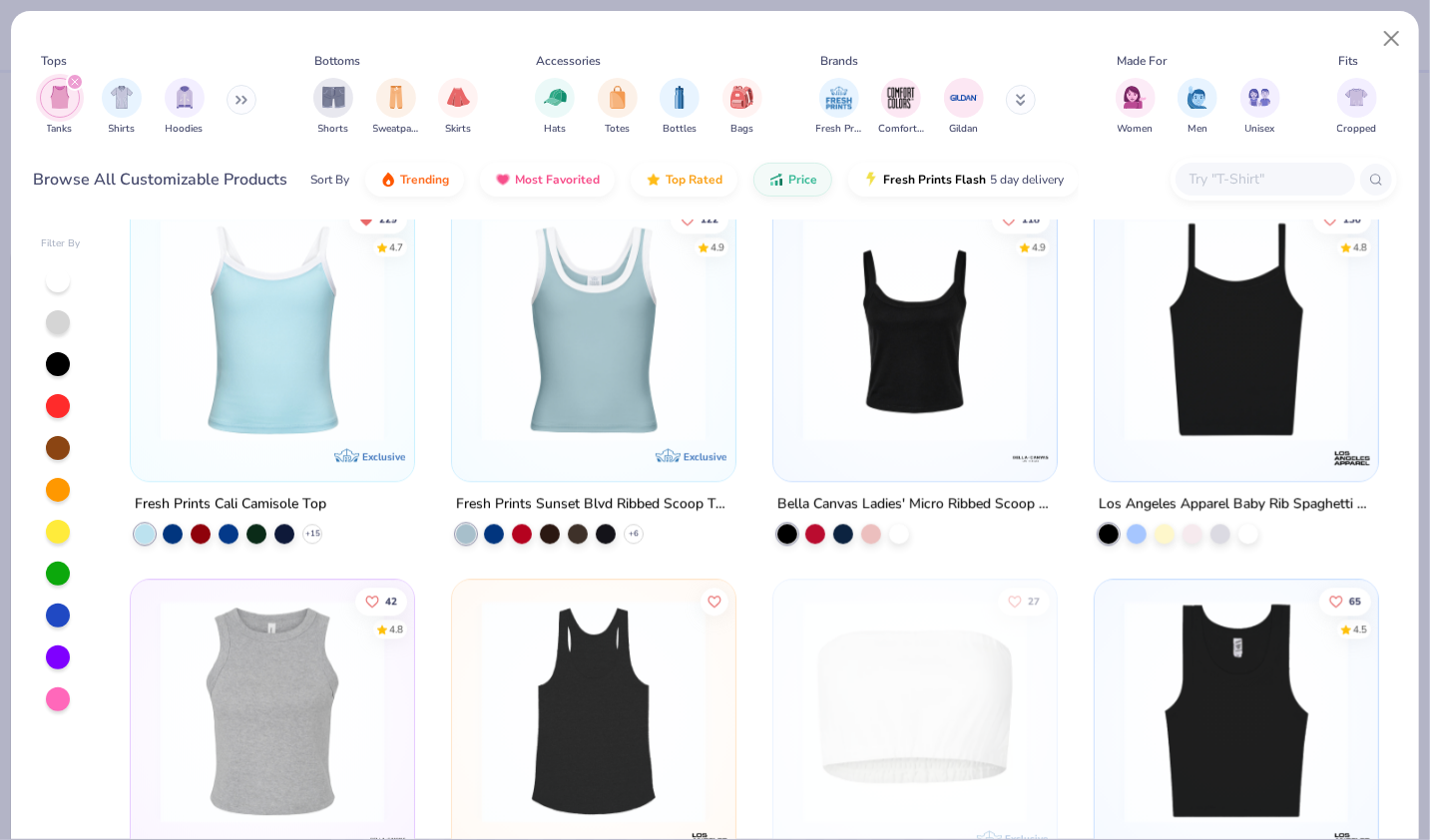 click at bounding box center [915, 329] 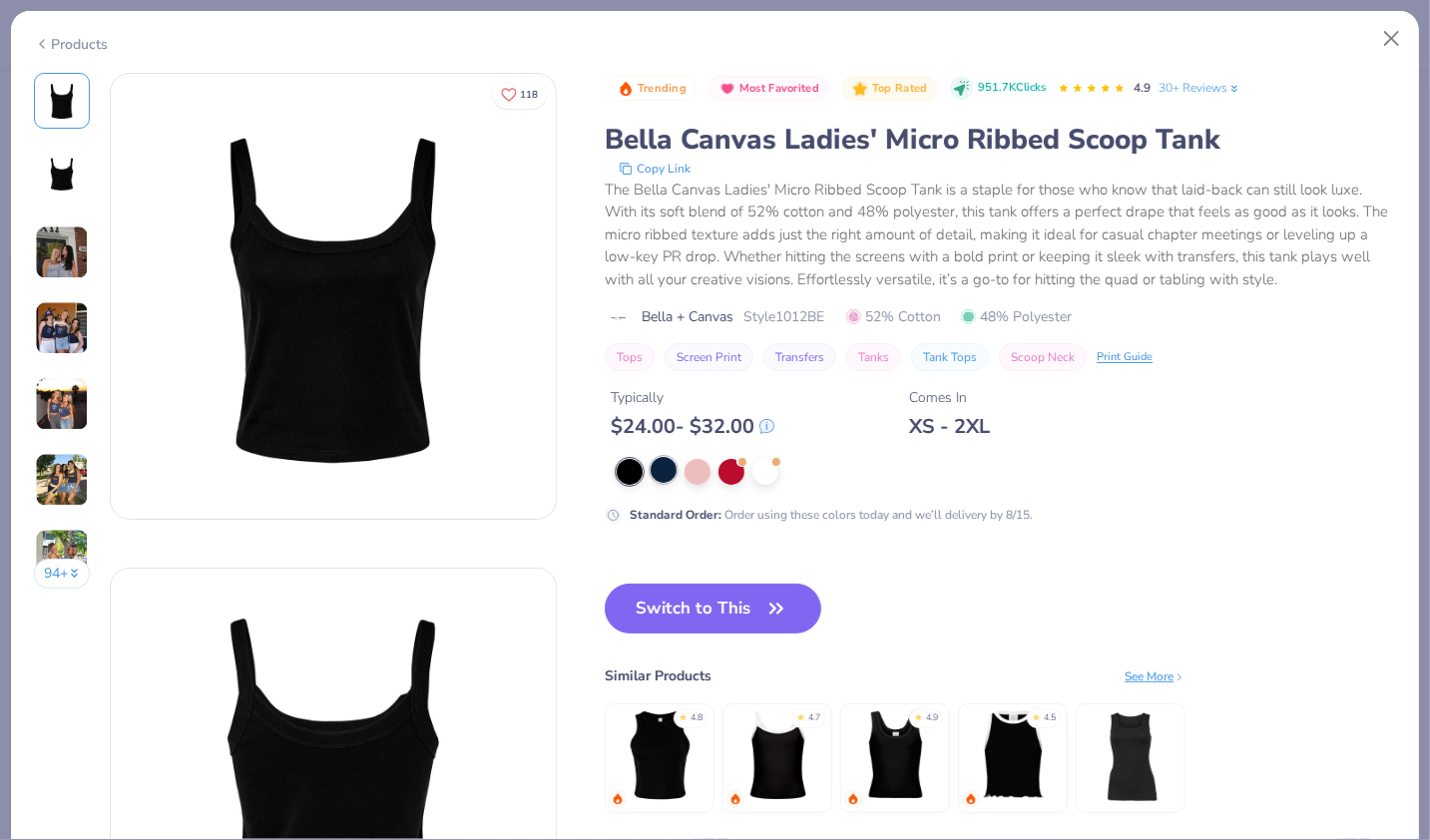 click at bounding box center (664, 470) 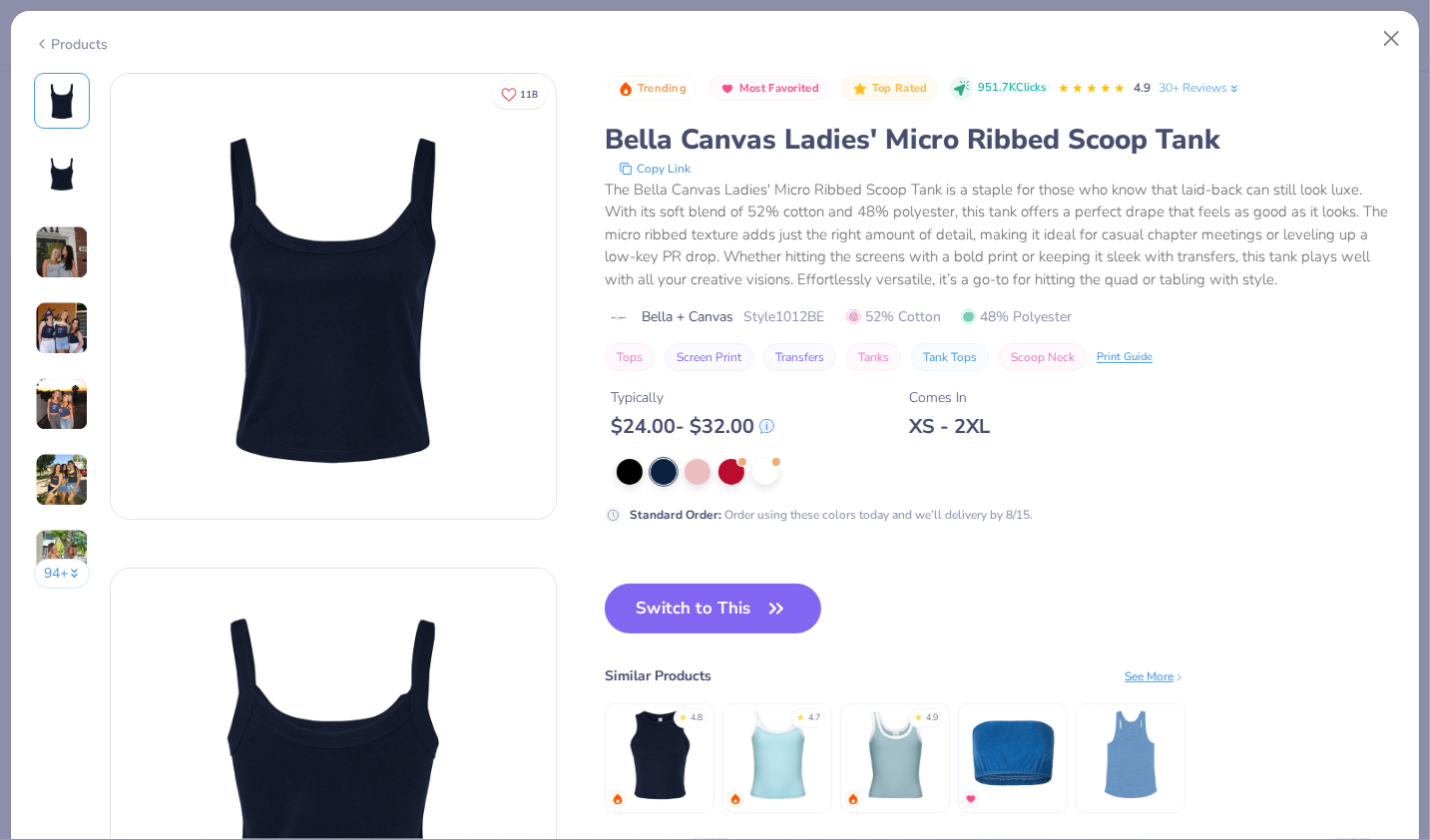 click on "Switch to This" at bounding box center (713, 609) 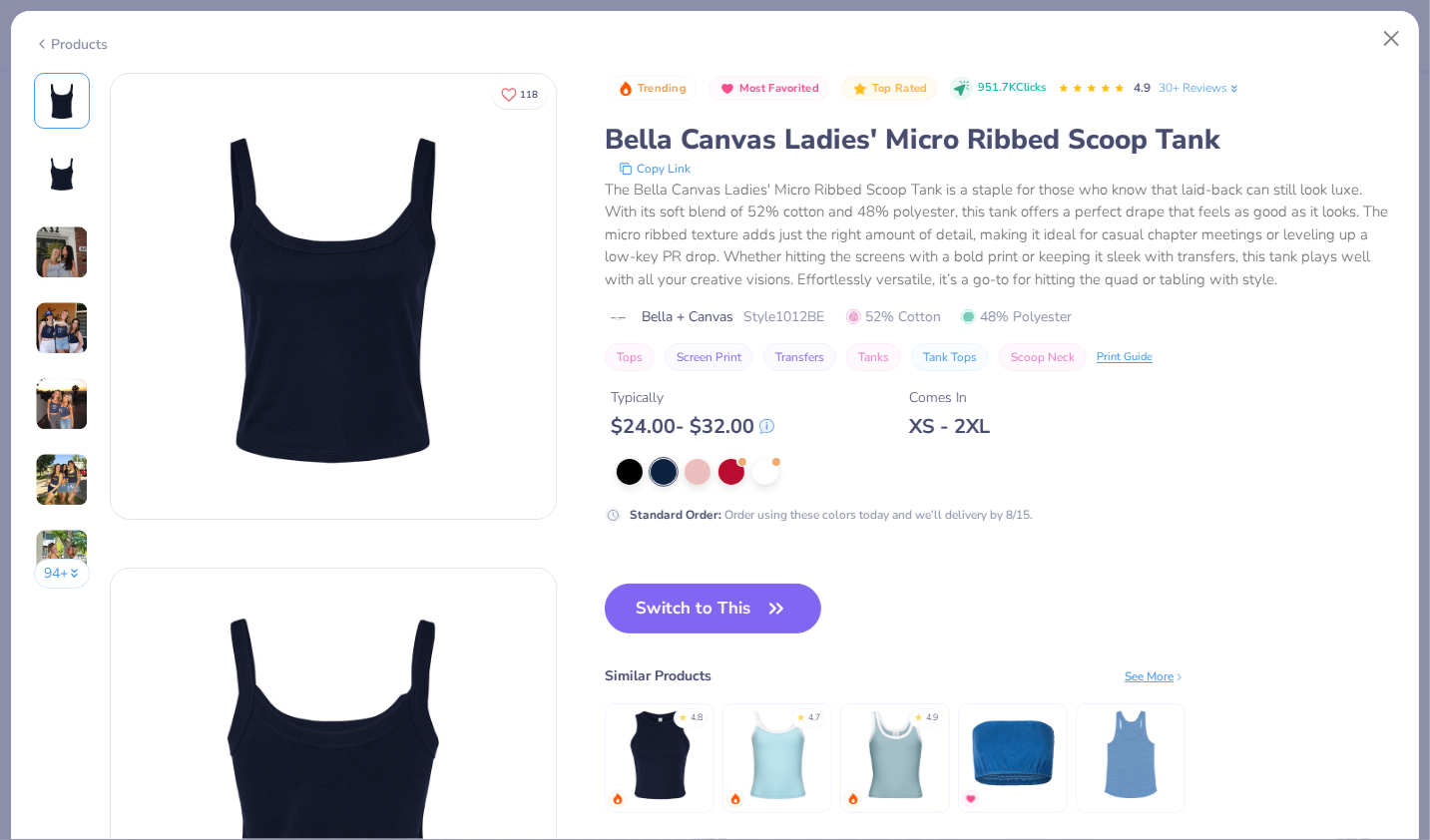 scroll, scrollTop: 114, scrollLeft: 0, axis: vertical 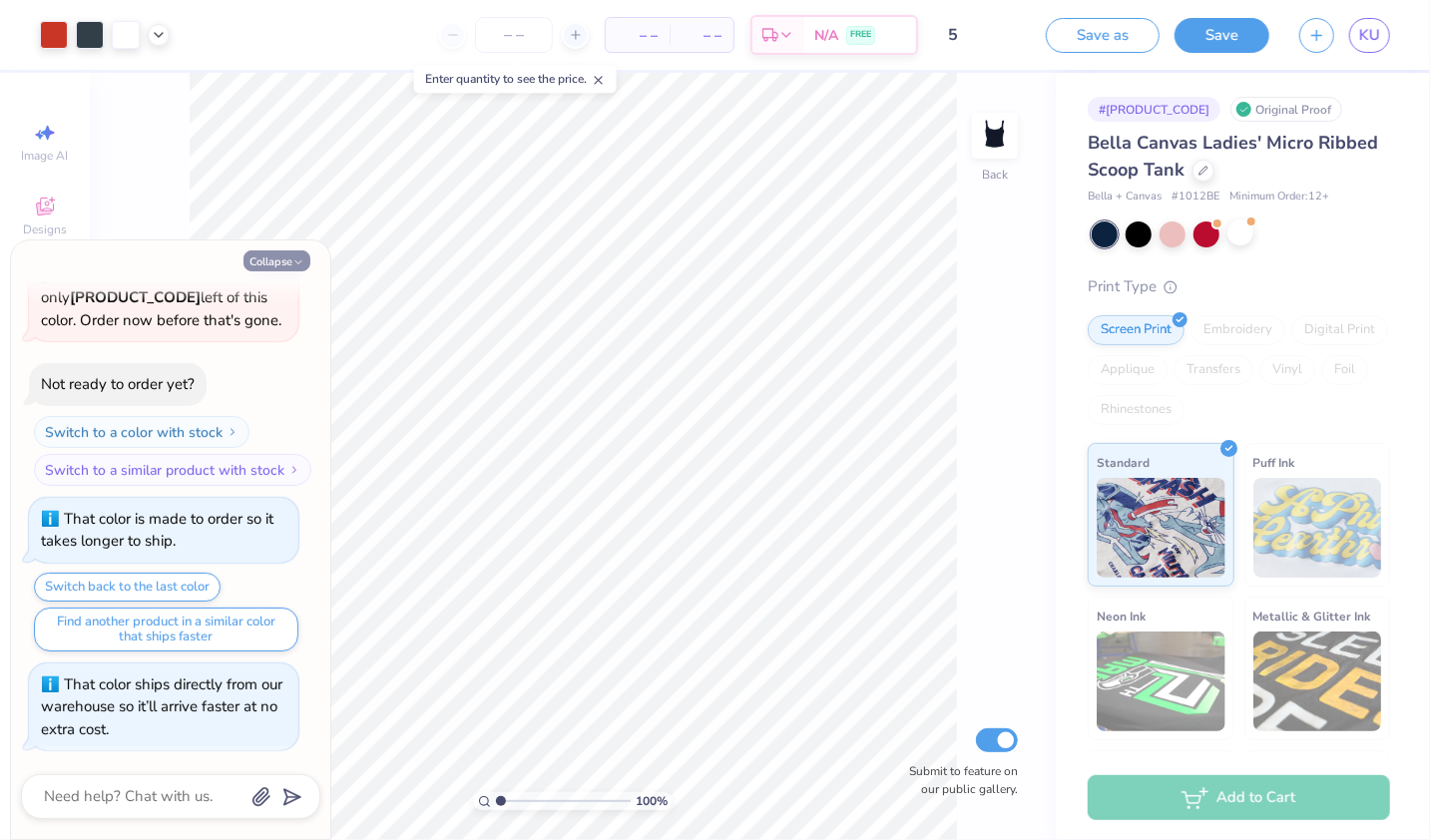 click on "Collapse" at bounding box center (276, 260) 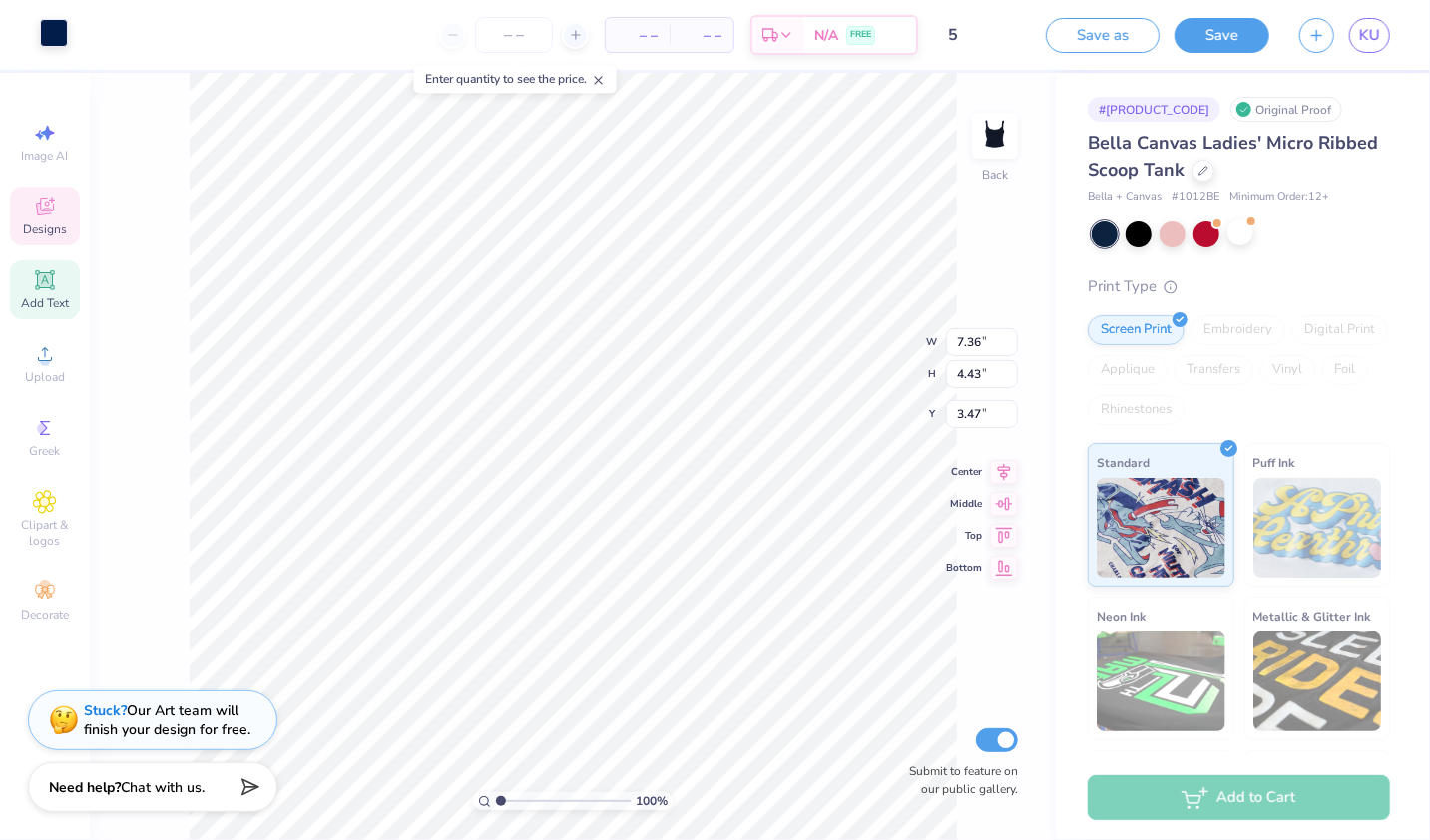 click at bounding box center (54, 33) 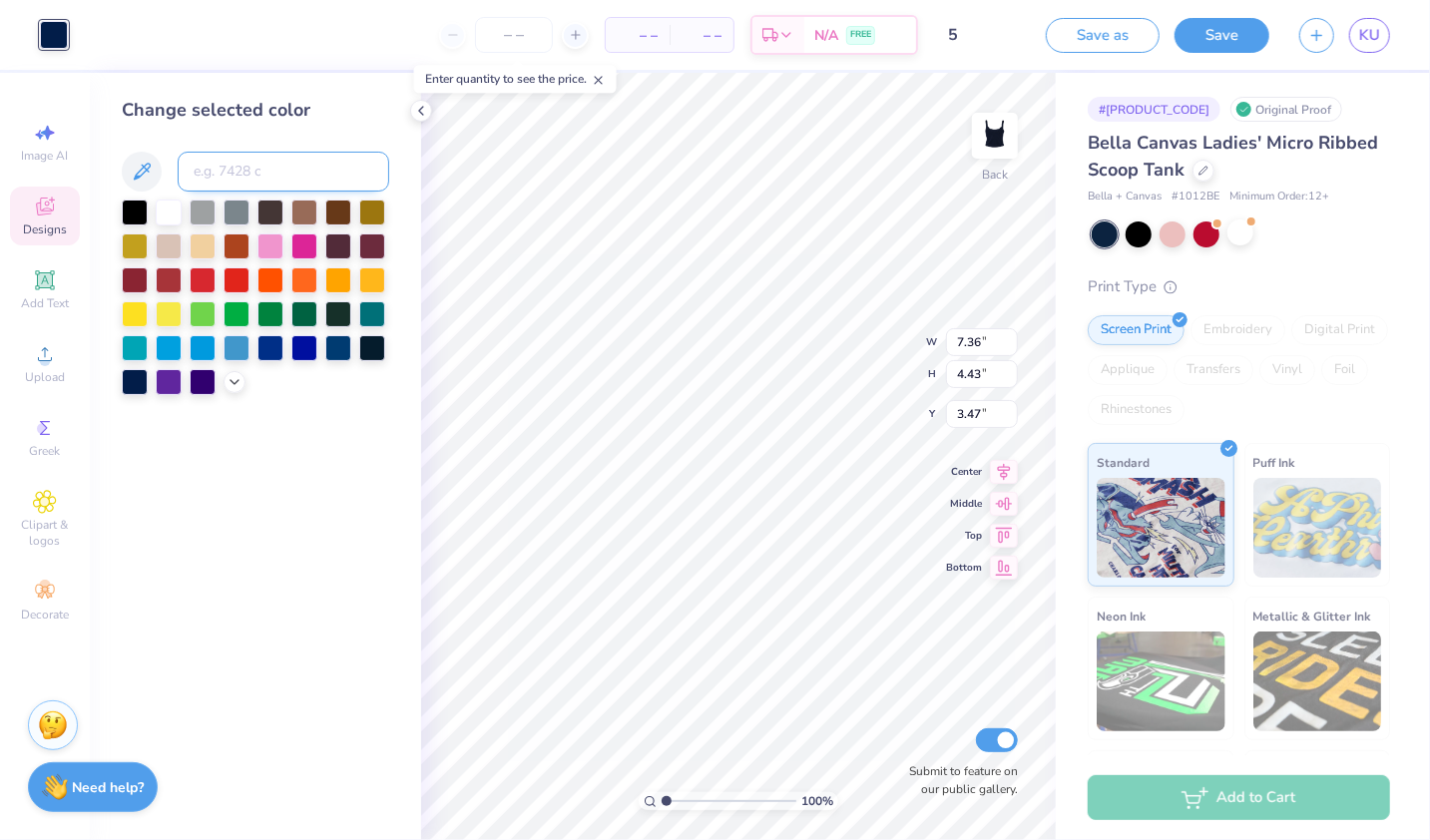 click at bounding box center [283, 172] 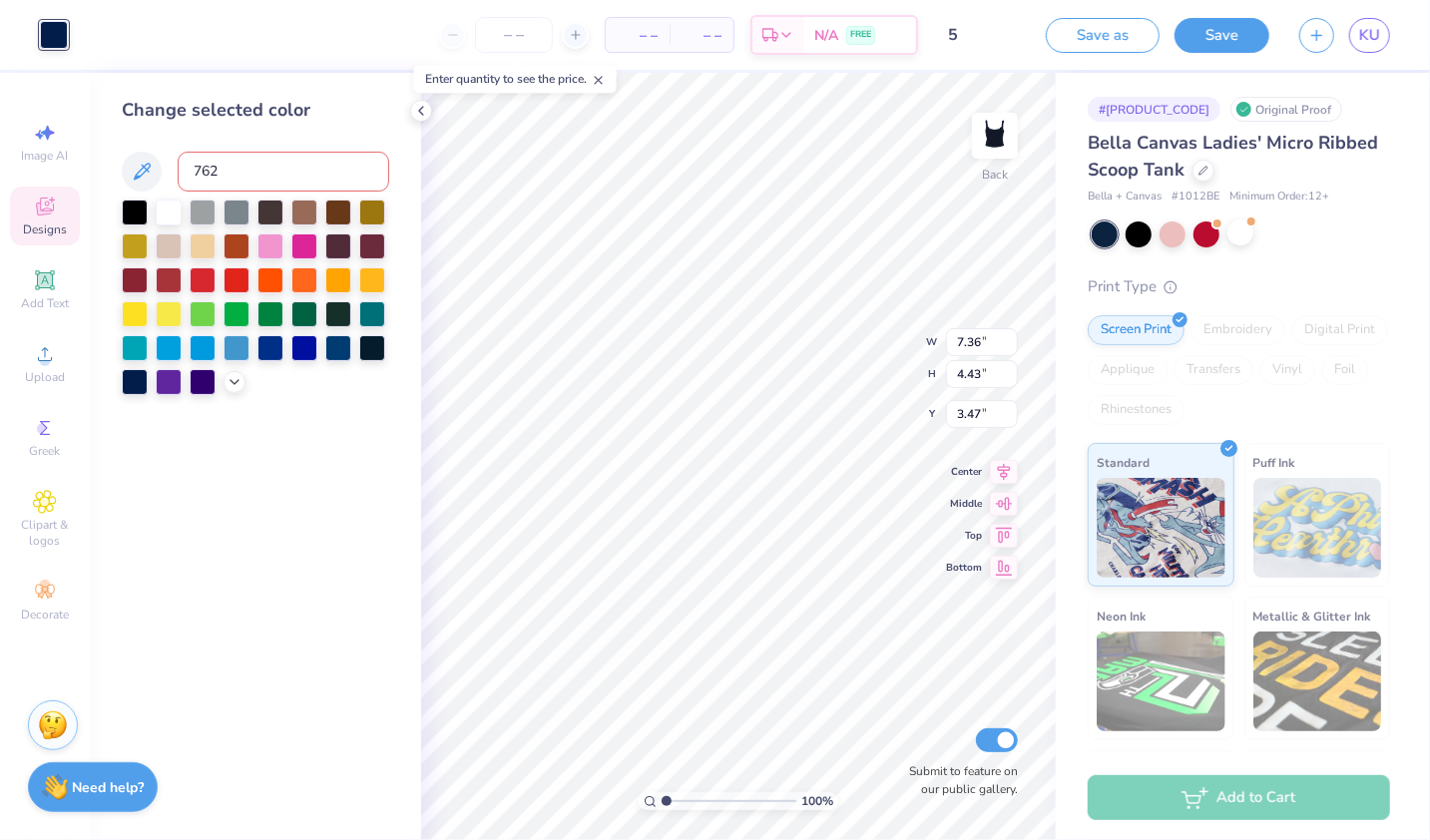 type on "7626" 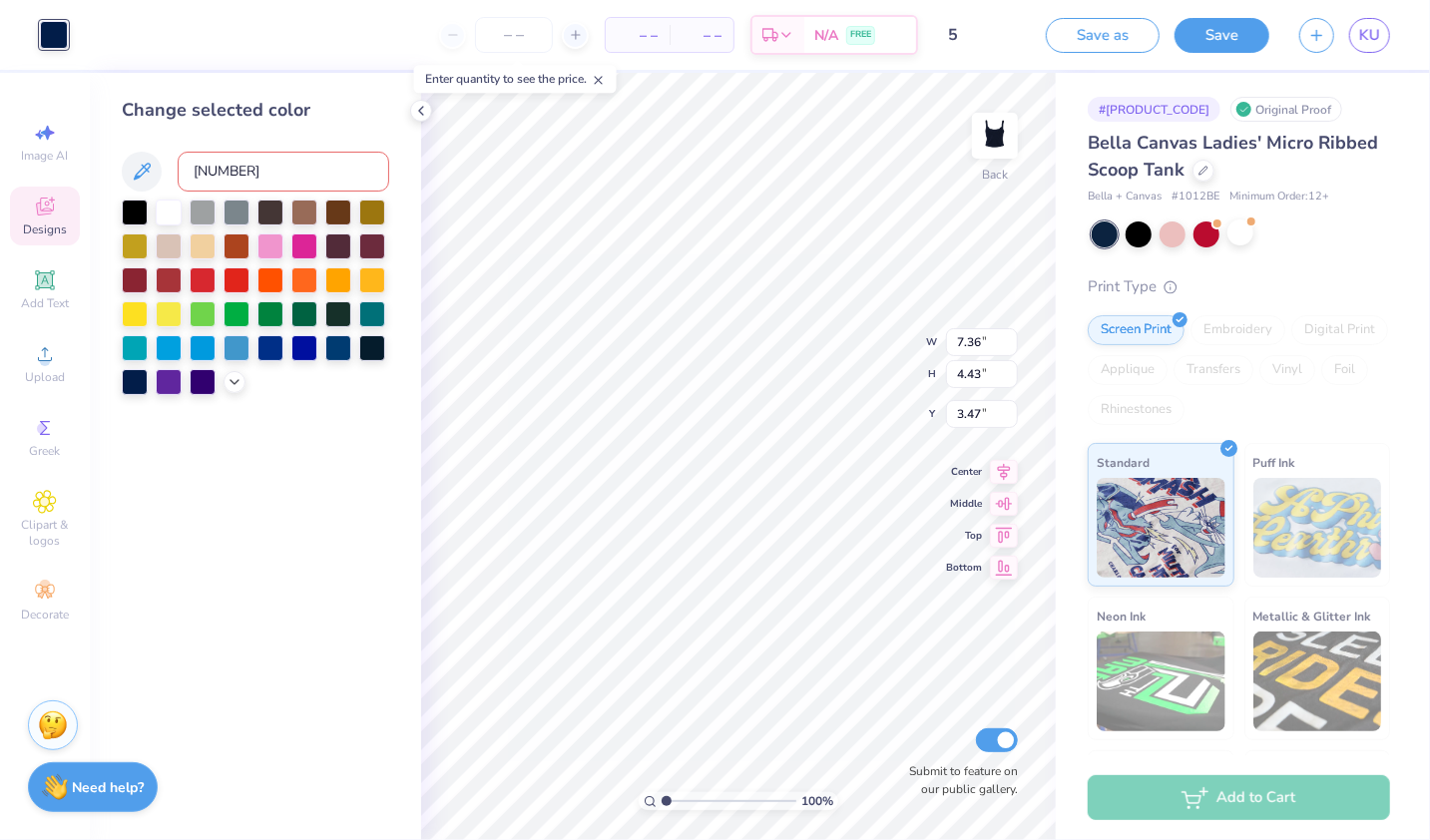 type 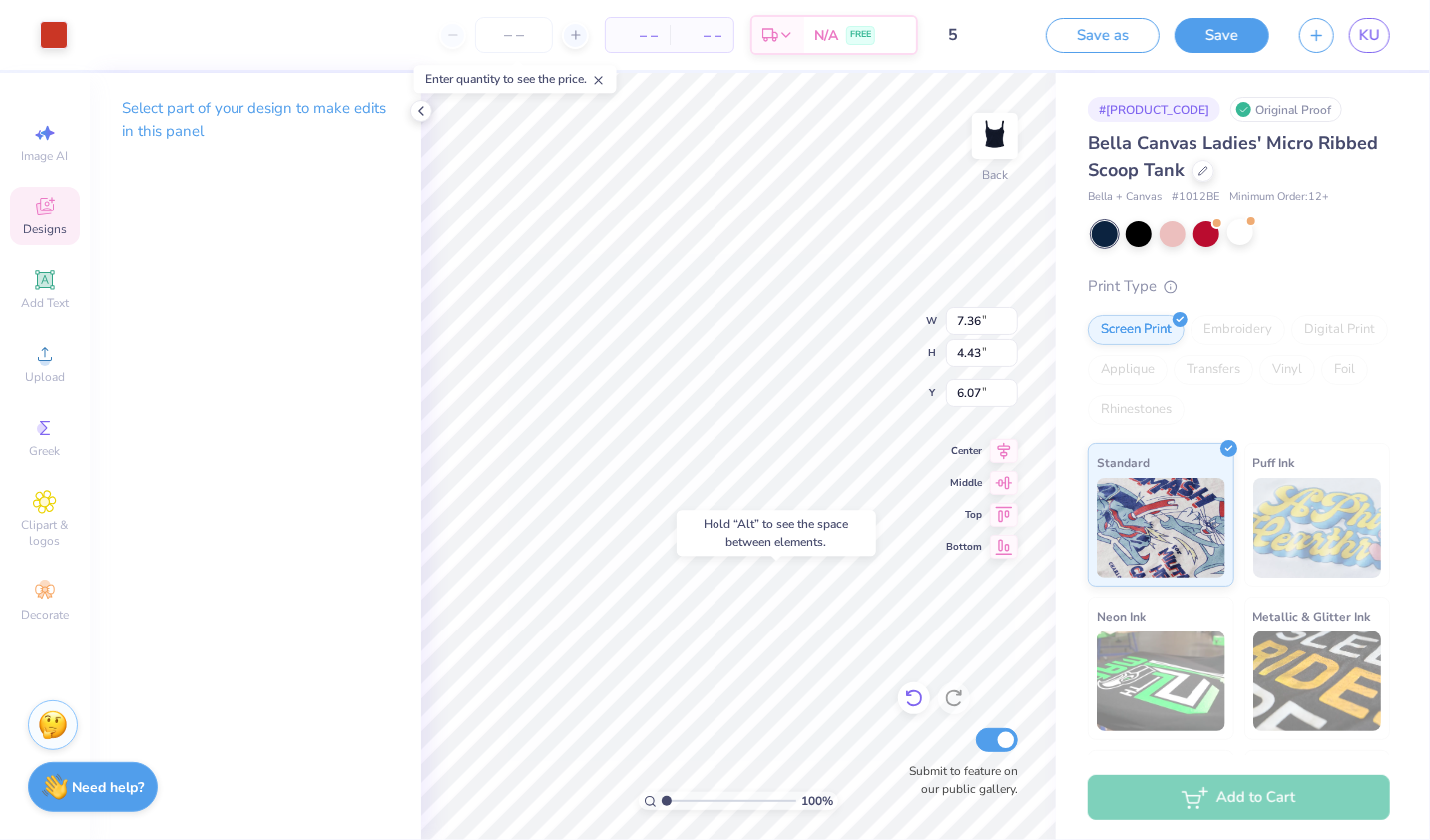 click 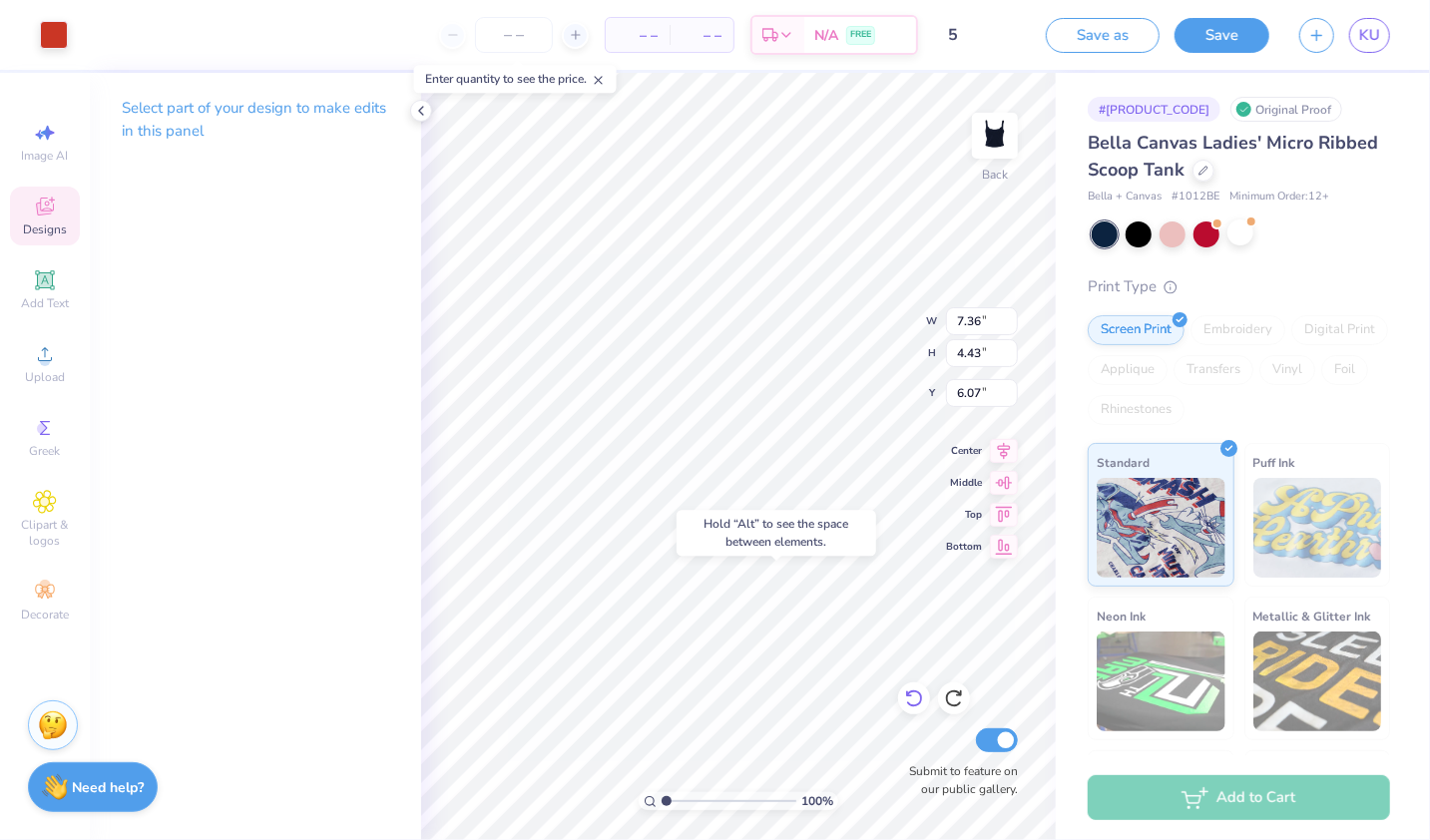 type on "3.47" 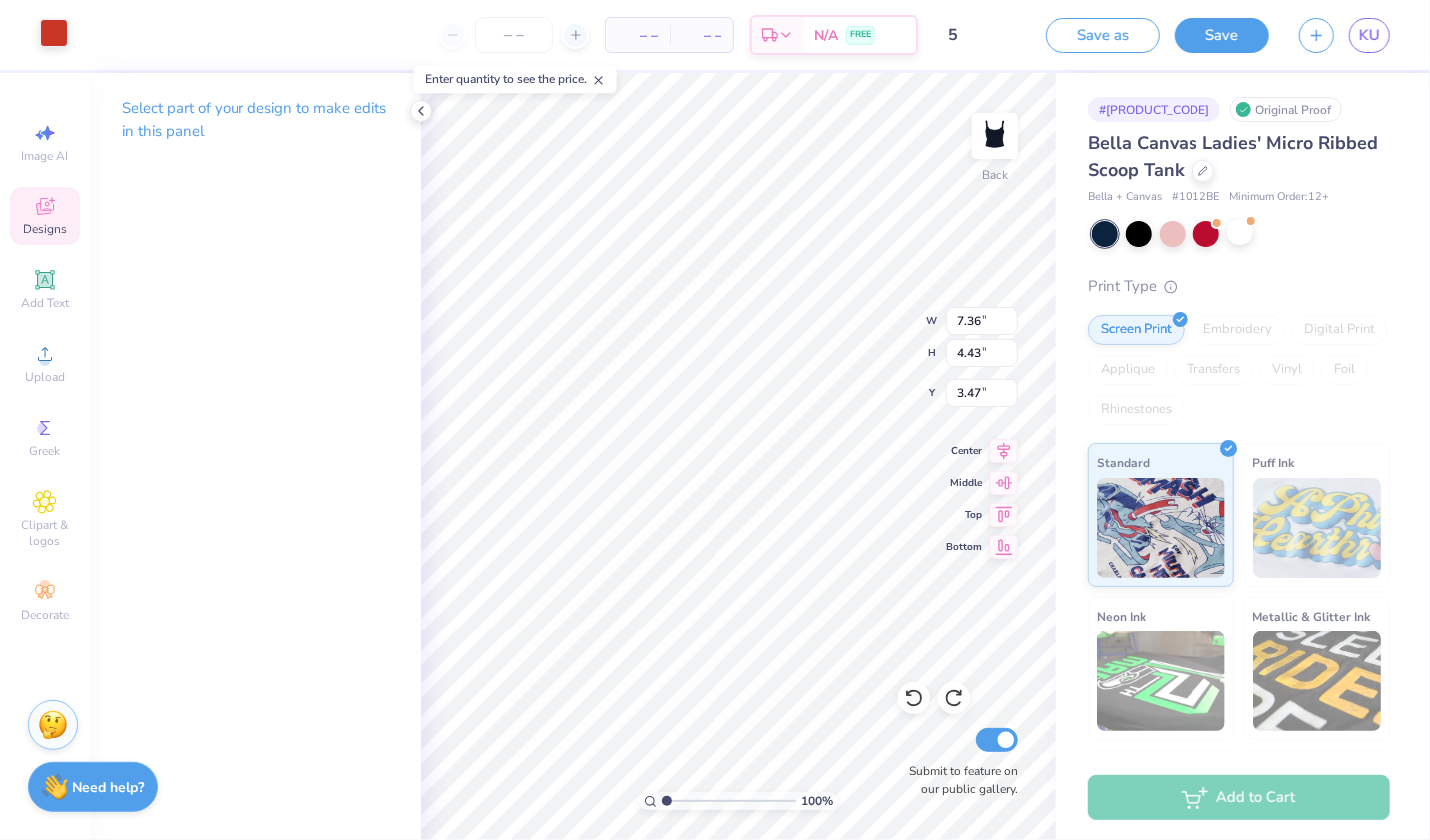 click at bounding box center (54, 33) 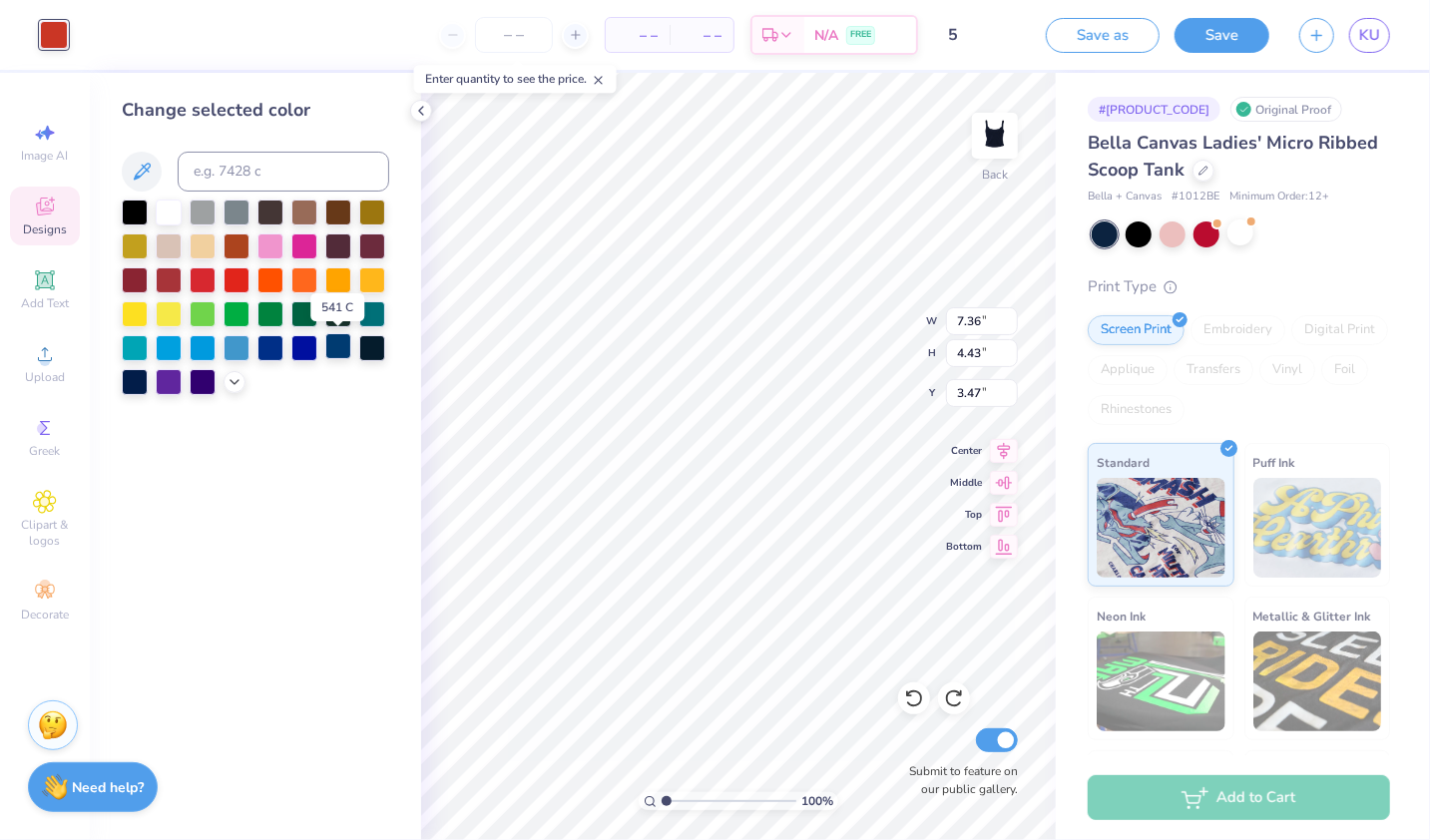 click at bounding box center [338, 346] 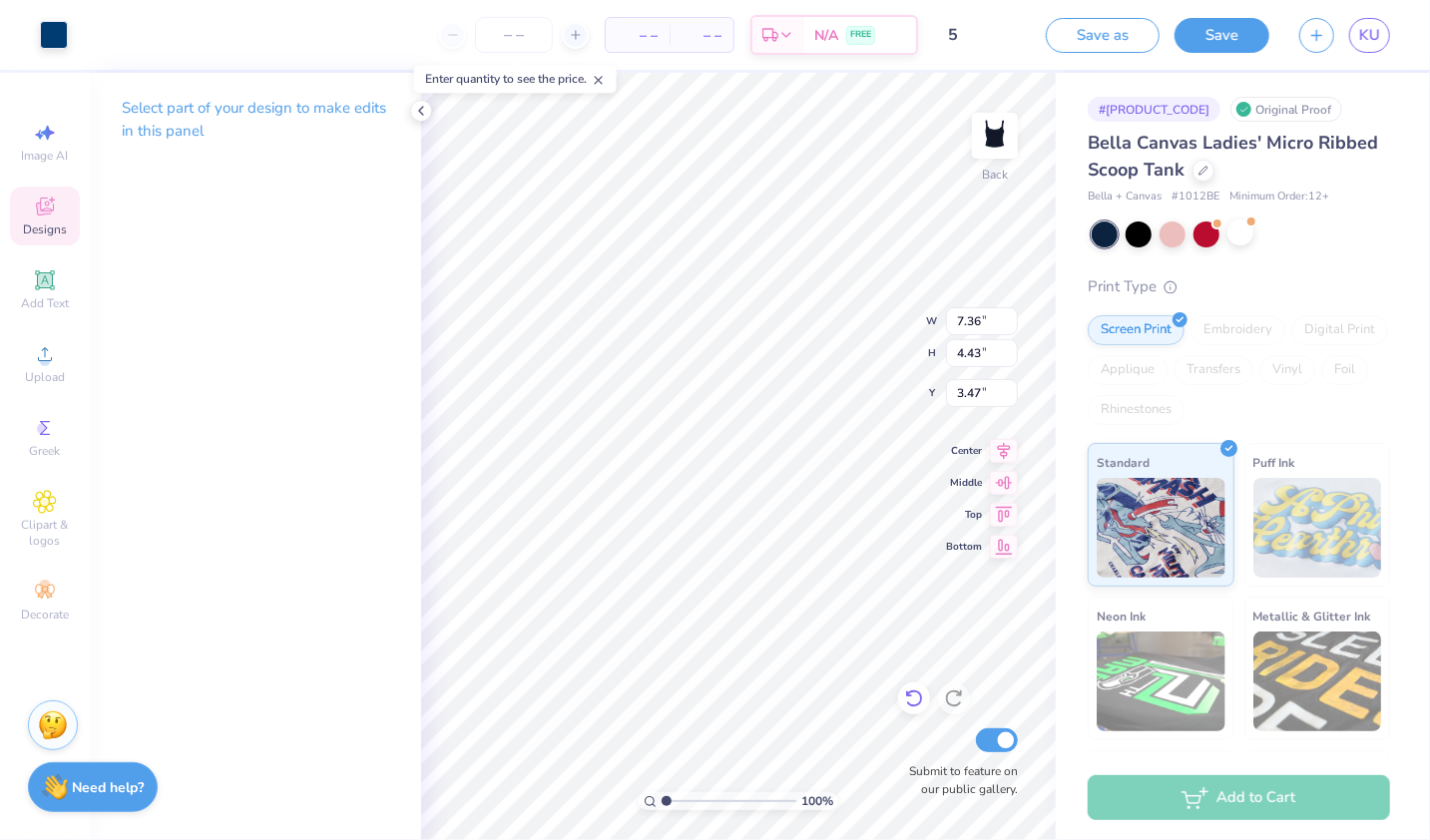 click 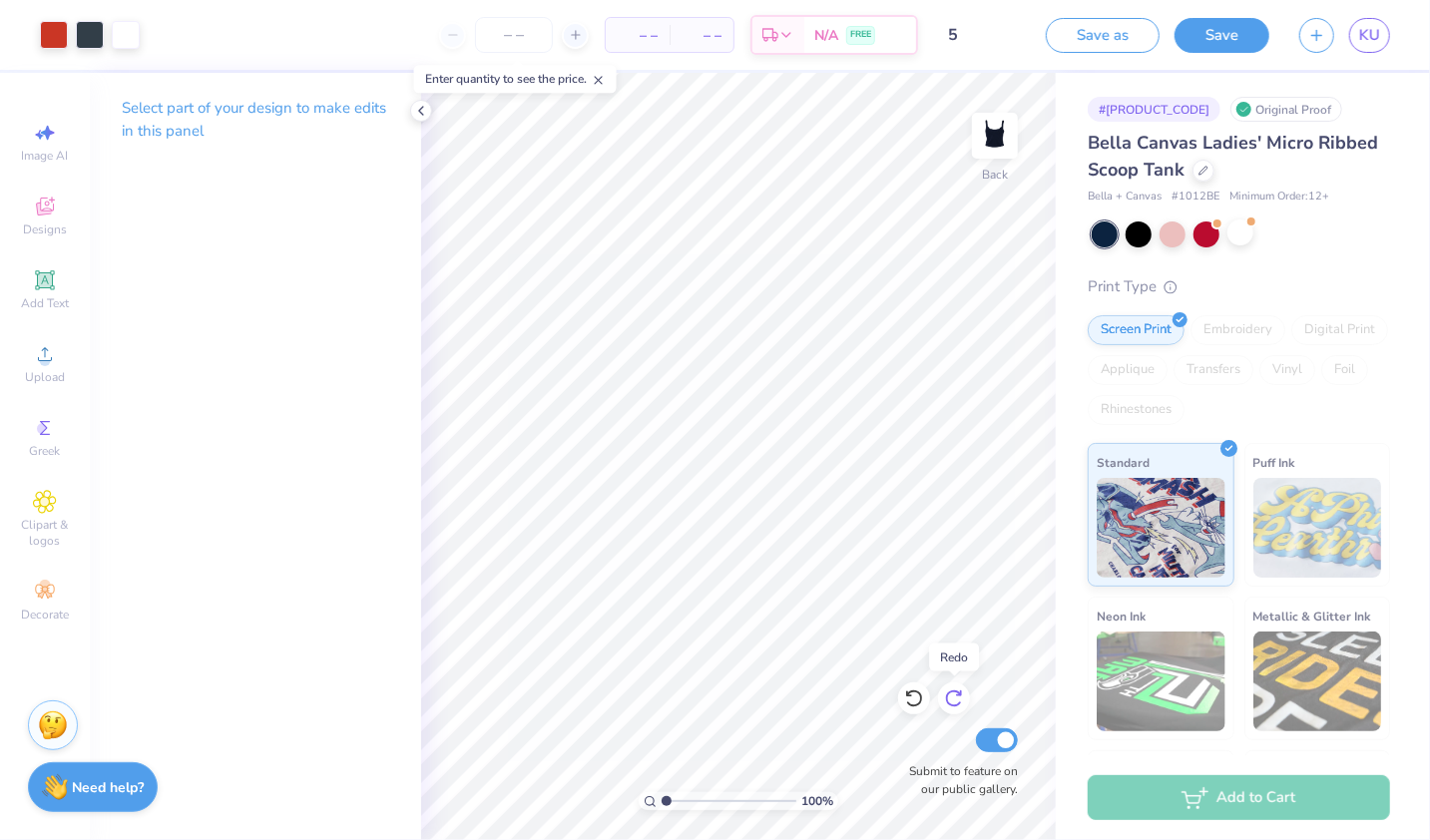 click 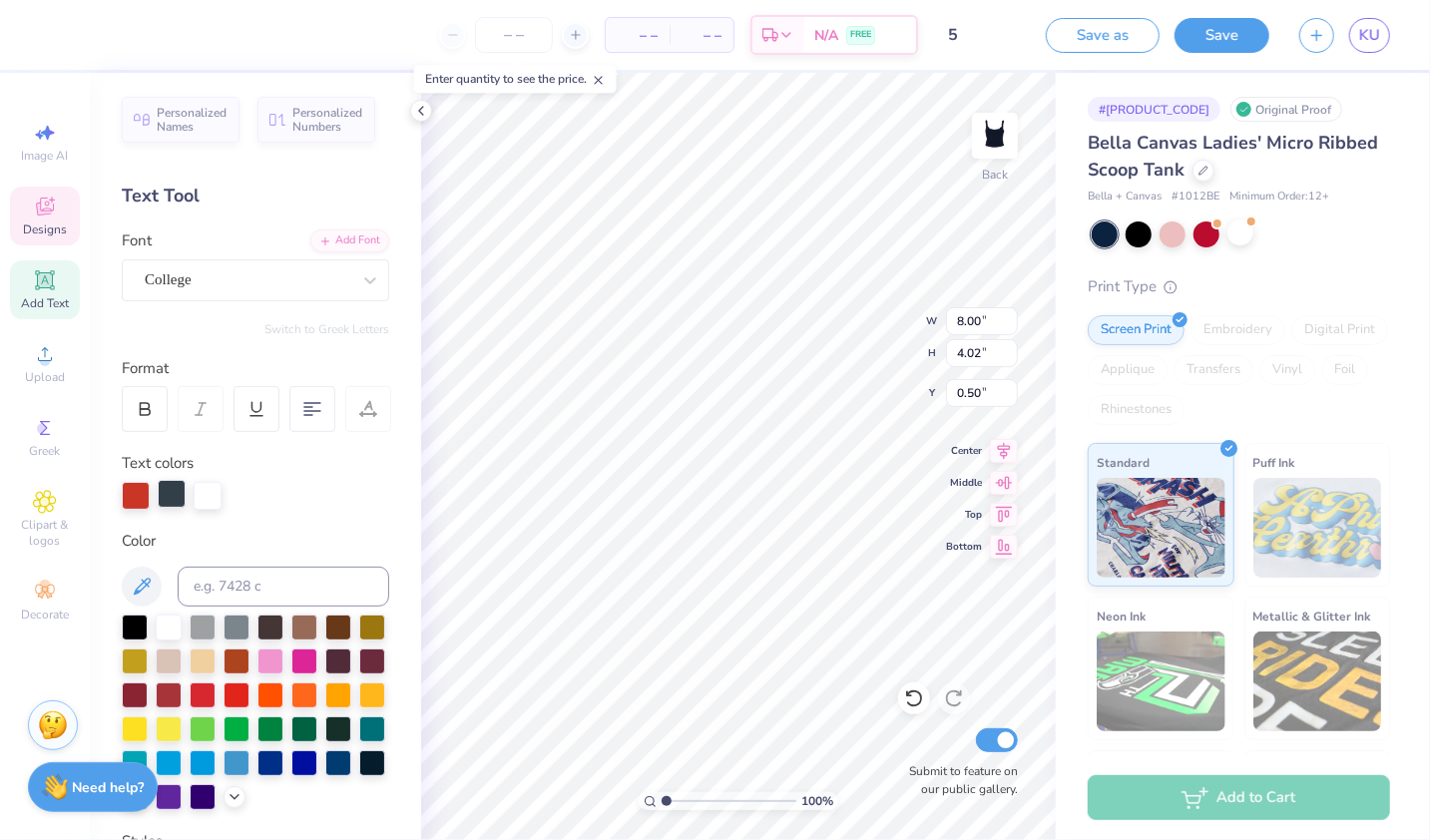 click at bounding box center [172, 494] 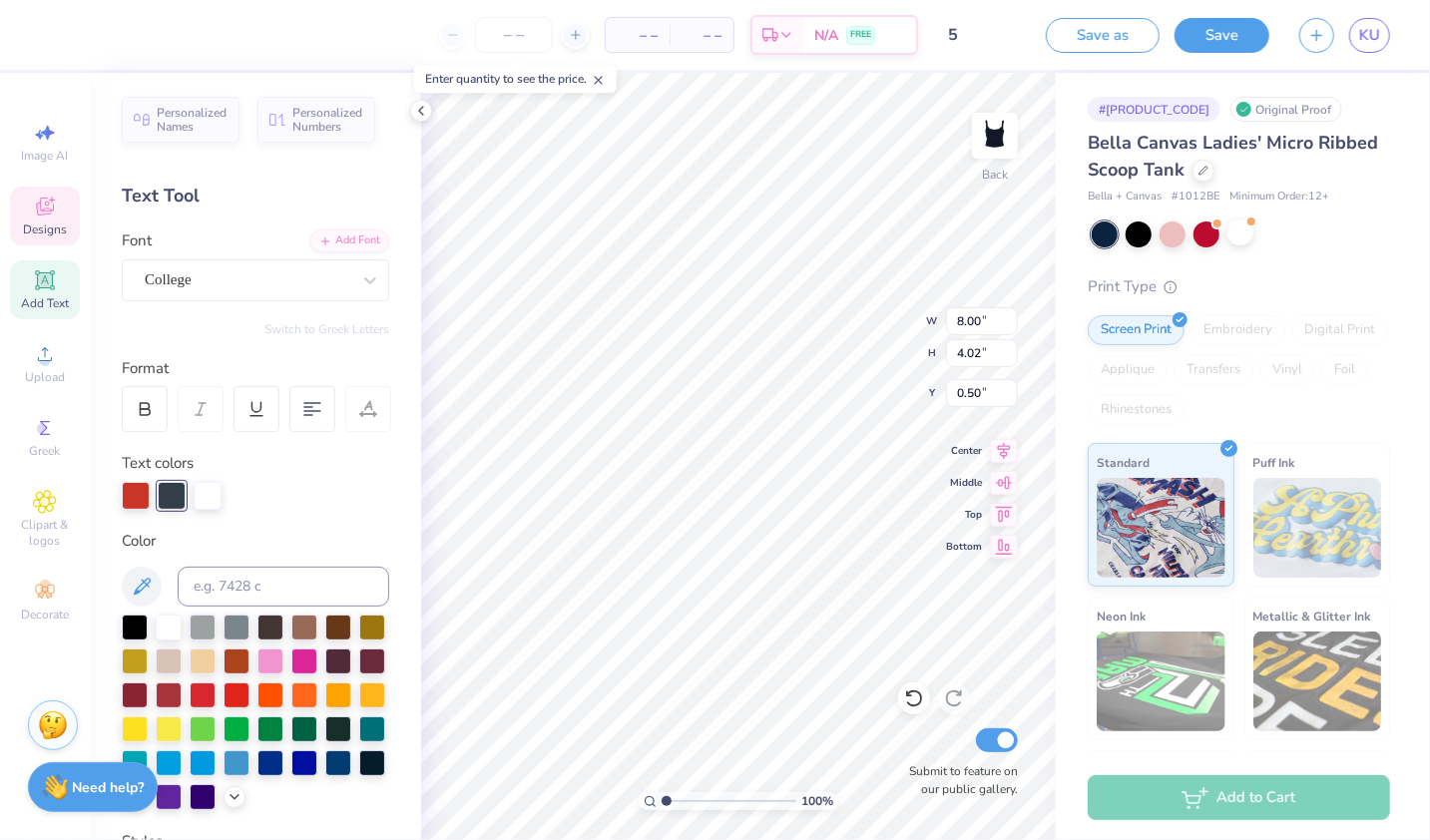 click at bounding box center [135, 795] 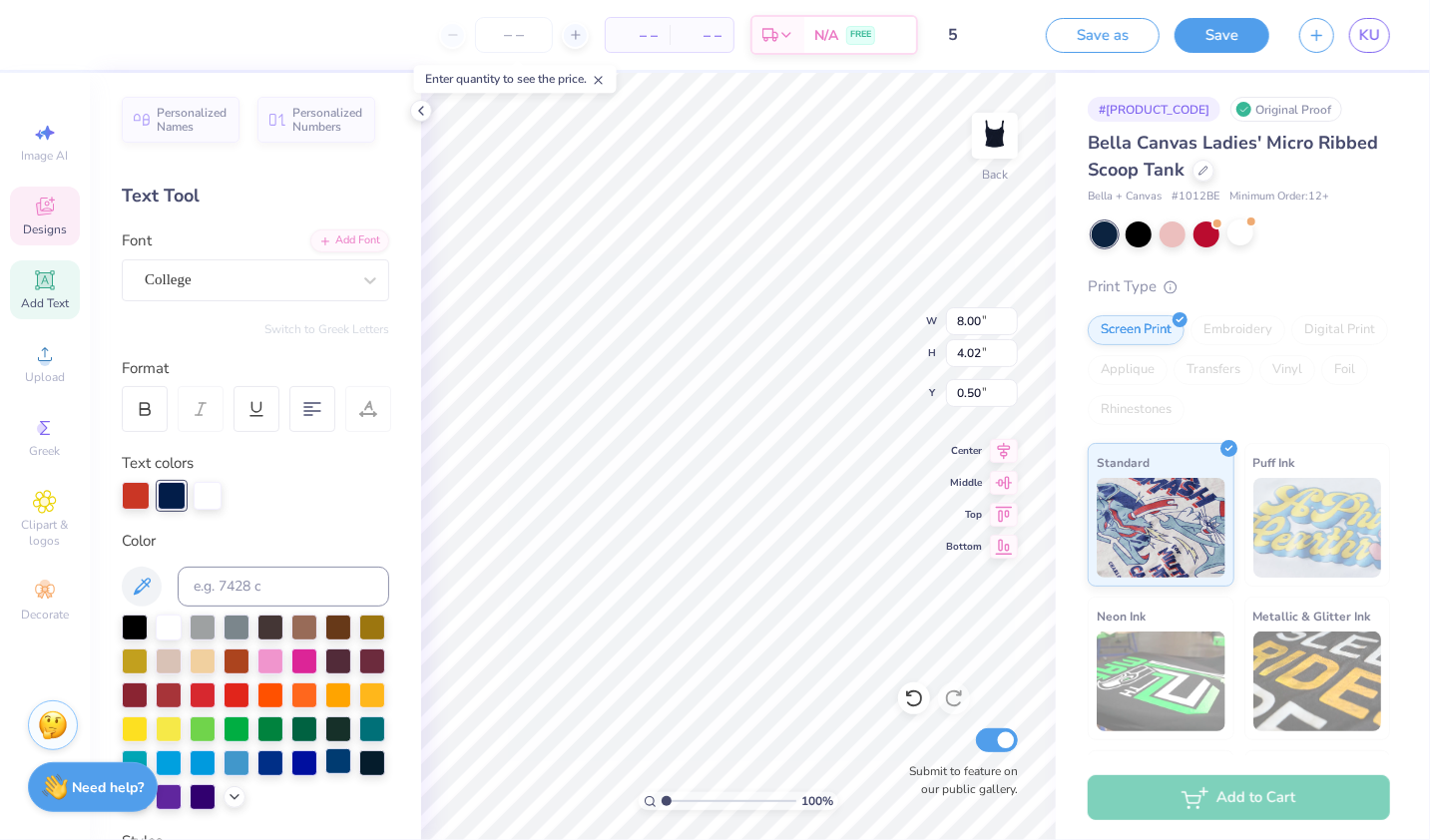 click at bounding box center (338, 761) 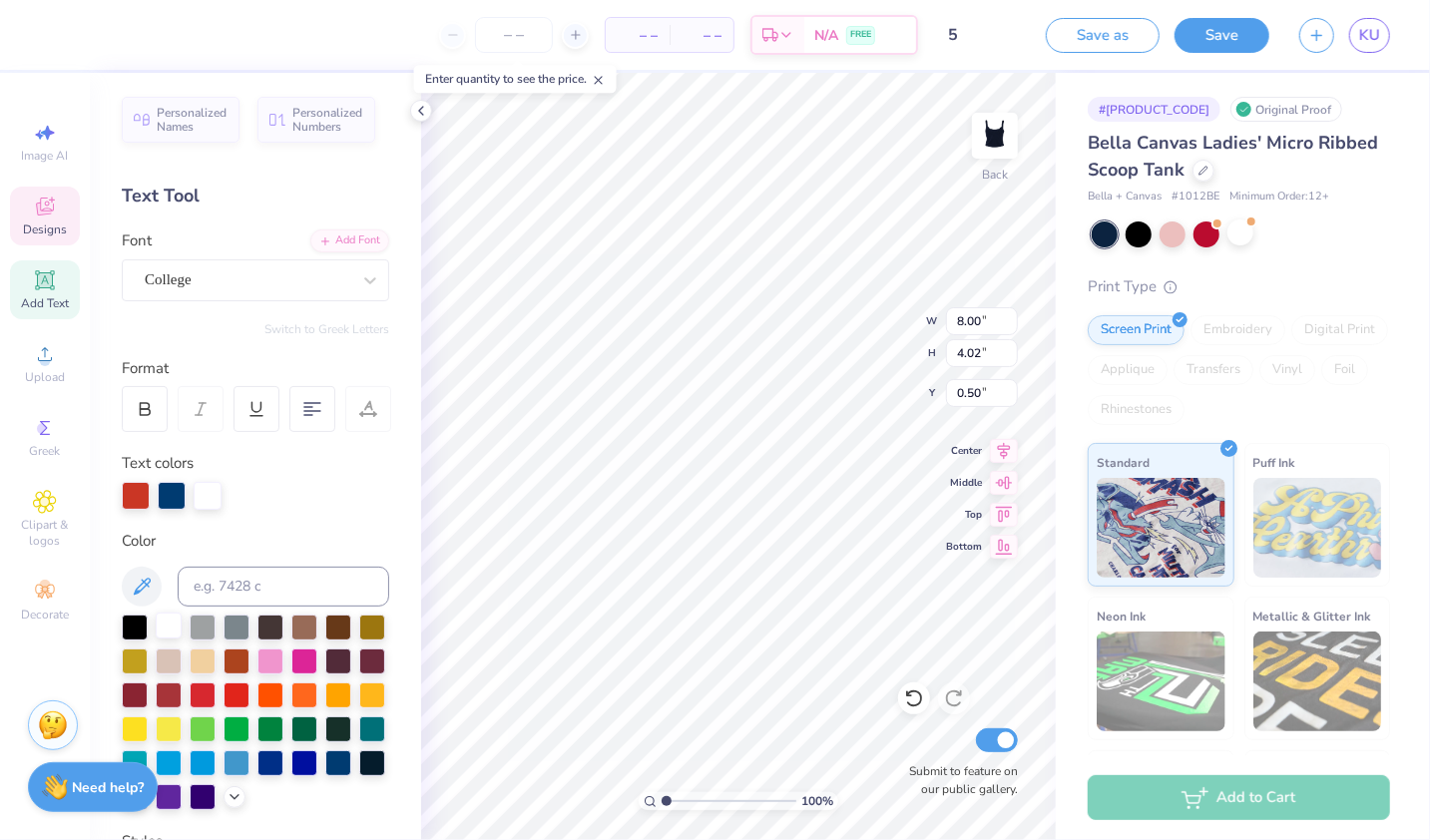 click at bounding box center (169, 626) 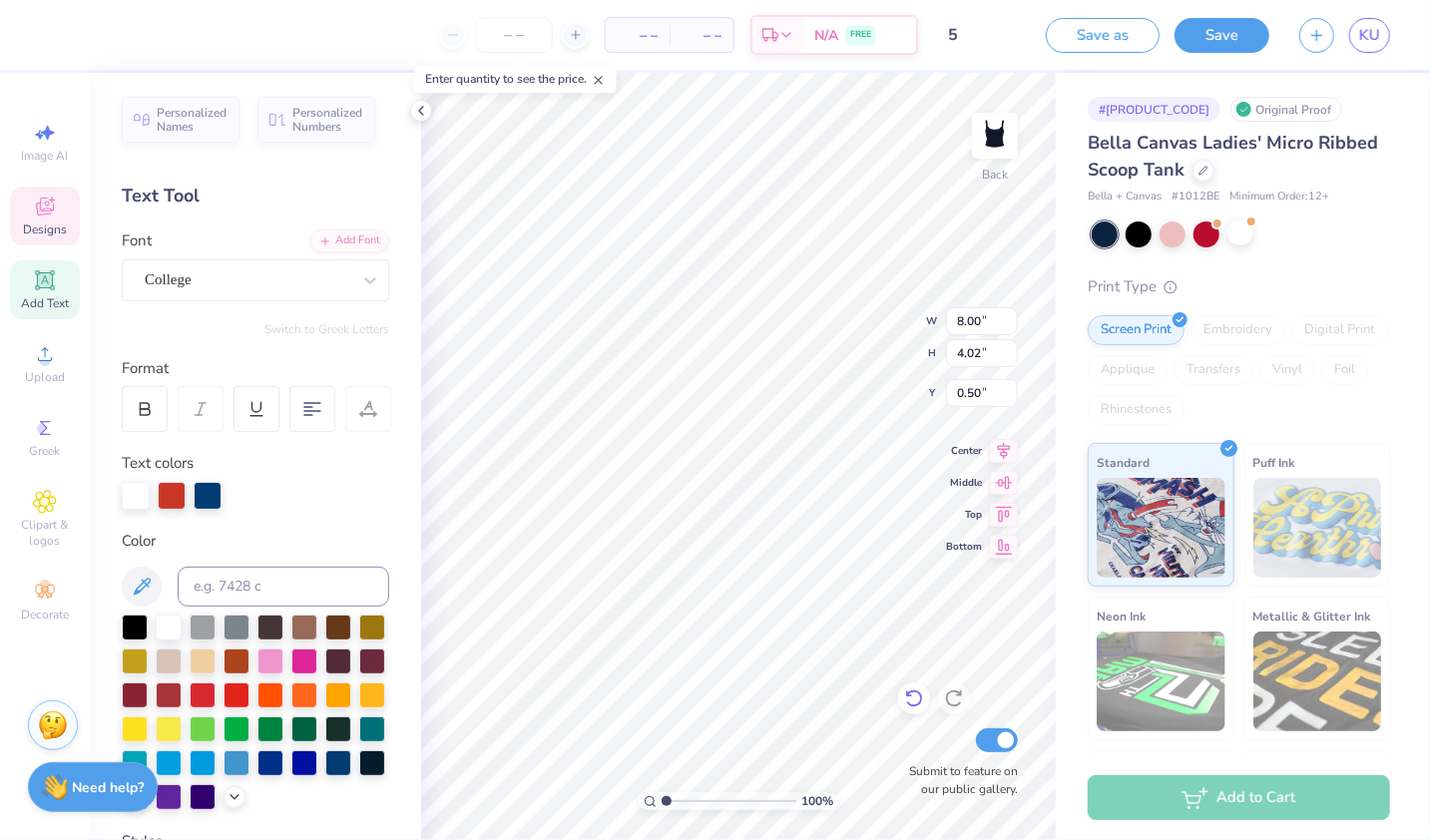 click 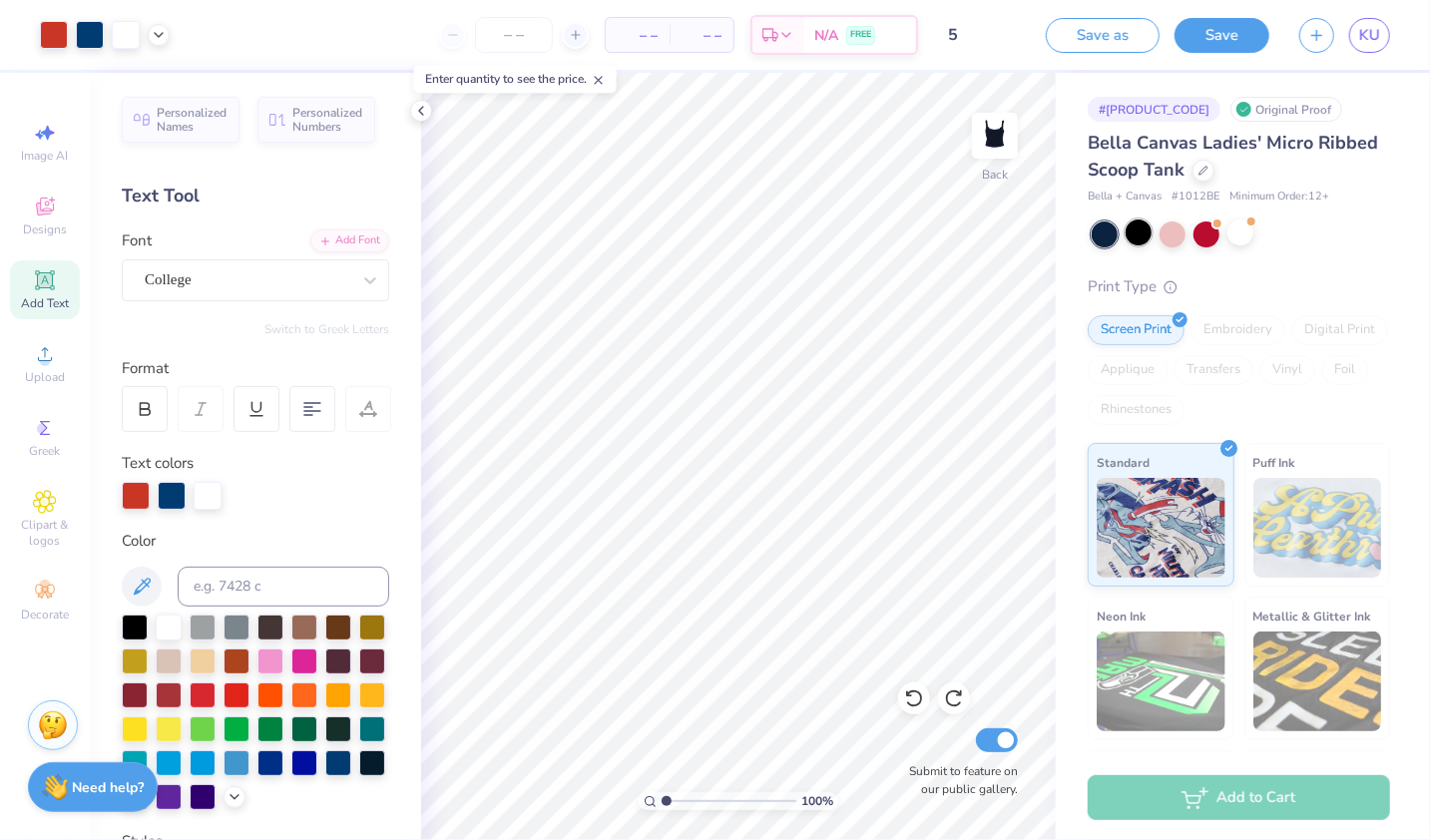 click at bounding box center [1139, 232] 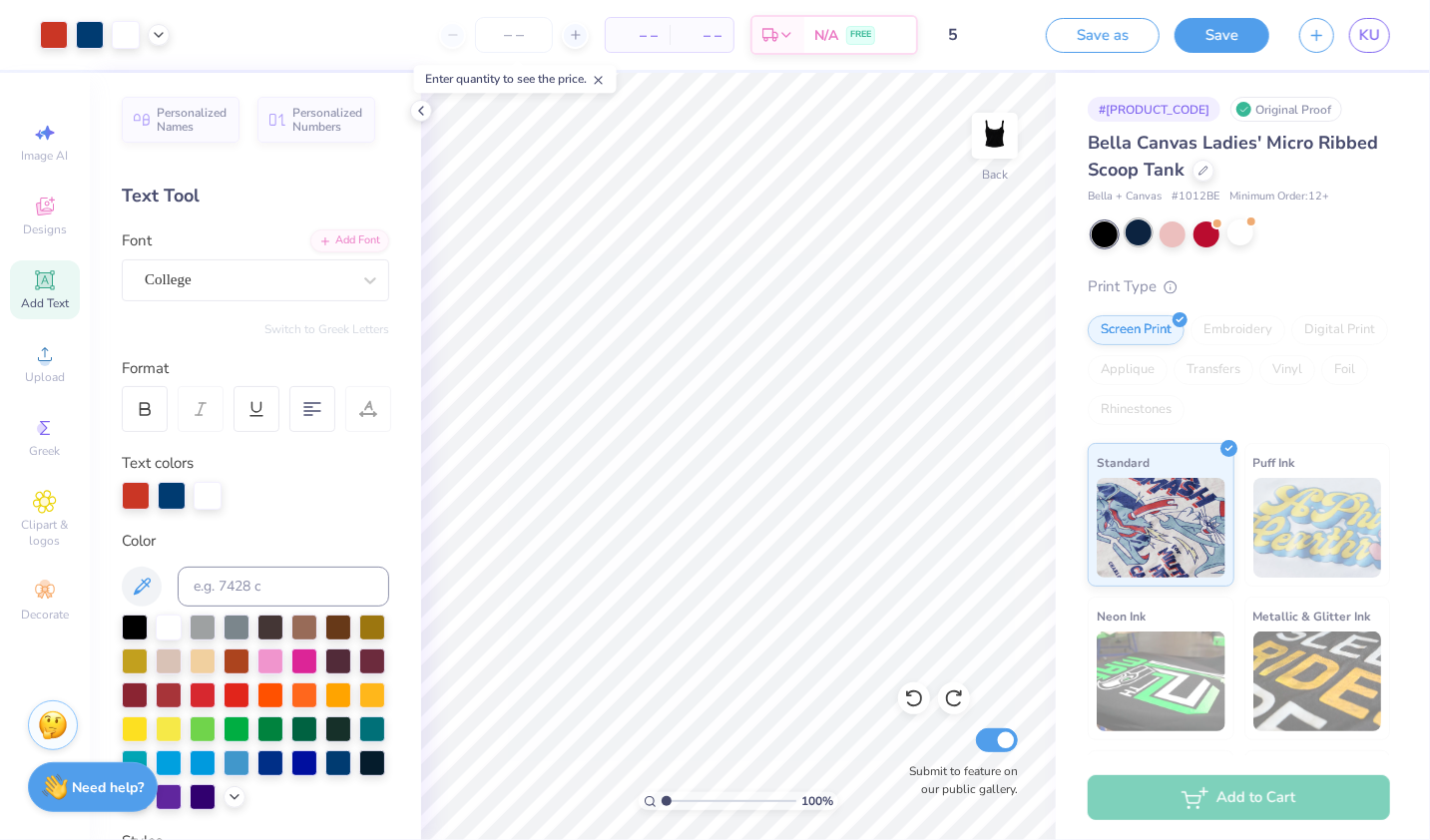 click at bounding box center (1139, 232) 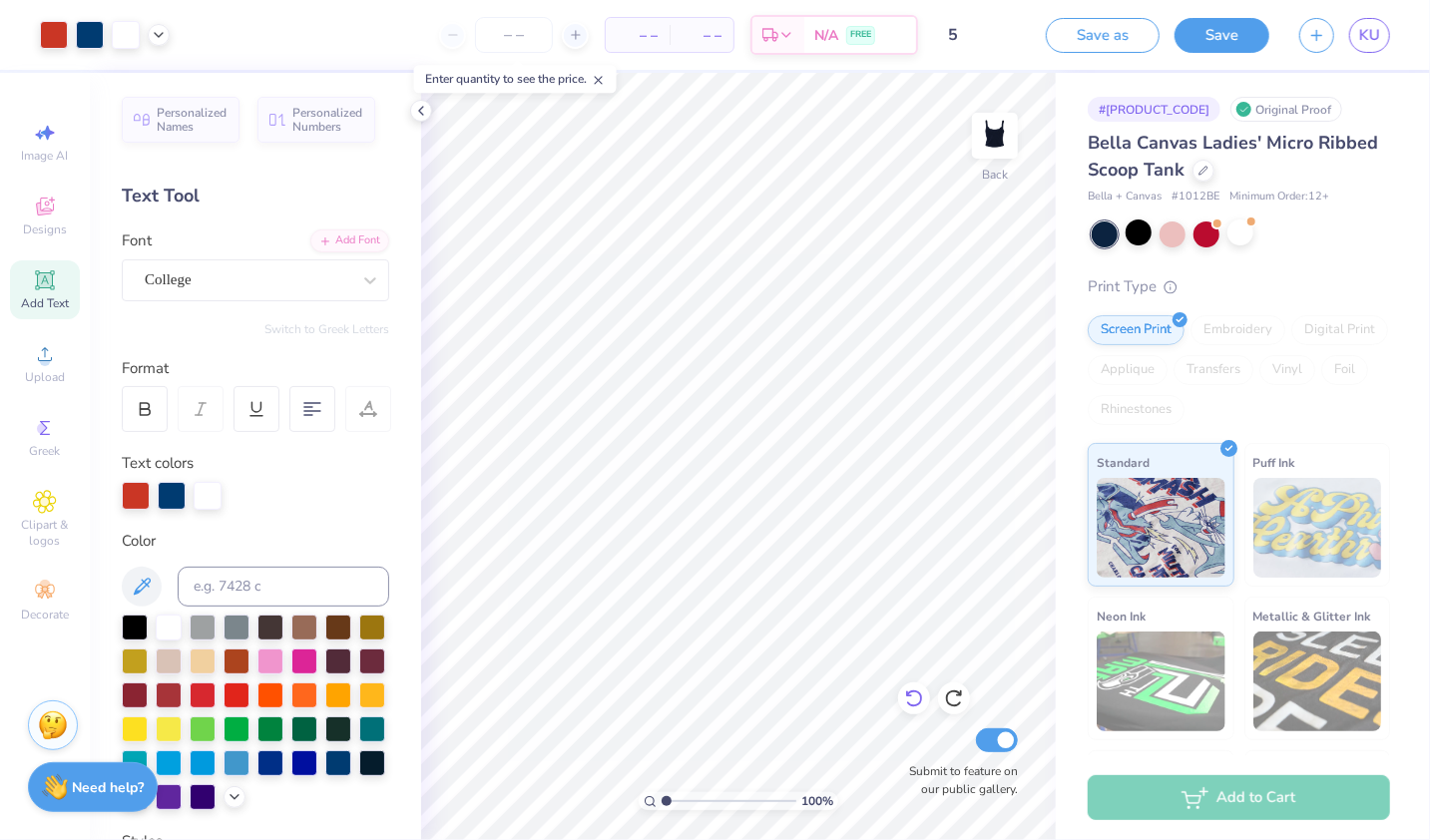 click 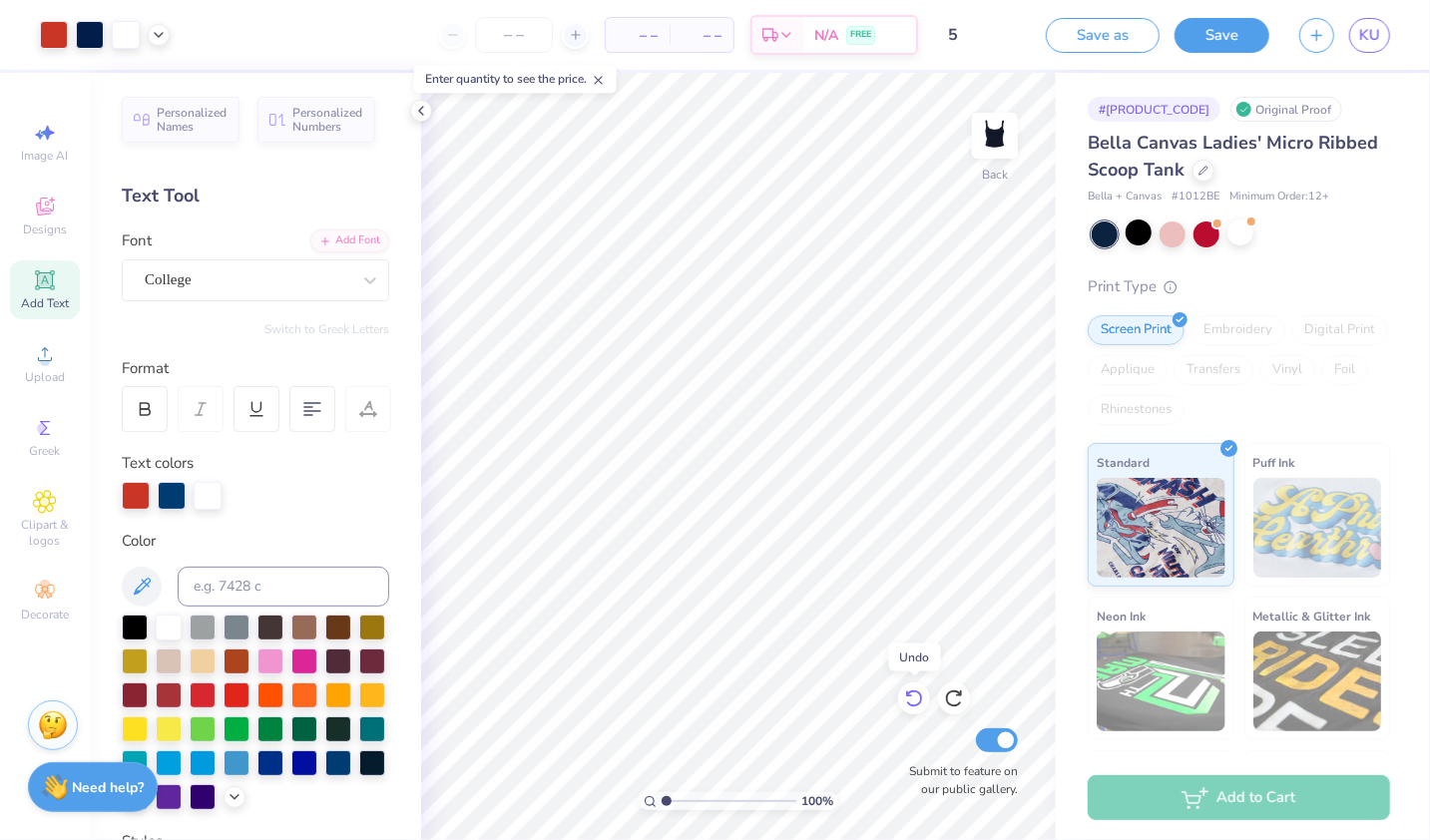 click 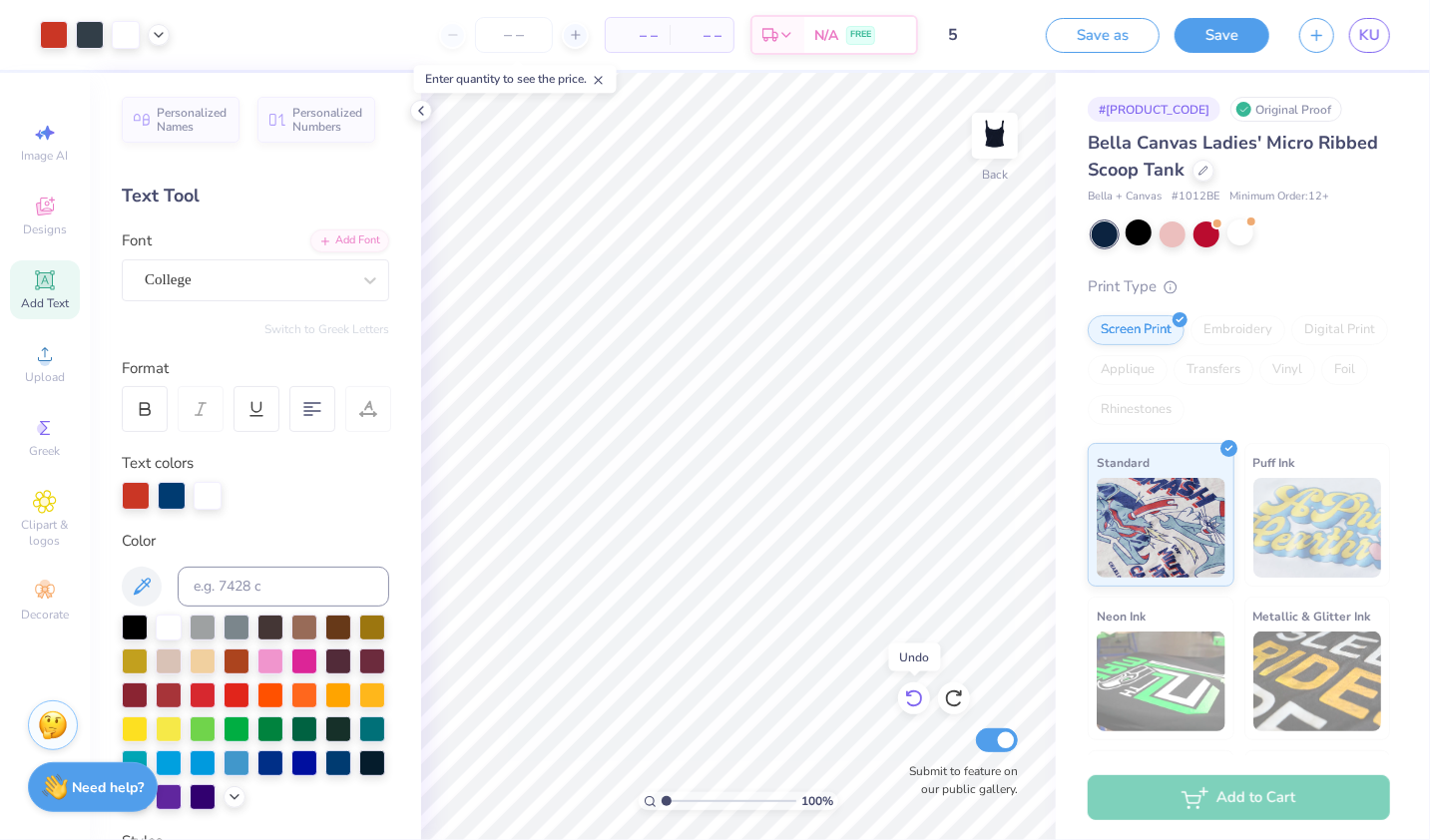 click 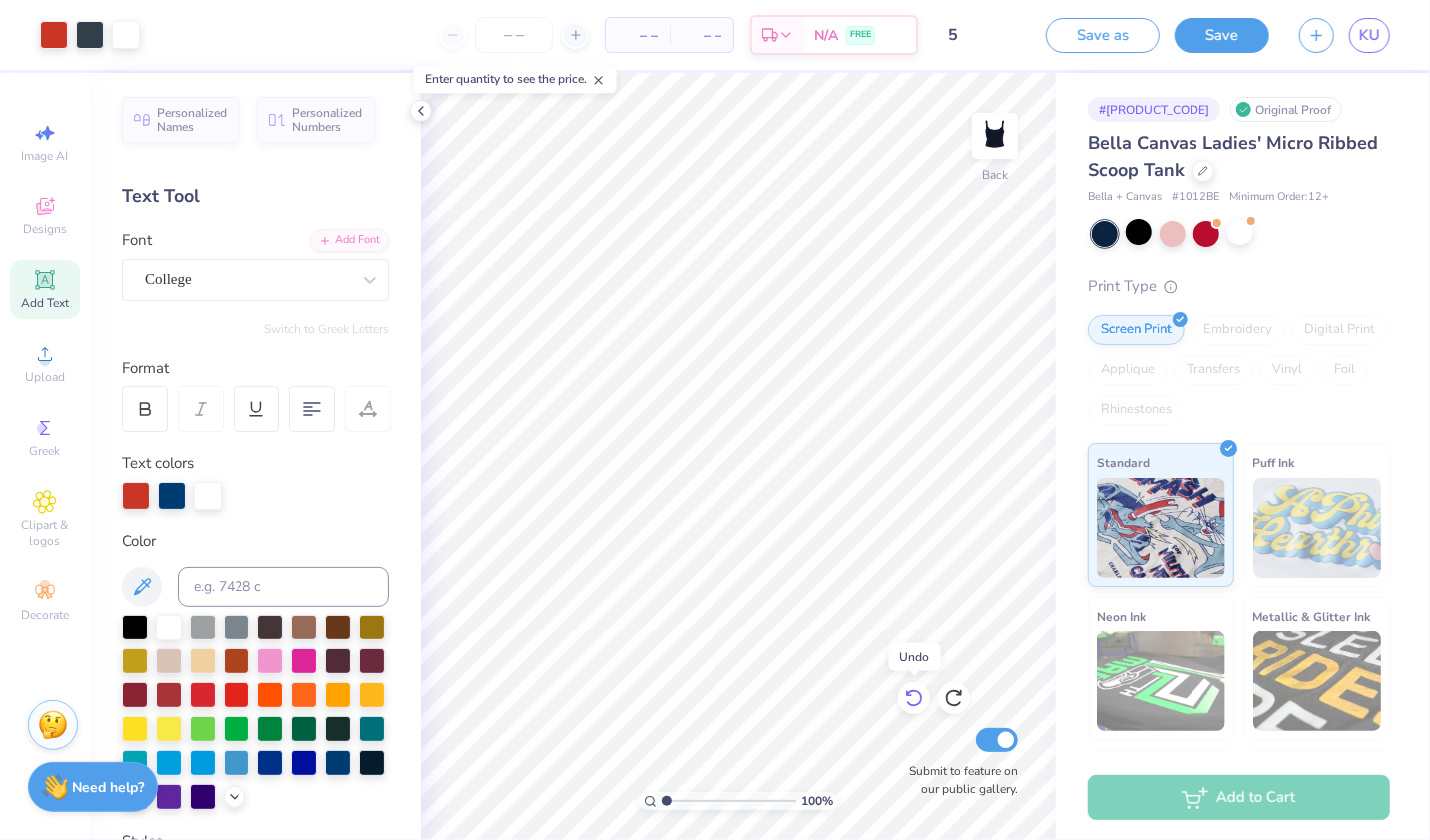 click 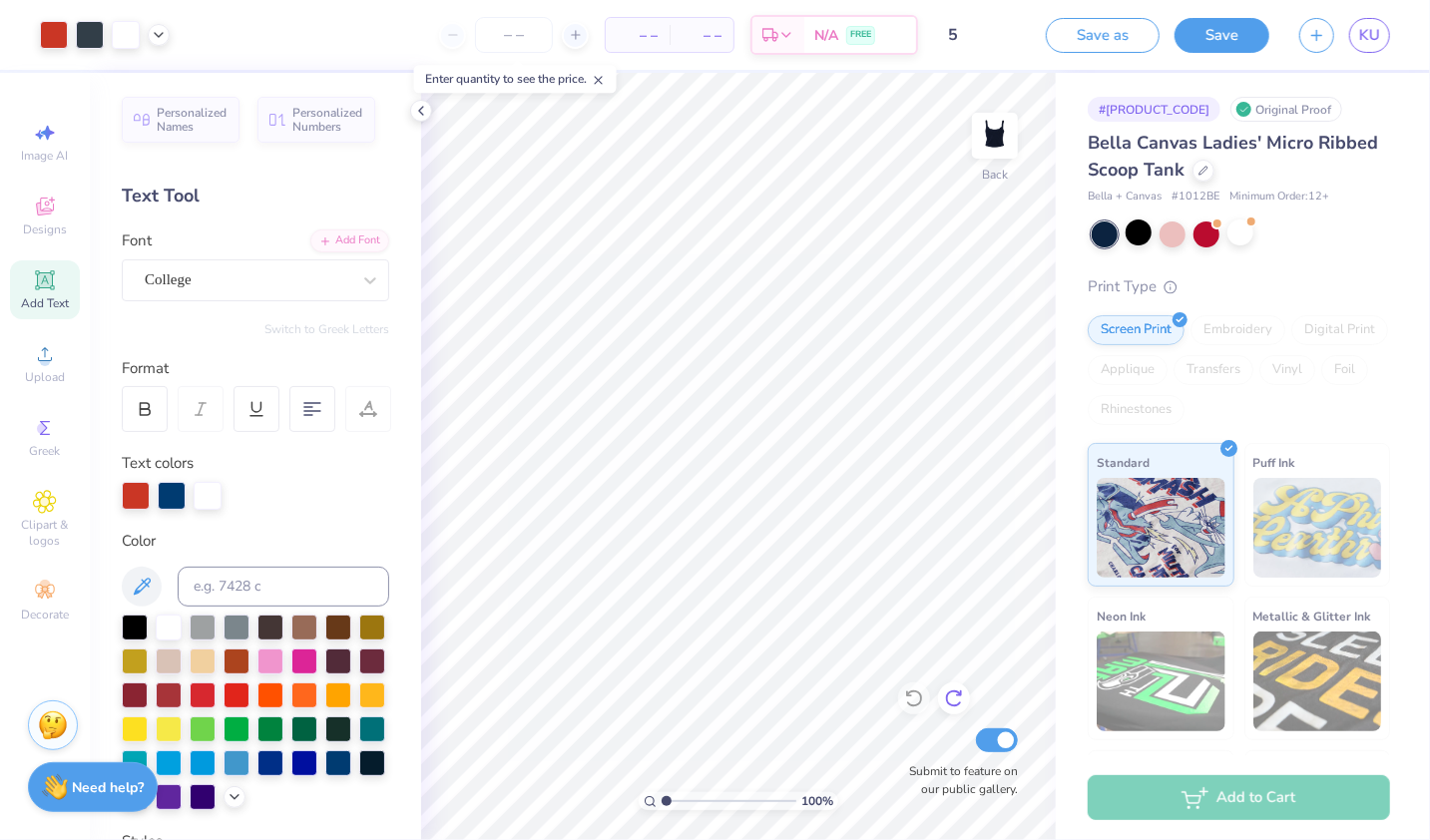 click 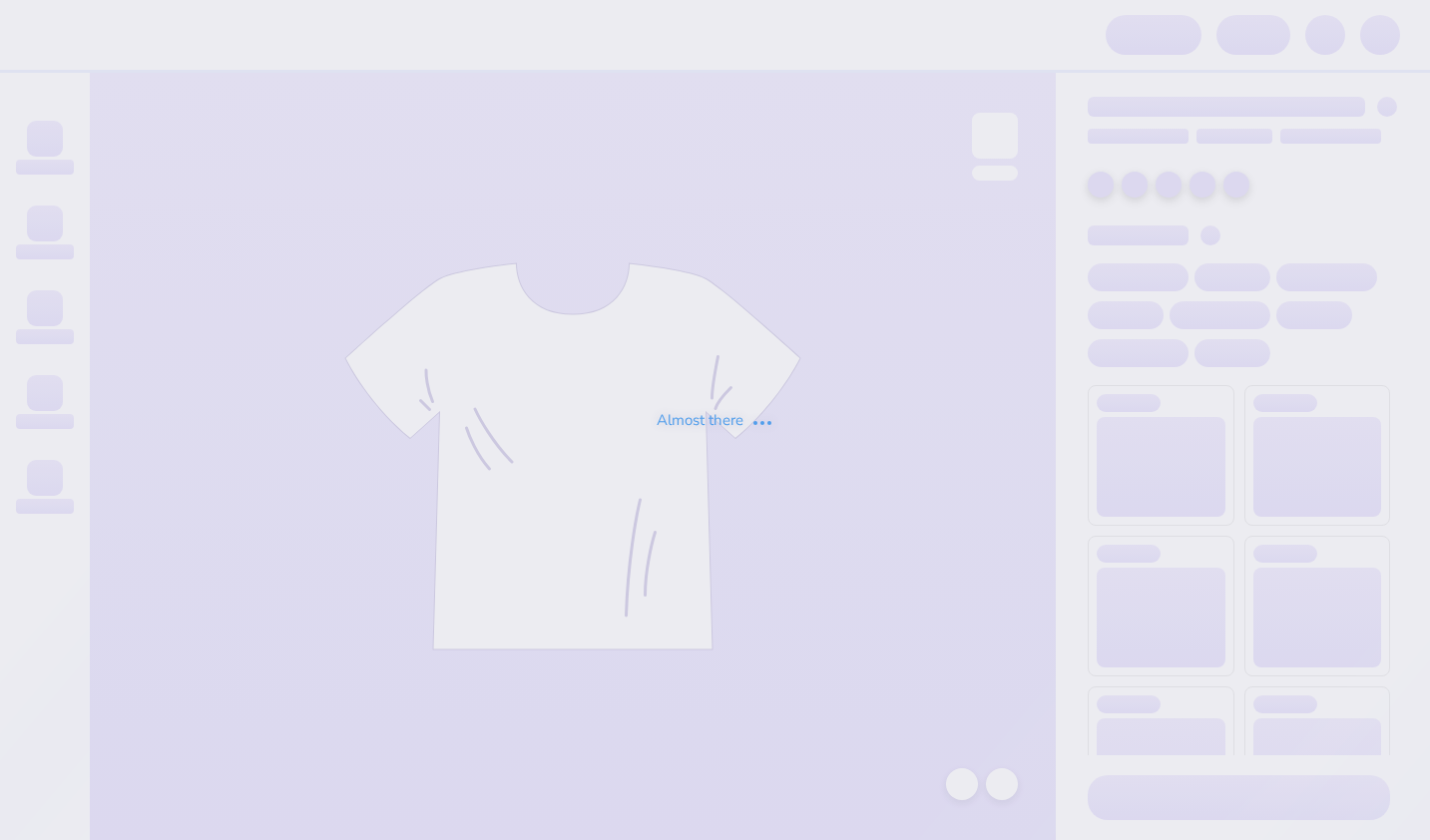 scroll, scrollTop: 0, scrollLeft: 0, axis: both 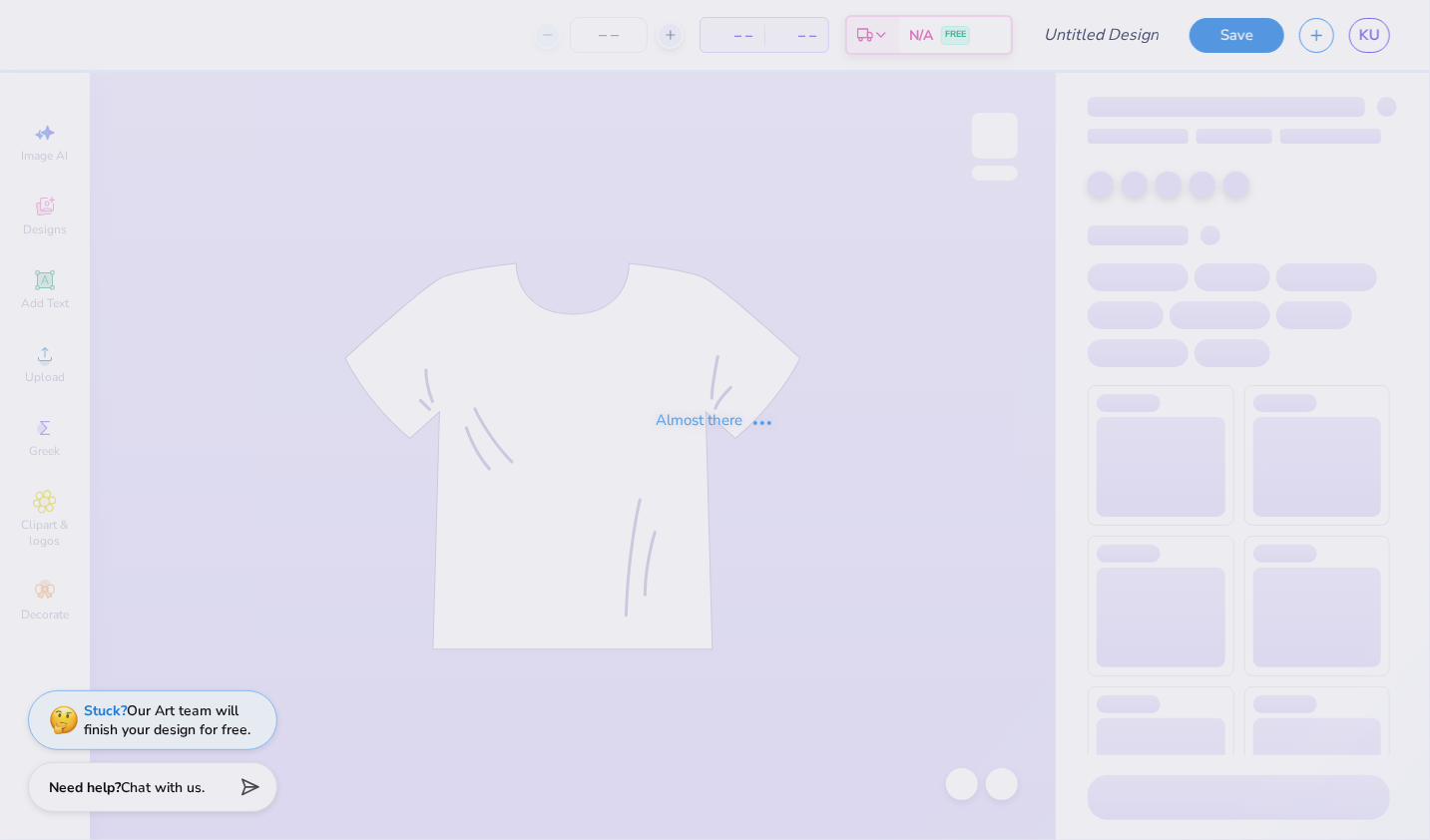 type on "5" 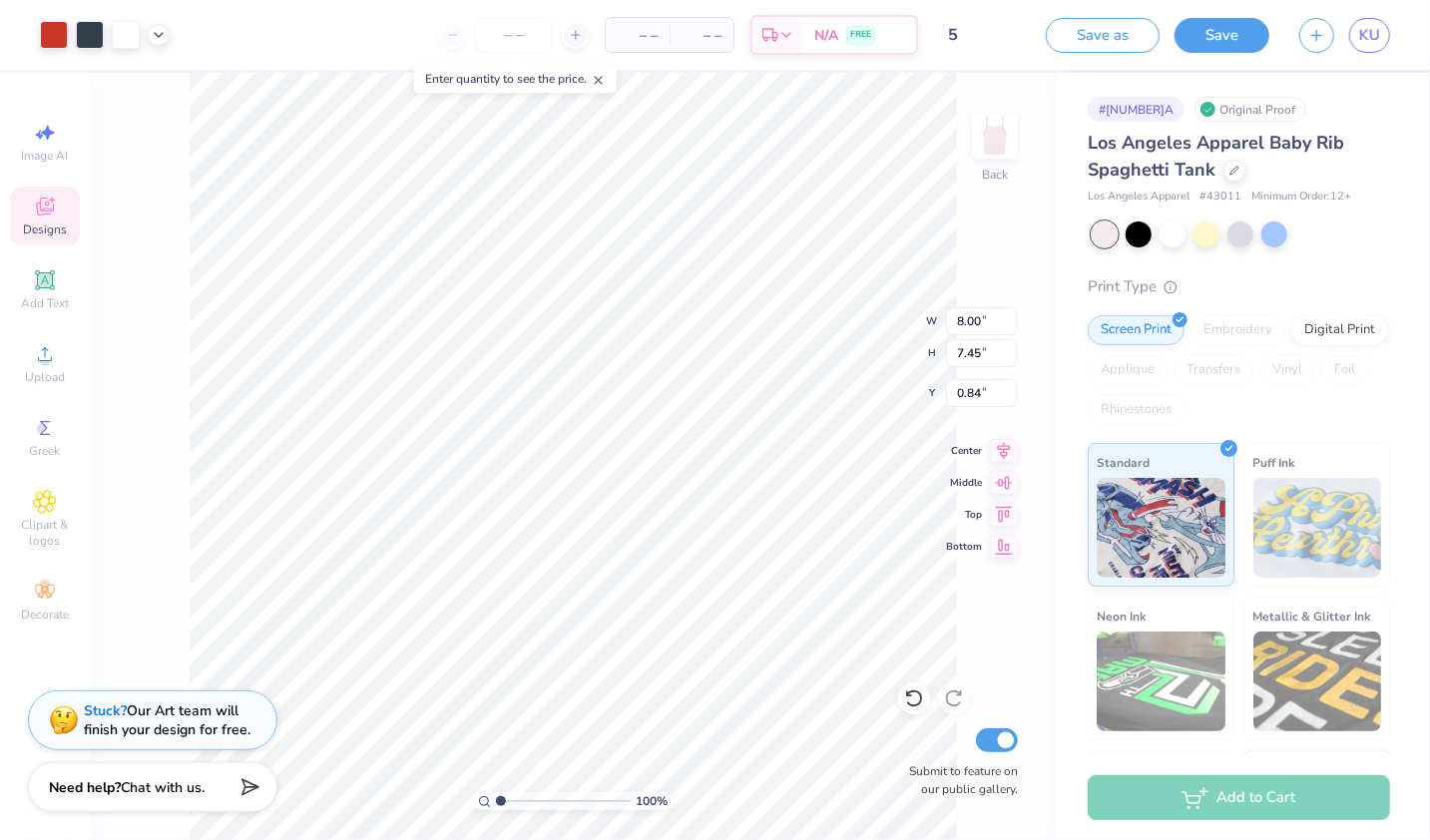 type on "0.84" 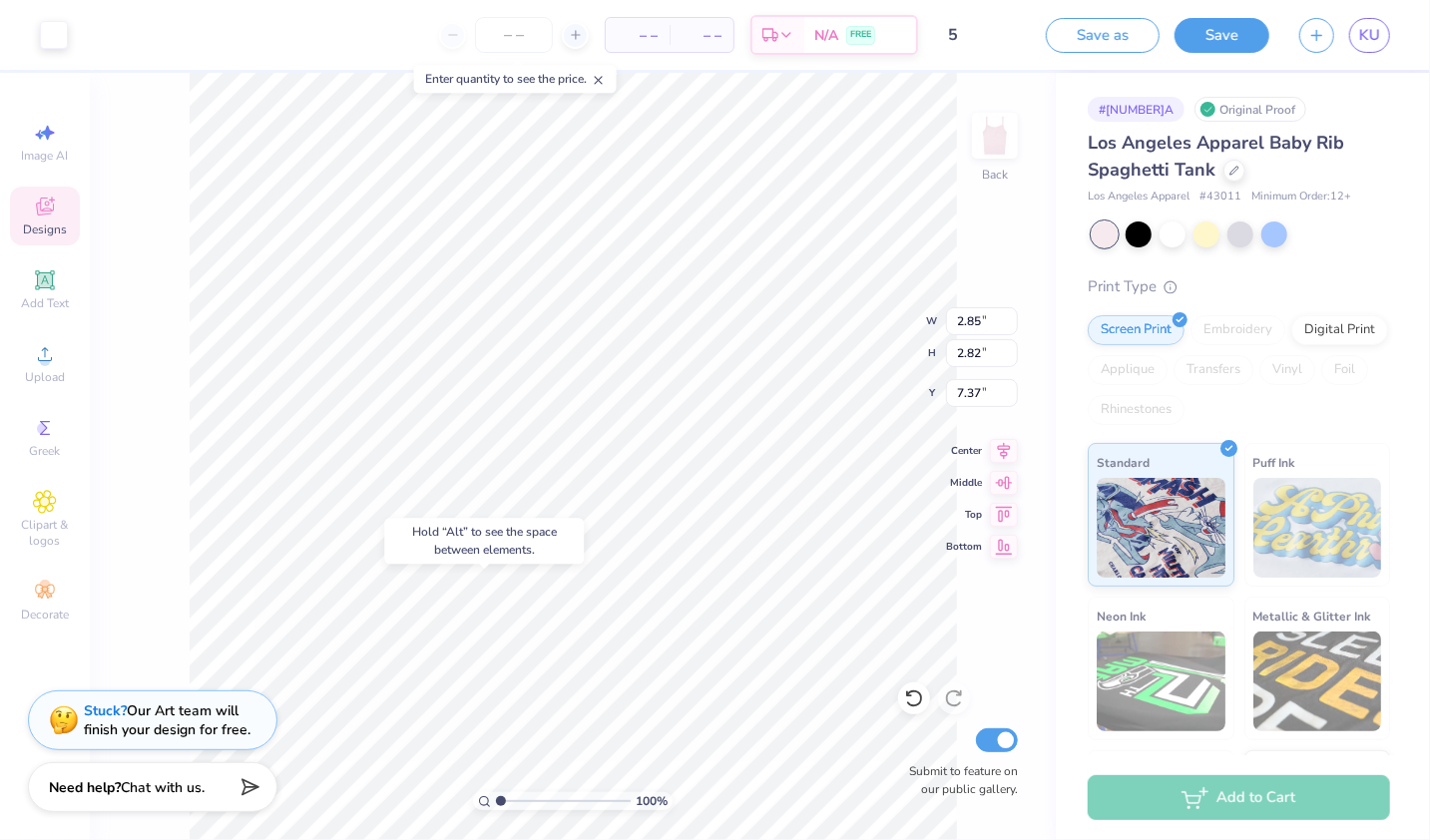 type on "7.37" 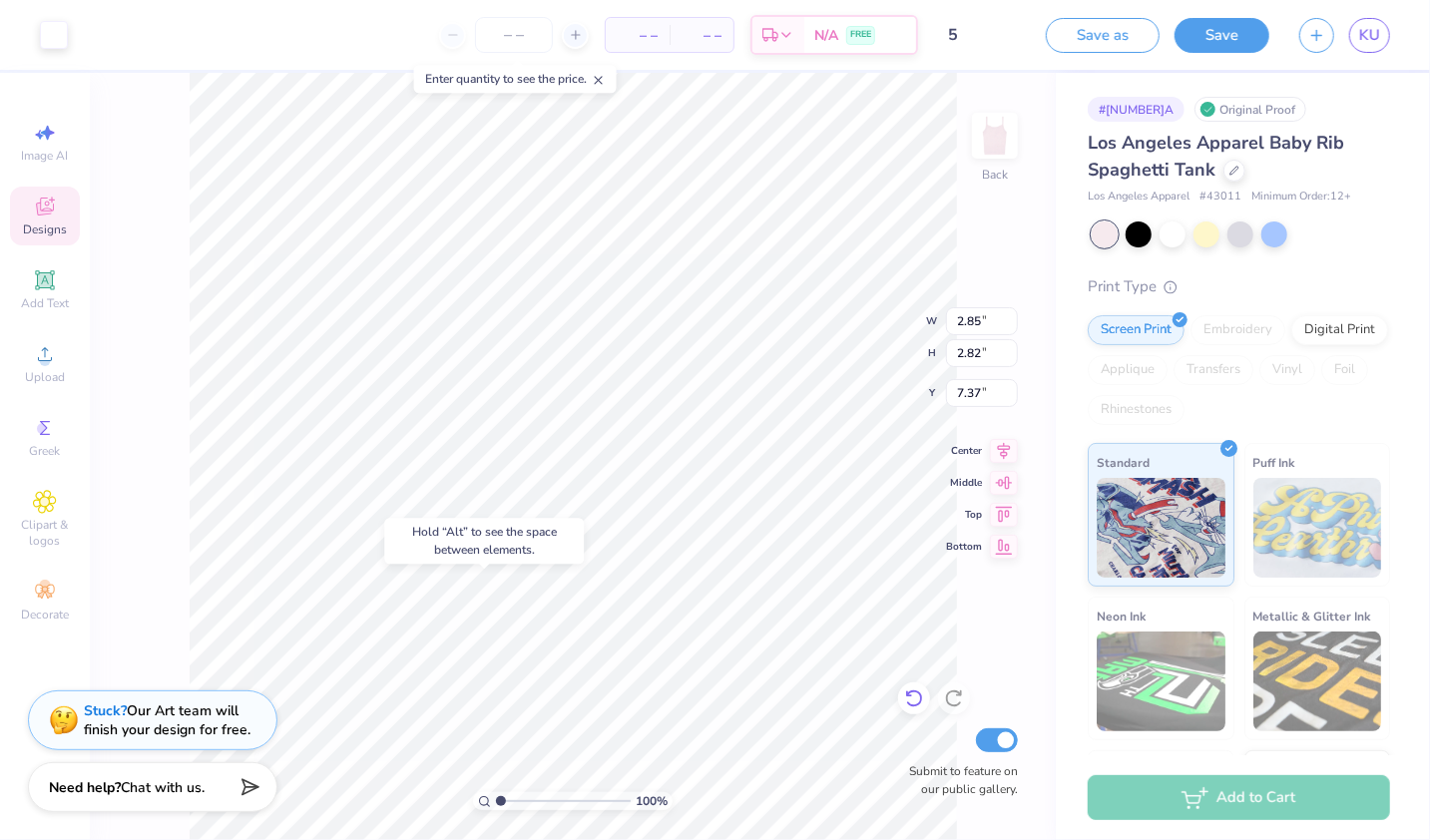 click 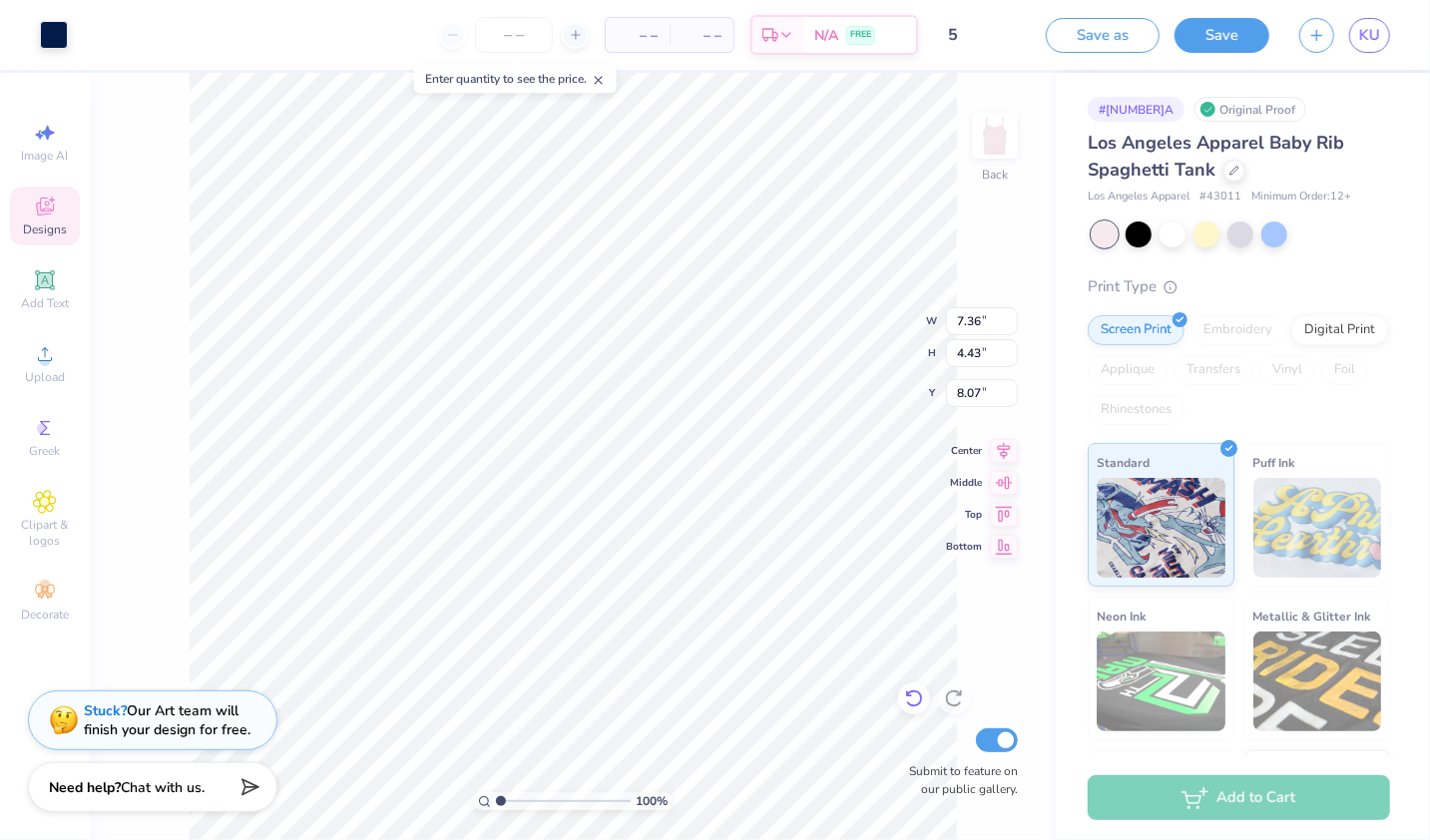 type on "8.07" 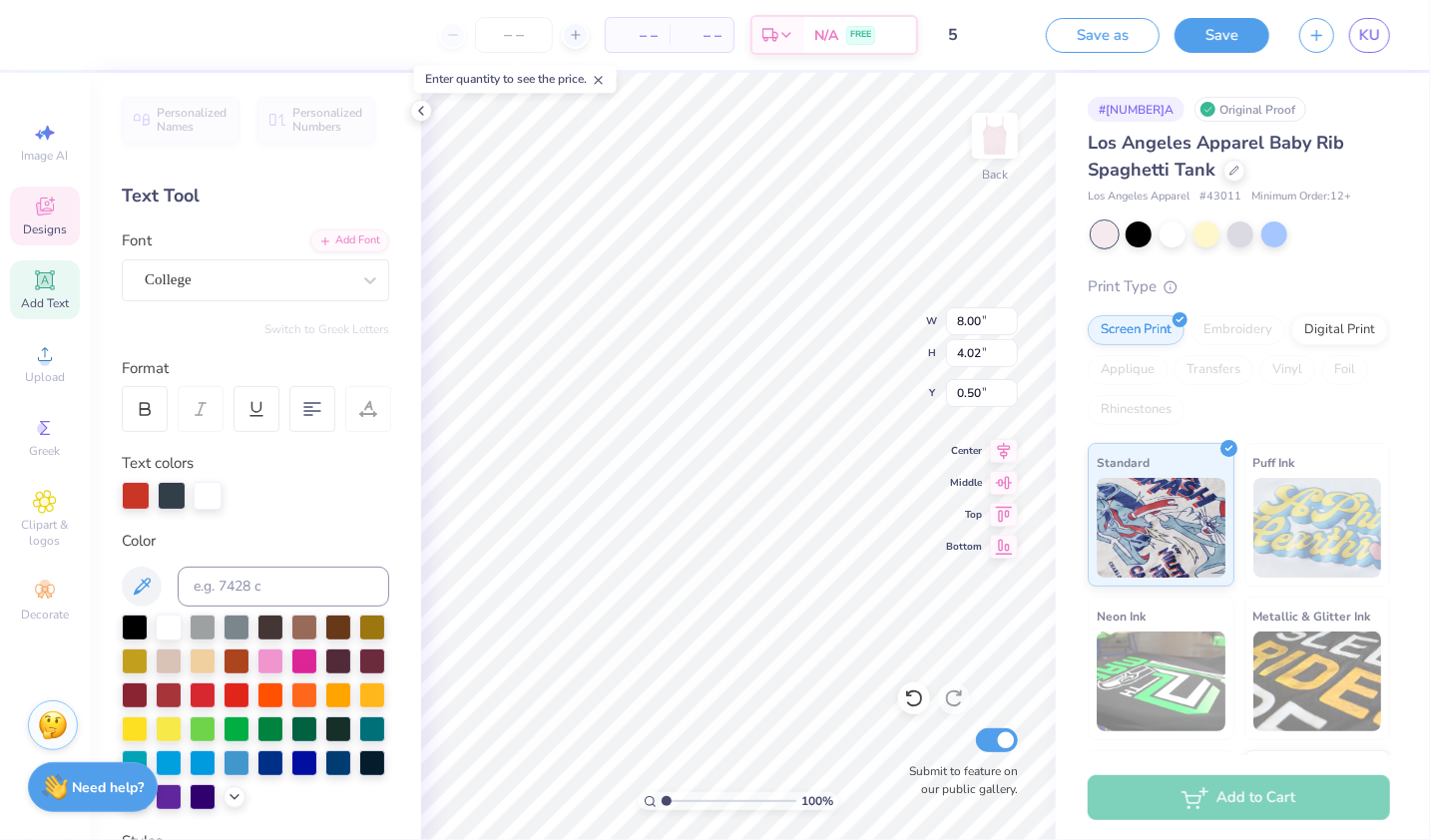 type on "0.50" 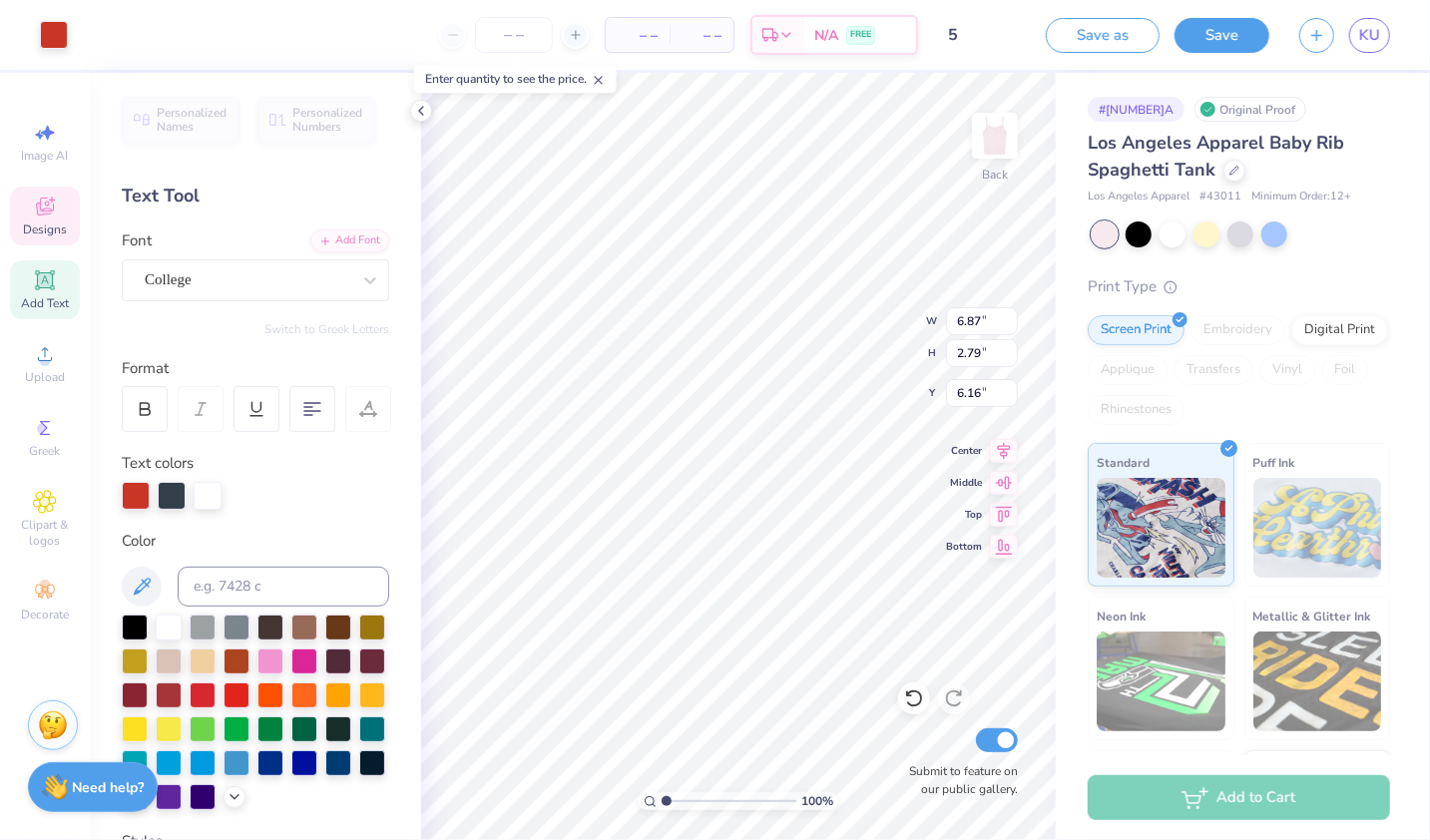 type on "6.16" 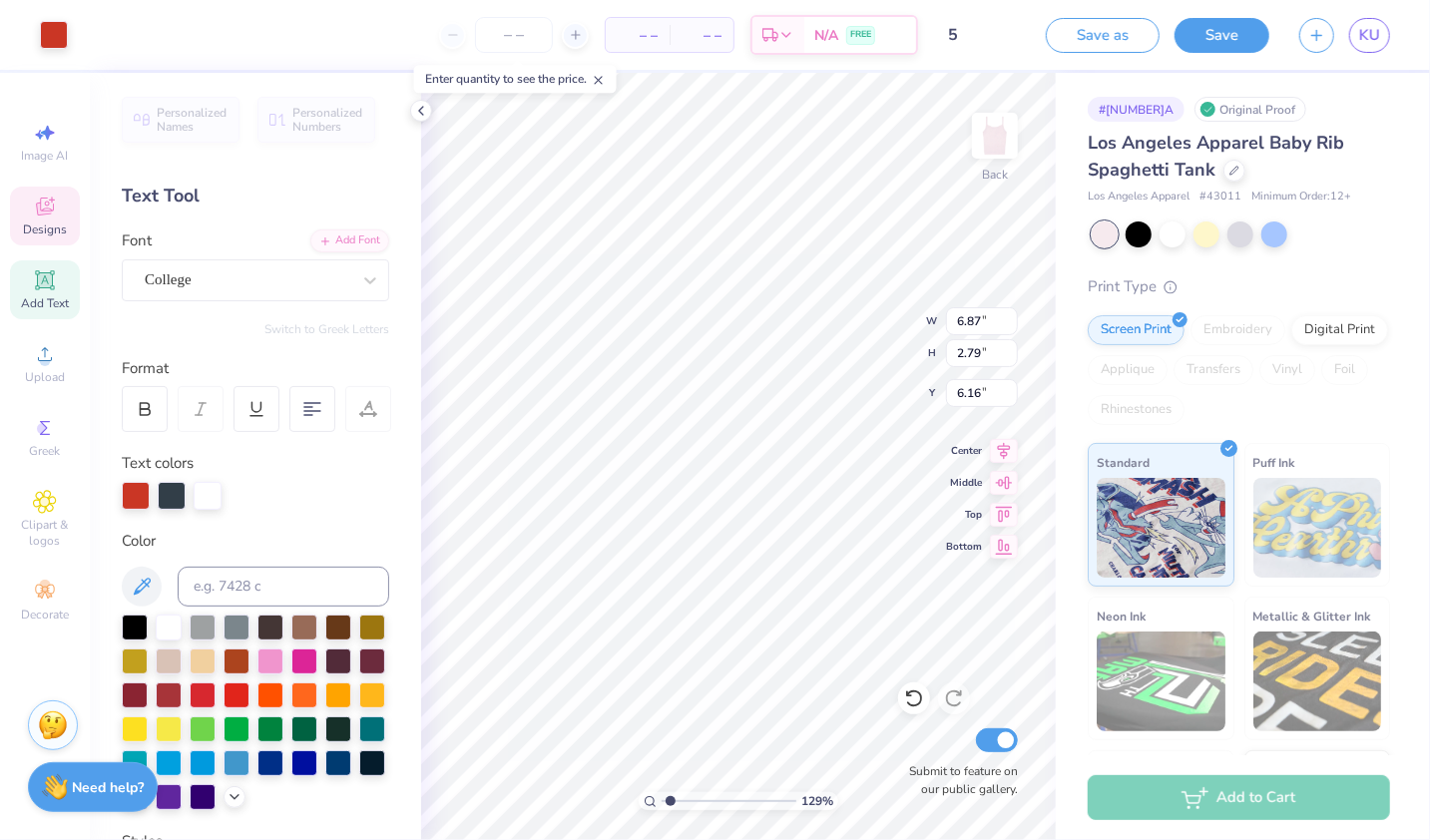 type on "1.29" 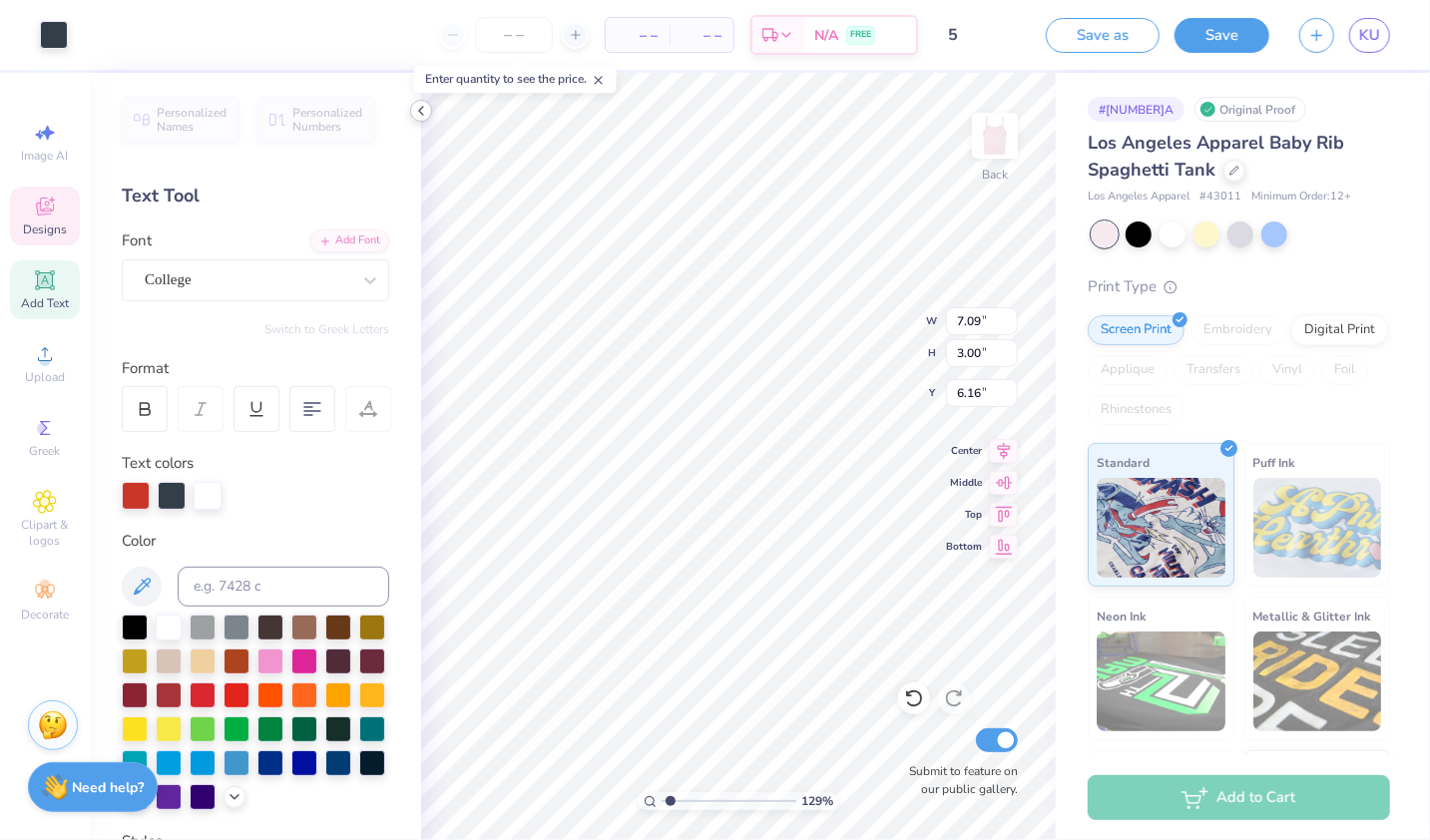 type on "7.09" 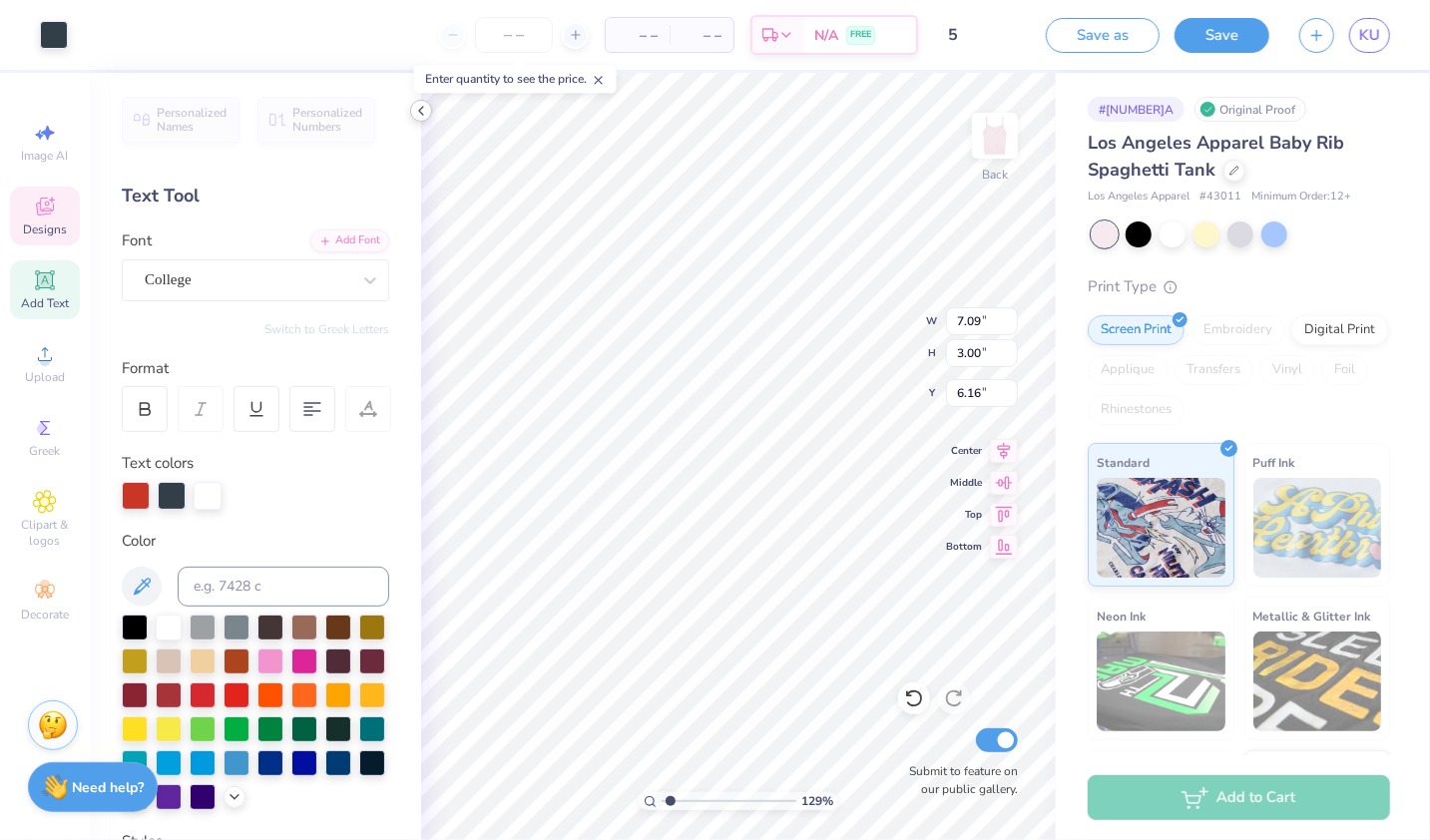 type on "3.00" 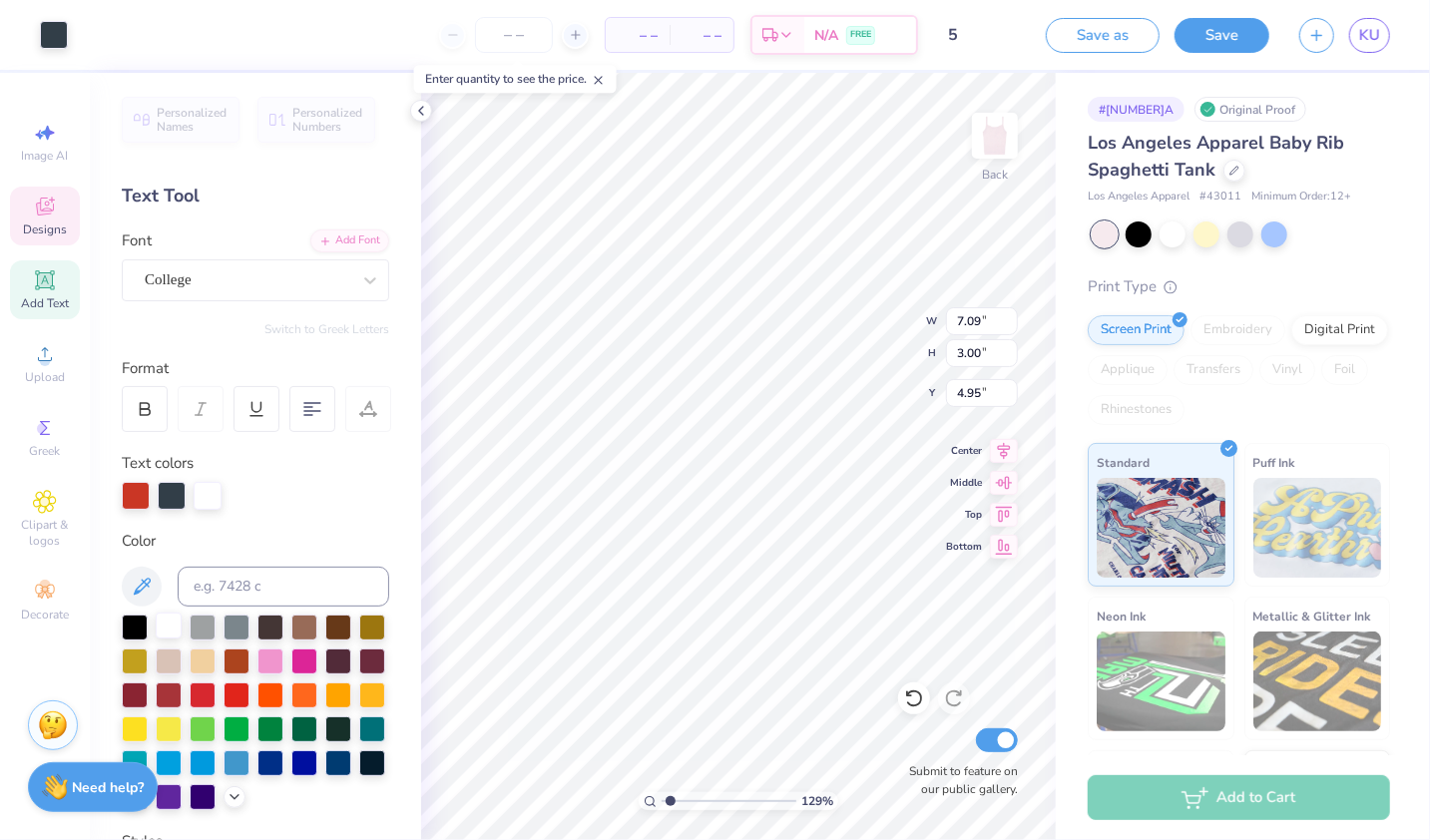 click at bounding box center (169, 626) 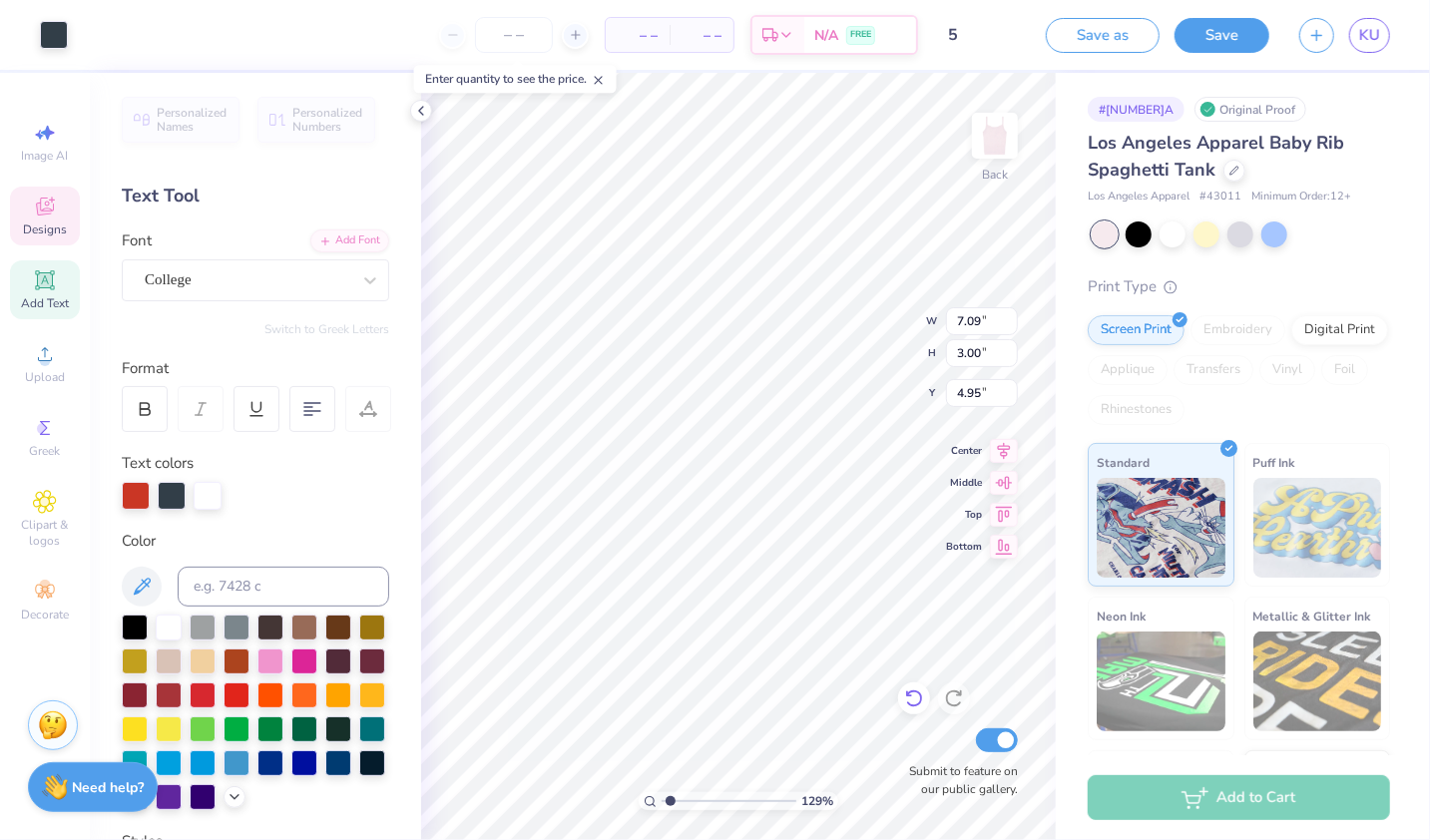 click 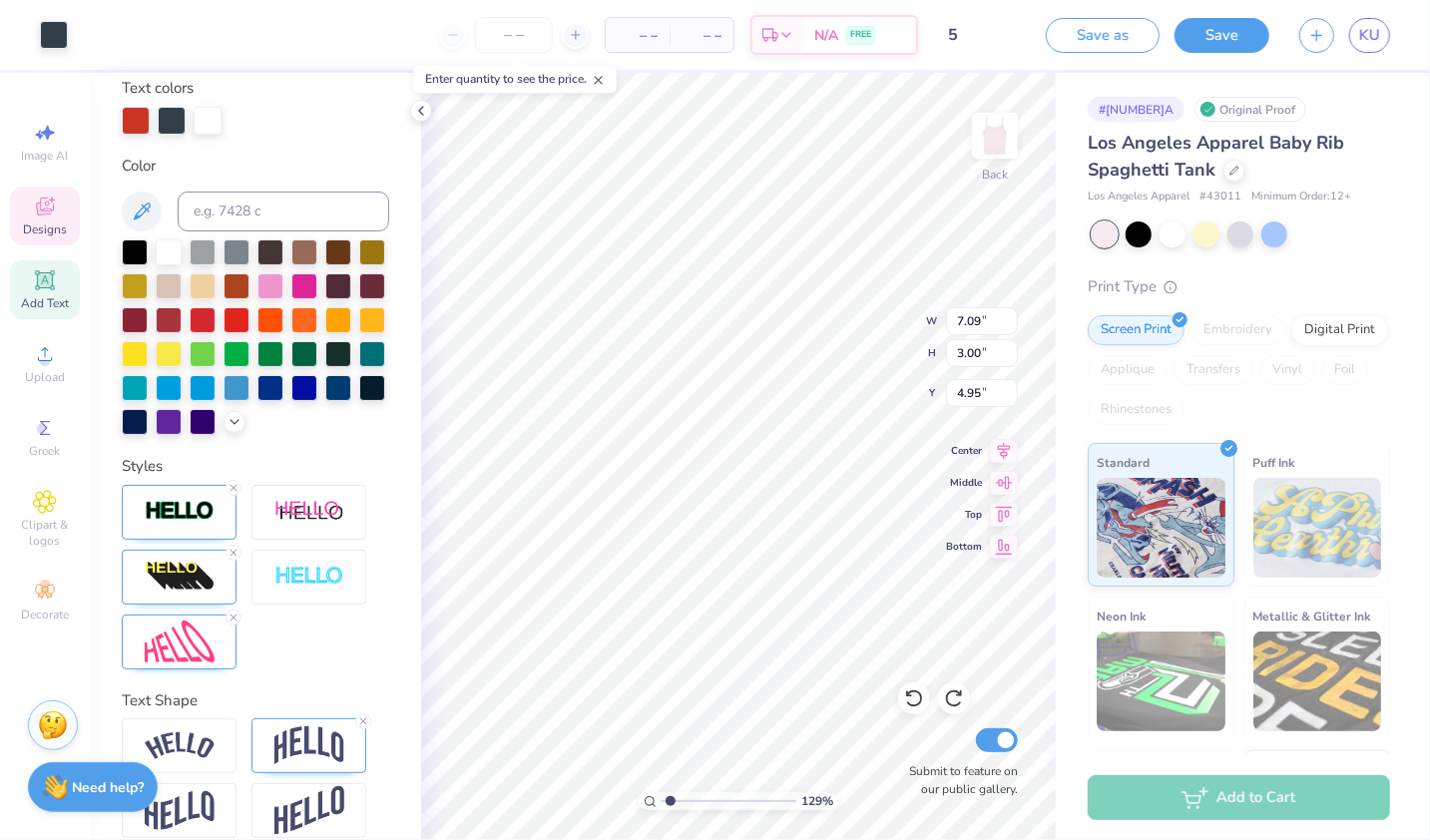 scroll, scrollTop: 430, scrollLeft: 0, axis: vertical 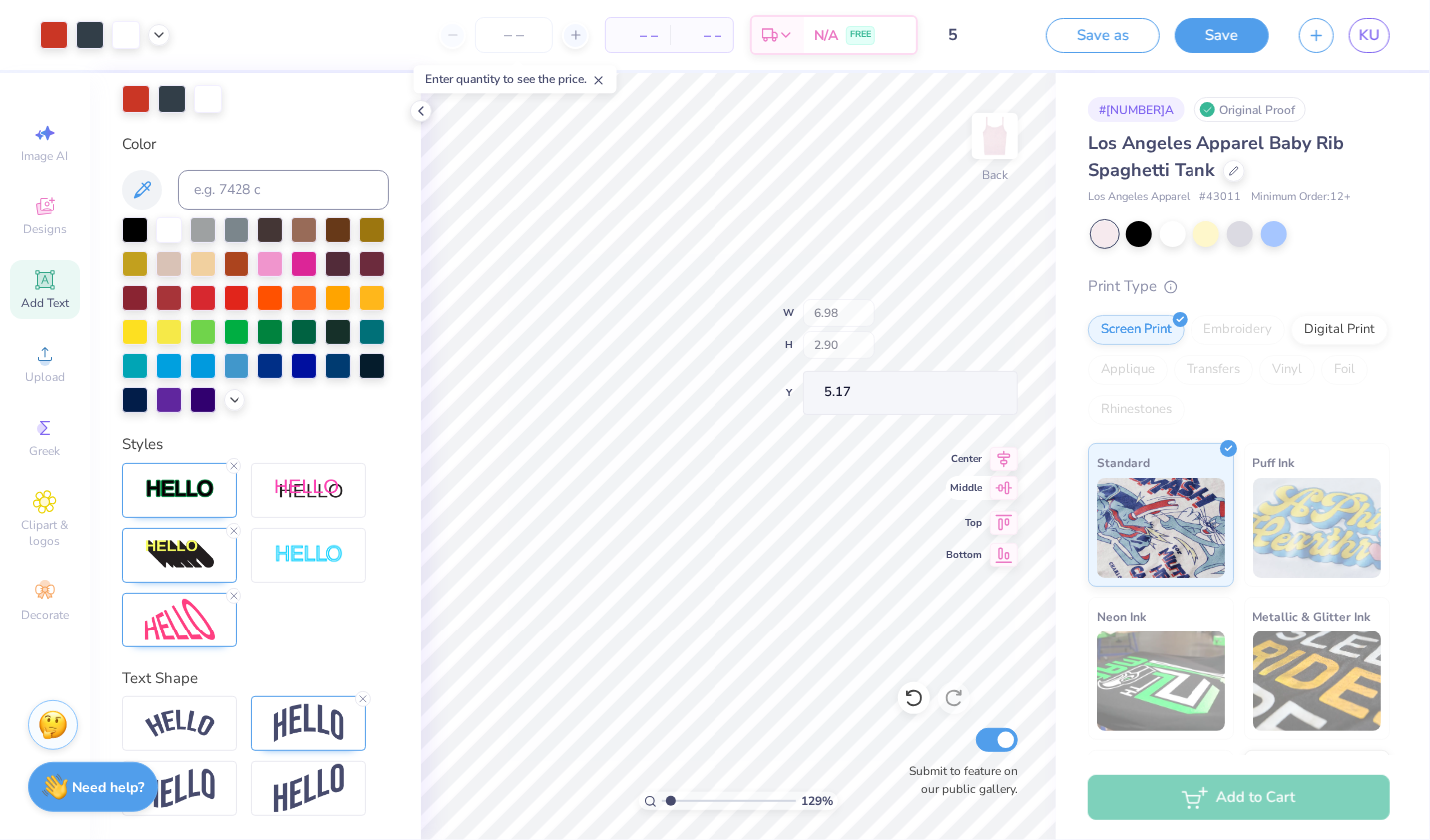 type on "5.17" 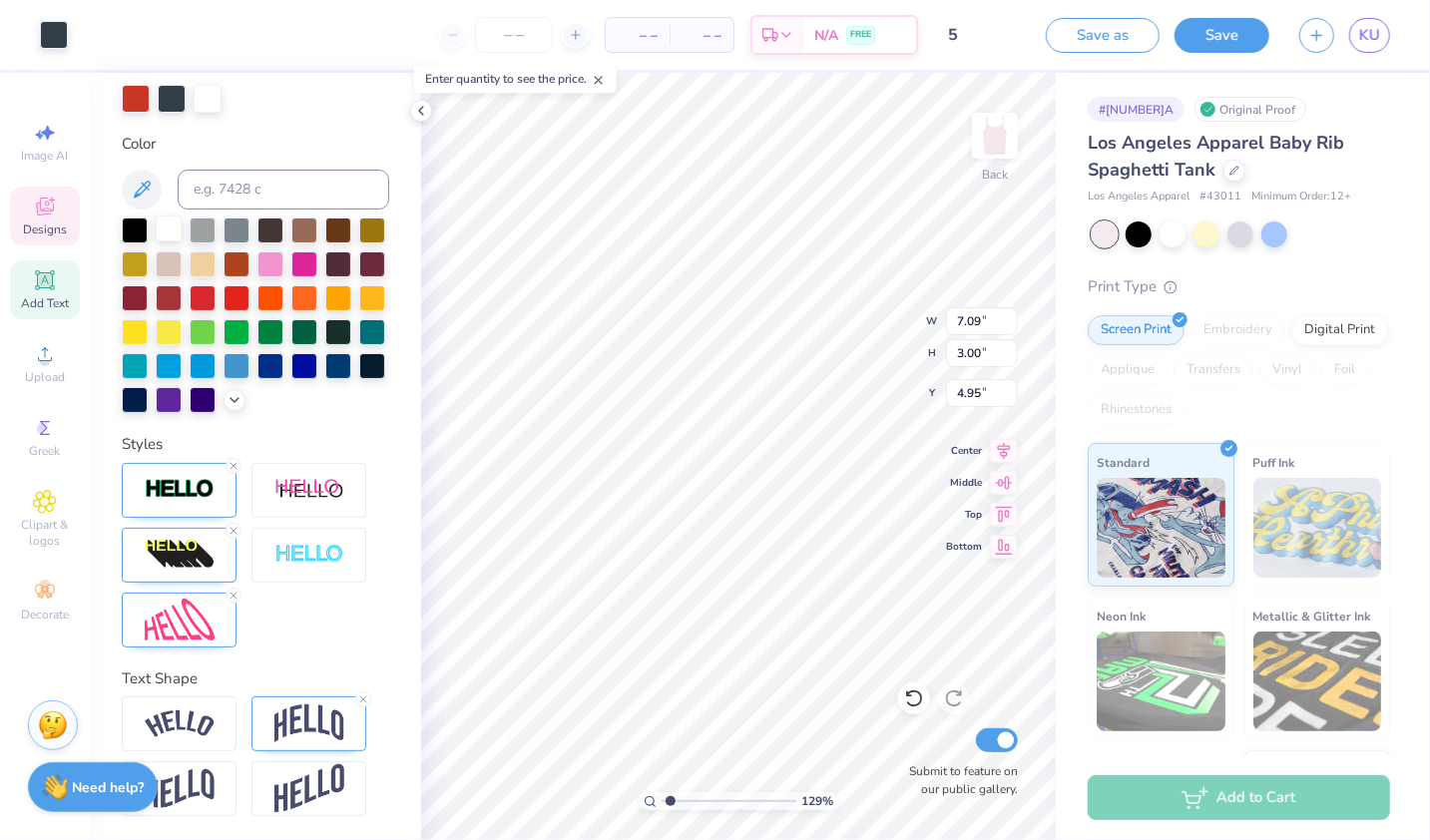 click at bounding box center (169, 228) 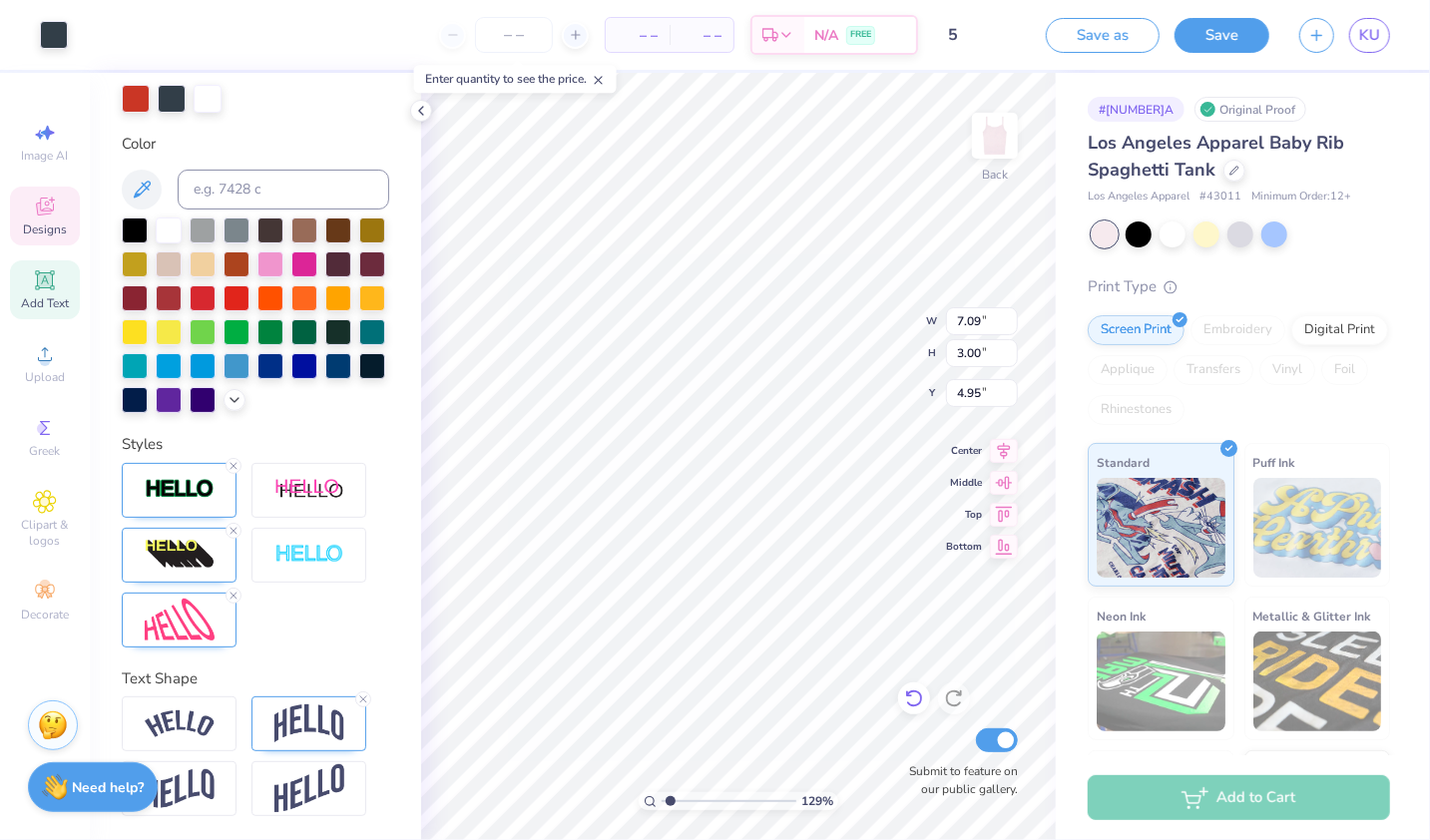 click 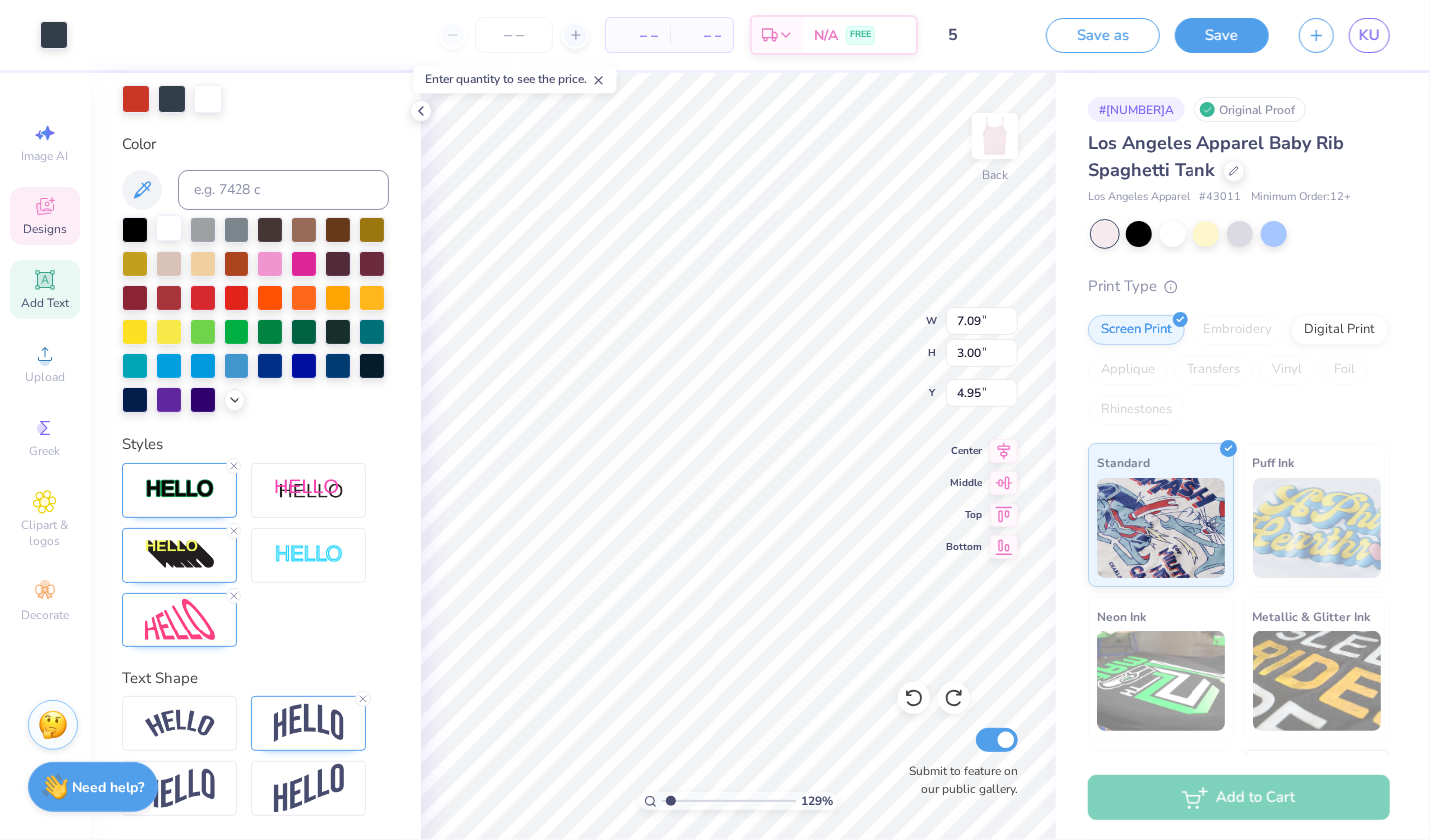 click at bounding box center (169, 228) 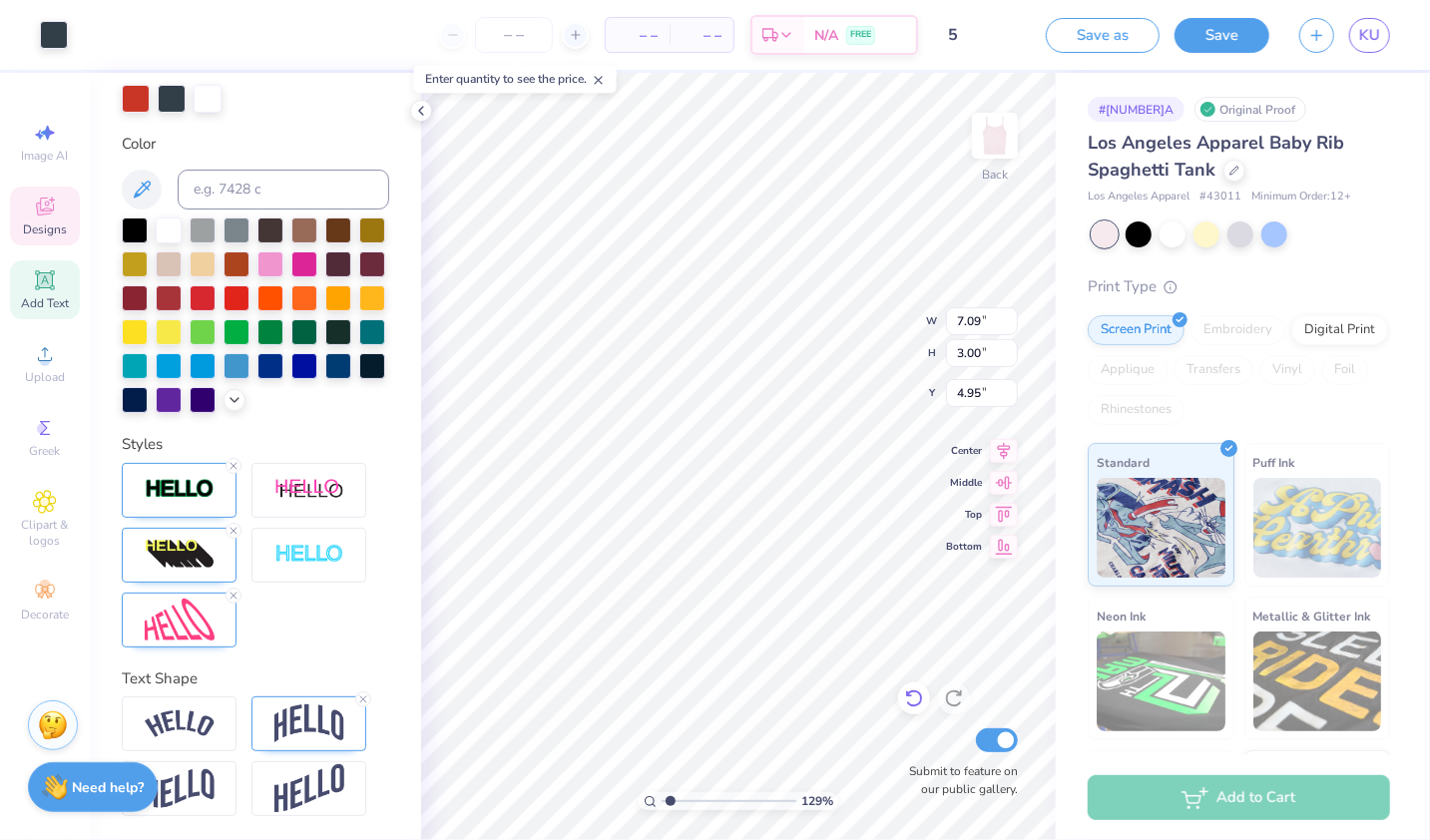 click 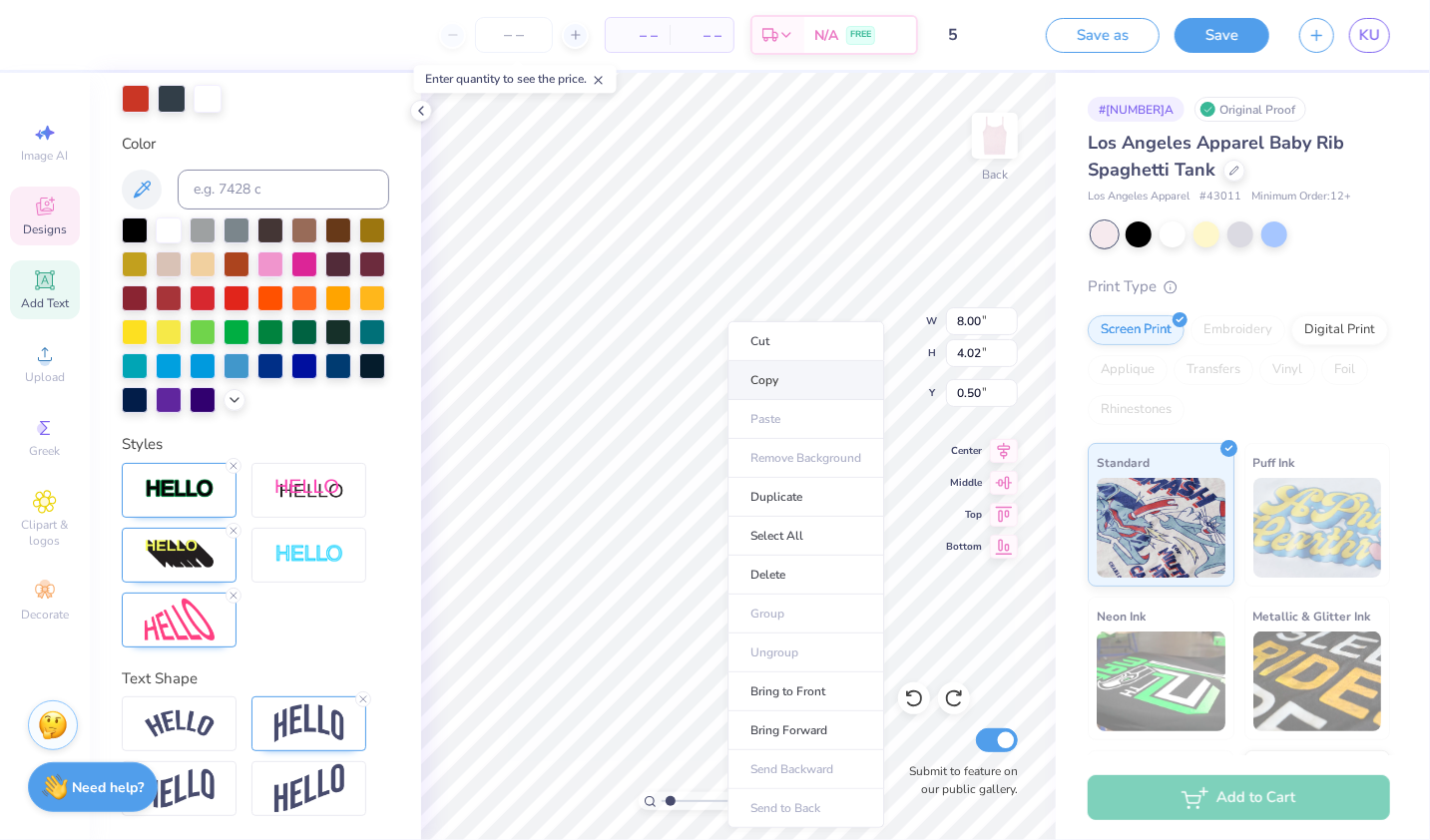 click on "Copy" at bounding box center [805, 380] 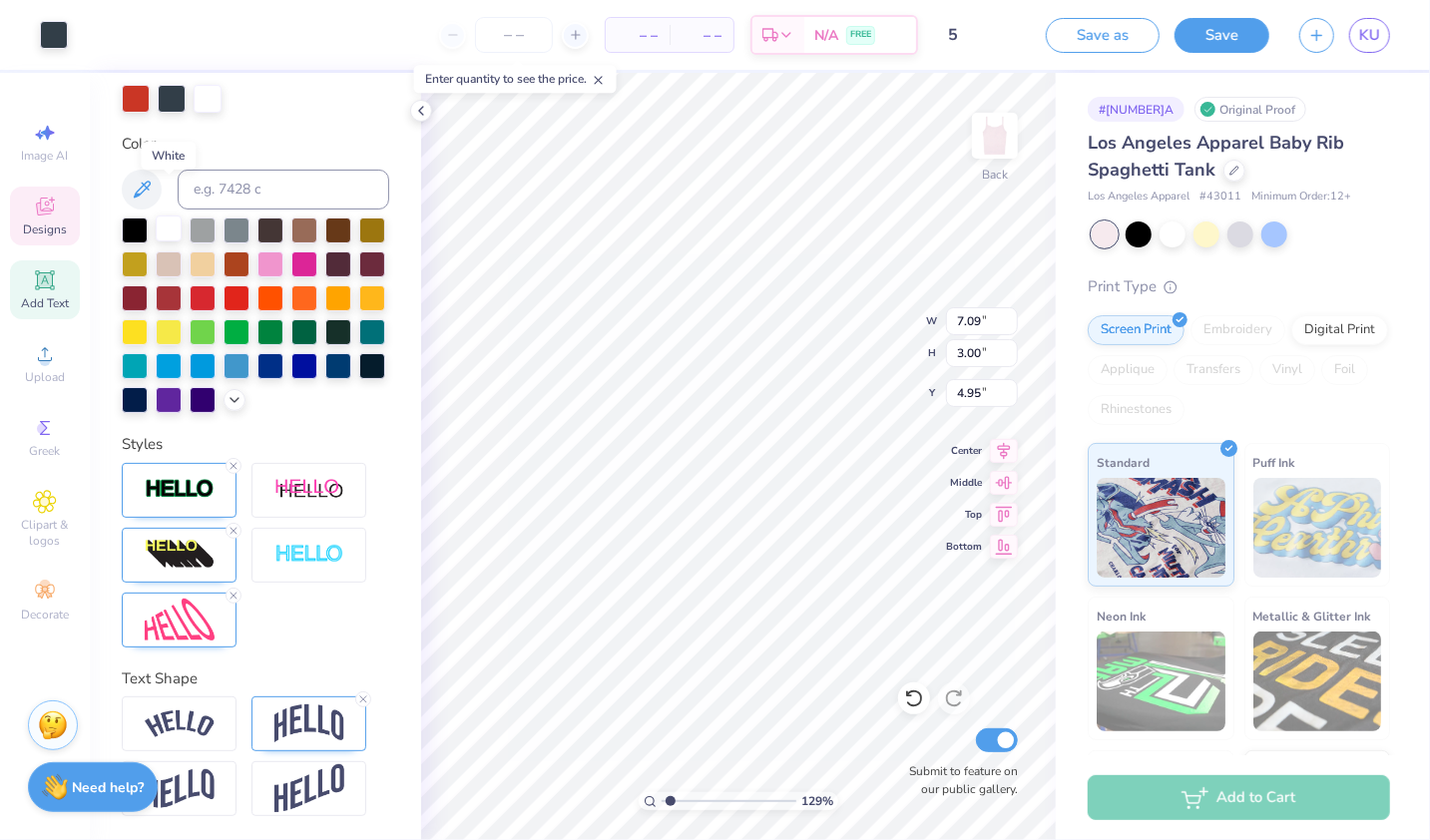 click at bounding box center [169, 228] 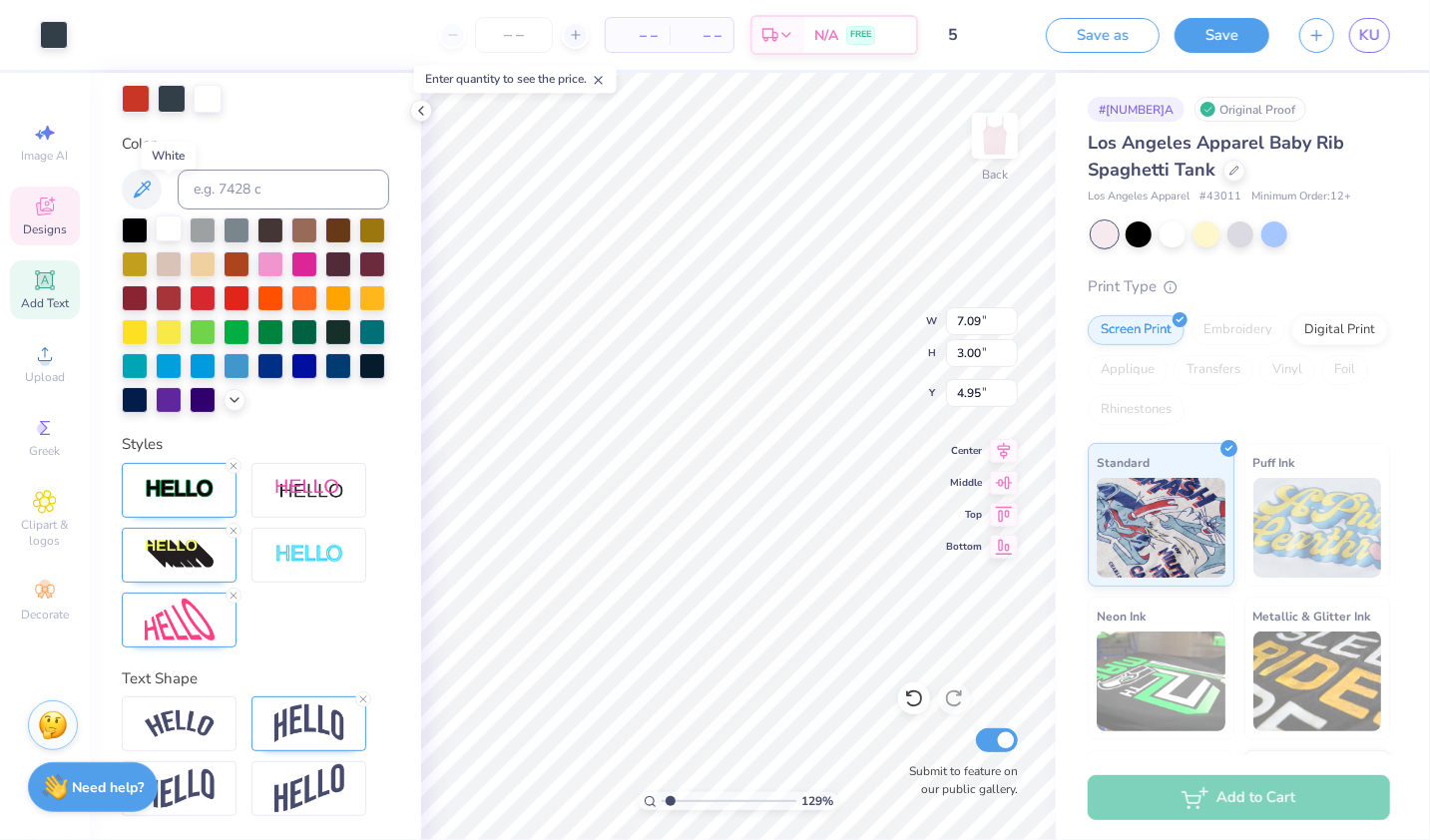 click at bounding box center (169, 228) 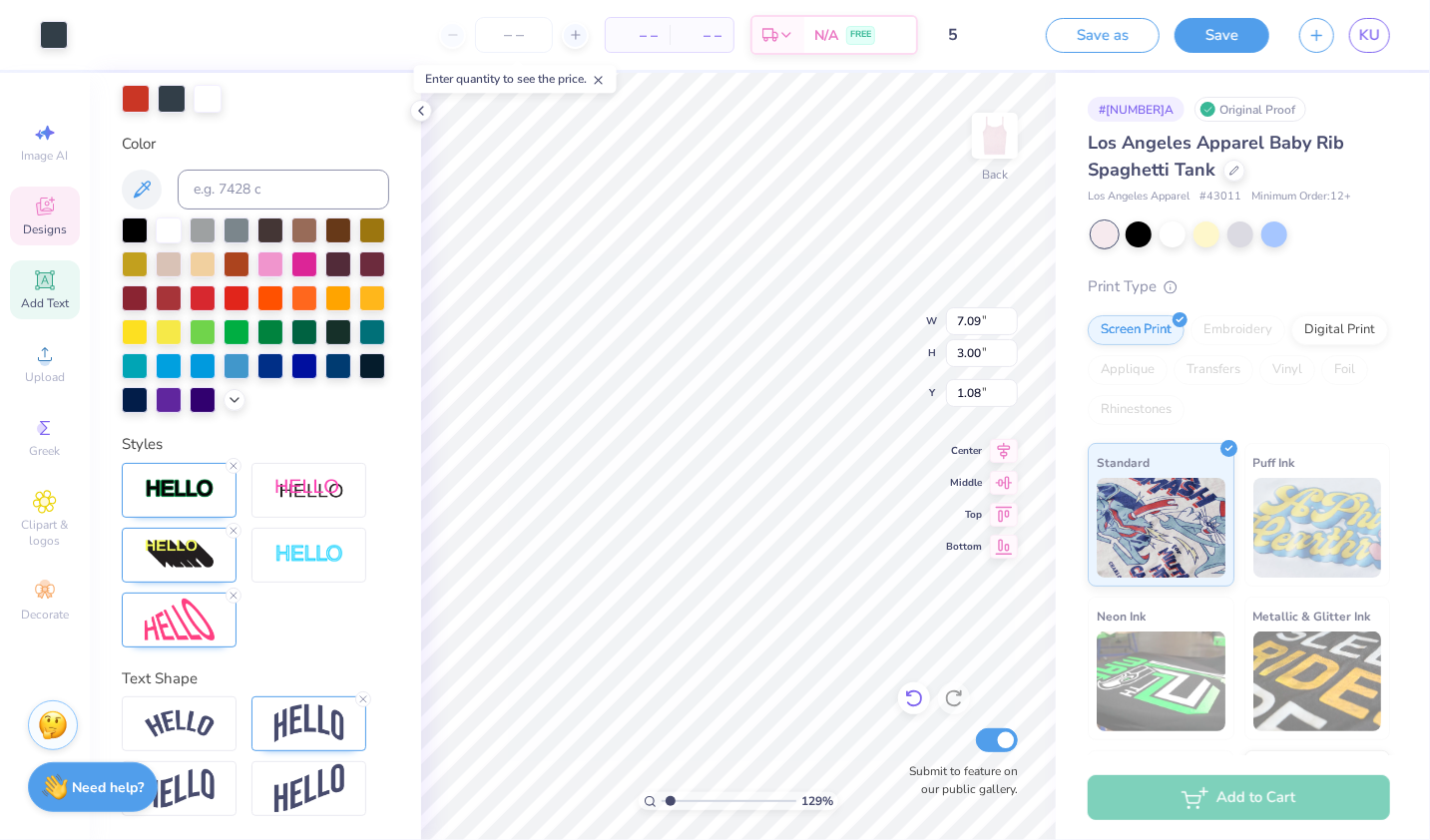 click at bounding box center [914, 698] 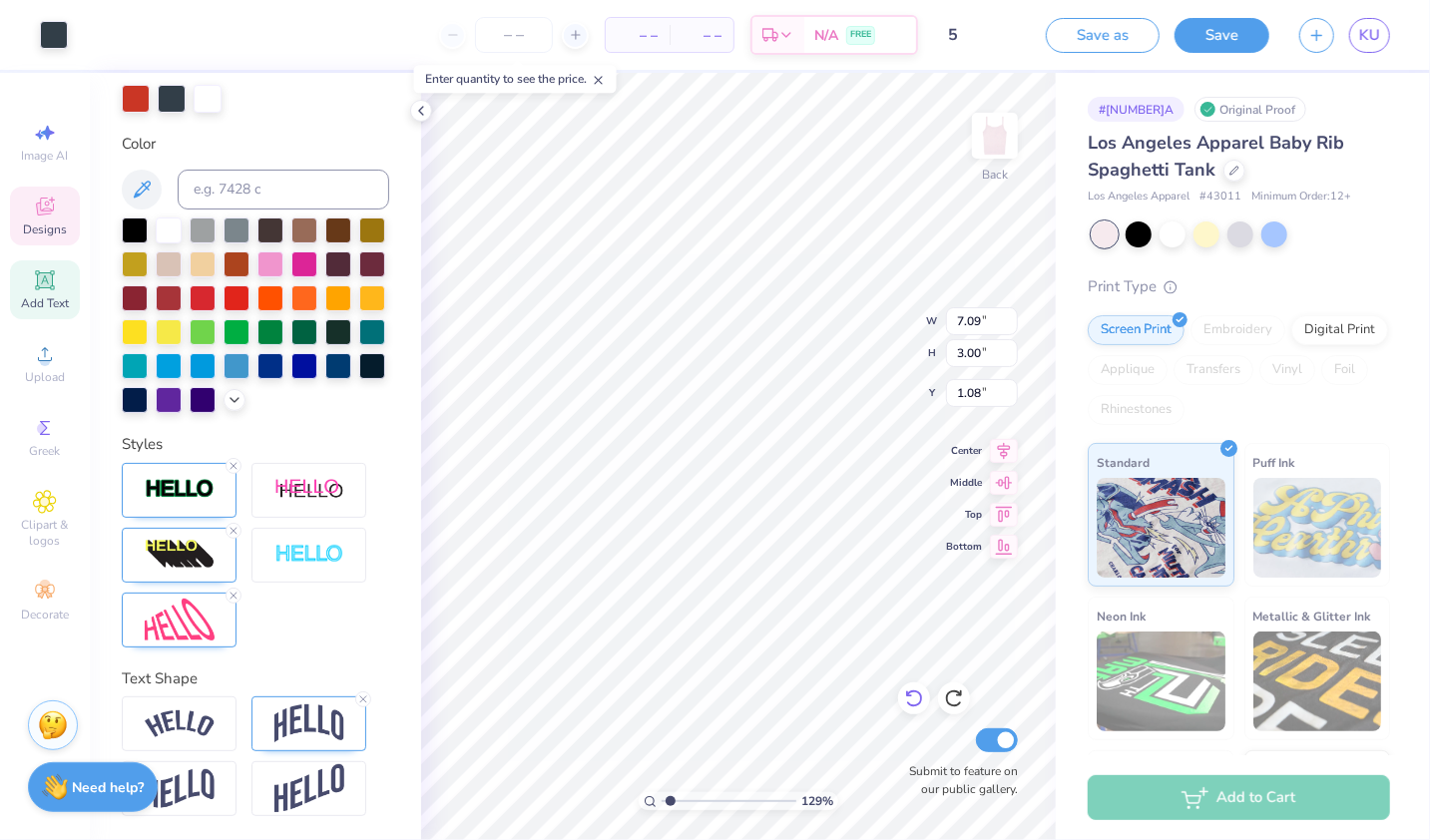 type on "4.95" 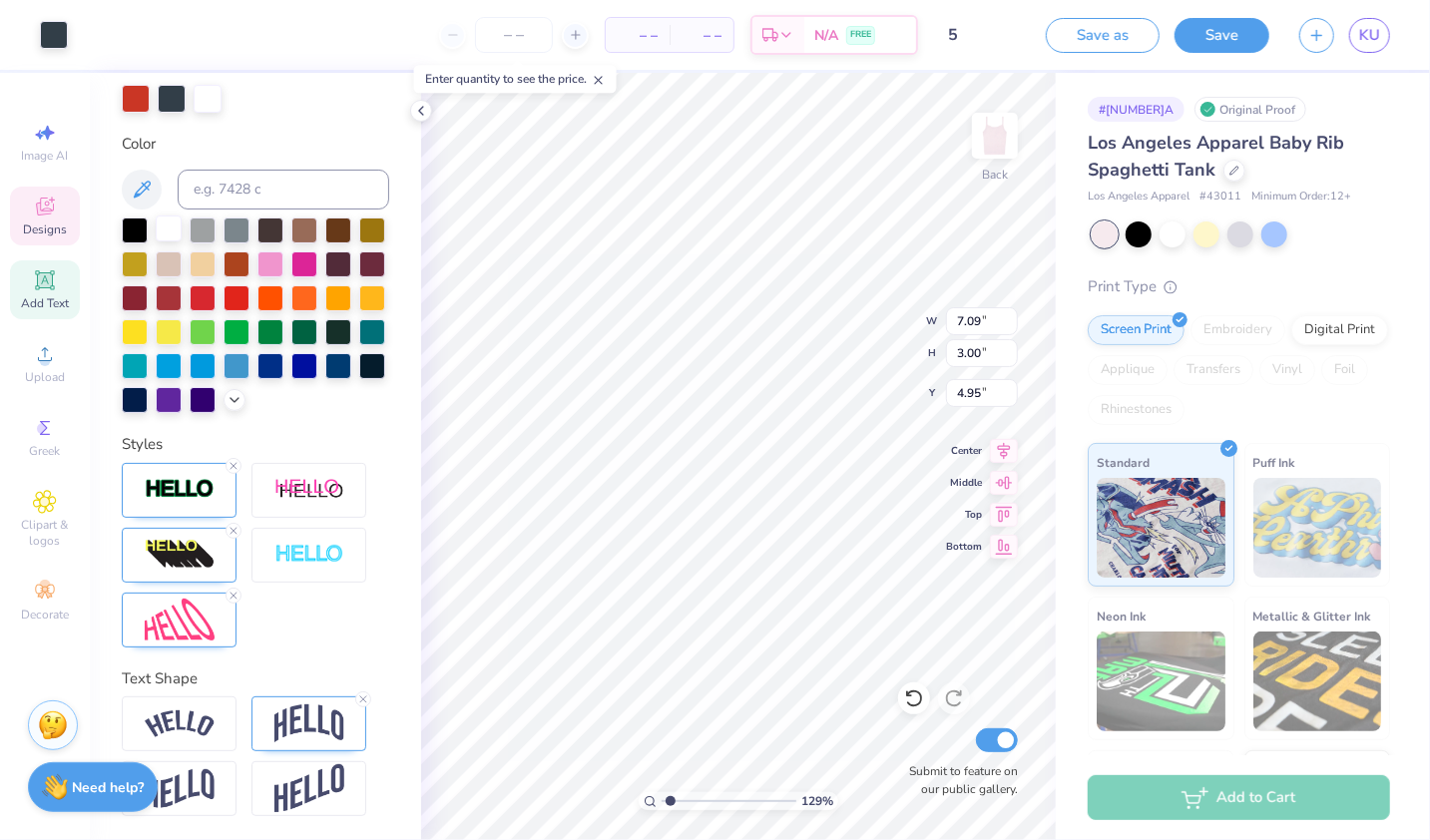 click at bounding box center (169, 228) 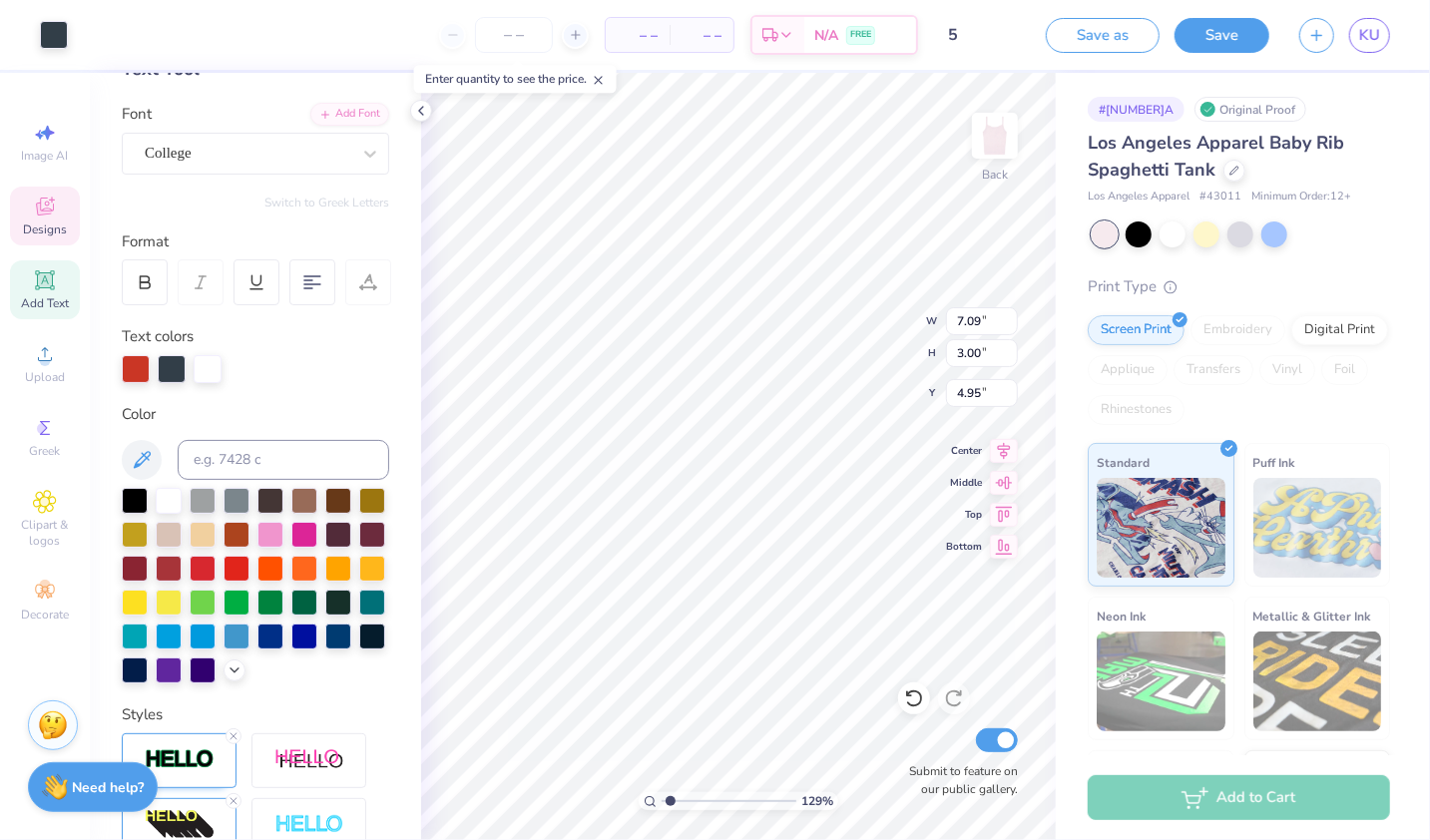 scroll, scrollTop: 125, scrollLeft: 0, axis: vertical 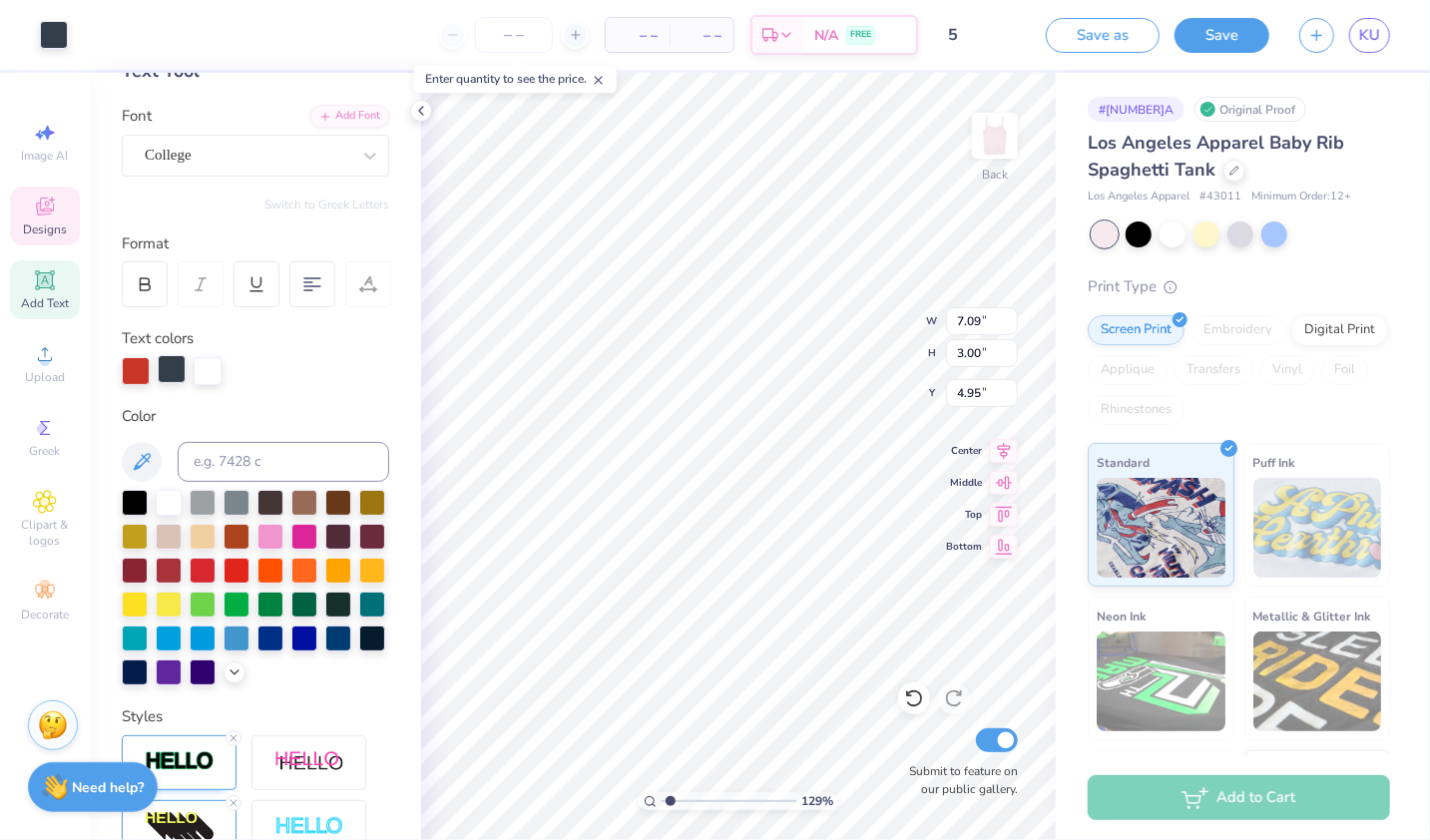 click at bounding box center [172, 369] 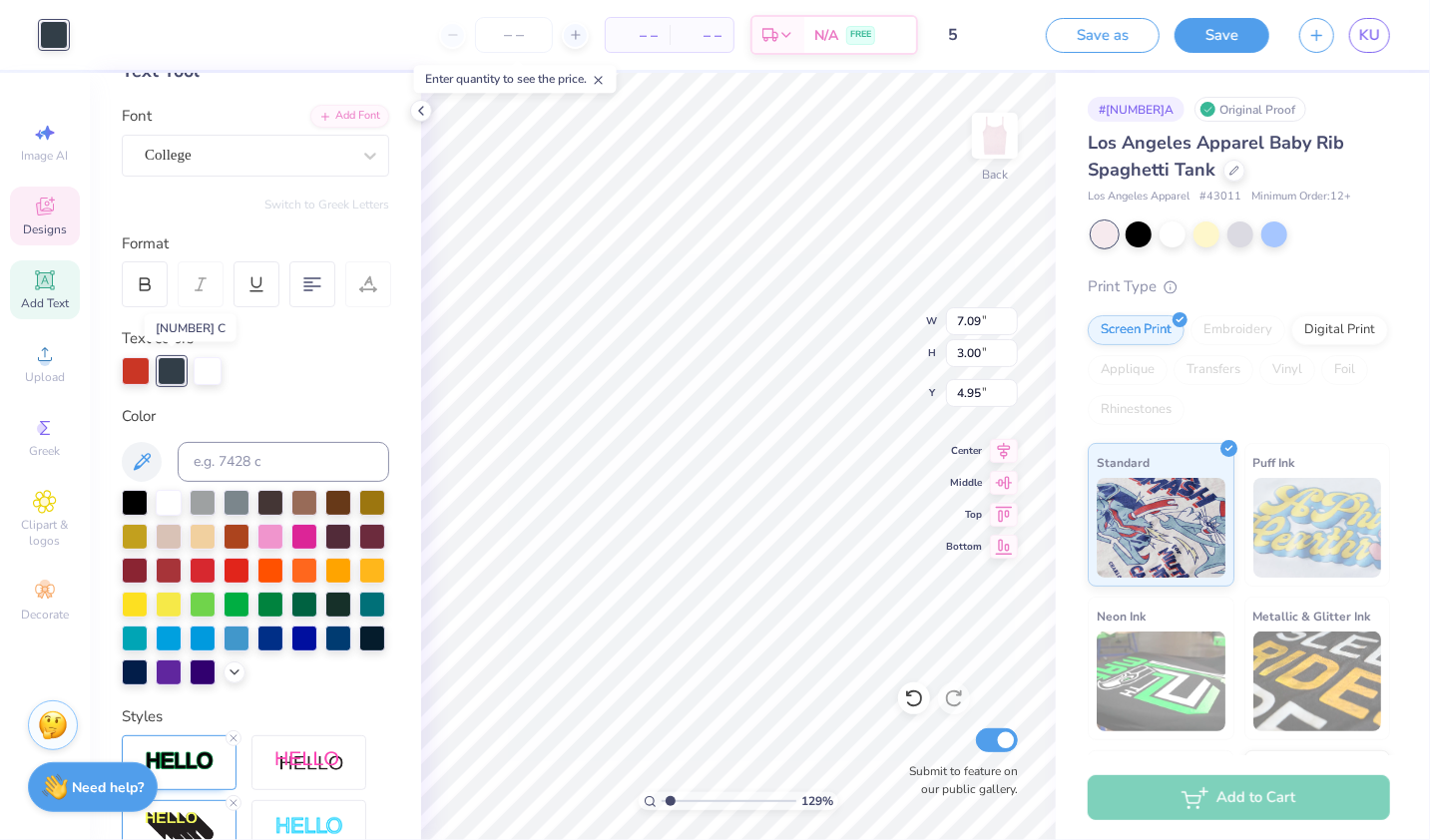 click at bounding box center (172, 371) 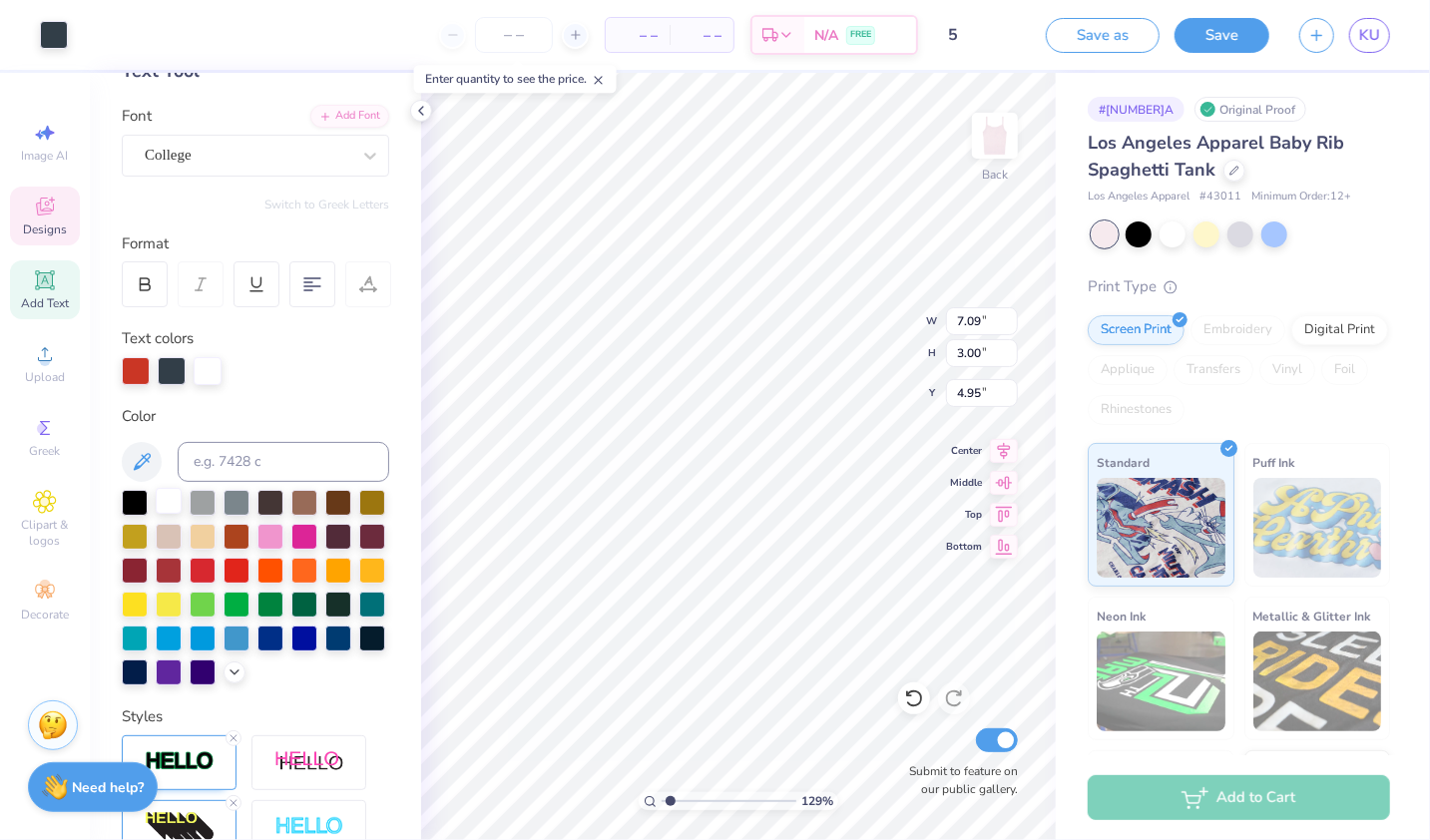 click at bounding box center [169, 501] 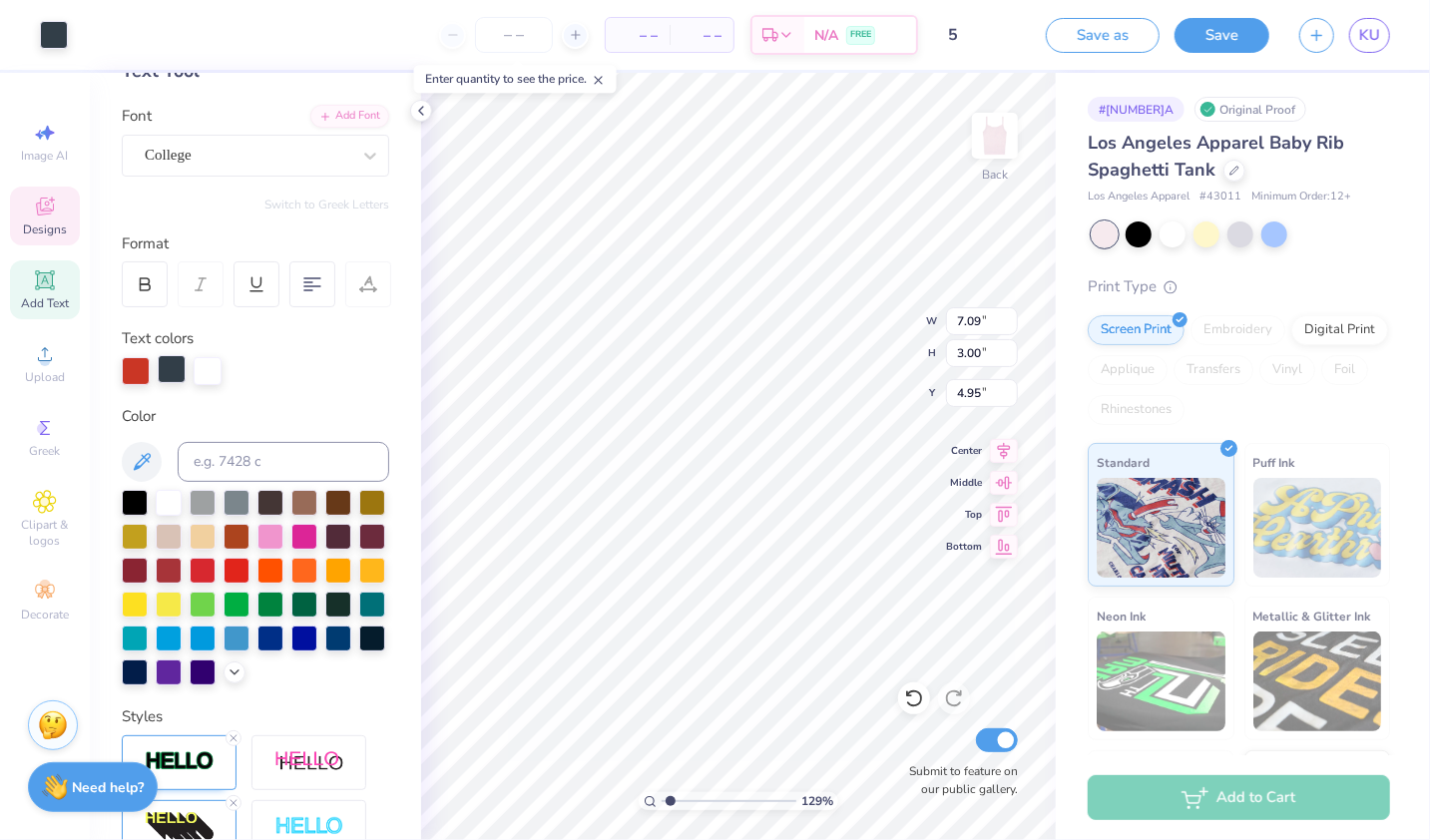 click at bounding box center [172, 369] 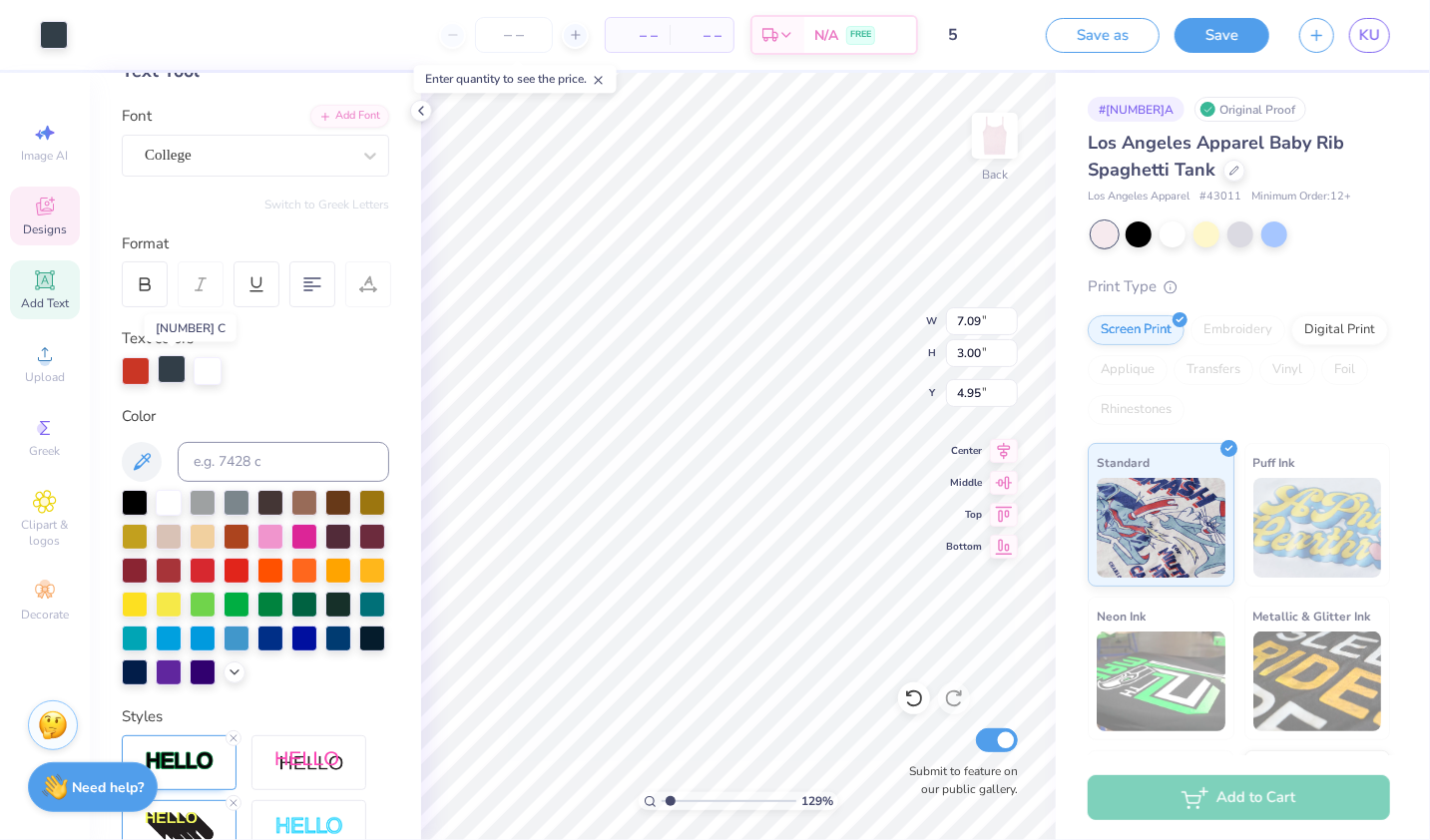 click at bounding box center (172, 369) 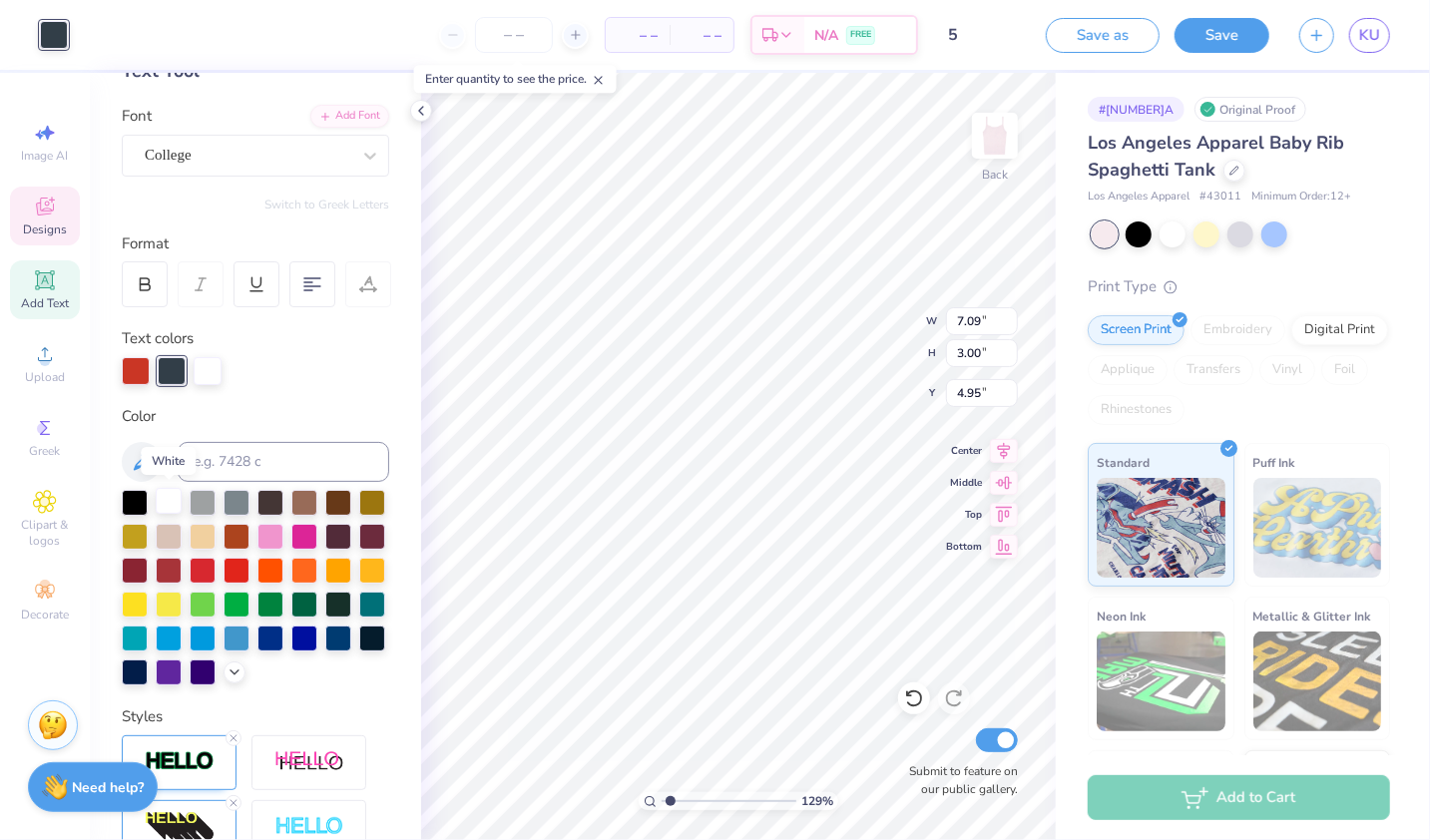 click at bounding box center (169, 501) 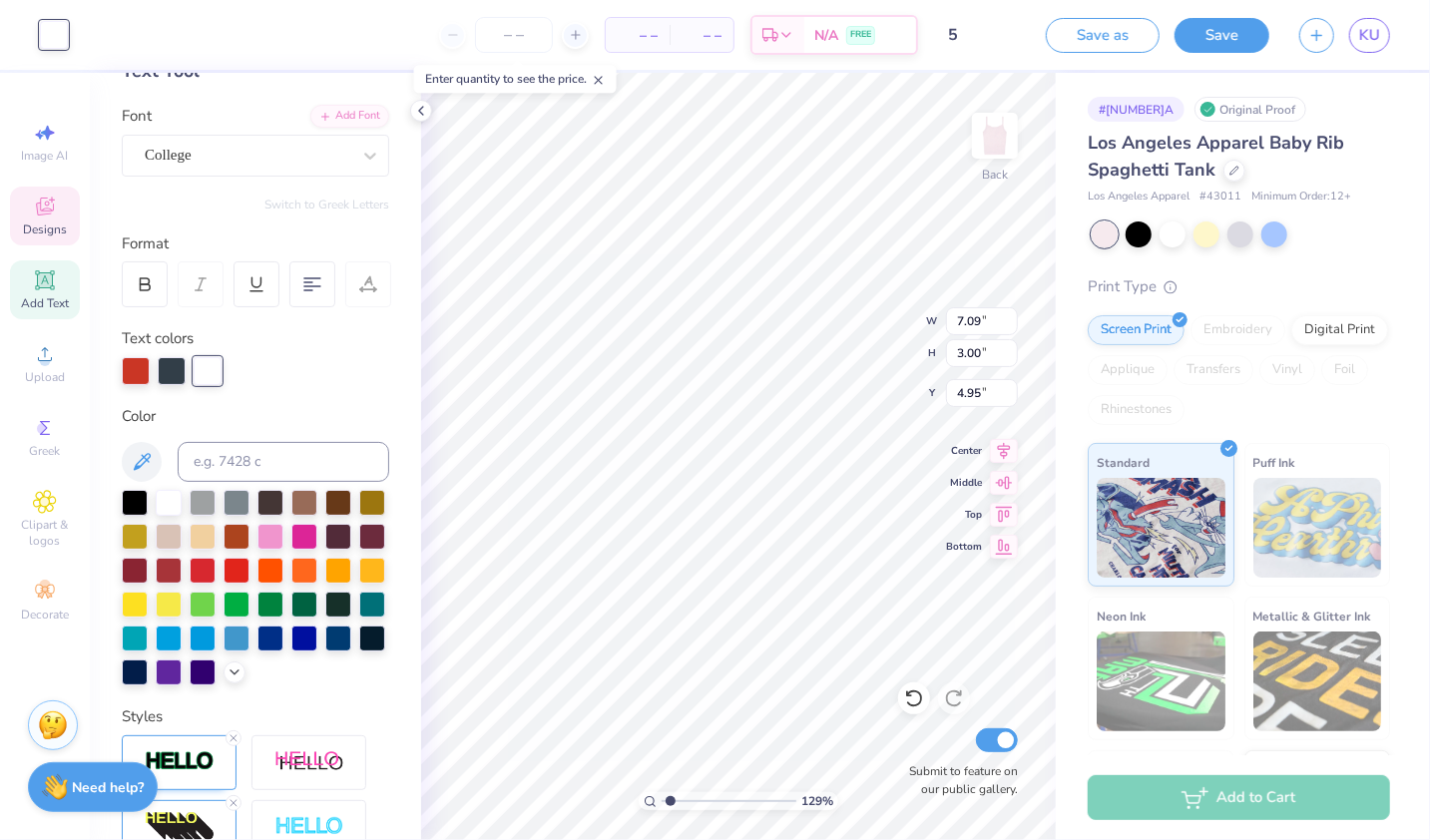 click on "Personalized Names Personalized Numbers Text Tool  Add Font Font College Switch to Greek Letters Format Text colors Color Styles Text Shape" at bounding box center (255, 456) 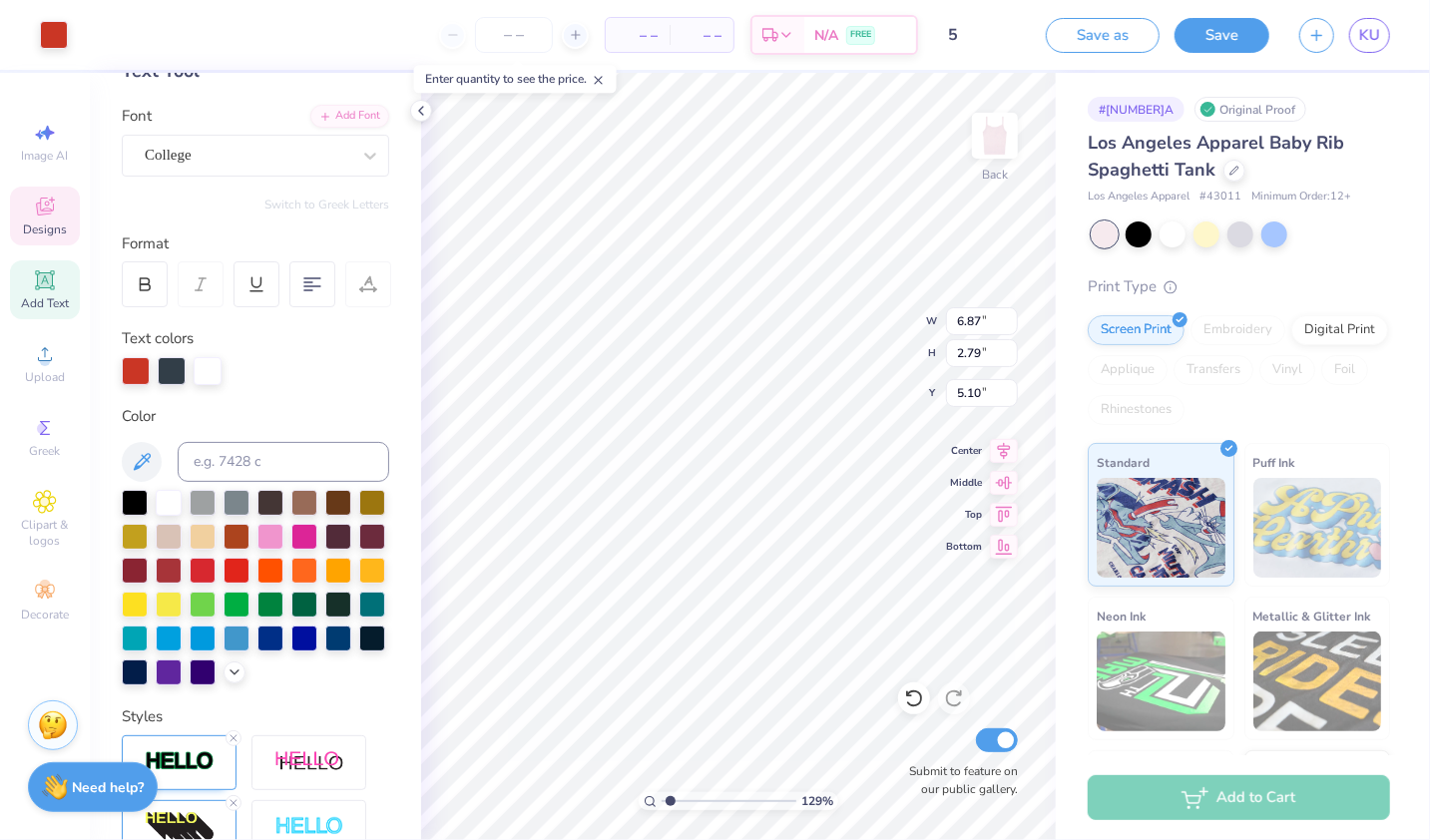 type on "5.10" 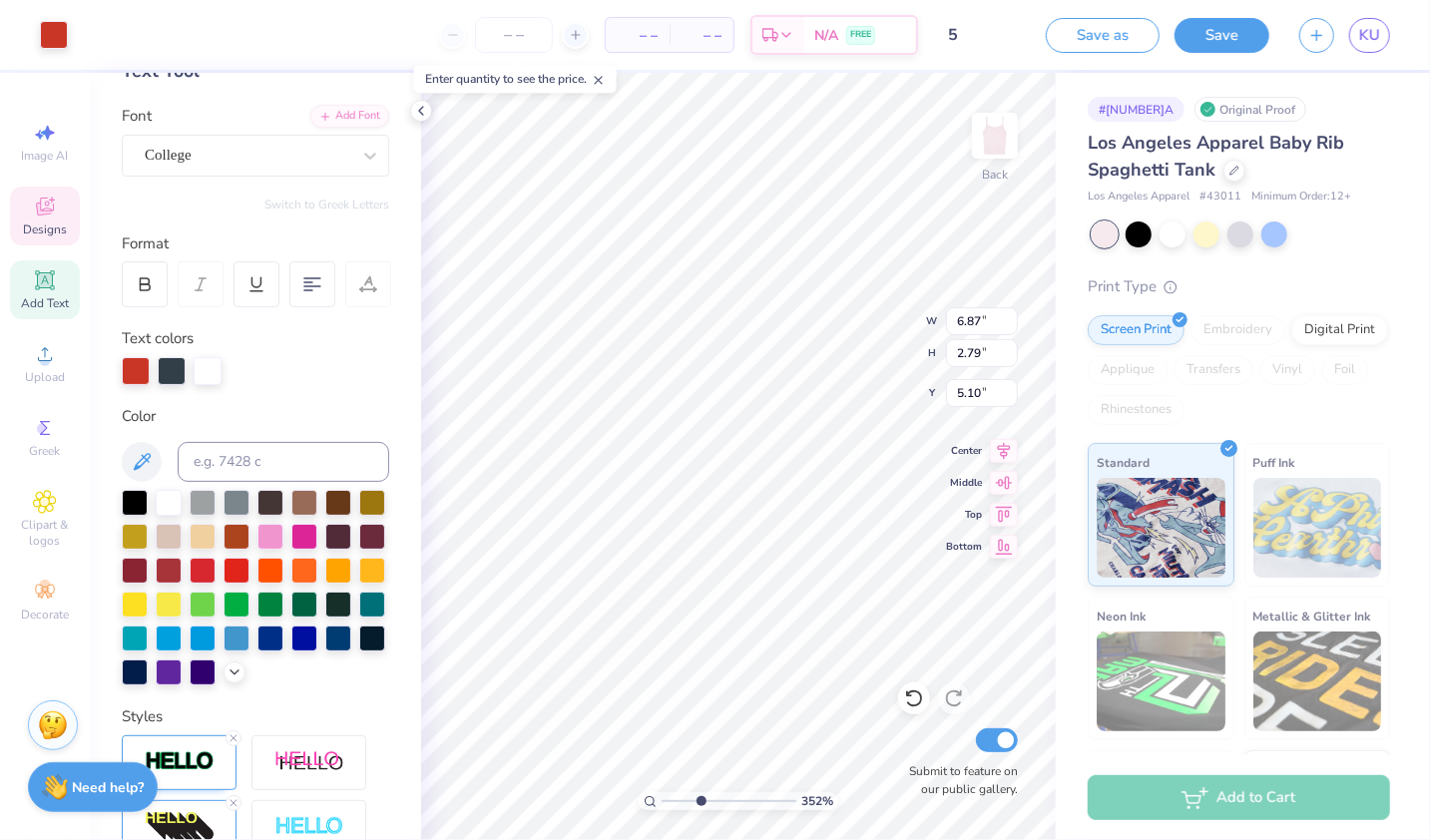 drag, startPoint x: 671, startPoint y: 798, endPoint x: 701, endPoint y: 801, distance: 30.149627 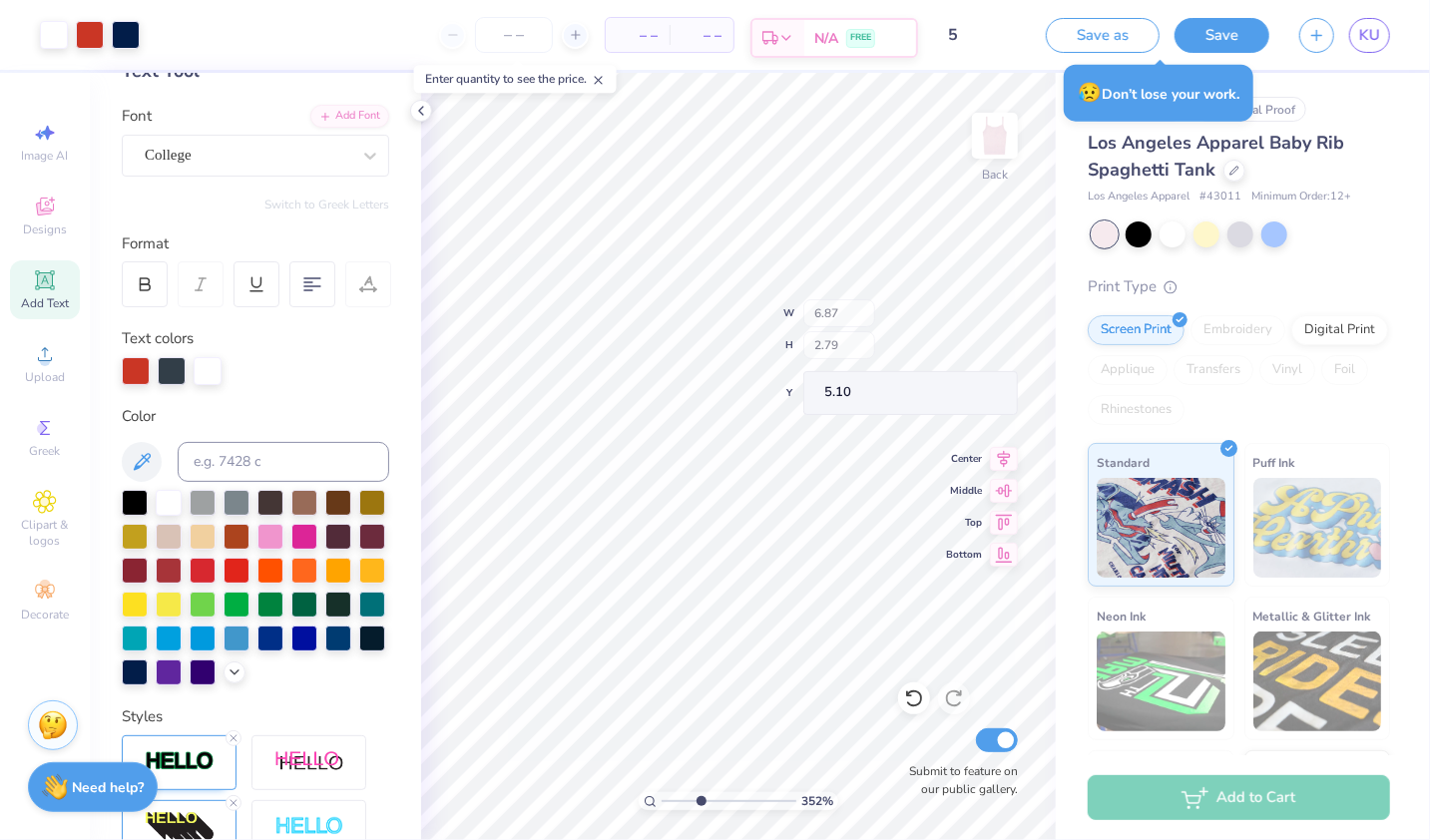 type on "5.06" 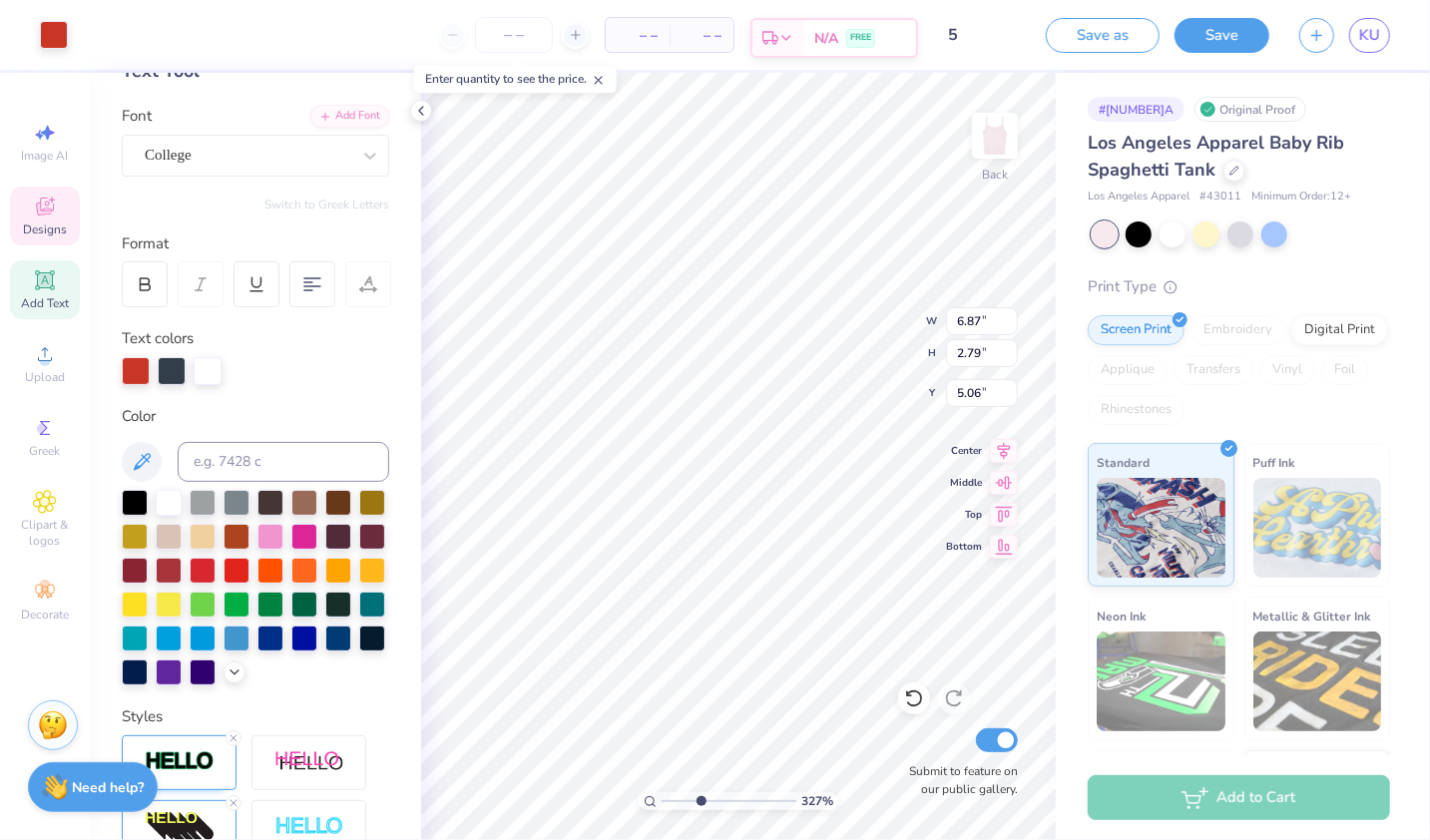 type on "3.26696779621611" 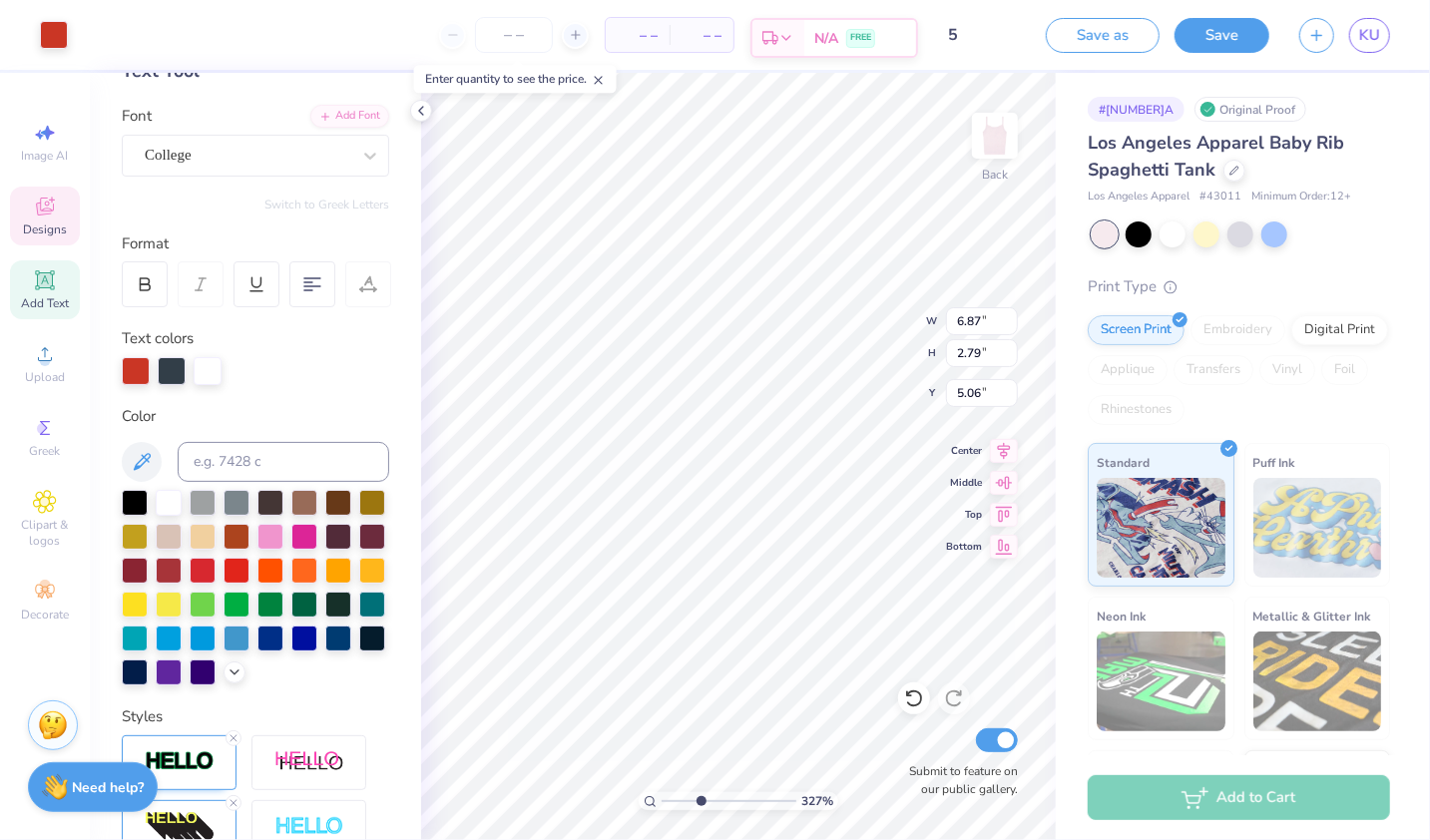 type on "6.86" 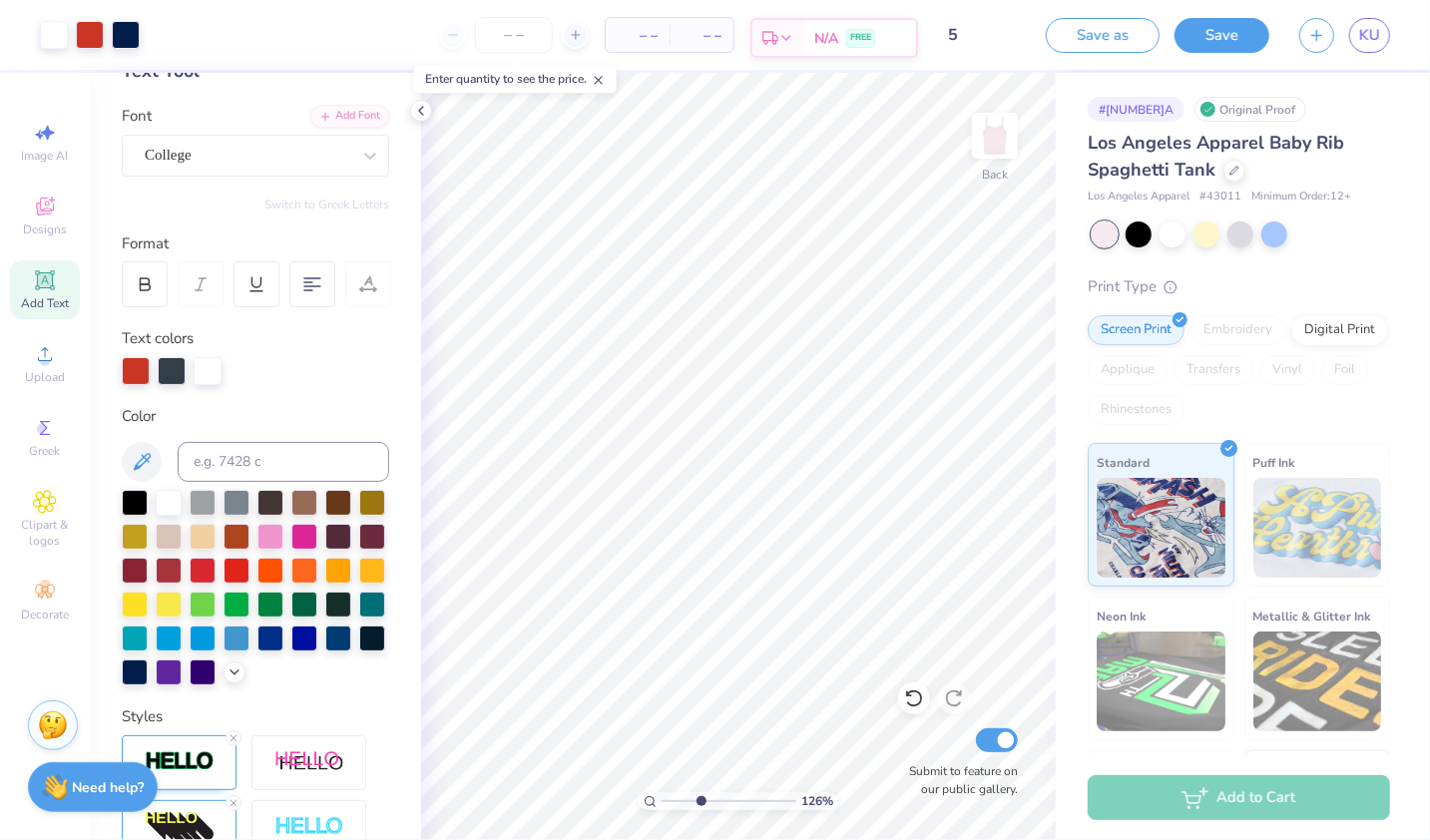type on "1.25033112882279" 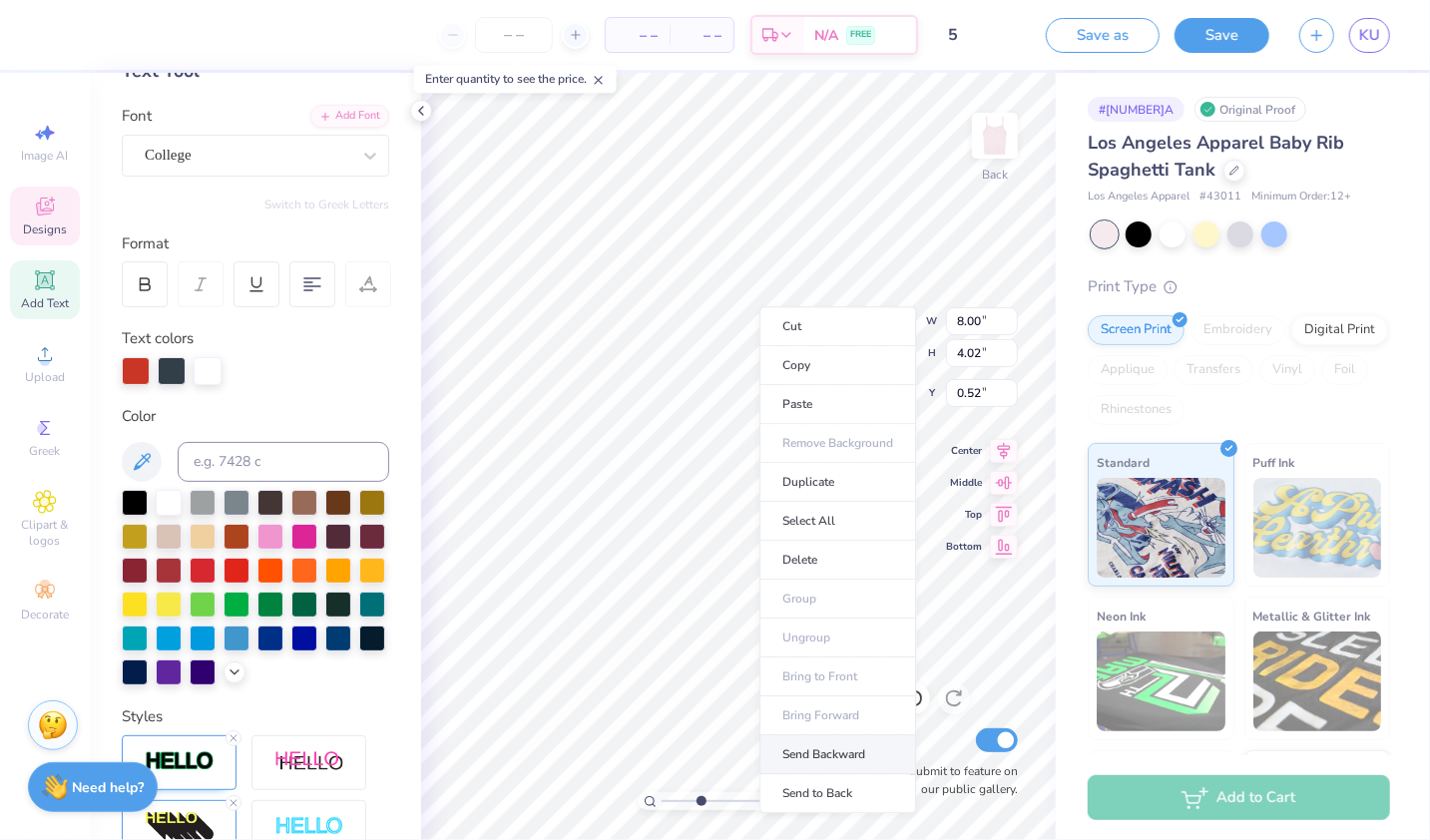 click on "Send Backward" at bounding box center [837, 754] 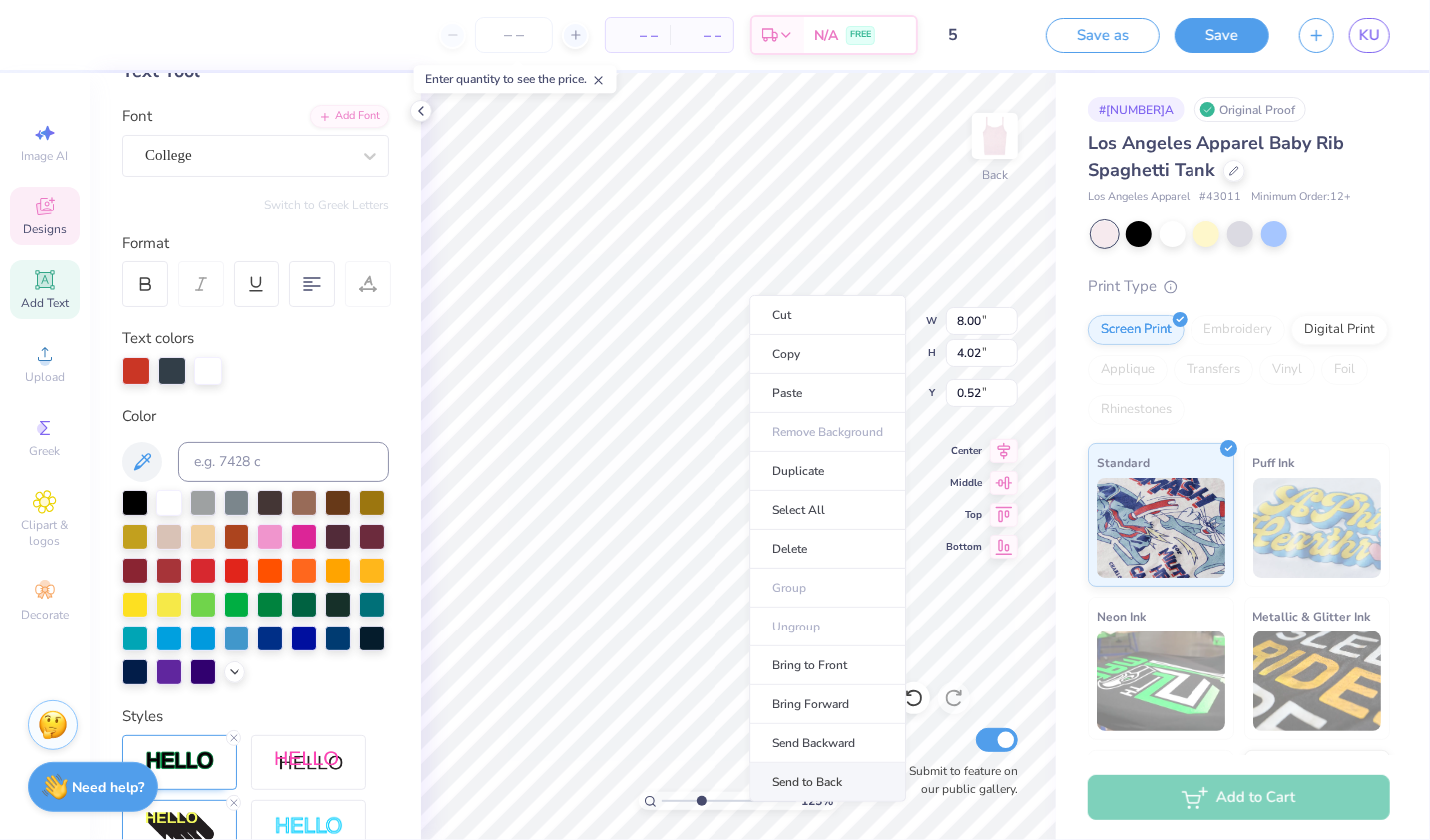 click on "Send to Back" at bounding box center (827, 782) 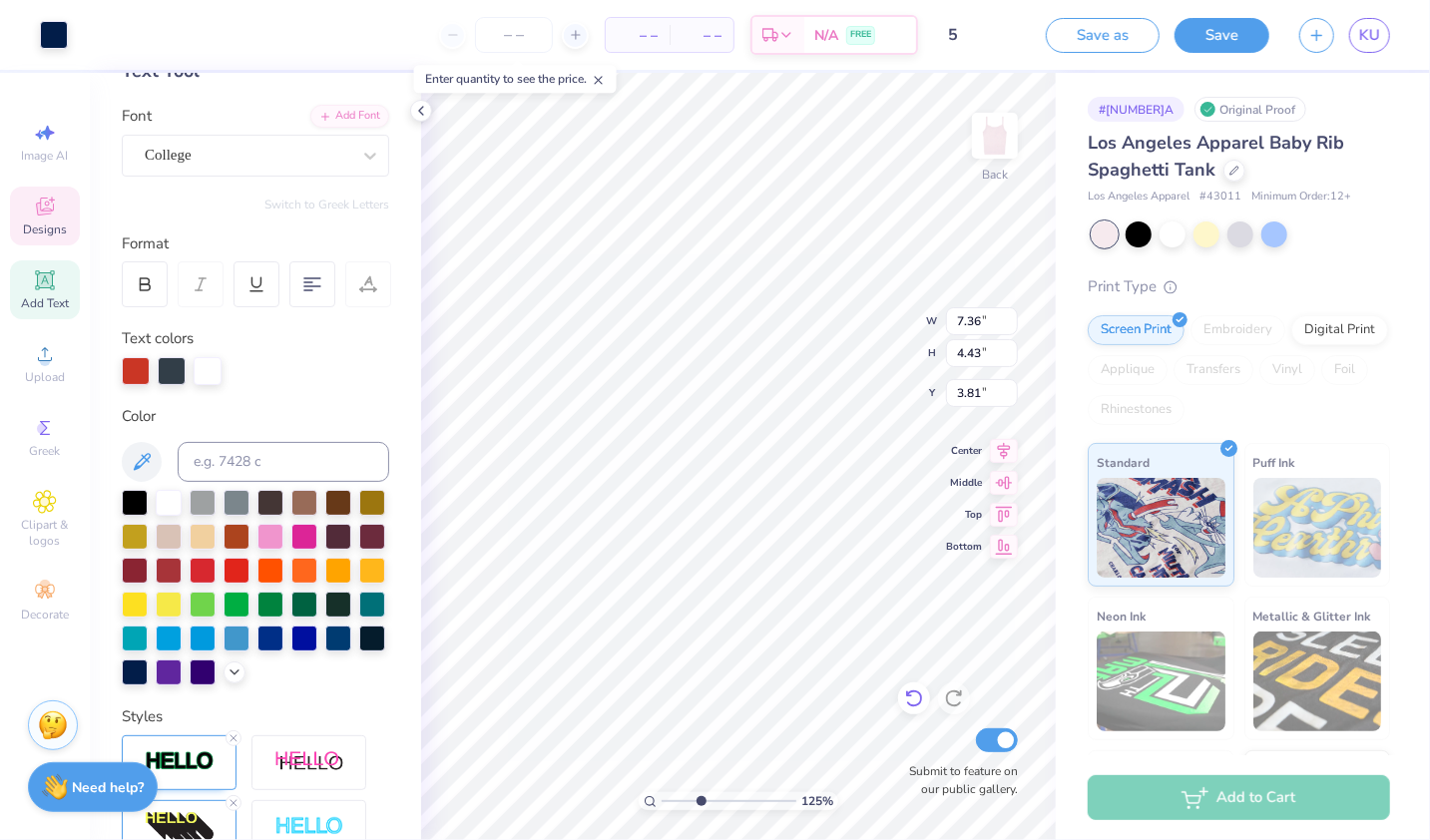 click 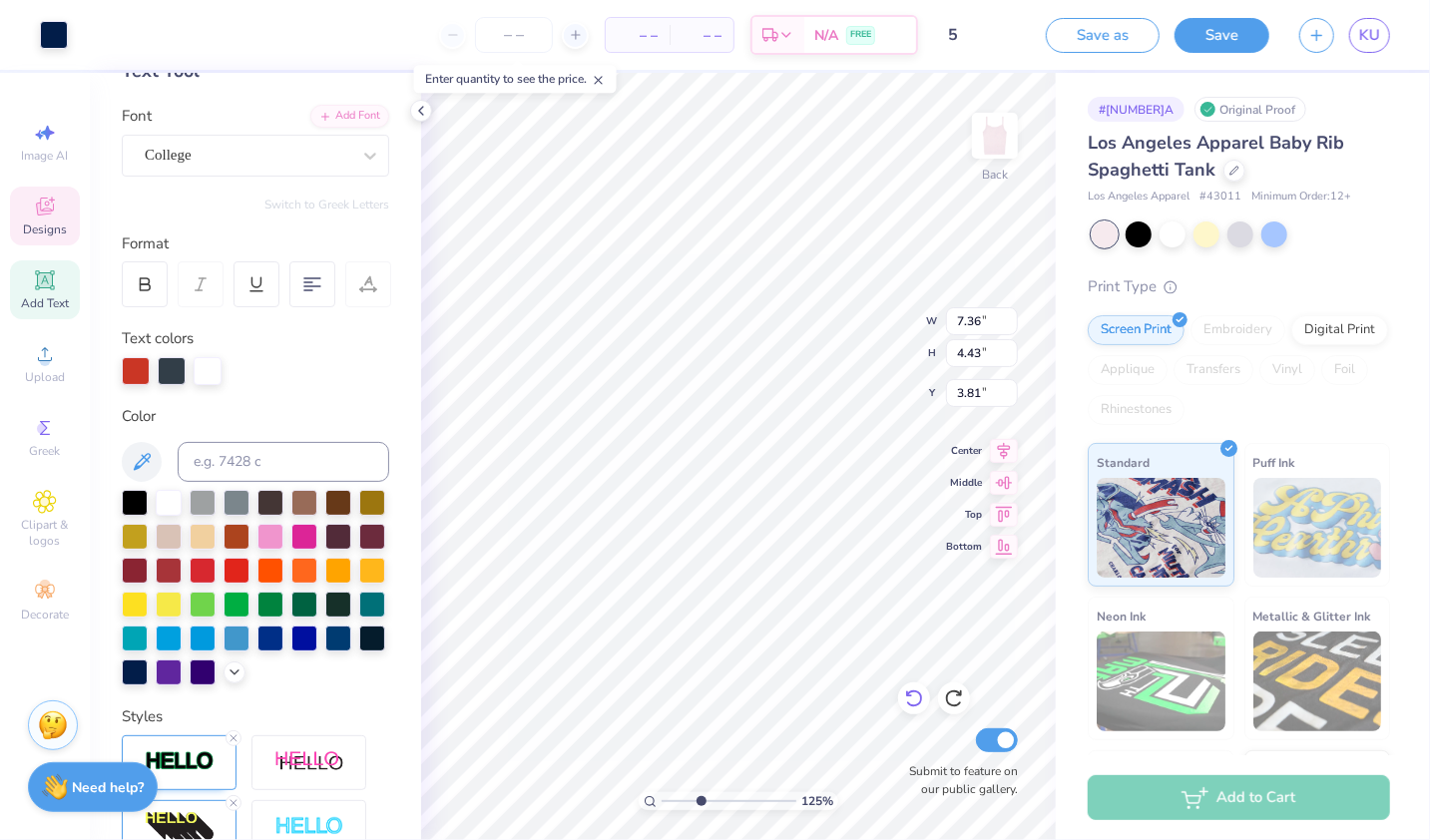 type on "8.07" 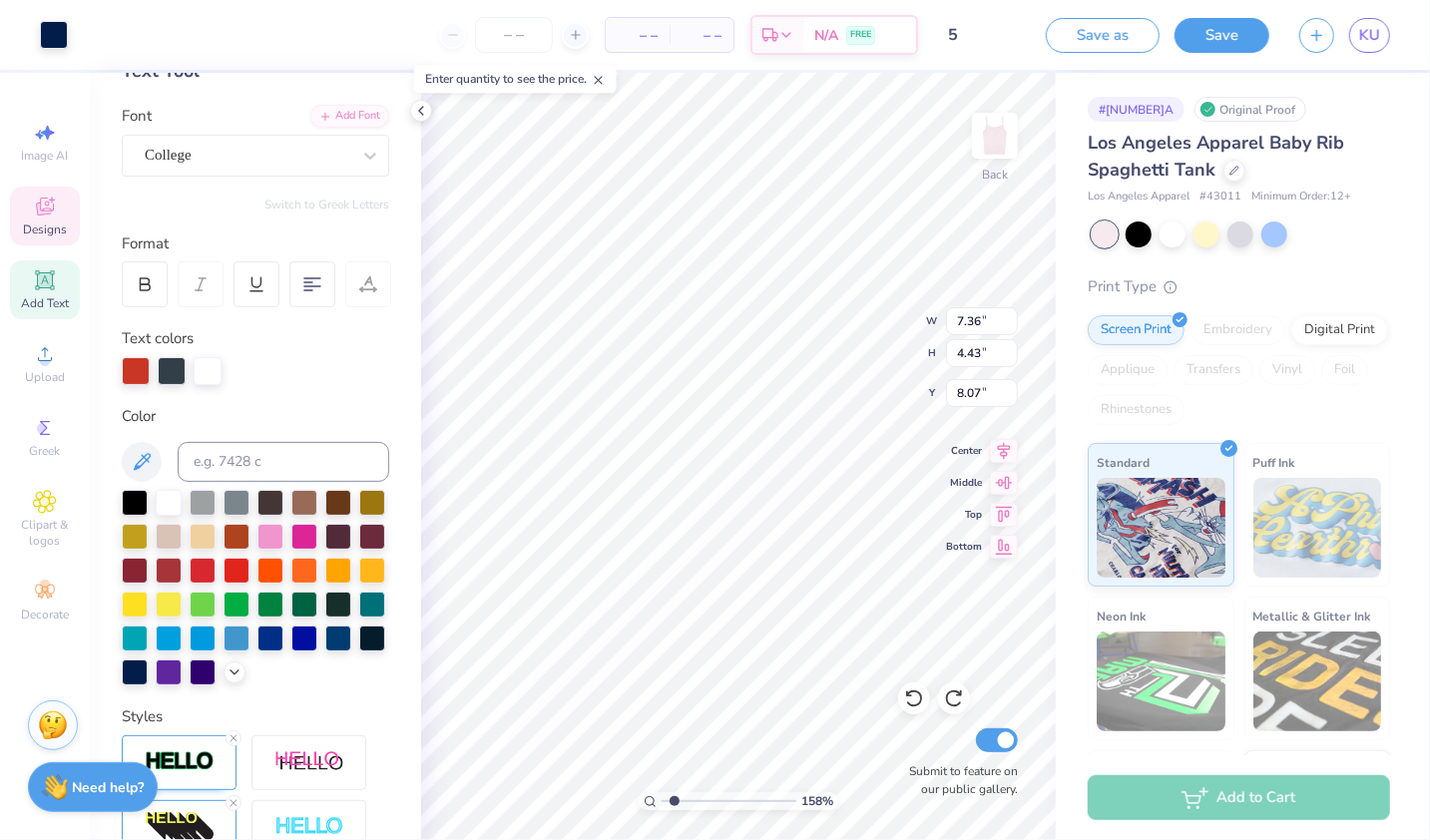 type on "1.58" 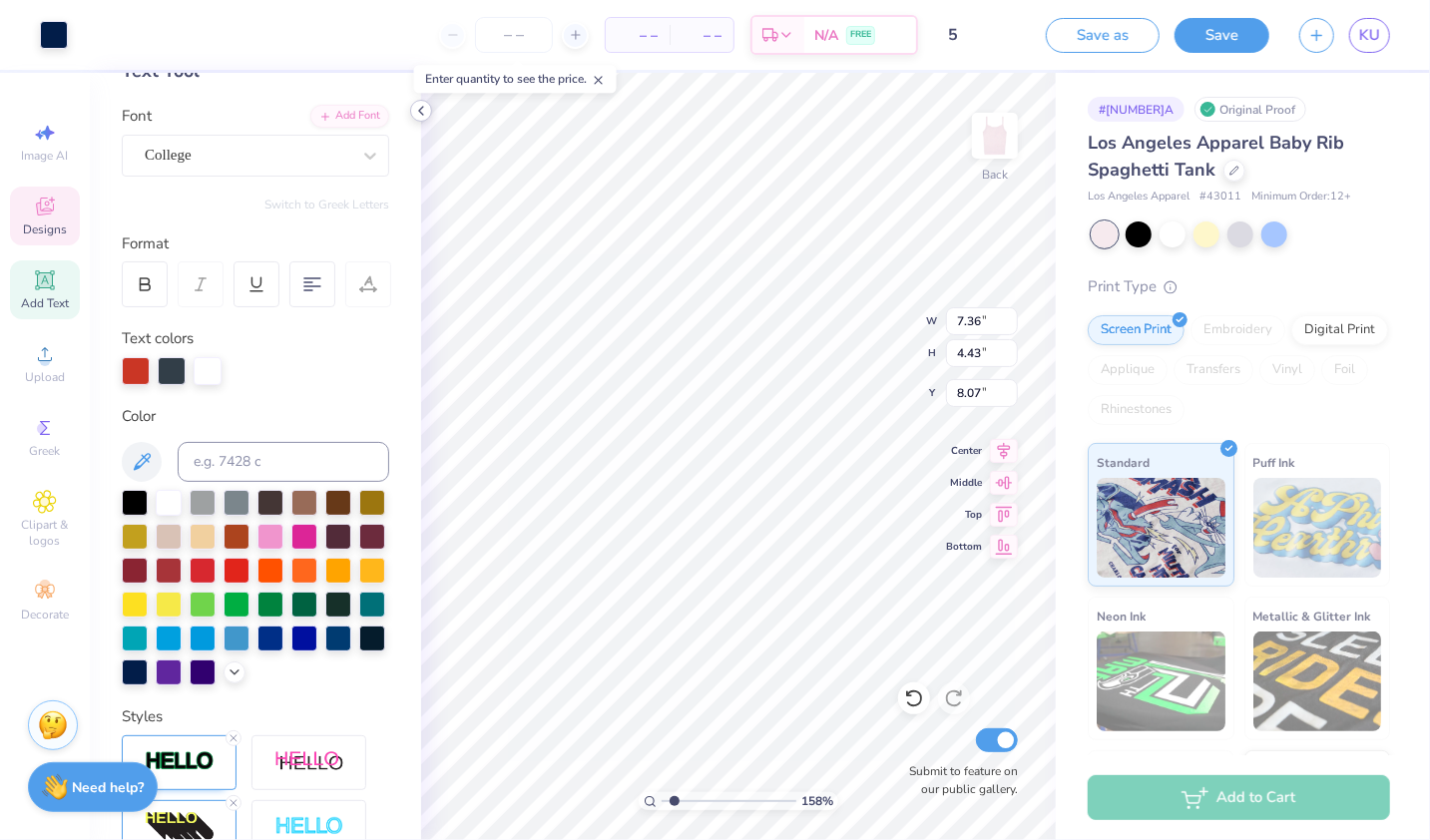 type on "3.81" 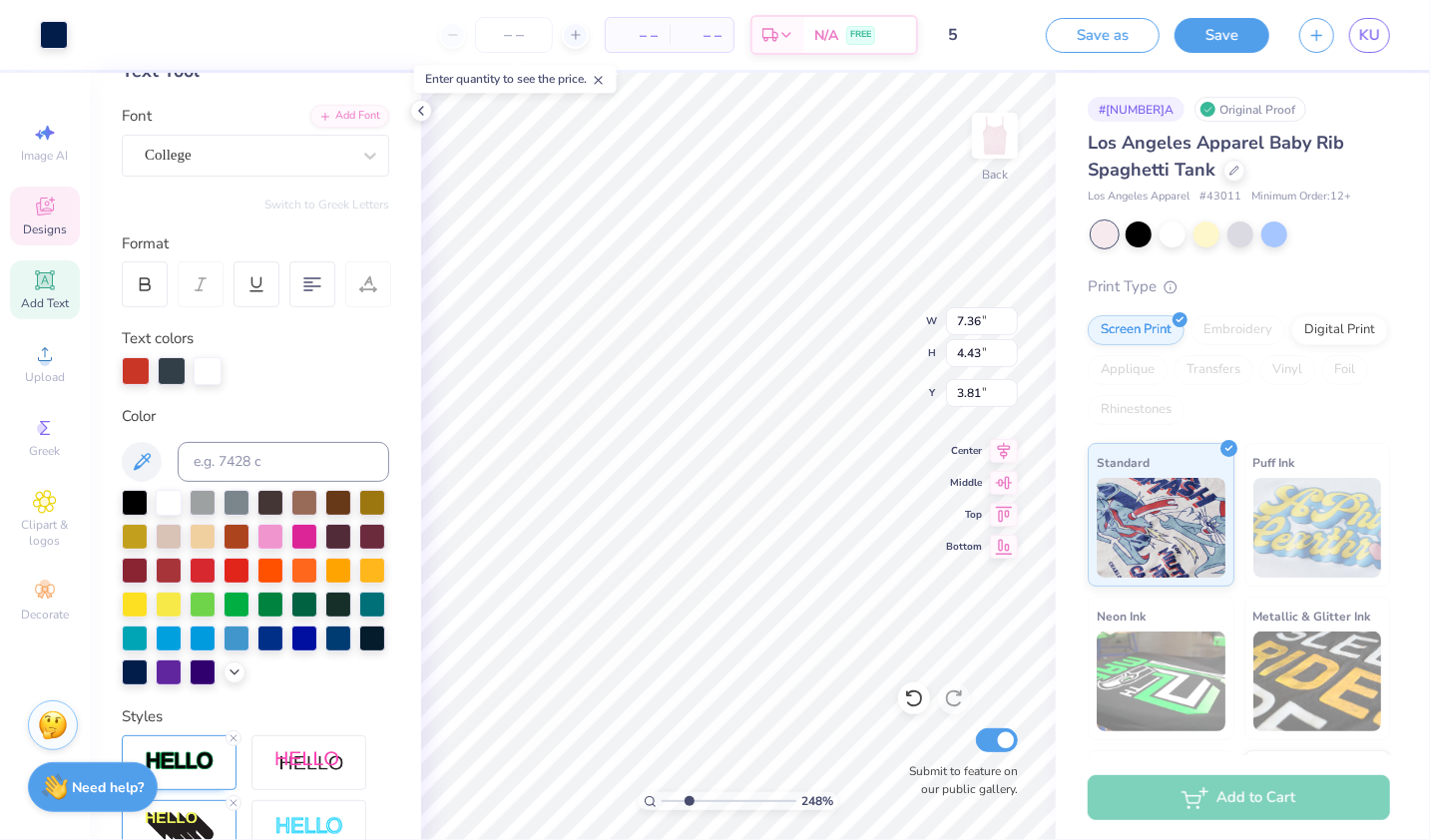 drag, startPoint x: 675, startPoint y: 799, endPoint x: 690, endPoint y: 797, distance: 15.132746 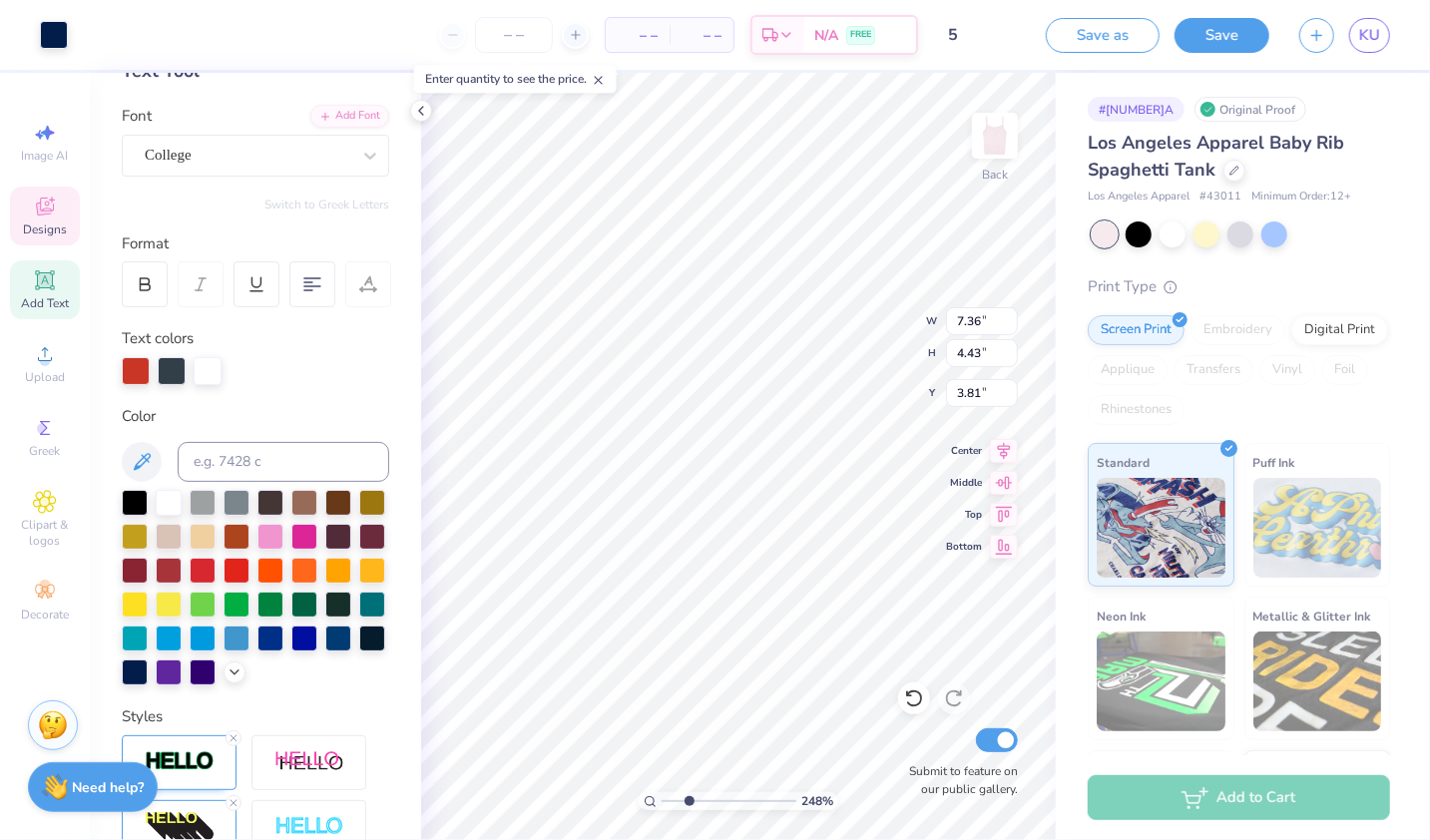 type on "2.73" 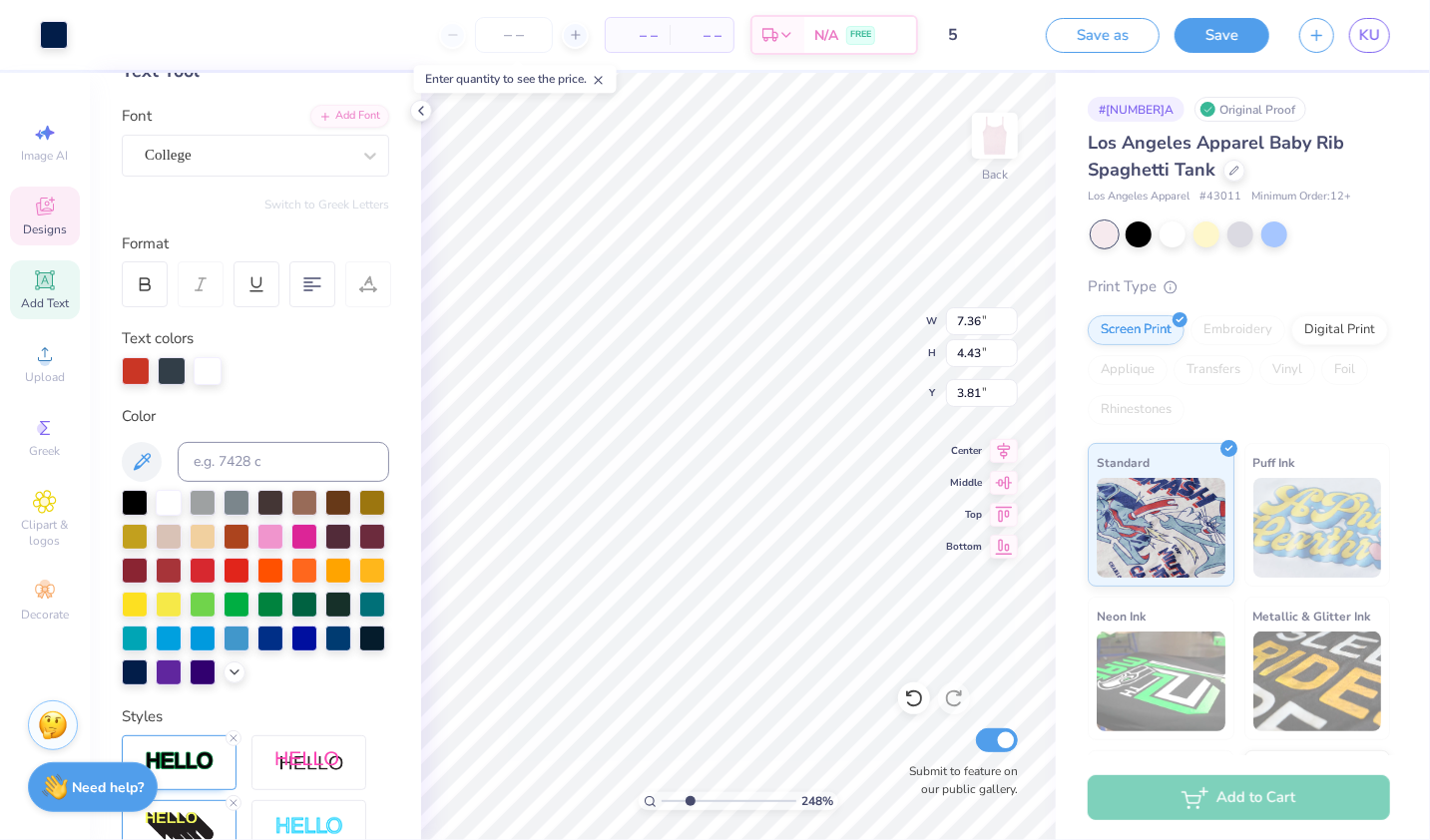 click at bounding box center [728, 801] 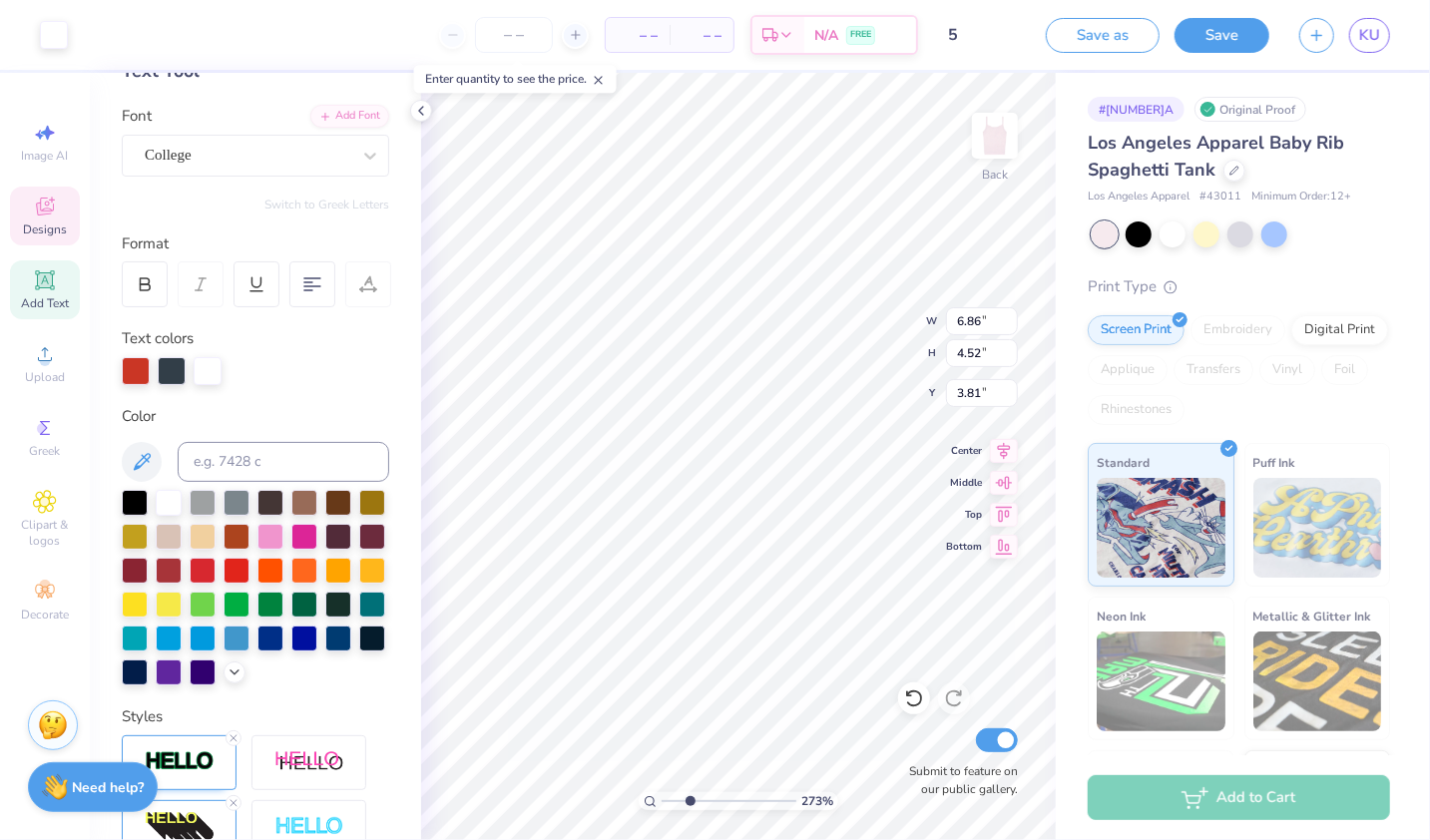 type on "6.86" 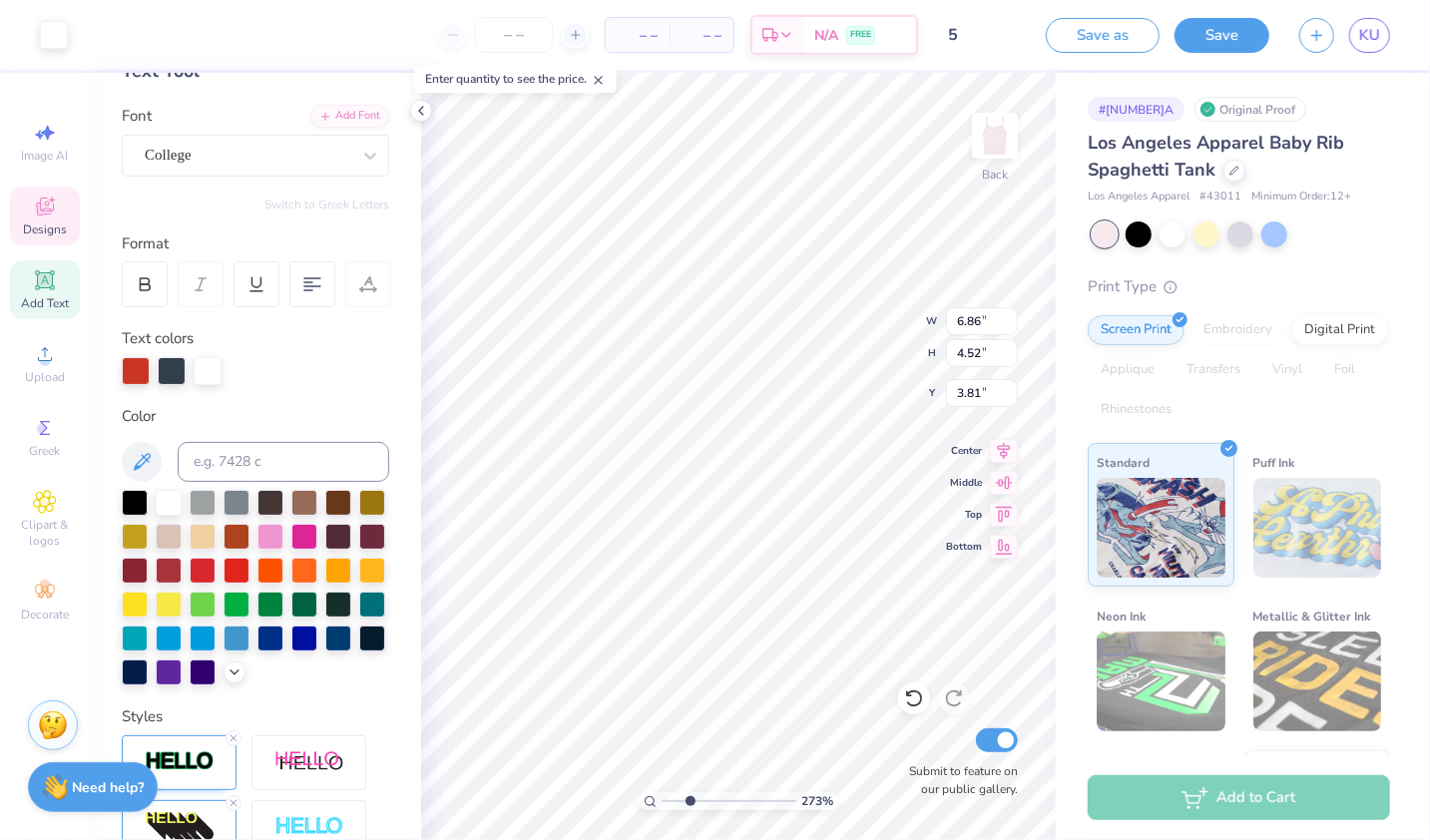 type on "4.52" 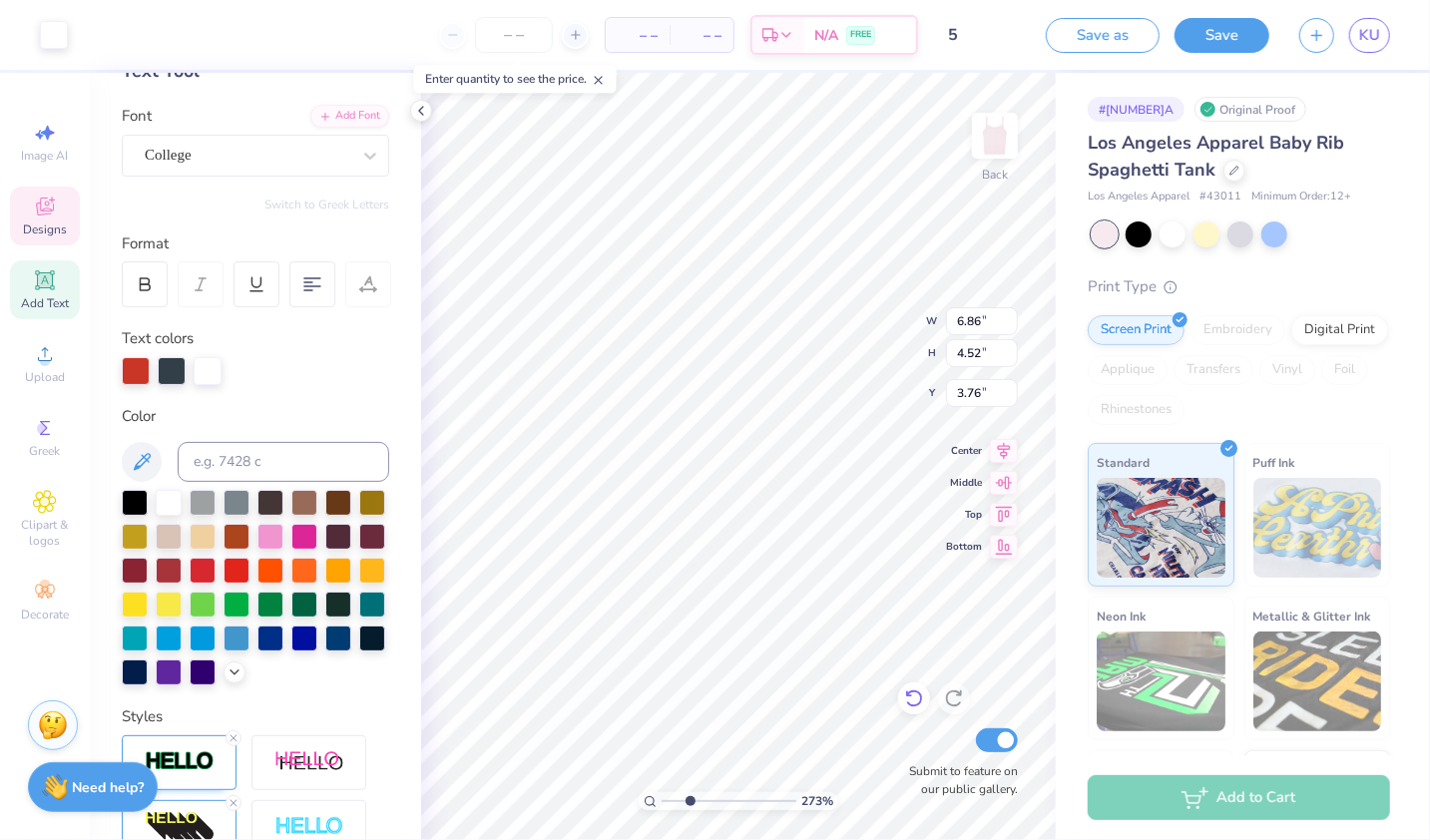 click 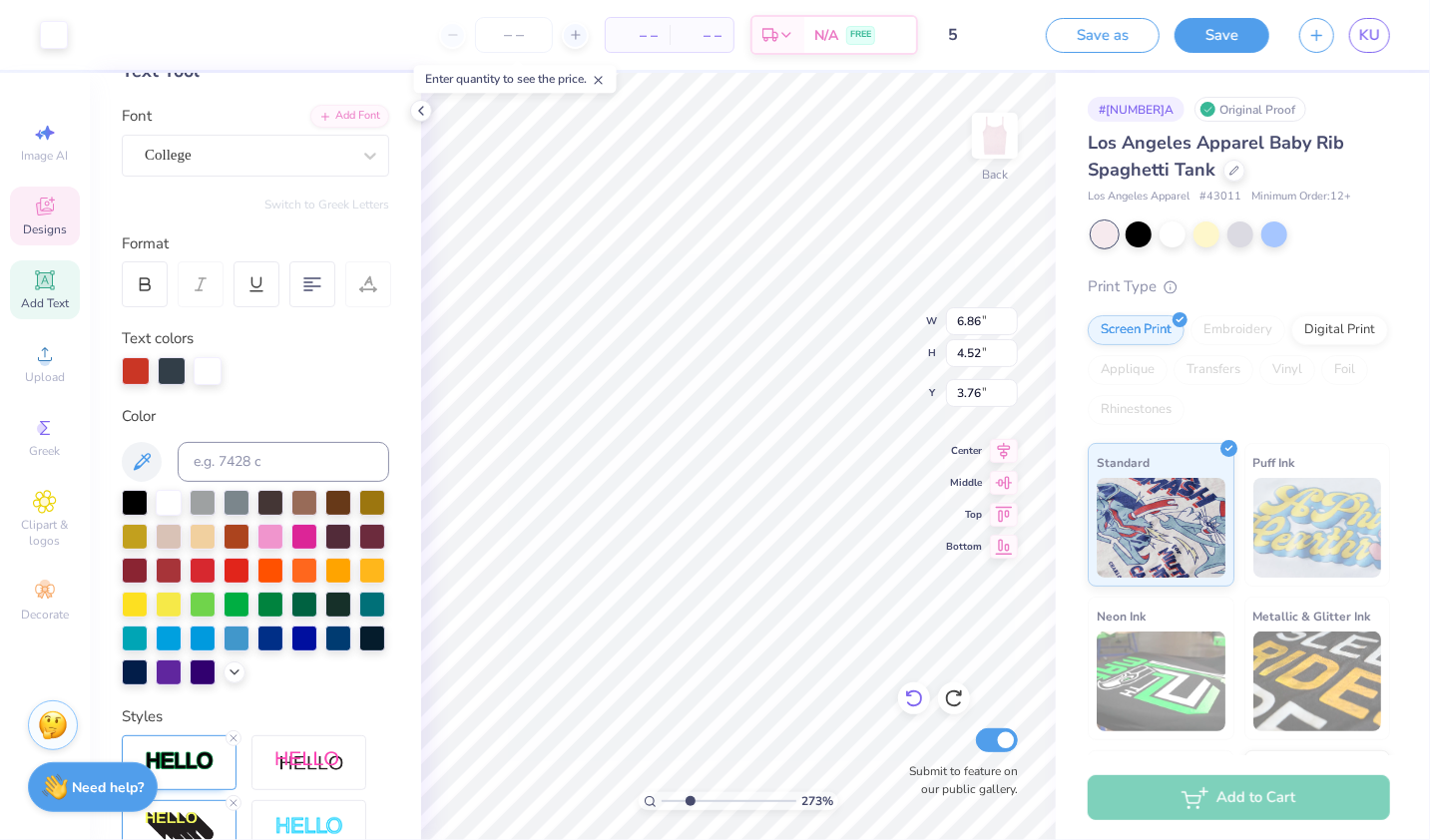 type on "3.77" 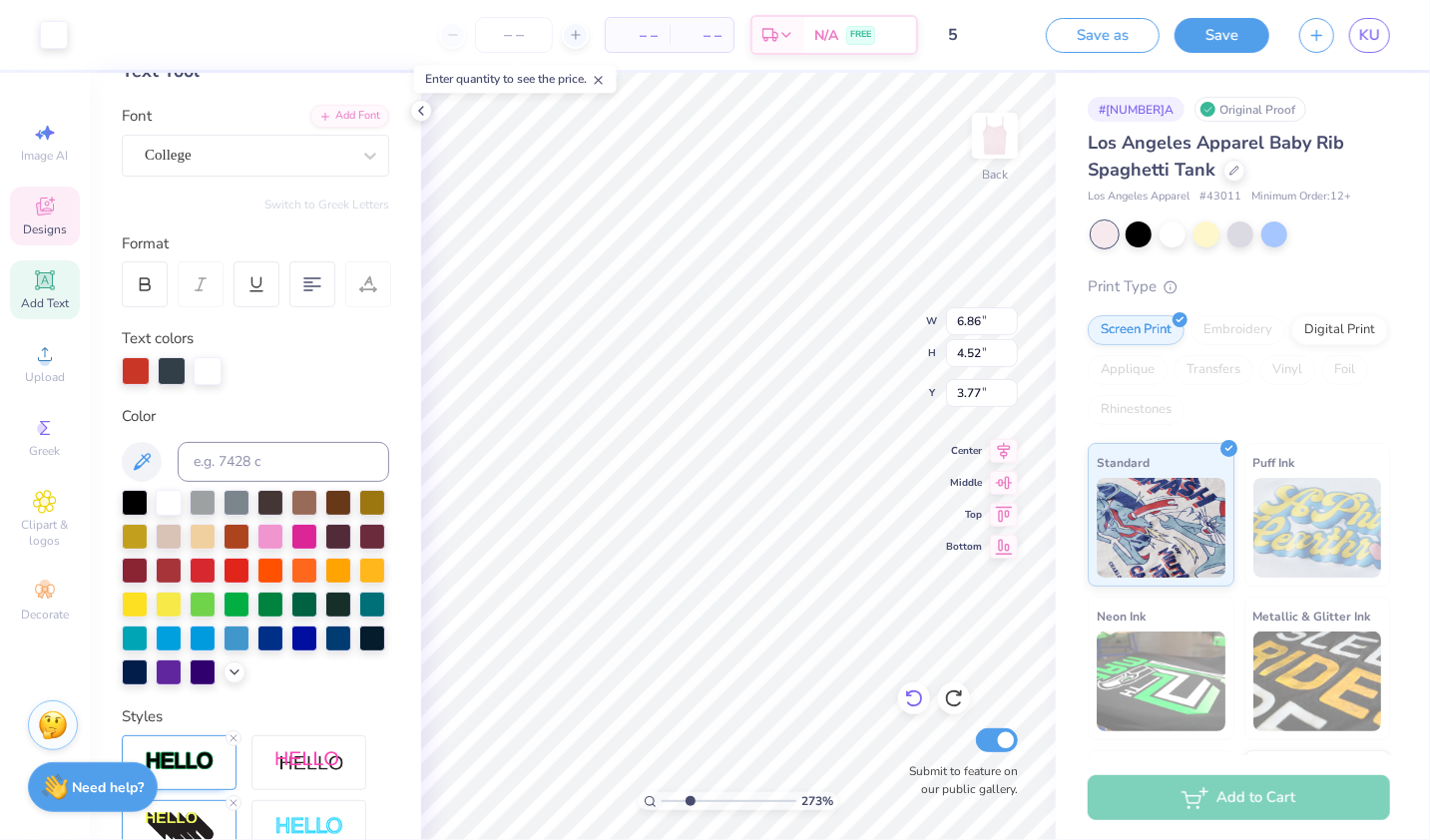type on "7.36" 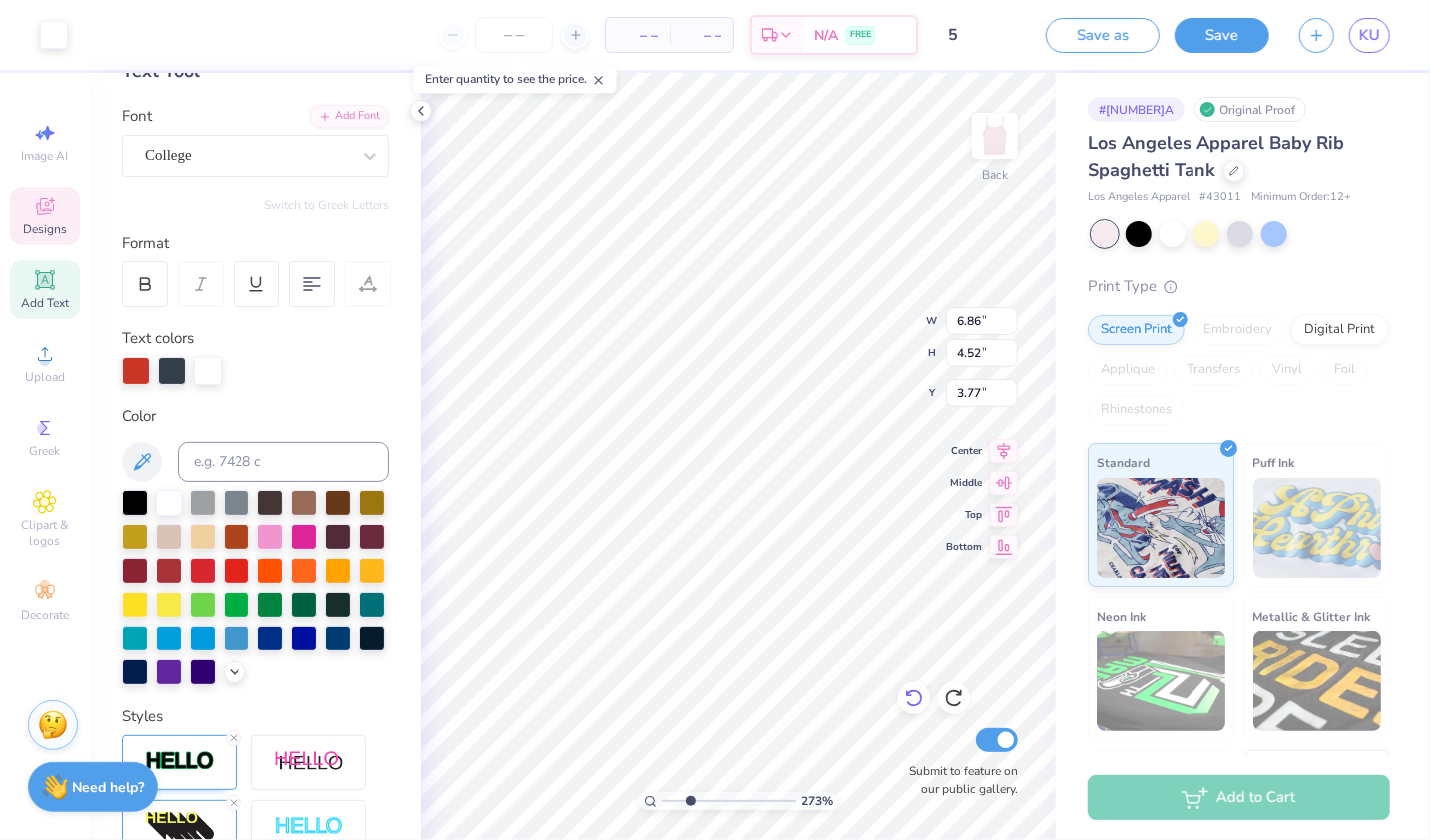 type on "4.43" 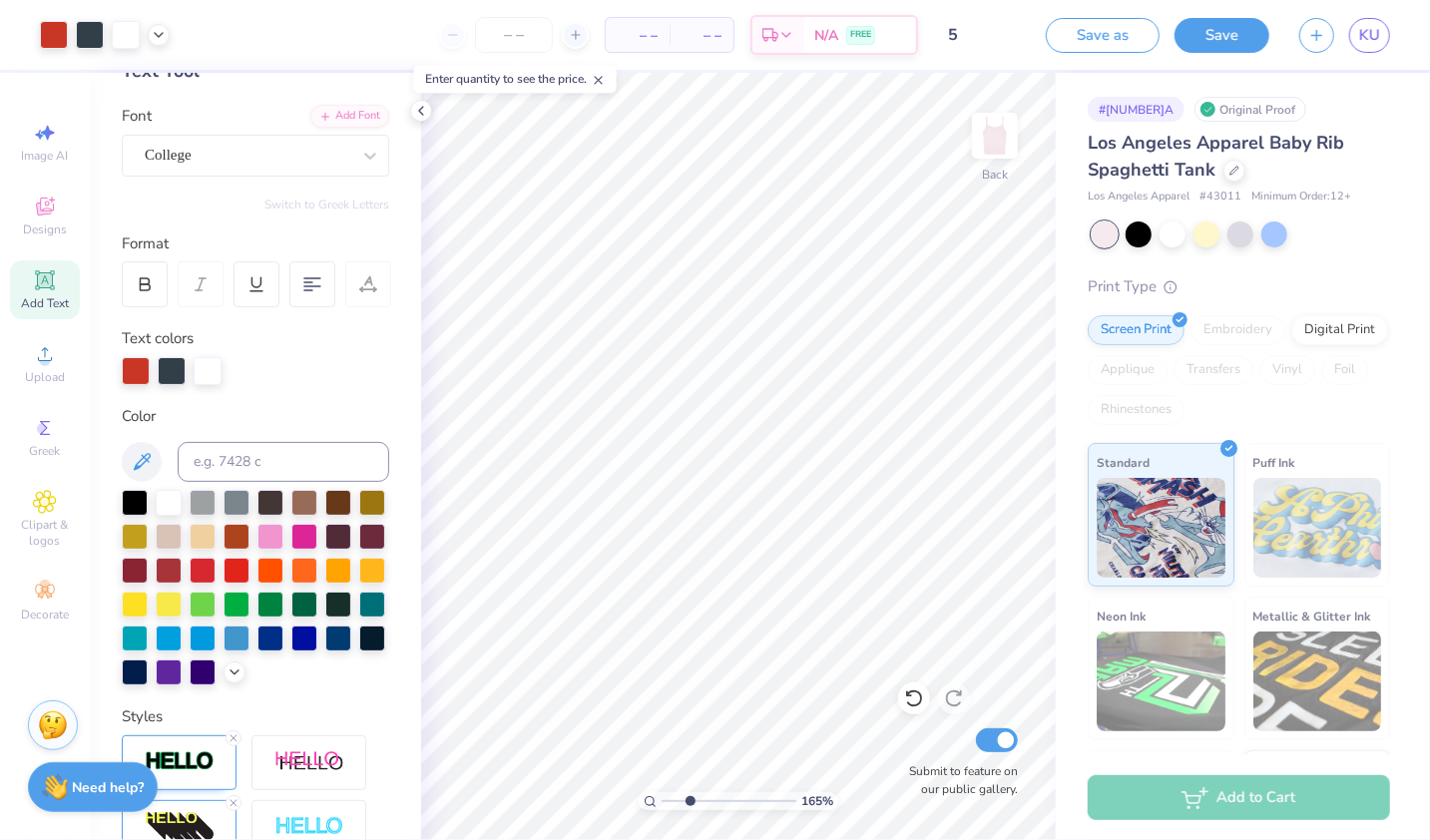 drag, startPoint x: 676, startPoint y: 801, endPoint x: 638, endPoint y: 804, distance: 38.118237 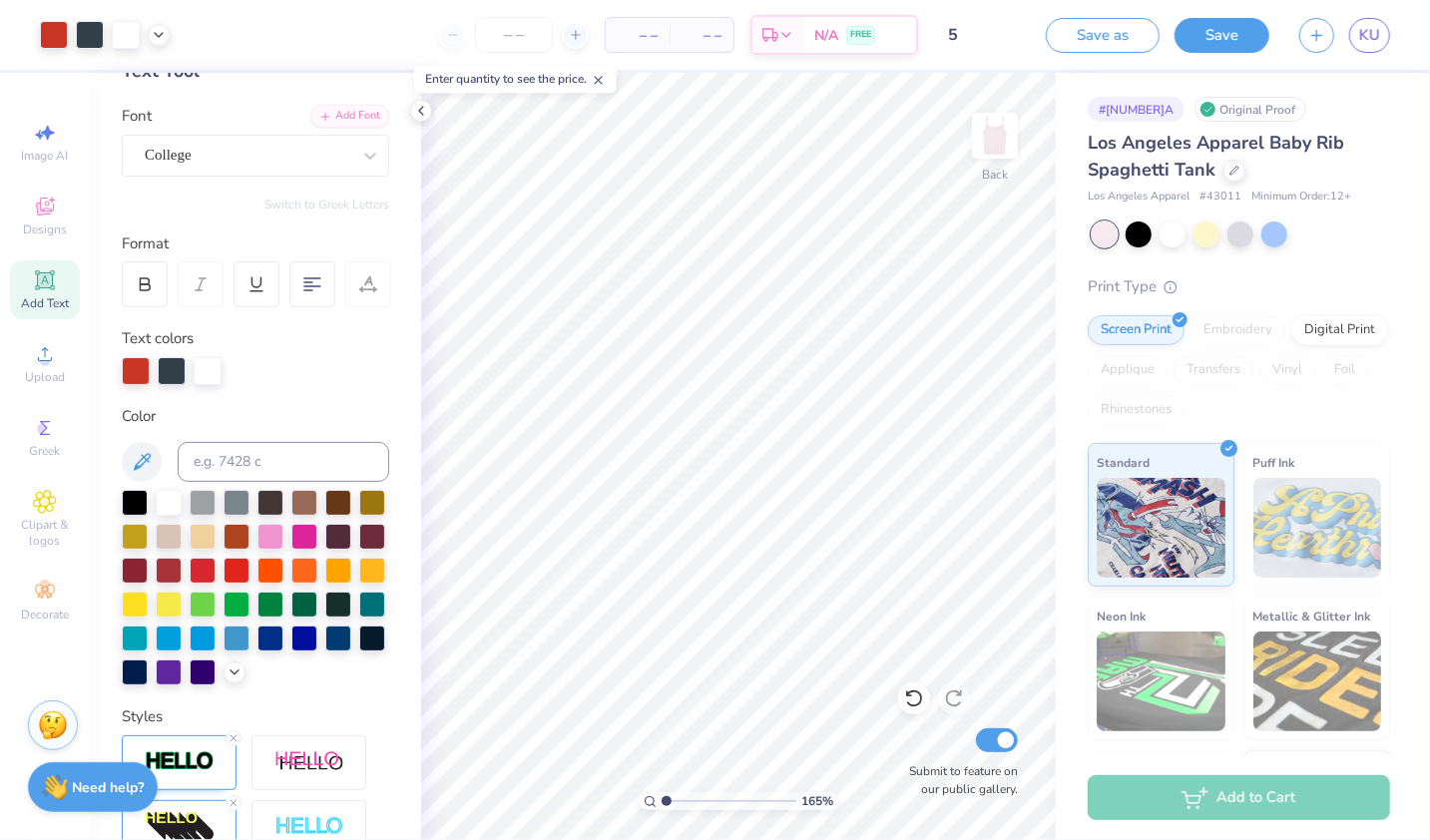 click at bounding box center [728, 801] 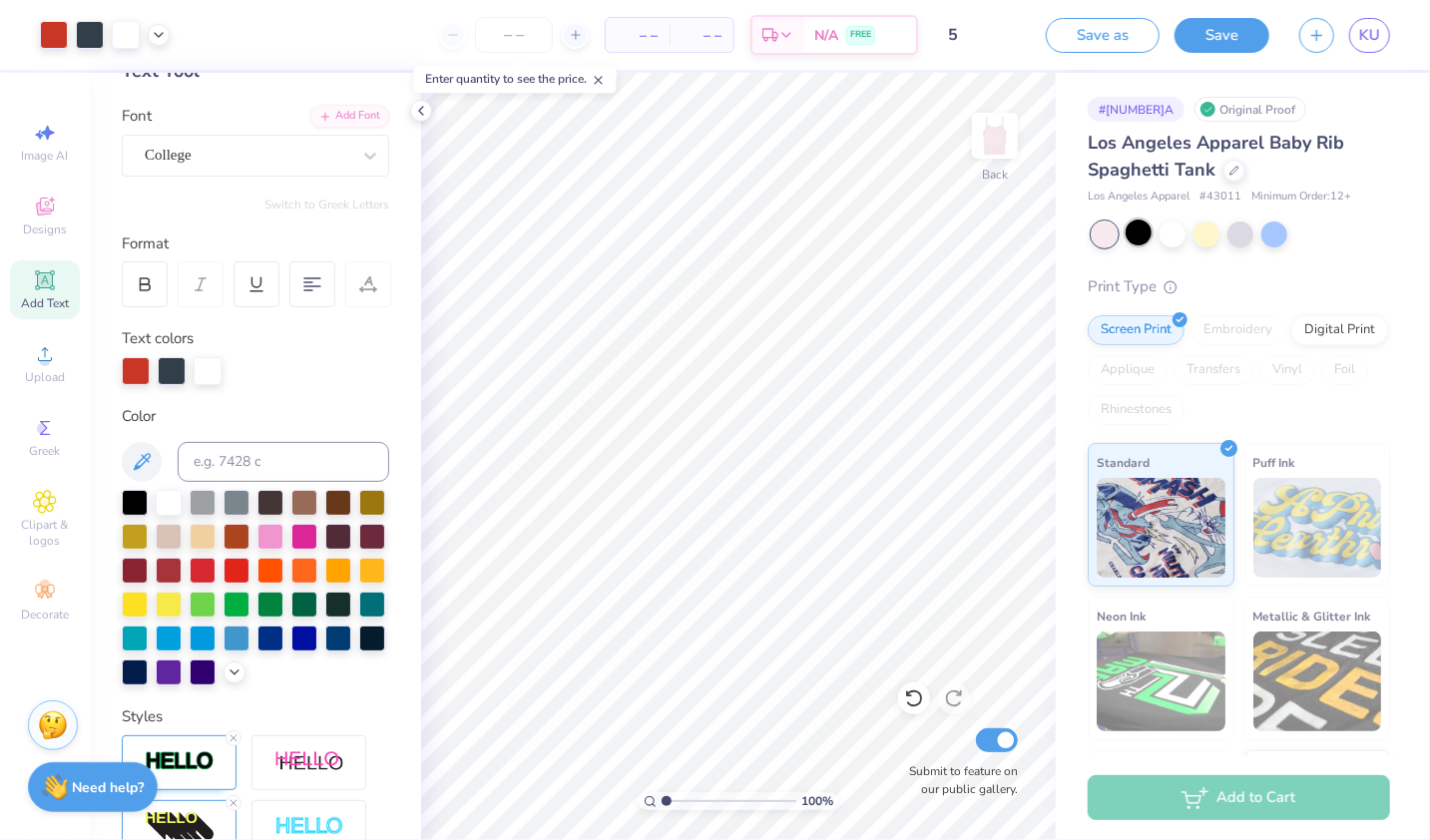 click at bounding box center [1139, 232] 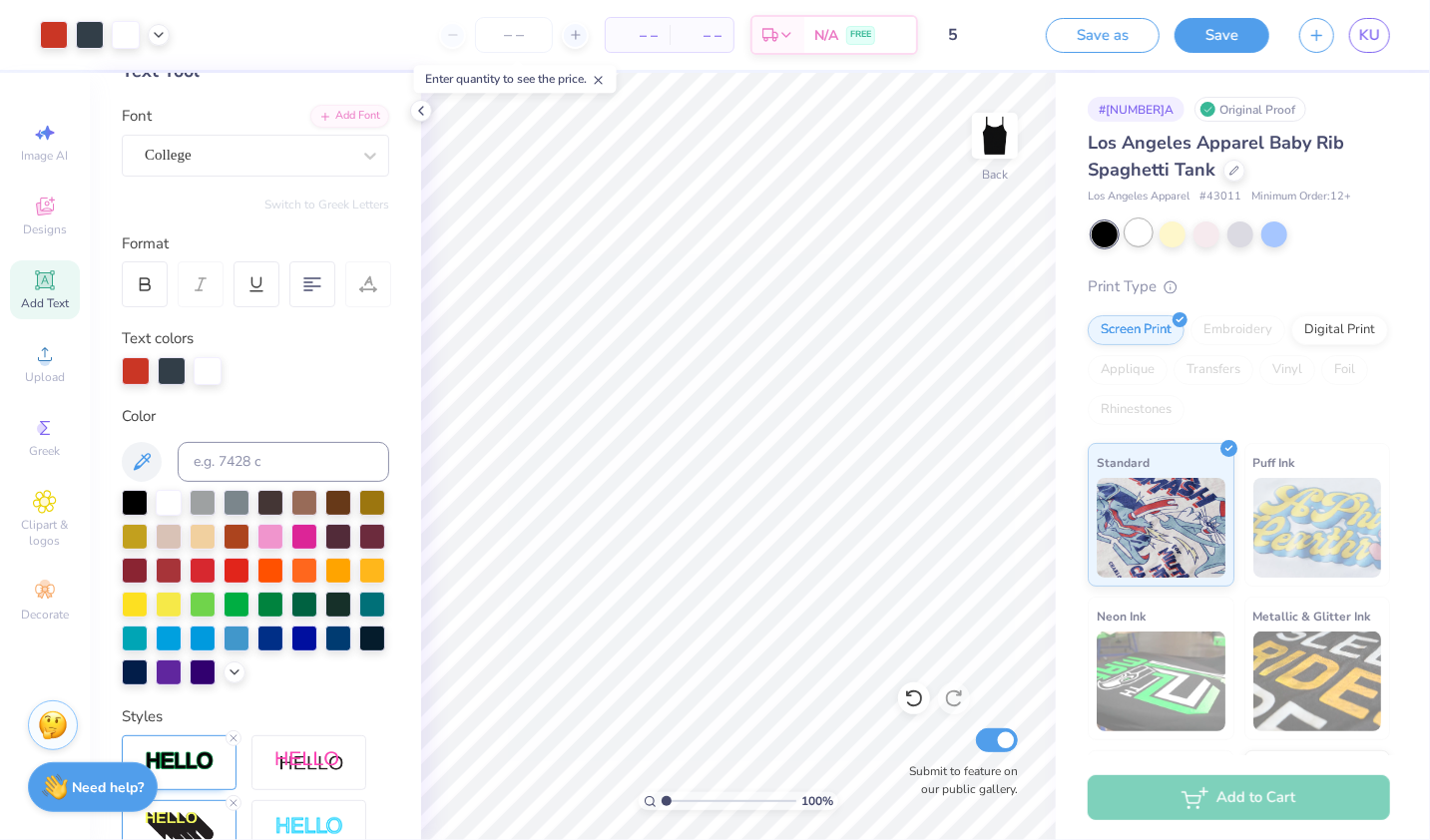 click at bounding box center (1139, 232) 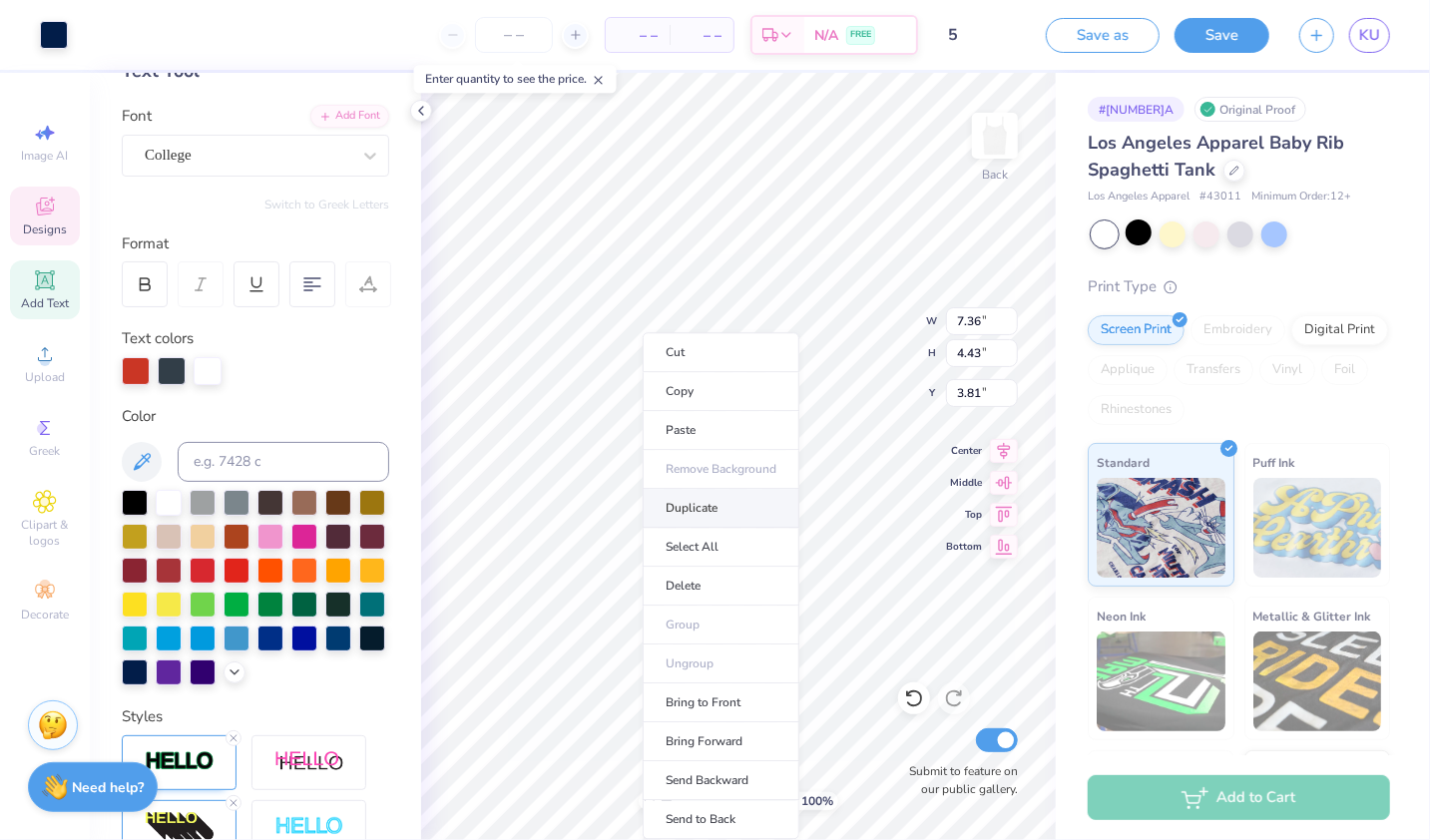 click on "Duplicate" at bounding box center [720, 508] 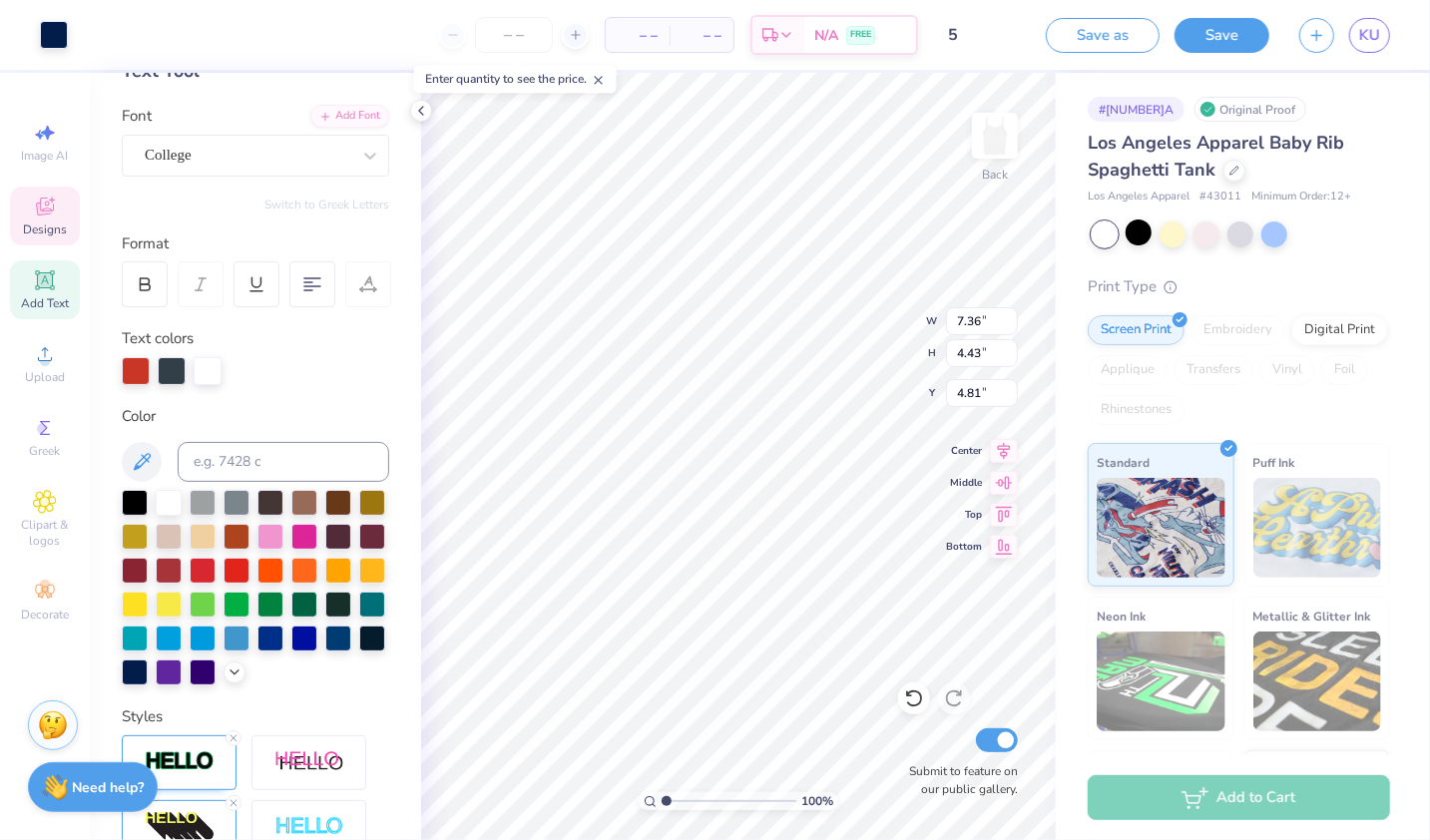 type on "4.81" 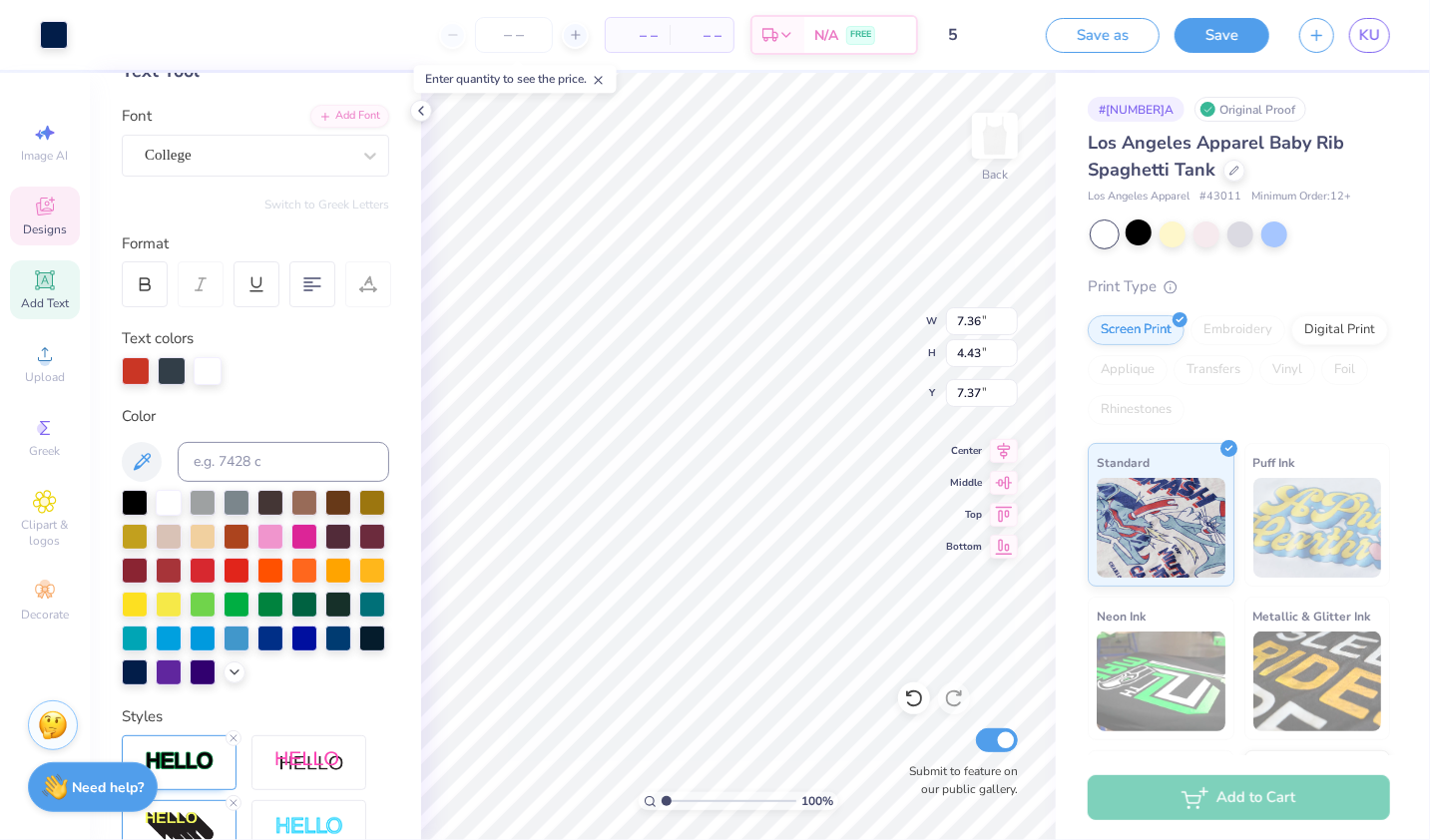 type on "7.37" 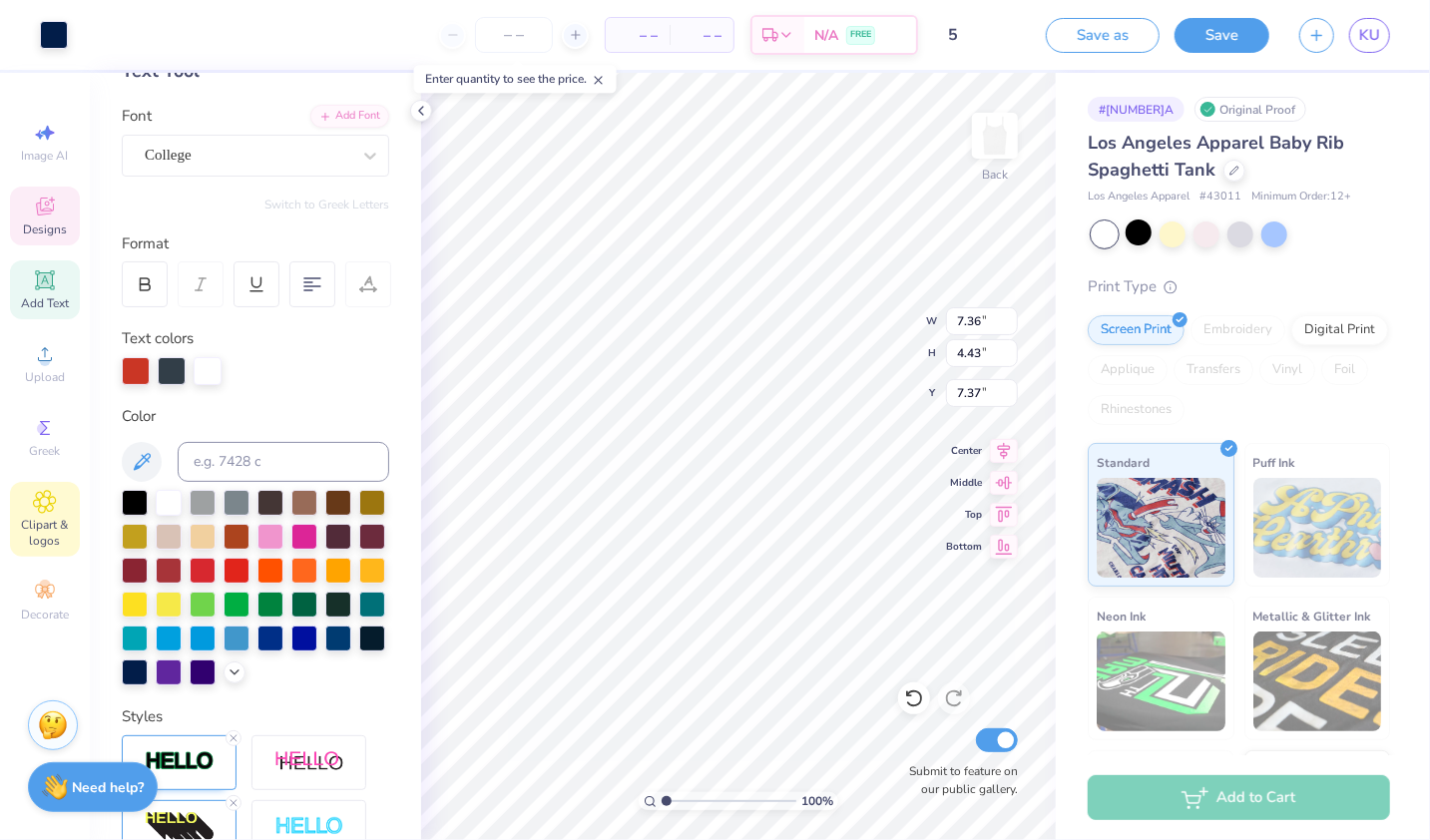 click on "Clipart & logos" at bounding box center [45, 533] 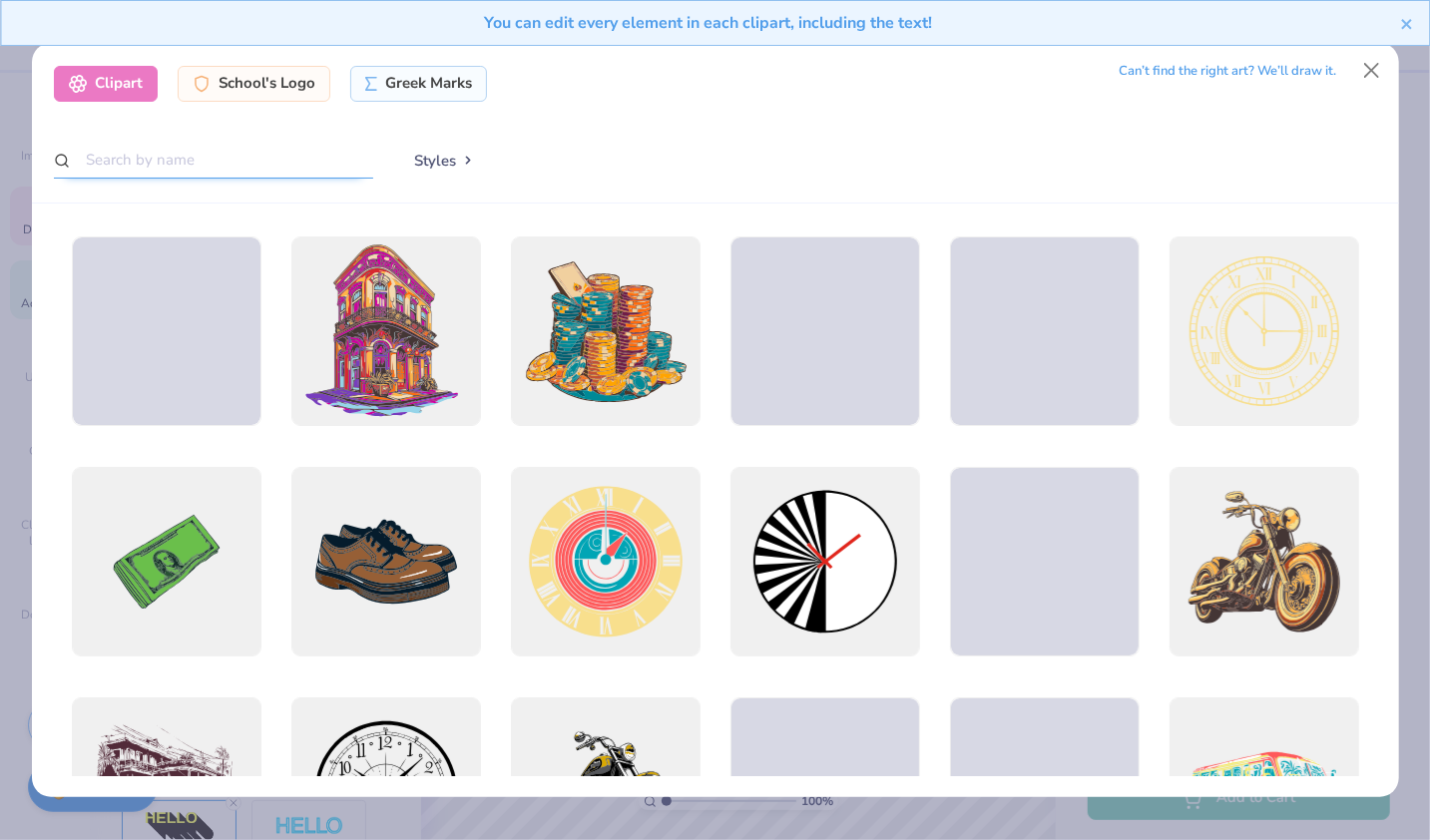 click at bounding box center [214, 160] 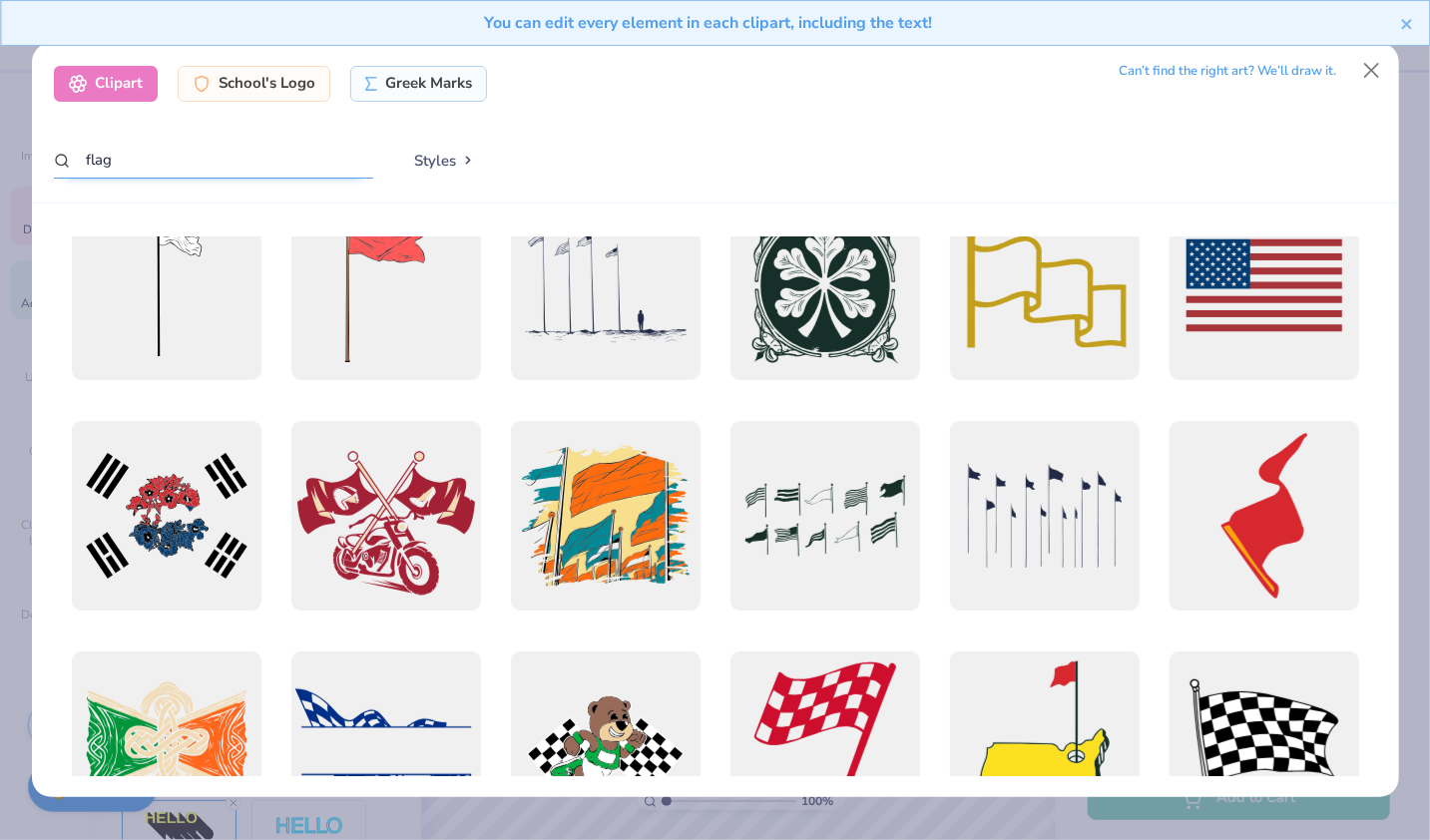 scroll, scrollTop: 164, scrollLeft: 0, axis: vertical 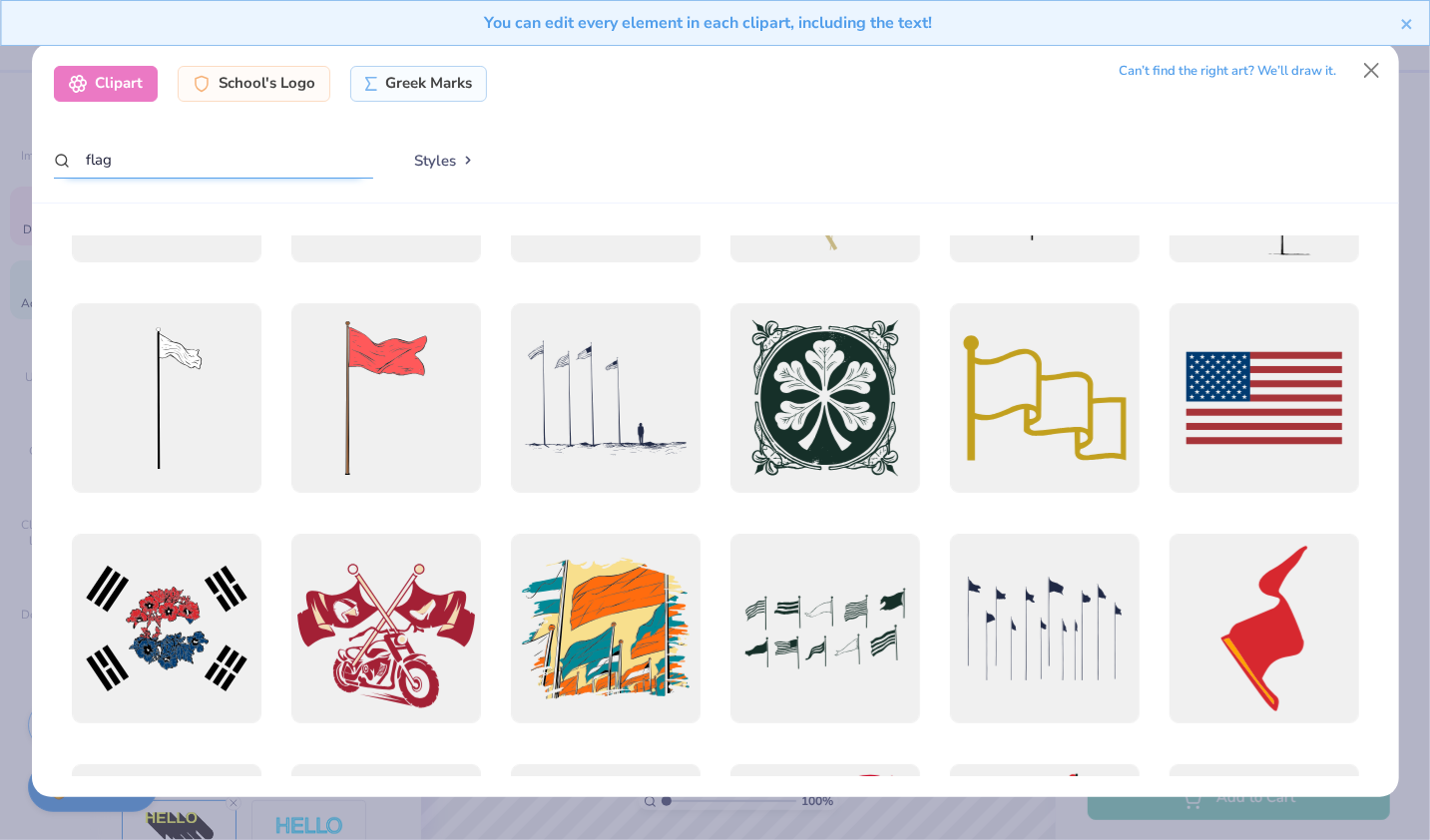 drag, startPoint x: 173, startPoint y: 157, endPoint x: 34, endPoint y: 148, distance: 139.29106 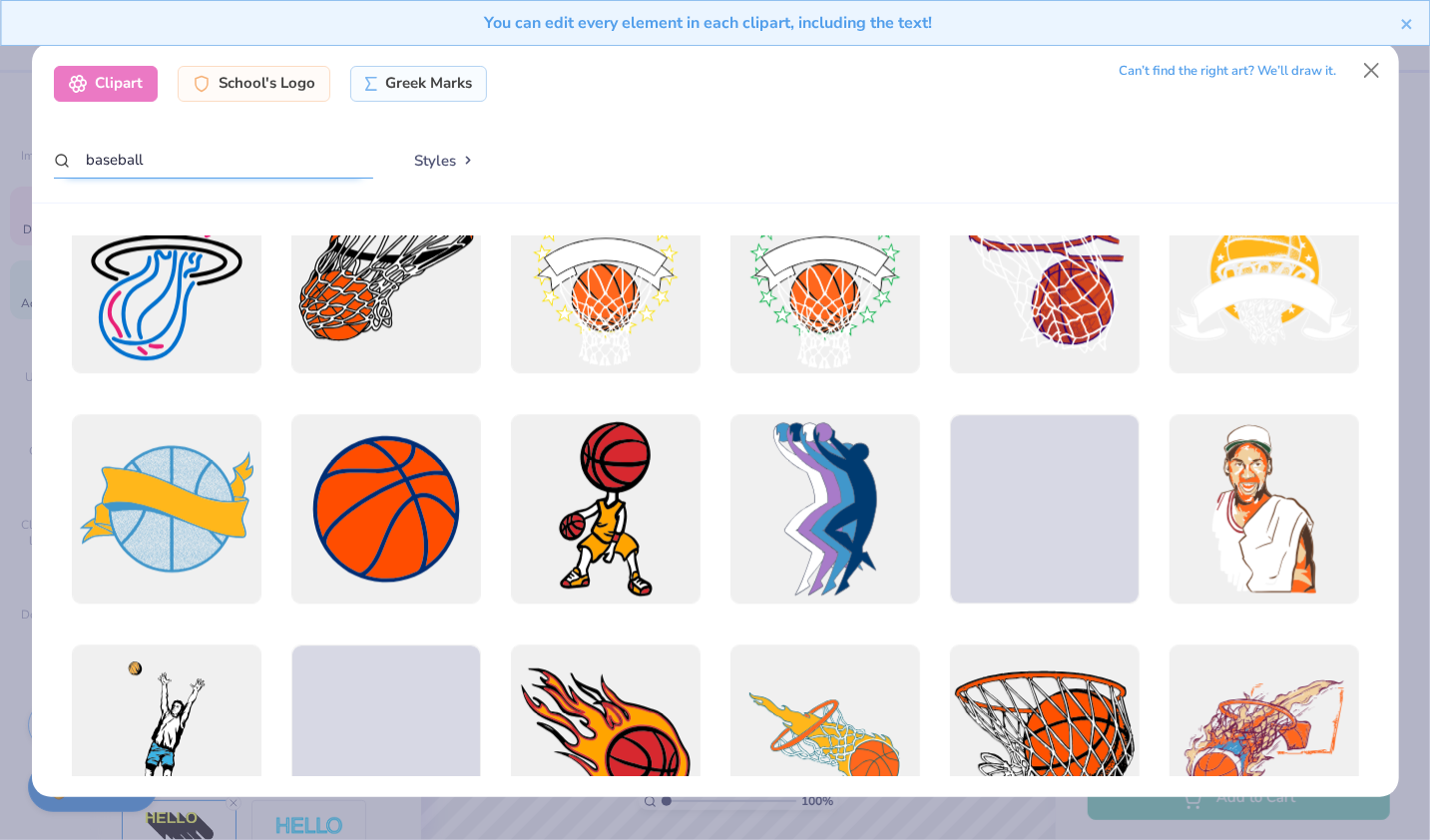 scroll, scrollTop: 2820, scrollLeft: 0, axis: vertical 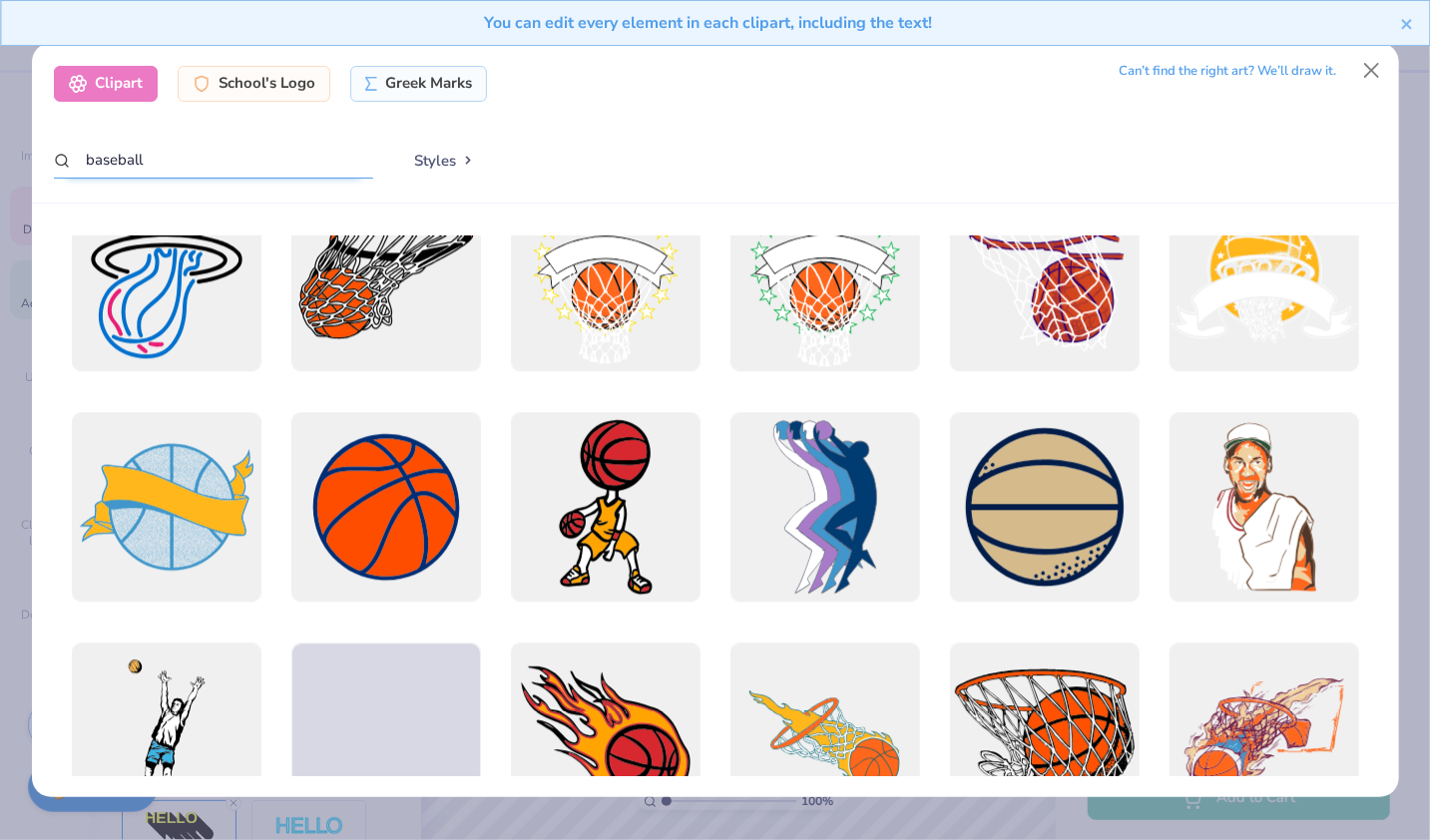 click on "baseball" at bounding box center (214, 160) 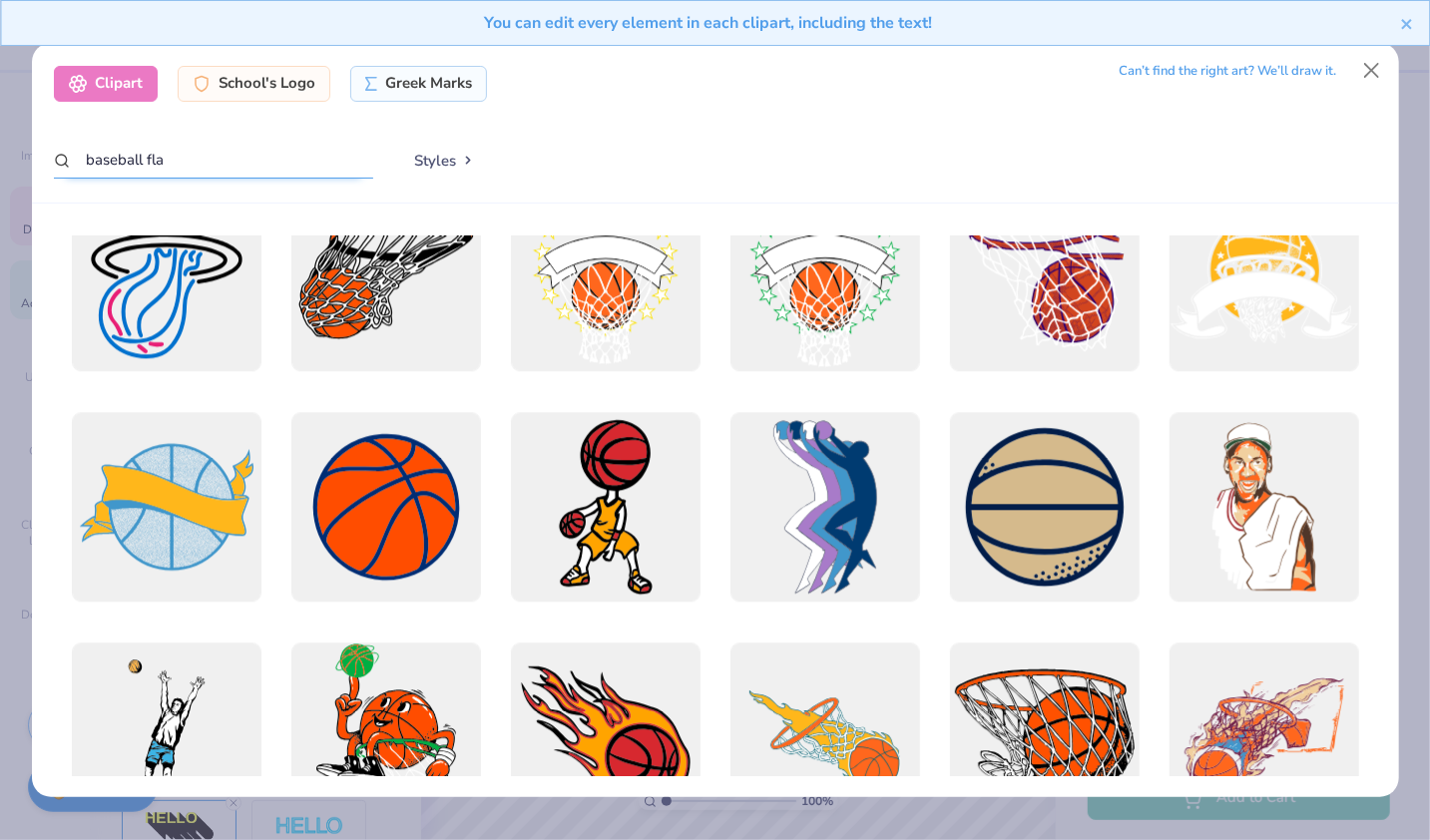 type on "baseball flag" 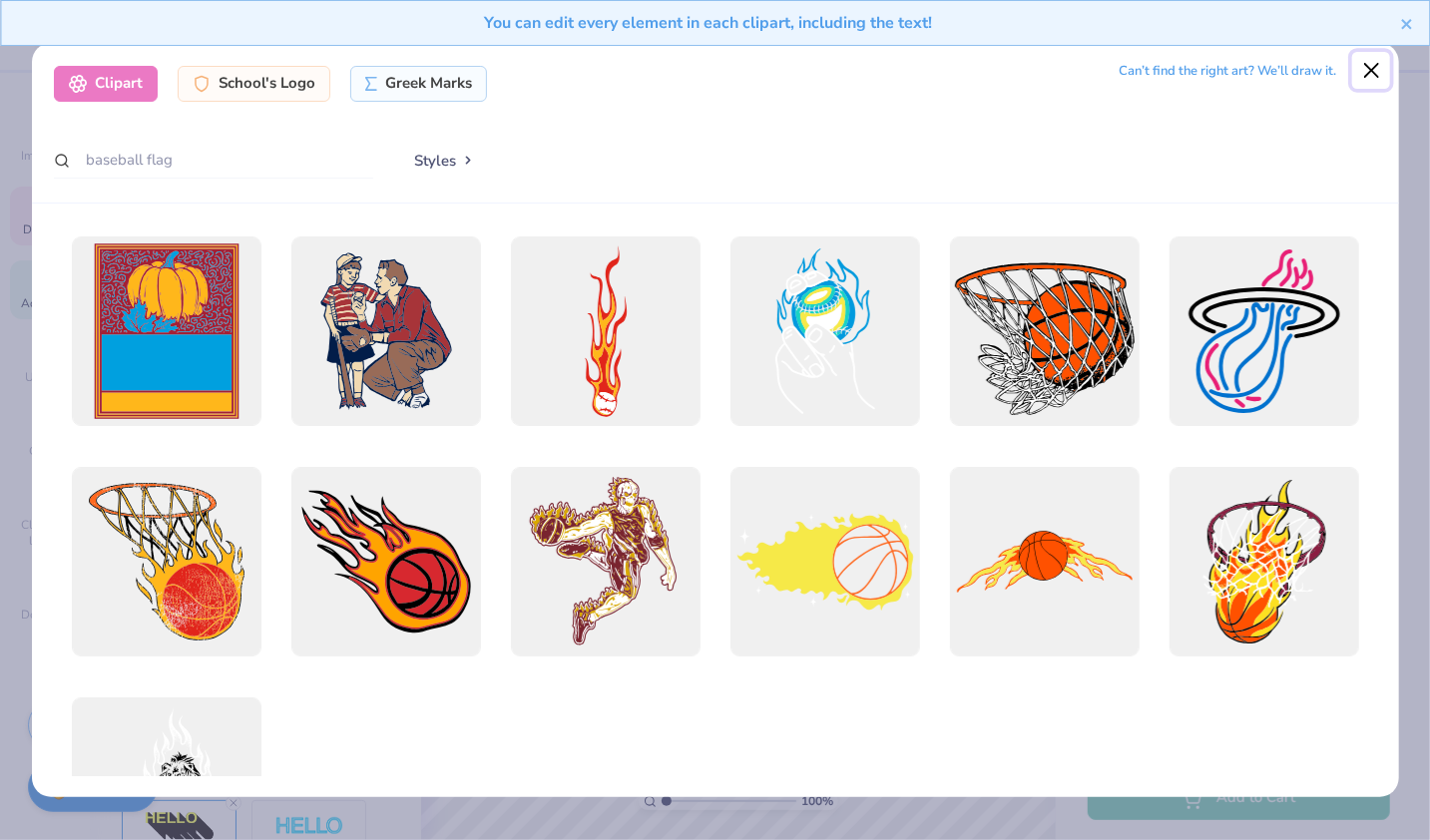 click at bounding box center [1371, 71] 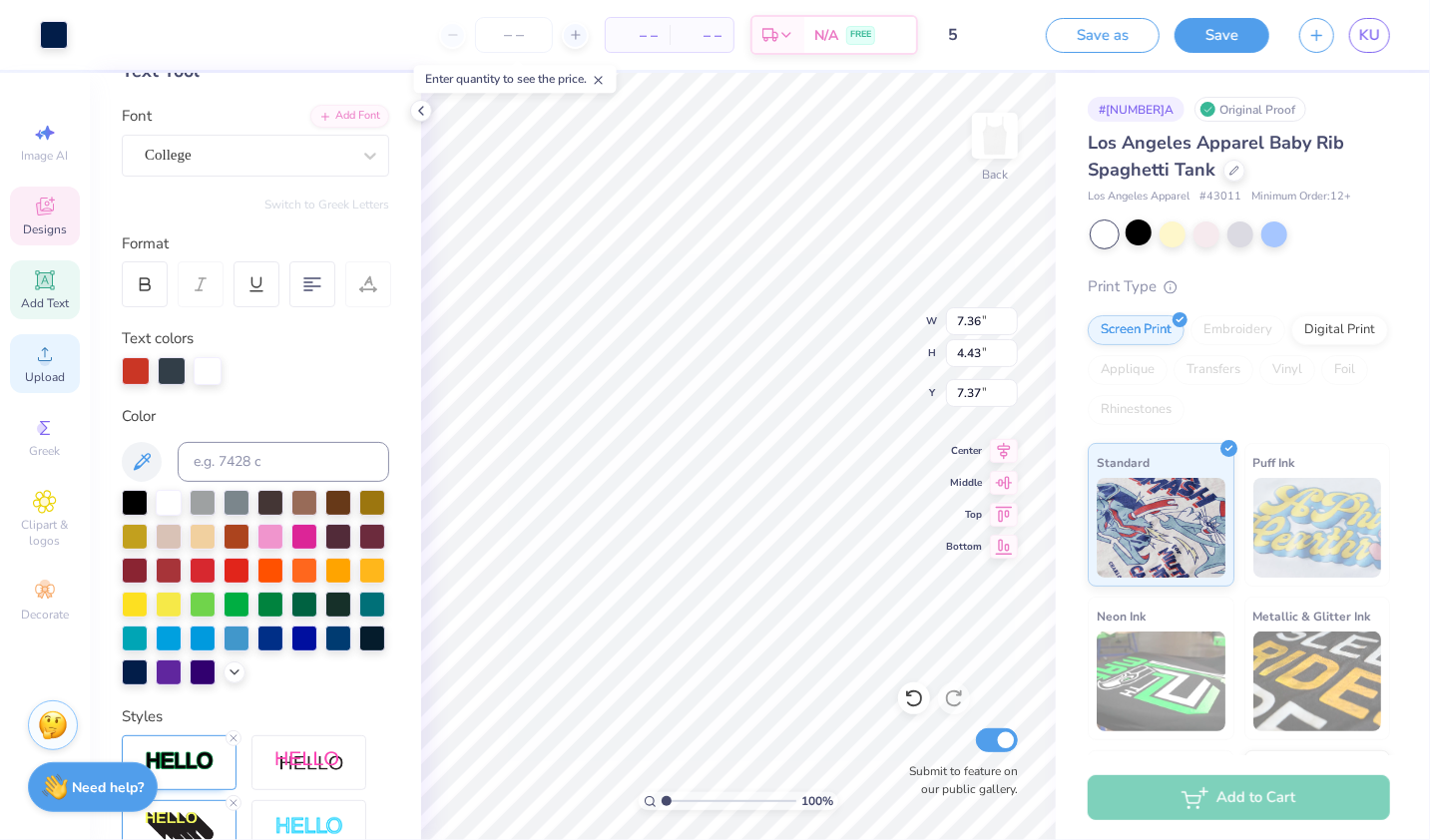 click on "Upload" at bounding box center (45, 377) 